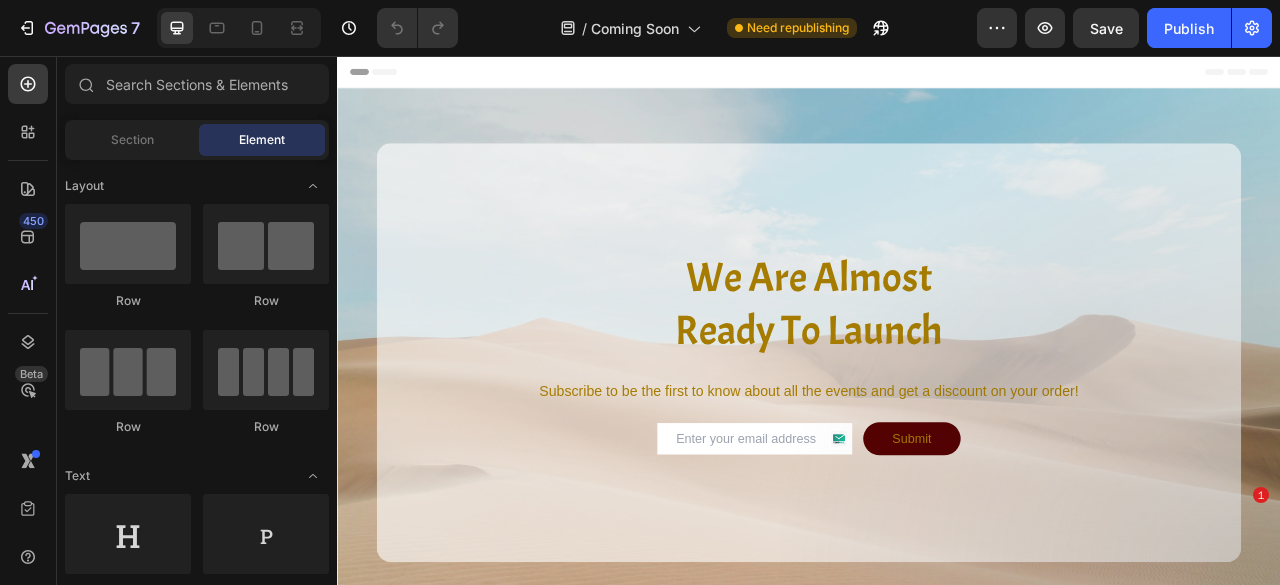 scroll, scrollTop: 0, scrollLeft: 0, axis: both 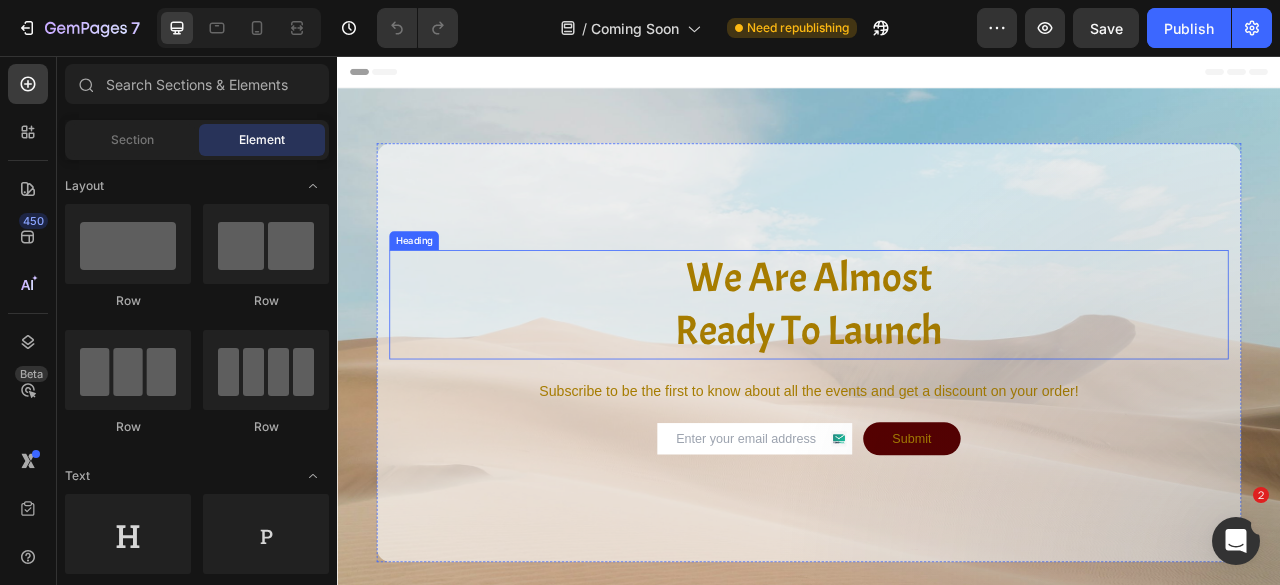 click on "We Are Almost Ready To Launch" at bounding box center (937, 372) 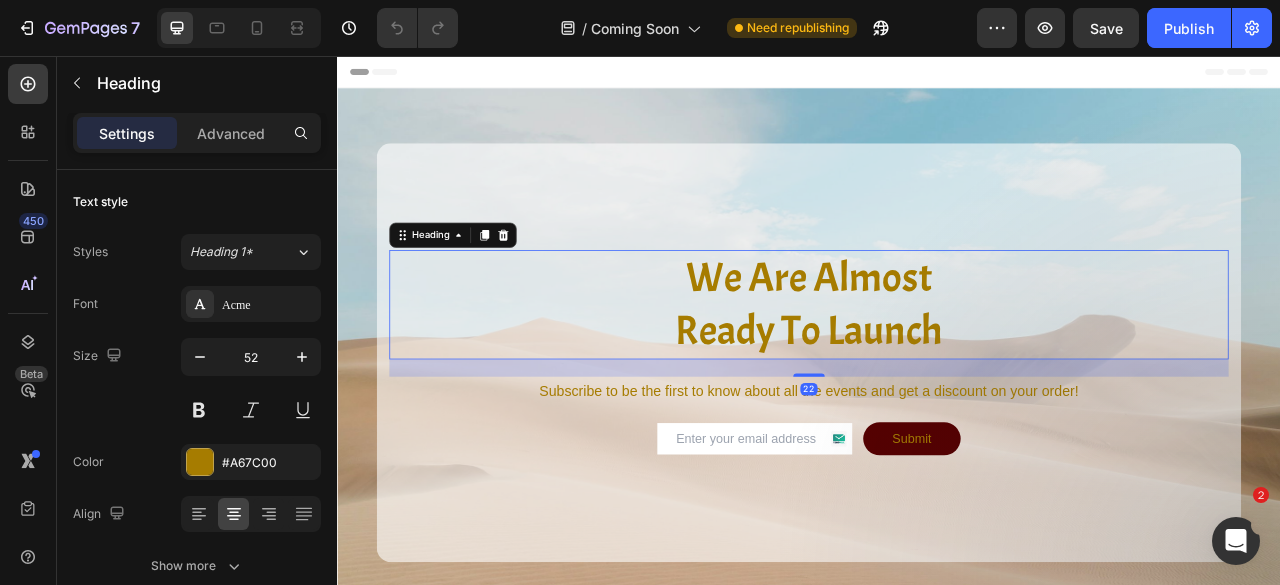 click on "We Are Almost Ready To Launch" at bounding box center [937, 372] 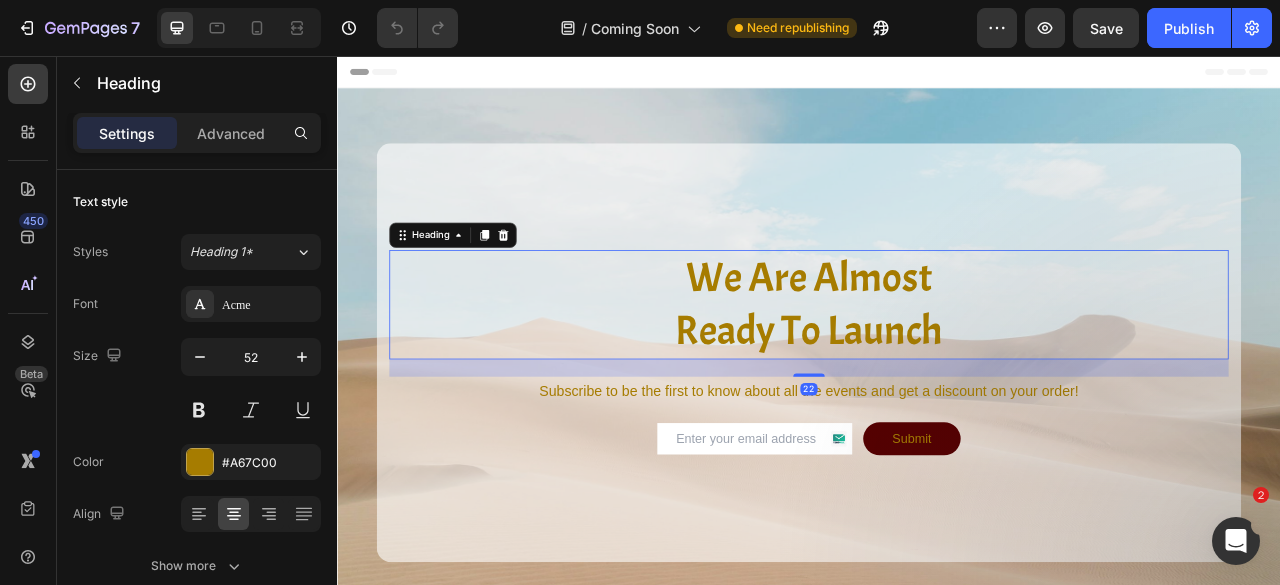 click on "We Are Almost Ready To Launch" at bounding box center (937, 372) 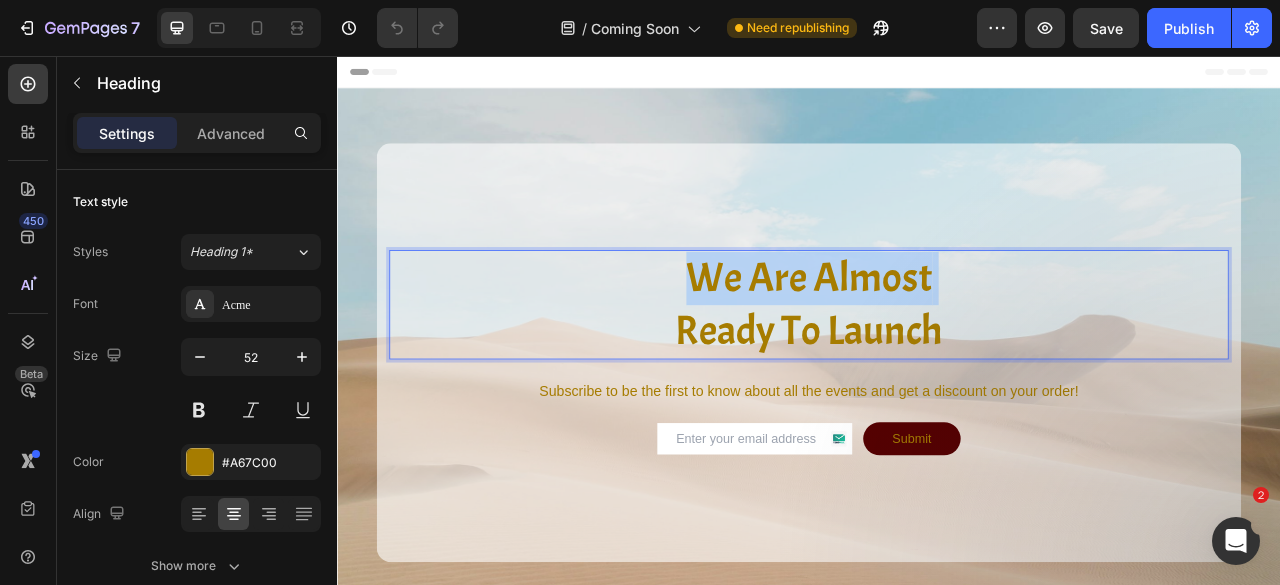 click on "We Are Almost Ready To Launch" at bounding box center (937, 372) 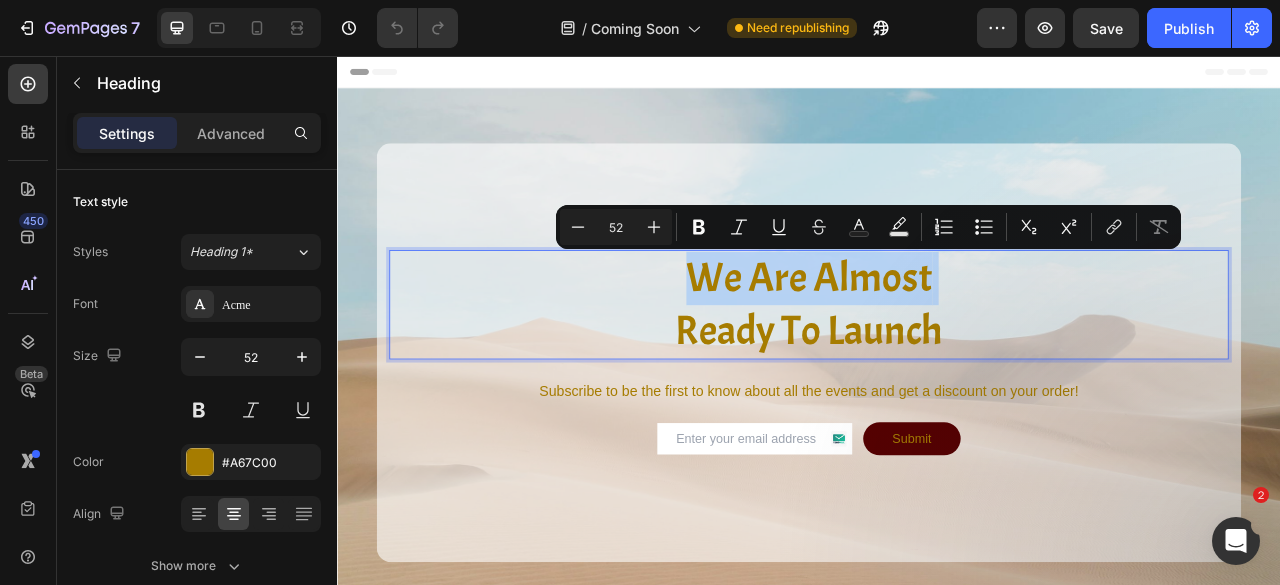 click on "We Are Almost Ready To Launch" at bounding box center (937, 372) 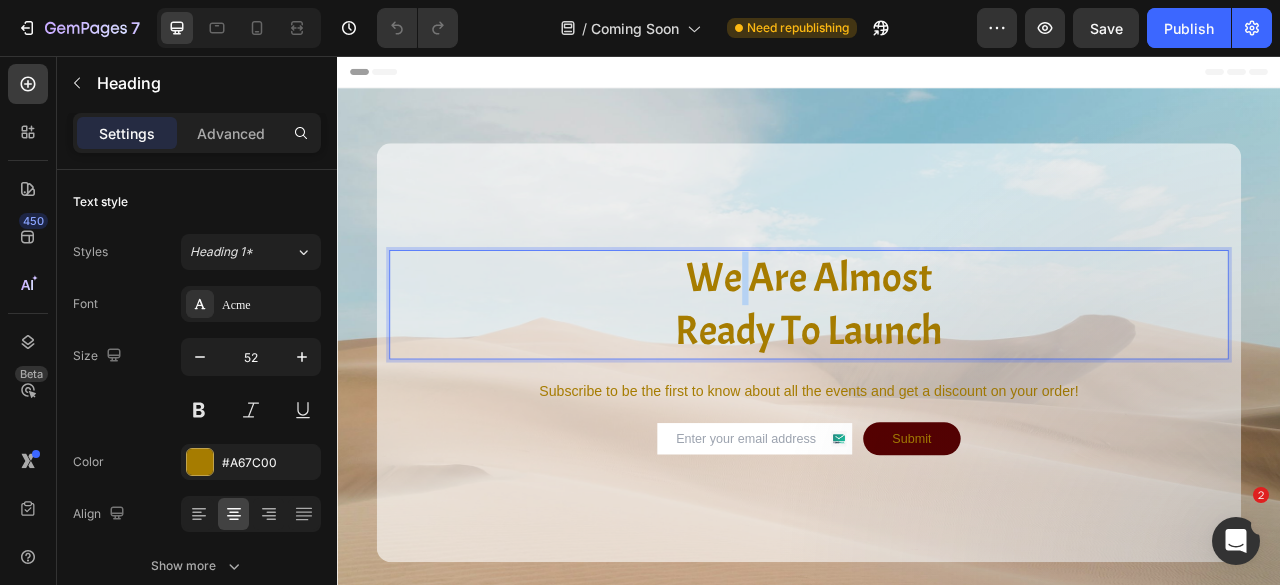 click on "We Are Almost Ready To Launch" at bounding box center (937, 372) 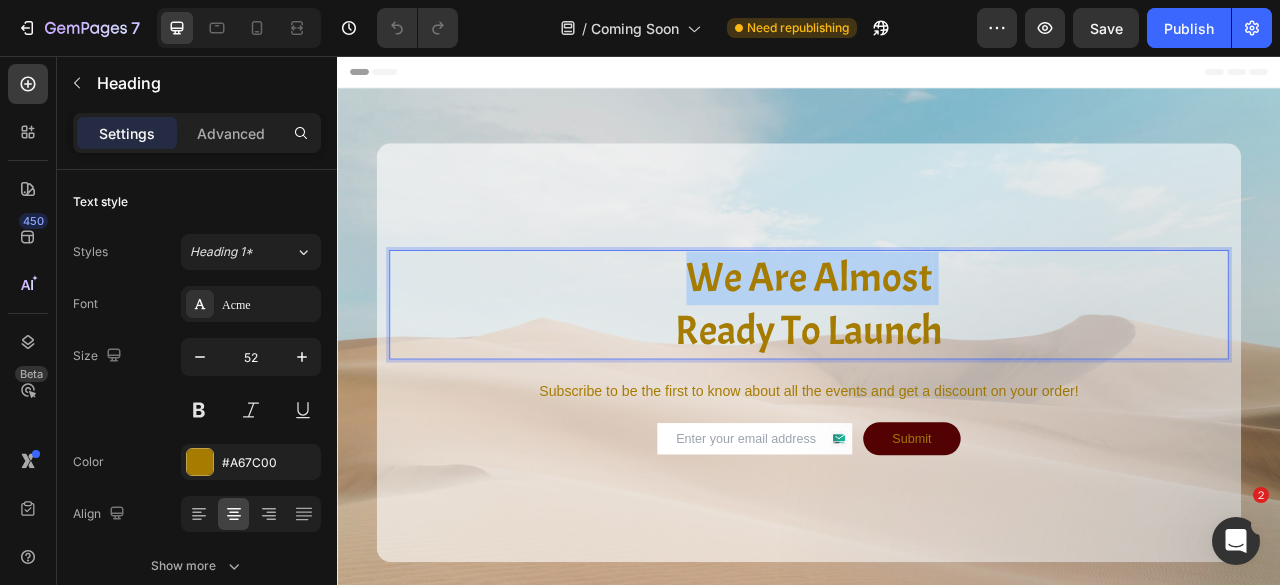 click on "We Are Almost Ready To Launch" at bounding box center (937, 372) 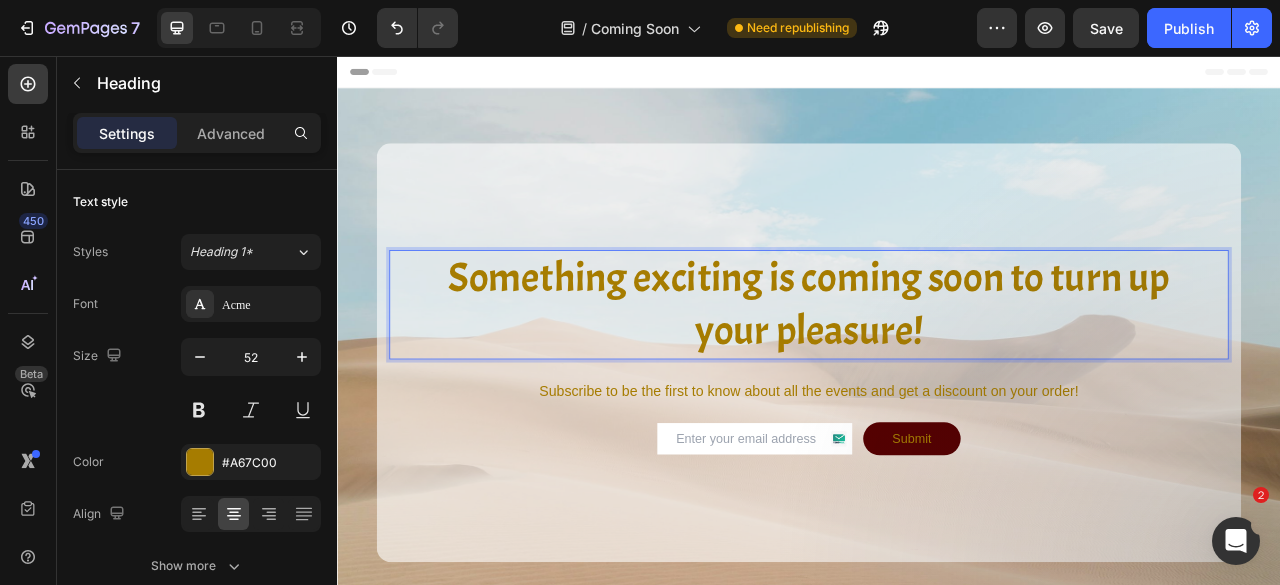 click on "Something exciting is coming soon to turn up your pleasure!" at bounding box center (937, 372) 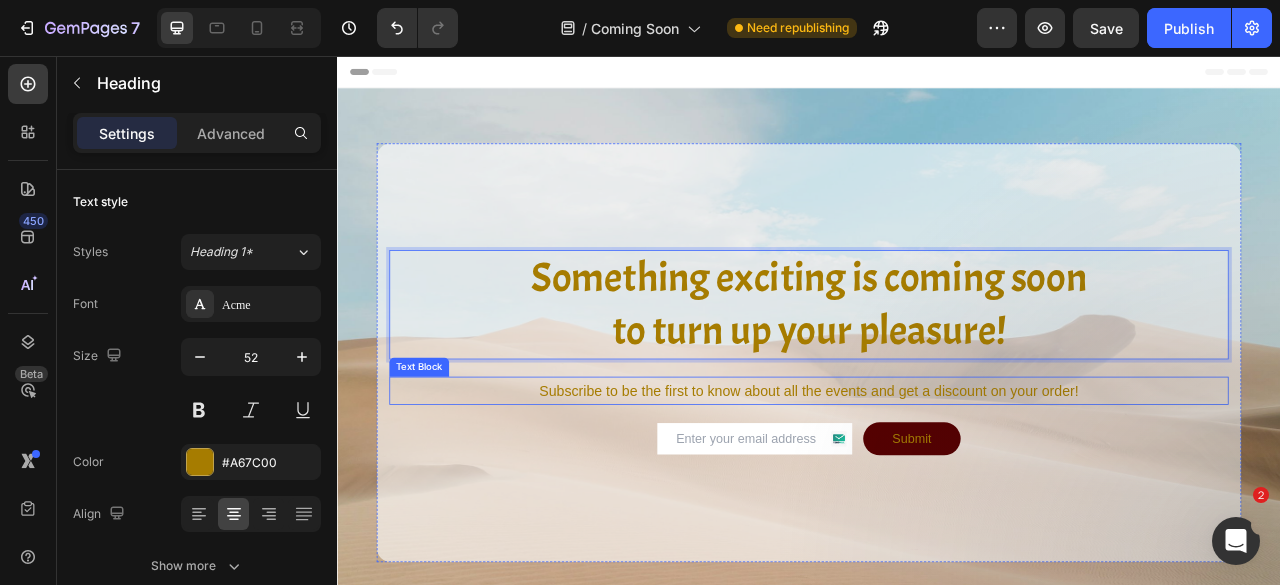 click on "Subscribe to be the first to know about all the events and get a discount on your order!" at bounding box center [937, 482] 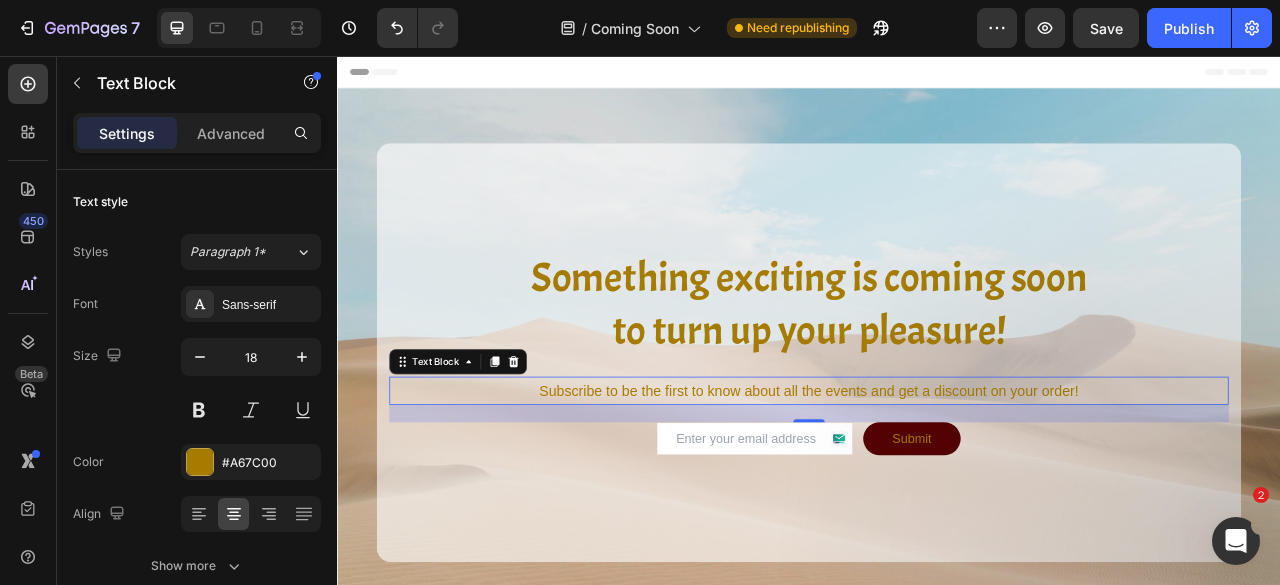 click 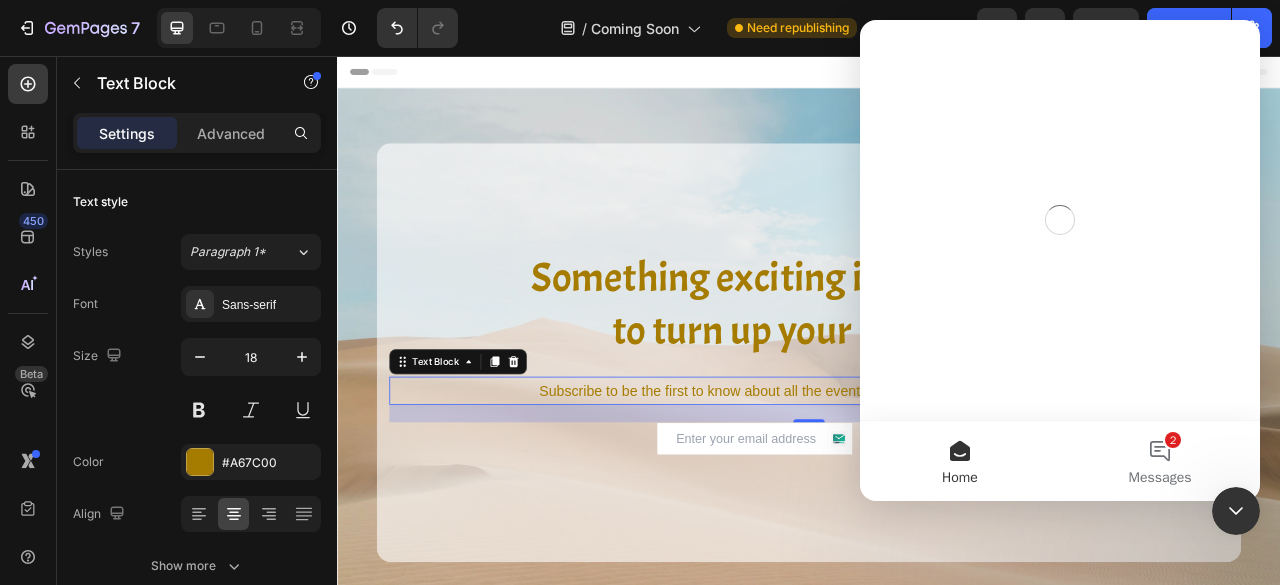 scroll, scrollTop: 0, scrollLeft: 0, axis: both 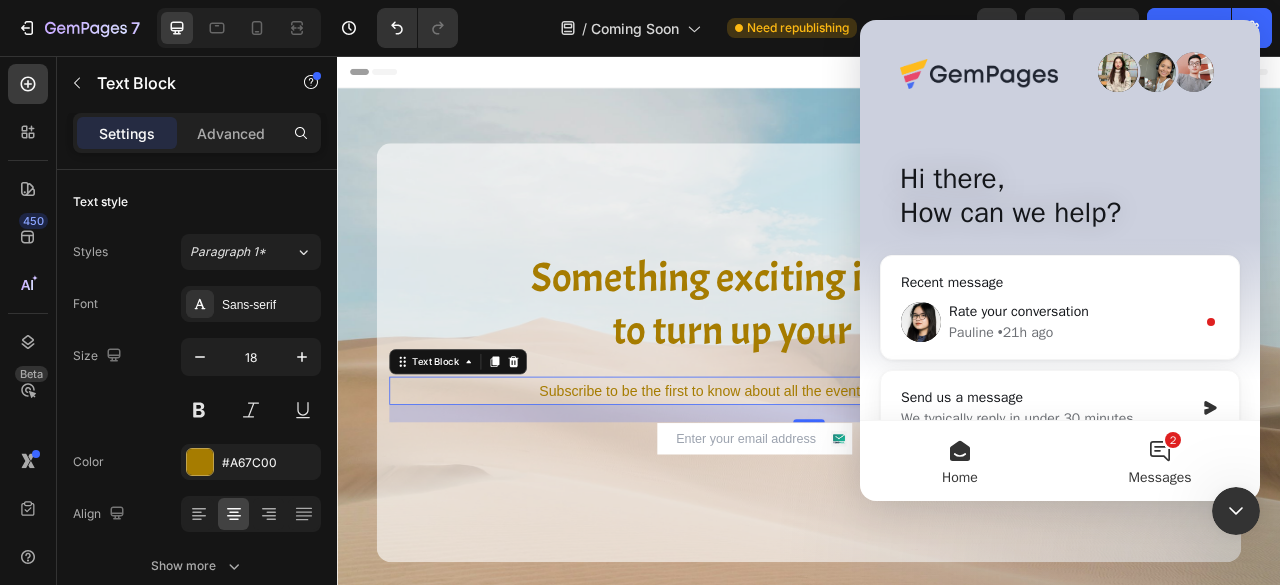 click on "2 Messages" at bounding box center (1160, 461) 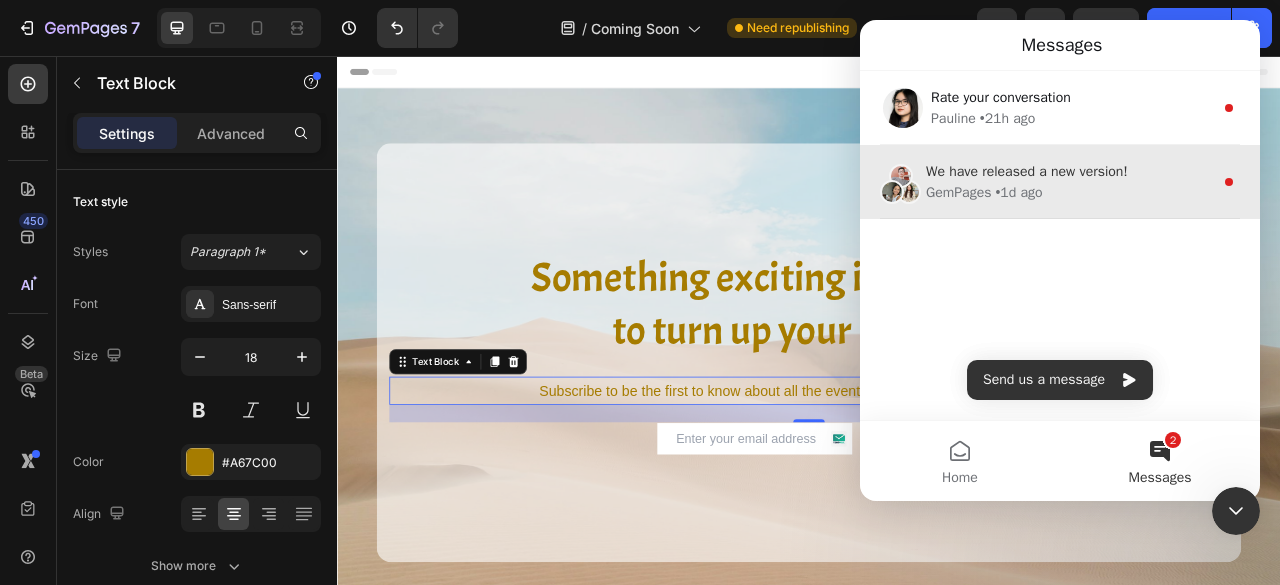 click on "•  1d ago" at bounding box center [1018, 192] 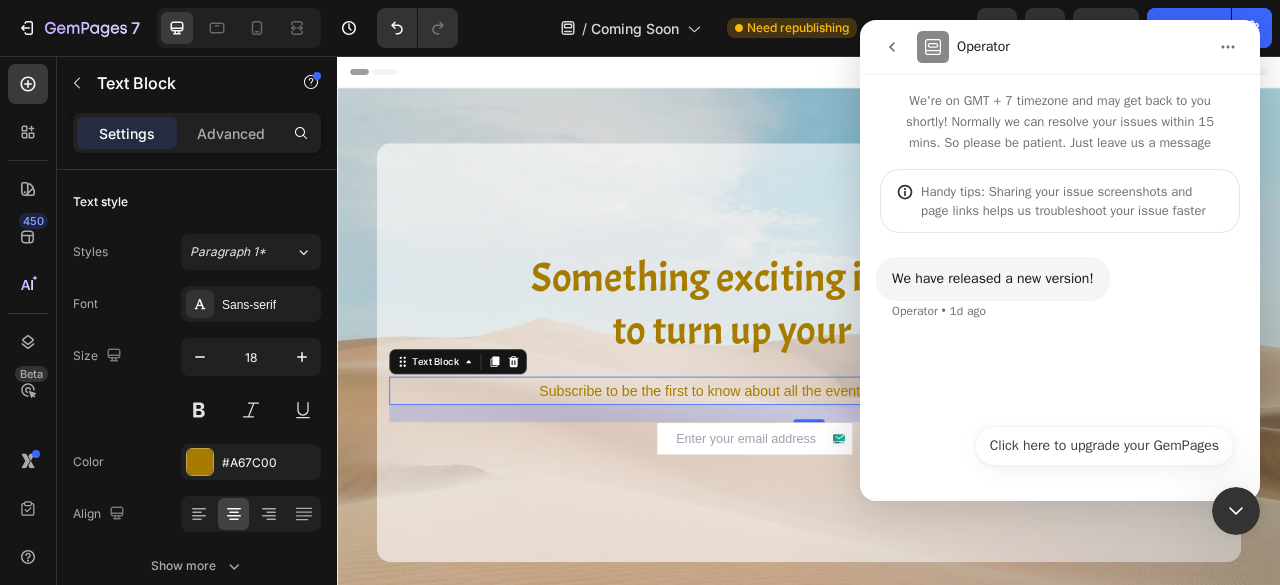click 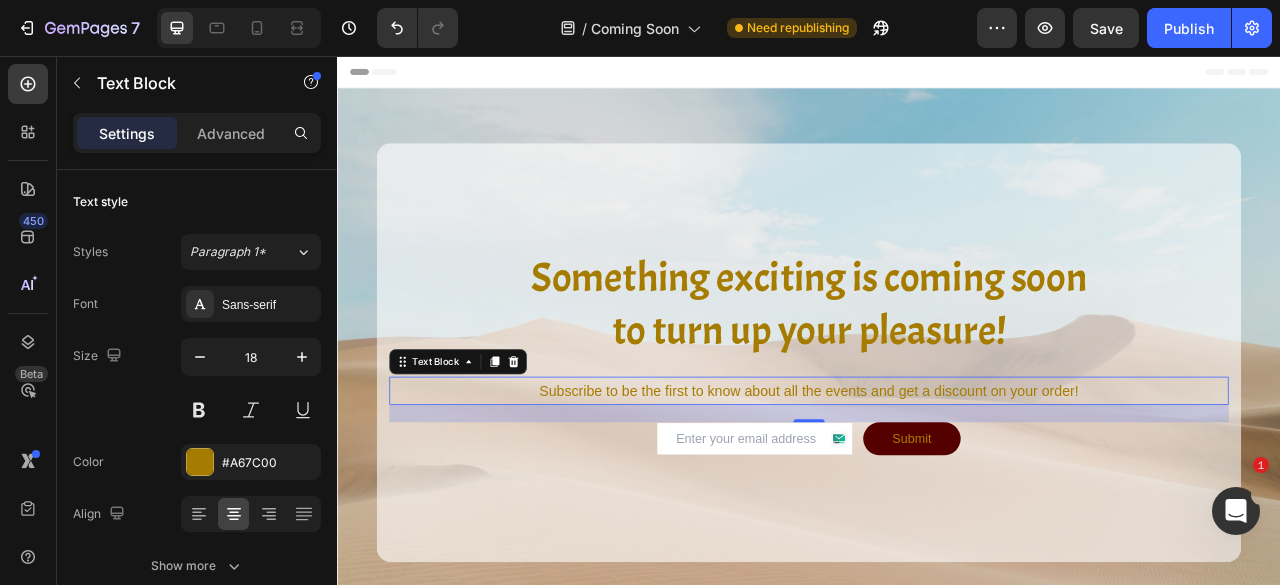scroll, scrollTop: 0, scrollLeft: 0, axis: both 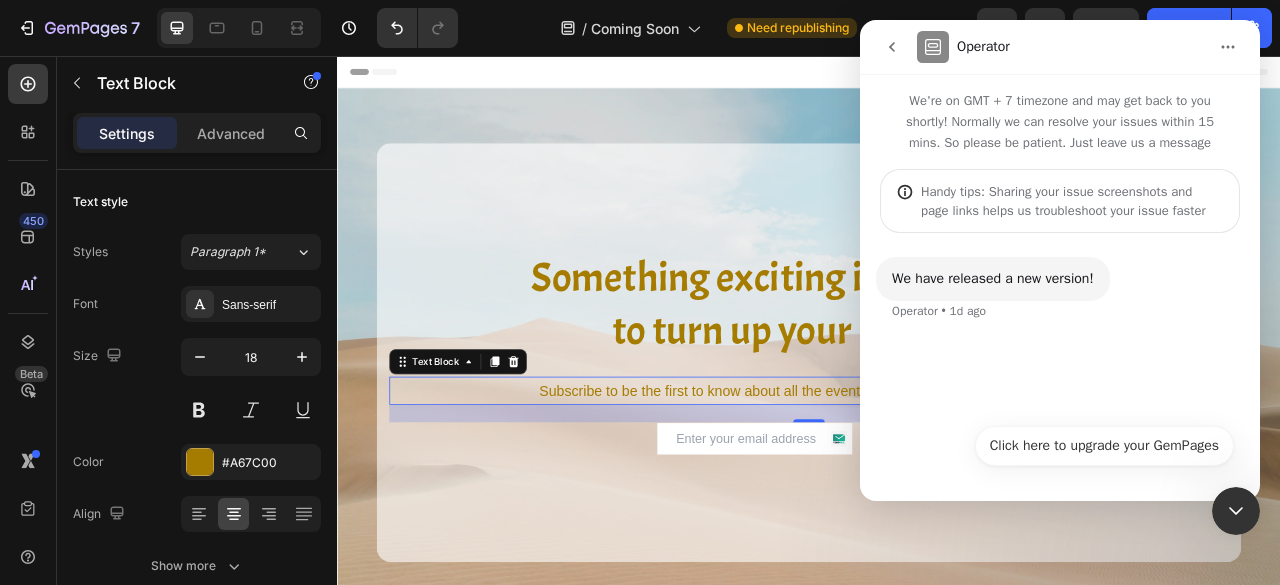 click at bounding box center (892, 47) 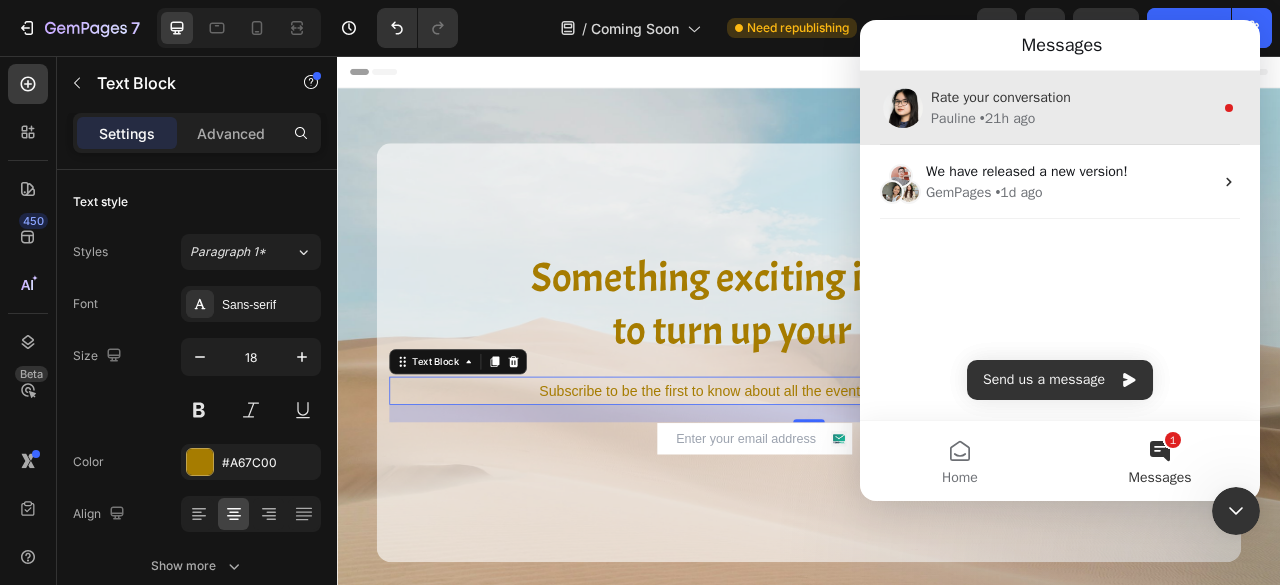 click on "[FIRST] • 21h ago" at bounding box center [1072, 118] 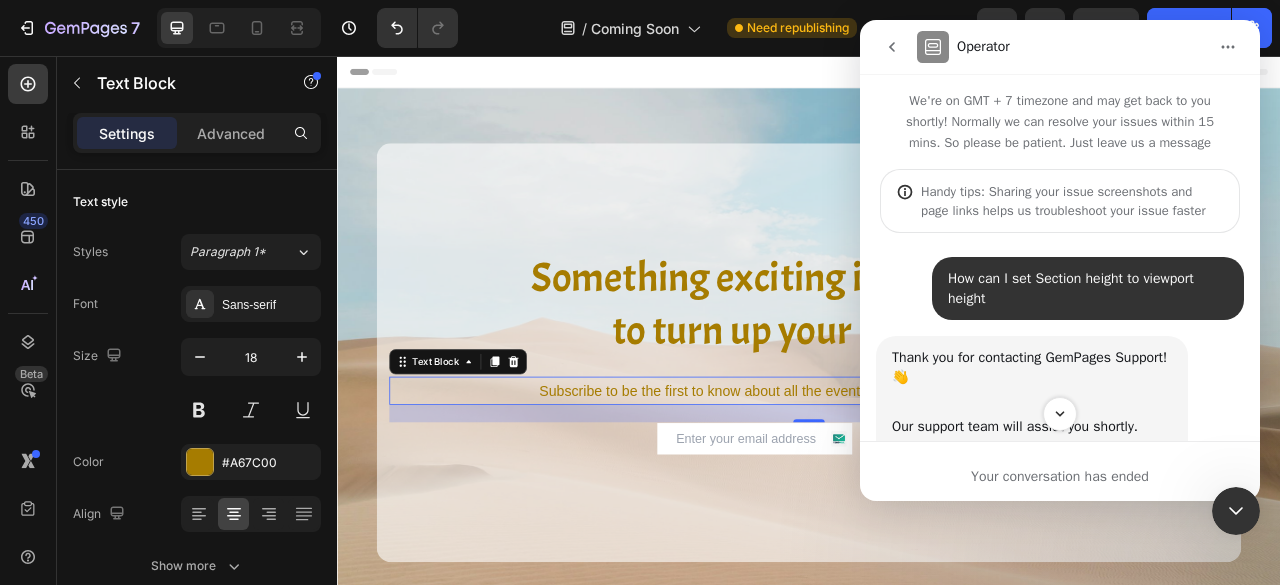 scroll, scrollTop: 2, scrollLeft: 0, axis: vertical 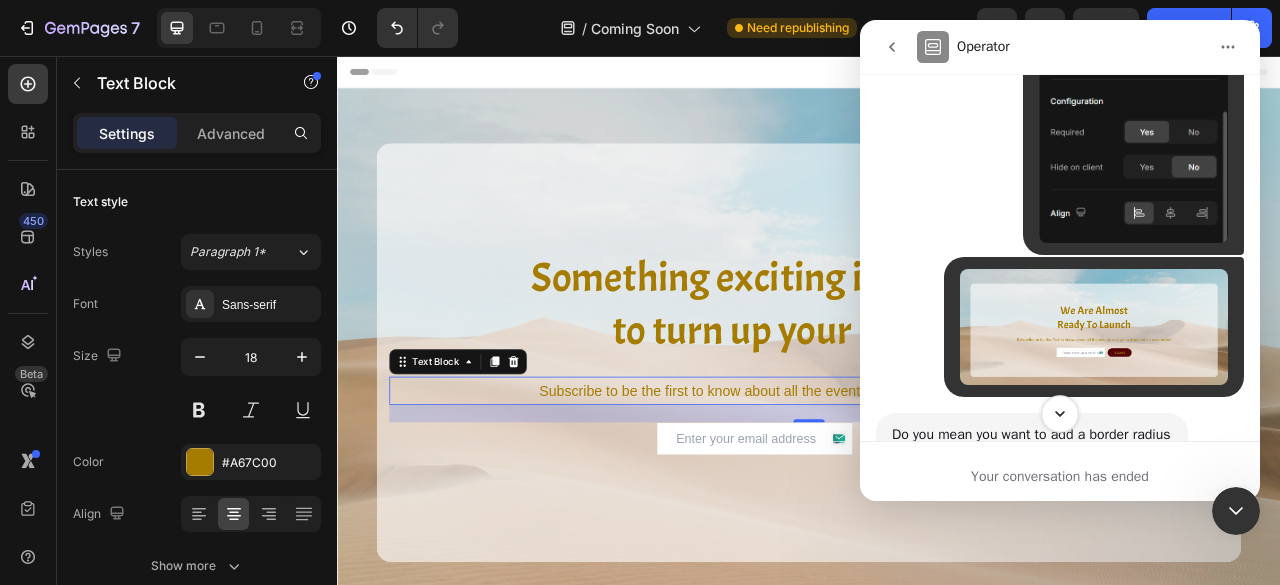 click 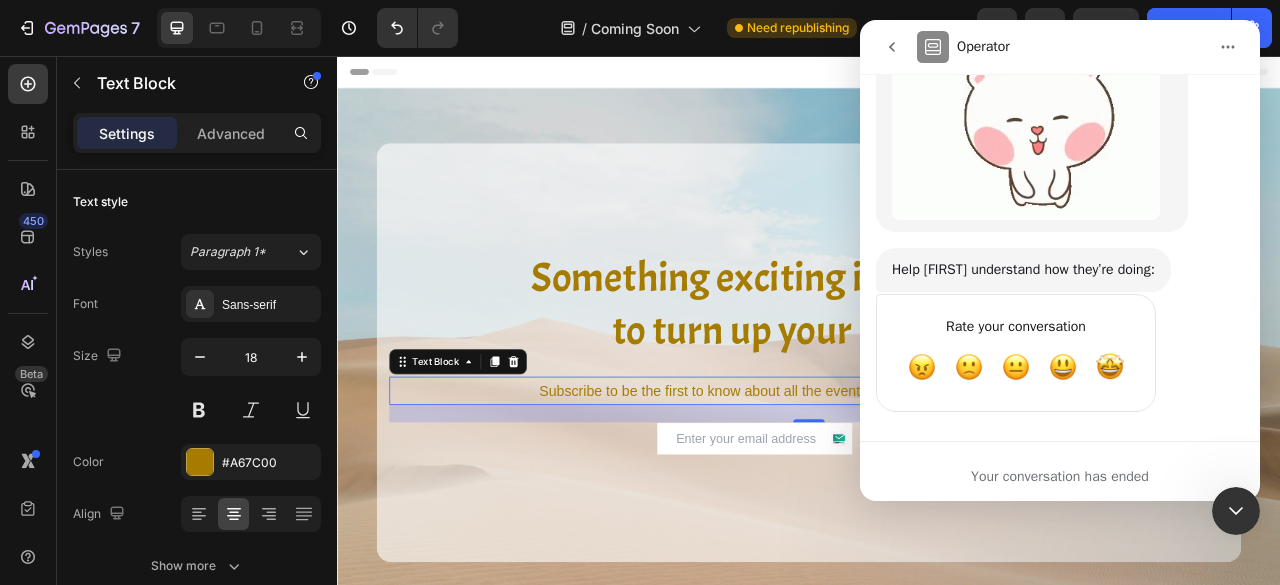 scroll, scrollTop: 4159, scrollLeft: 0, axis: vertical 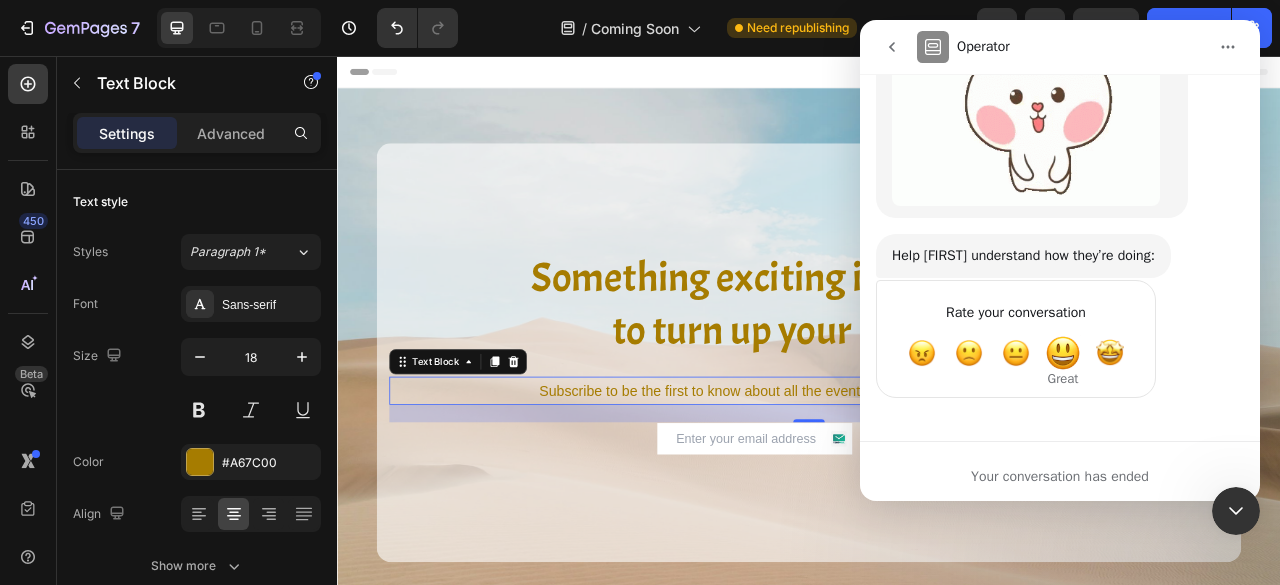 click at bounding box center (1063, 353) 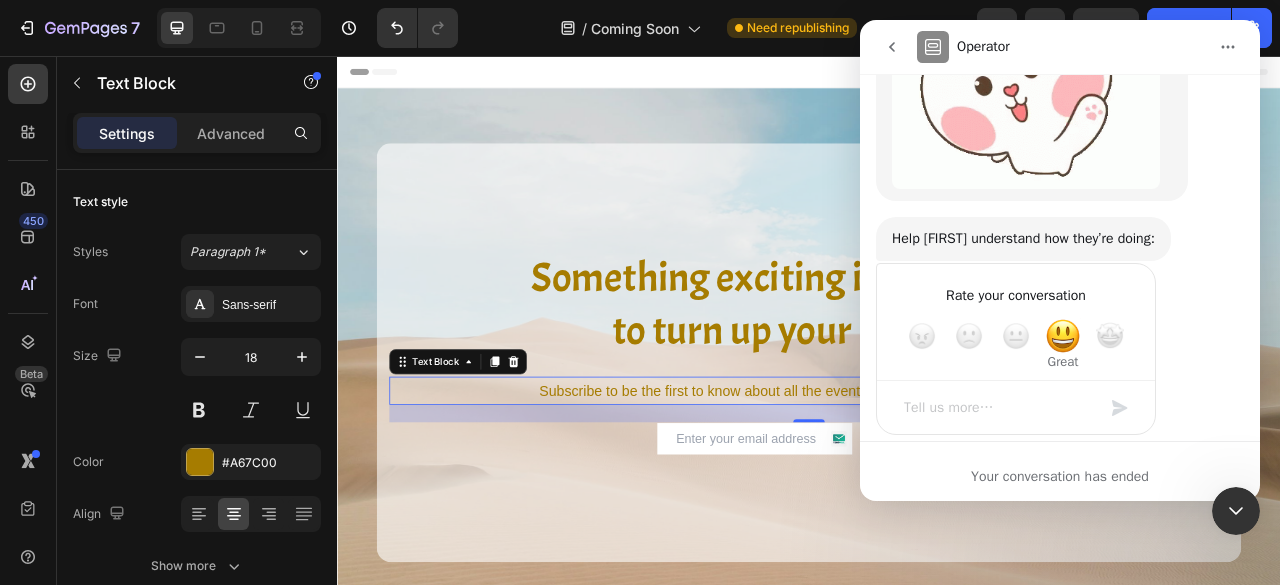 scroll, scrollTop: 4212, scrollLeft: 0, axis: vertical 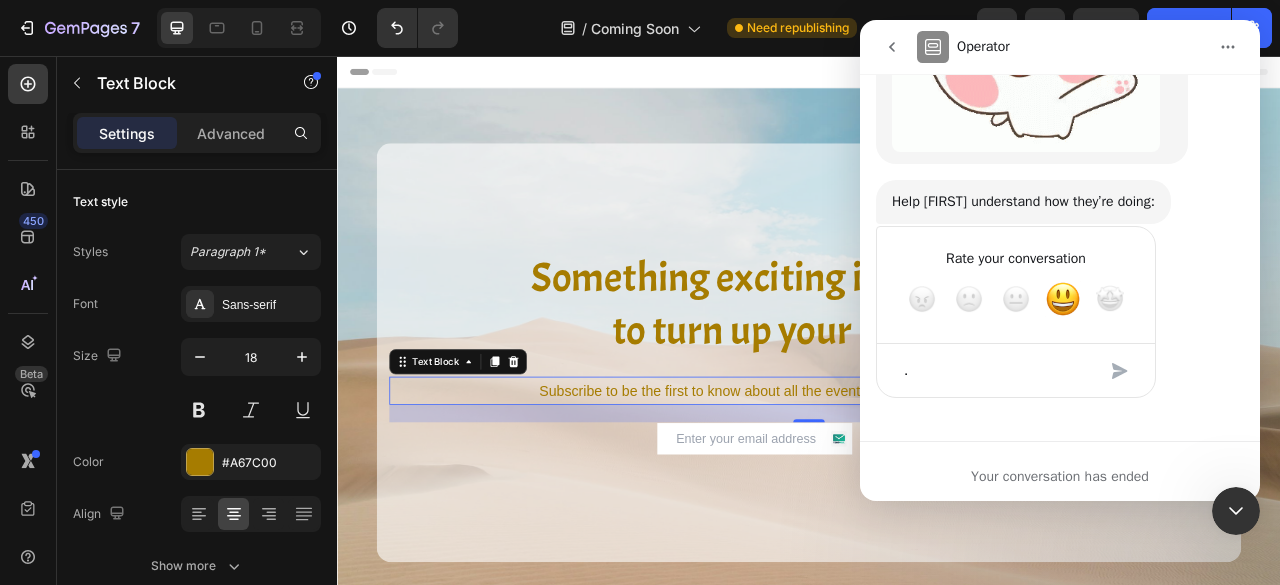 type on "." 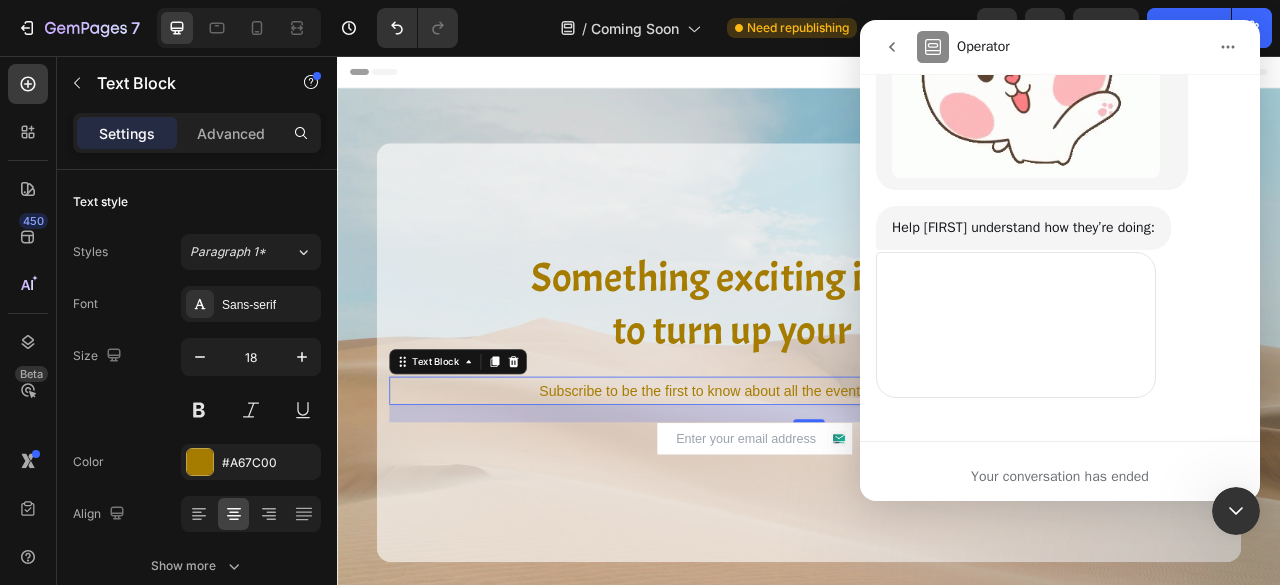 scroll, scrollTop: 4186, scrollLeft: 0, axis: vertical 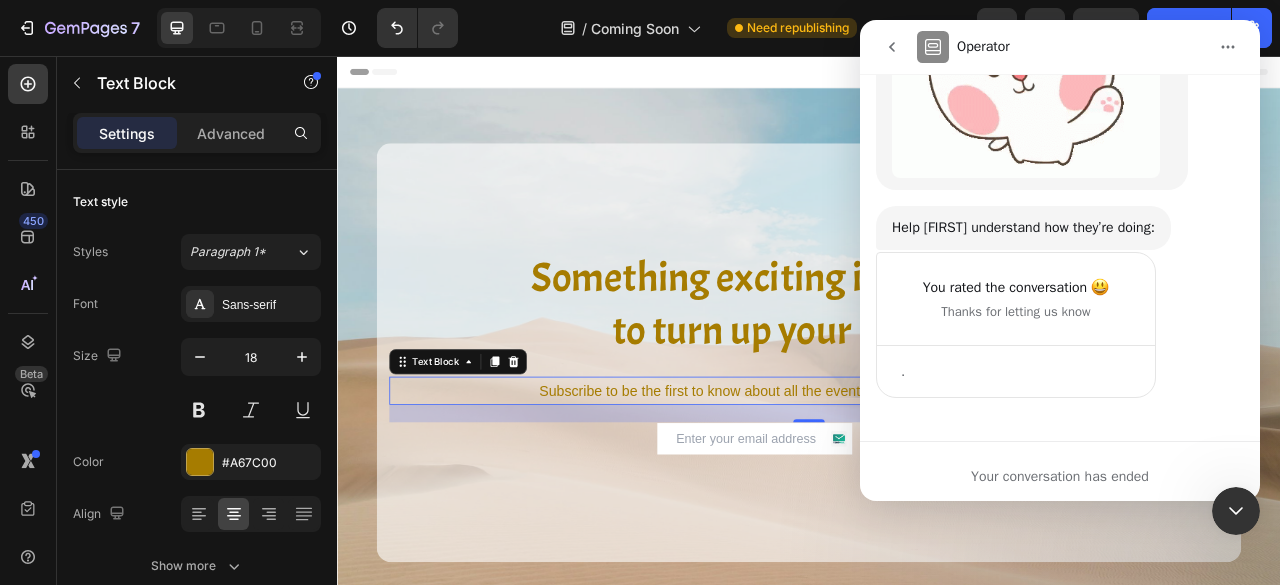 click at bounding box center [1236, 511] 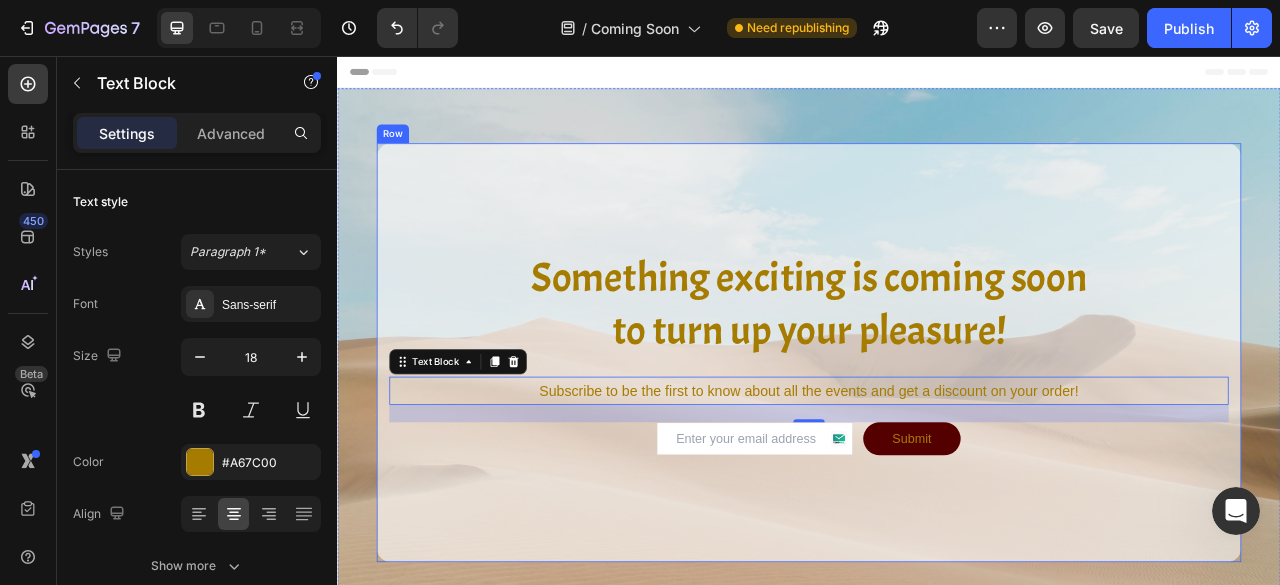 click on "Something exciting is coming soon  to turn up your pleasure! Heading Subscribe to be the first to know about all the events and get a discount on your order! Text Block   22 Email Field Submit Submit Button Row Contact Form Row" at bounding box center [937, 433] 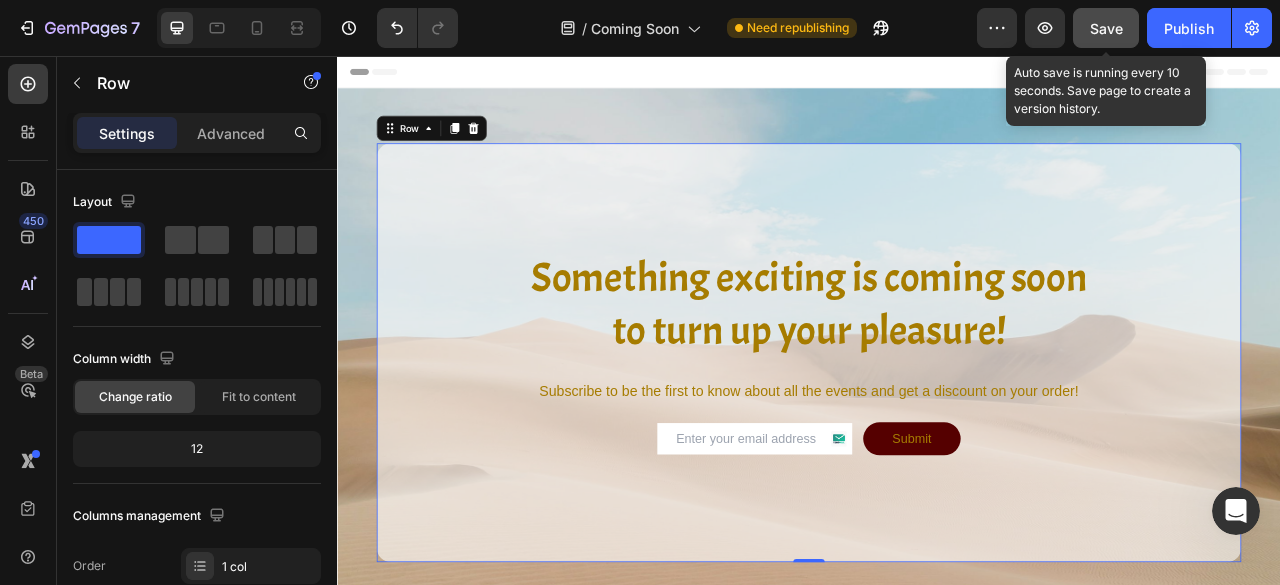 click on "Save" at bounding box center (1106, 28) 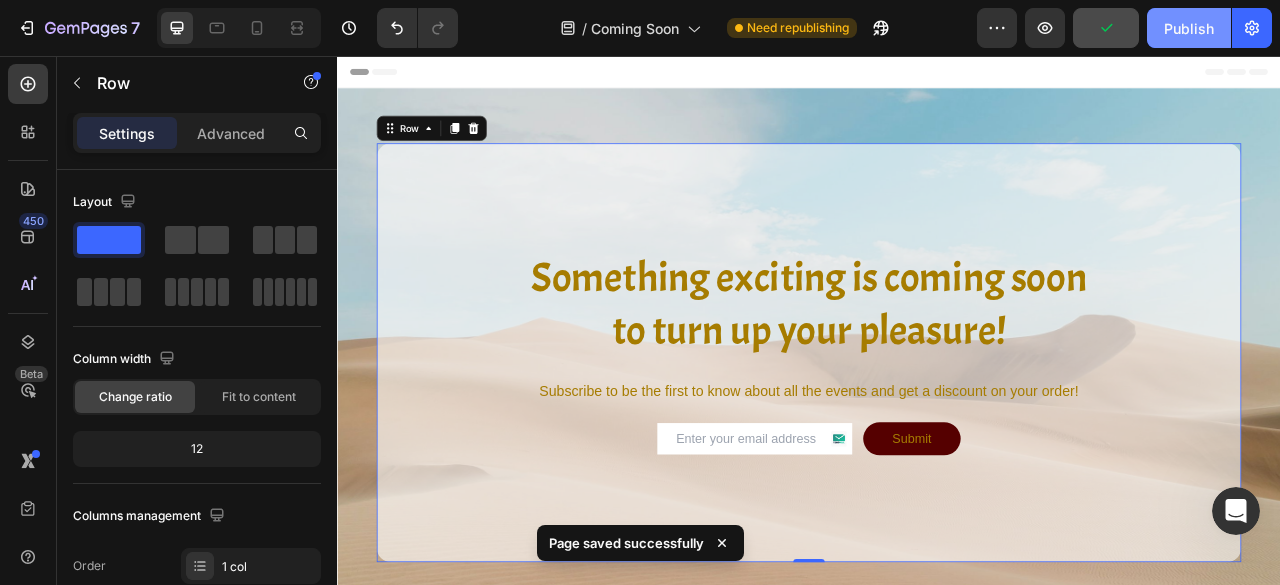 click on "Publish" 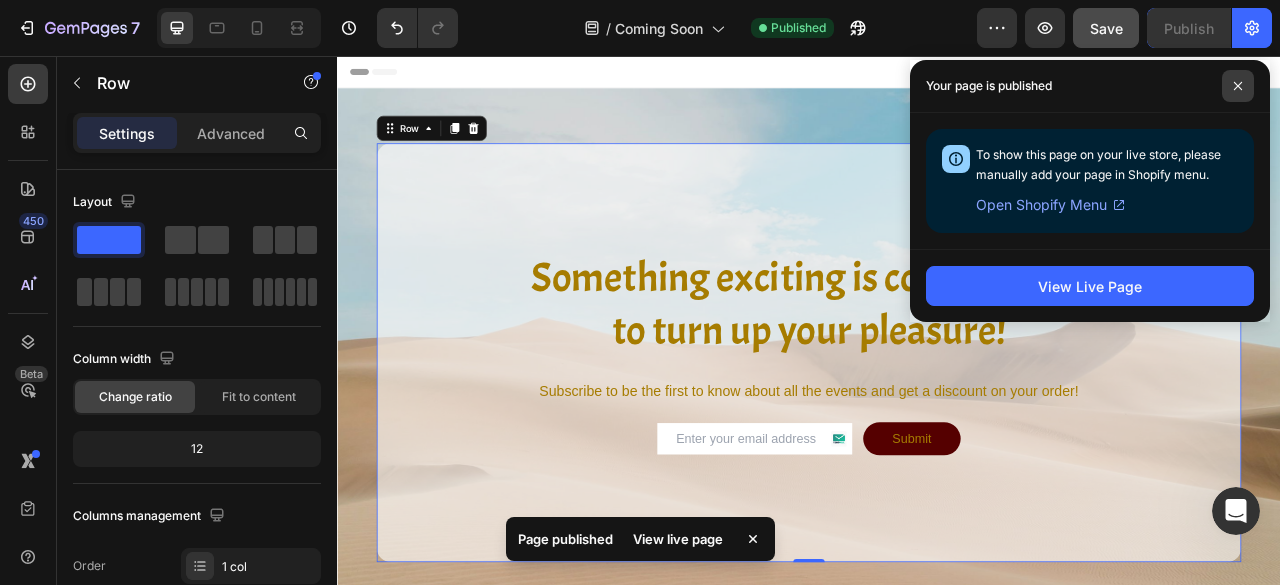 click at bounding box center (1238, 86) 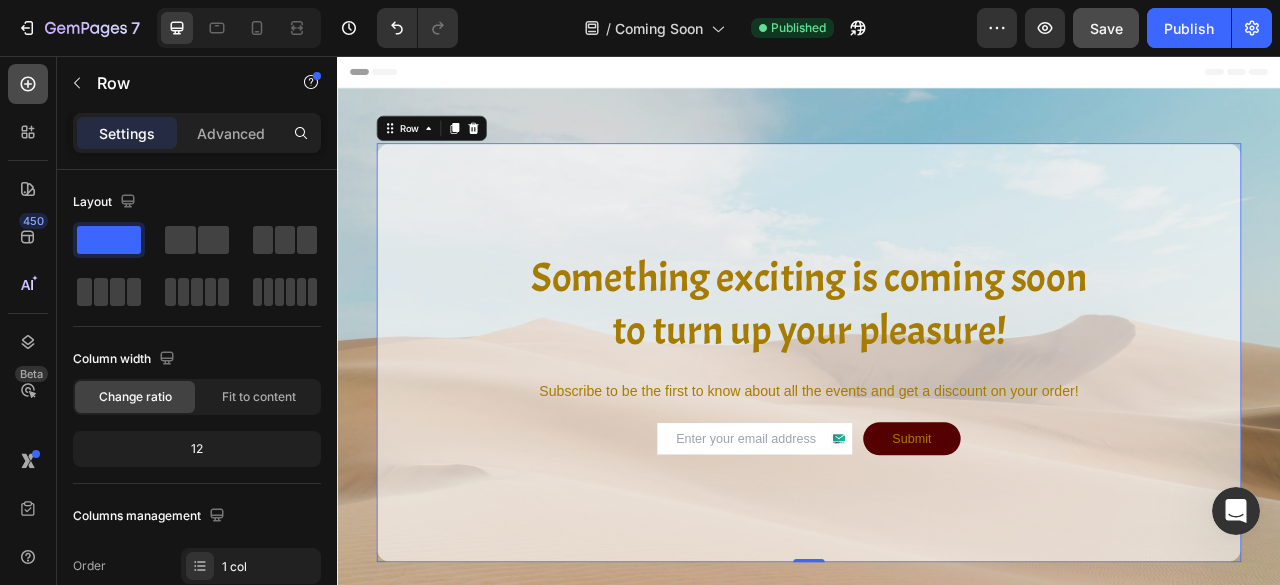 click 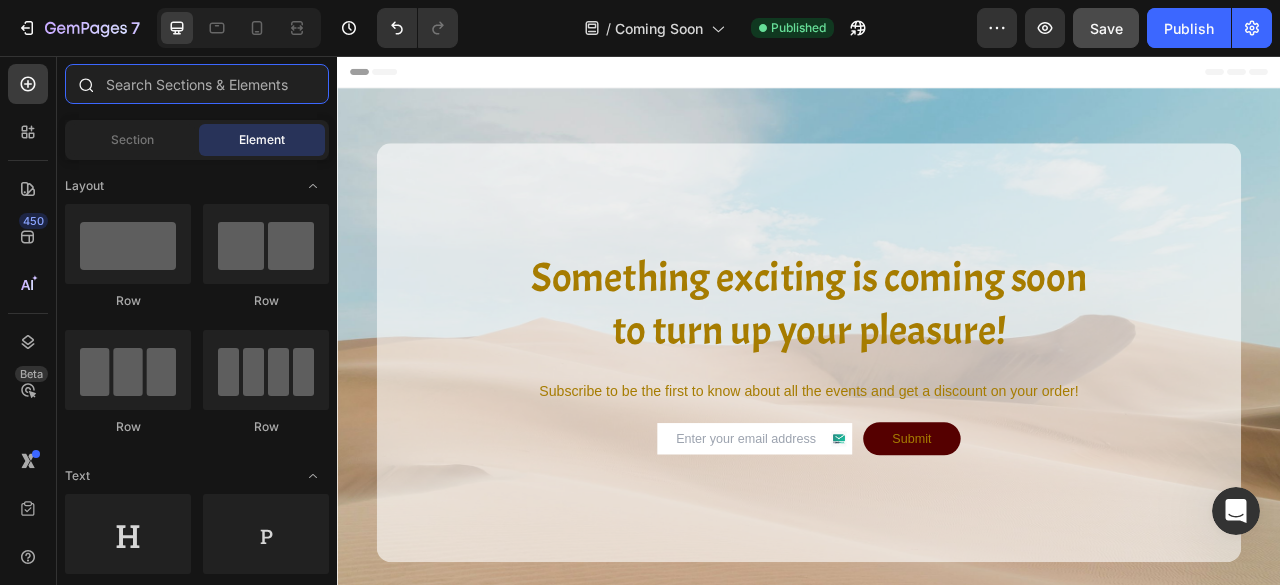 click at bounding box center [197, 84] 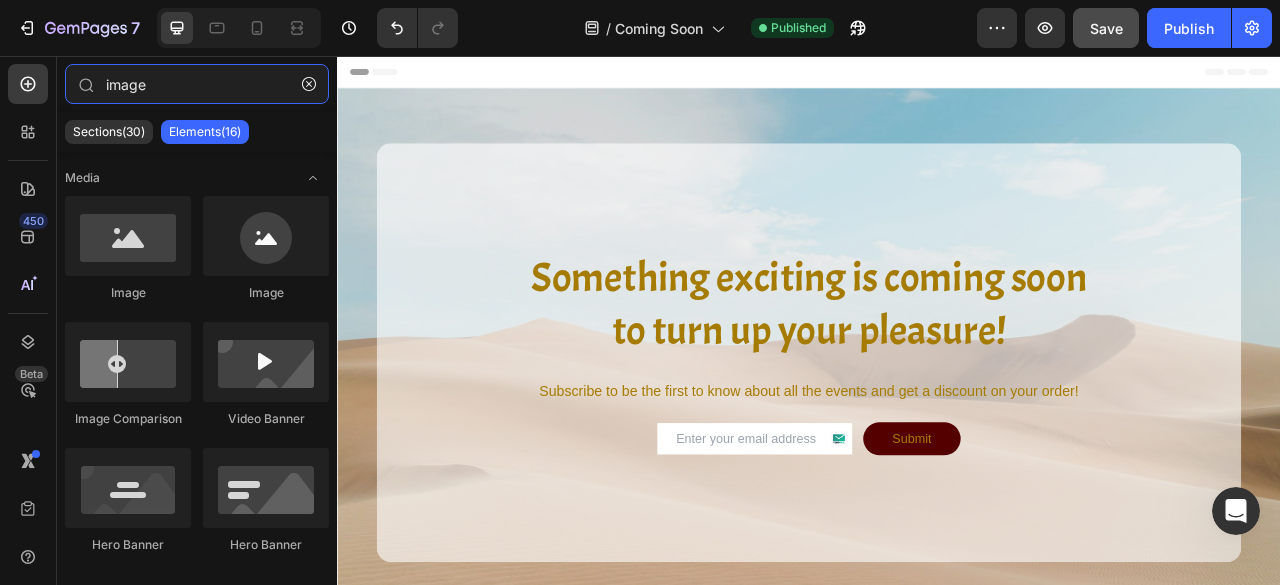 type on "image" 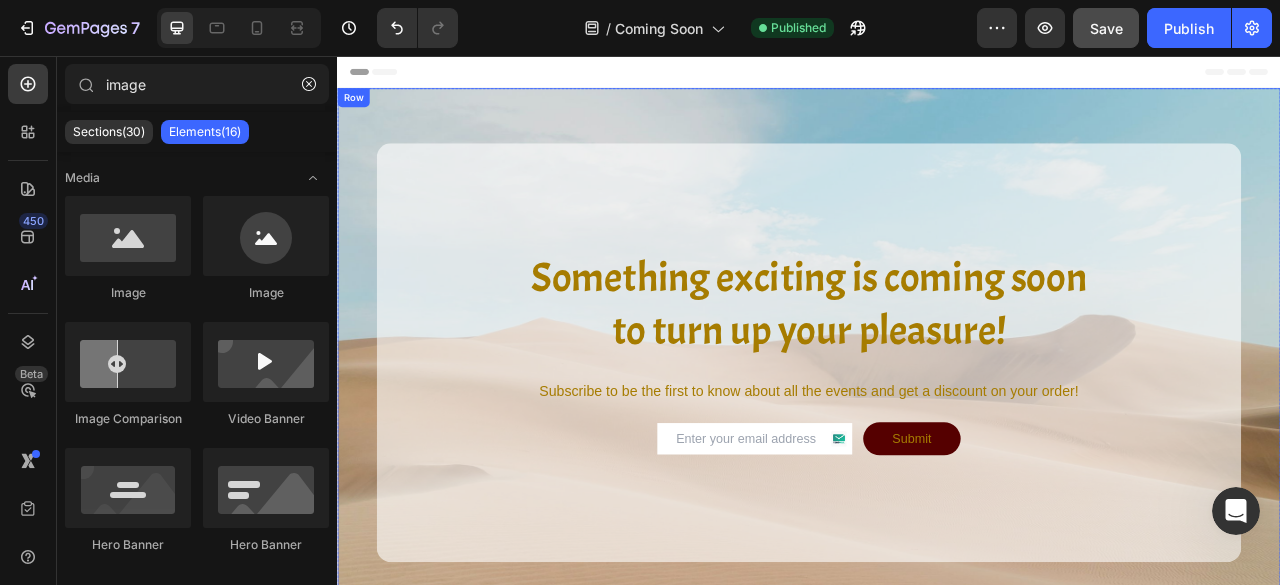 click on "Something exciting is coming soon  to turn up your pleasure! Heading Subscribe to be the first to know about all the events and get a discount on your order! Text Block Email Field Submit Submit Button Row Contact Form Row Row Row" at bounding box center [937, 433] 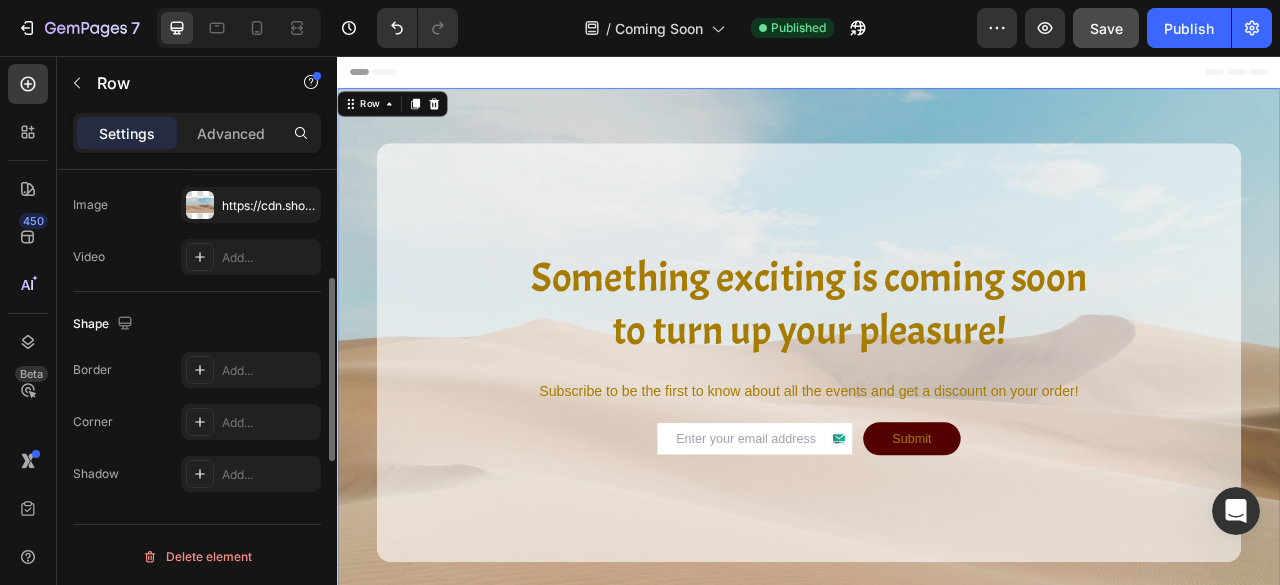 scroll, scrollTop: 614, scrollLeft: 0, axis: vertical 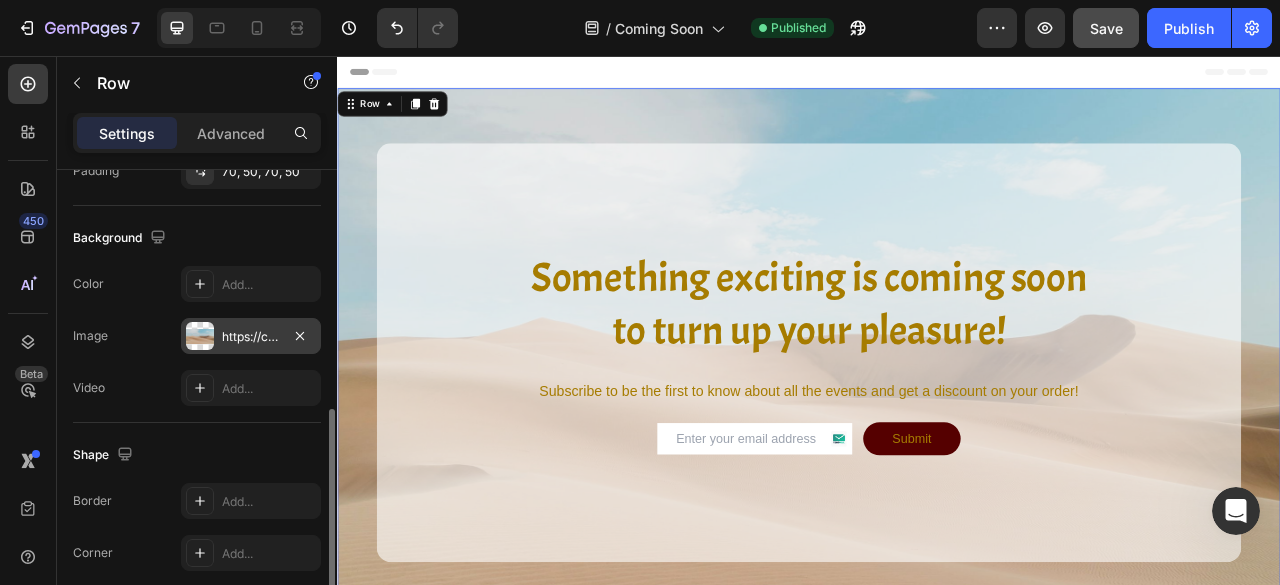 click at bounding box center [200, 336] 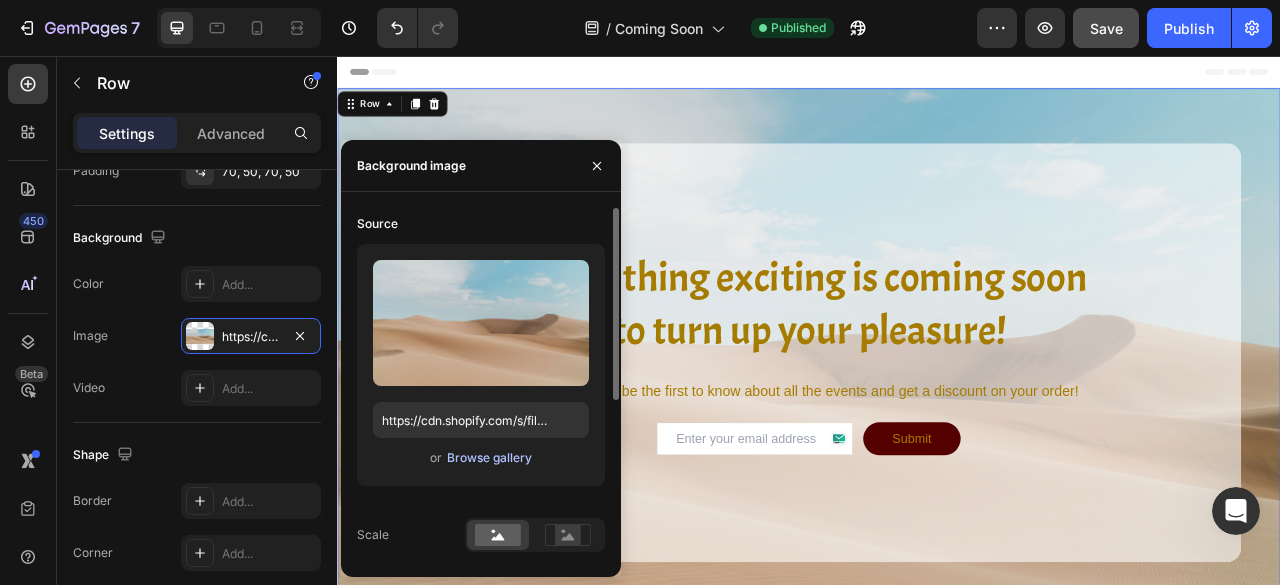 click on "Browse gallery" at bounding box center [489, 458] 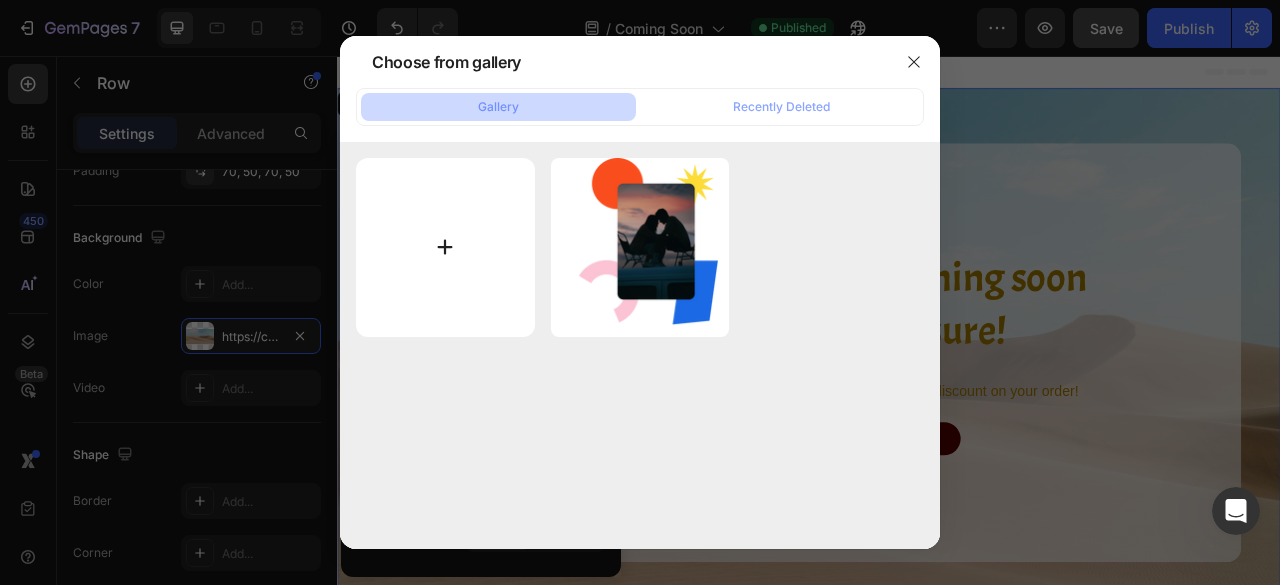 click at bounding box center [445, 247] 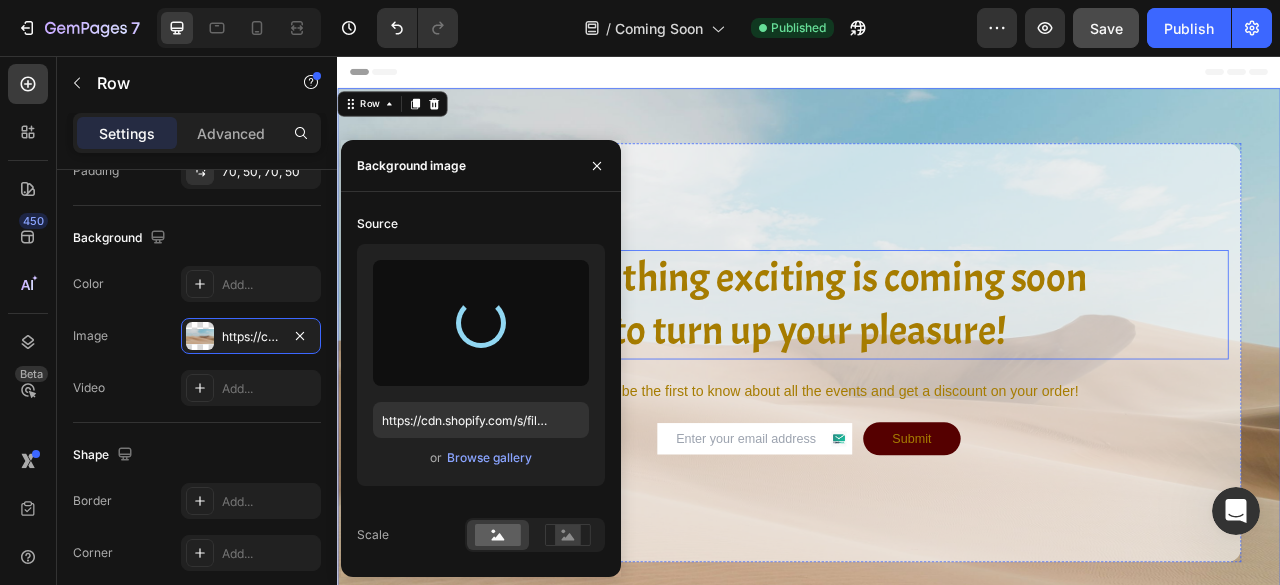 type on "https://cdn.shopify.com/s/files/1/0947/9602/2128/files/gempages_561524849332192346-b1b06290-9a3f-4361-99b3-23634b0b5b8b.jpg" 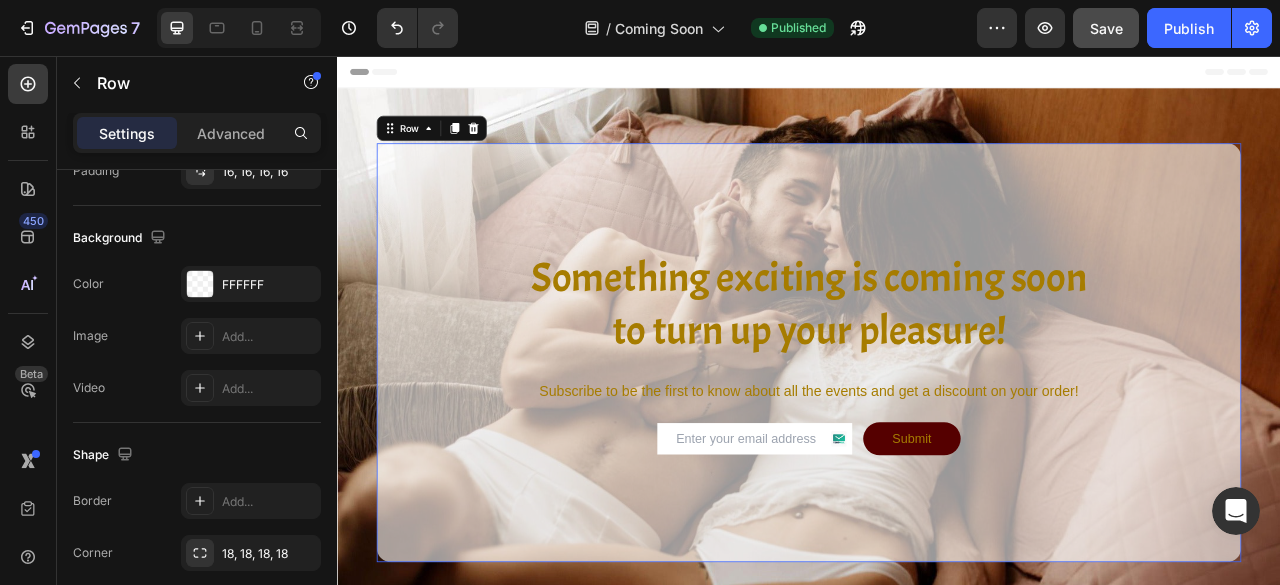 click on "Something exciting is coming soon  to turn up your pleasure! Heading Subscribe to be the first to know about all the events and get a discount on your order! Text Block Email Field Submit Submit Button Row Contact Form Row" at bounding box center (937, 433) 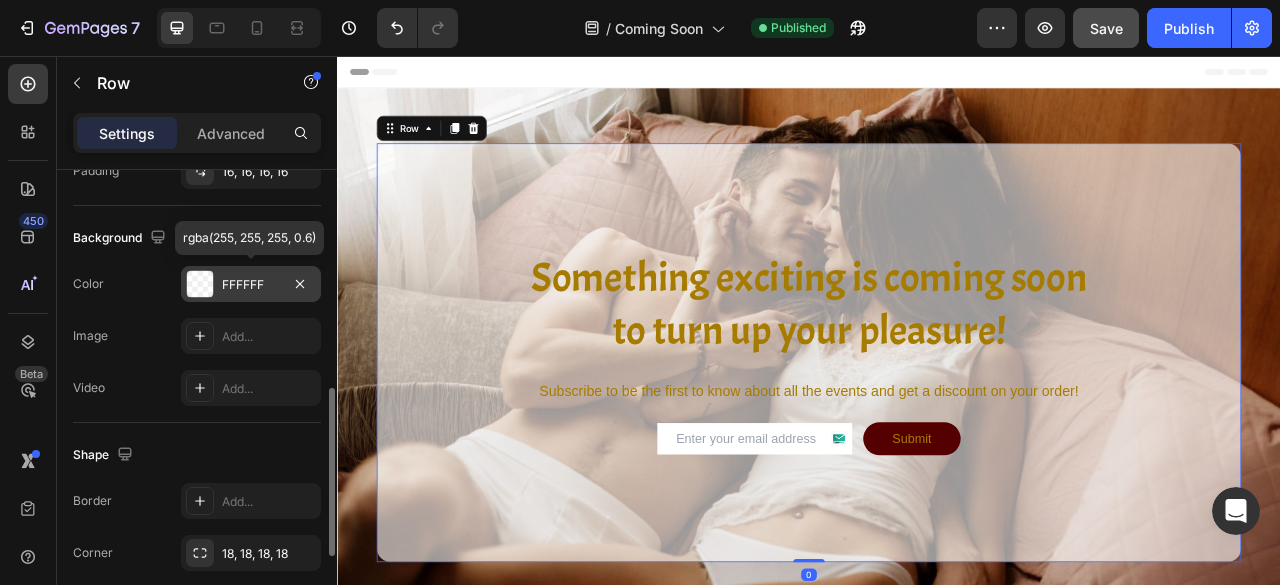 click on "FFFFFF" at bounding box center (251, 285) 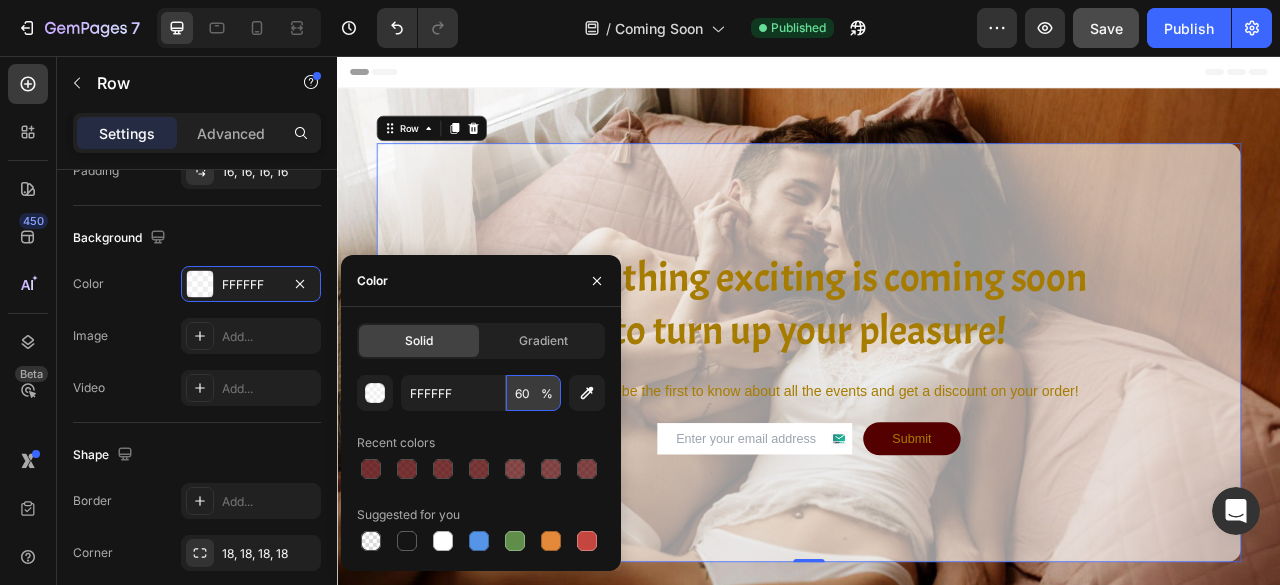 click on "60" at bounding box center (533, 393) 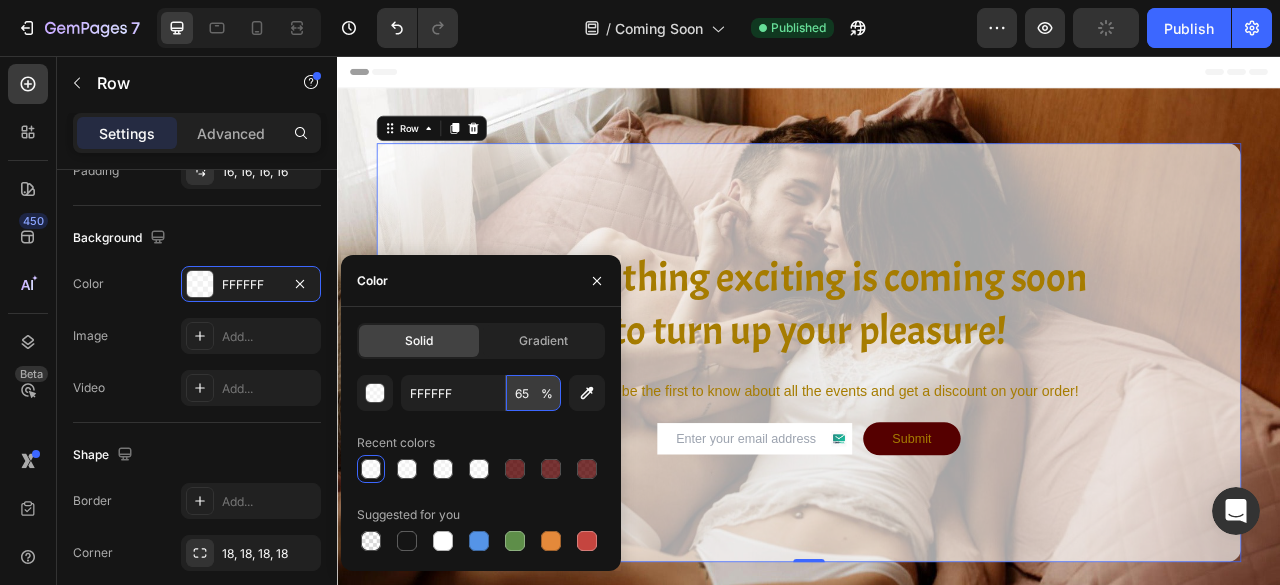 type on "66" 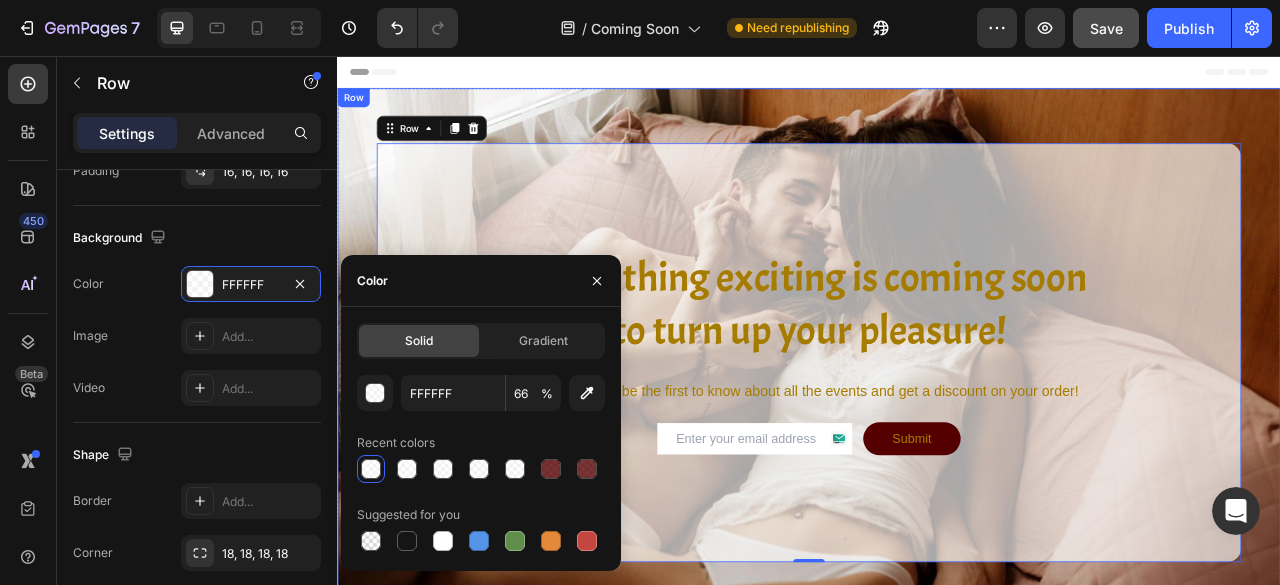 click on "Something exciting is coming soon  to turn up your pleasure! Heading Subscribe to be the first to know about all the events and get a discount on your order! Text Block Email Field Submit Submit Button Row Contact Form Row Row   0 Row" at bounding box center (937, 433) 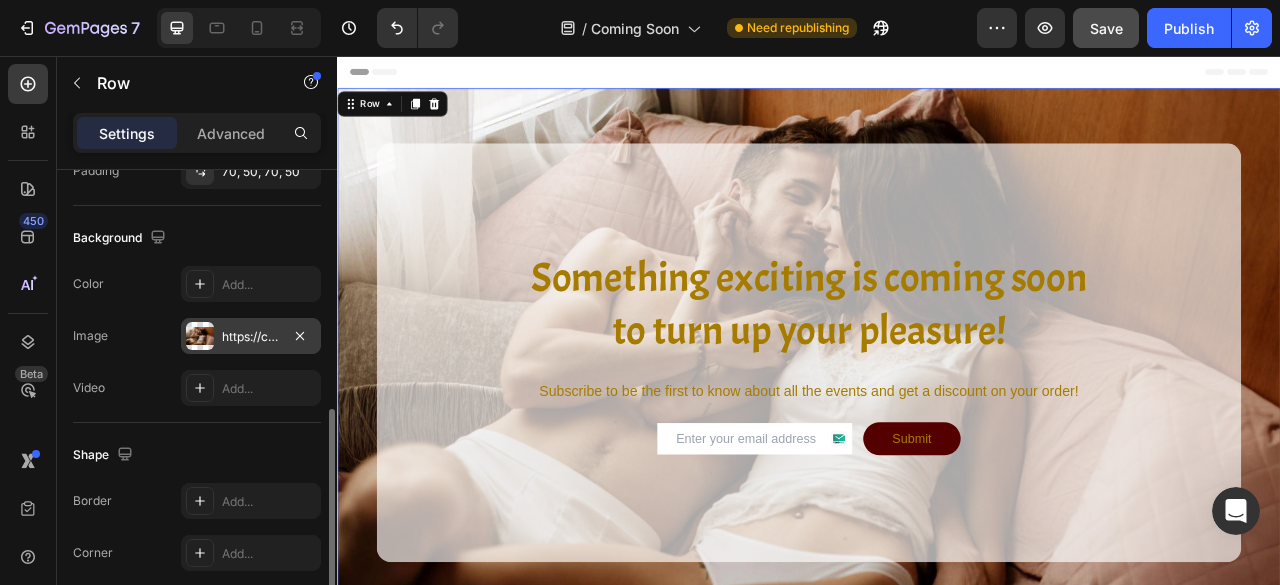 click at bounding box center (200, 336) 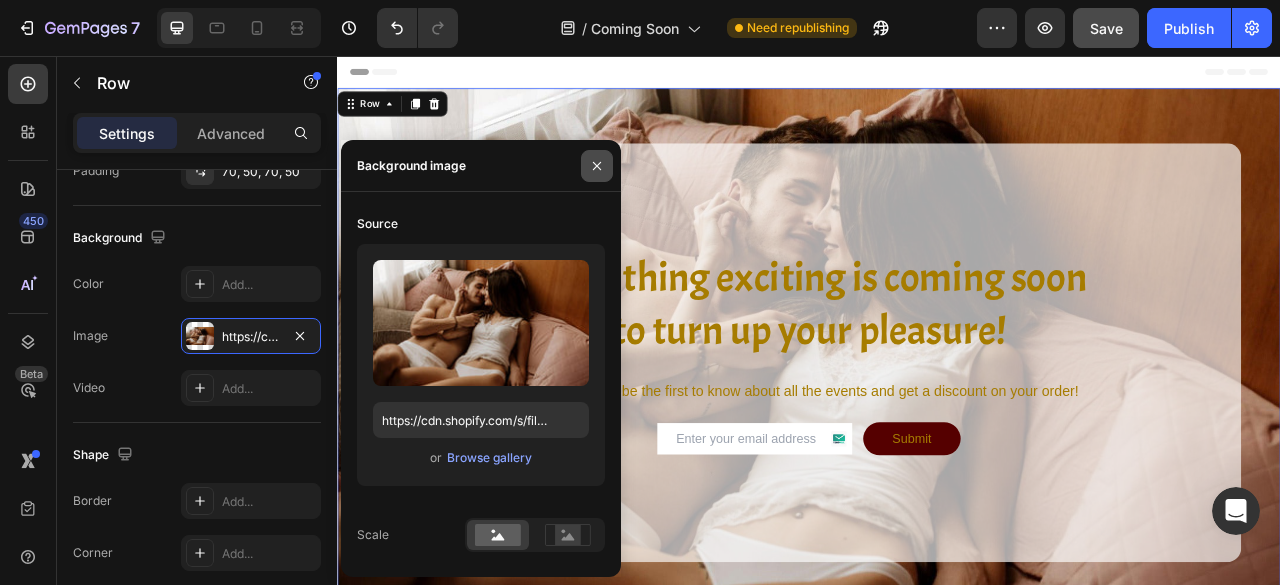click 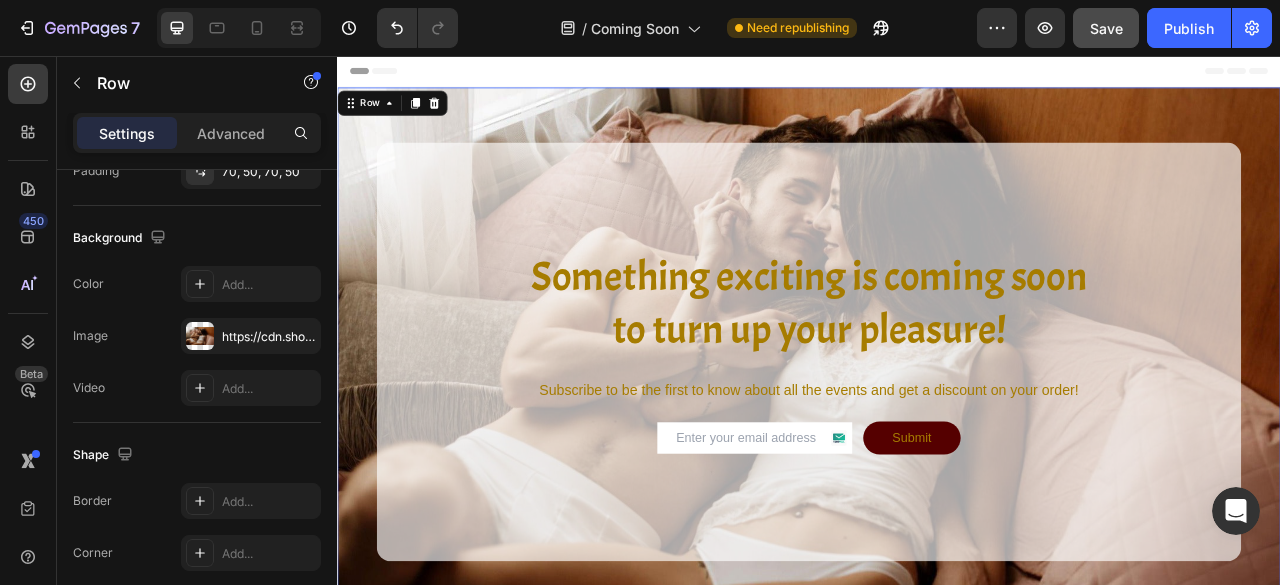 scroll, scrollTop: 0, scrollLeft: 0, axis: both 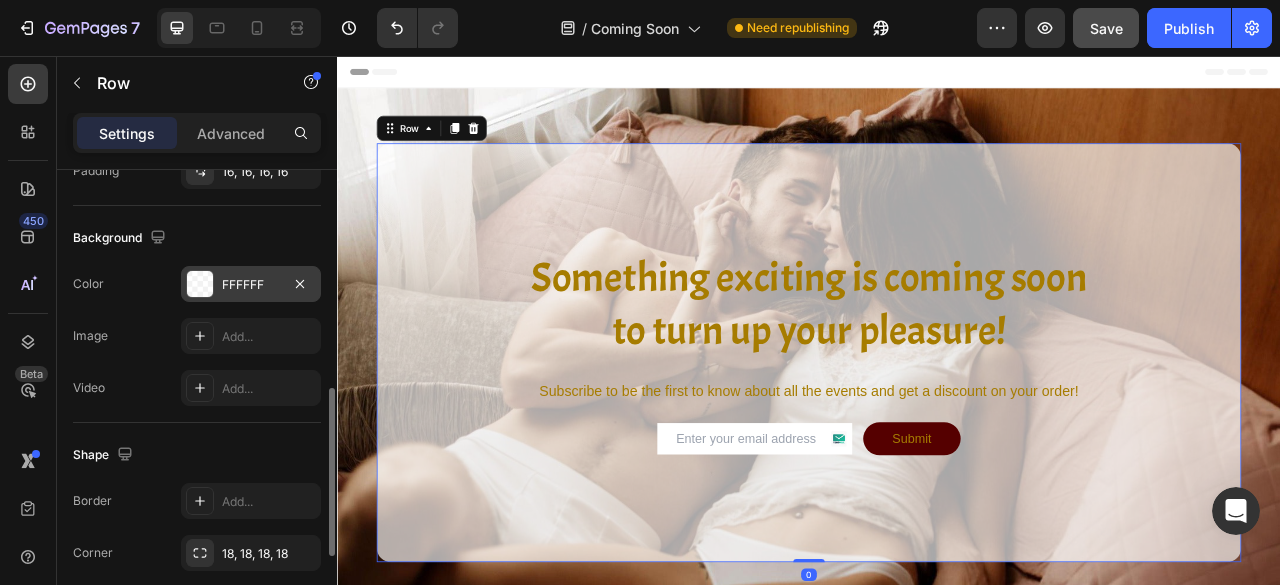 click on "FFFFFF" at bounding box center (251, 285) 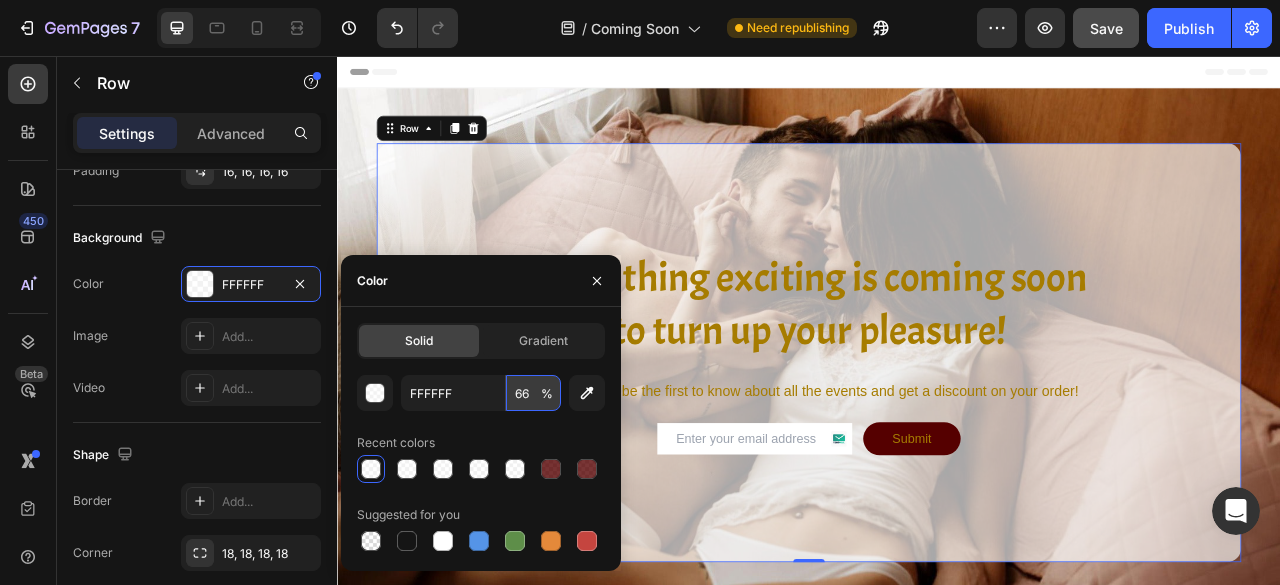 click on "66" at bounding box center (533, 393) 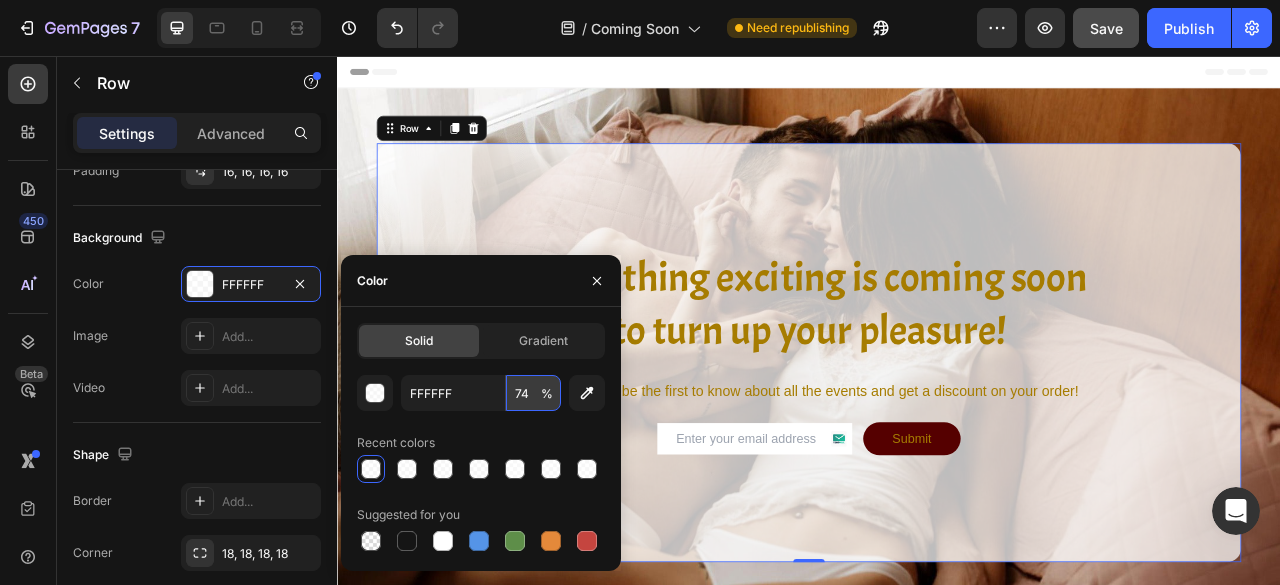 type on "75" 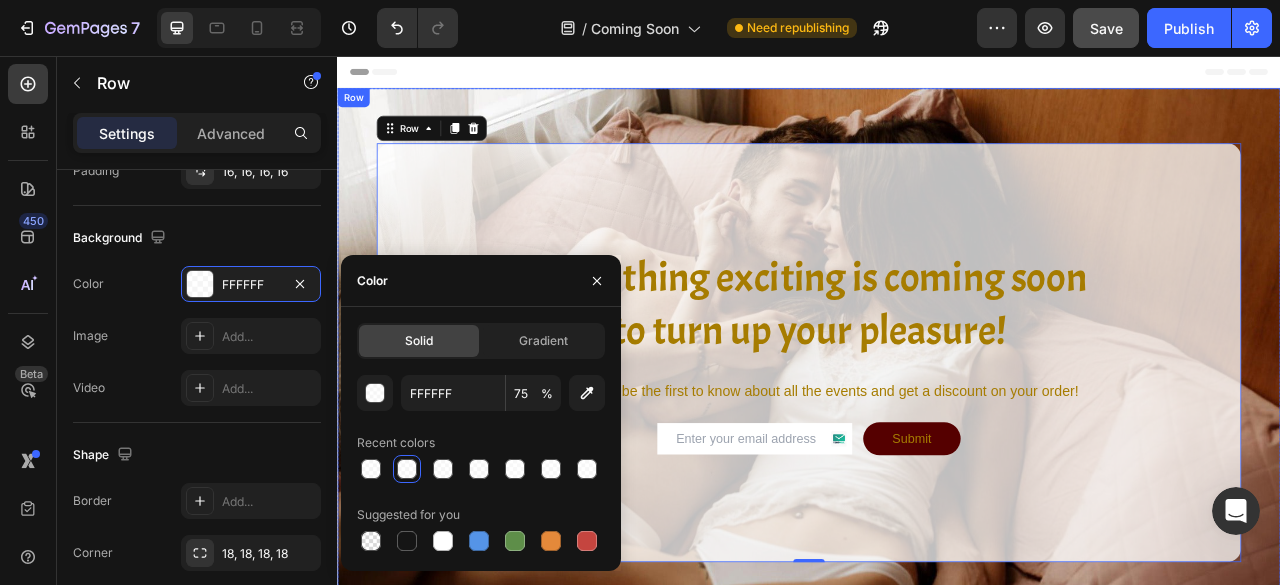 click on "Something exciting is coming soon  to turn up your pleasure! Heading Subscribe to be the first to know about all the events and get a discount on your order! Text Block Email Field Submit Submit Button Row Contact Form Row Row   0 Row" at bounding box center (937, 433) 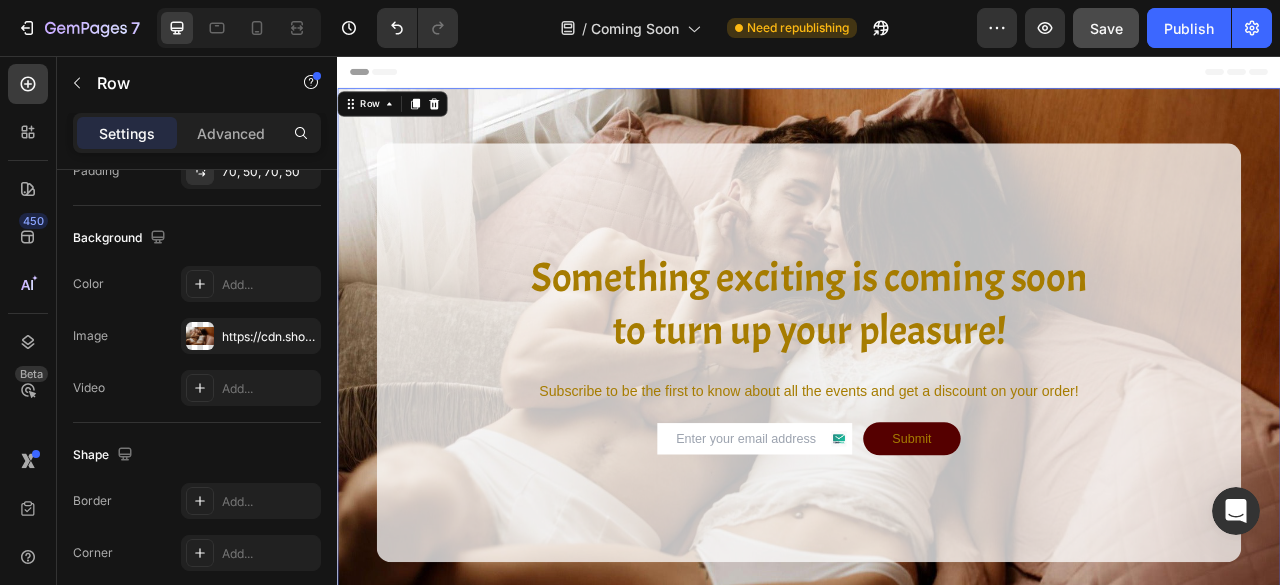 scroll, scrollTop: 1, scrollLeft: 0, axis: vertical 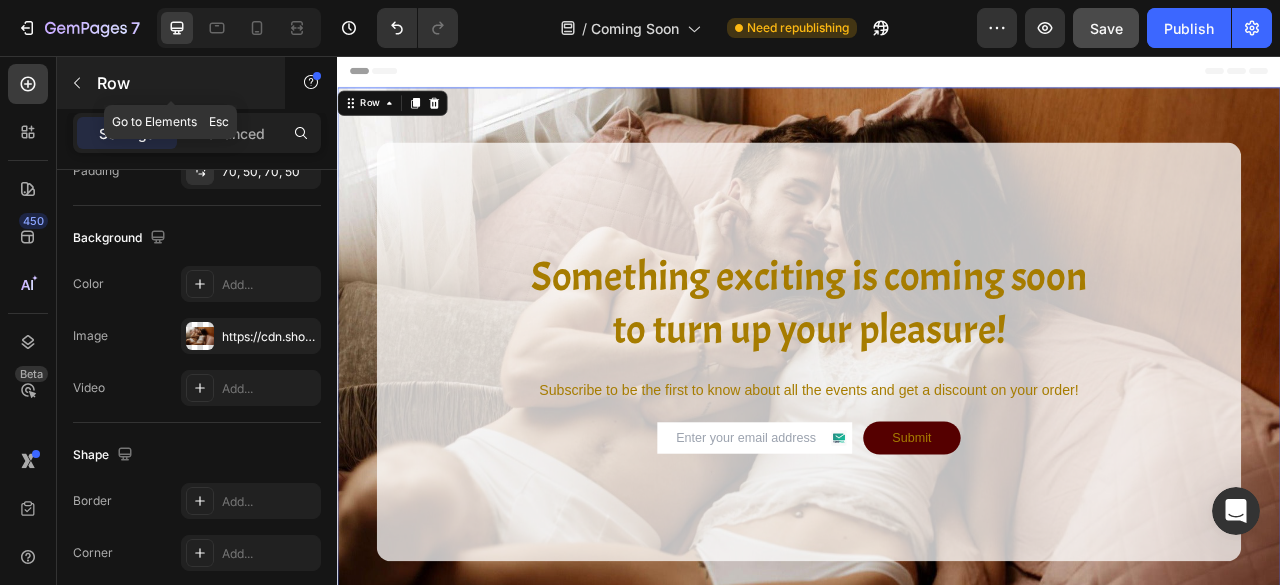 click at bounding box center [77, 83] 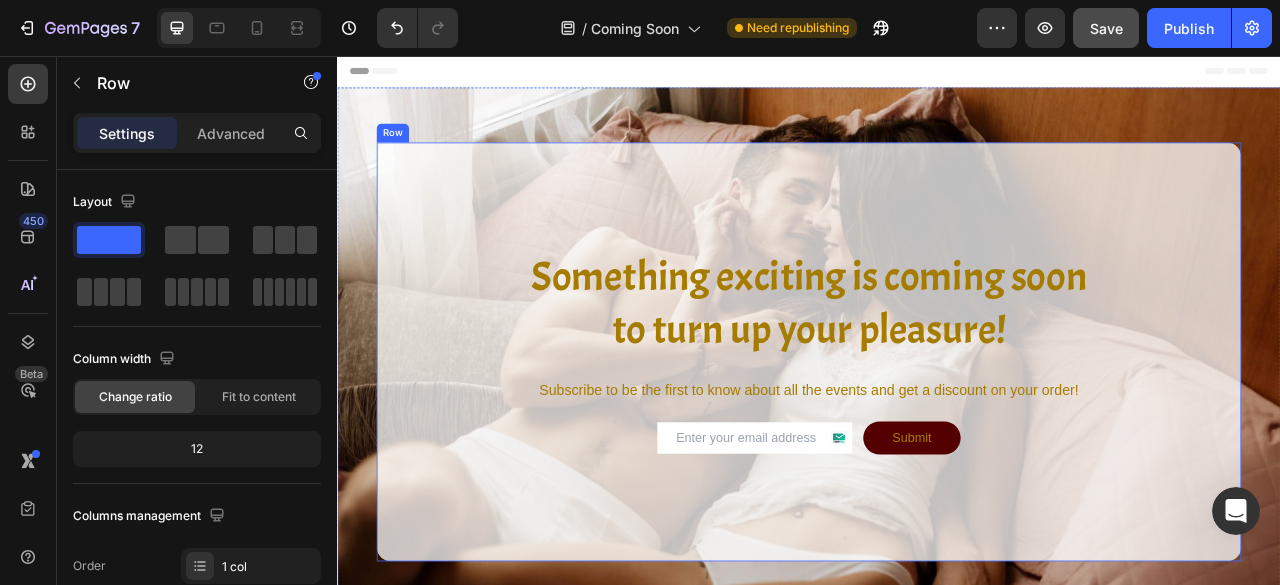 click on "Something exciting is coming soon  to turn up your pleasure! Heading Subscribe to be the first to know about all the events and get a discount on your order! Text Block Email Field Submit Submit Button Row Contact Form Row" at bounding box center (937, 432) 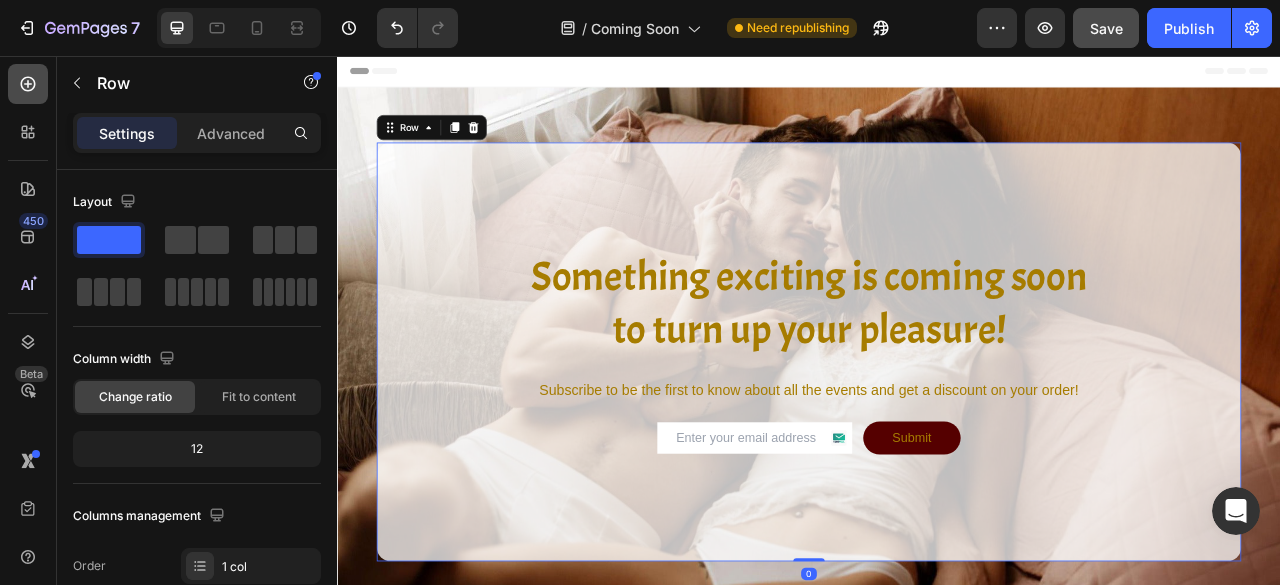 click 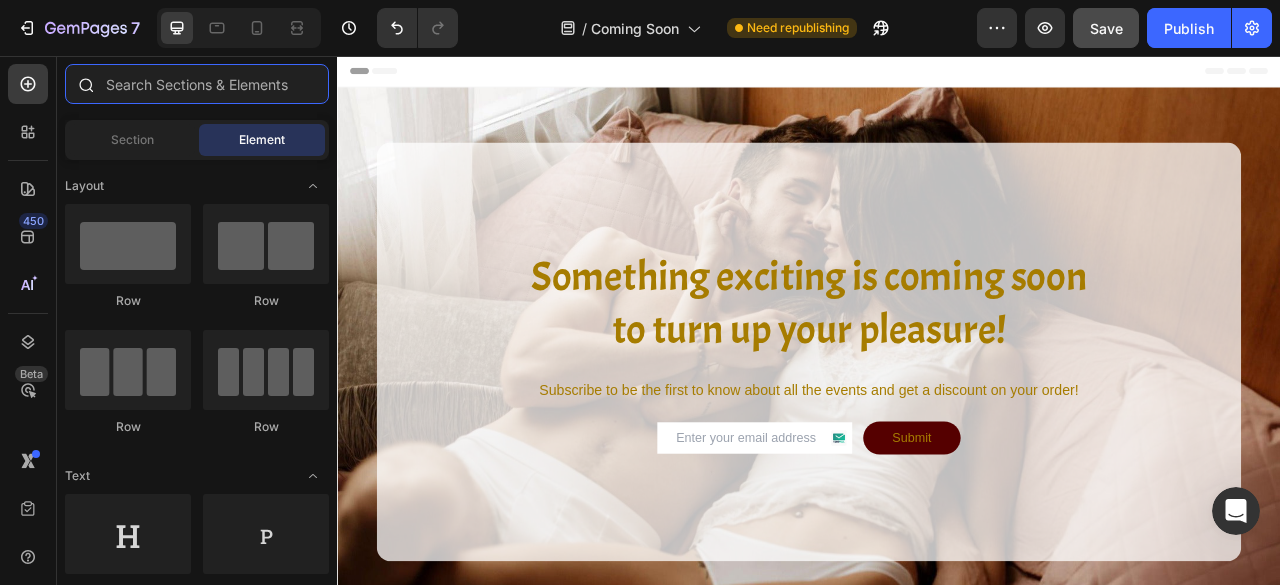 click at bounding box center [197, 84] 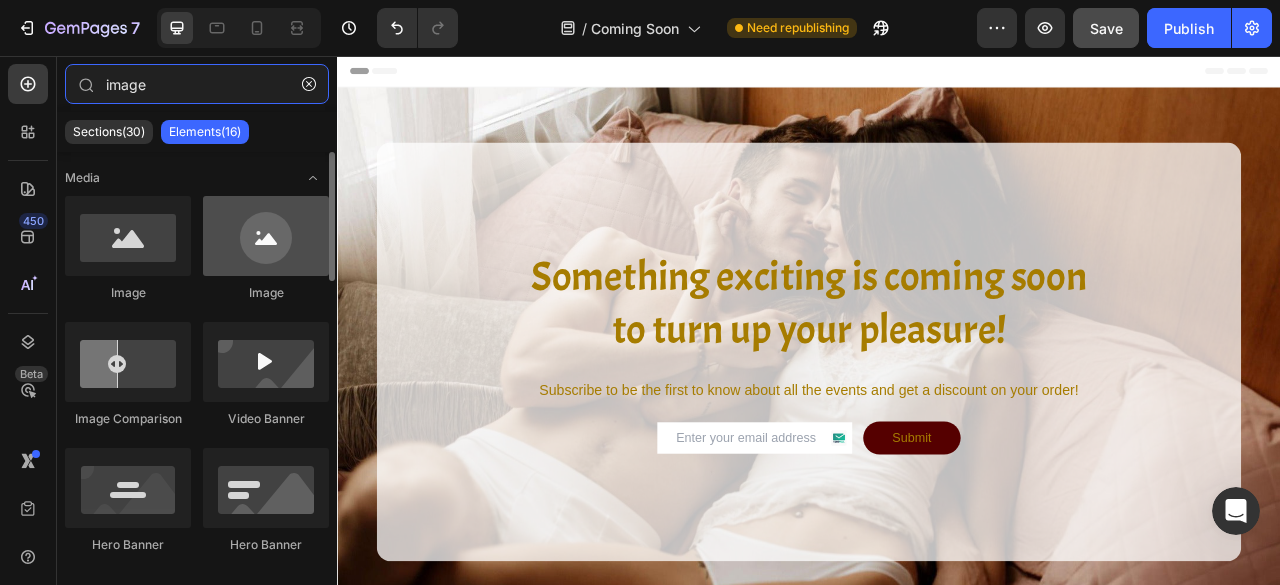 type on "image" 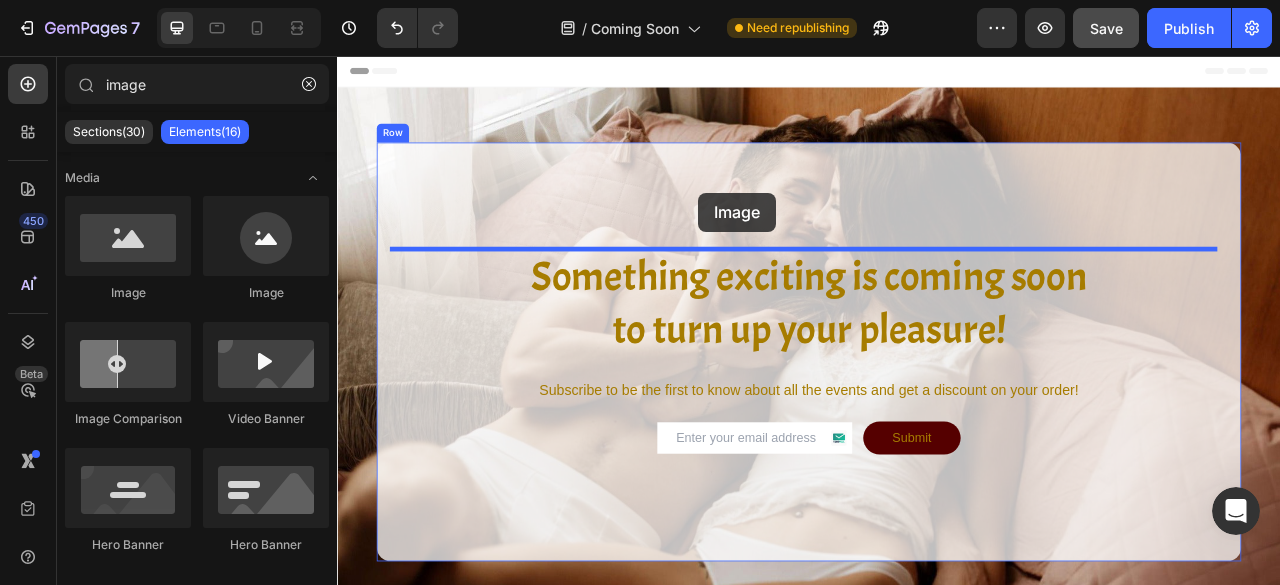 drag, startPoint x: 598, startPoint y: 300, endPoint x: 797, endPoint y: 230, distance: 210.9526 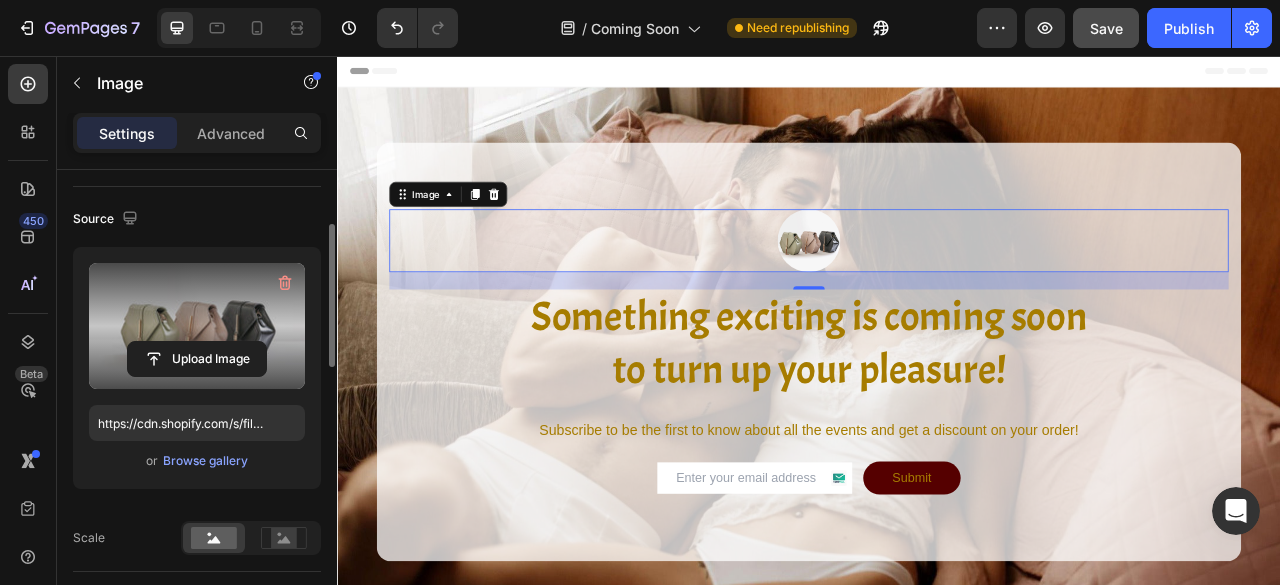scroll, scrollTop: 93, scrollLeft: 0, axis: vertical 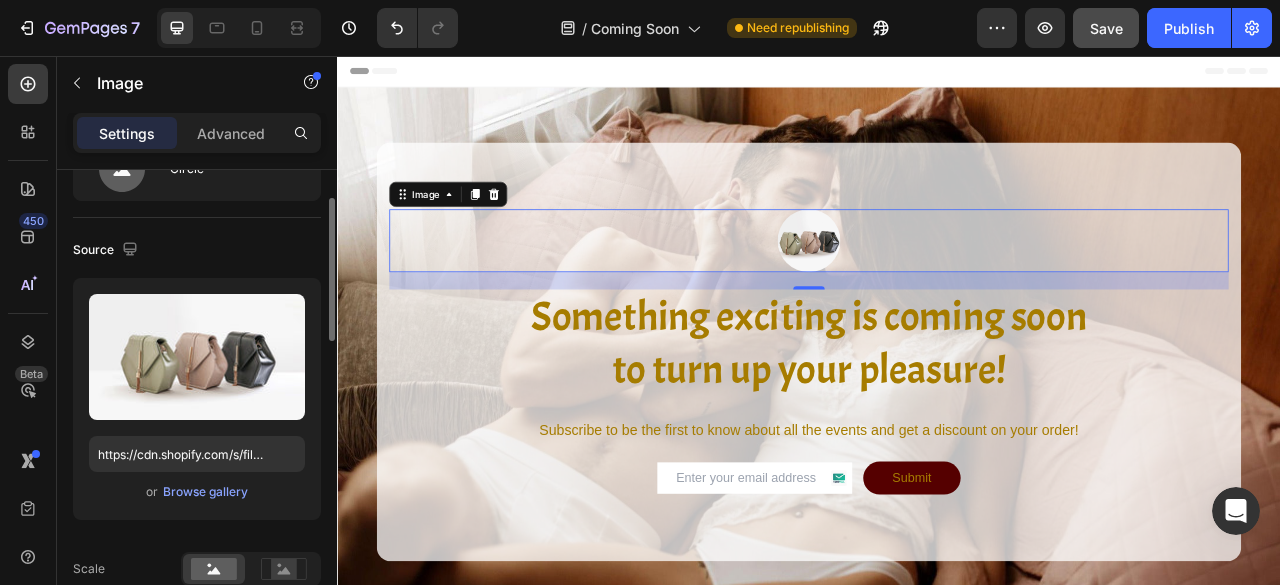 click on "or  Browse gallery" at bounding box center [197, 492] 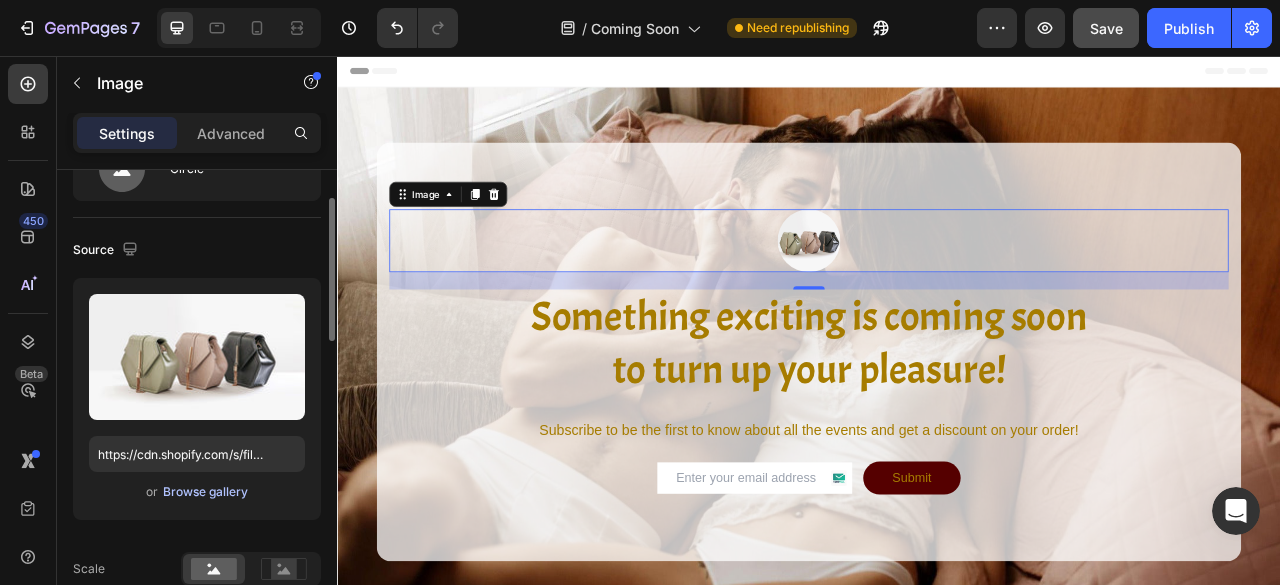 click on "Browse gallery" at bounding box center [205, 492] 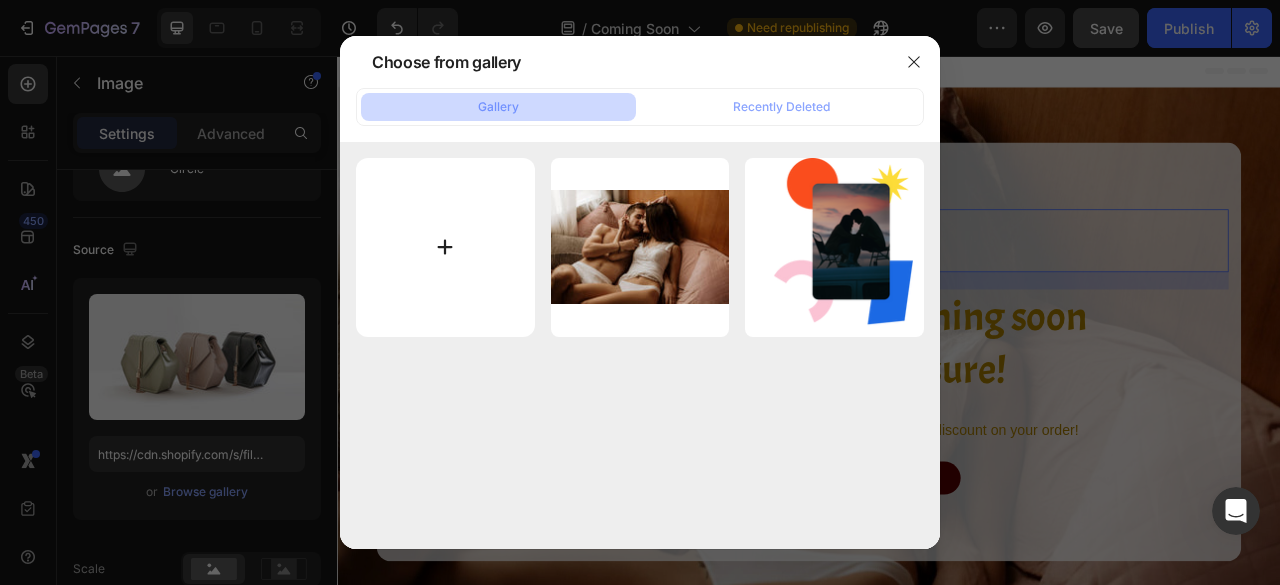 click at bounding box center [445, 247] 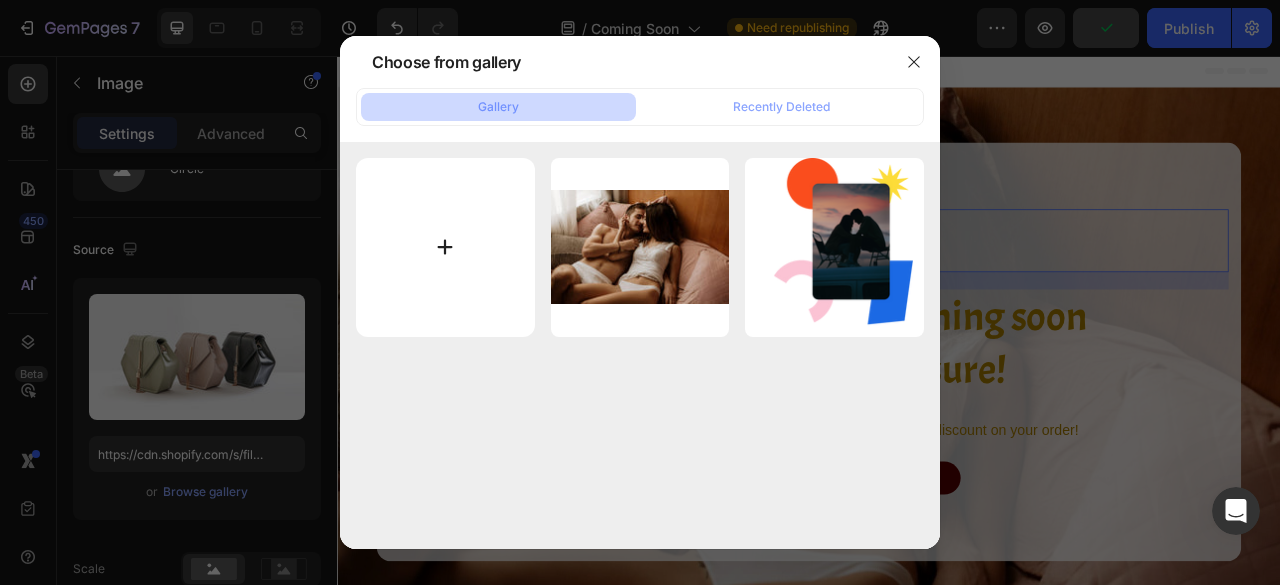 type on "C:\fakepath\mohx transparent.png" 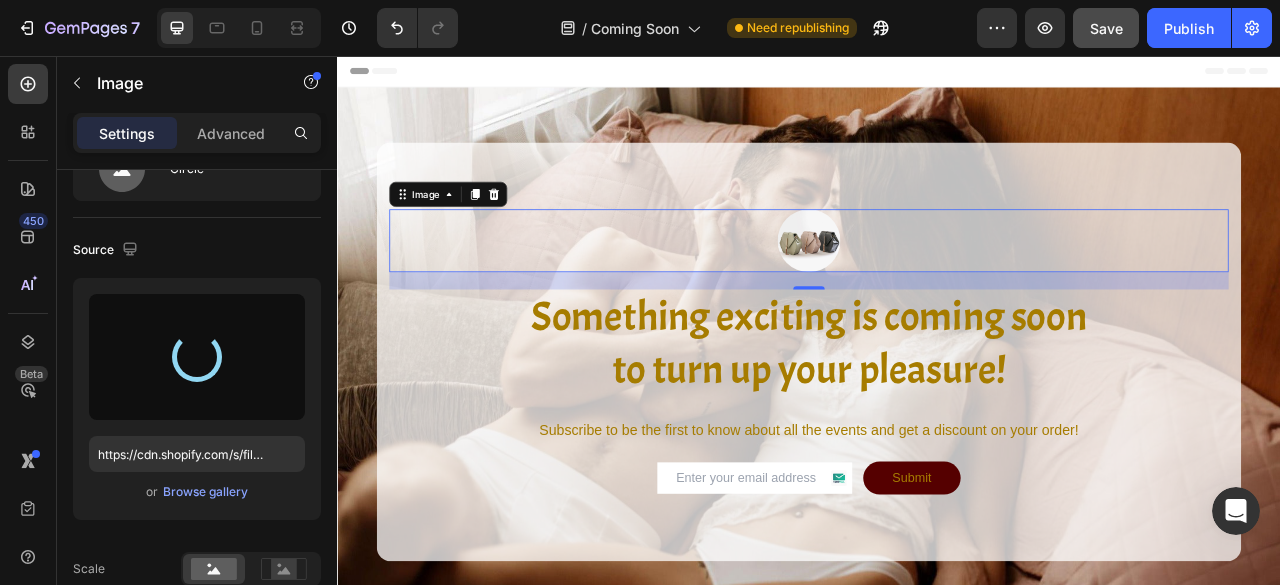 type on "https://cdn.shopify.com/s/files/1/0947/9602/2128/files/gempages_561524849332192346-06d9b809-de21-487f-862a-41ab16d764ad.png" 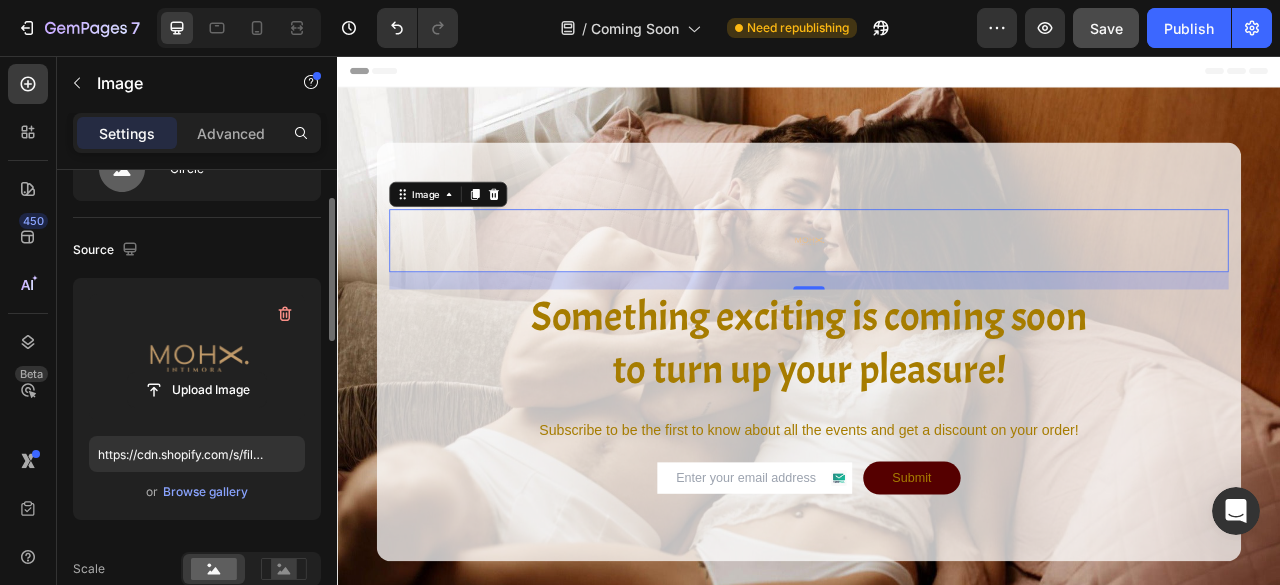 click at bounding box center [197, 357] 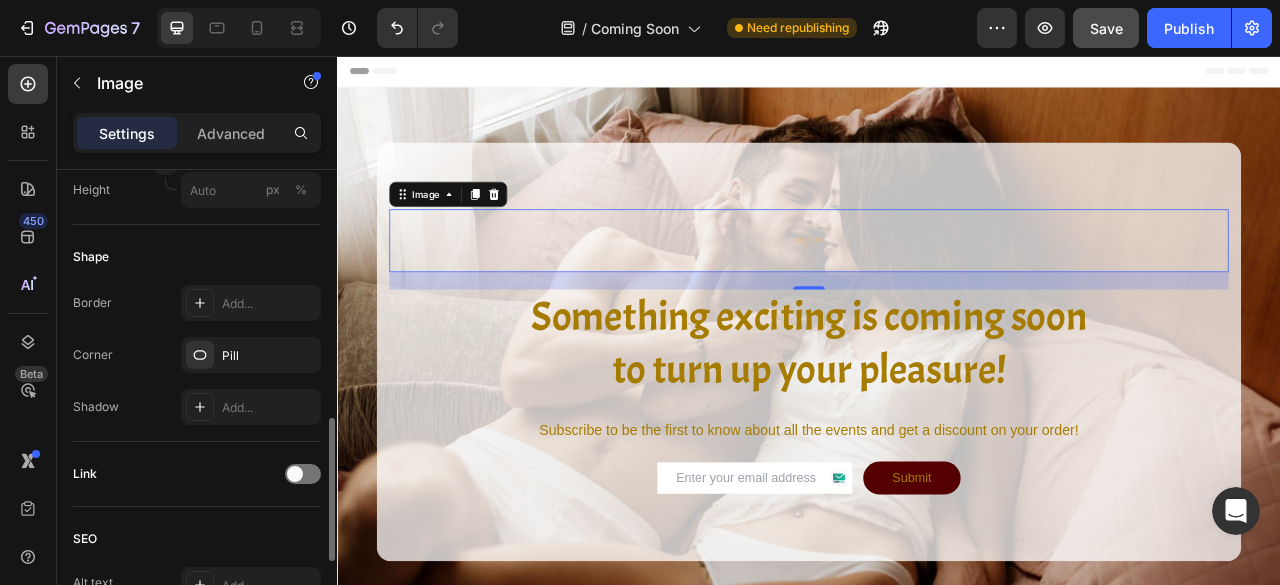 scroll, scrollTop: 719, scrollLeft: 0, axis: vertical 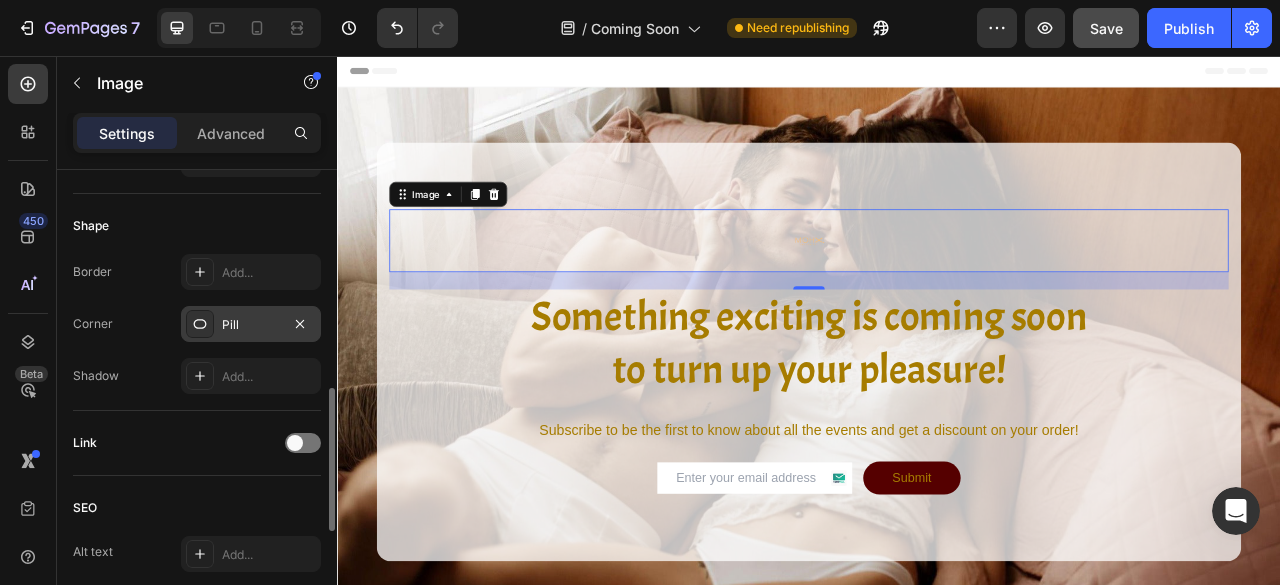 click on "Pill" at bounding box center (251, 324) 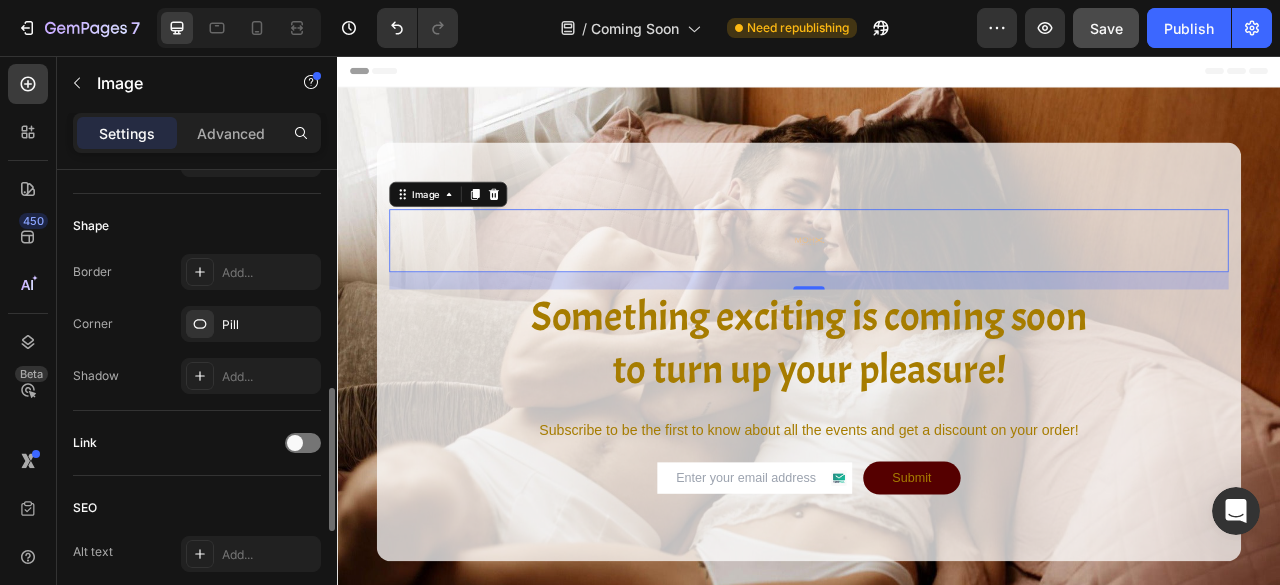 click on "Shape Border Add... Corner Pill Shadow Add..." 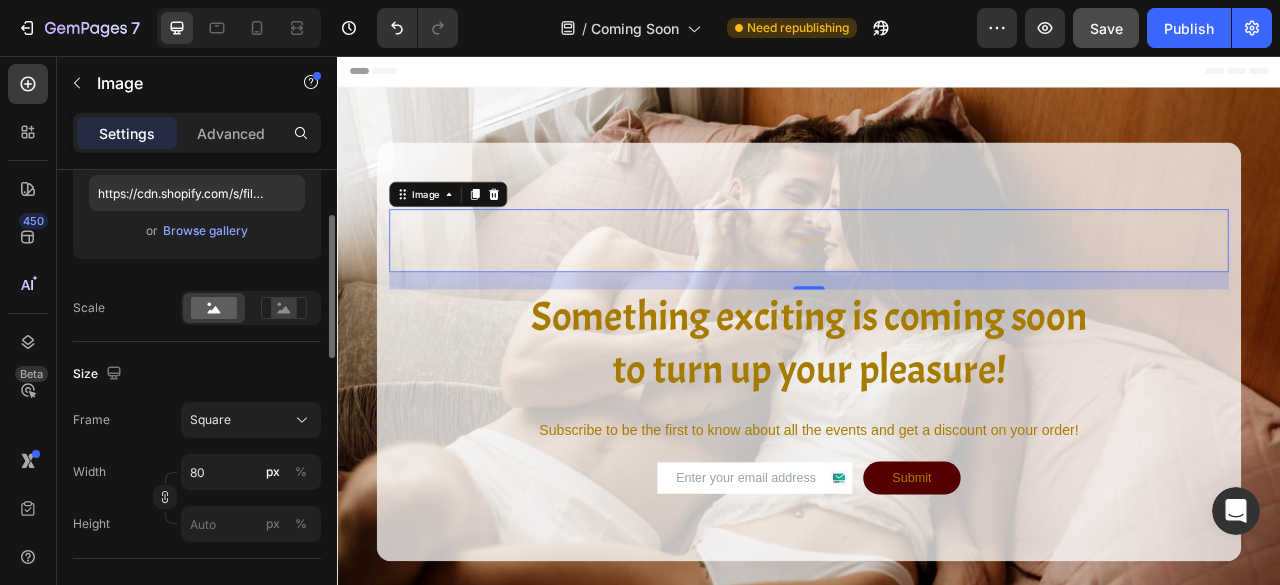scroll, scrollTop: 290, scrollLeft: 0, axis: vertical 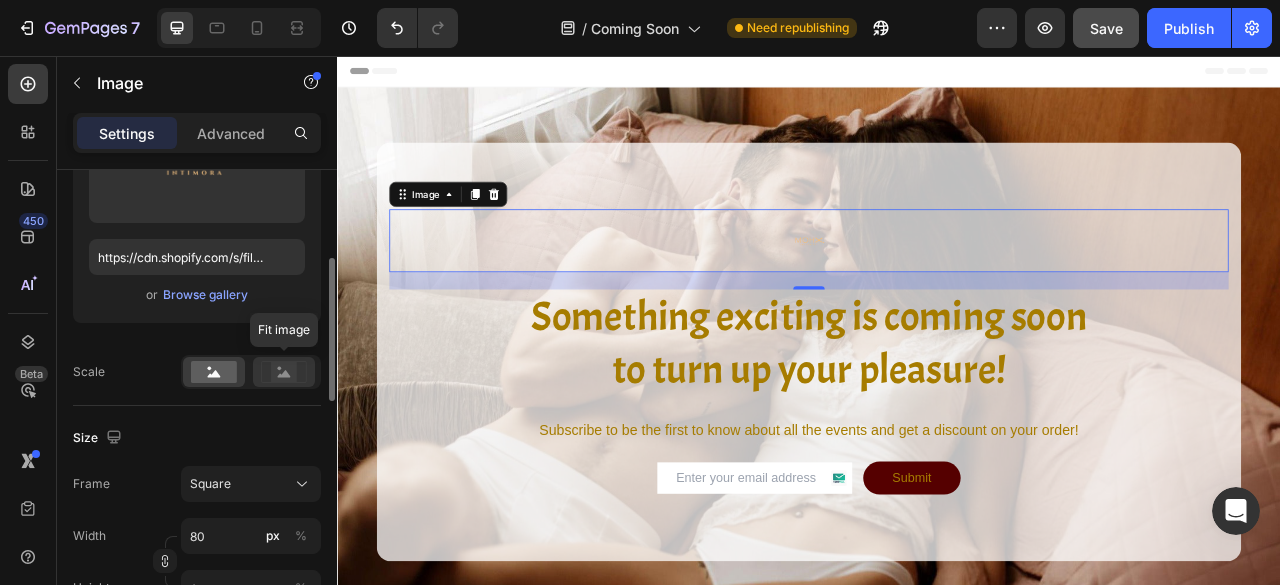 click 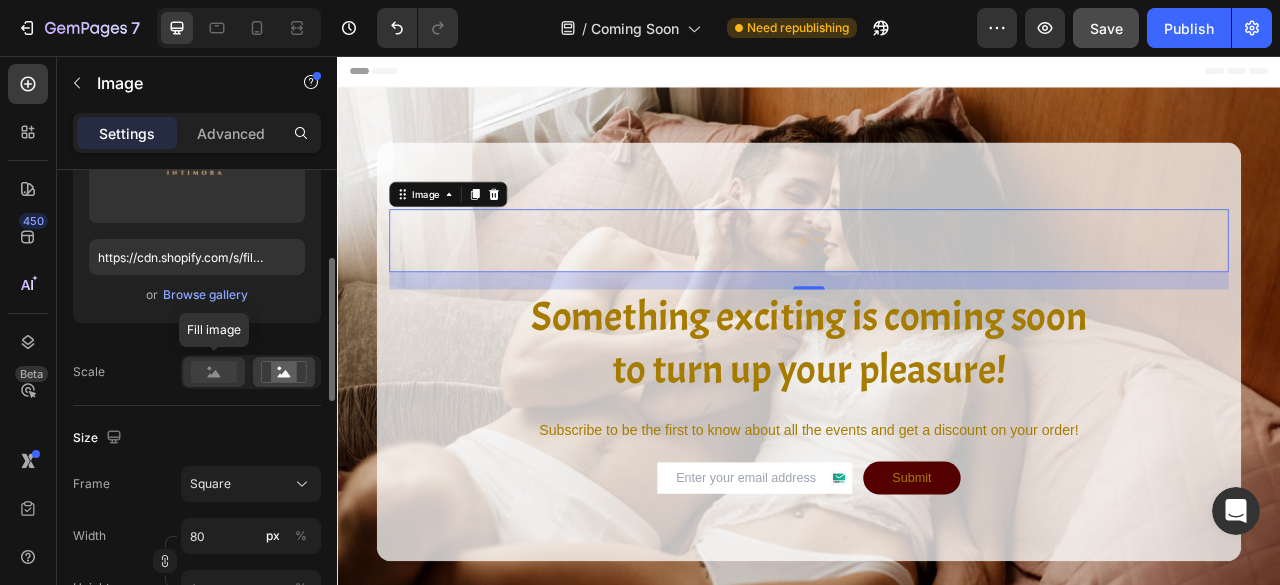click 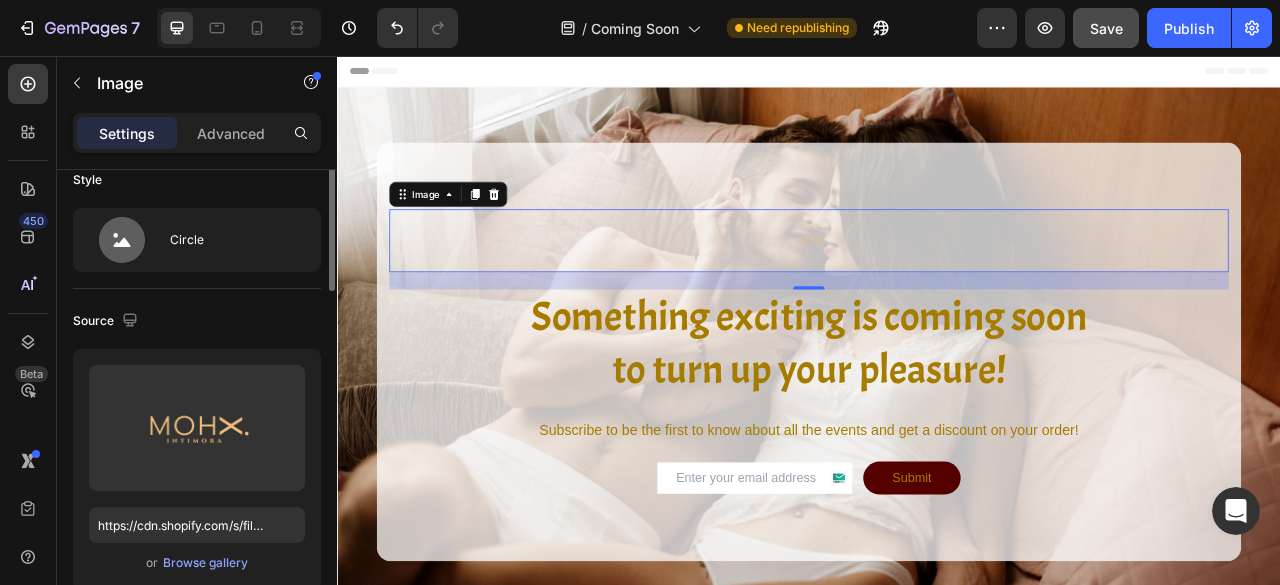 scroll, scrollTop: 0, scrollLeft: 0, axis: both 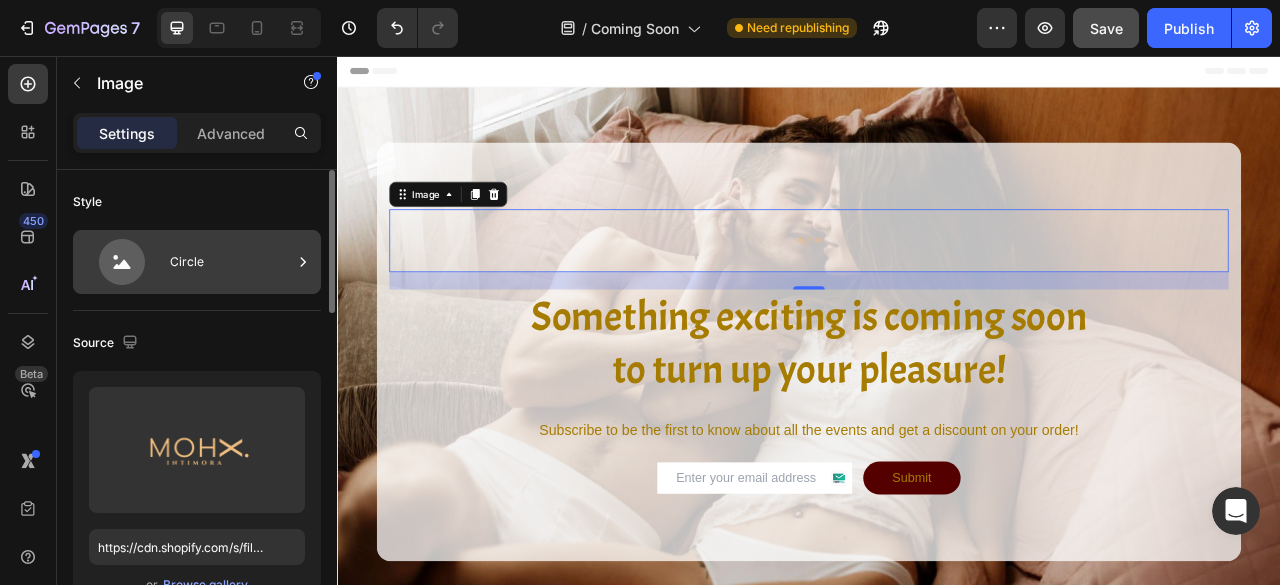 click 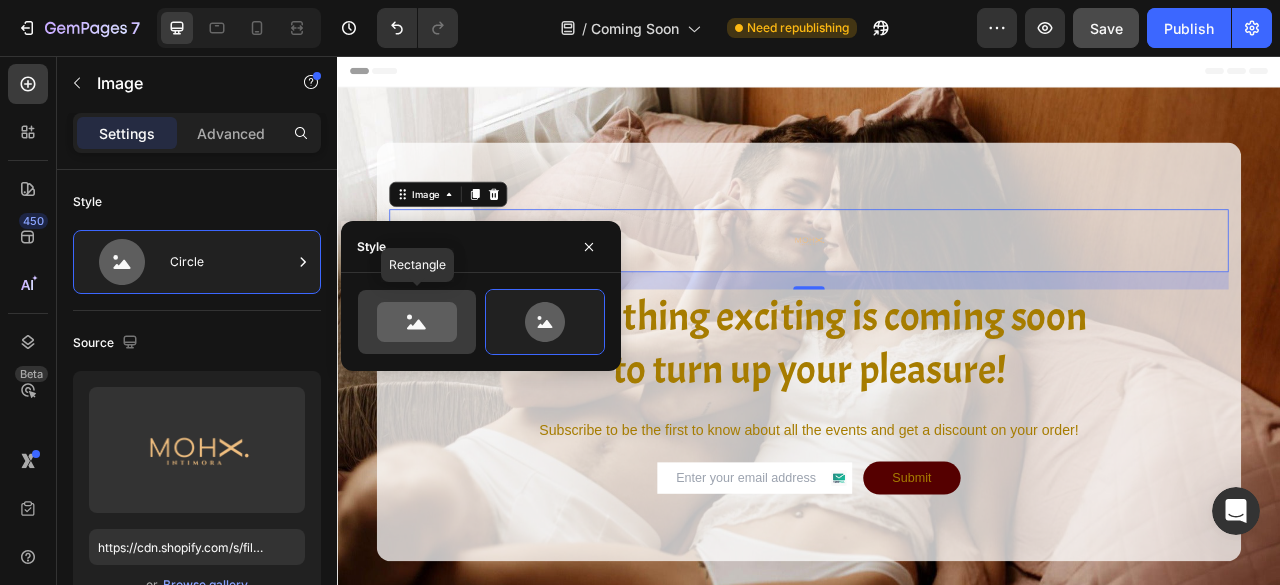 click 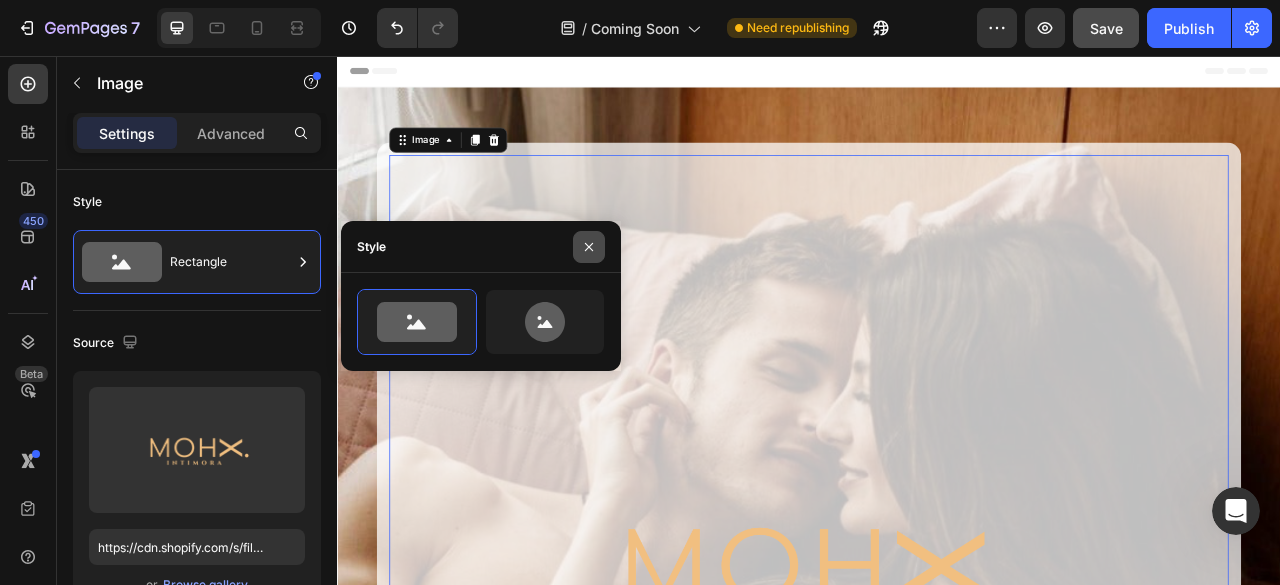 click 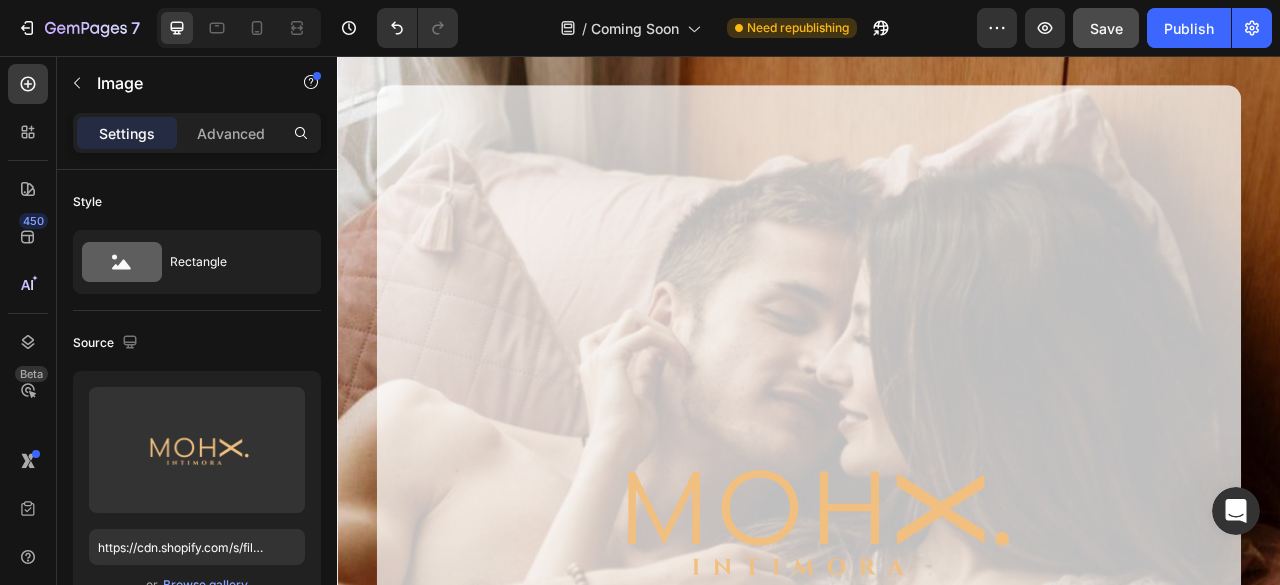 scroll, scrollTop: 75, scrollLeft: 0, axis: vertical 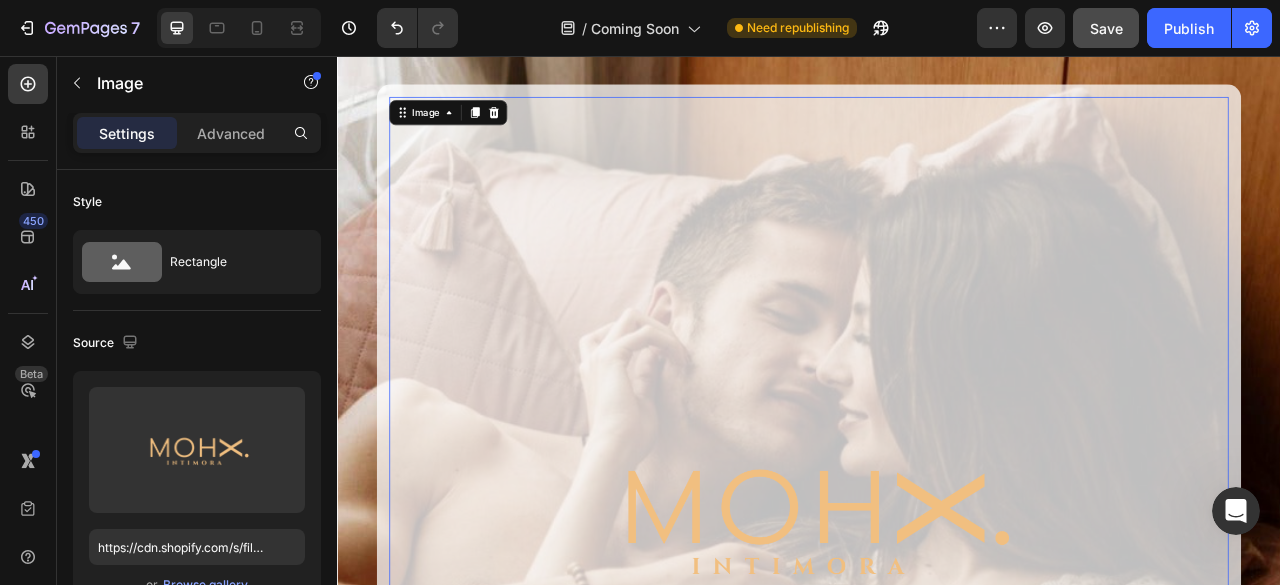 click at bounding box center [937, 642] 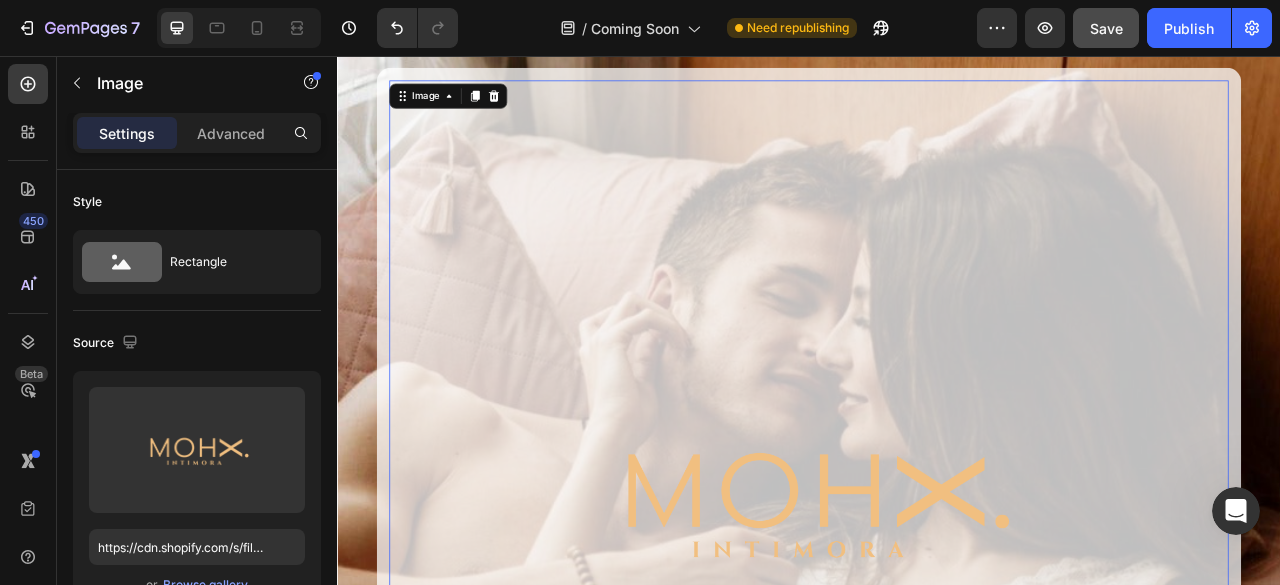 scroll, scrollTop: 98, scrollLeft: 0, axis: vertical 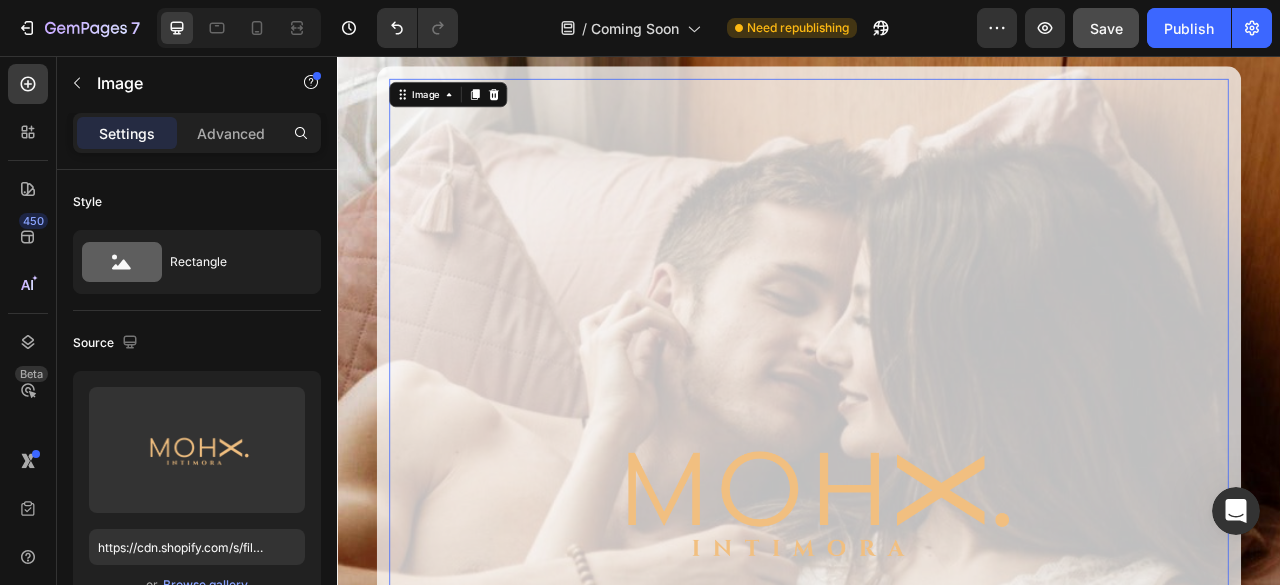 type on "80" 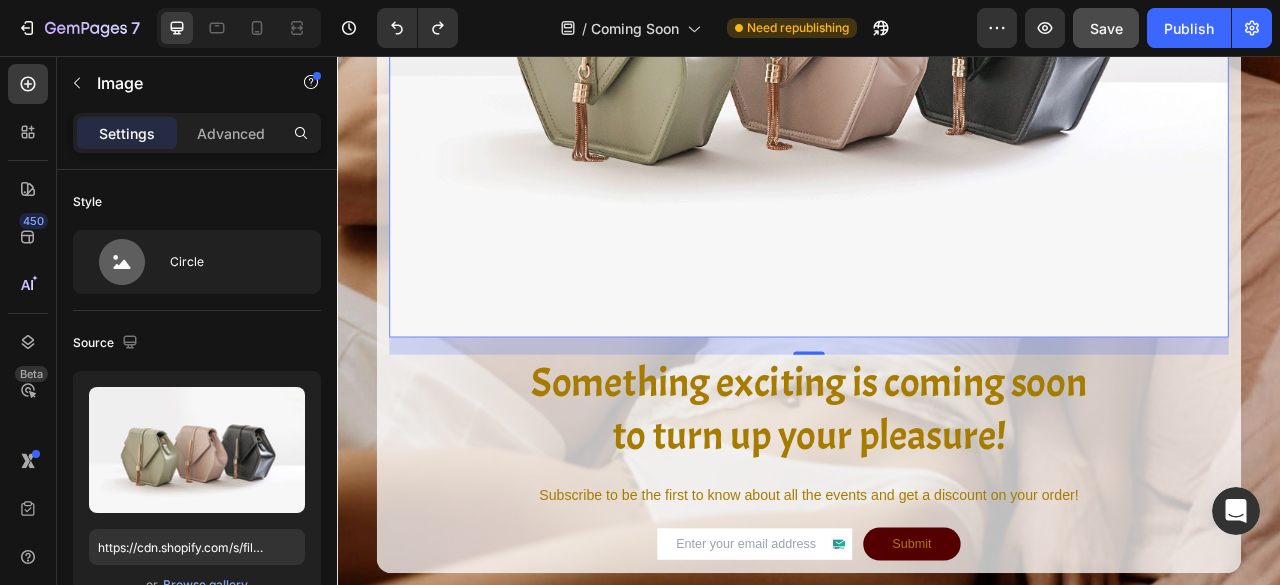 scroll, scrollTop: 574, scrollLeft: 0, axis: vertical 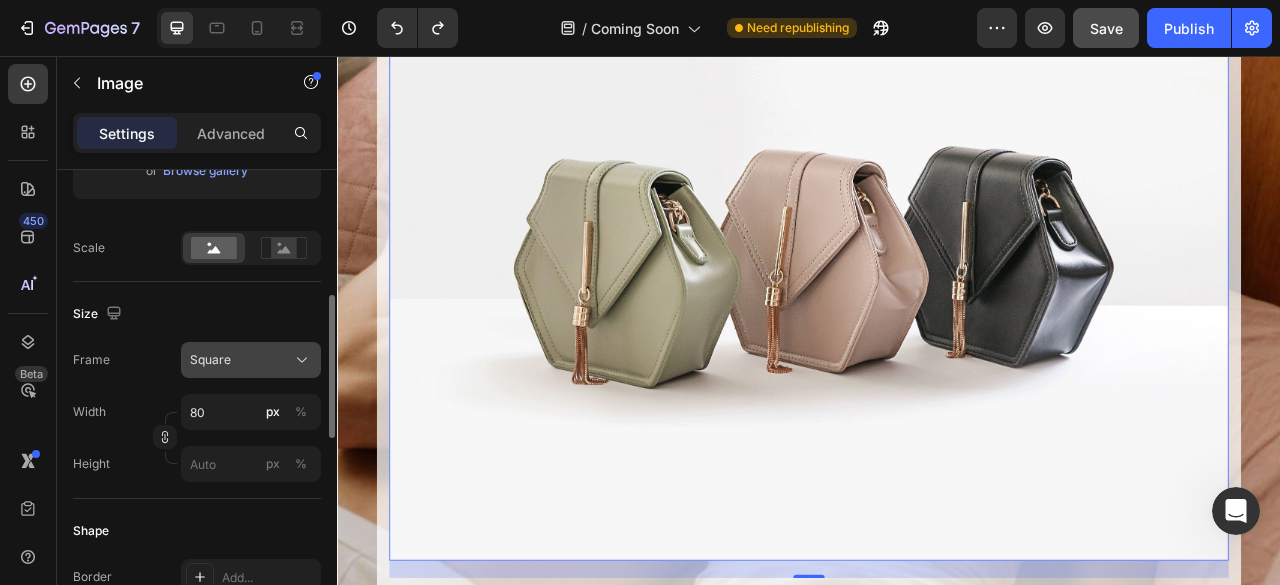 click on "Square" 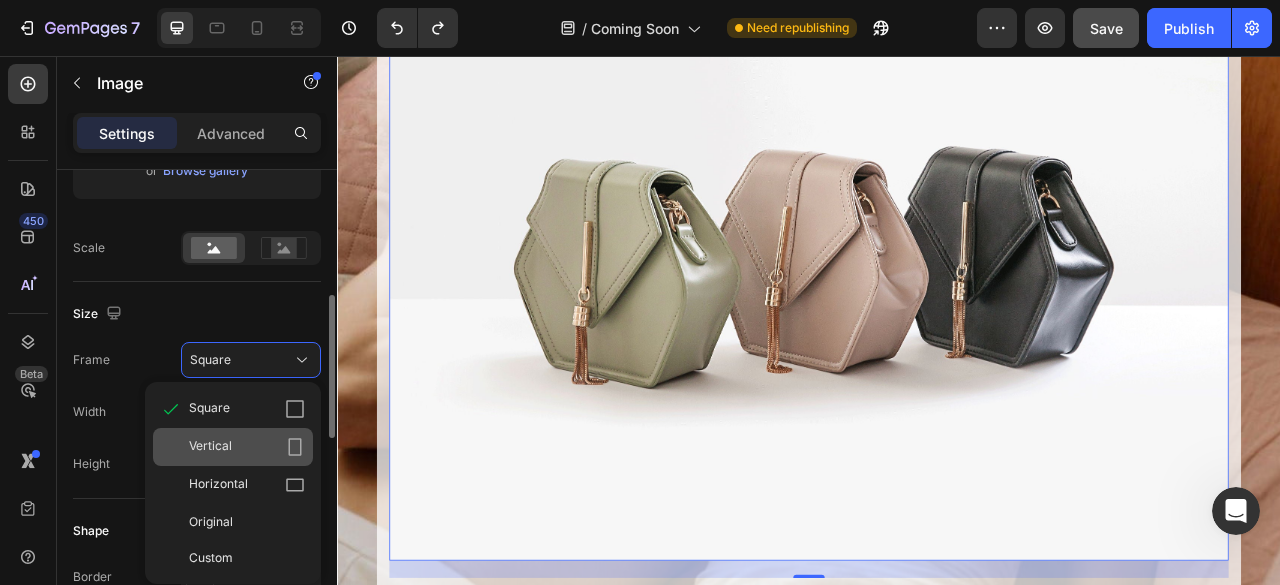 click on "Vertical" 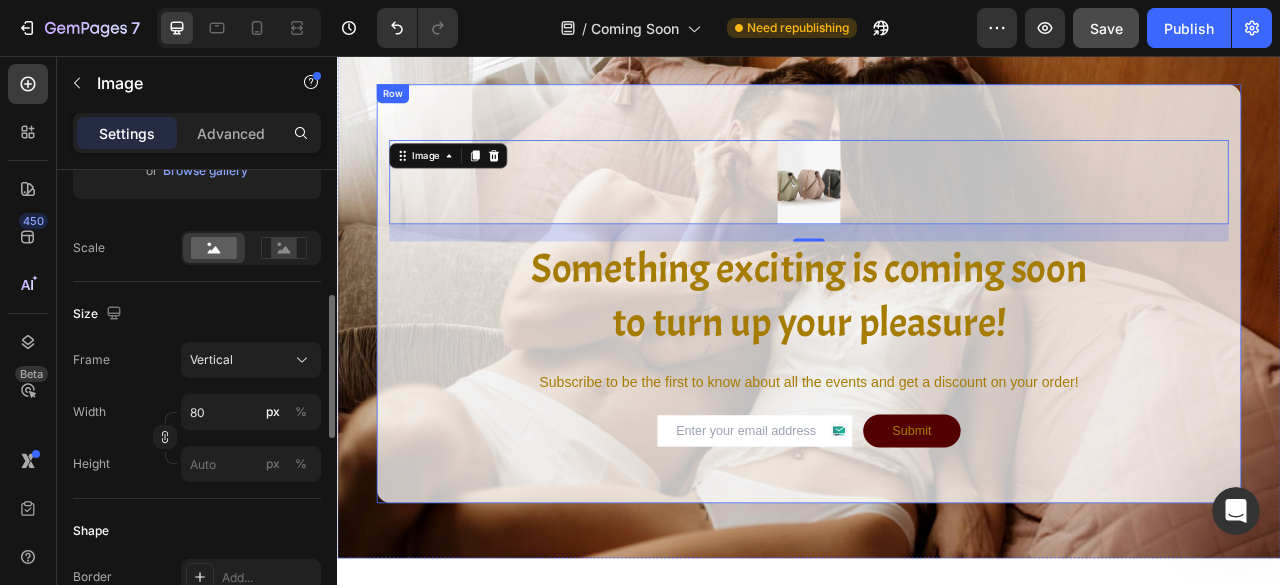 scroll, scrollTop: 49, scrollLeft: 0, axis: vertical 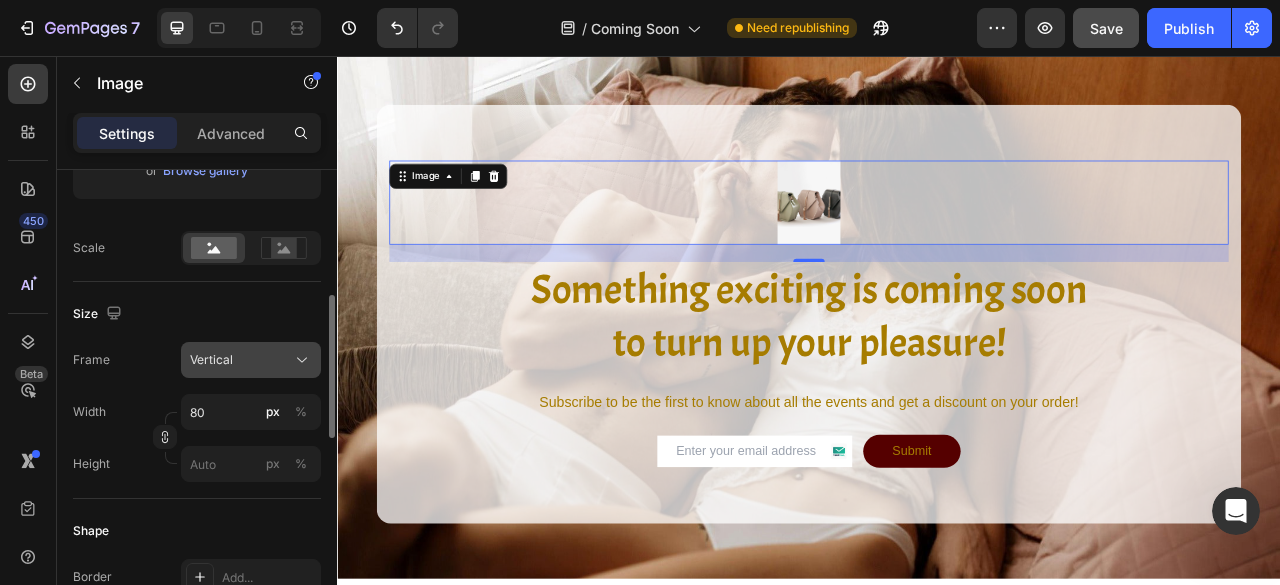 click on "Vertical" 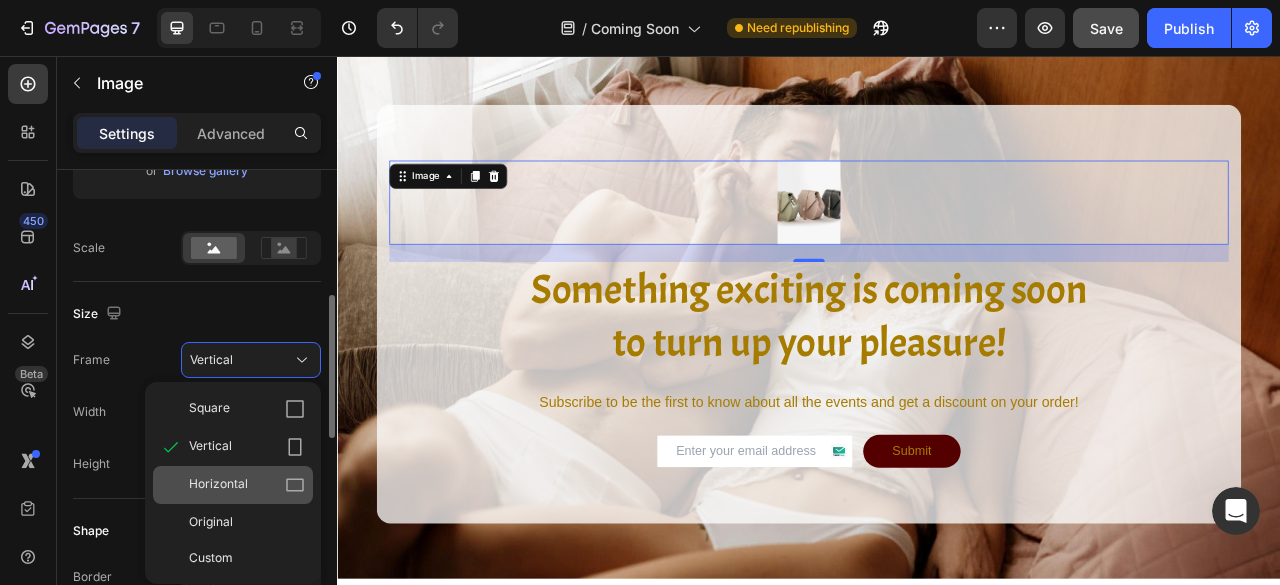 click on "Horizontal" at bounding box center [218, 485] 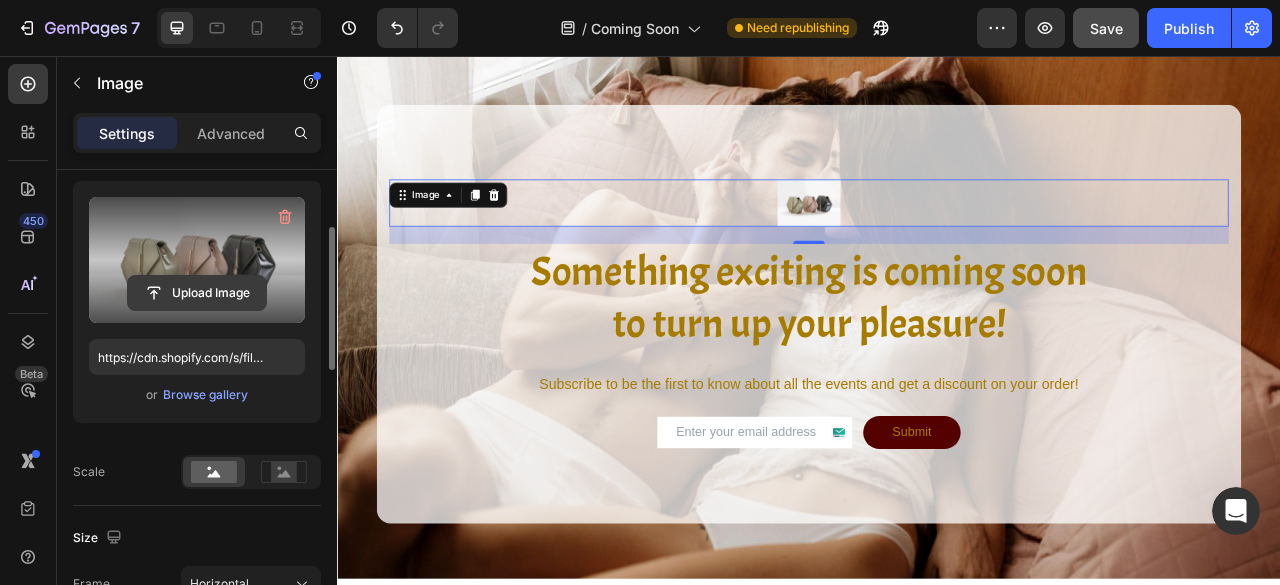 scroll, scrollTop: 189, scrollLeft: 0, axis: vertical 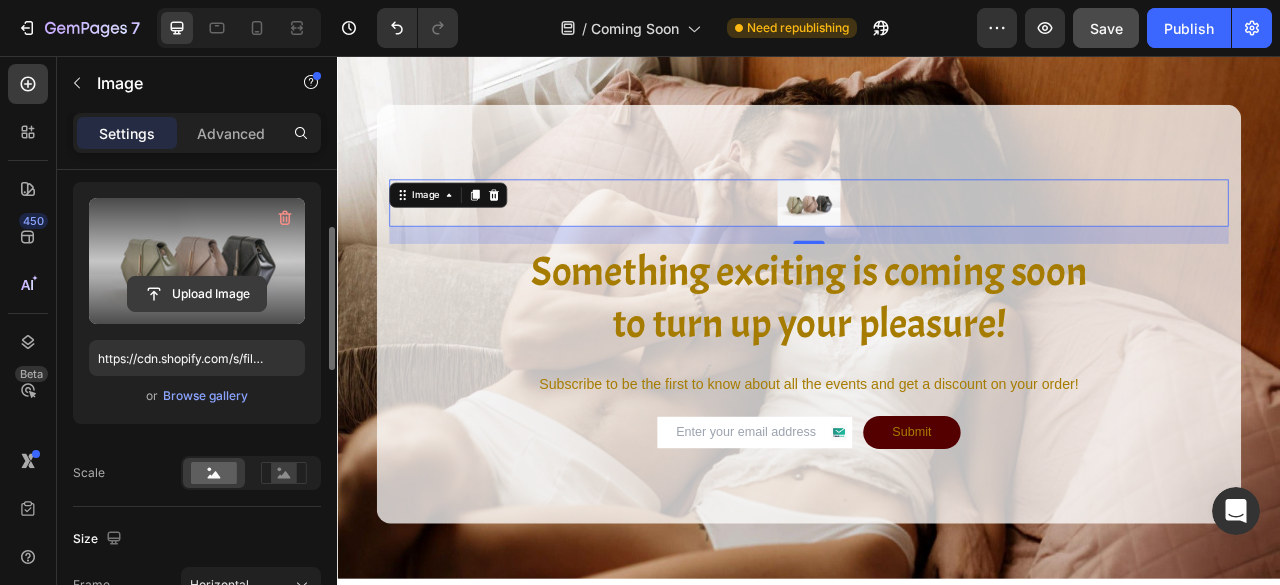 click 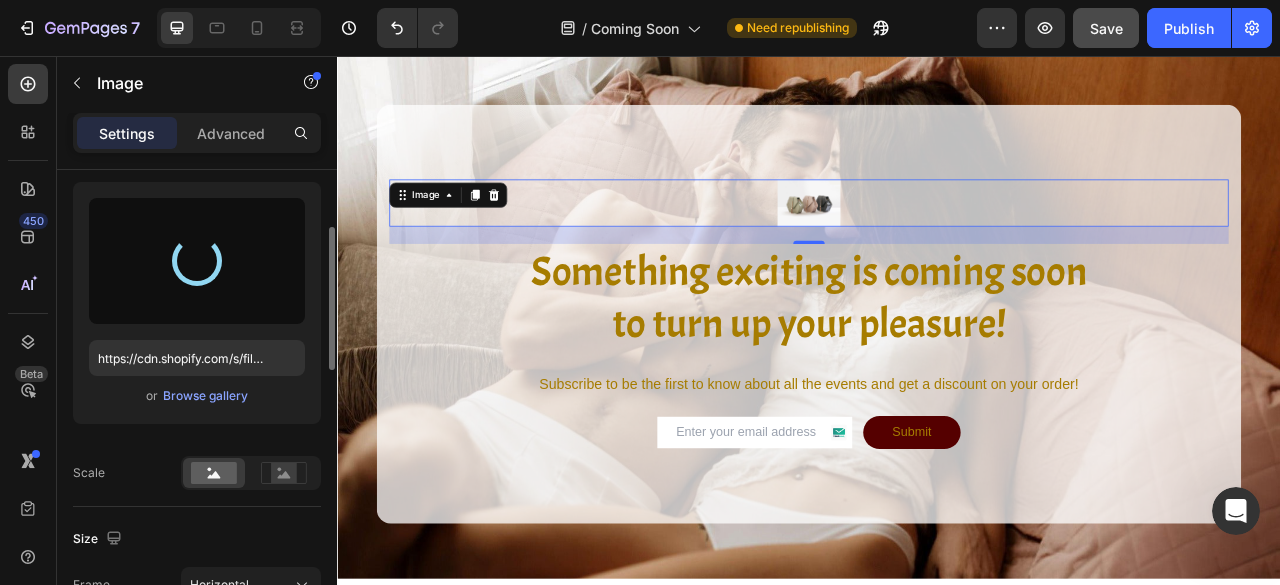 type on "https://cdn.shopify.com/s/files/1/0947/9602/2128/files/gempages_561524849332192346-289b0723-0efb-4bd7-9b78-9ed1d398f40d.png" 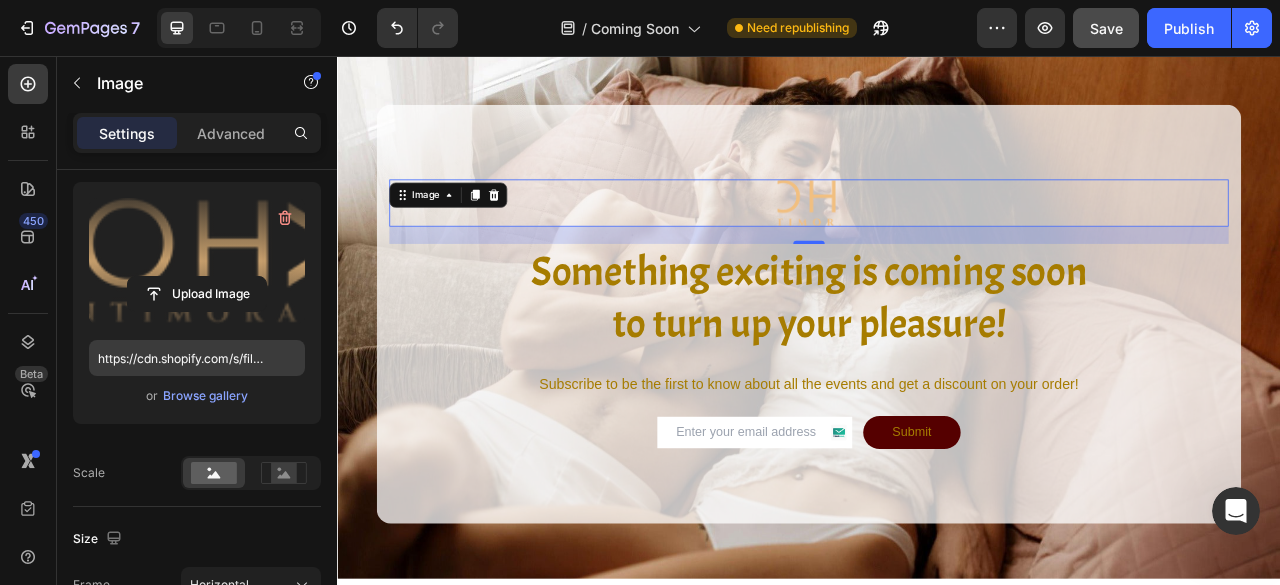 scroll, scrollTop: 546, scrollLeft: 0, axis: vertical 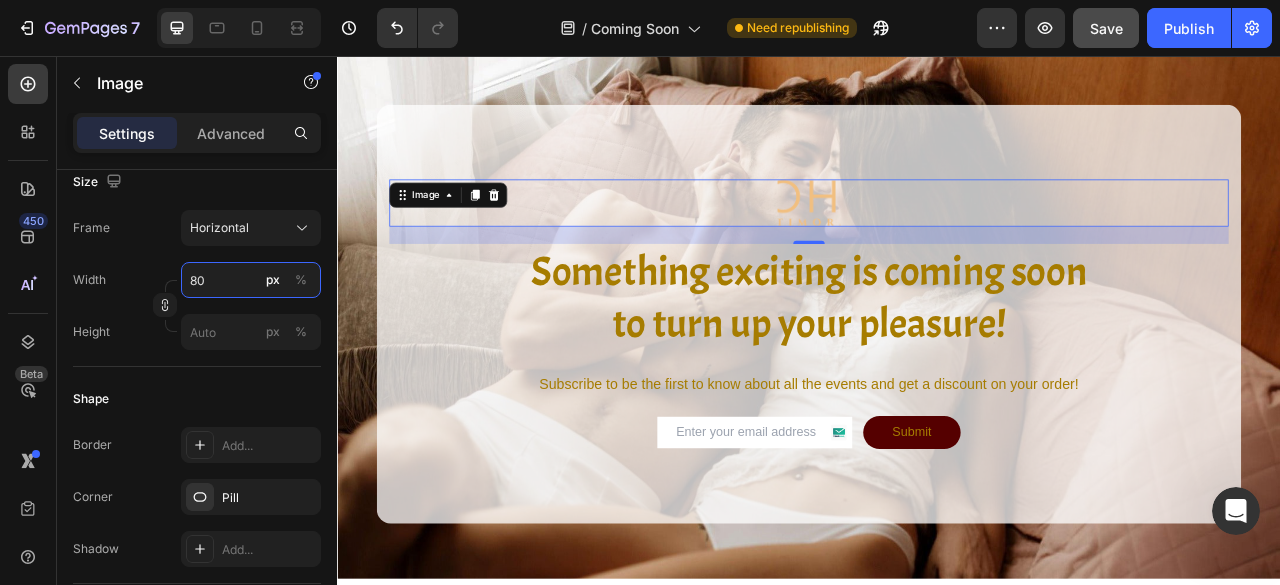click on "80" at bounding box center [251, 280] 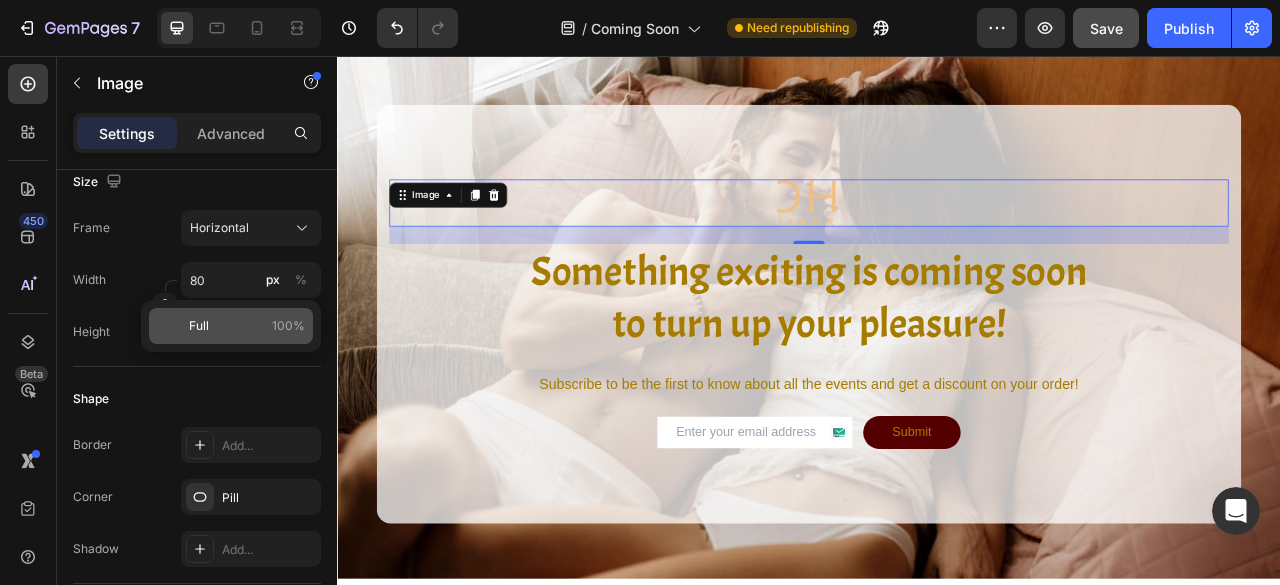 click on "Full 100%" at bounding box center (247, 326) 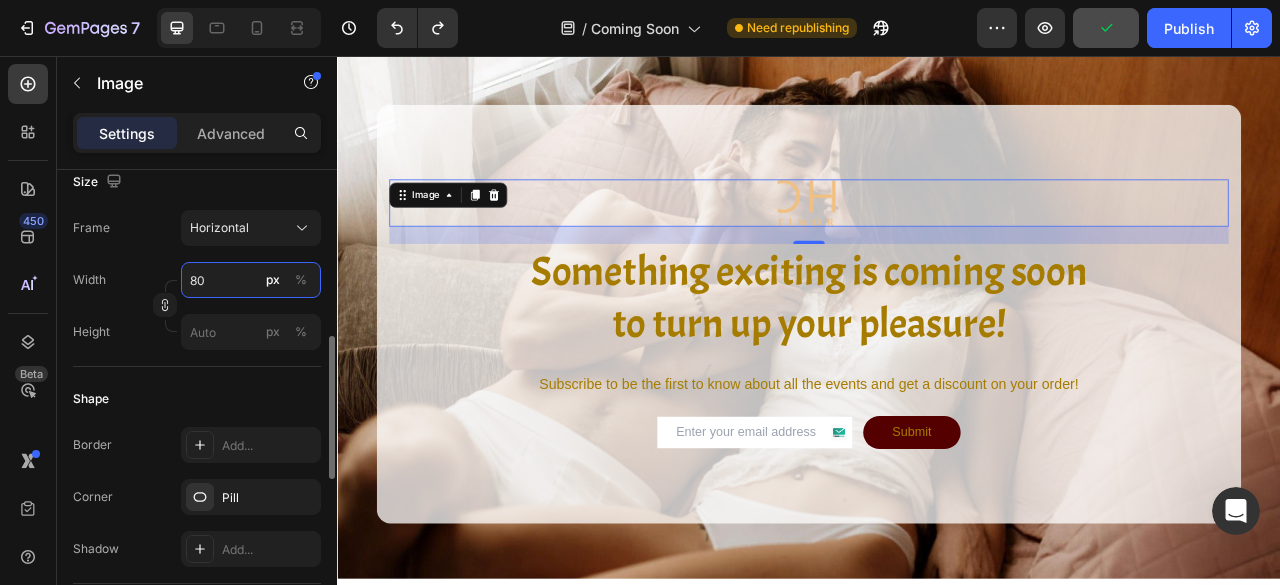 click on "80" at bounding box center [251, 280] 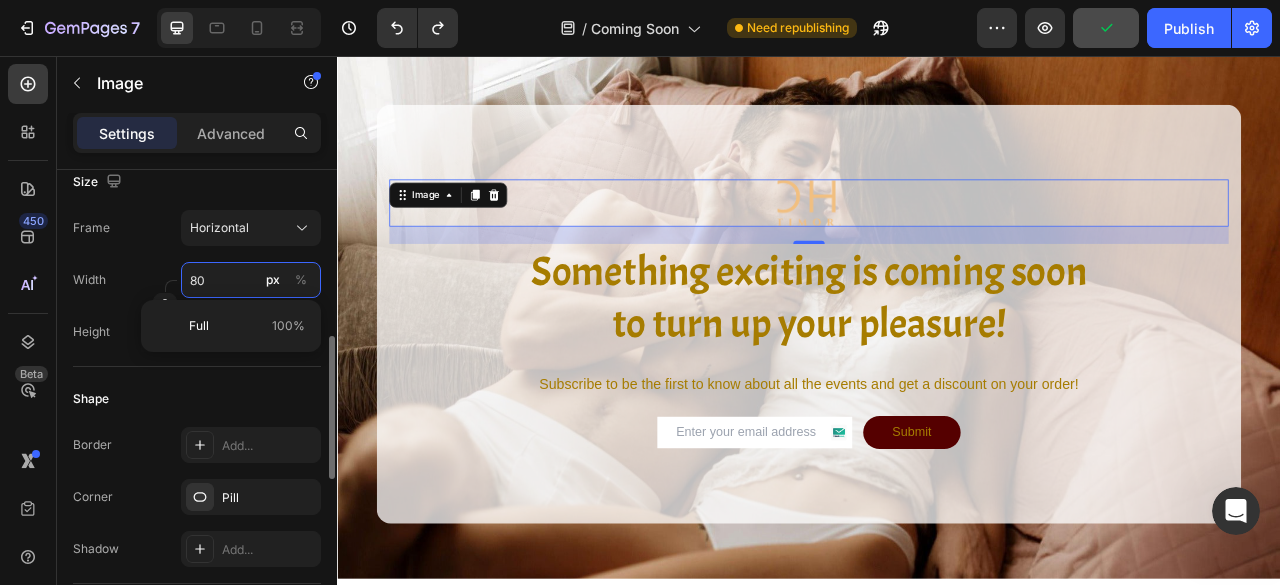 type on "2" 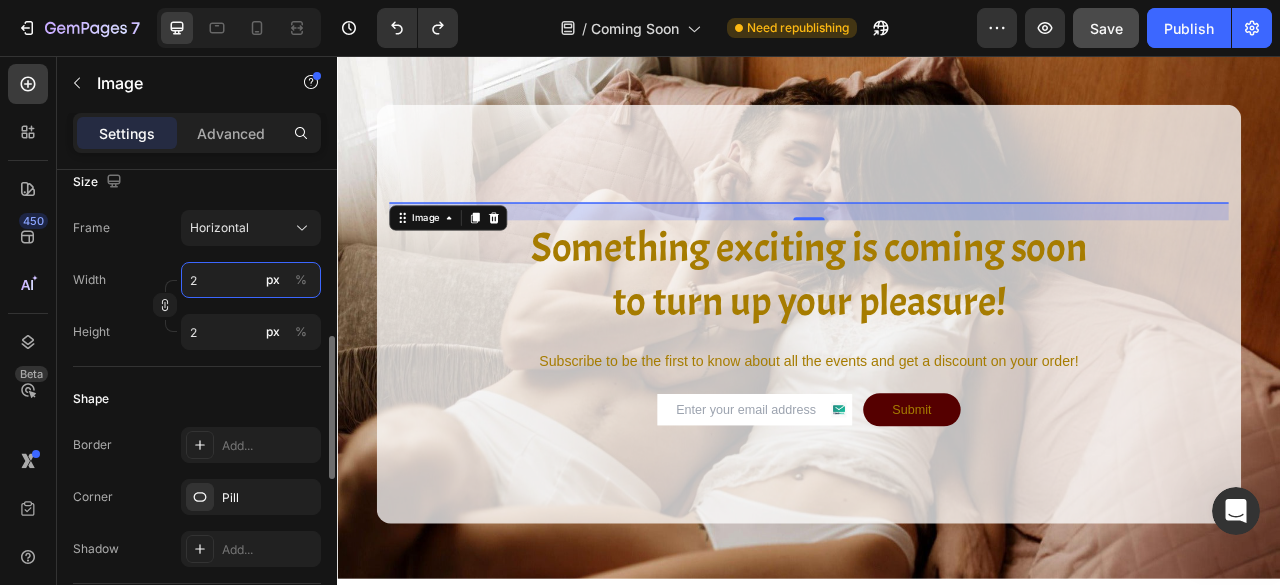 type on "20" 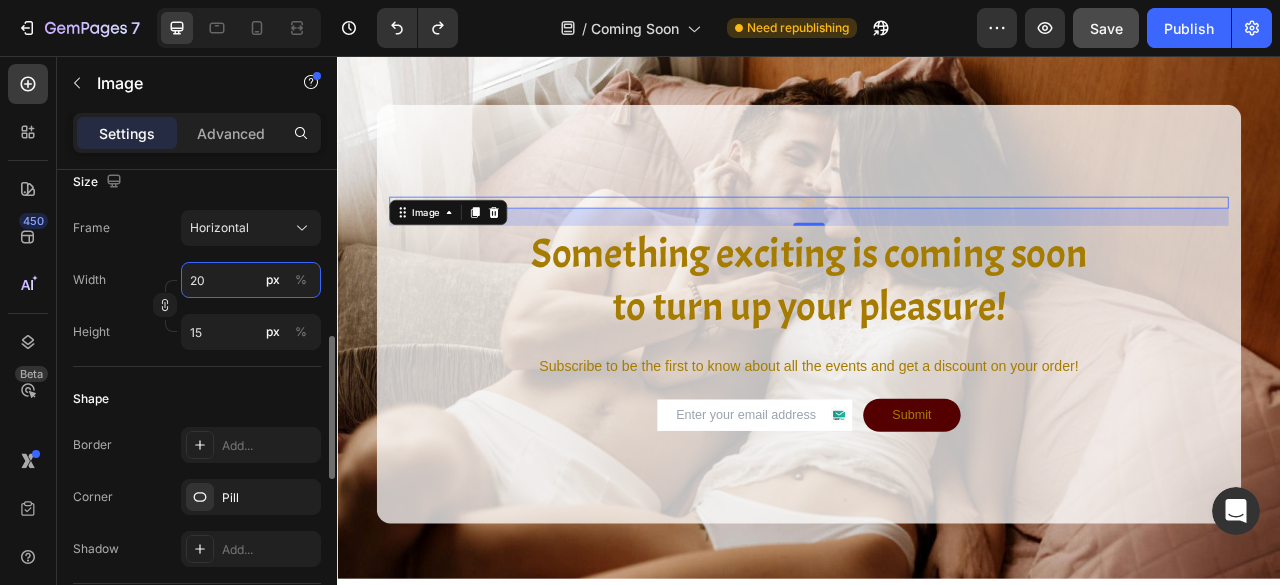 type on "200" 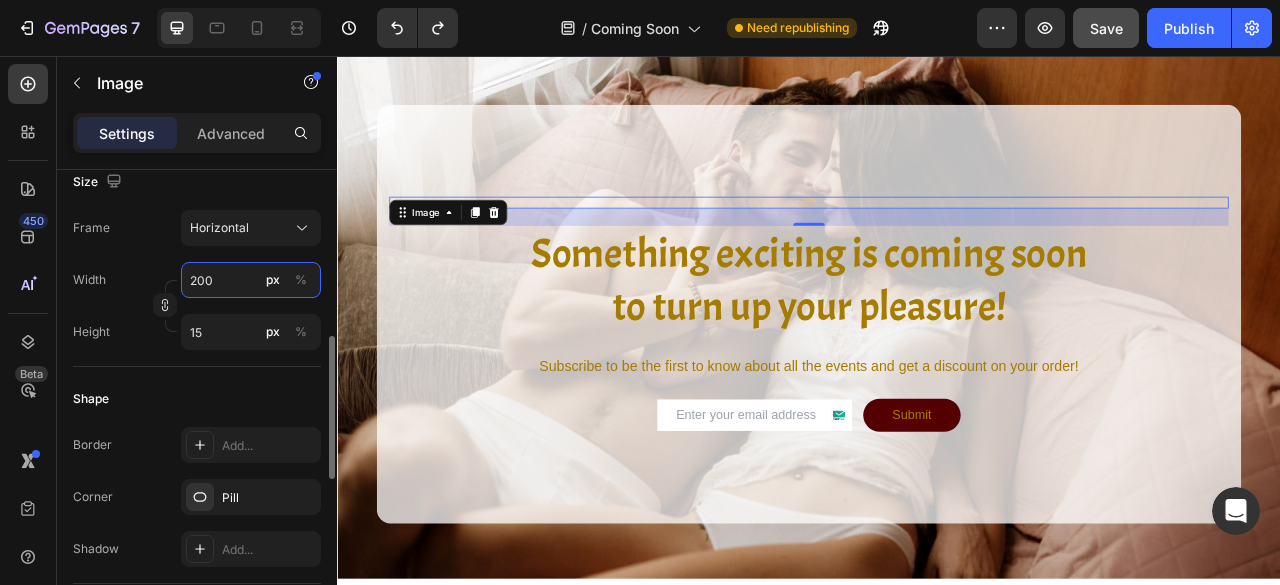 type on "150" 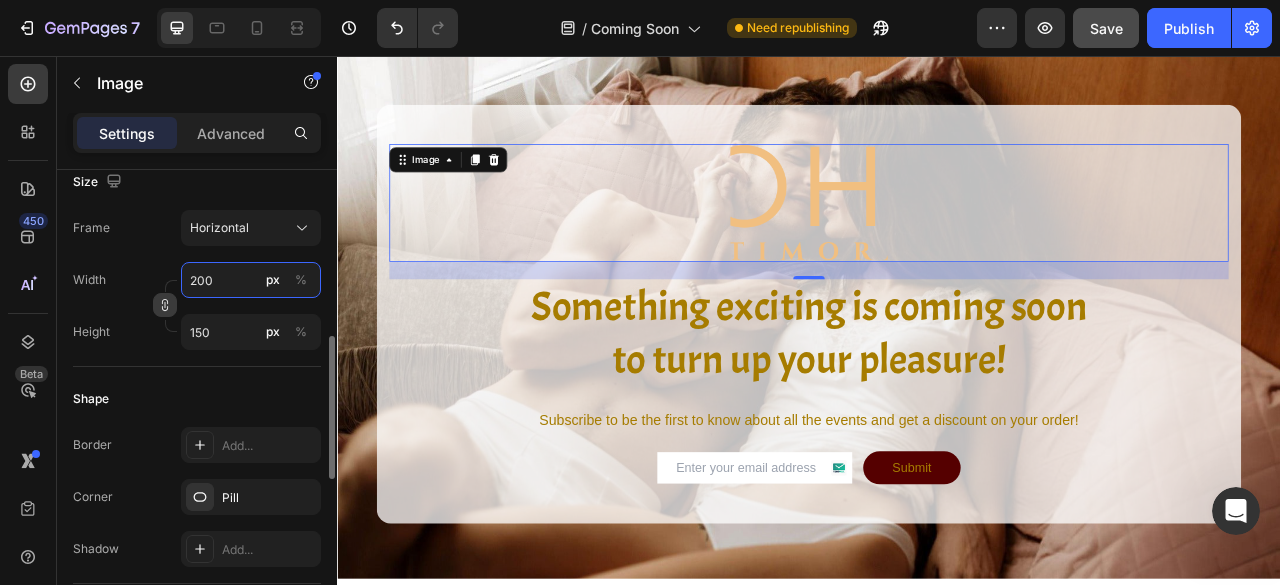 type on "200" 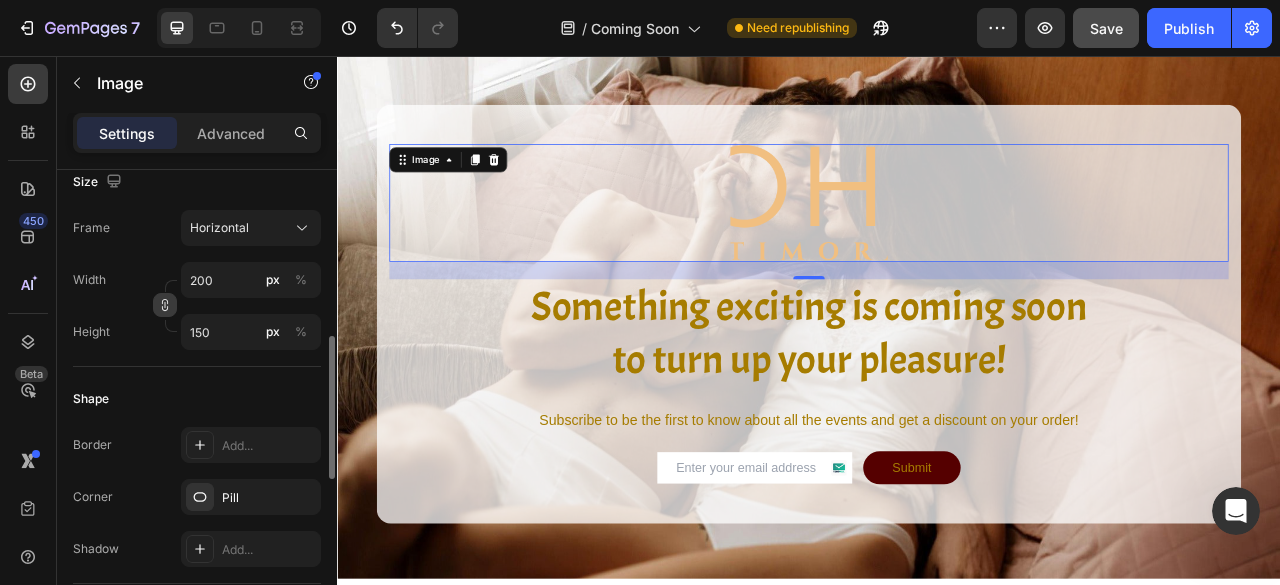 click 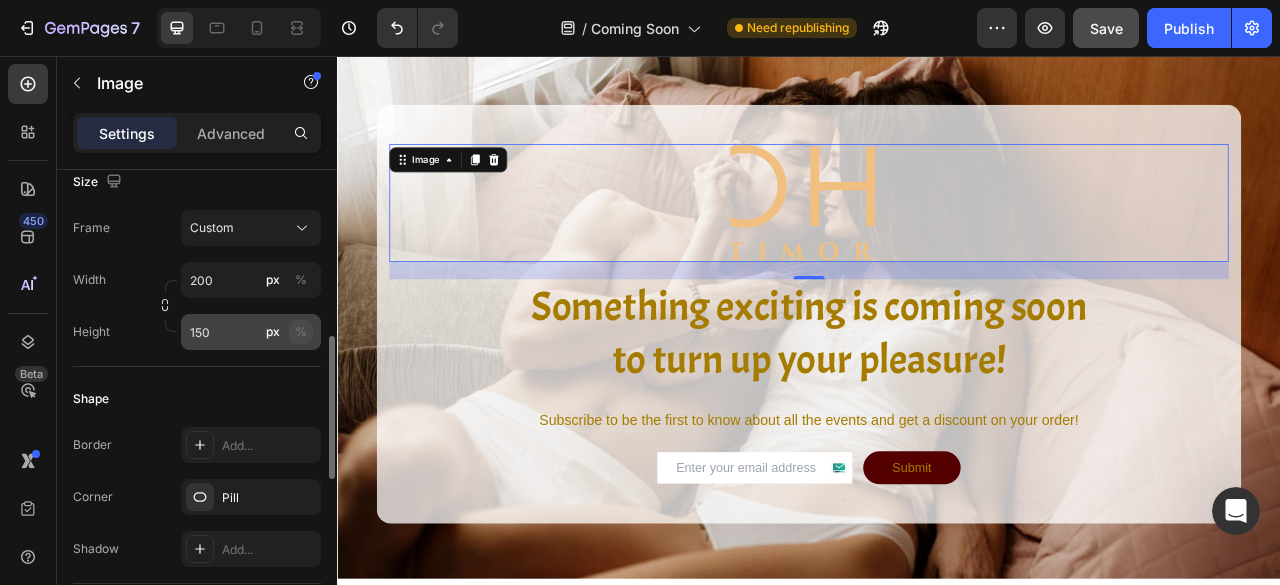 click on "%" at bounding box center [301, 332] 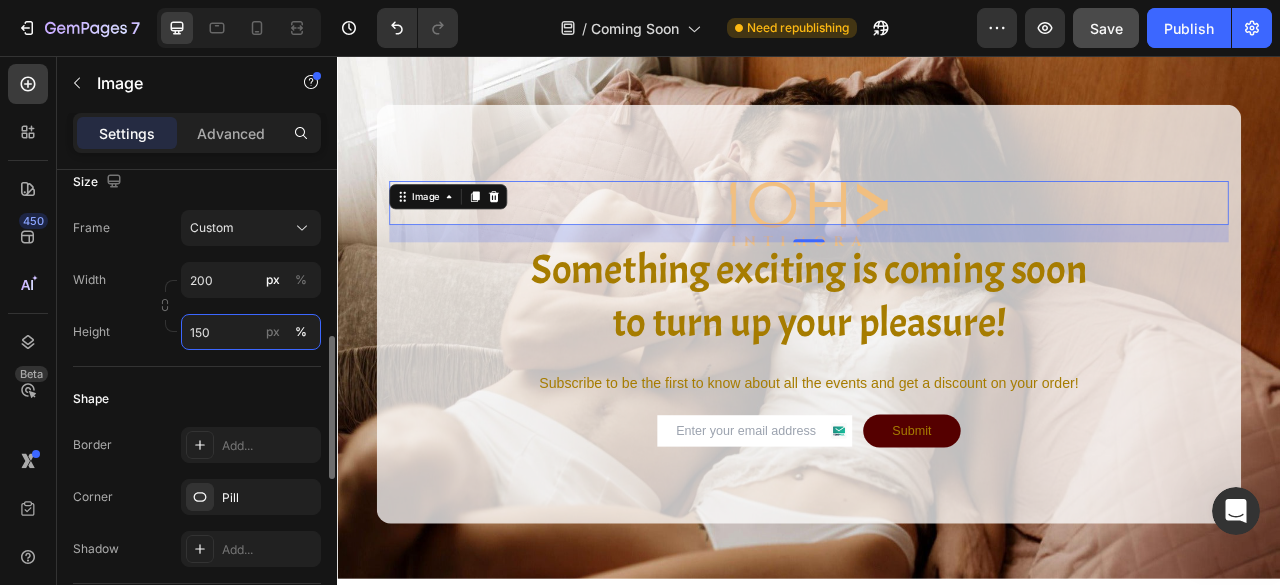 click on "150" at bounding box center [251, 332] 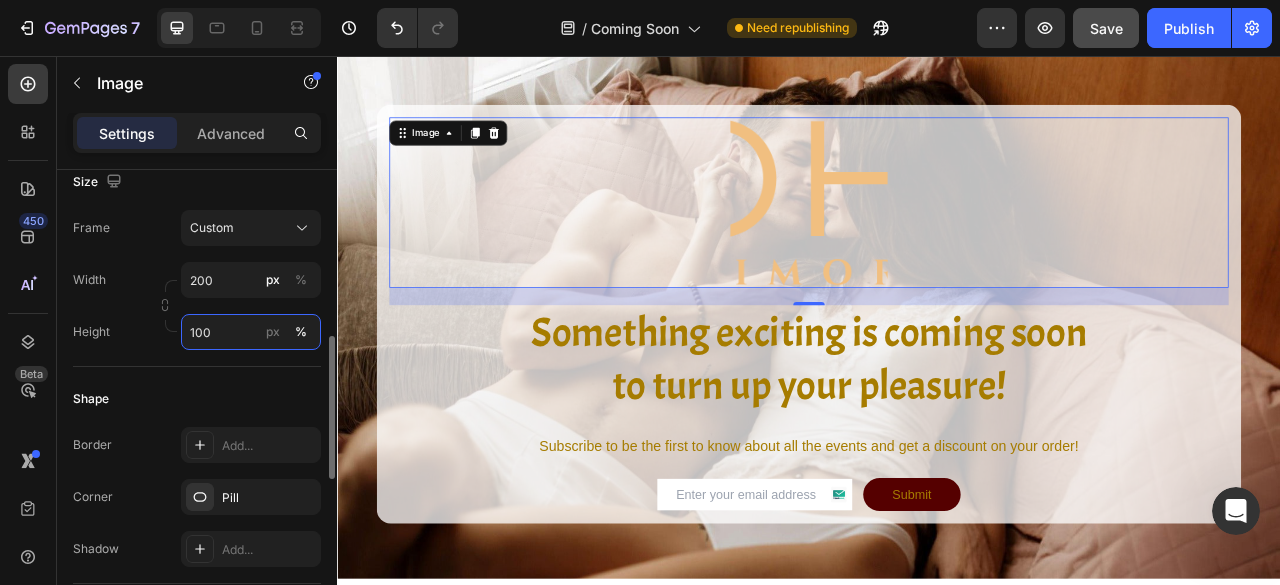 type on "100" 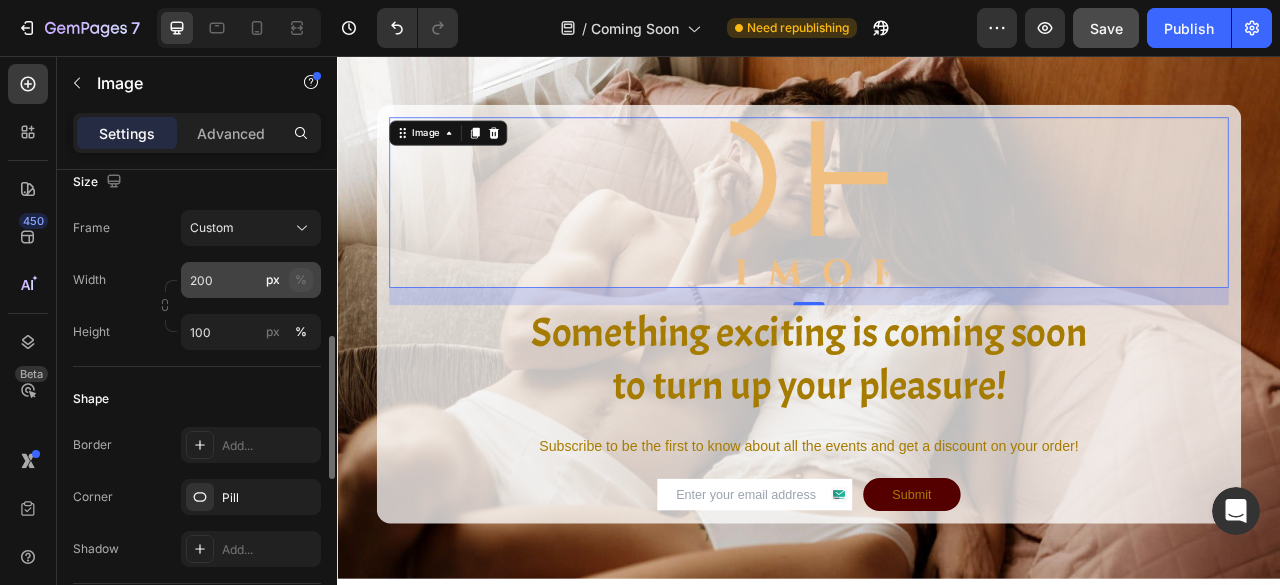 click on "%" 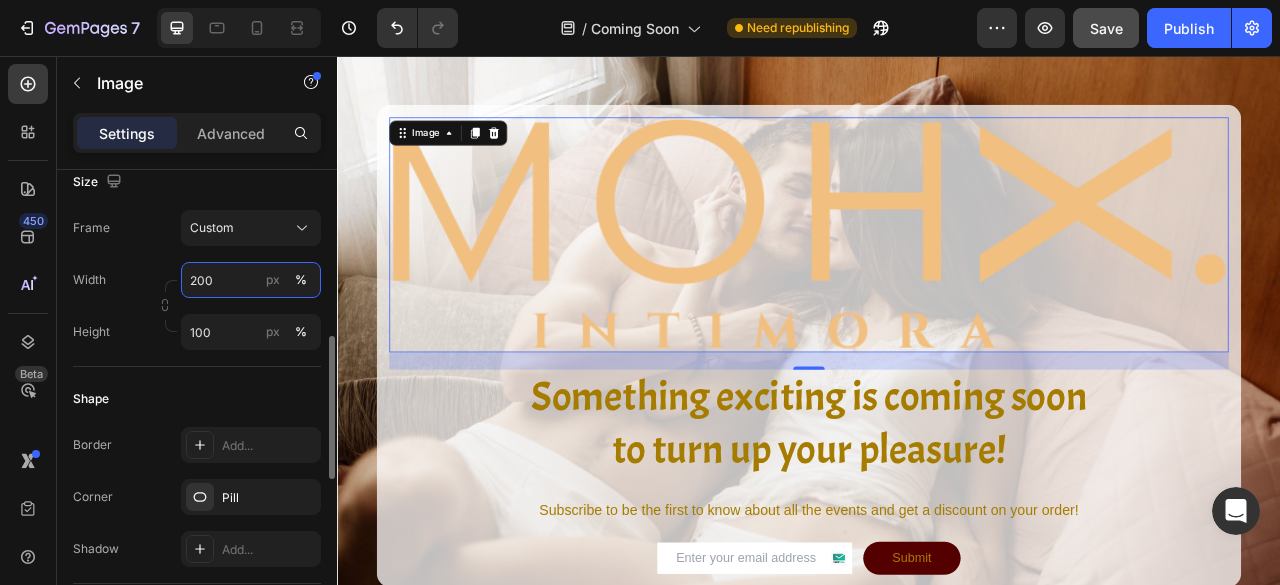click on "200" at bounding box center (251, 280) 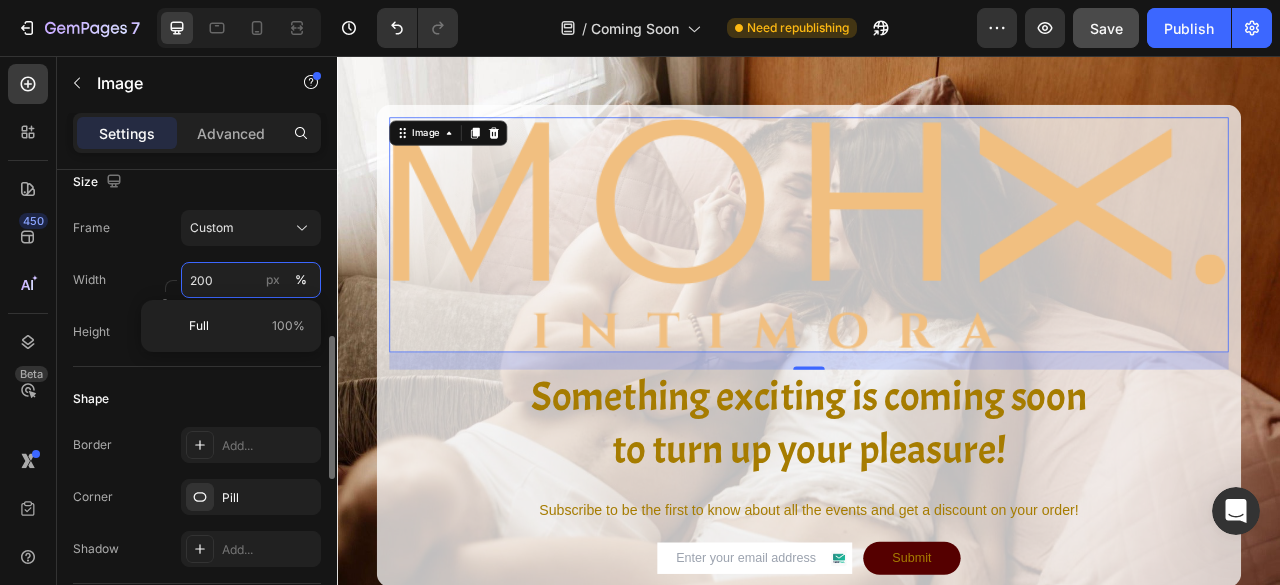 click on "200" at bounding box center [251, 280] 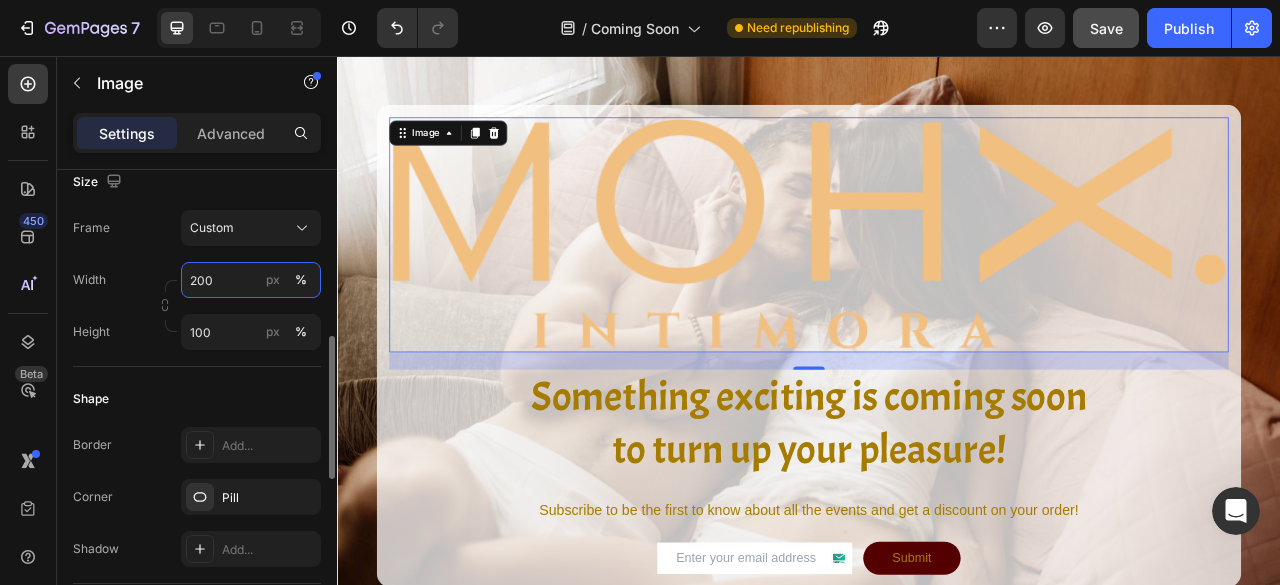 click on "200" at bounding box center [251, 280] 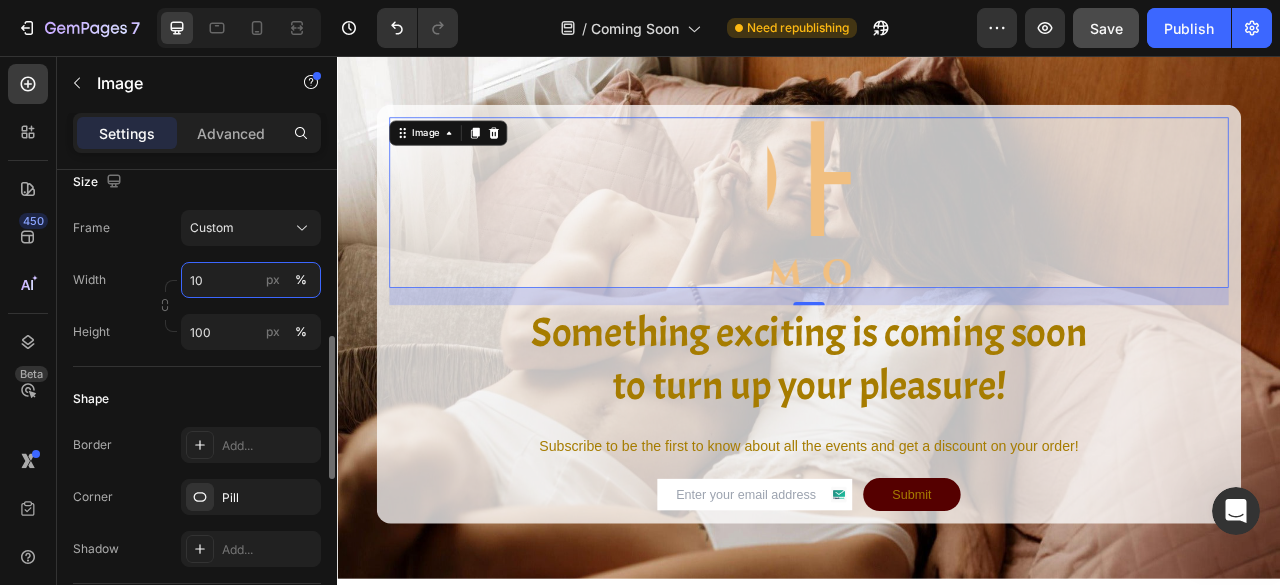 type on "100" 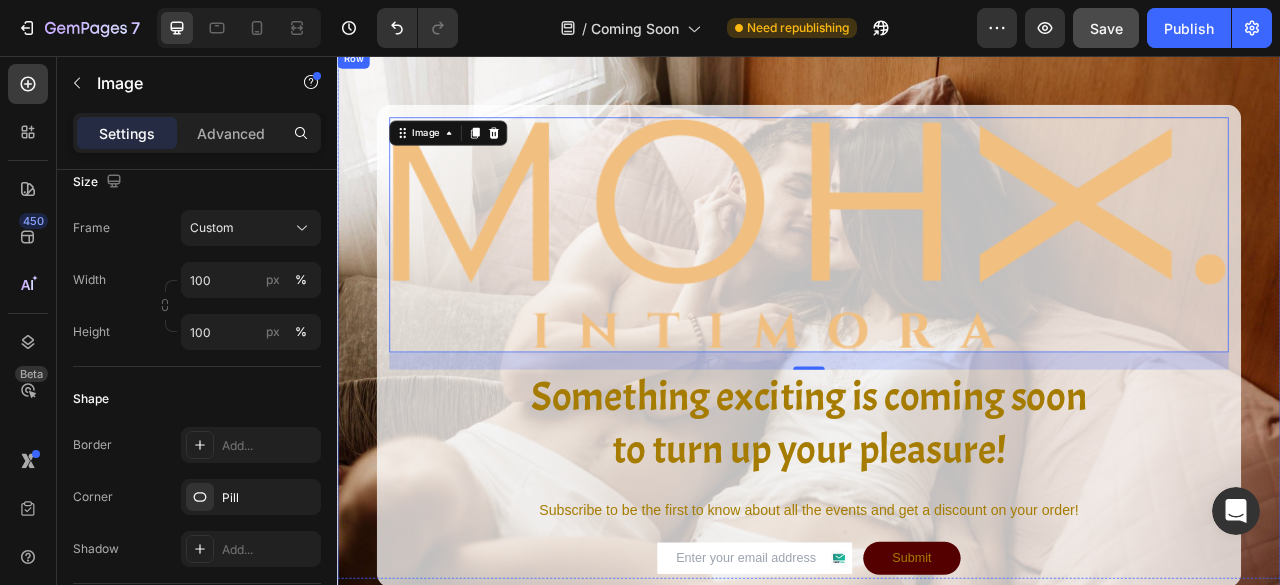 click on "Image   22 Something exciting is coming soon  to turn up your pleasure! Heading Subscribe to be the first to know about all the events and get a discount on your order! Text Block Email Field Submit Submit Button Row Contact Form Row Row Row" at bounding box center (937, 425) 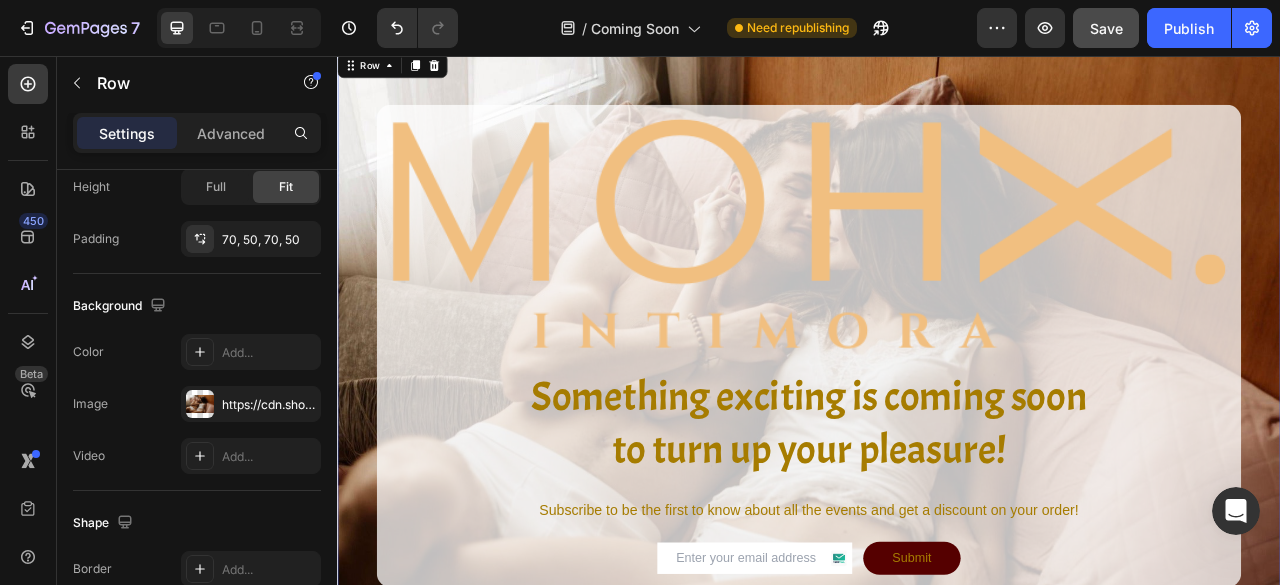 scroll, scrollTop: 0, scrollLeft: 0, axis: both 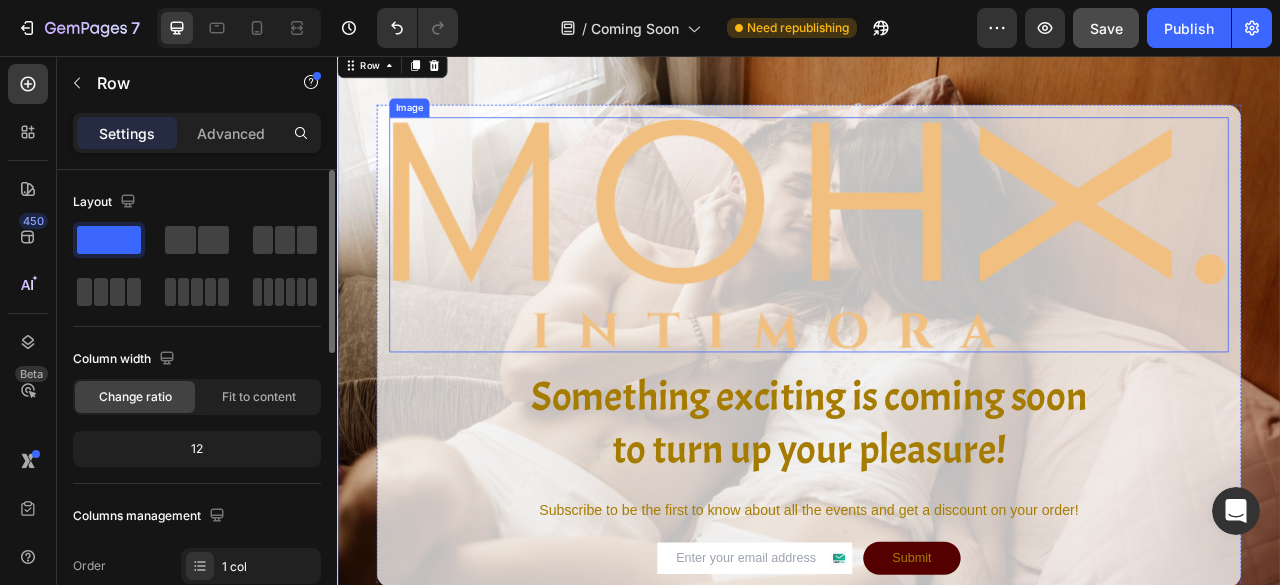 click at bounding box center (937, 283) 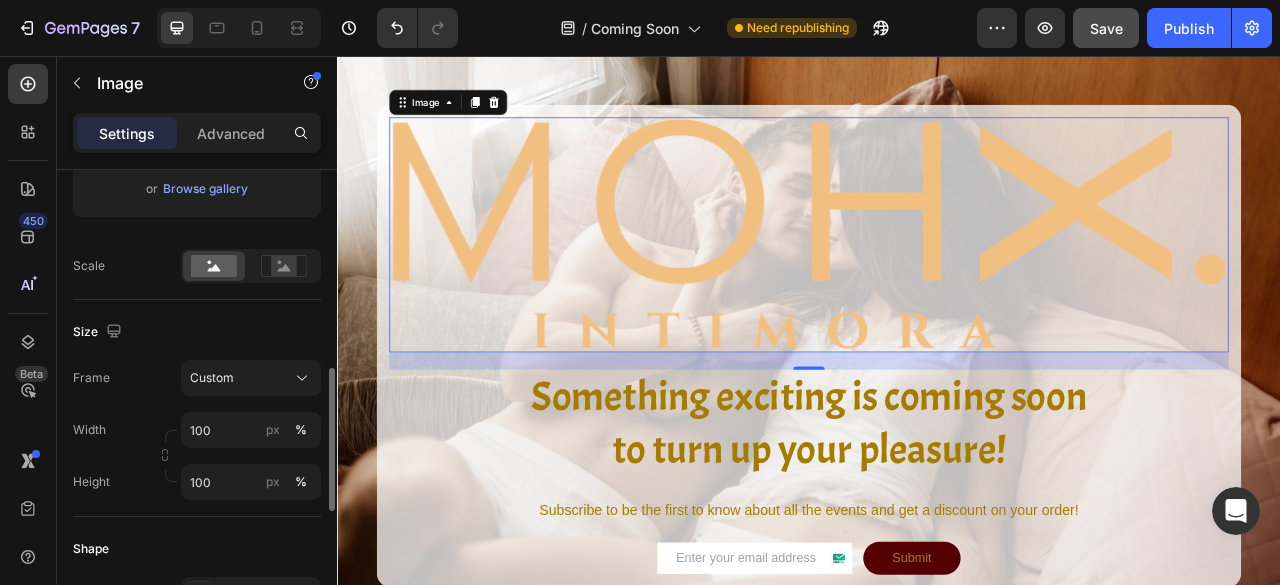 scroll, scrollTop: 474, scrollLeft: 0, axis: vertical 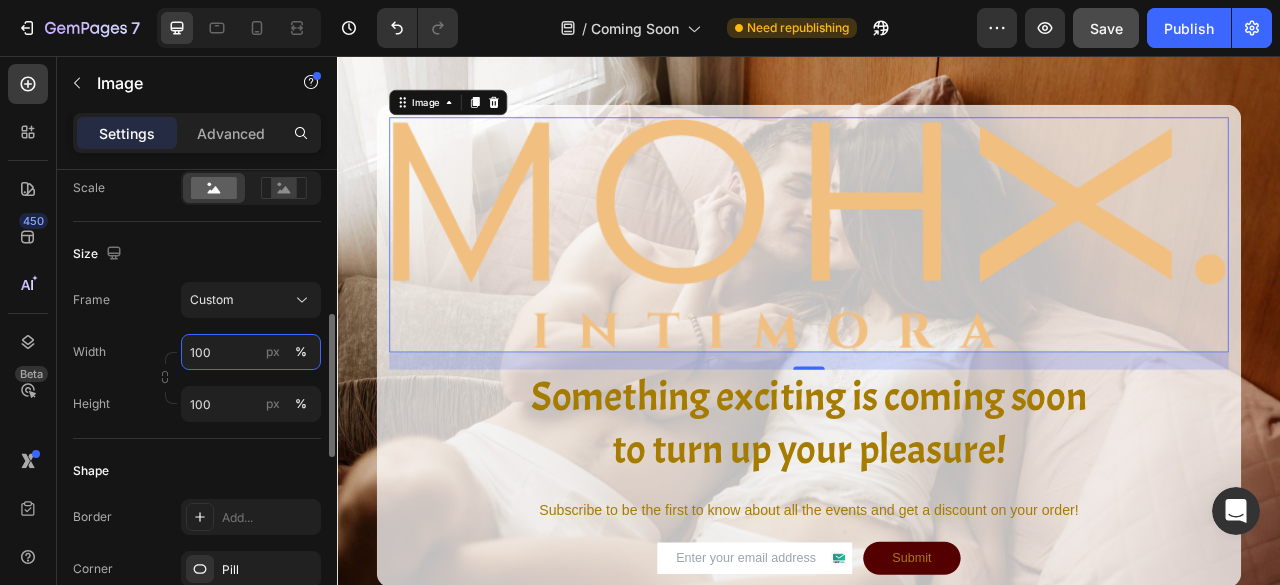 click on "100" at bounding box center [251, 352] 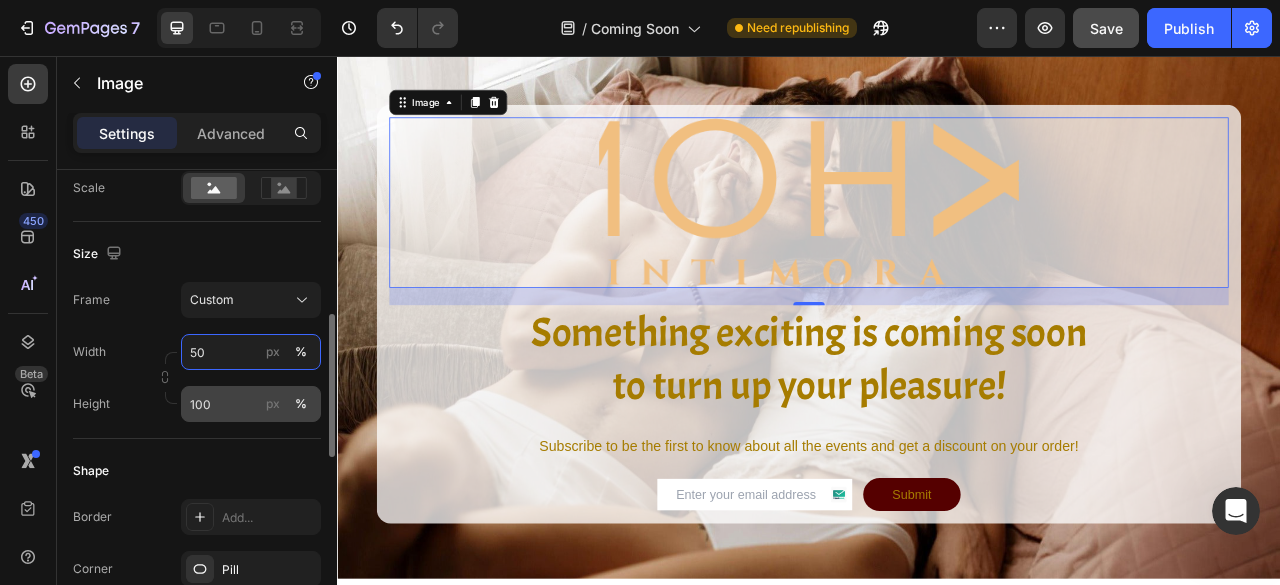 type on "50" 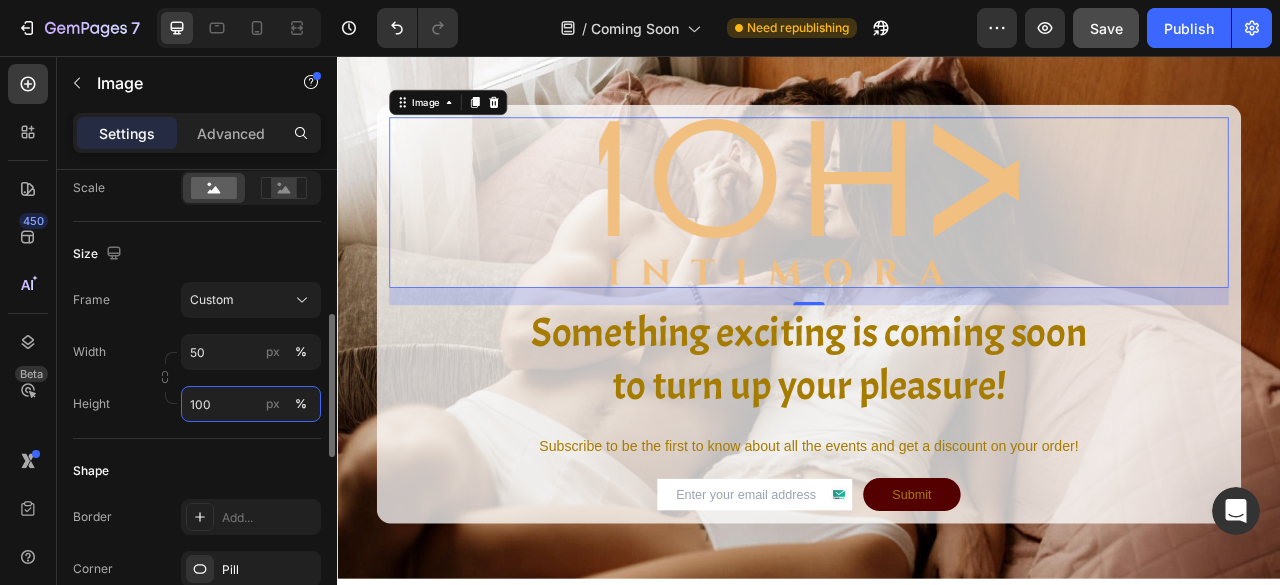 click on "100" at bounding box center (251, 404) 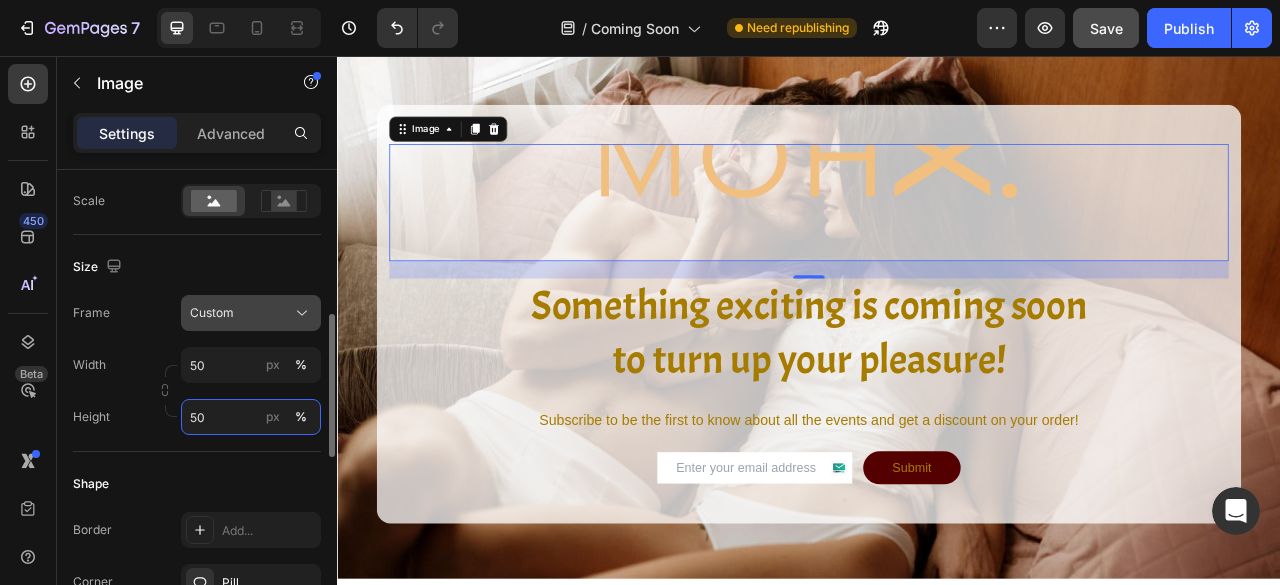 scroll, scrollTop: 464, scrollLeft: 0, axis: vertical 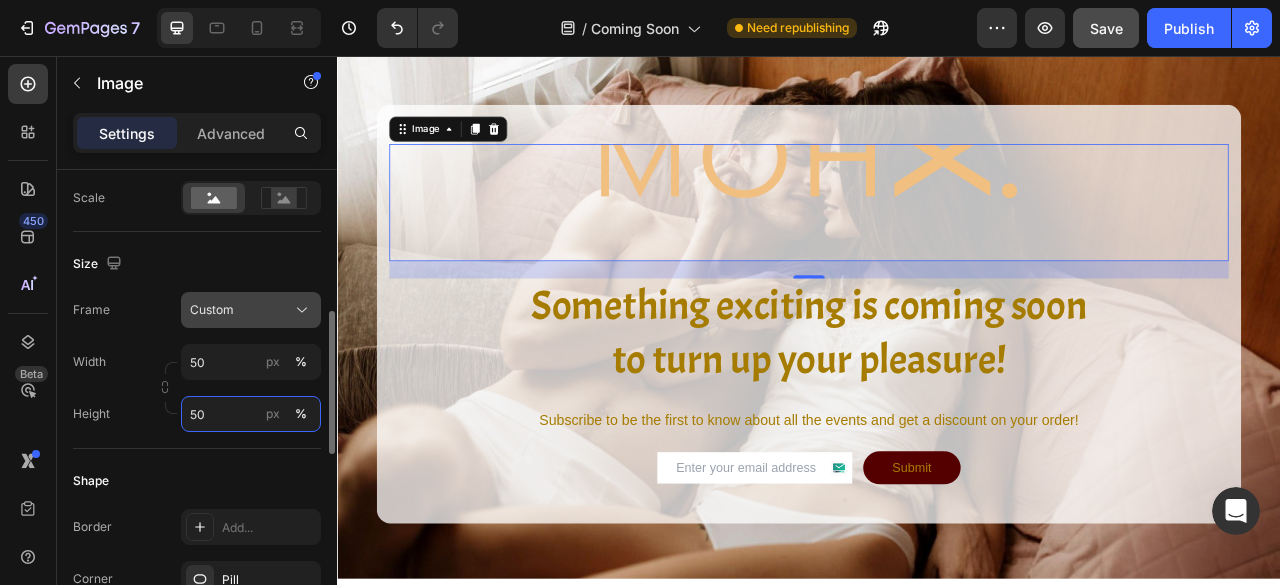 type on "50" 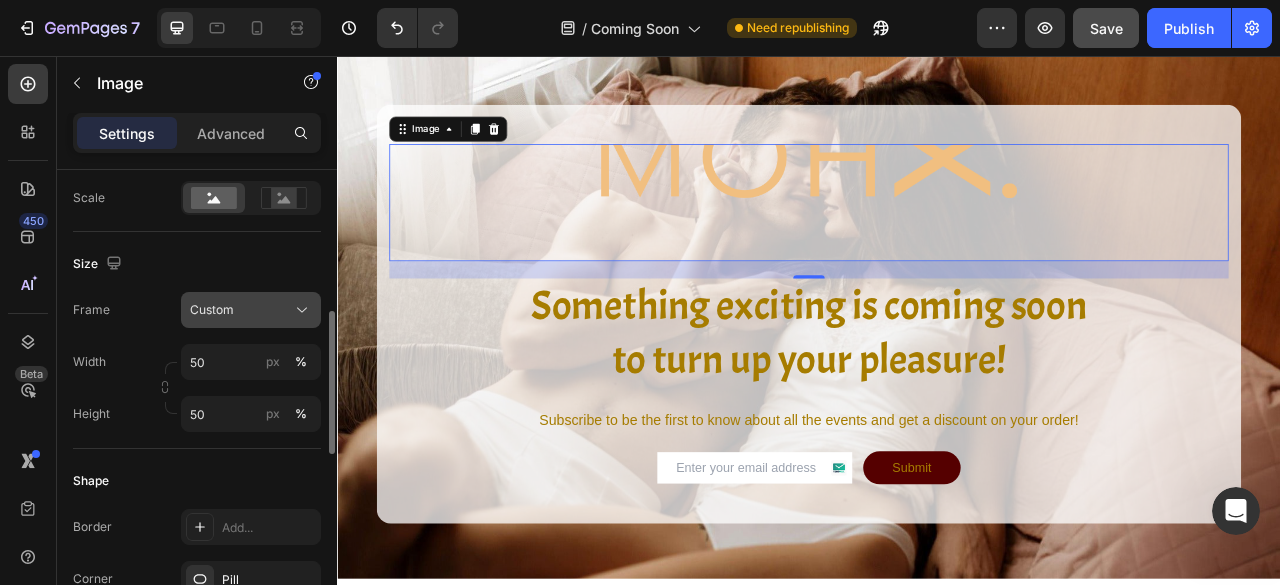 click on "Custom" 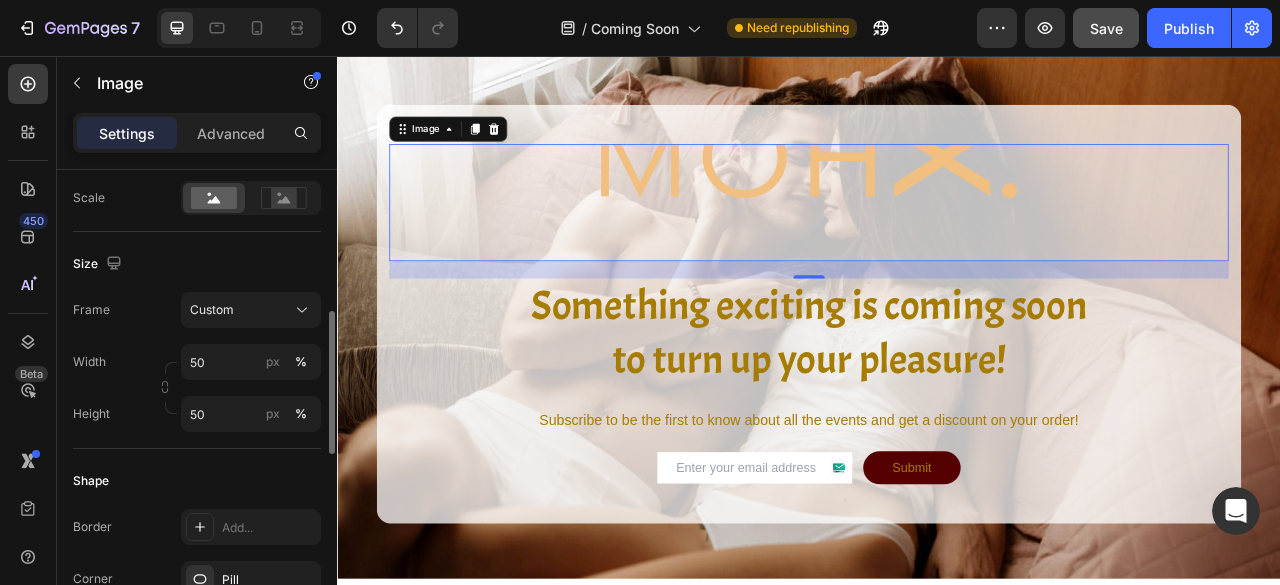 click on "Size" at bounding box center (197, 264) 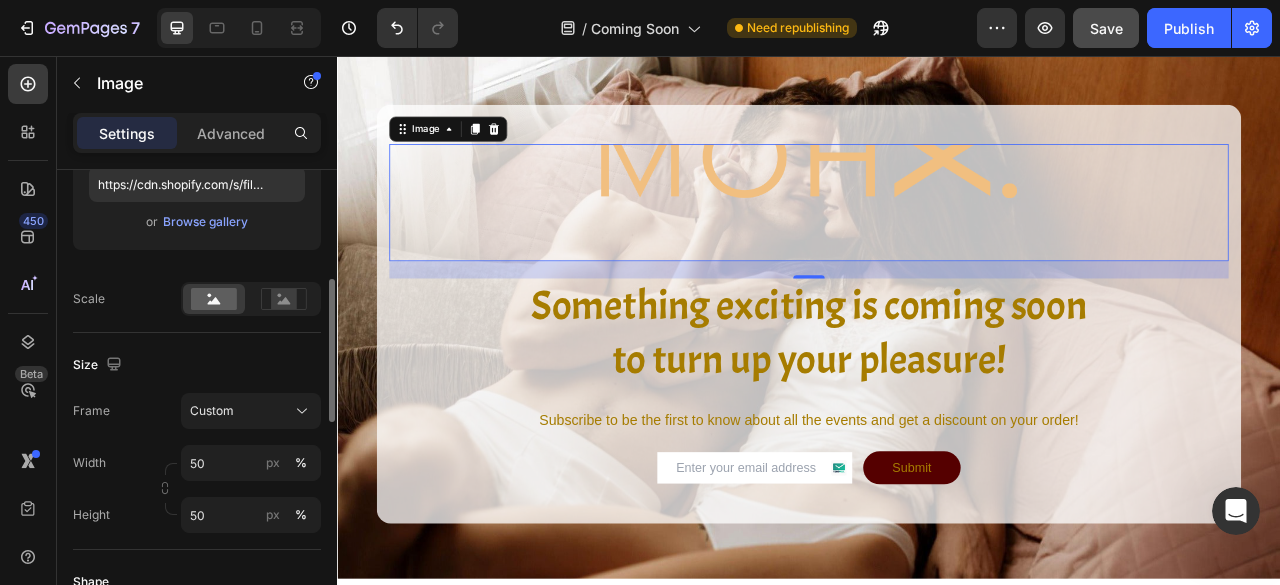 scroll, scrollTop: 362, scrollLeft: 0, axis: vertical 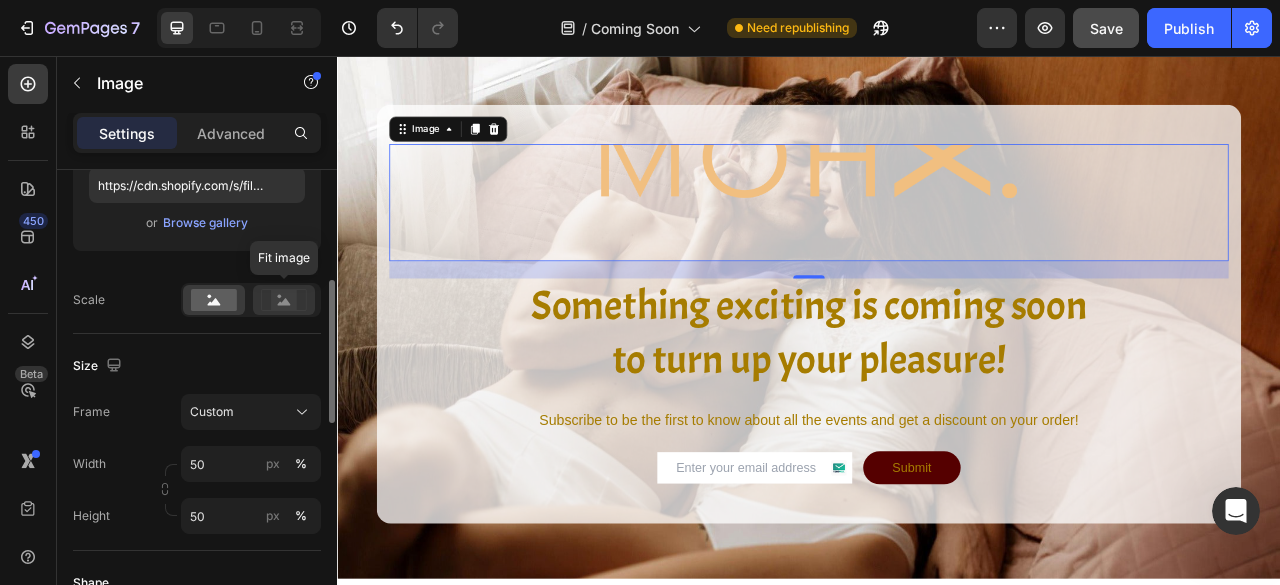 click 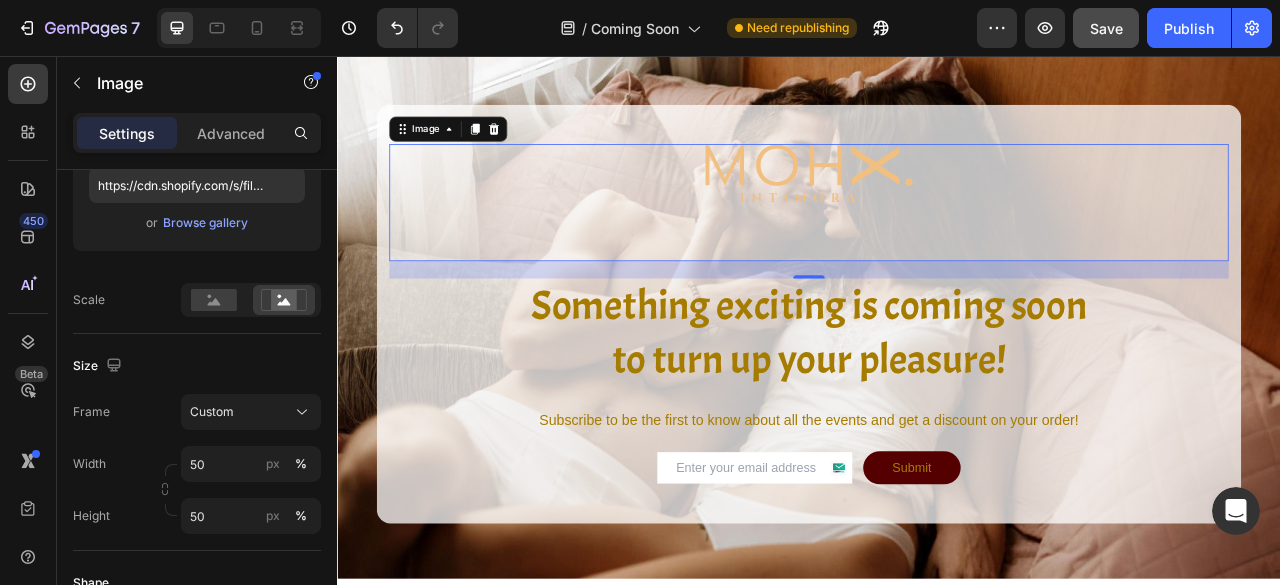 click at bounding box center (937, 242) 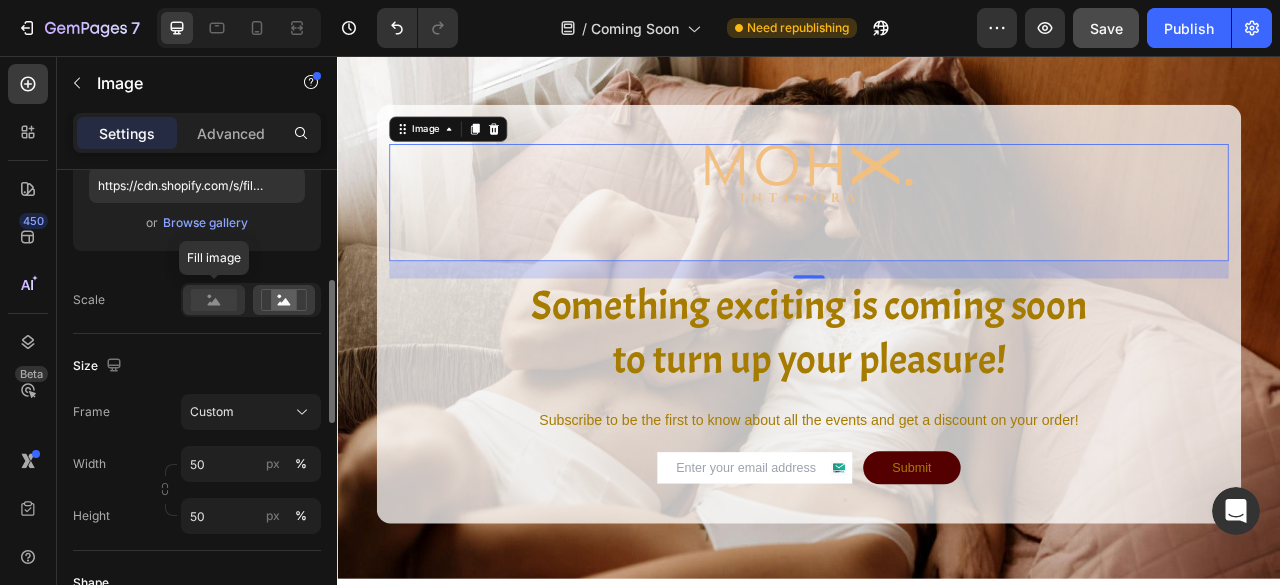 click 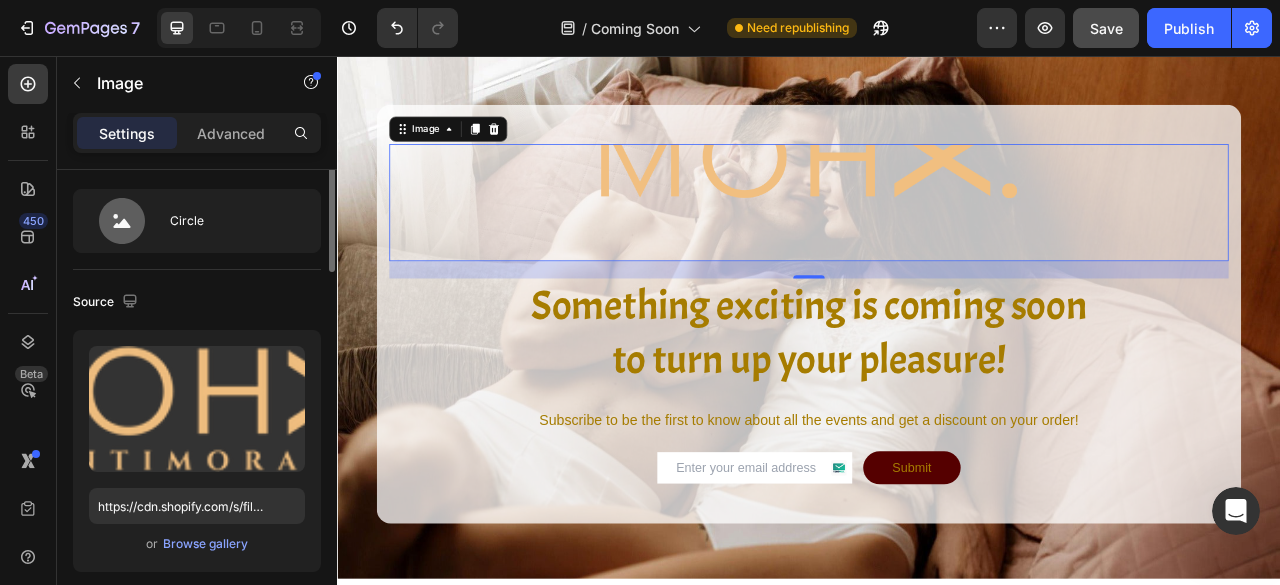 scroll, scrollTop: 0, scrollLeft: 0, axis: both 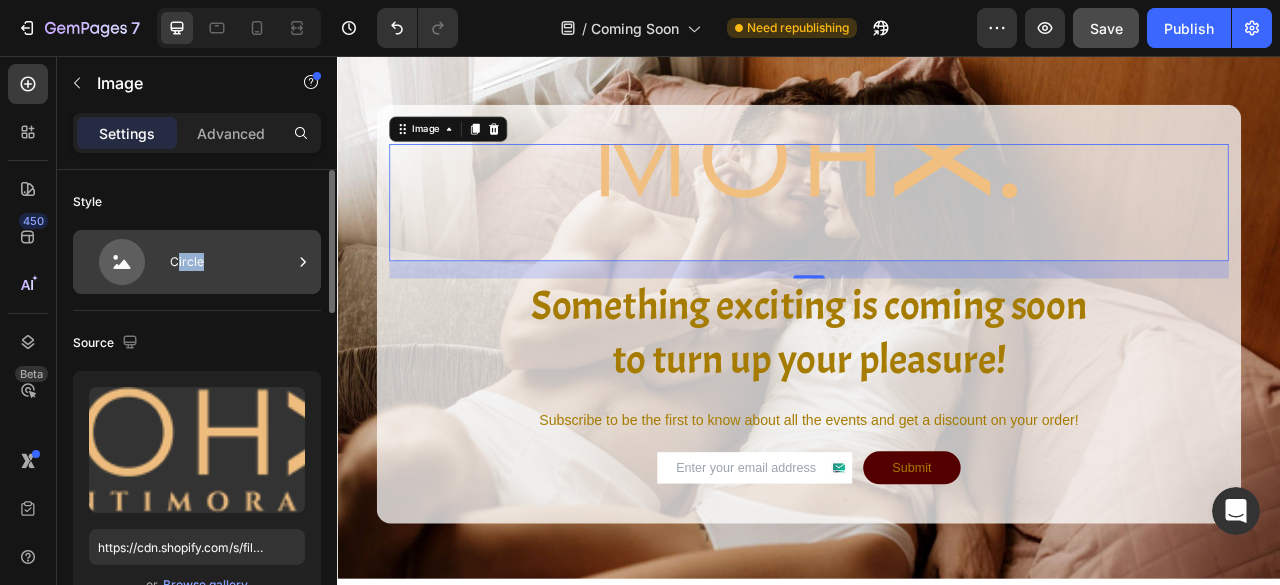 drag, startPoint x: 184, startPoint y: 296, endPoint x: 171, endPoint y: 290, distance: 14.3178215 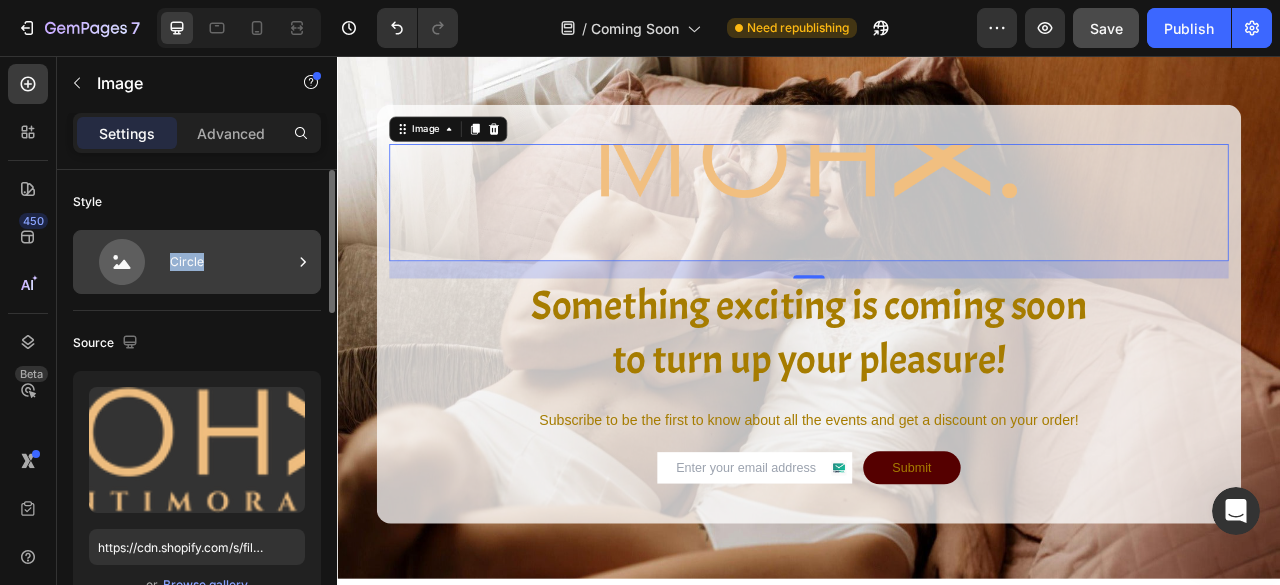 click on "Circle" at bounding box center (197, 262) 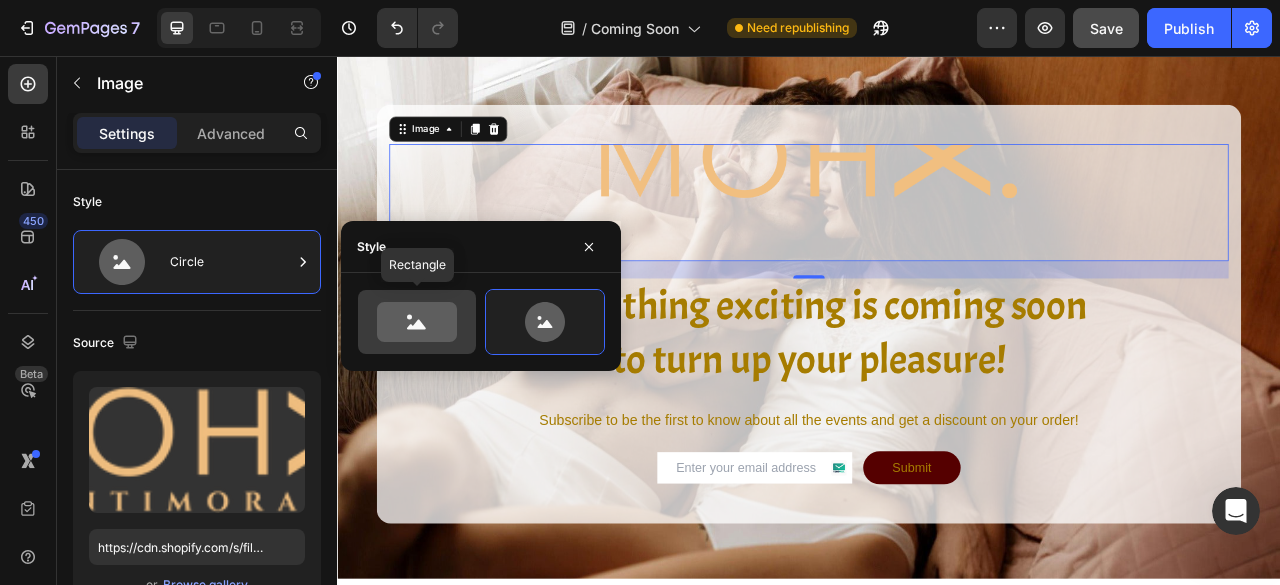 click 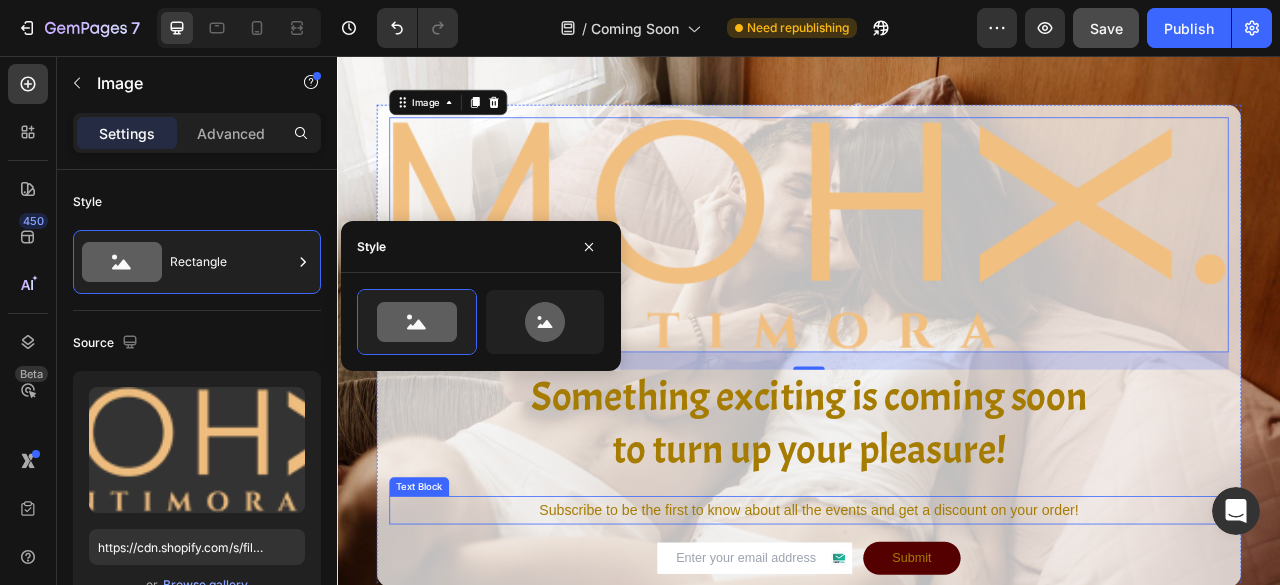 click on "Subscribe to be the first to know about all the events and get a discount on your order!" at bounding box center [937, 634] 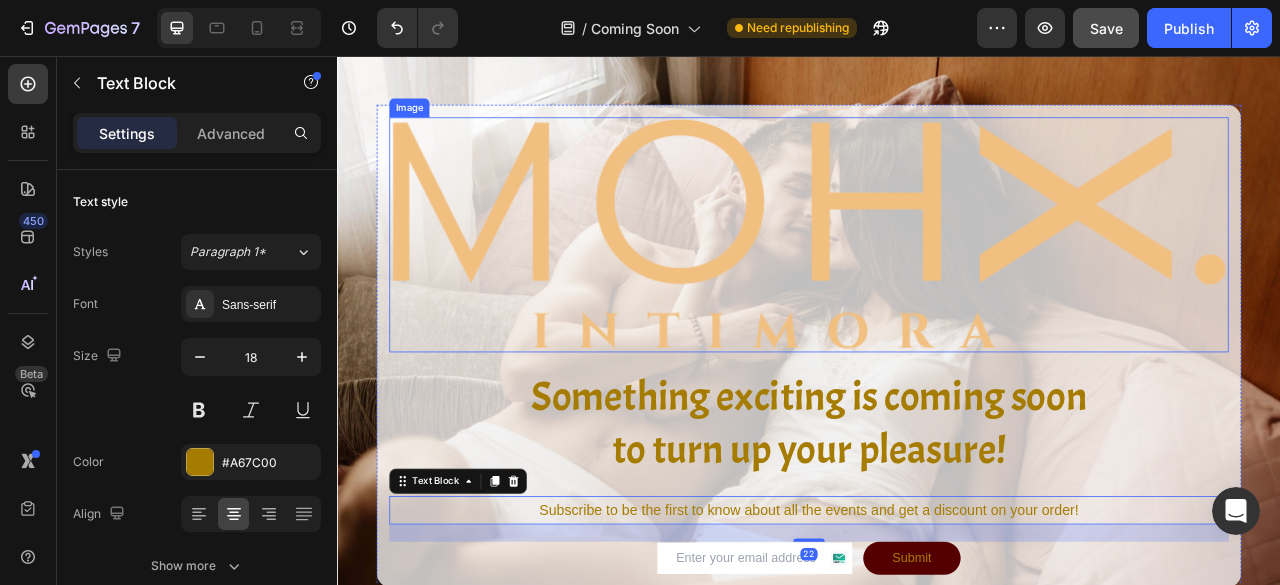 click at bounding box center (937, 283) 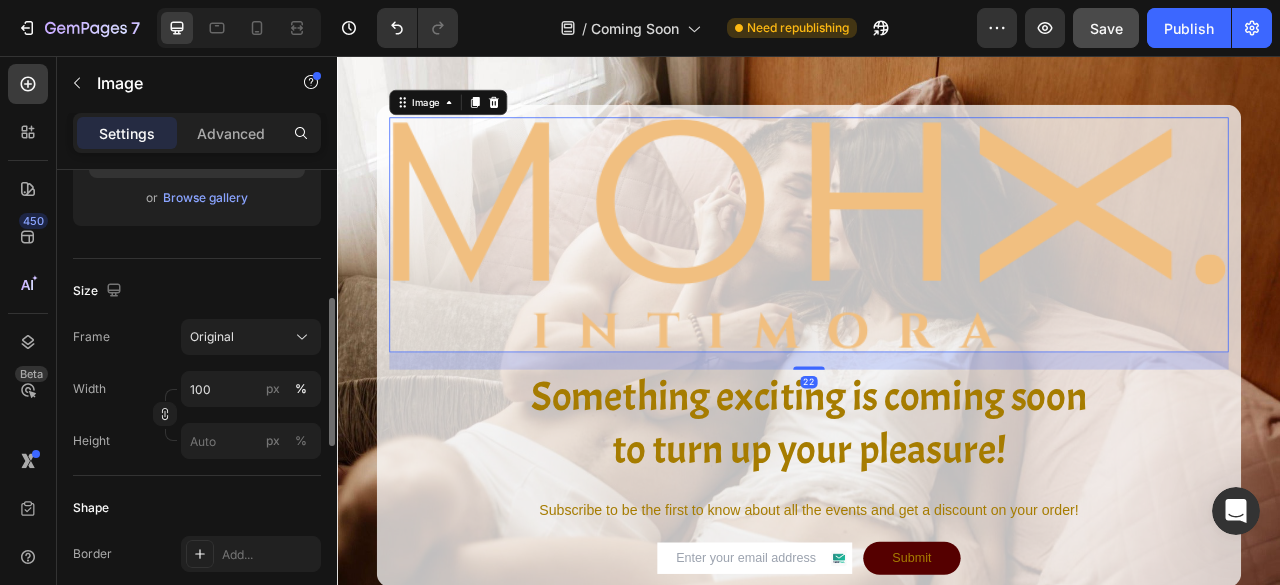scroll, scrollTop: 392, scrollLeft: 0, axis: vertical 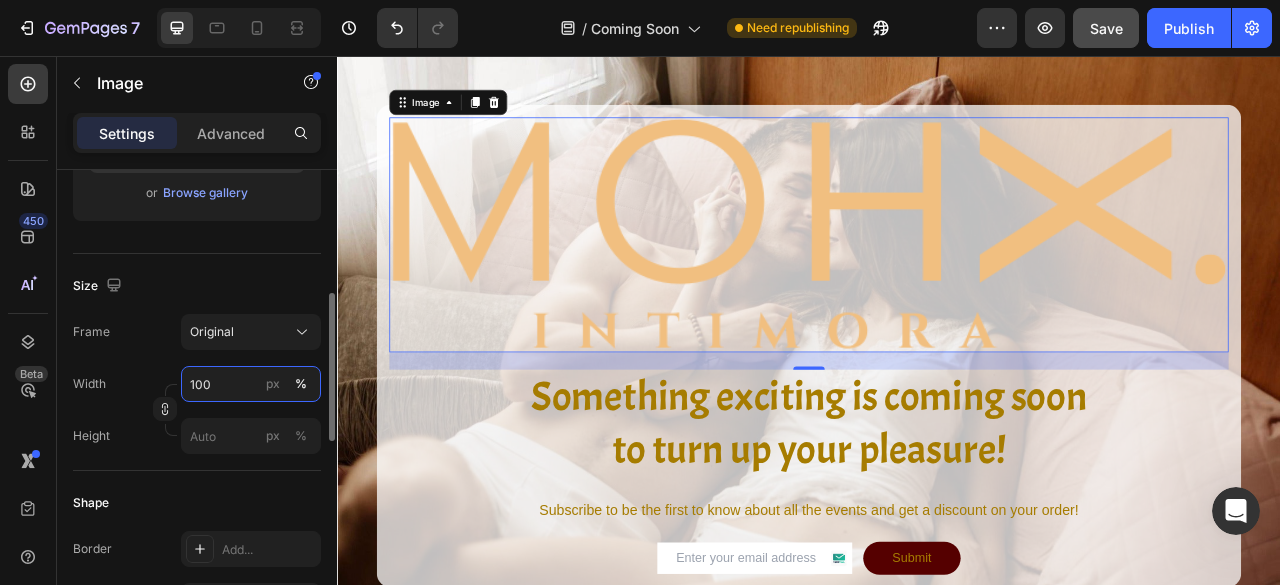 click on "100" at bounding box center (251, 384) 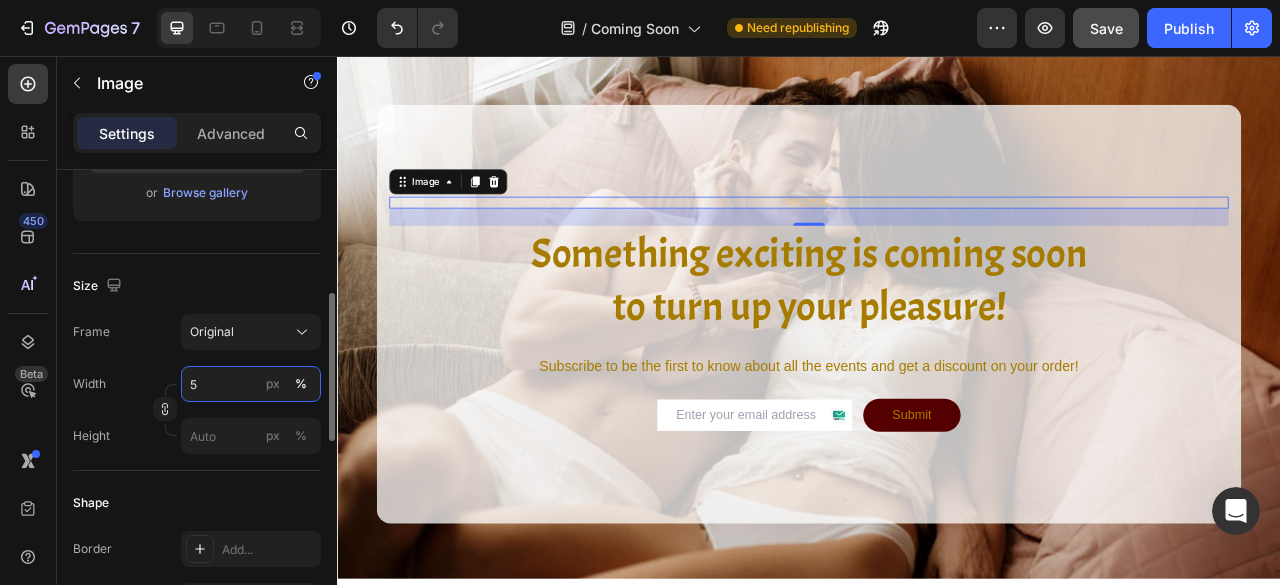 type on "50" 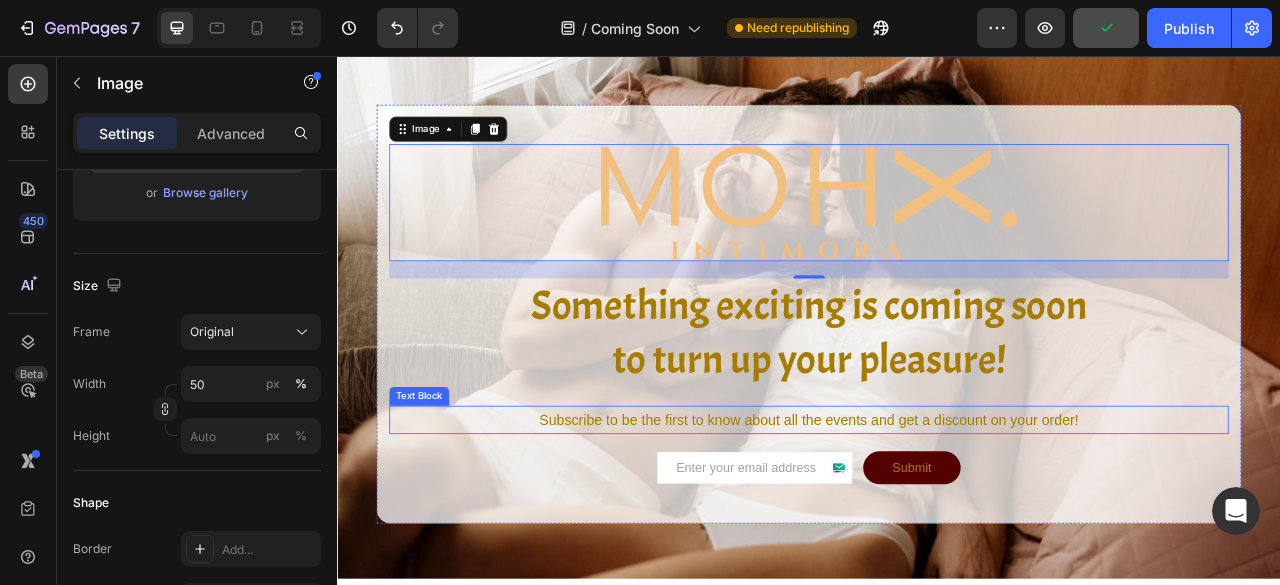click on "Subscribe to be the first to know about all the events and get a discount on your order!" at bounding box center [937, 519] 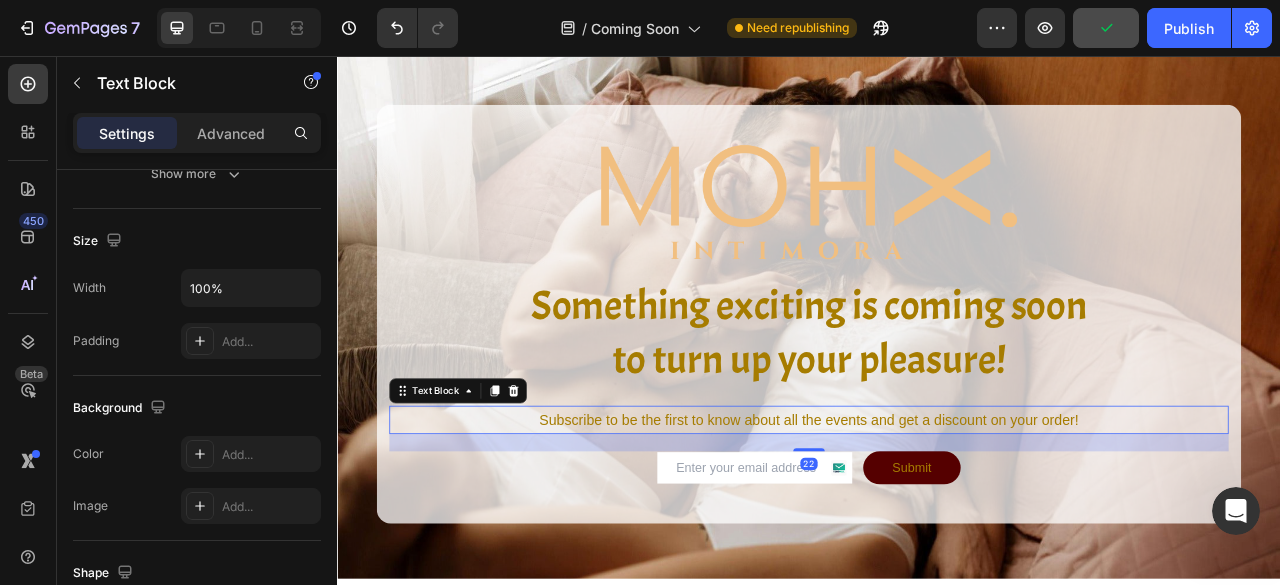 scroll, scrollTop: 0, scrollLeft: 0, axis: both 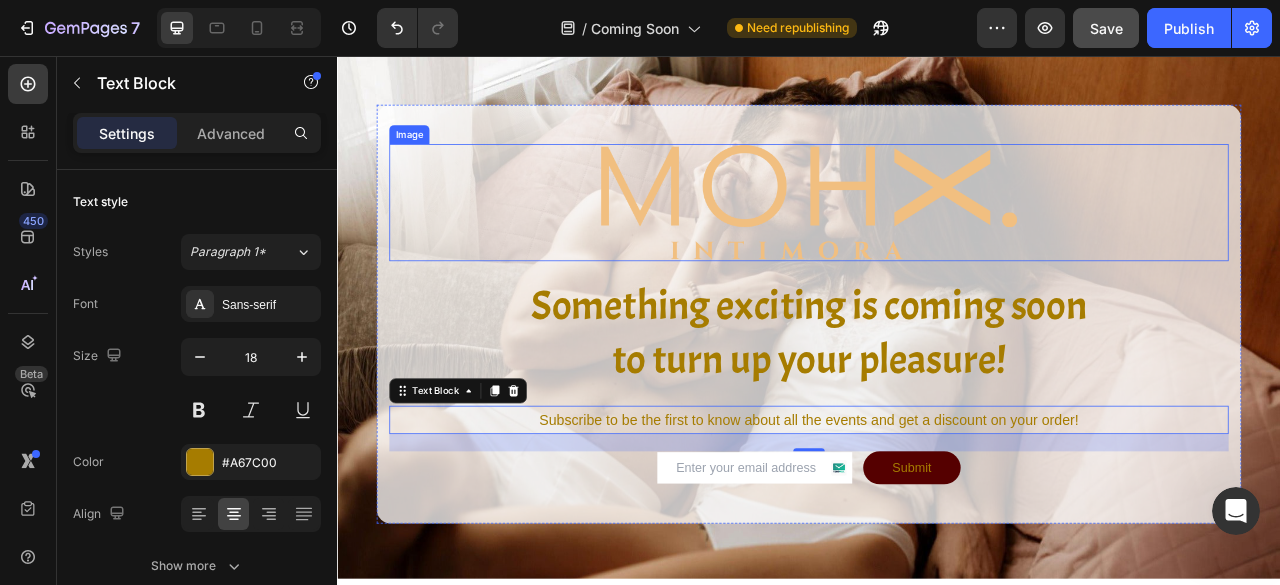 click at bounding box center (937, 242) 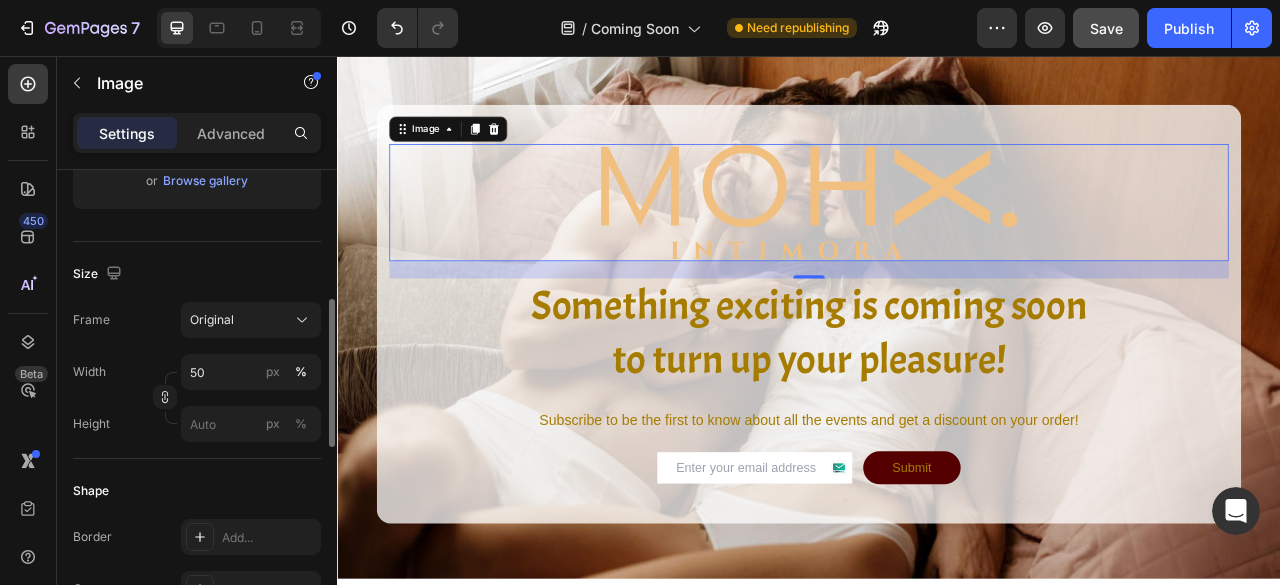 scroll, scrollTop: 407, scrollLeft: 0, axis: vertical 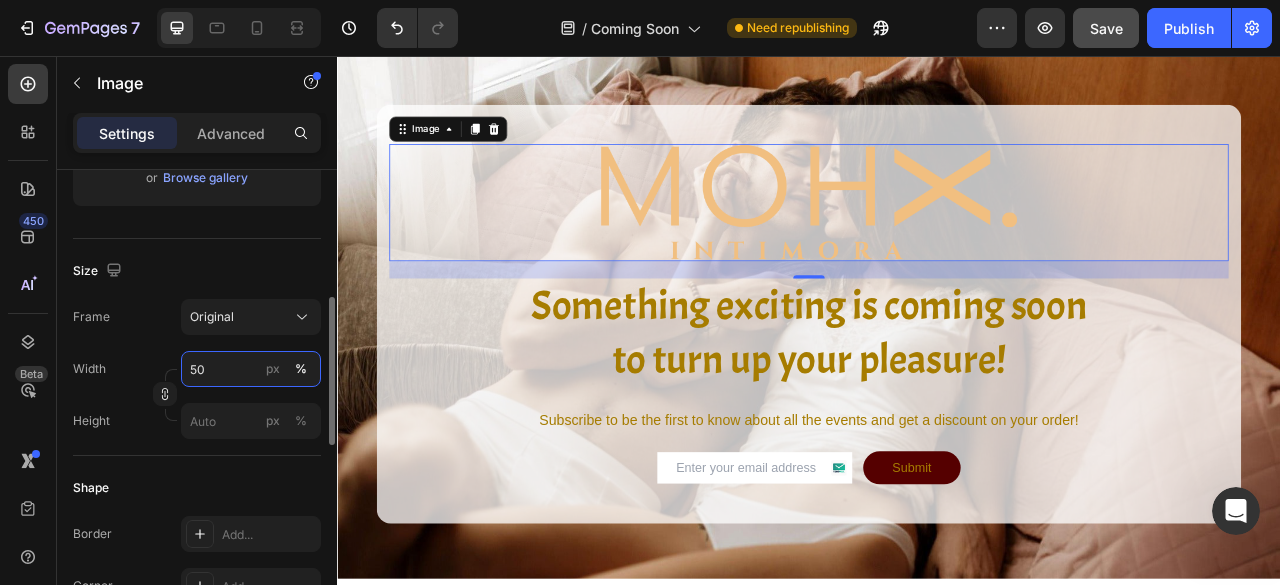 click on "50" at bounding box center [251, 369] 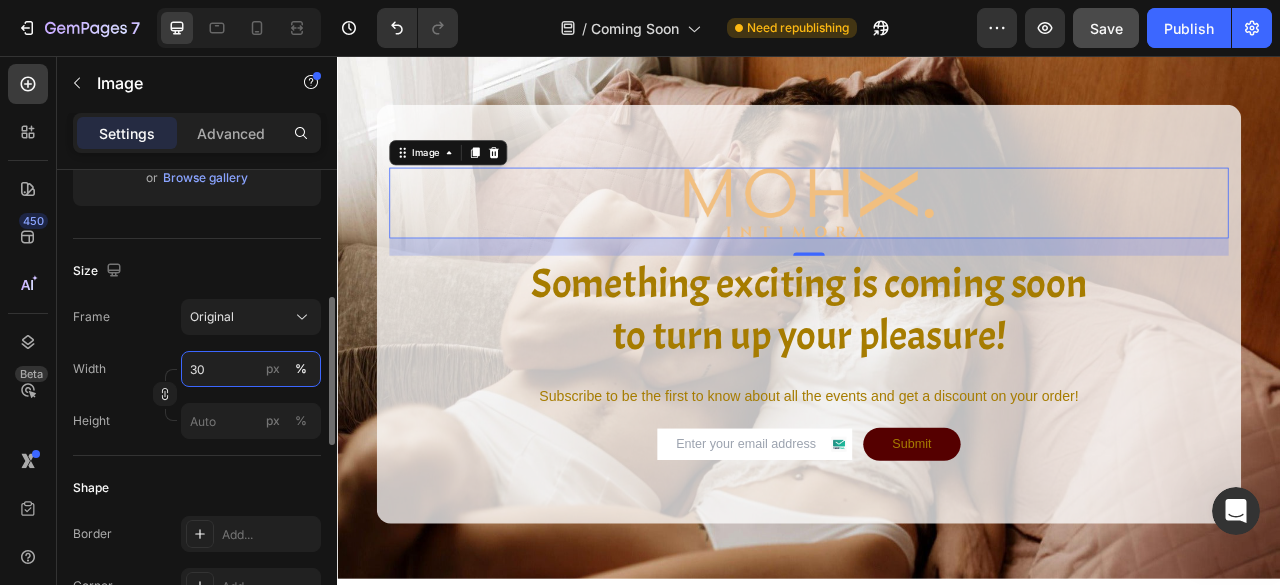click on "30" at bounding box center [251, 369] 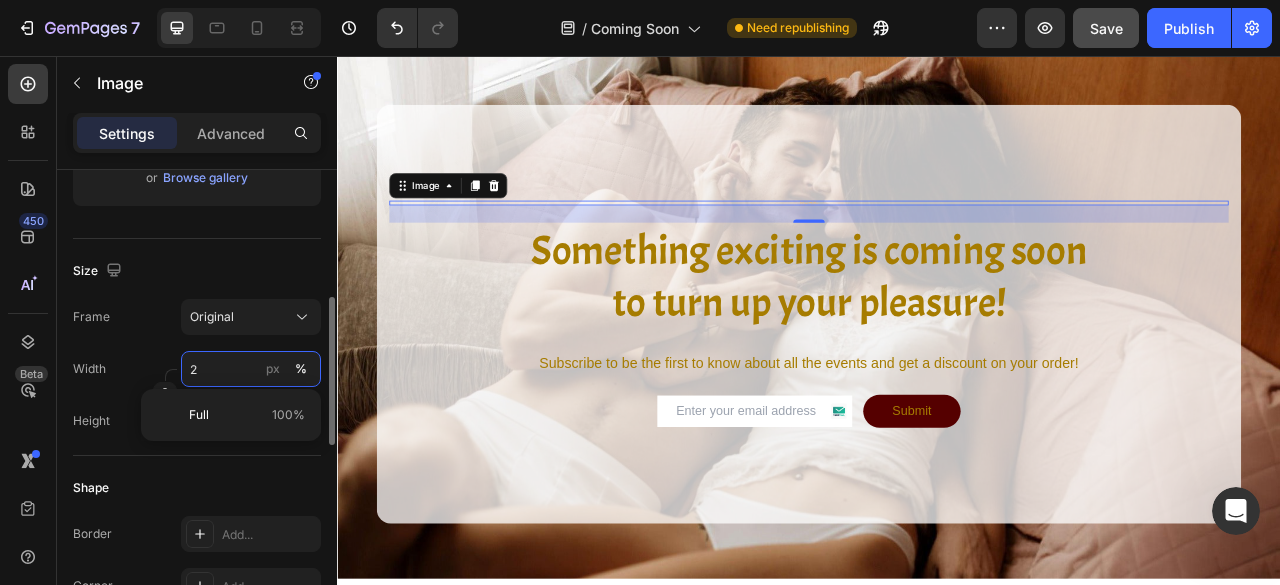 type on "20" 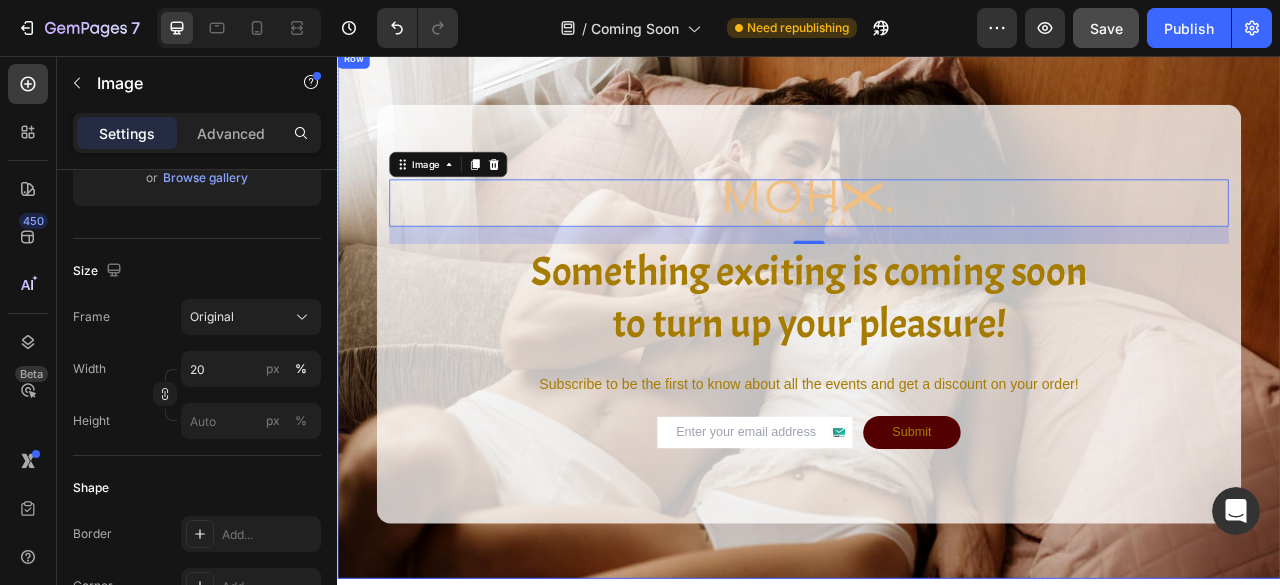click on "Image   22 Something exciting is coming soon  to turn up your pleasure! Heading Subscribe to be the first to know about all the events and get a discount on your order! Text Block Email Field Submit Submit Button Row Contact Form Row Row Row" at bounding box center [937, 384] 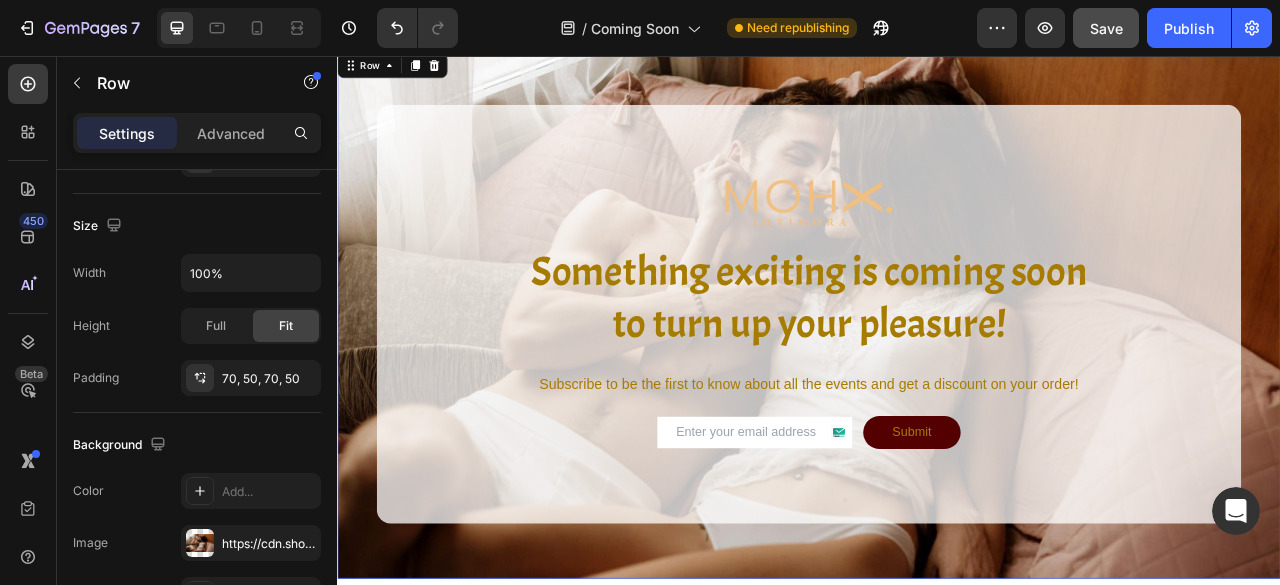 scroll, scrollTop: 0, scrollLeft: 0, axis: both 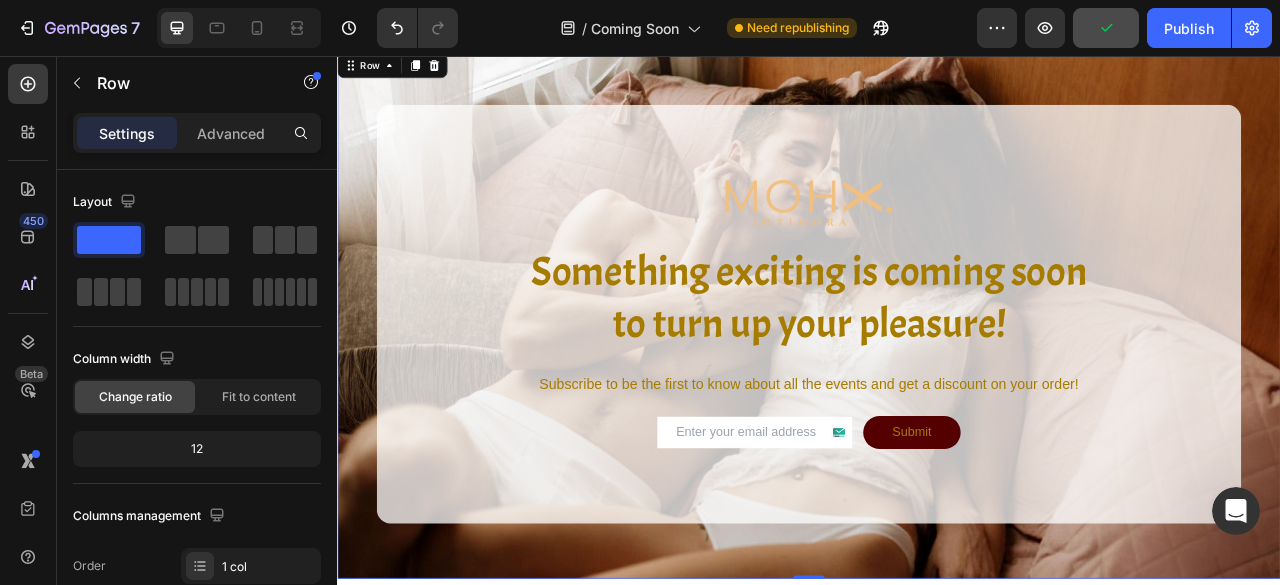 click on "Image Something exciting is coming soon  to turn up your pleasure! Heading Subscribe to be the first to know about all the events and get a discount on your order! Text Block Email Field Submit Submit Button Row Contact Form Row Row Row   0" at bounding box center [937, 384] 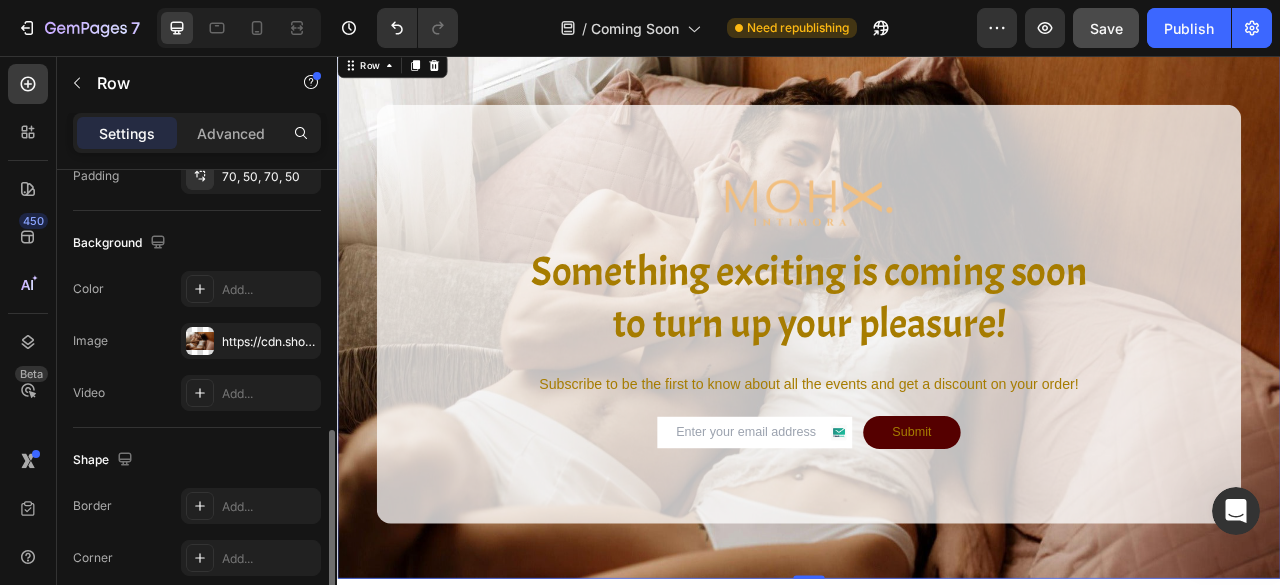 scroll, scrollTop: 628, scrollLeft: 0, axis: vertical 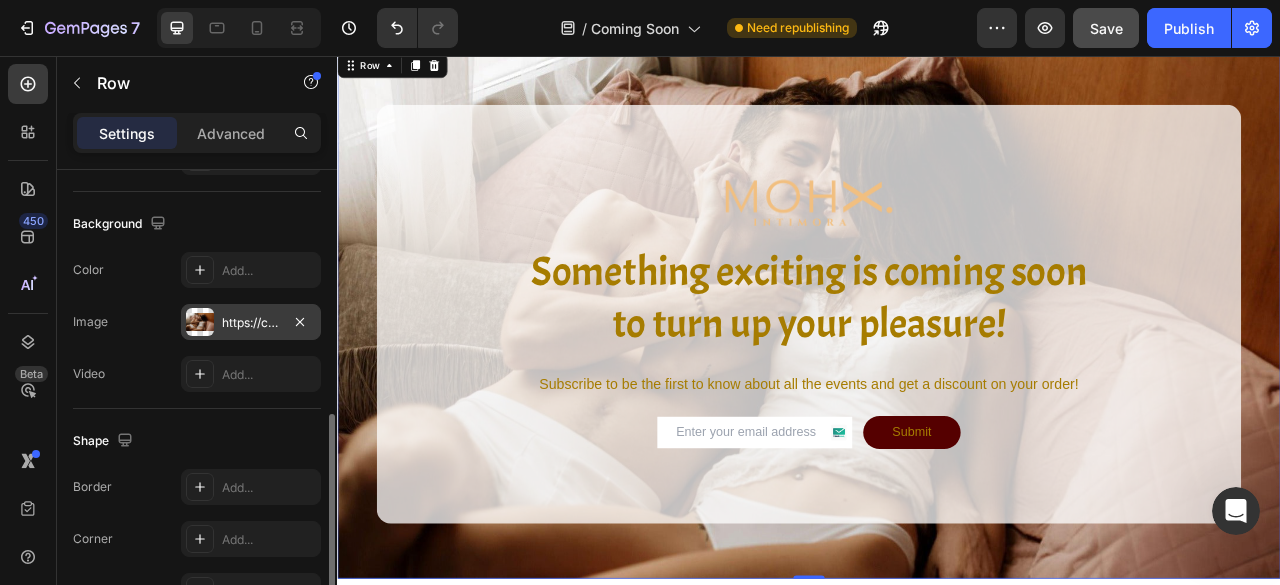 click on "https://cdn.shopify.com/s/files/1/0947/9602/2128/files/gempages_561524849332192346-b1b06290-9a3f-4361-99b3-23634b0b5b8b.jpg" at bounding box center [251, 323] 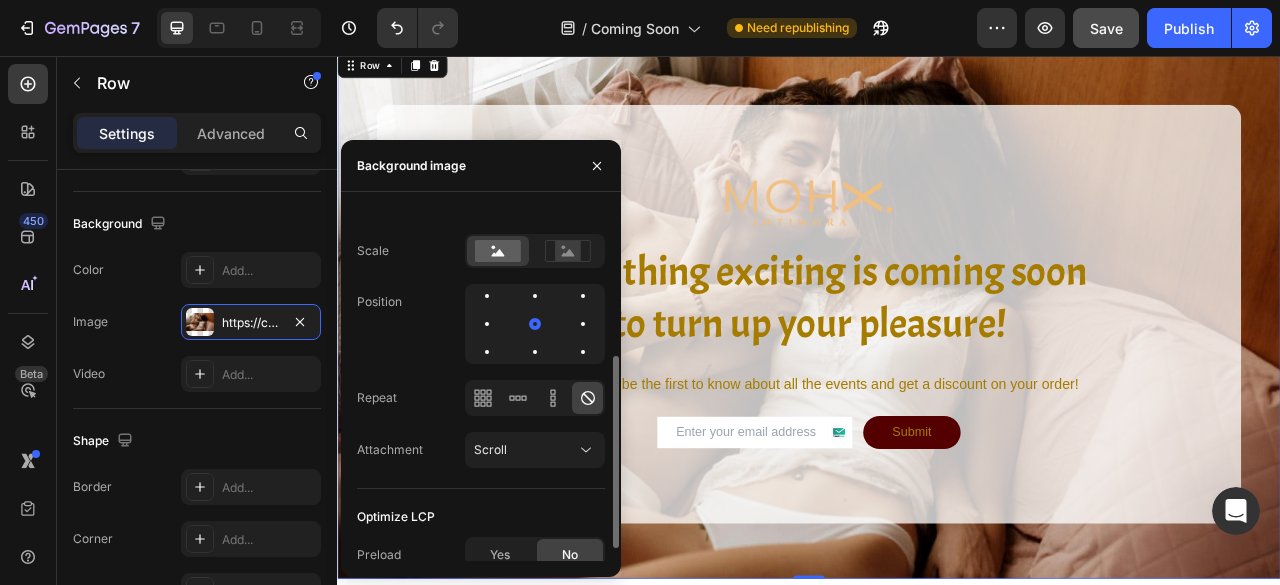 scroll, scrollTop: 295, scrollLeft: 0, axis: vertical 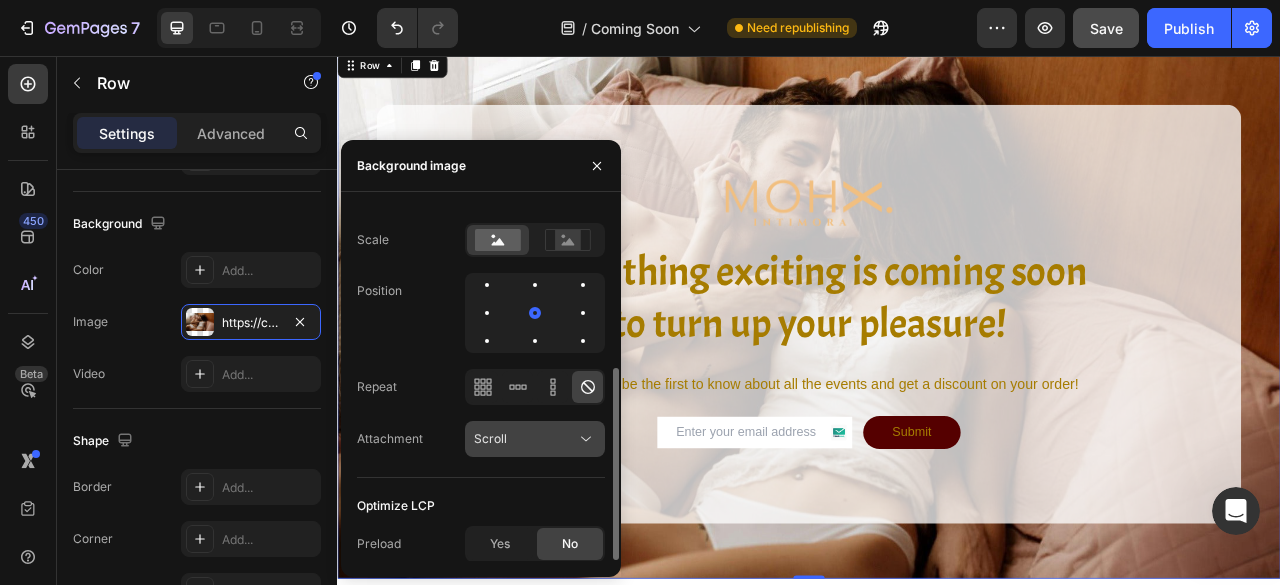 click on "Scroll" at bounding box center [525, 439] 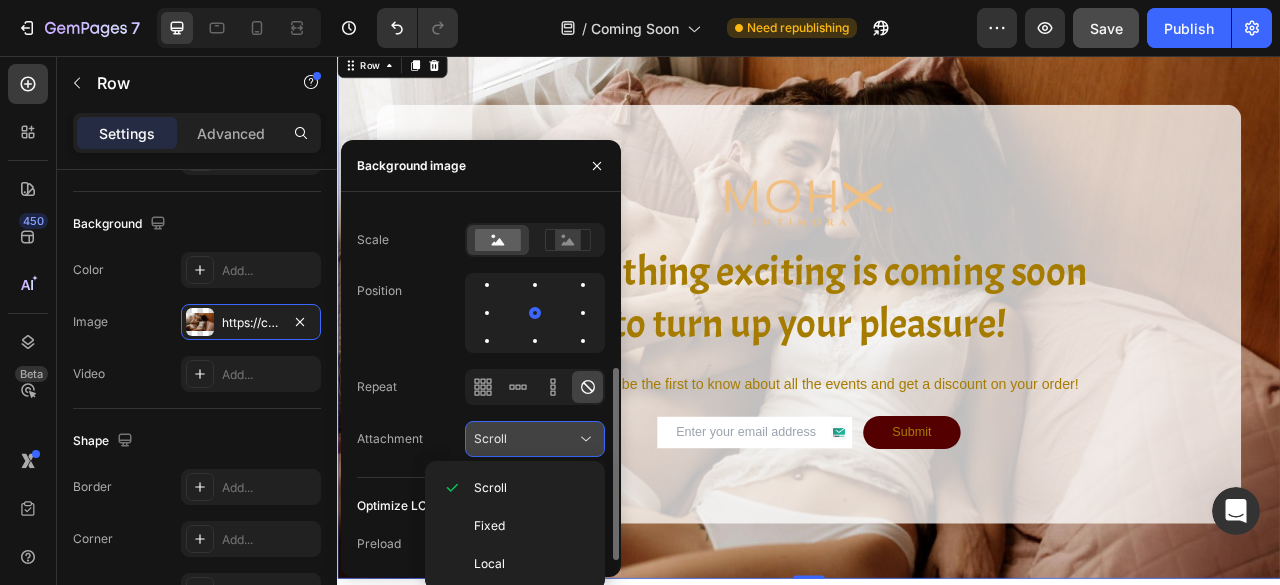click on "Scroll" at bounding box center [525, 439] 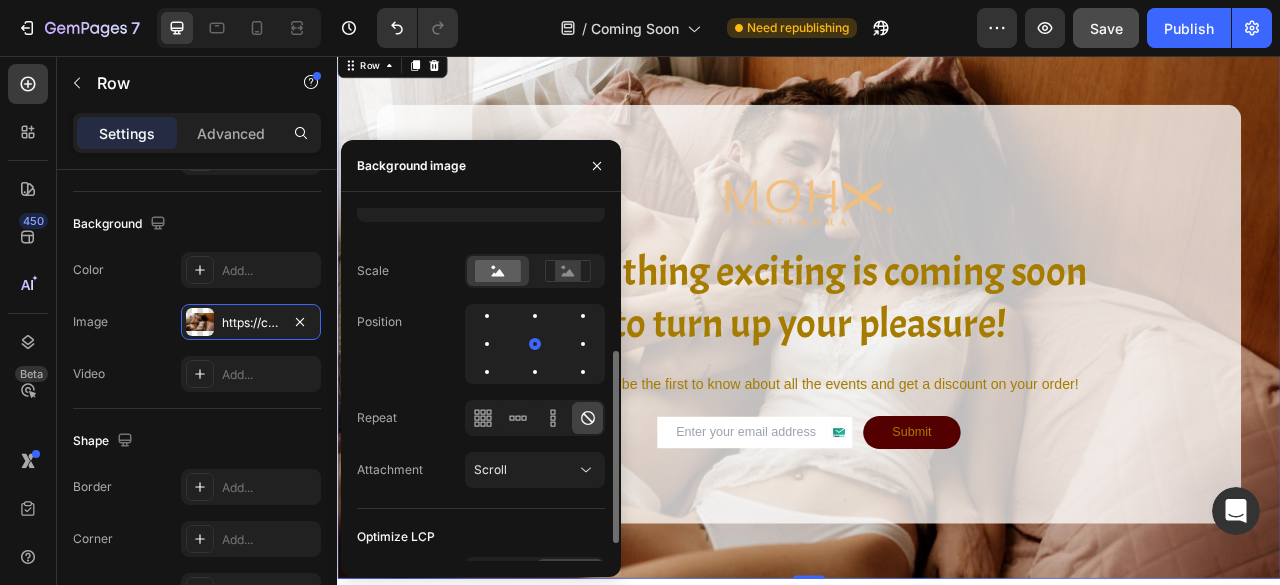 scroll, scrollTop: 295, scrollLeft: 0, axis: vertical 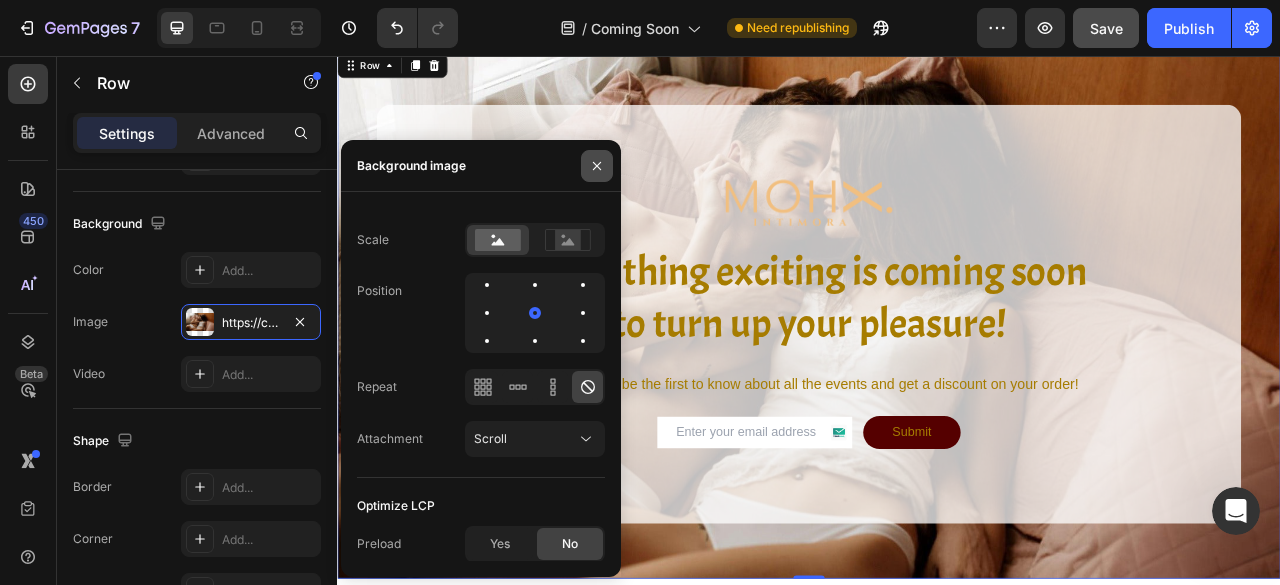 click 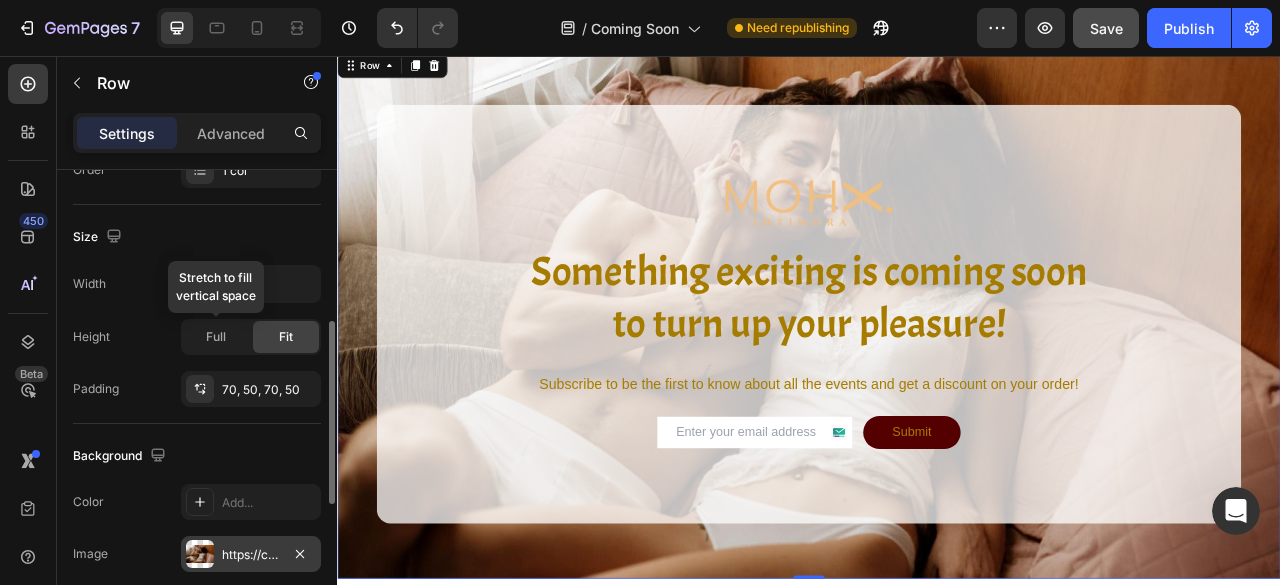 scroll, scrollTop: 394, scrollLeft: 0, axis: vertical 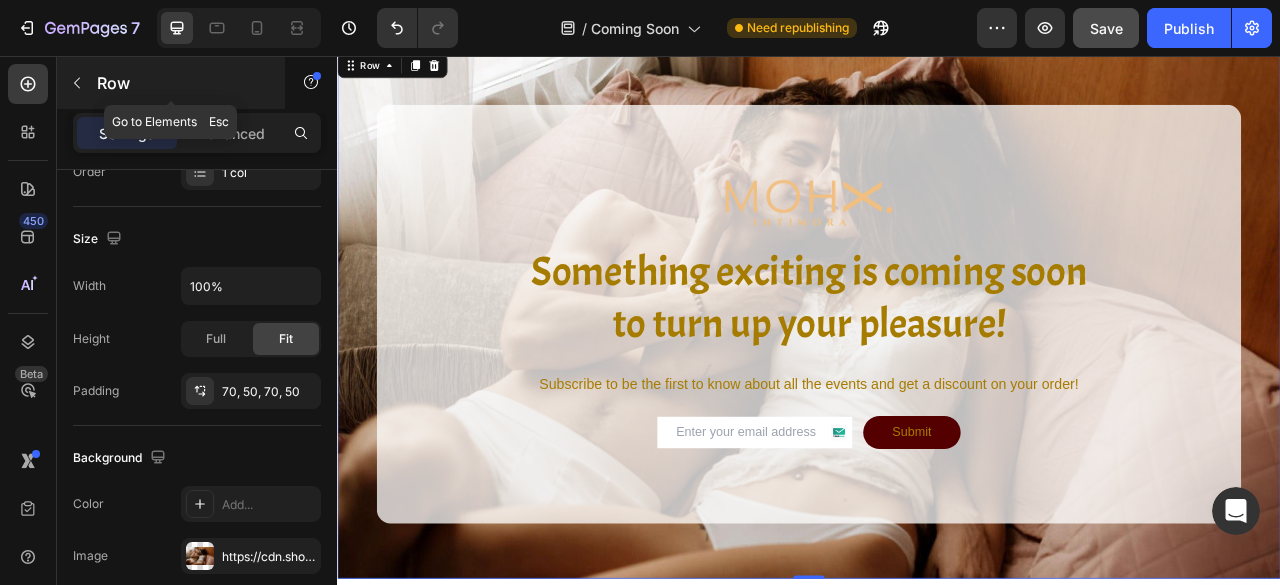 click 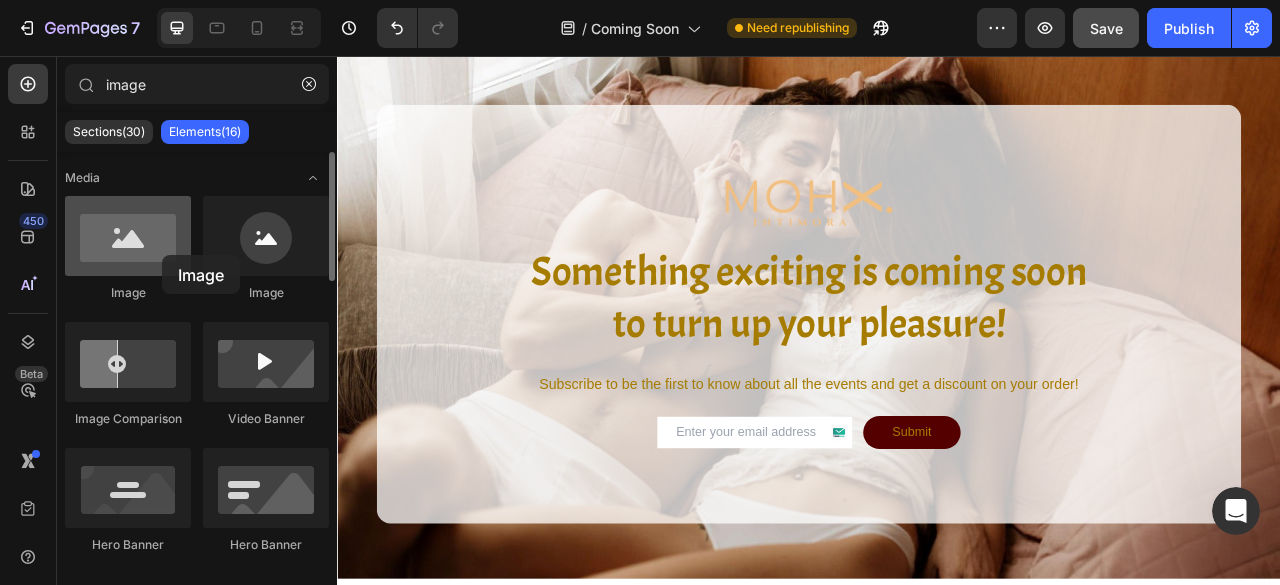 click at bounding box center [128, 236] 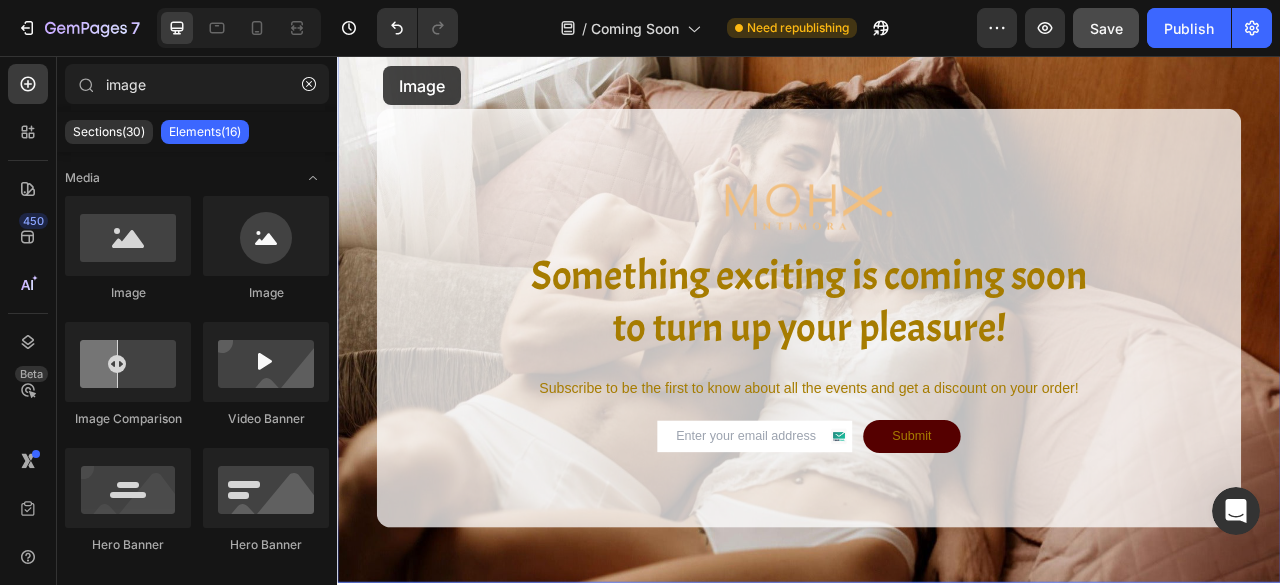 scroll, scrollTop: 0, scrollLeft: 0, axis: both 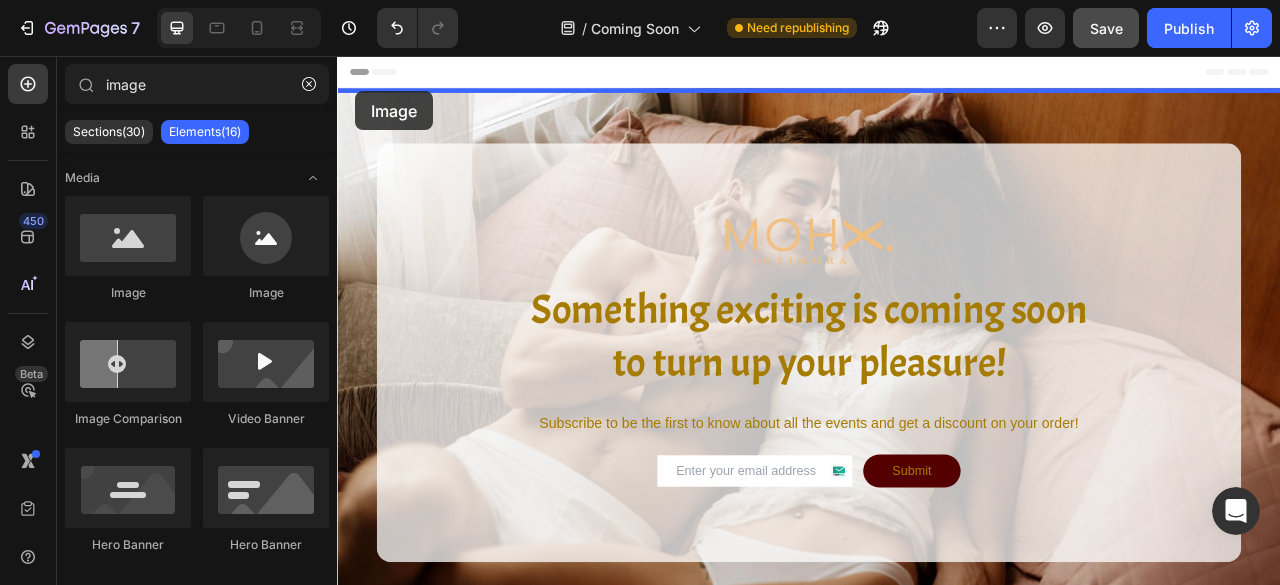 drag, startPoint x: 499, startPoint y: 311, endPoint x: 360, endPoint y: 101, distance: 251.83527 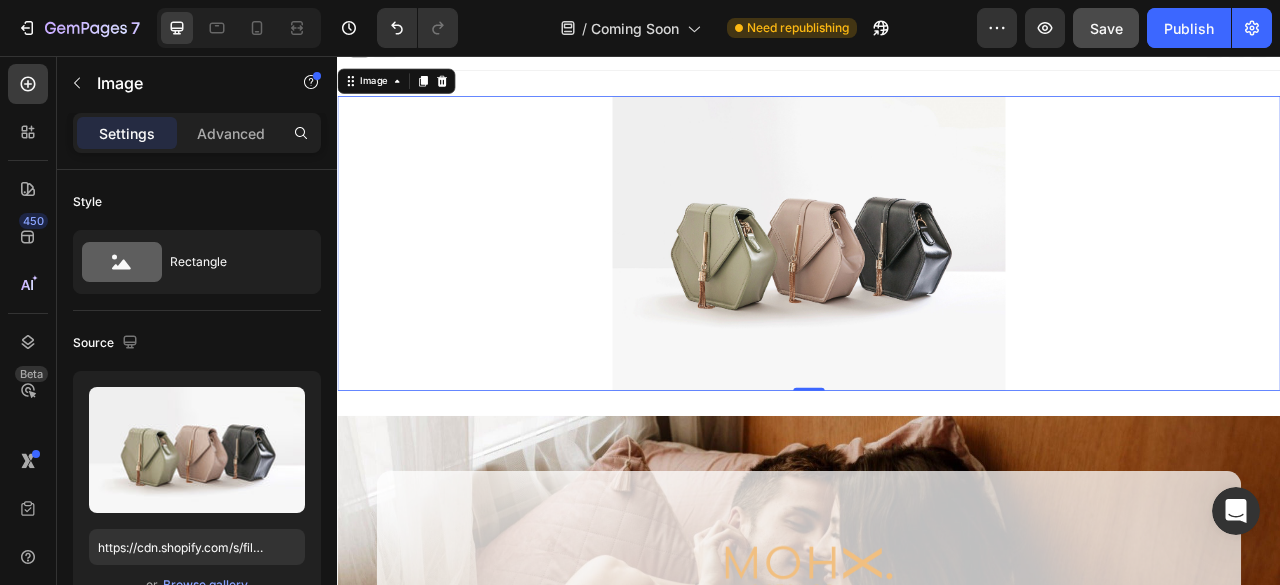 scroll, scrollTop: 12, scrollLeft: 0, axis: vertical 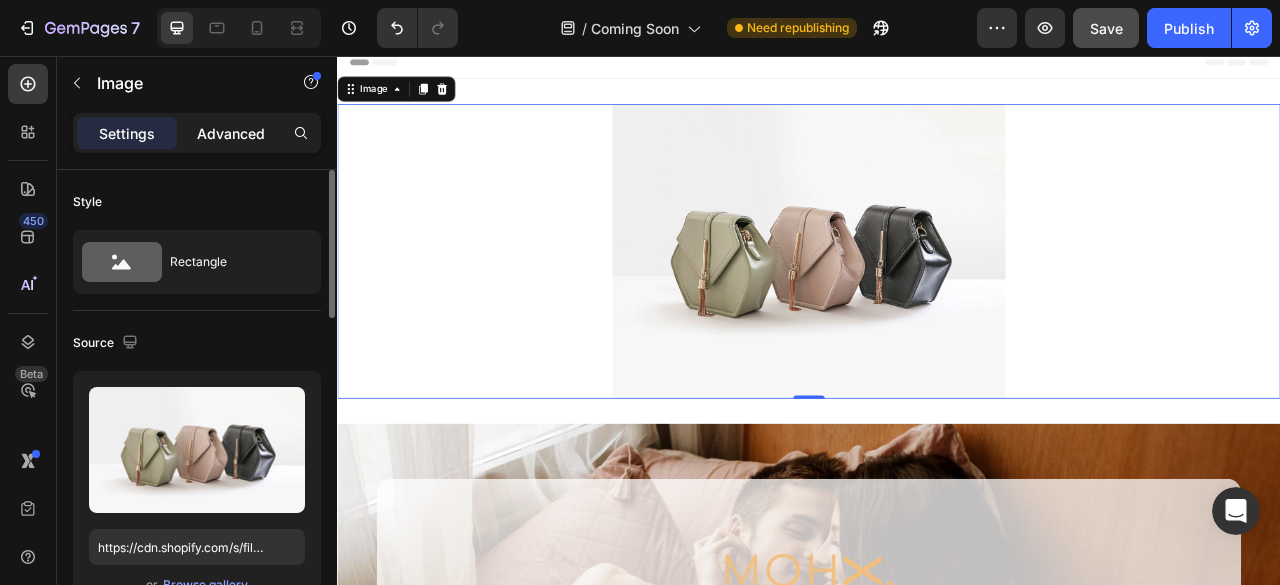 click on "Advanced" 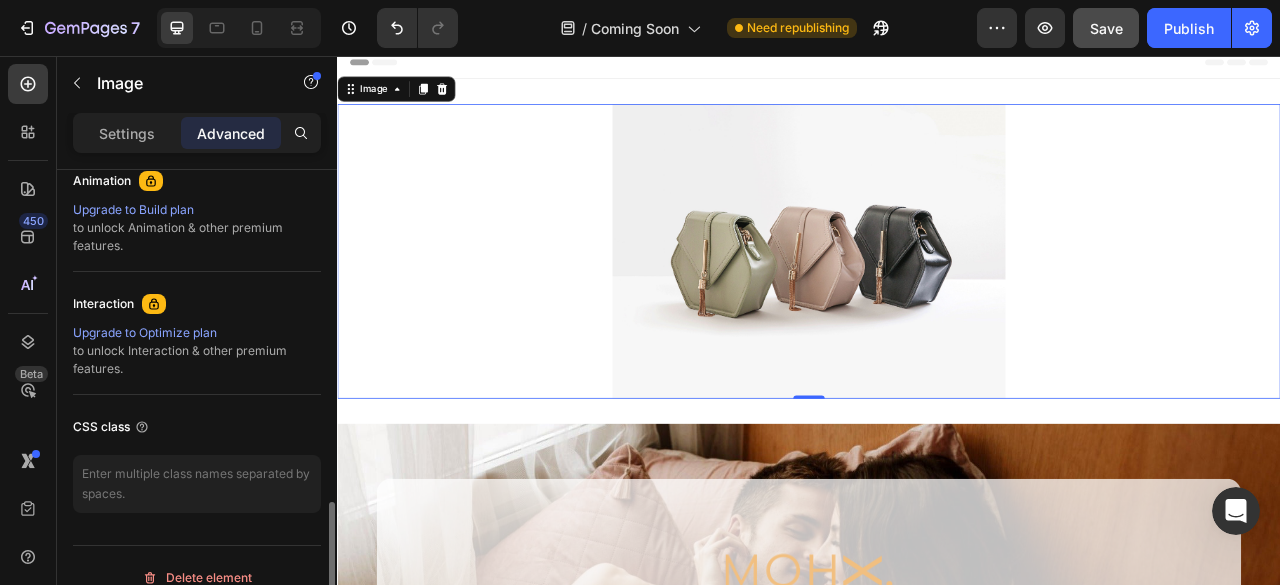 scroll, scrollTop: 912, scrollLeft: 0, axis: vertical 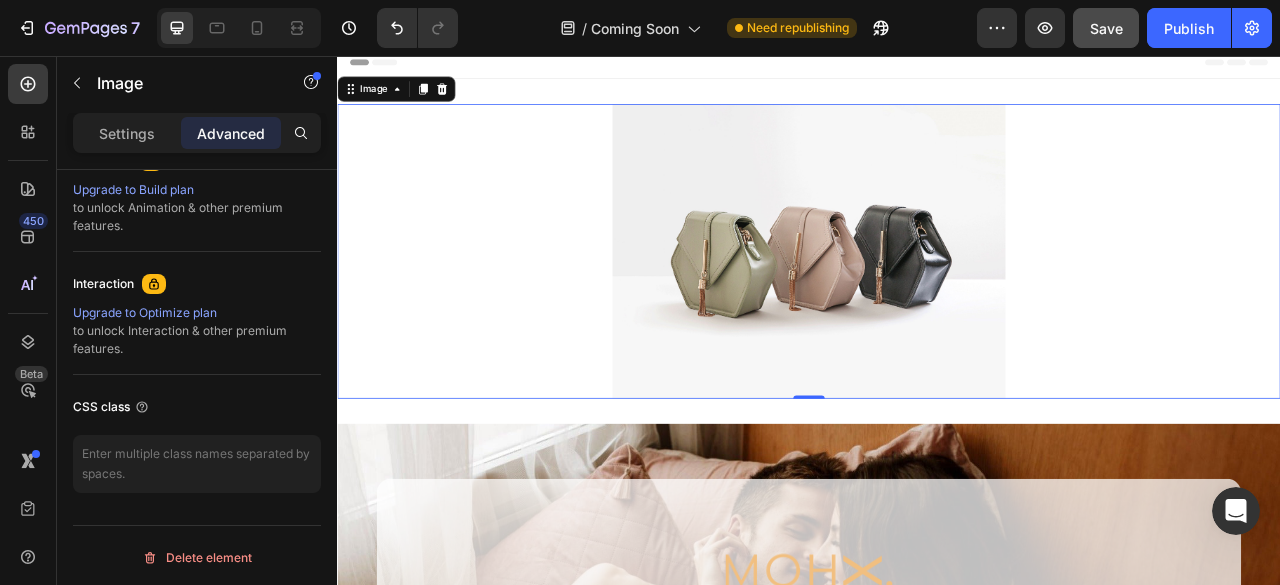 click at bounding box center (937, 304) 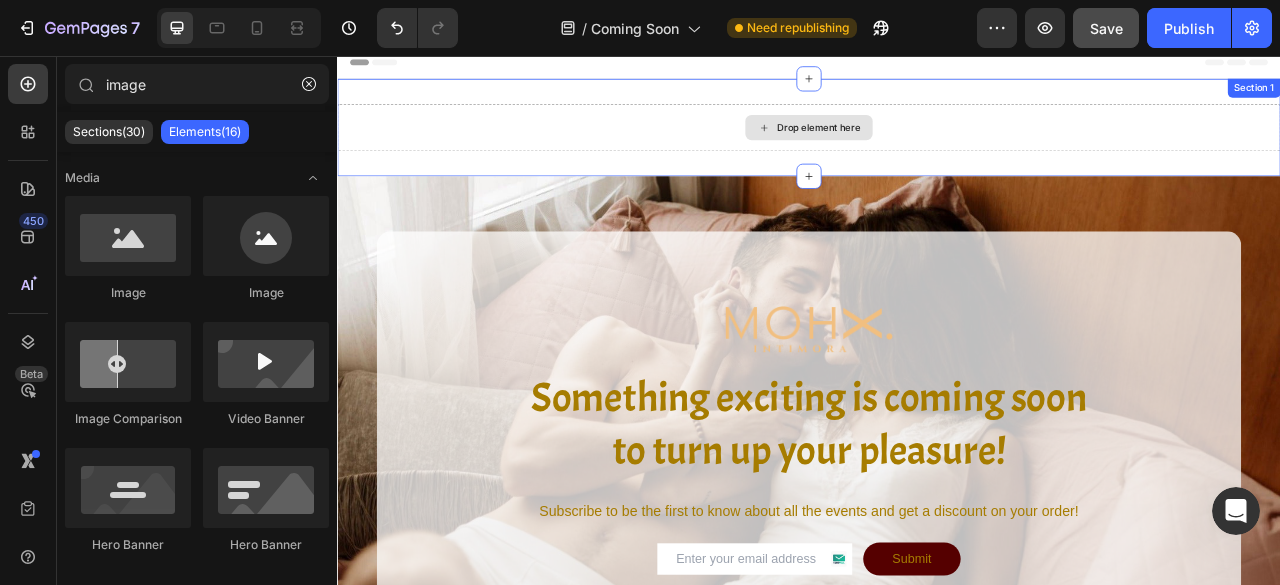 click on "Drop element here" at bounding box center [937, 147] 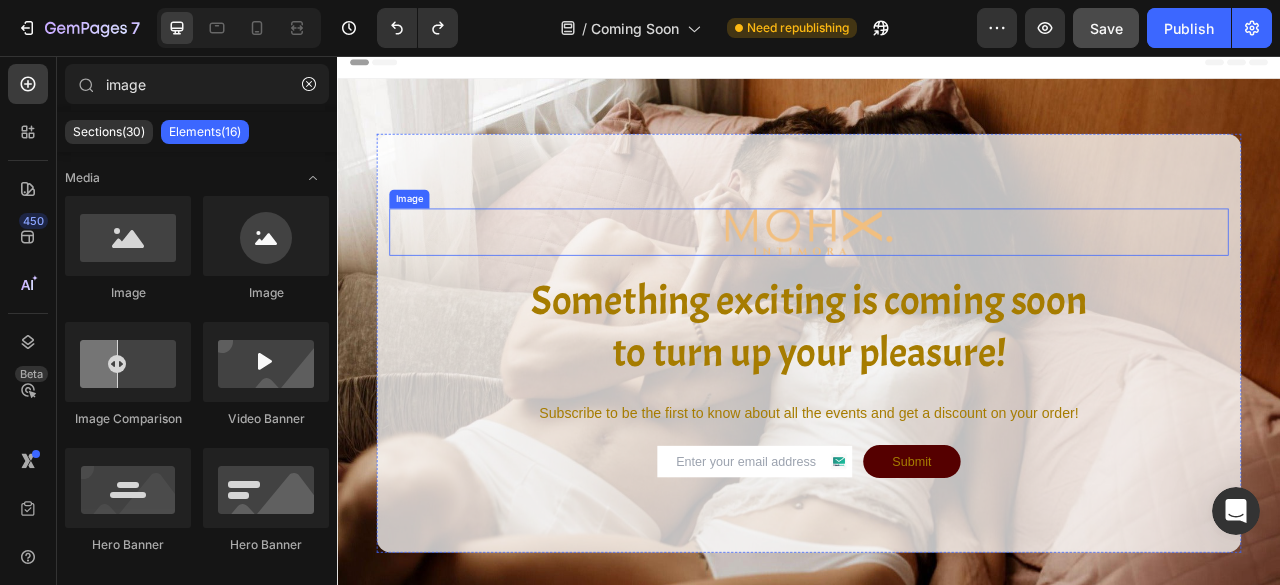 click at bounding box center [937, 280] 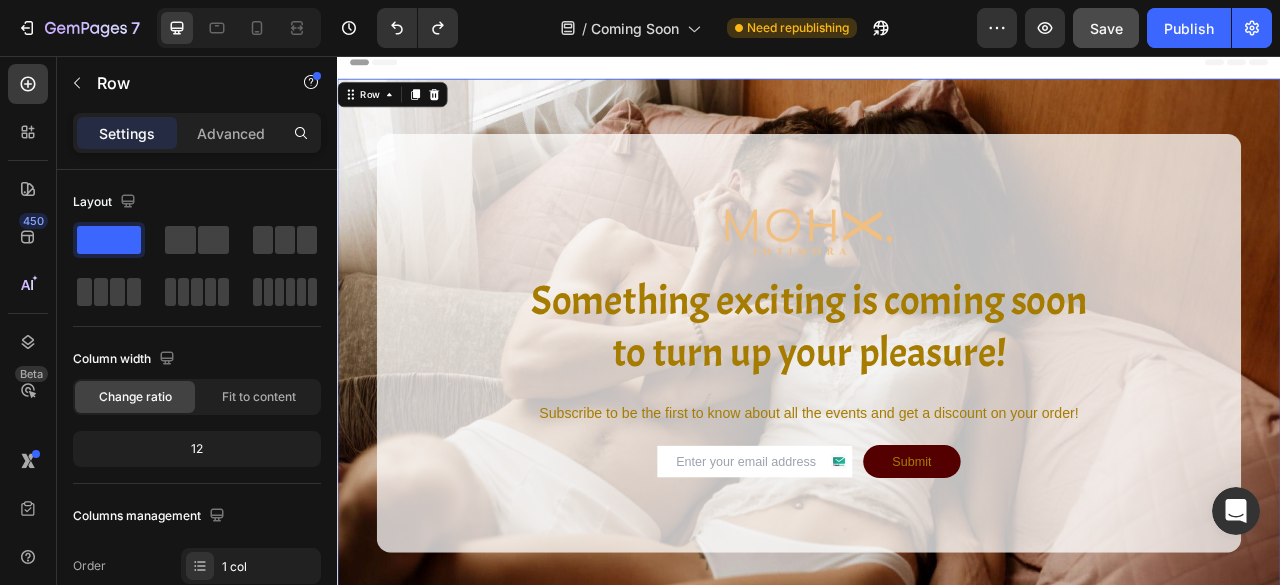 click on "Image Something exciting is coming soon  to turn up your pleasure! Heading Subscribe to be the first to know about all the events and get a discount on your order! Text Block Email Field Submit Submit Button Row Contact Form Row Row Row   0" at bounding box center (937, 421) 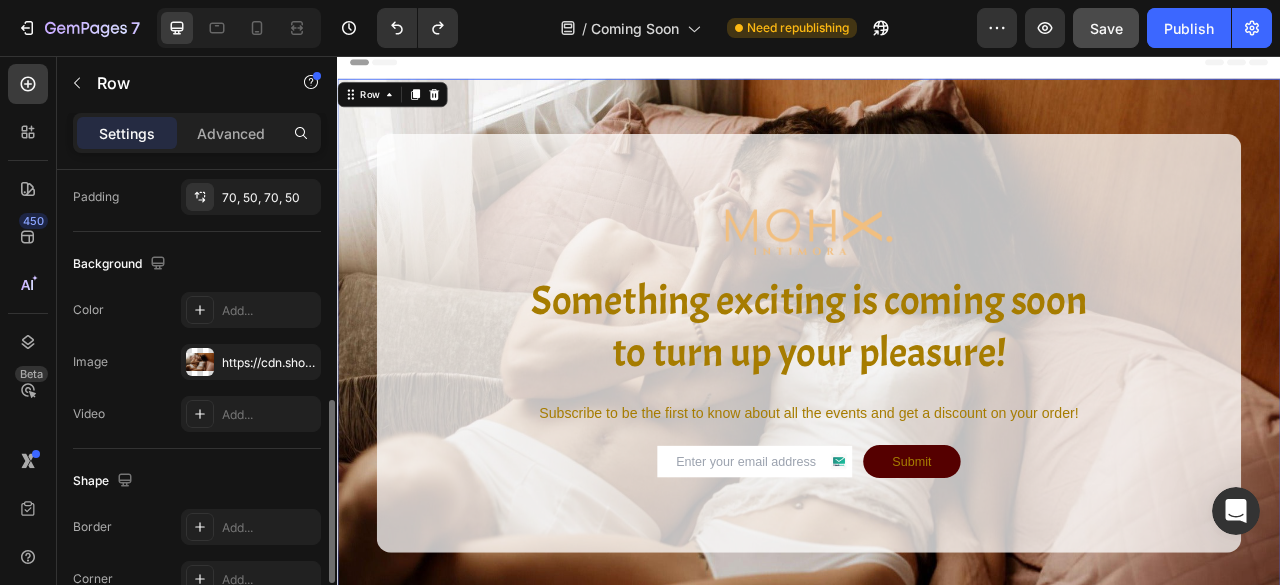 scroll, scrollTop: 589, scrollLeft: 0, axis: vertical 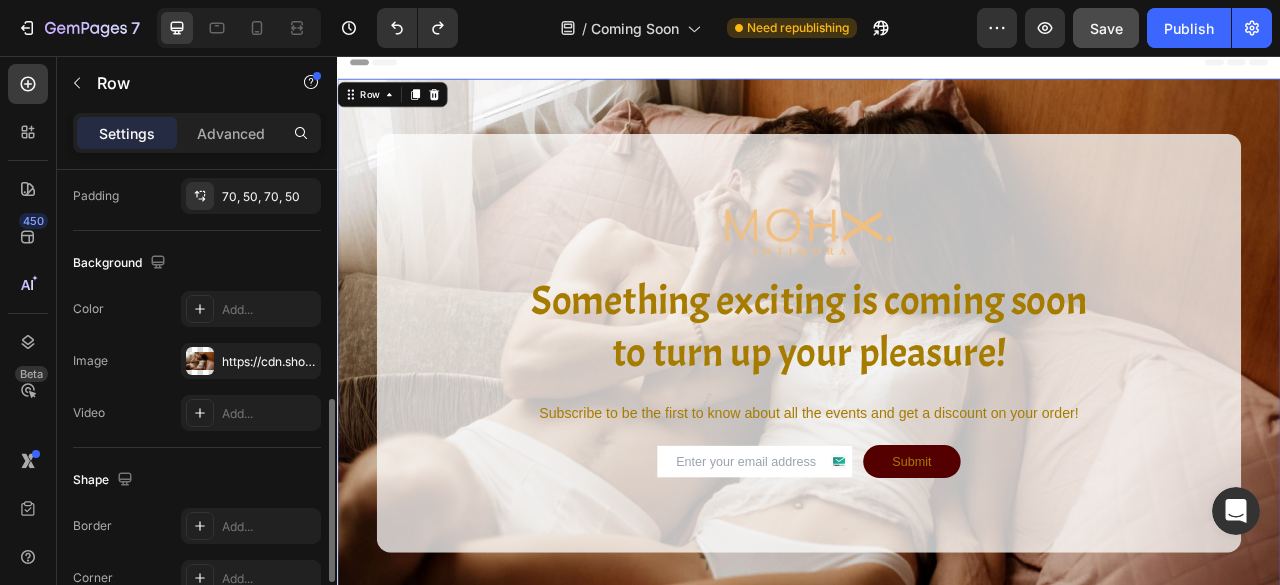 click on "https://cdn.shopify.com/s/files/1/0947/9602/2128/files/gempages_561524849332192346-b1b06290-9a3f-4361-99b3-23634b0b5b8b.jpg" at bounding box center [269, 362] 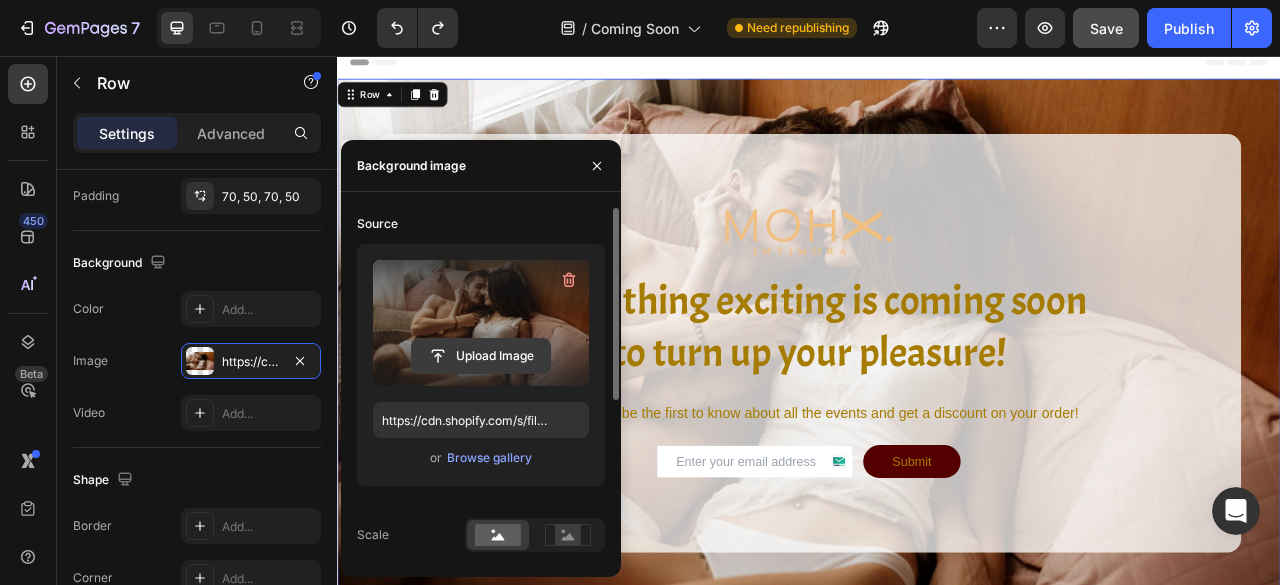 click 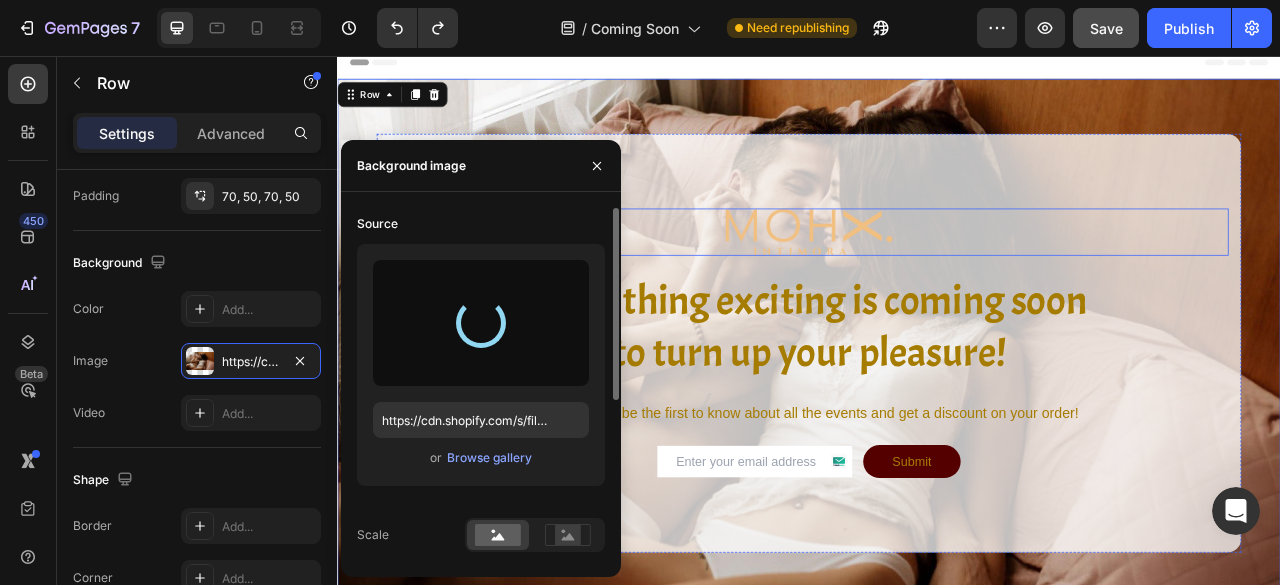 type on "https://cdn.shopify.com/s/files/1/0947/9602/2128/files/gempages_561524849332192346-3e83f9dd-5acc-4a8e-8d43-8058926d3f0b.png" 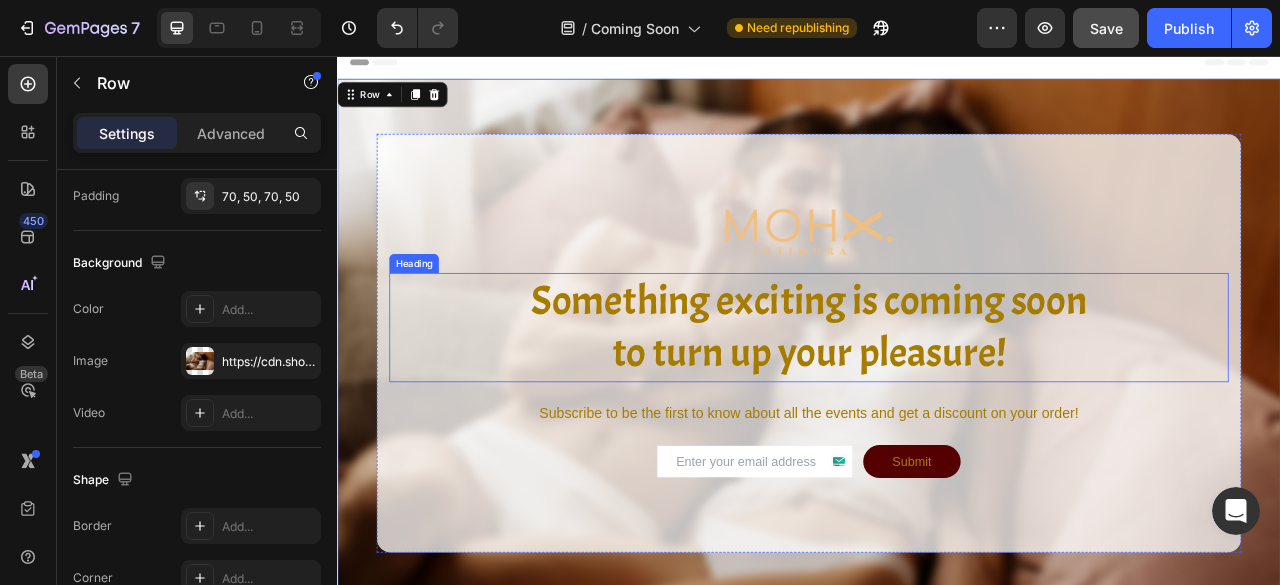 click on "Something exciting is coming soon  to turn up your pleasure!" at bounding box center (937, 401) 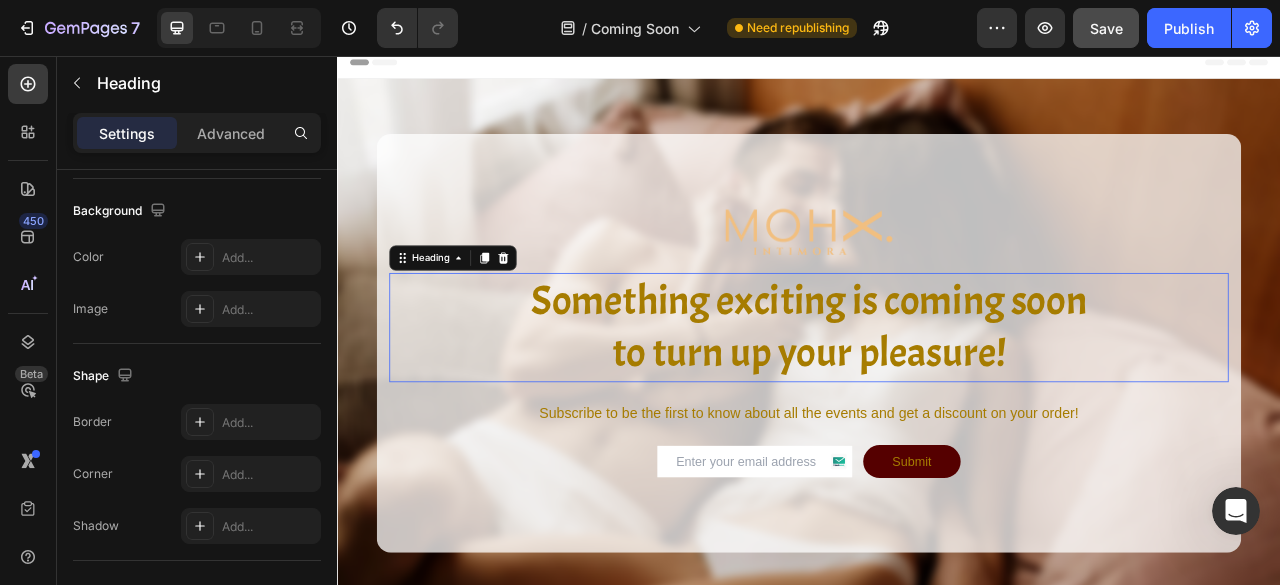 scroll, scrollTop: 0, scrollLeft: 0, axis: both 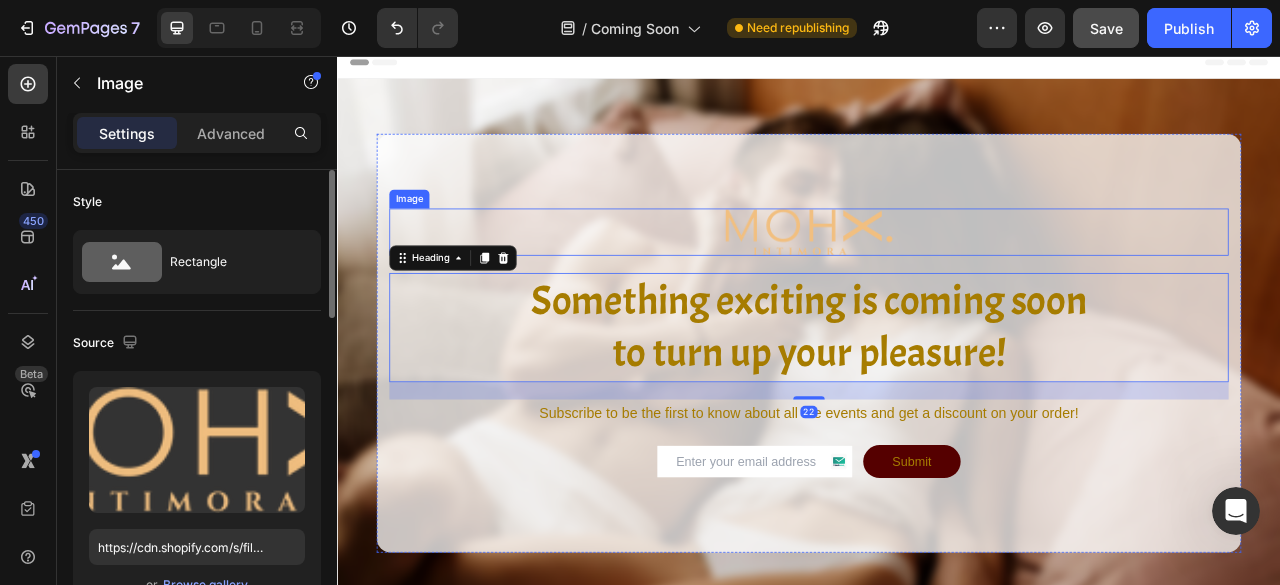 click at bounding box center (937, 280) 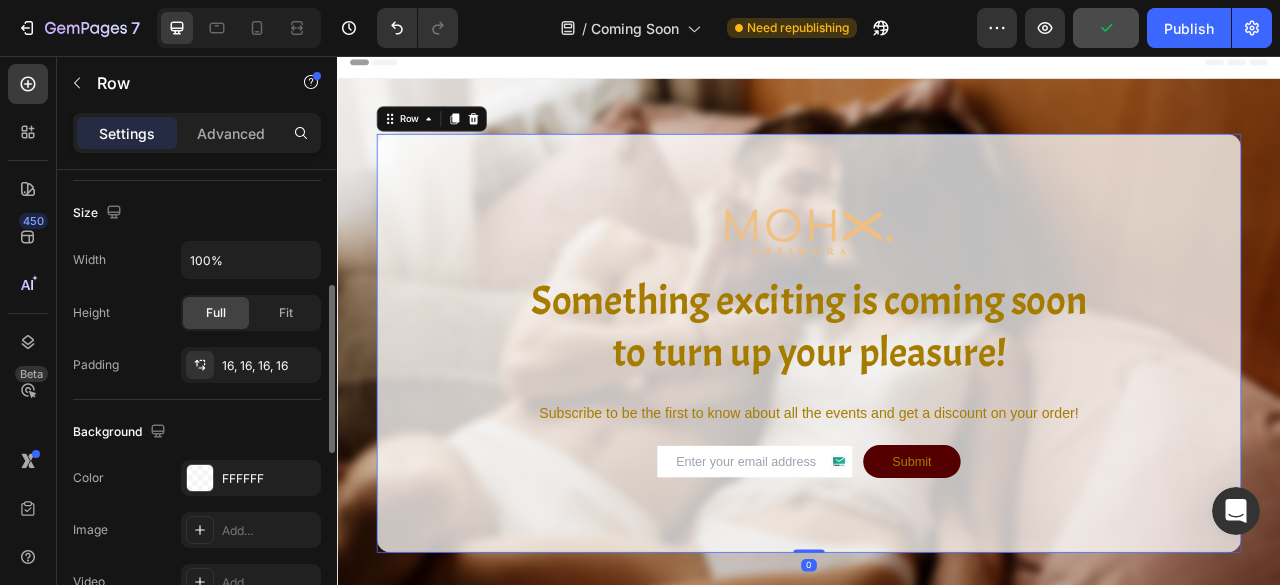 scroll, scrollTop: 499, scrollLeft: 0, axis: vertical 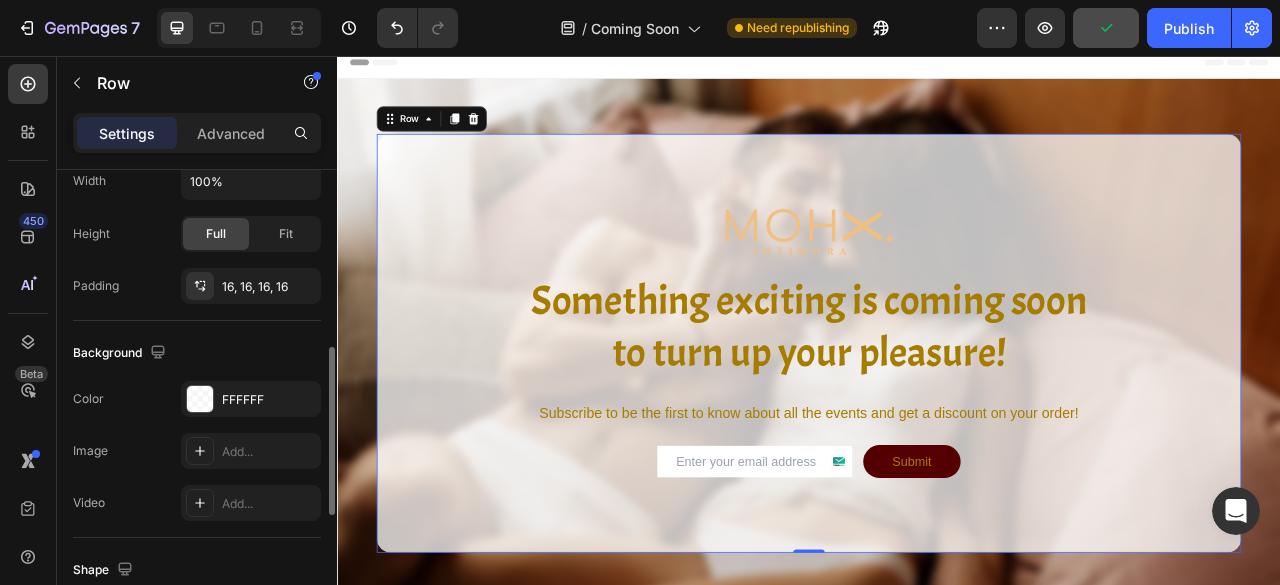 click on "FFFFFF" at bounding box center [251, 399] 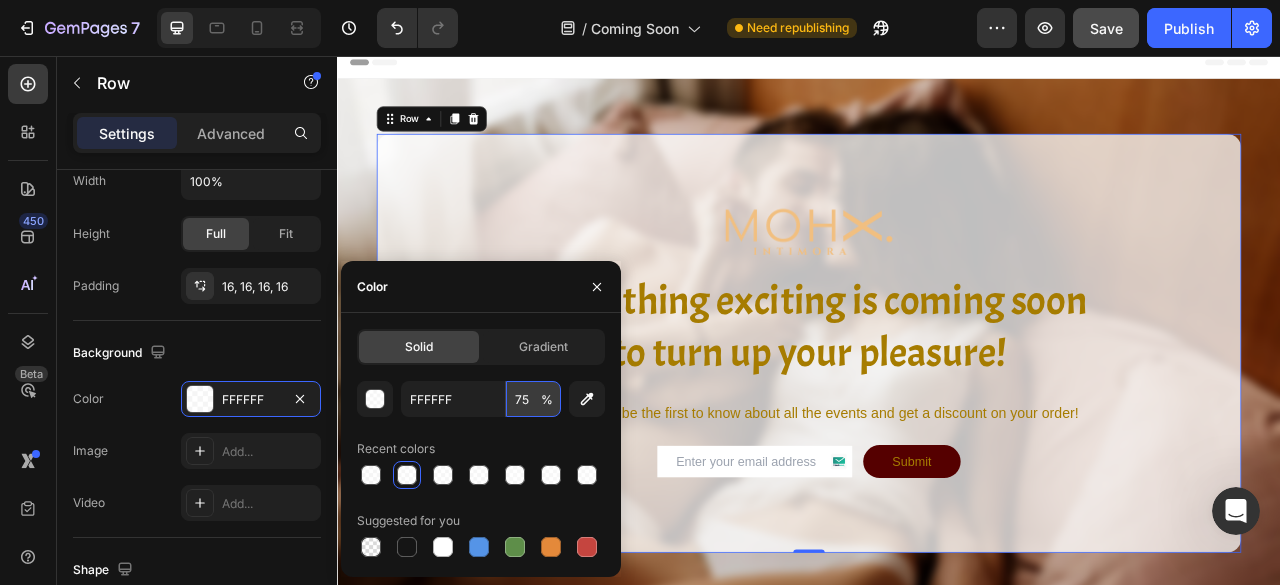 click on "75" at bounding box center [533, 399] 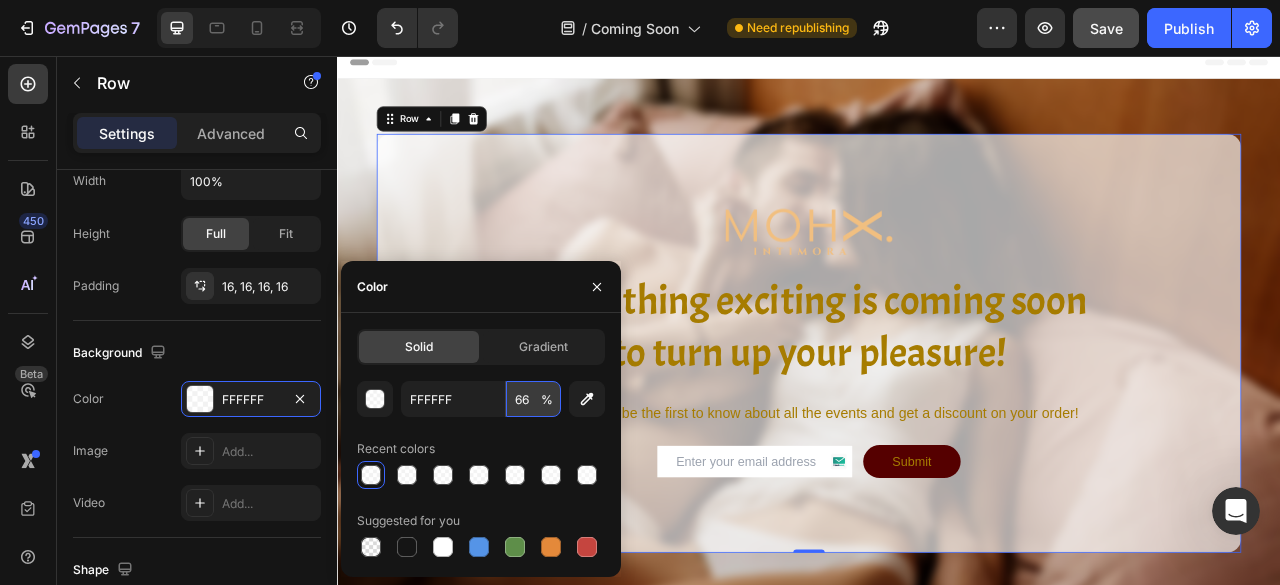 type on "65" 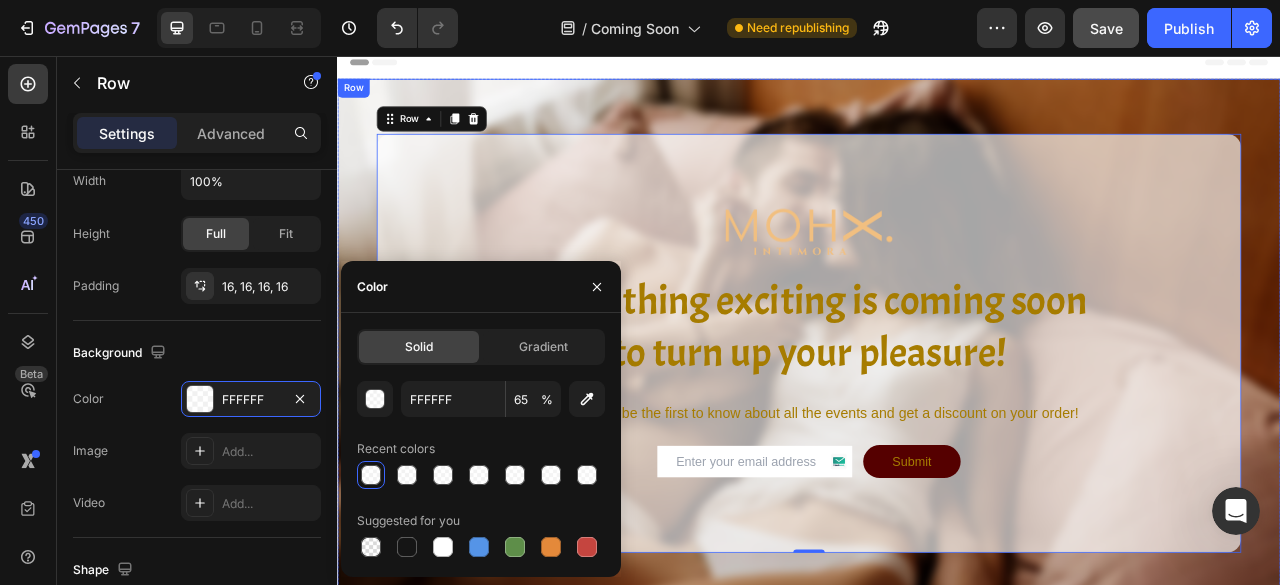 click on "Image Something exciting is coming soon  to turn up your pleasure! Heading Subscribe to be the first to know about all the events and get a discount on your order! Text Block Email Field Submit Submit Button Row Contact Form Row Row   0 Row" at bounding box center [937, 421] 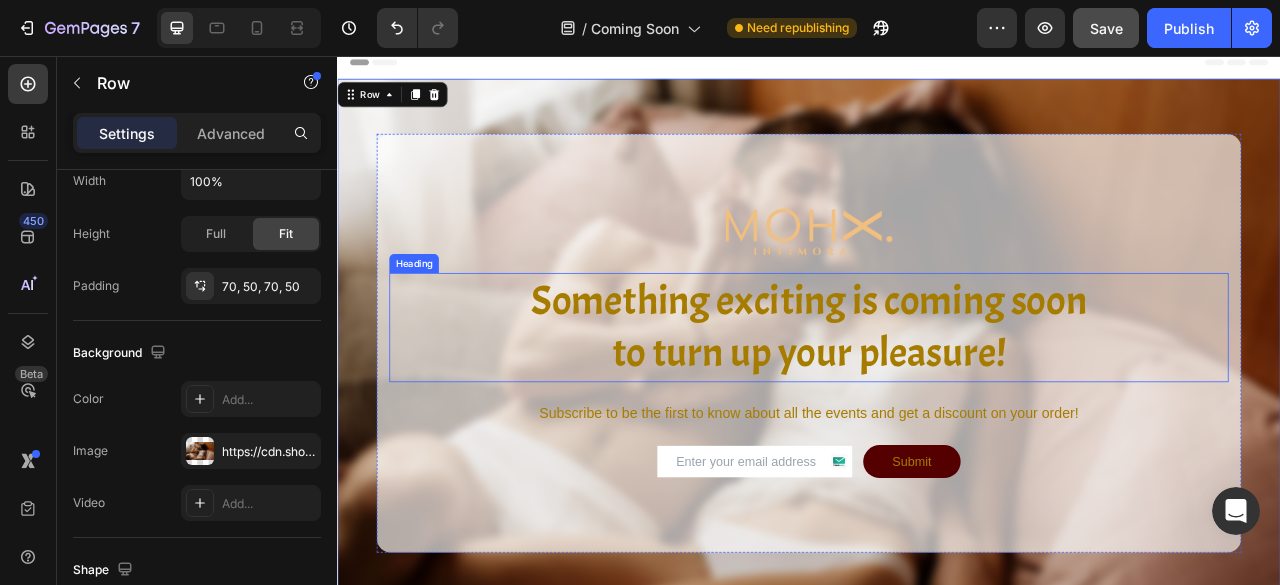 click on "Something exciting is coming soon  to turn up your pleasure!" at bounding box center [937, 401] 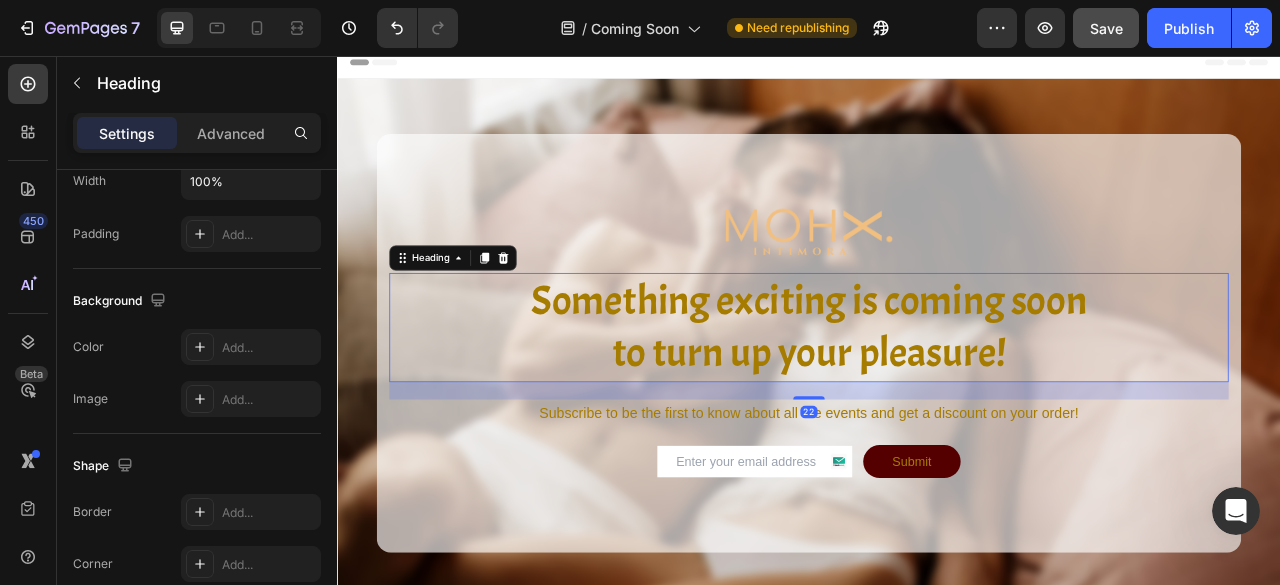 scroll, scrollTop: 0, scrollLeft: 0, axis: both 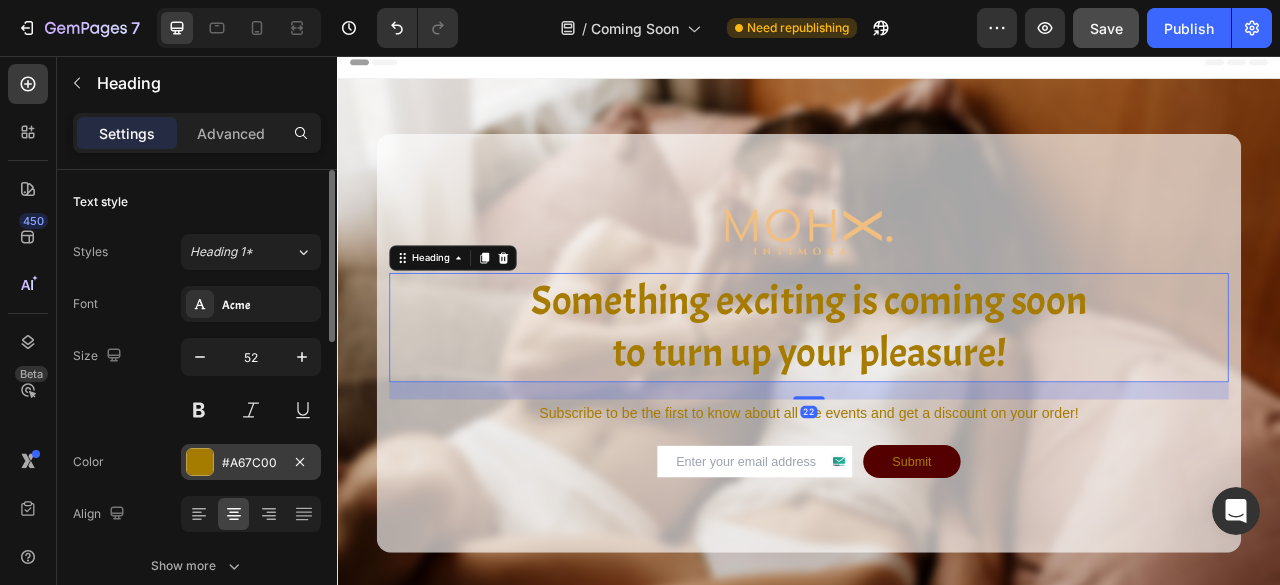click at bounding box center [200, 462] 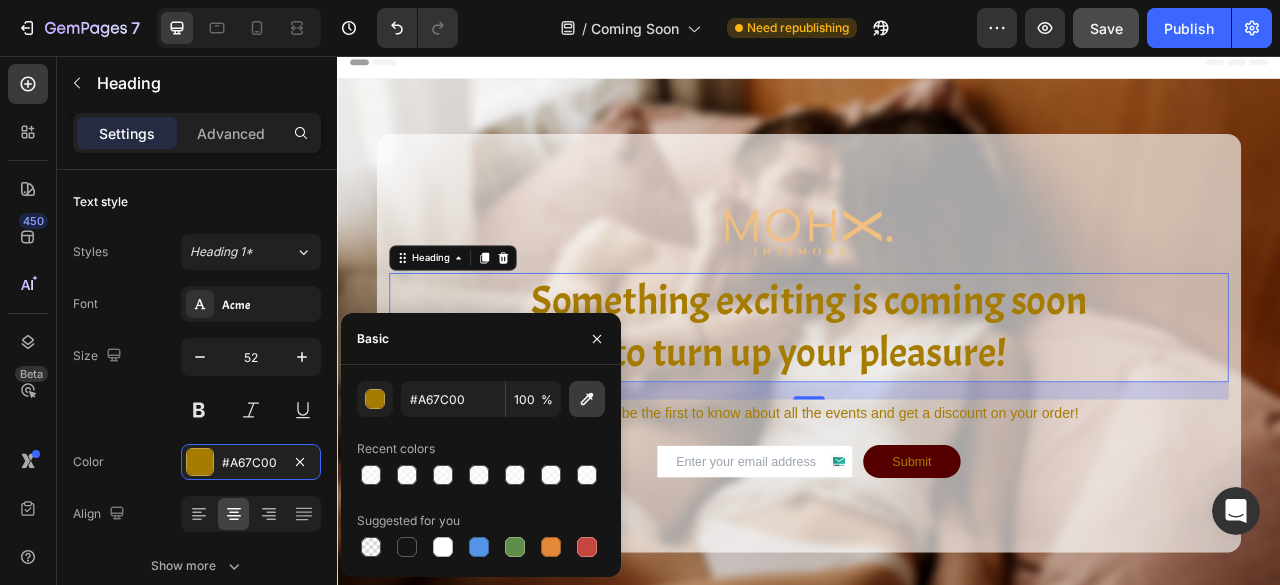 click 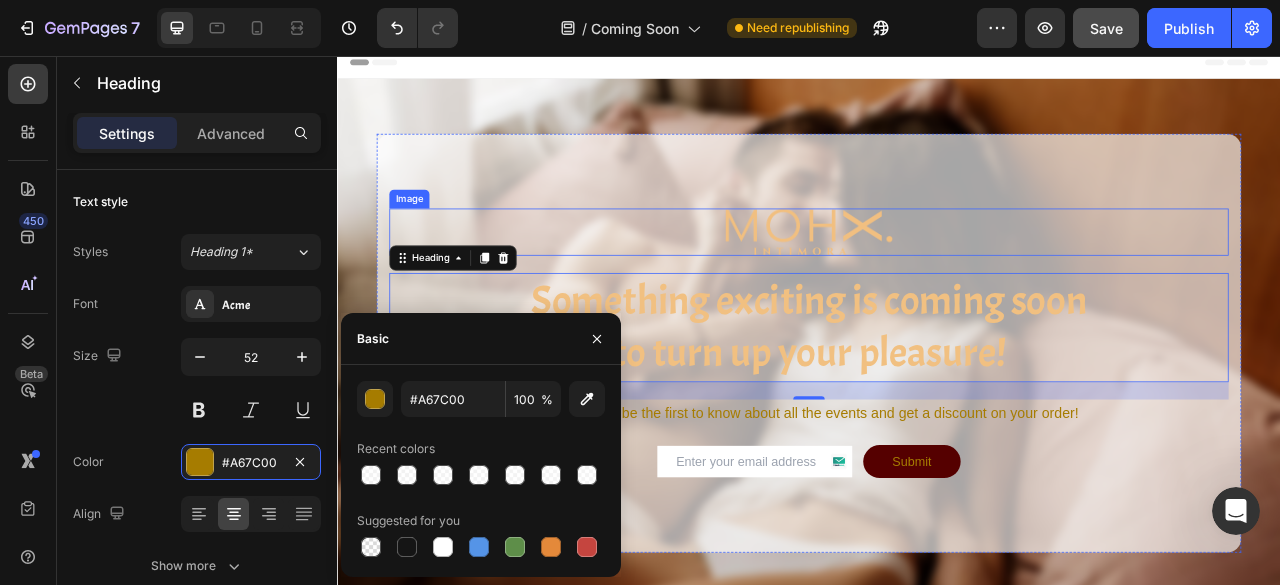 type on "#F1C081" 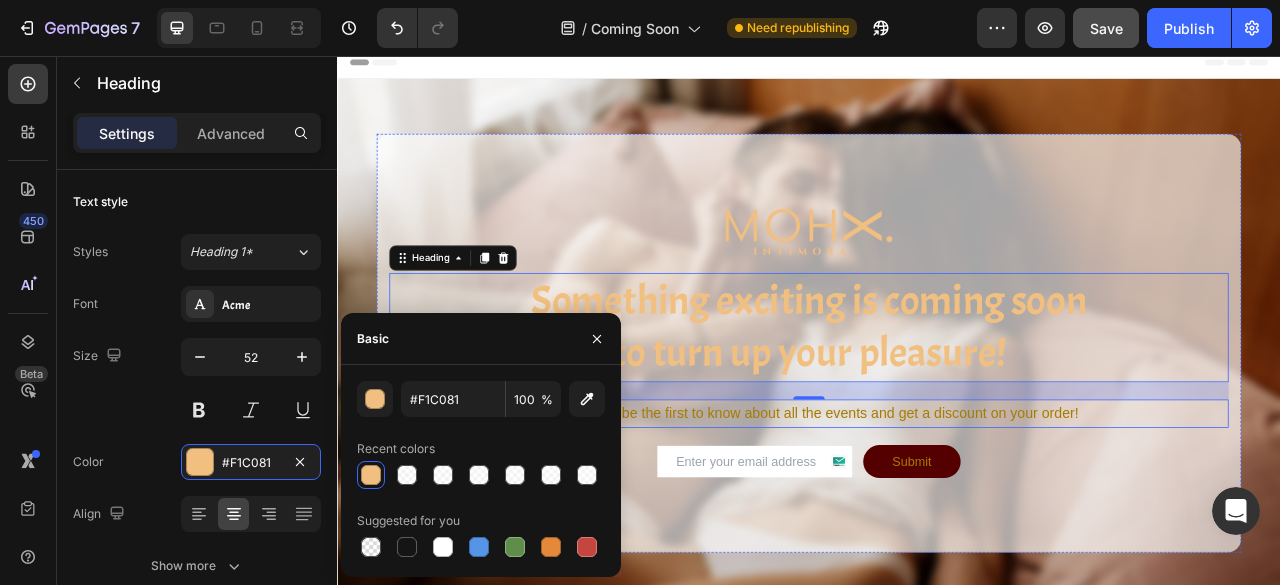 click on "Subscribe to be the first to know about all the events and get a discount on your order!" at bounding box center (937, 511) 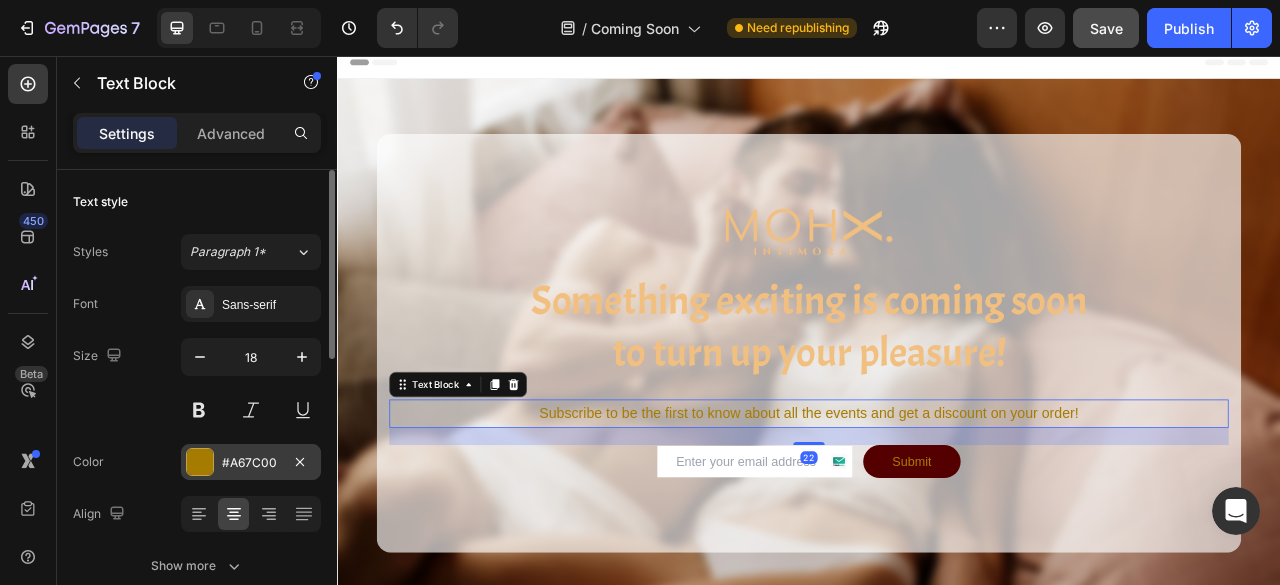 click on "#A67C00" at bounding box center (251, 463) 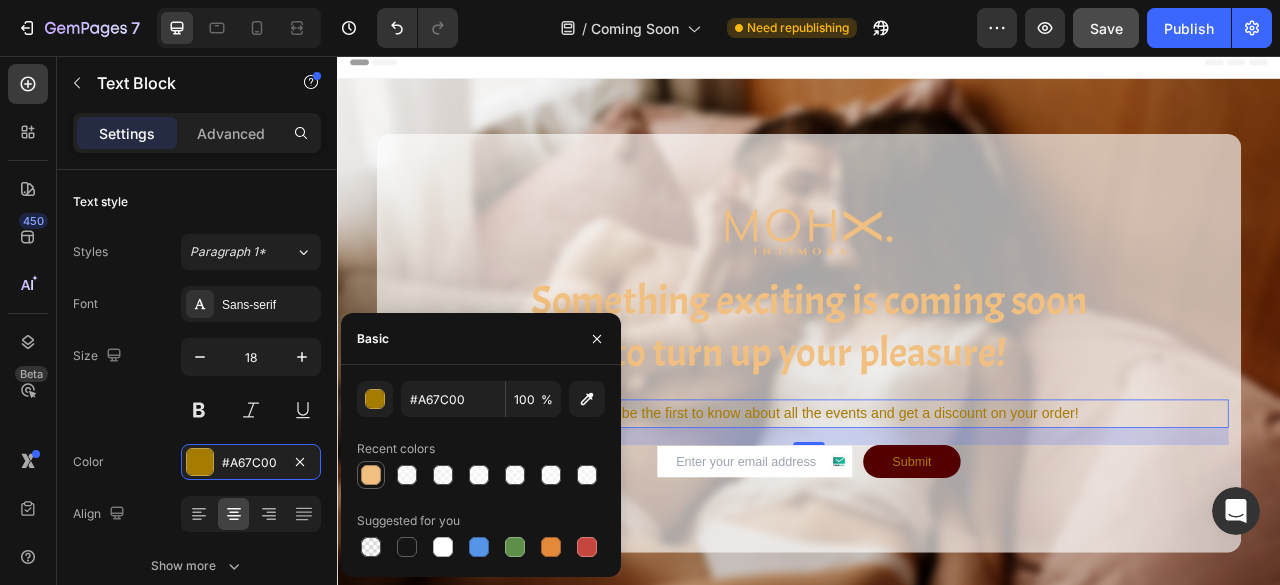 click at bounding box center [371, 475] 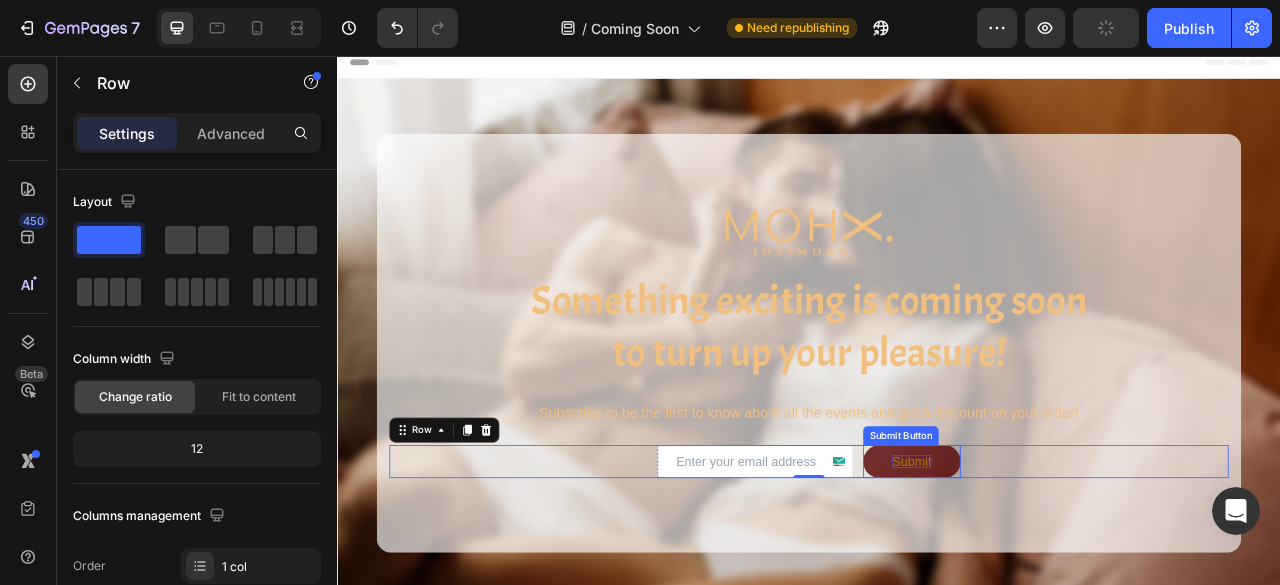click on "Submit" at bounding box center [1068, 572] 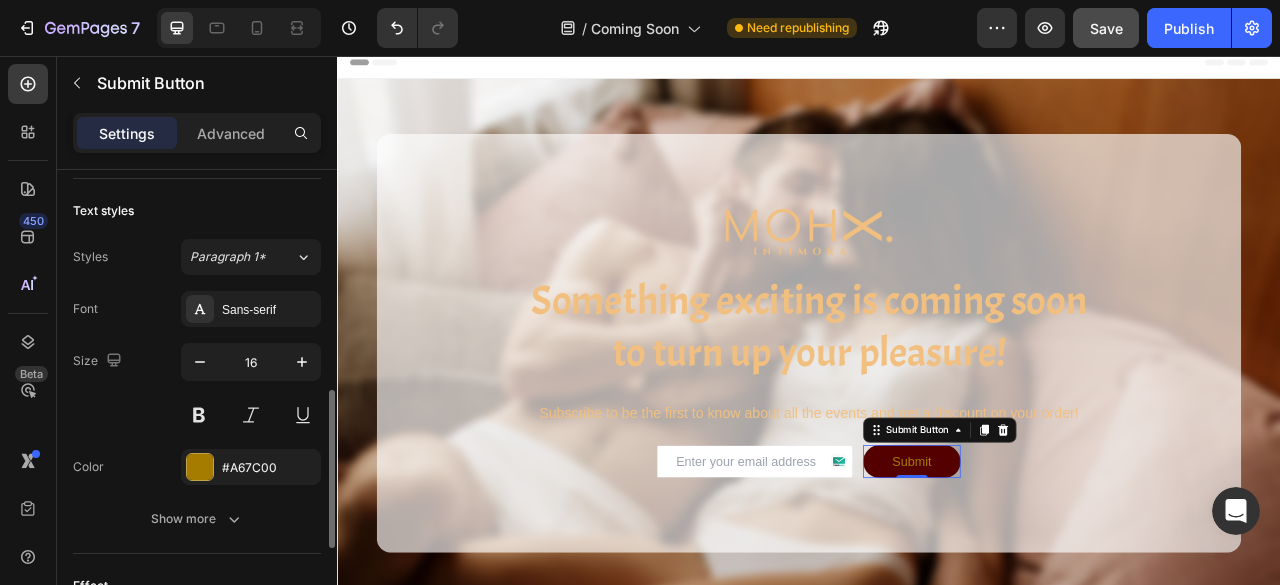 scroll, scrollTop: 729, scrollLeft: 0, axis: vertical 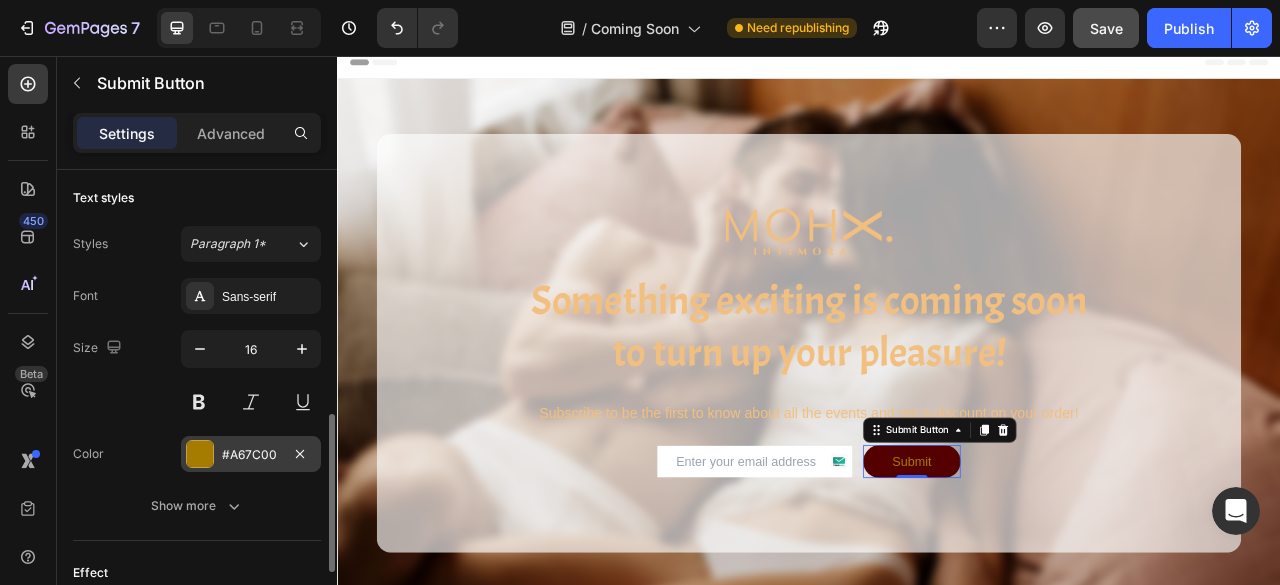 click on "#A67C00" at bounding box center [251, 455] 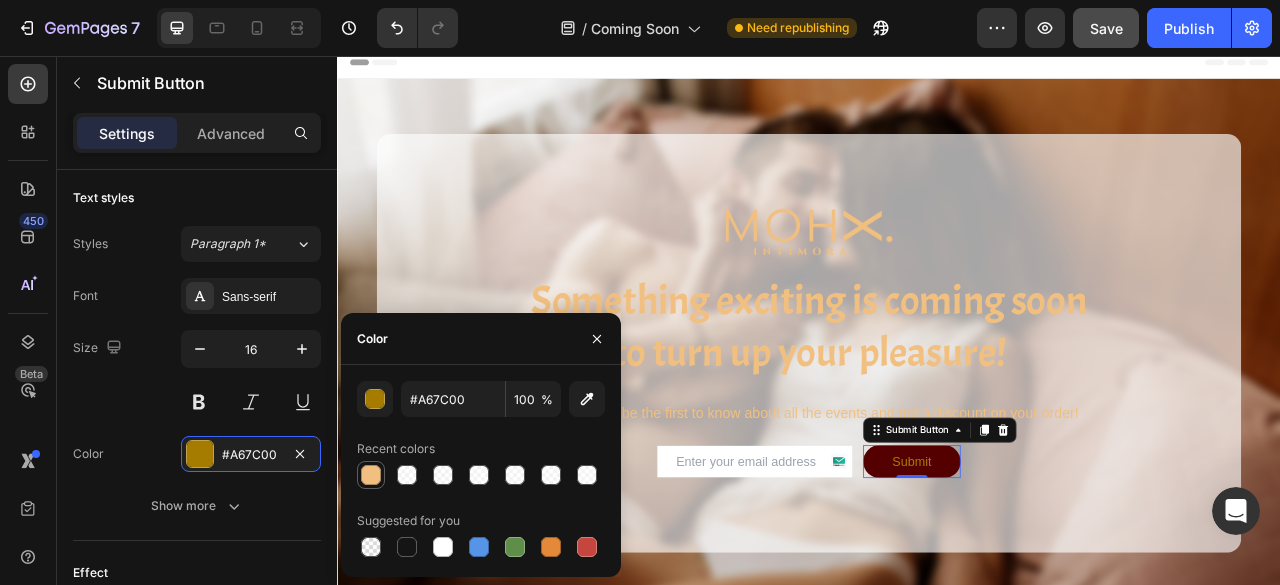 click at bounding box center [371, 475] 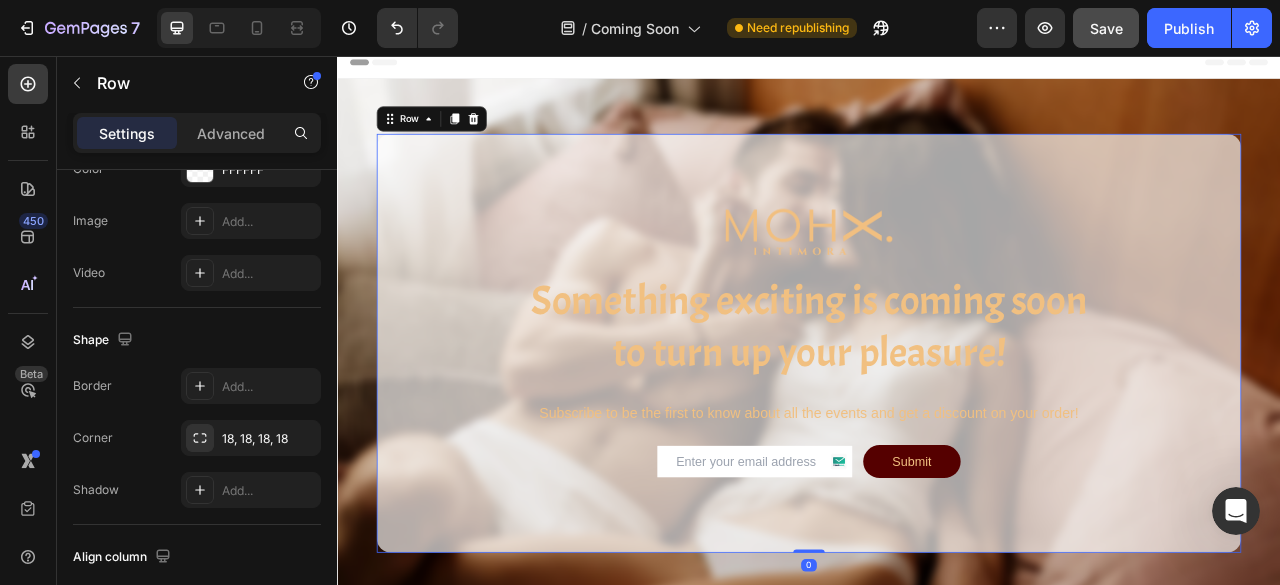 click on "Image Something exciting is coming soon  to turn up your pleasure! Heading Subscribe to be the first to know about all the events and get a discount on your order! Text Block Email Field Submit Submit Button Row Contact Form Row" at bounding box center (937, 421) 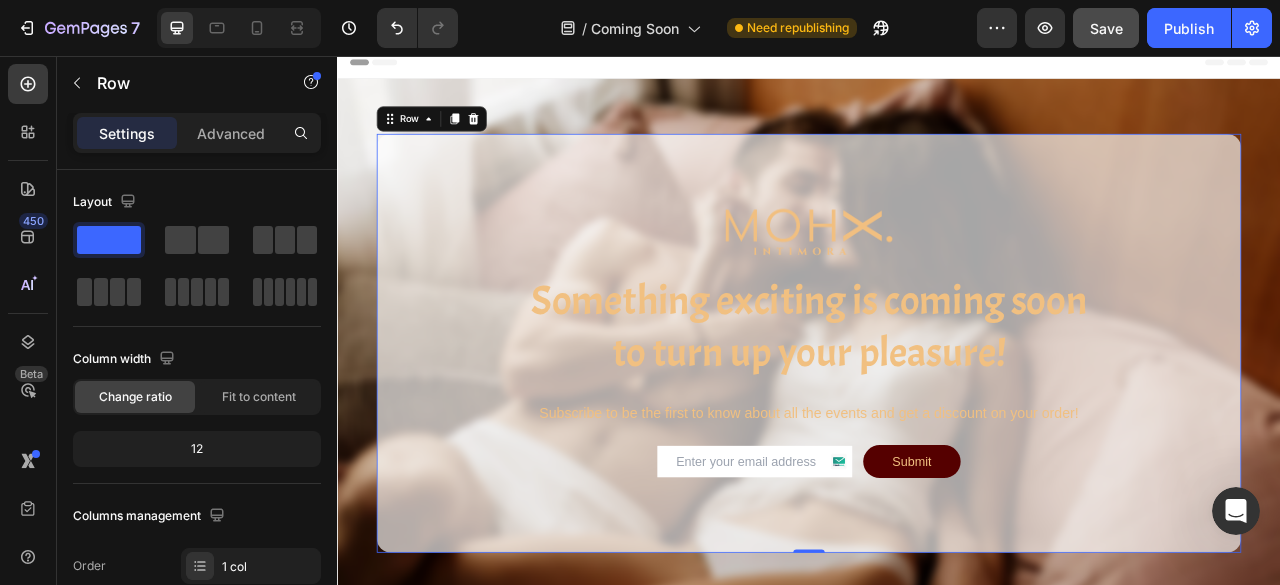 click on "Image Something exciting is coming soon  to turn up your pleasure! Heading Subscribe to be the first to know about all the events and get a discount on your order! Text Block Email Field Submit Submit Button Row Contact Form Row" at bounding box center (937, 421) 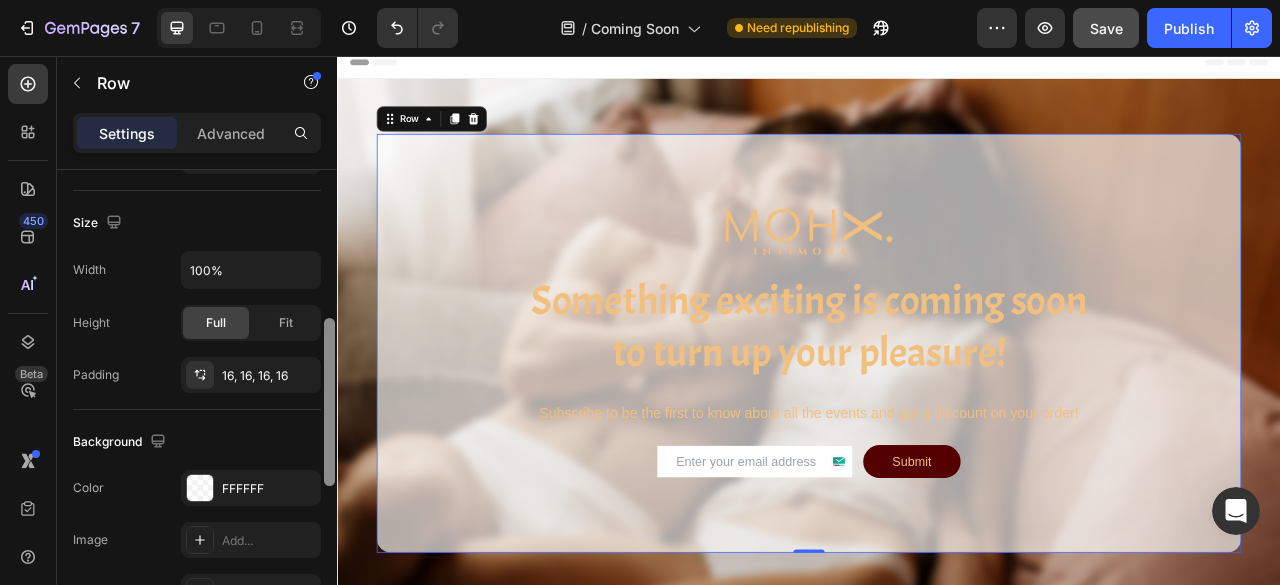 scroll, scrollTop: 412, scrollLeft: 0, axis: vertical 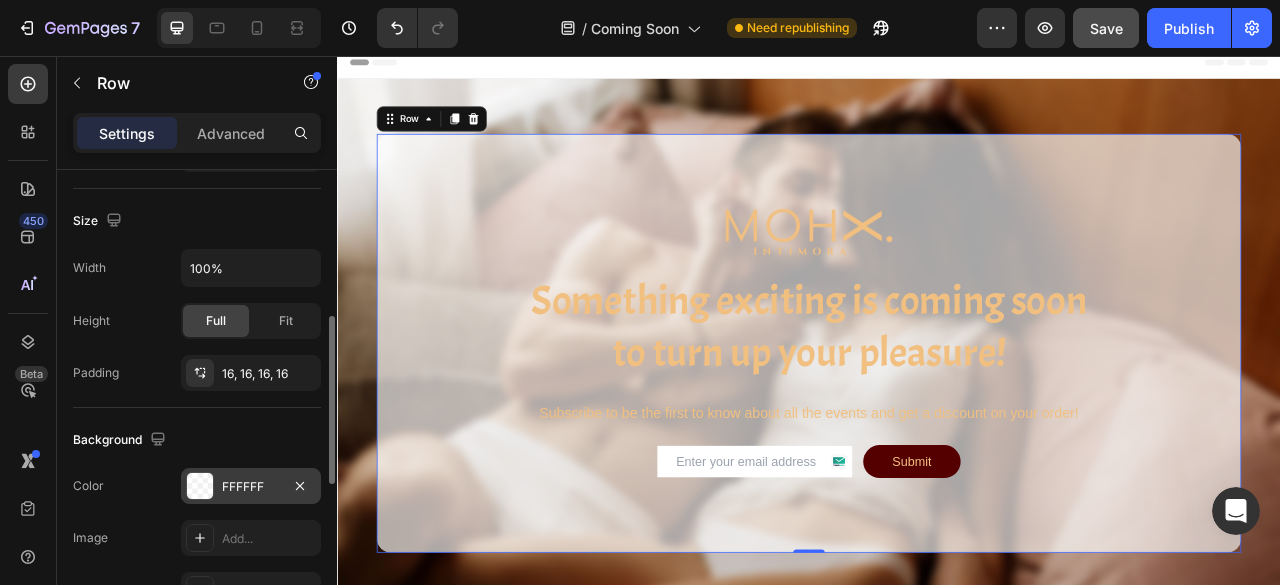 click on "FFFFFF" at bounding box center [251, 487] 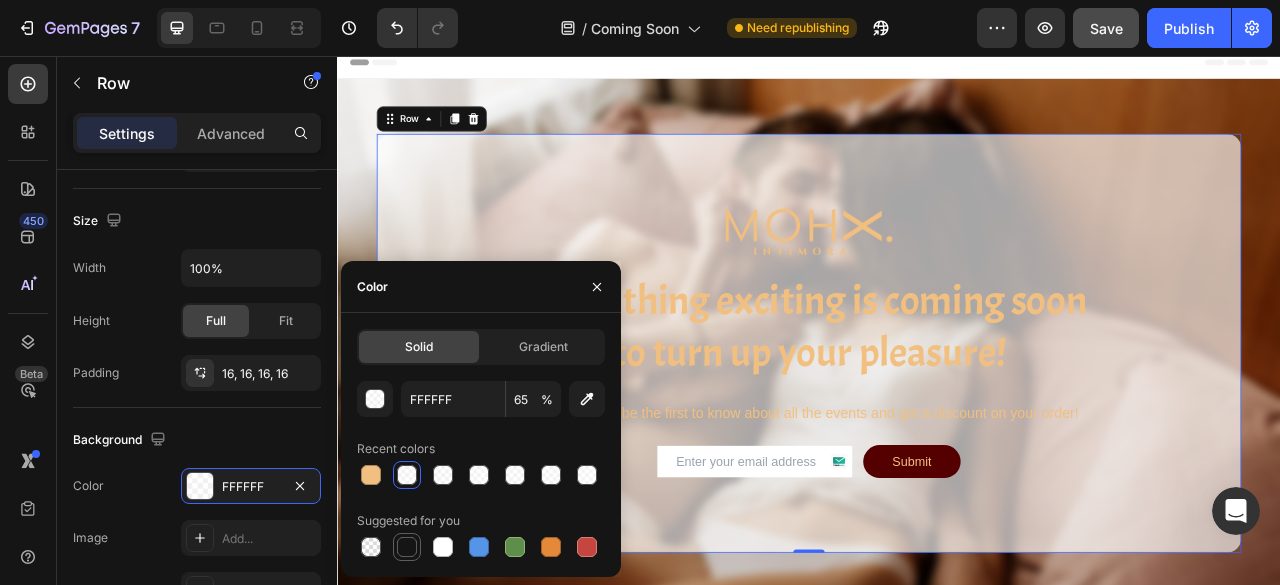 click at bounding box center [407, 547] 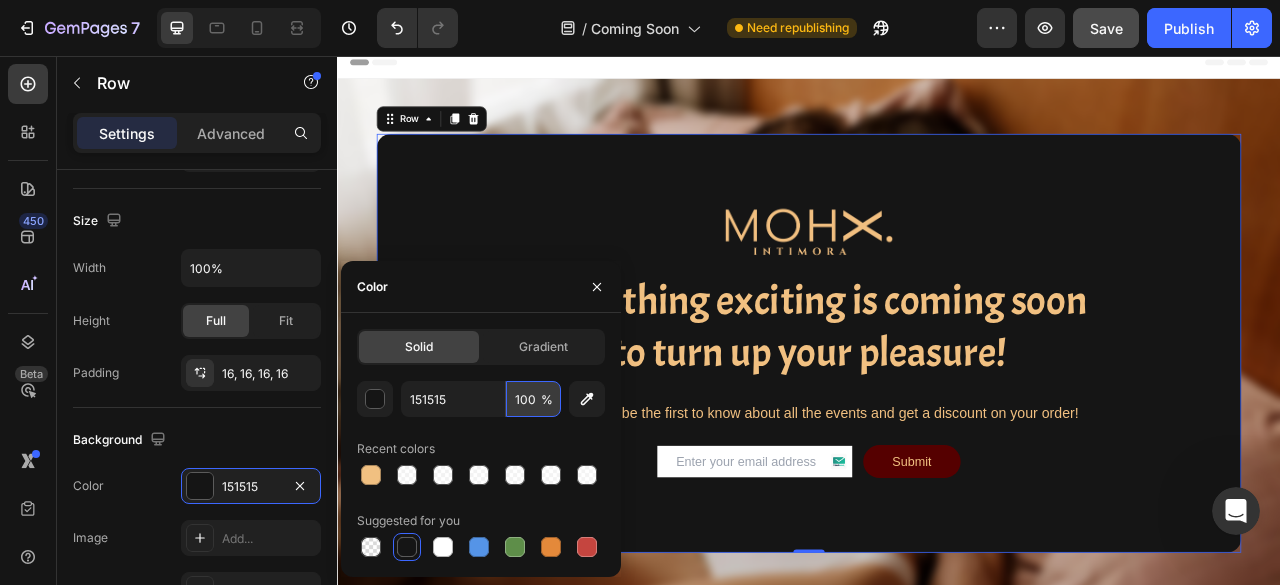 click on "100" at bounding box center (533, 399) 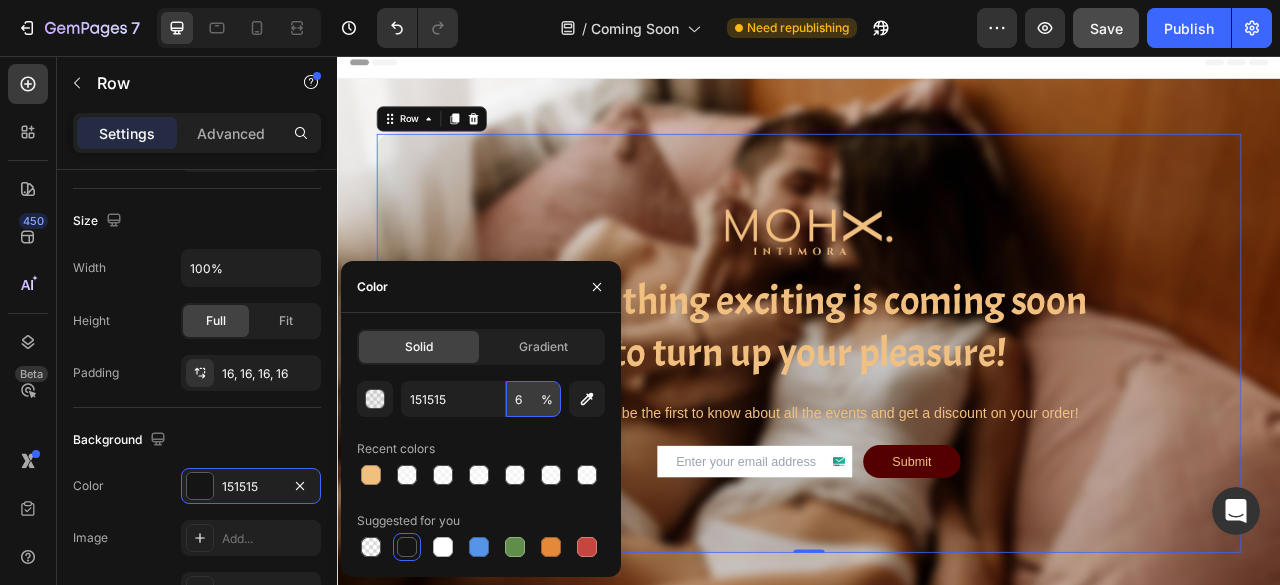 type on "65" 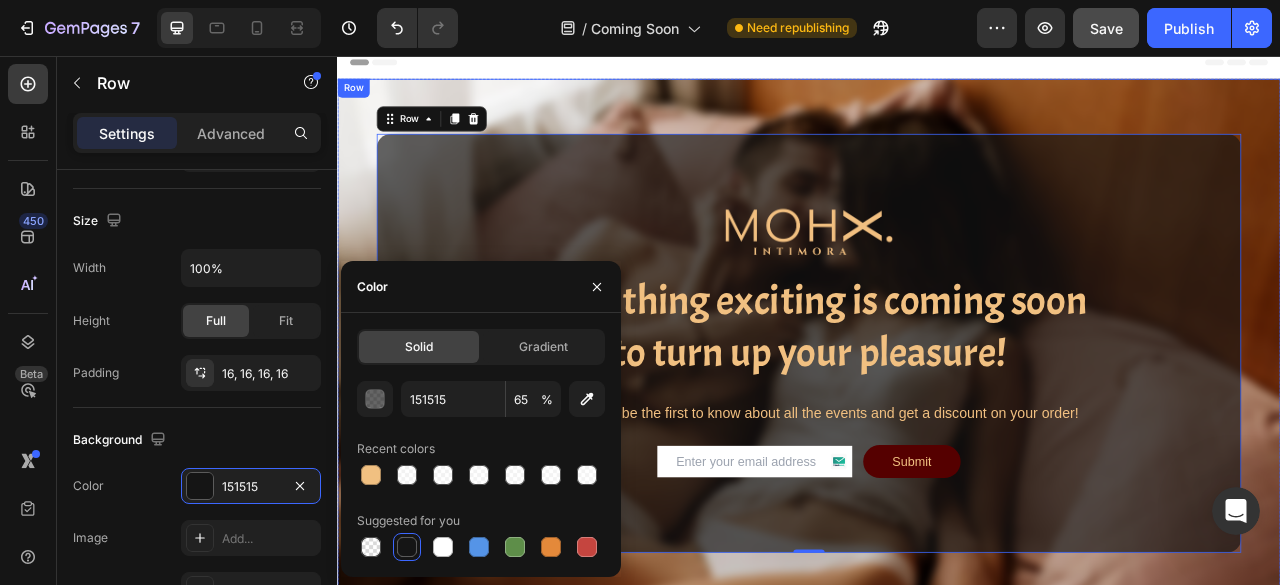 click on "Image Something exciting is coming soon  to turn up your pleasure! Heading Subscribe to be the first to know about all the events and get a discount on your order! Text Block Email Field Submit Submit Button Row Contact Form Row Row   0 Row" at bounding box center (937, 421) 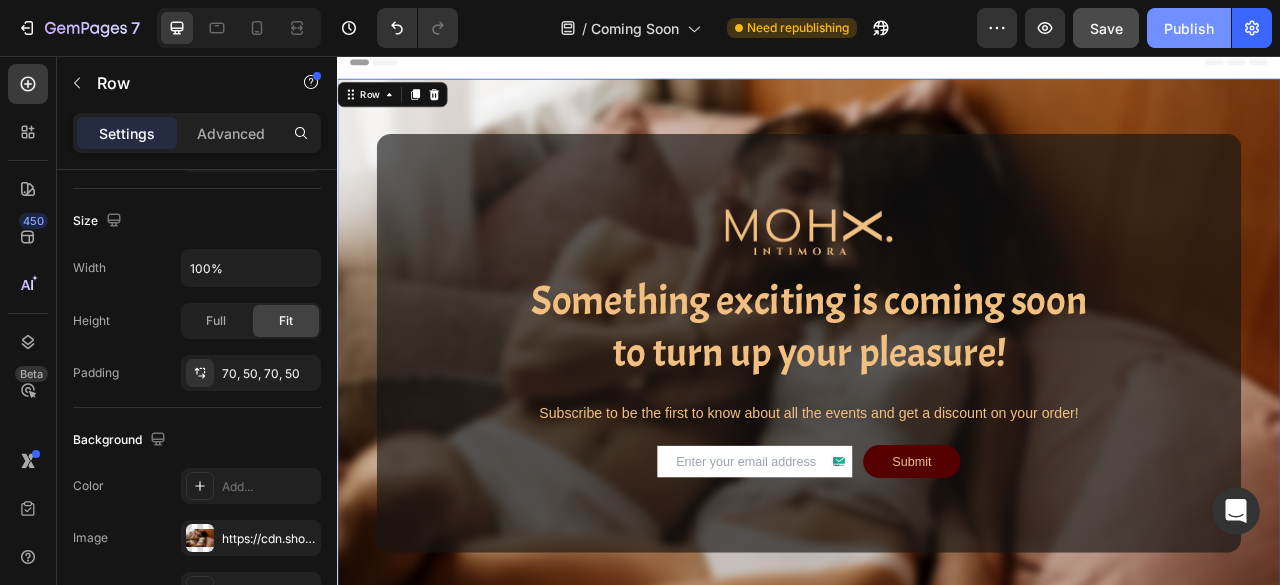 click on "Publish" at bounding box center (1189, 28) 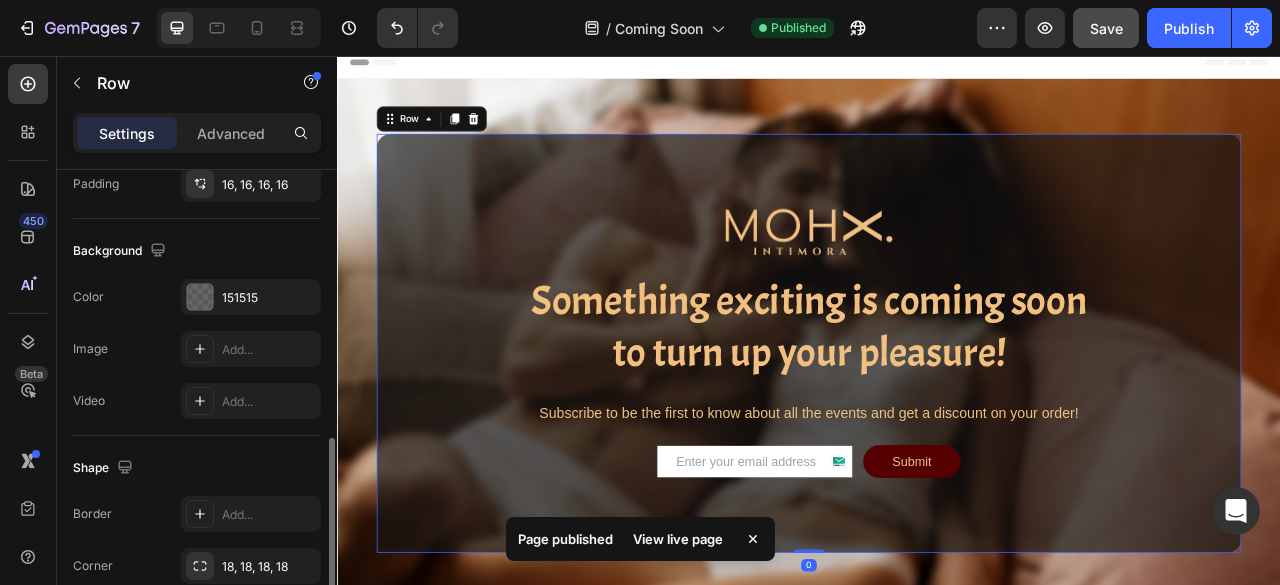 scroll, scrollTop: 641, scrollLeft: 0, axis: vertical 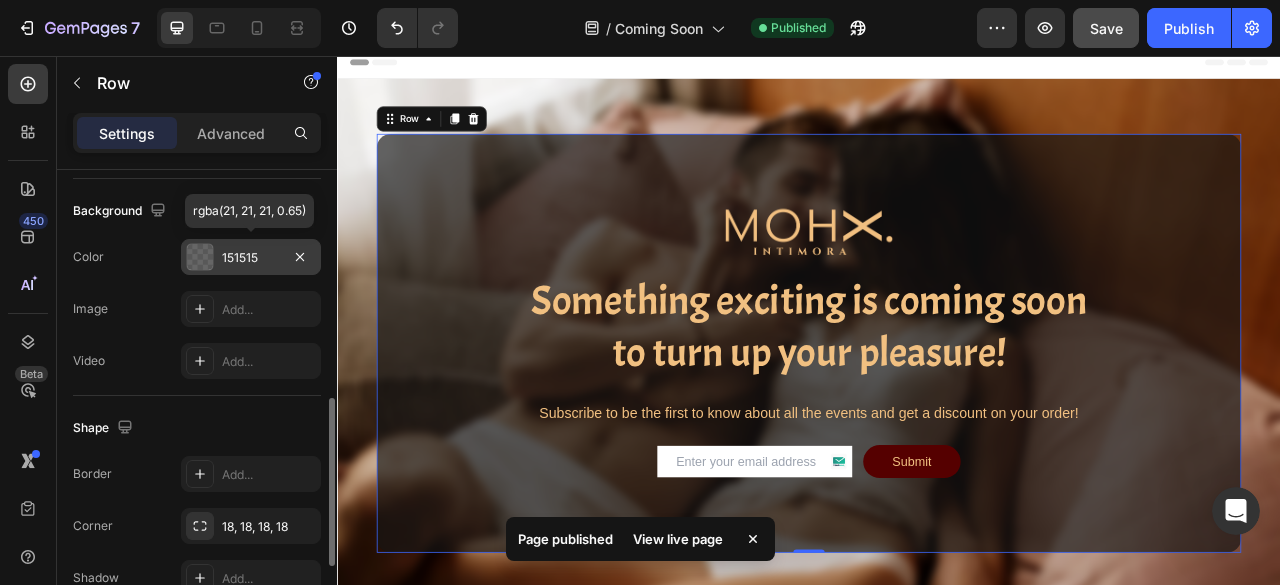 click on "151515" at bounding box center [251, 258] 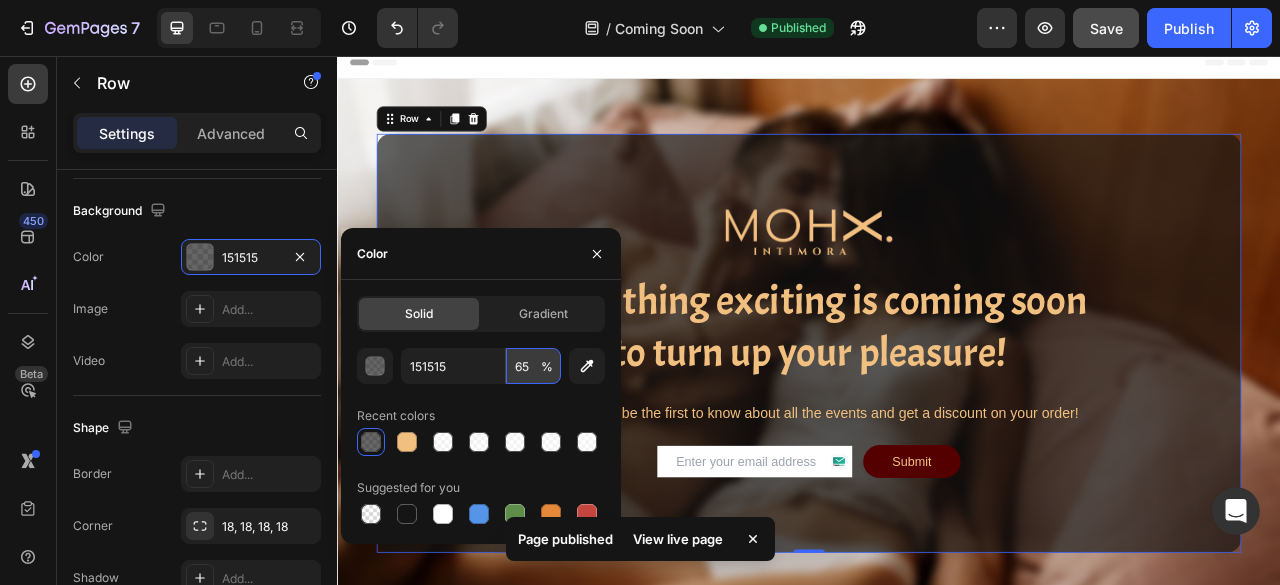 click on "65" at bounding box center [533, 366] 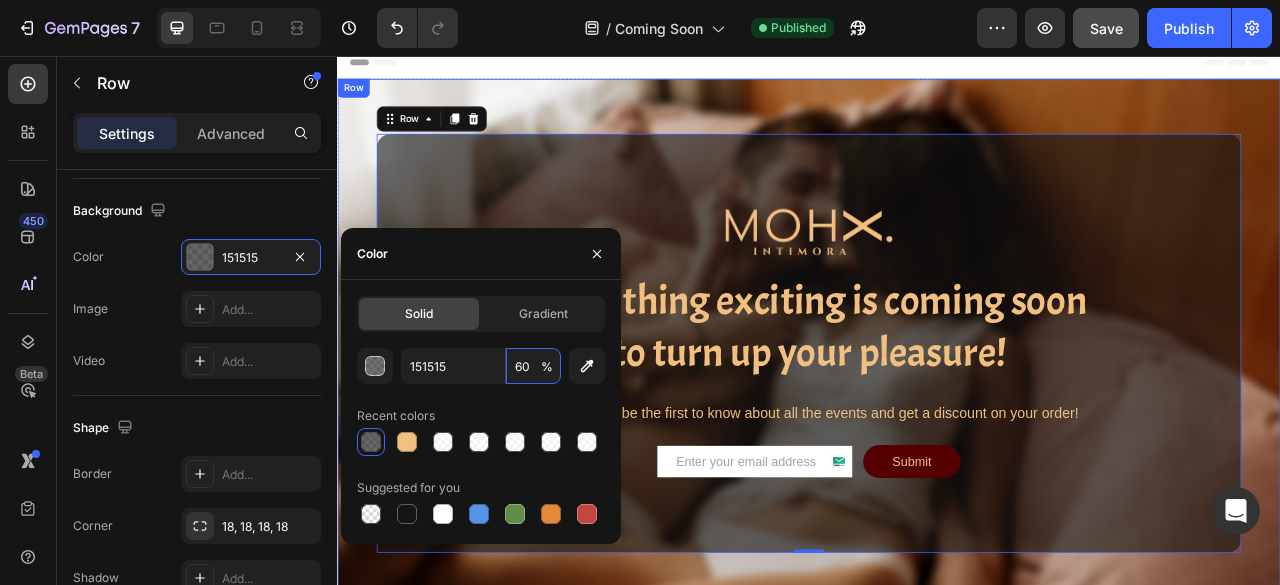 type on "60" 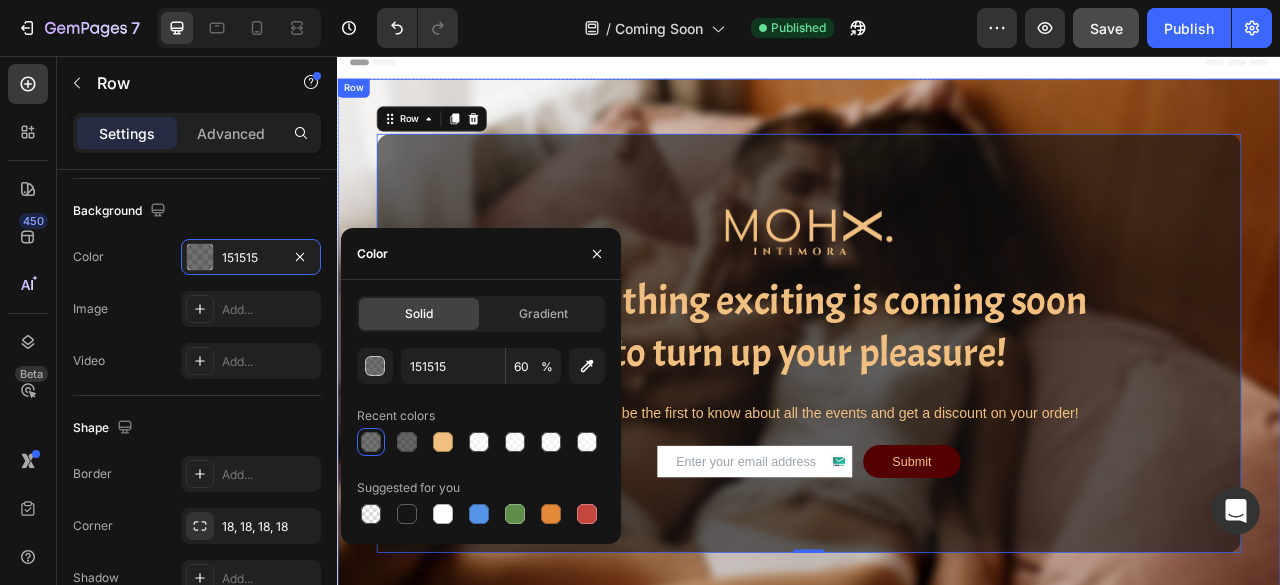 click on "Image Something exciting is coming soon  to turn up your pleasure! Heading Subscribe to be the first to know about all the events and get a discount on your order! Text Block Email Field Submit Submit Button Row Contact Form Row Row   0 Row" at bounding box center [937, 421] 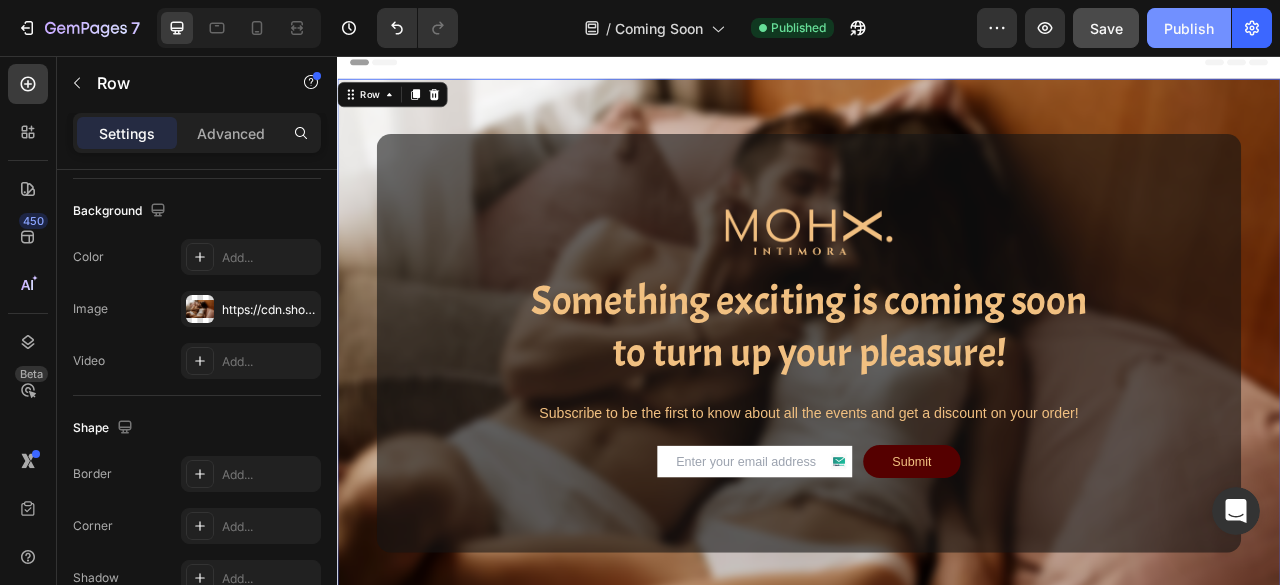 click on "Publish" at bounding box center [1189, 28] 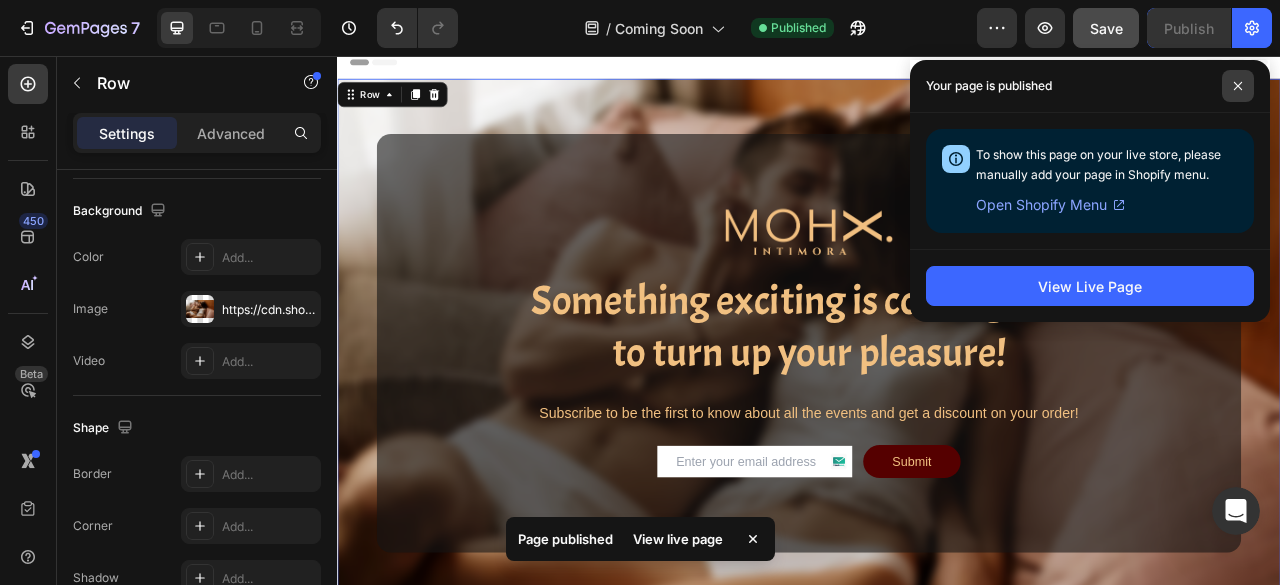 click at bounding box center (1238, 86) 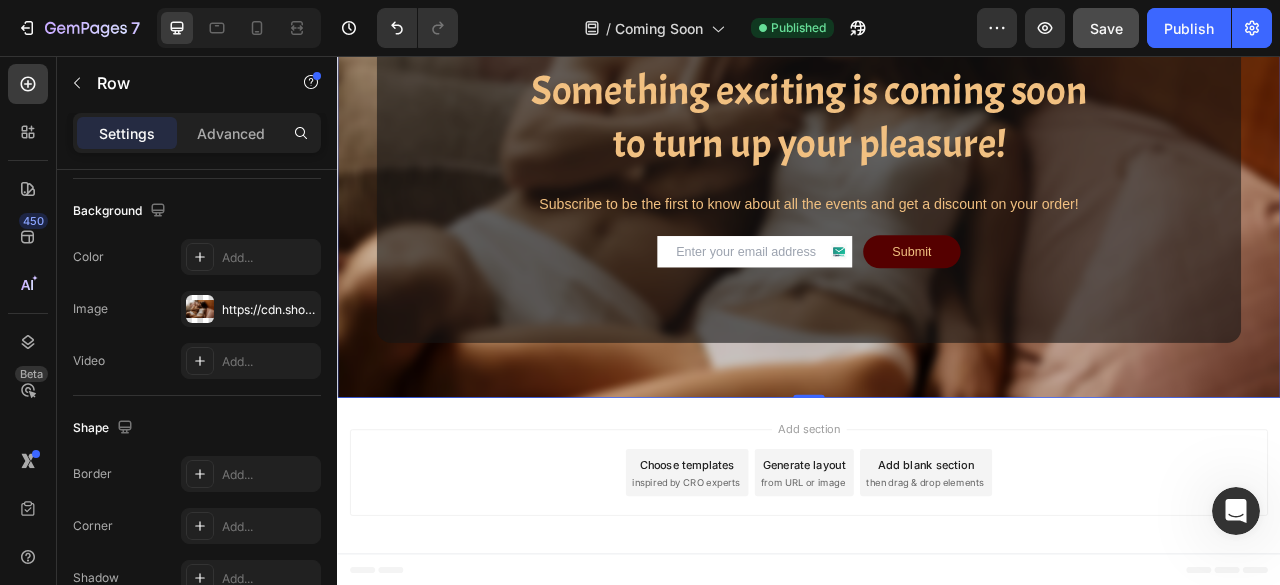 scroll, scrollTop: 0, scrollLeft: 0, axis: both 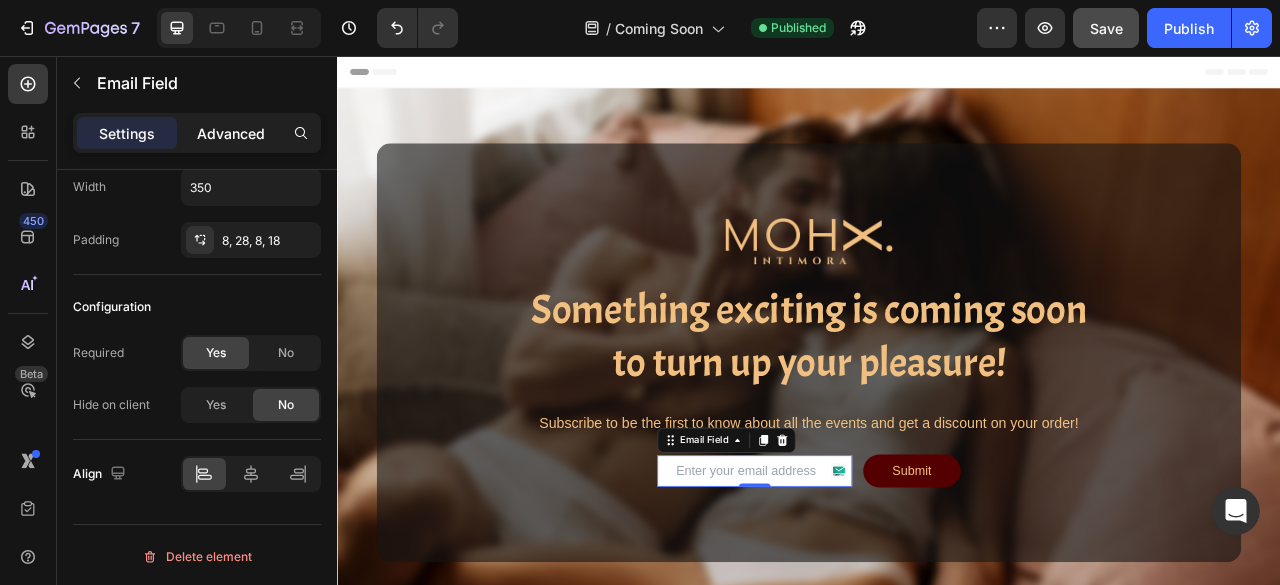click on "Advanced" at bounding box center [231, 133] 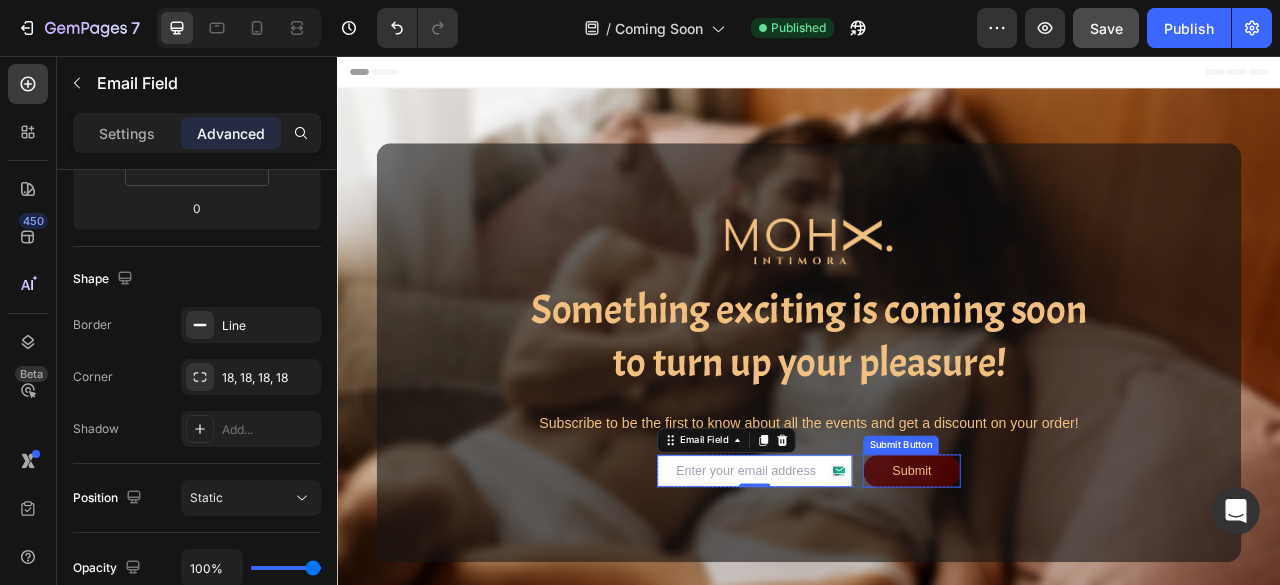 click on "Submit" at bounding box center (1068, 584) 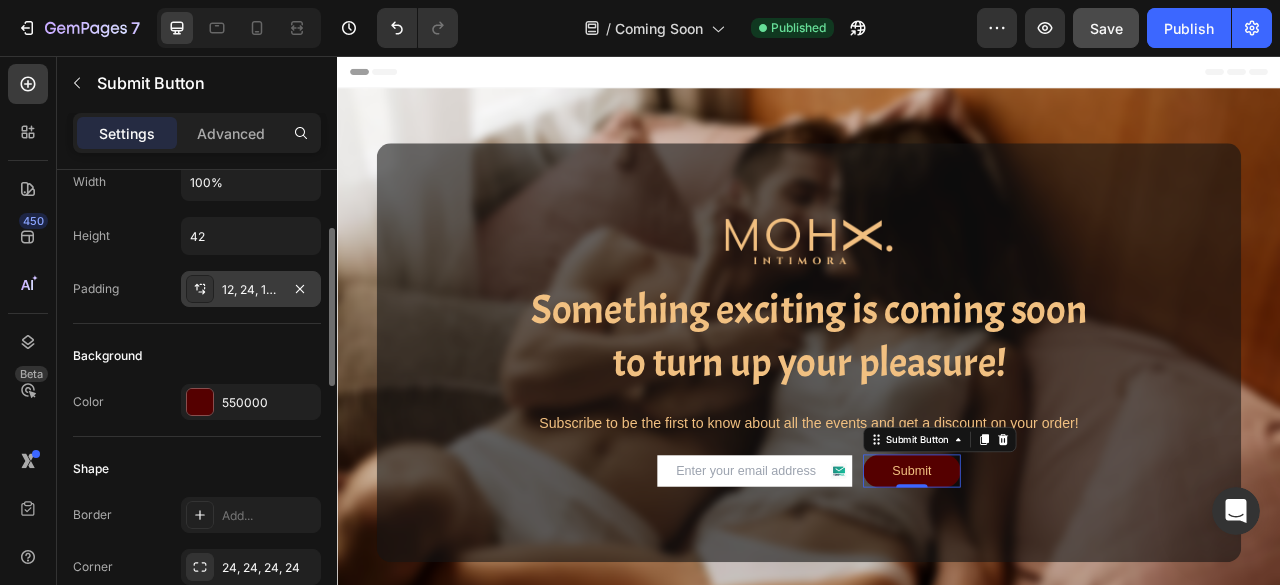 scroll, scrollTop: 170, scrollLeft: 0, axis: vertical 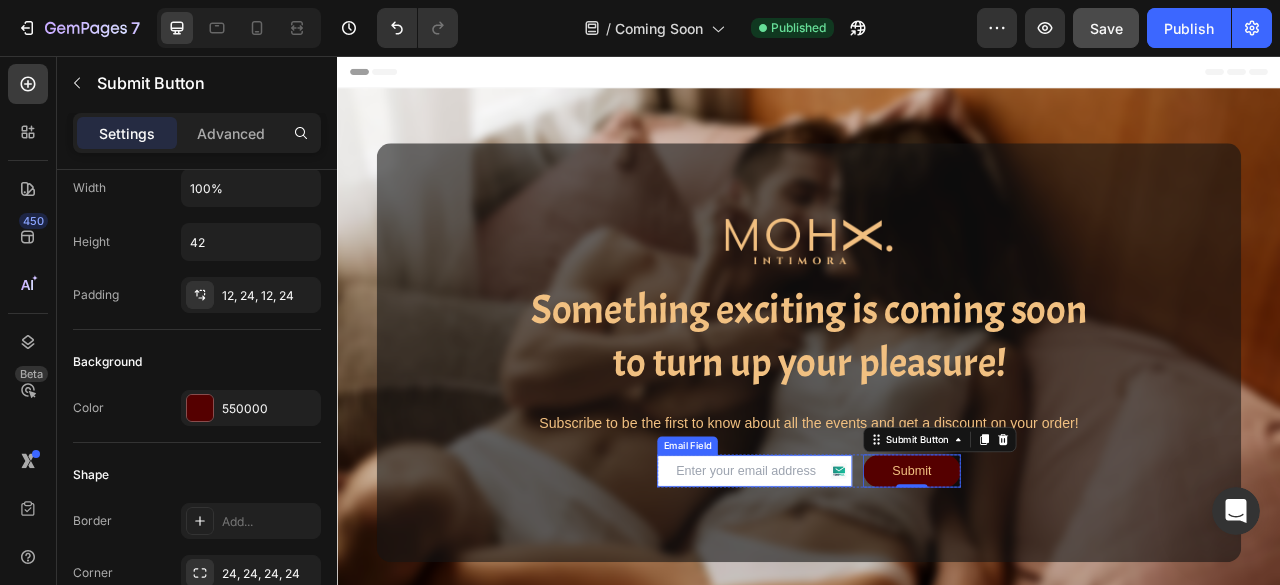 click at bounding box center (868, 584) 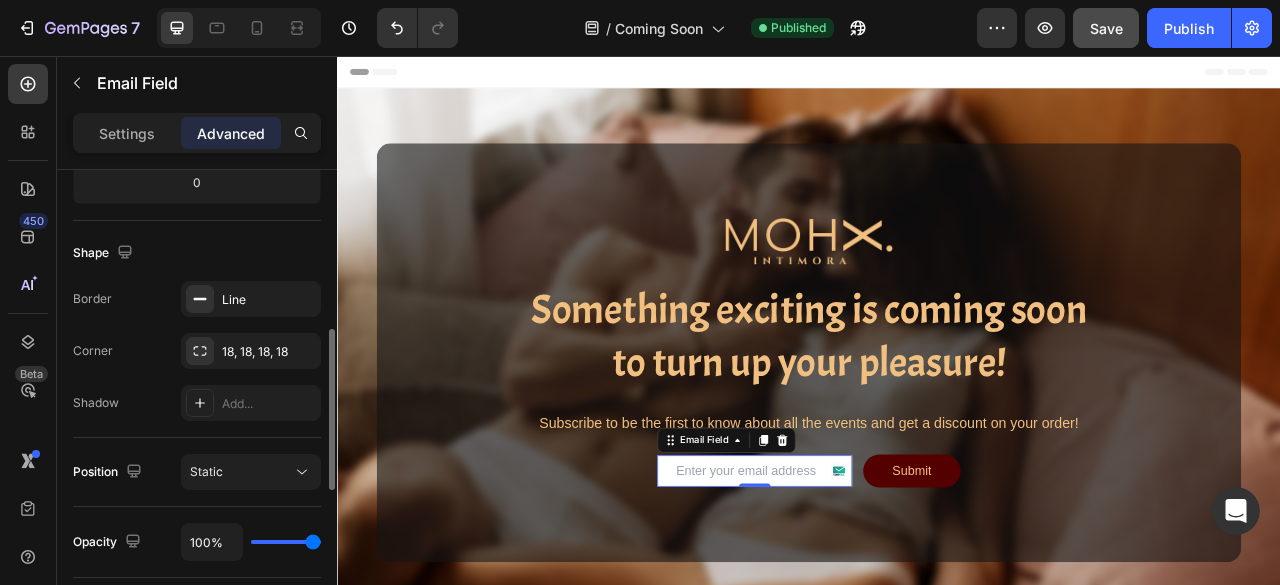 scroll, scrollTop: 464, scrollLeft: 0, axis: vertical 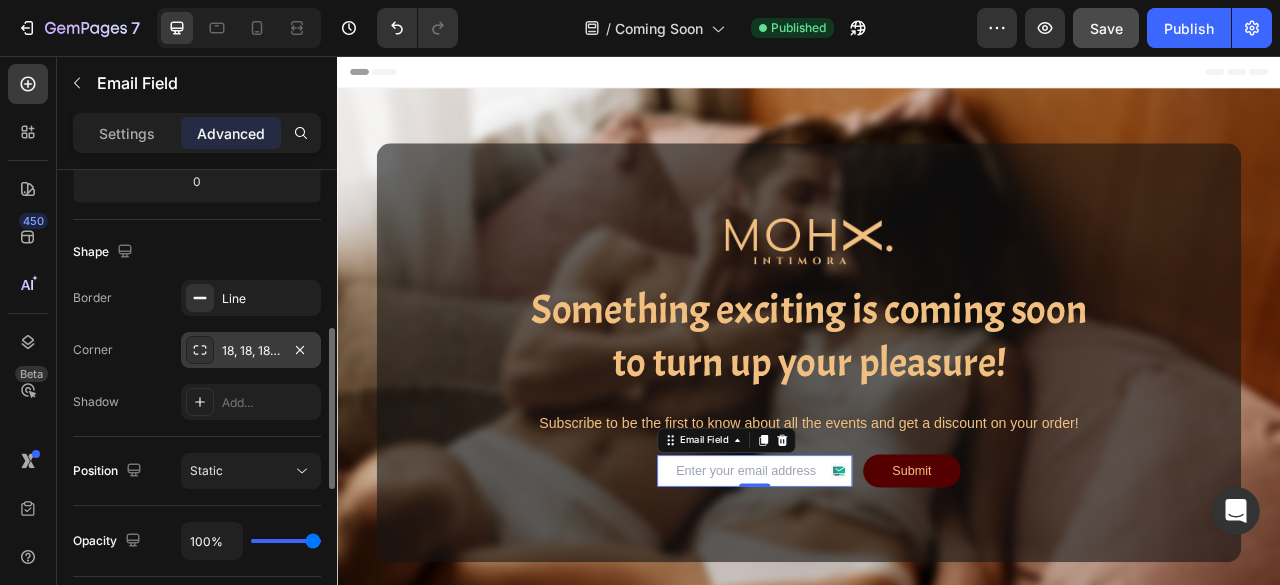 click on "18, 18, 18, 18" at bounding box center [251, 351] 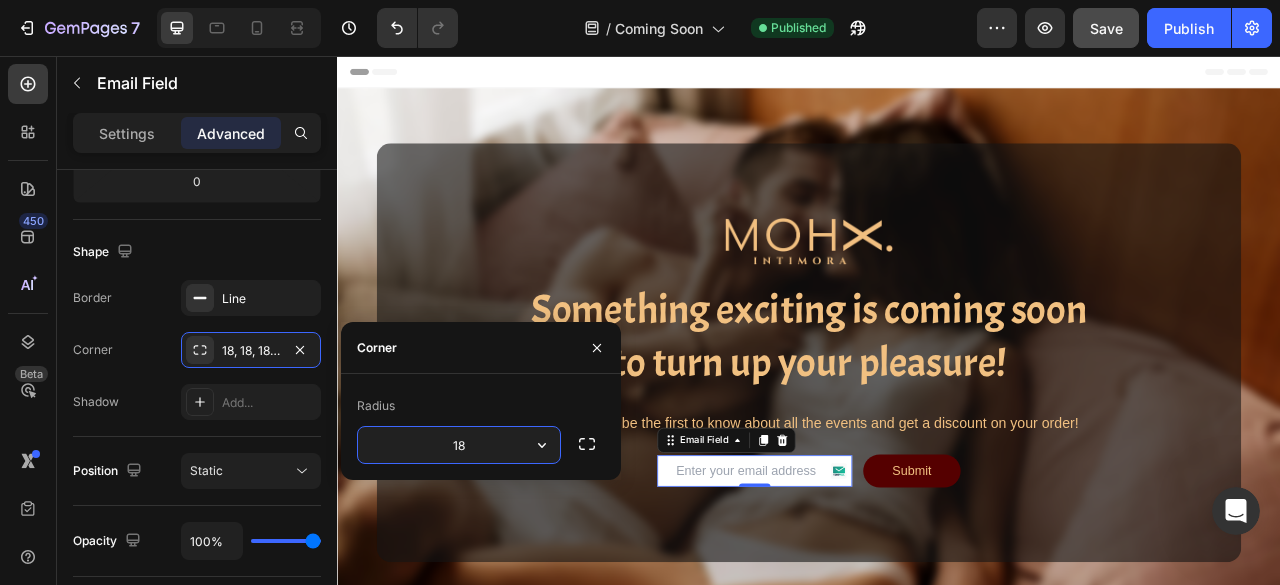 click on "18" at bounding box center (459, 445) 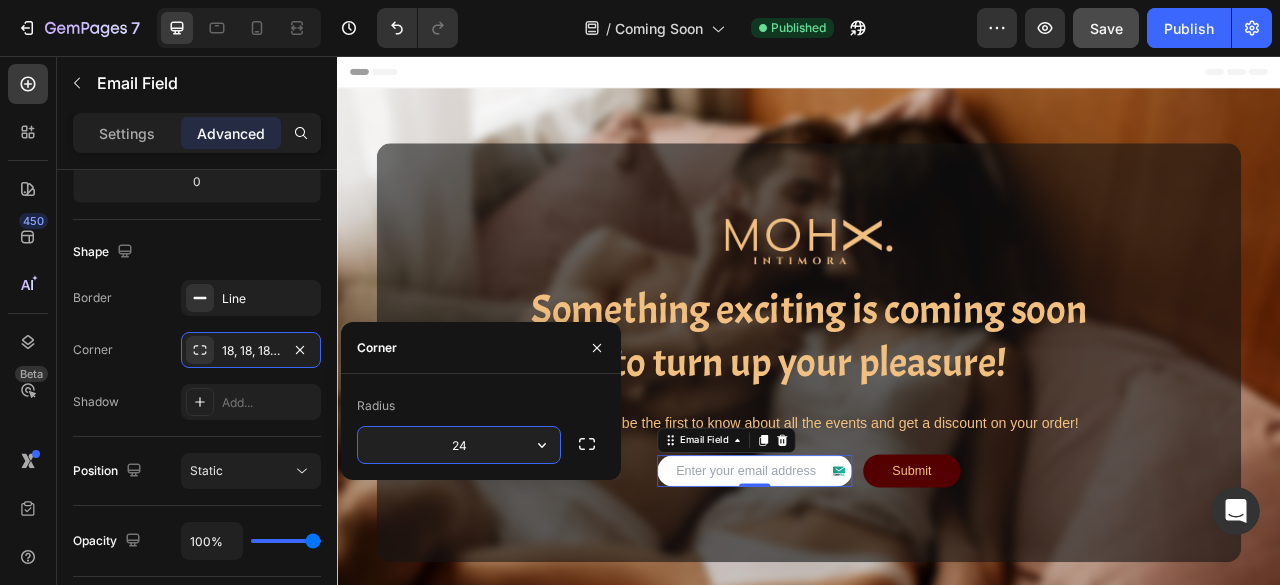type on "24" 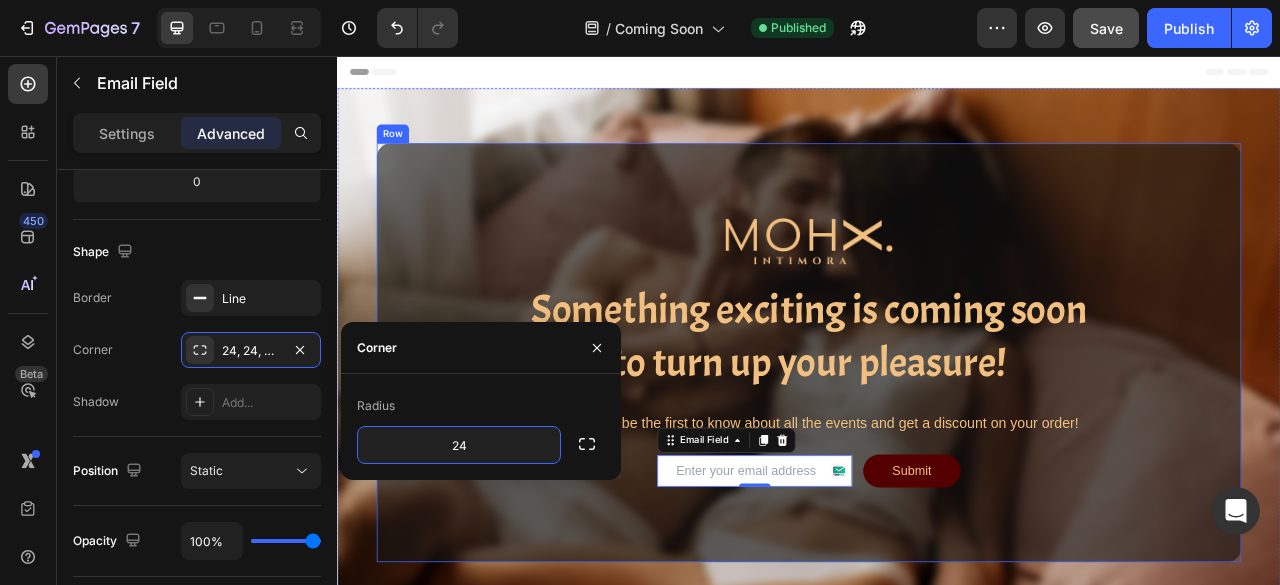 click on "Image Something exciting is coming soon  to turn up your pleasure! Heading Subscribe to be the first to know about all the events and get a discount on your order! Text Block Email Field   0 Submit Submit Button Row Contact Form Row" at bounding box center [937, 433] 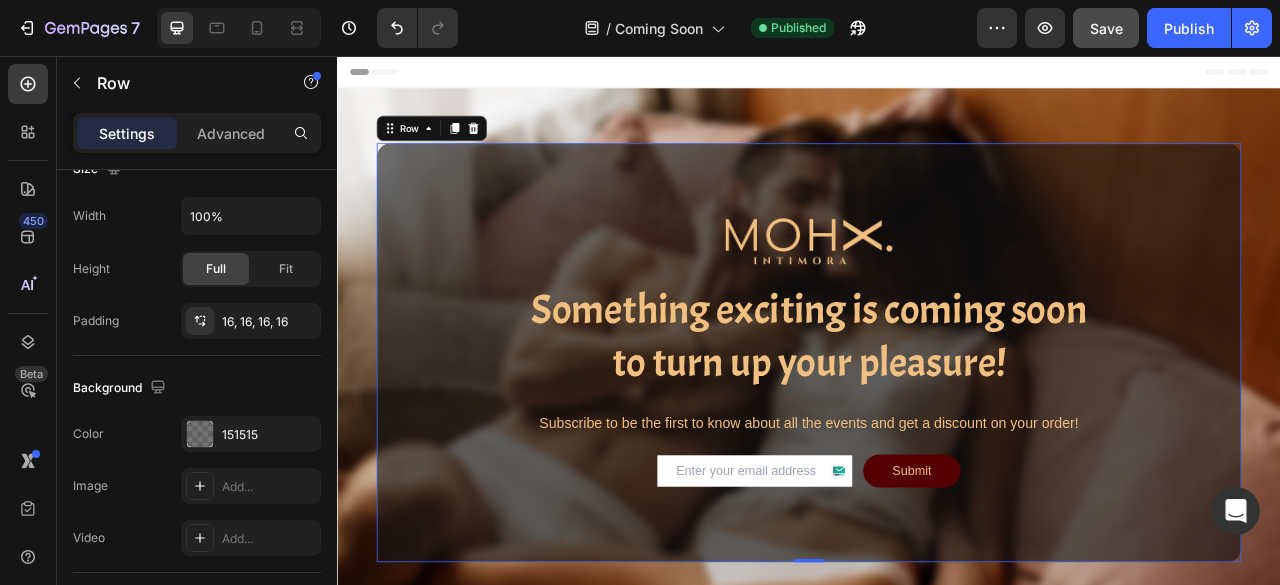scroll, scrollTop: 0, scrollLeft: 0, axis: both 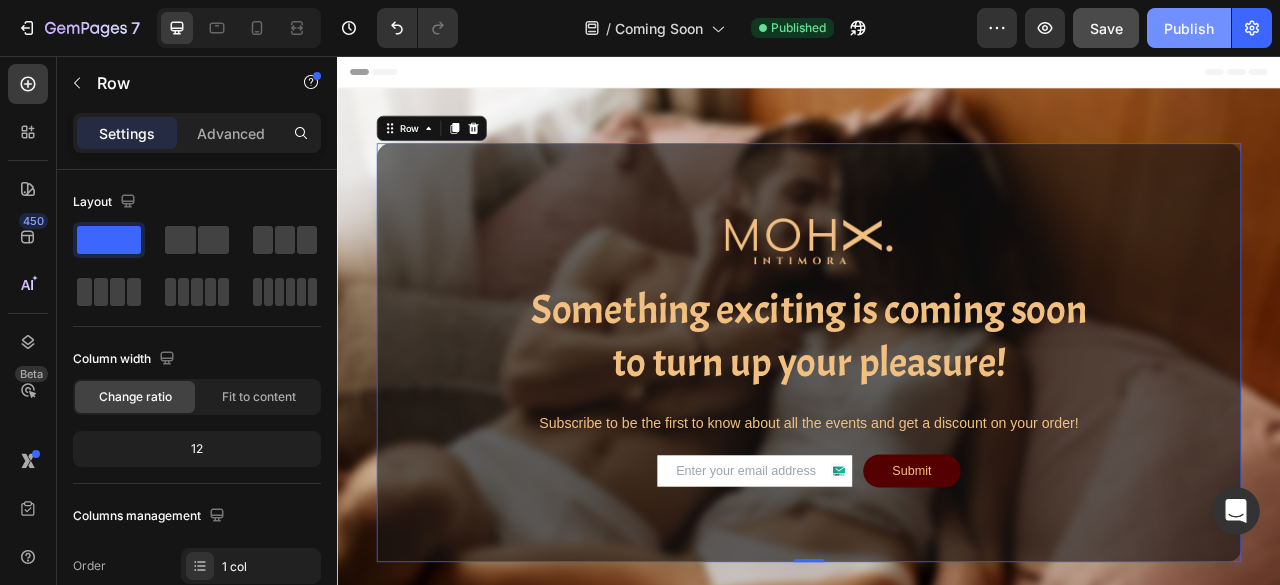 click on "Publish" at bounding box center (1189, 28) 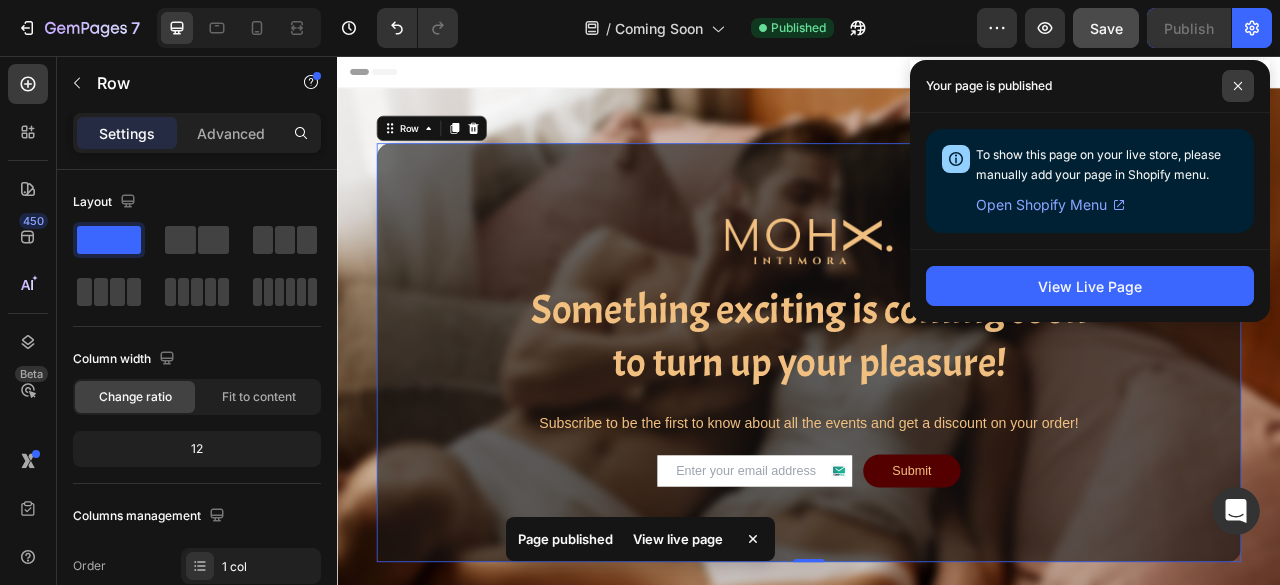 click at bounding box center [1238, 86] 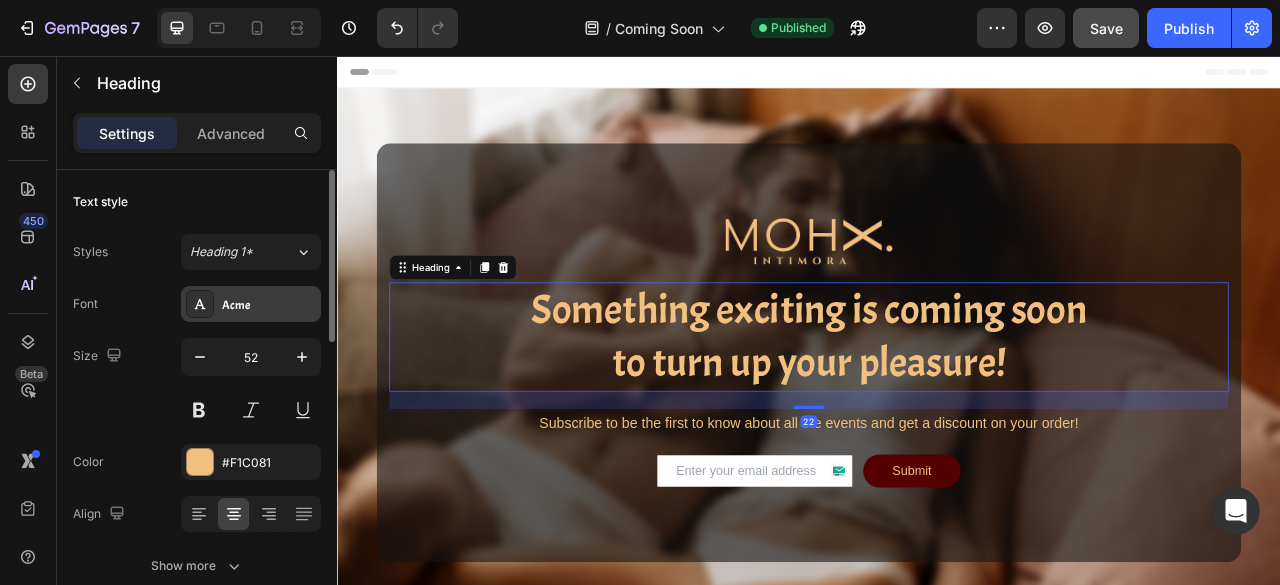 click on "Acme" at bounding box center [269, 305] 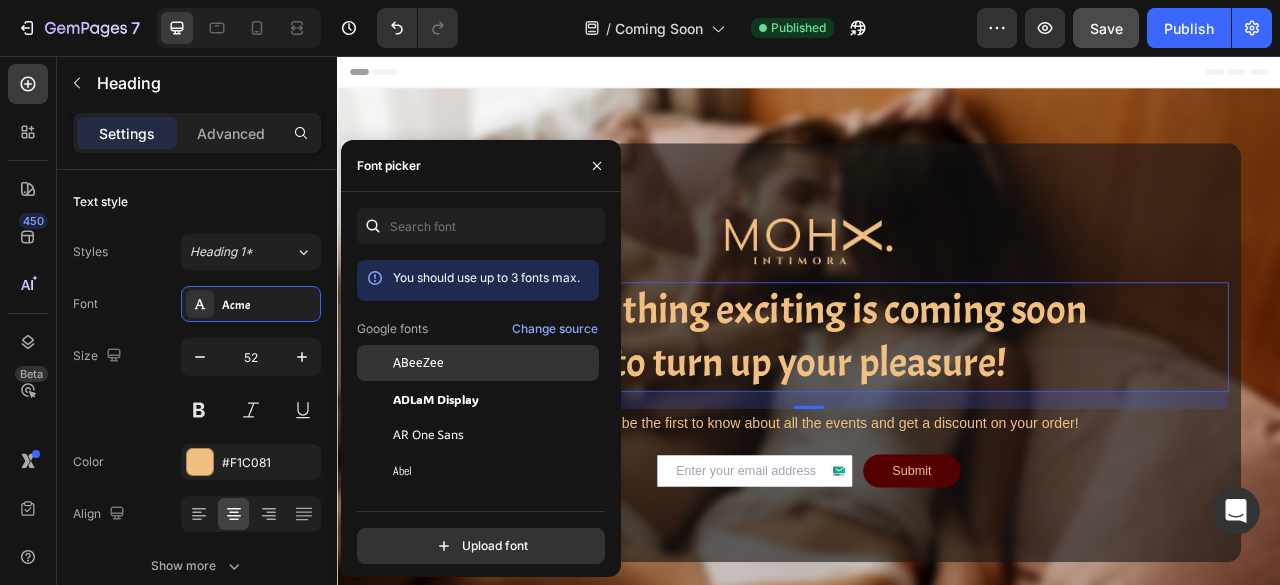 click on "ABeeZee" at bounding box center [418, 363] 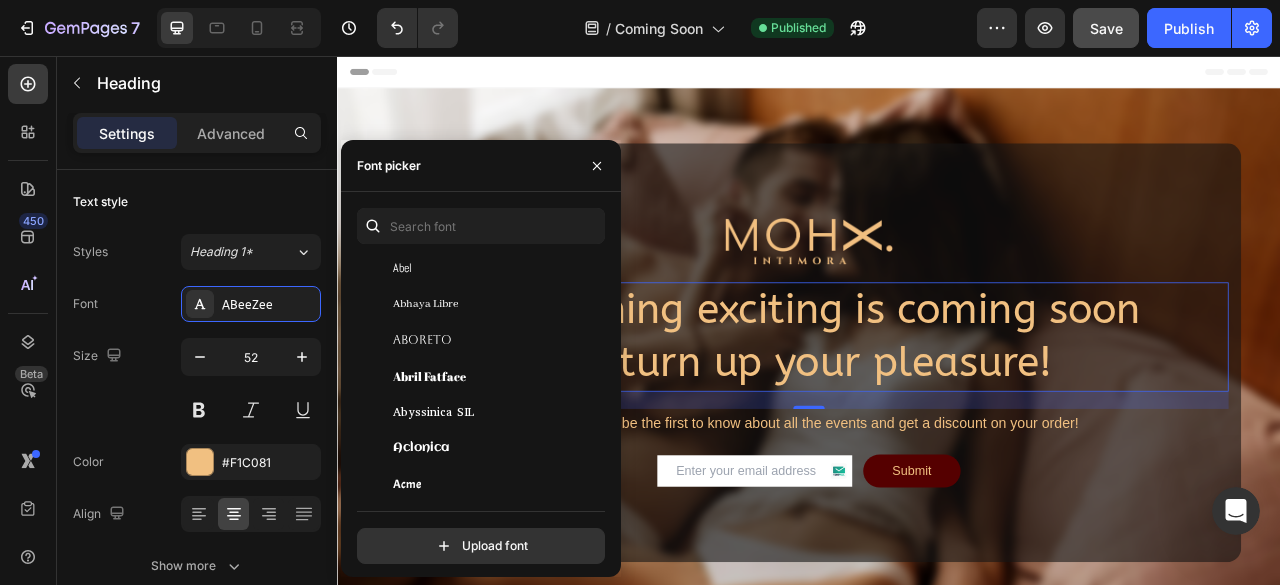 scroll, scrollTop: 278, scrollLeft: 0, axis: vertical 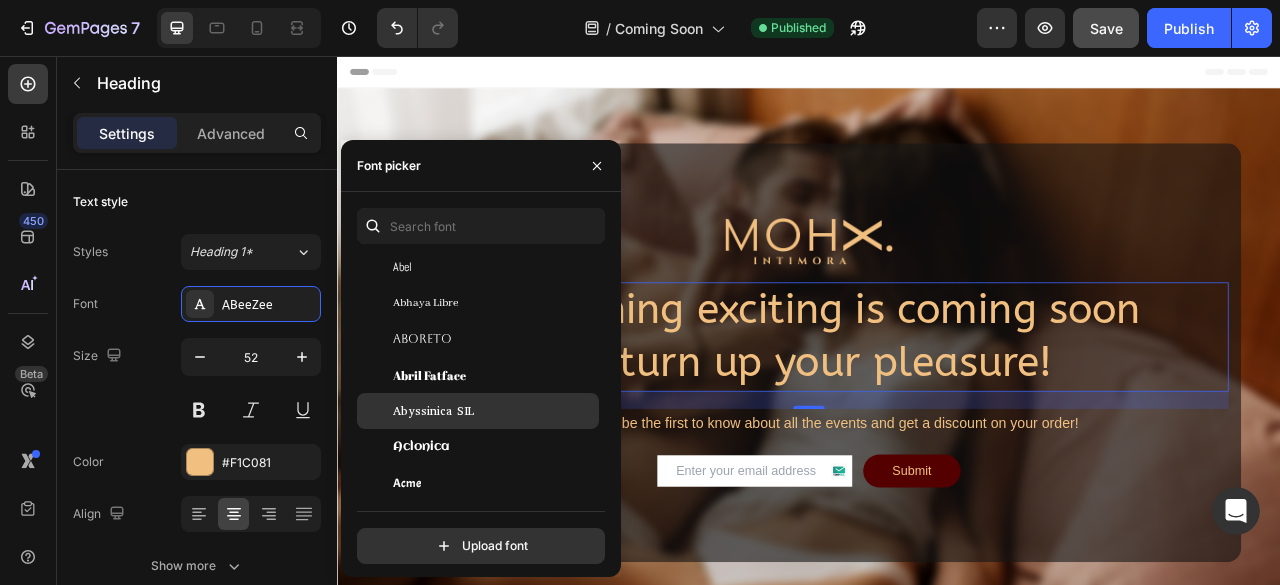 click on "Abyssinica SIL" at bounding box center [433, 411] 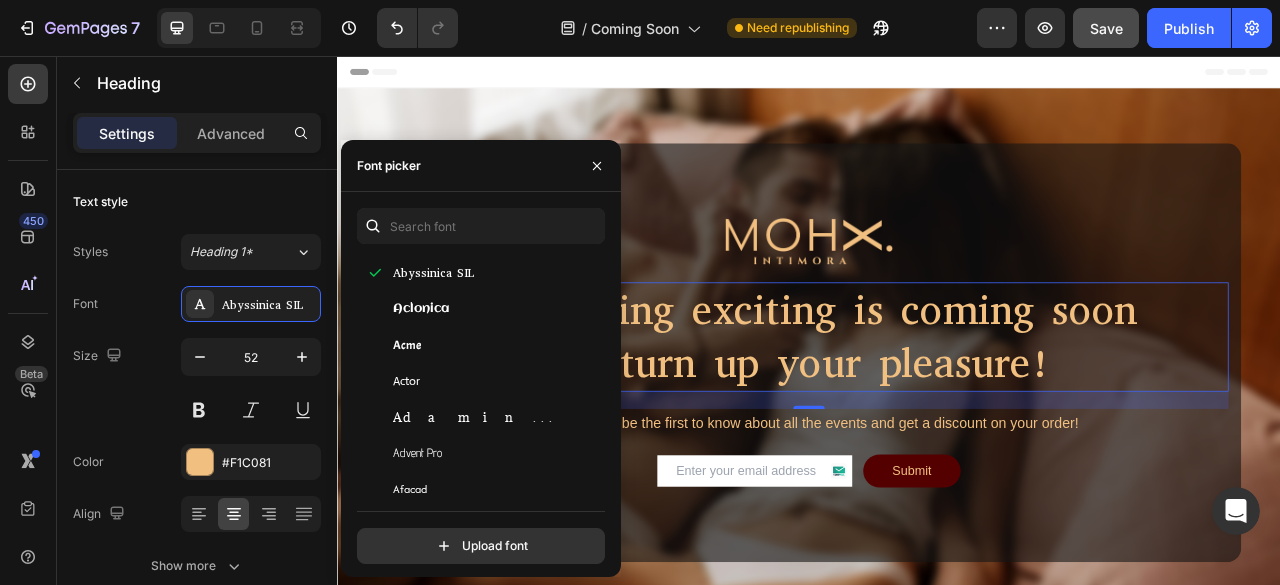 scroll, scrollTop: 448, scrollLeft: 0, axis: vertical 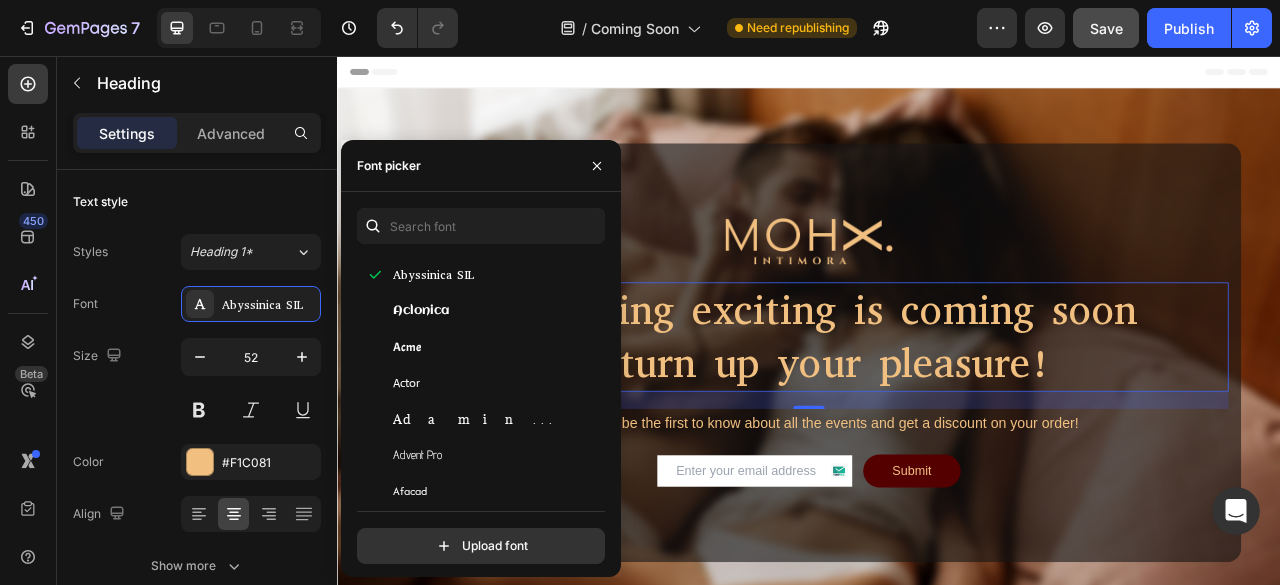 click on "Adamina" at bounding box center (494, 419) 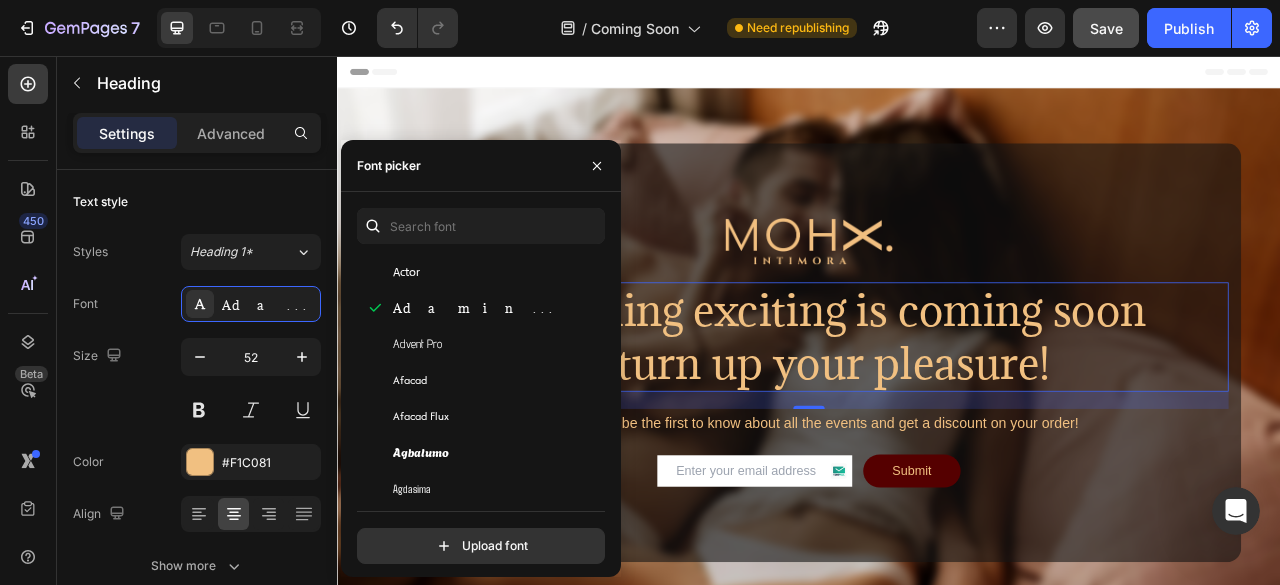 scroll, scrollTop: 583, scrollLeft: 0, axis: vertical 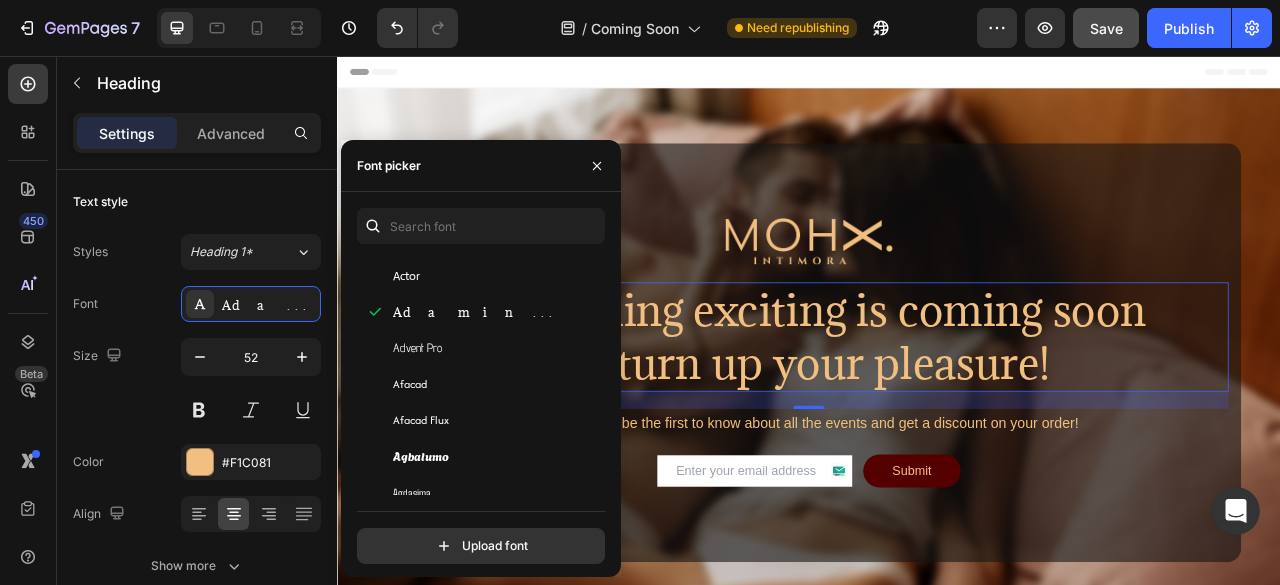 click on "Afacad Flux" at bounding box center (494, 420) 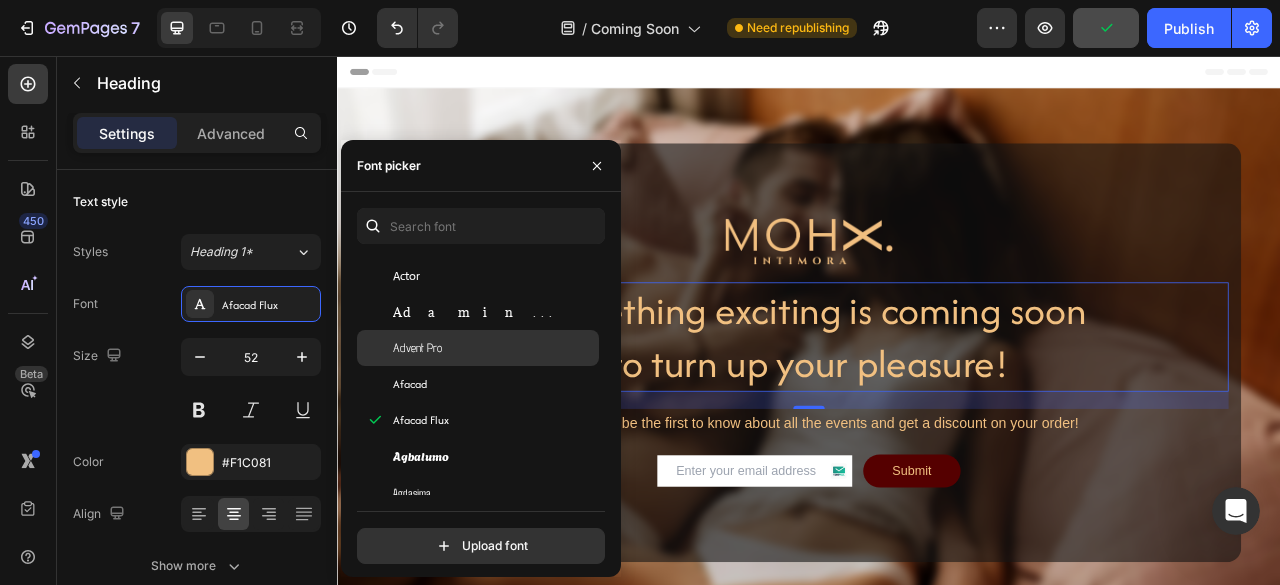 click on "Advent Pro" at bounding box center [494, 348] 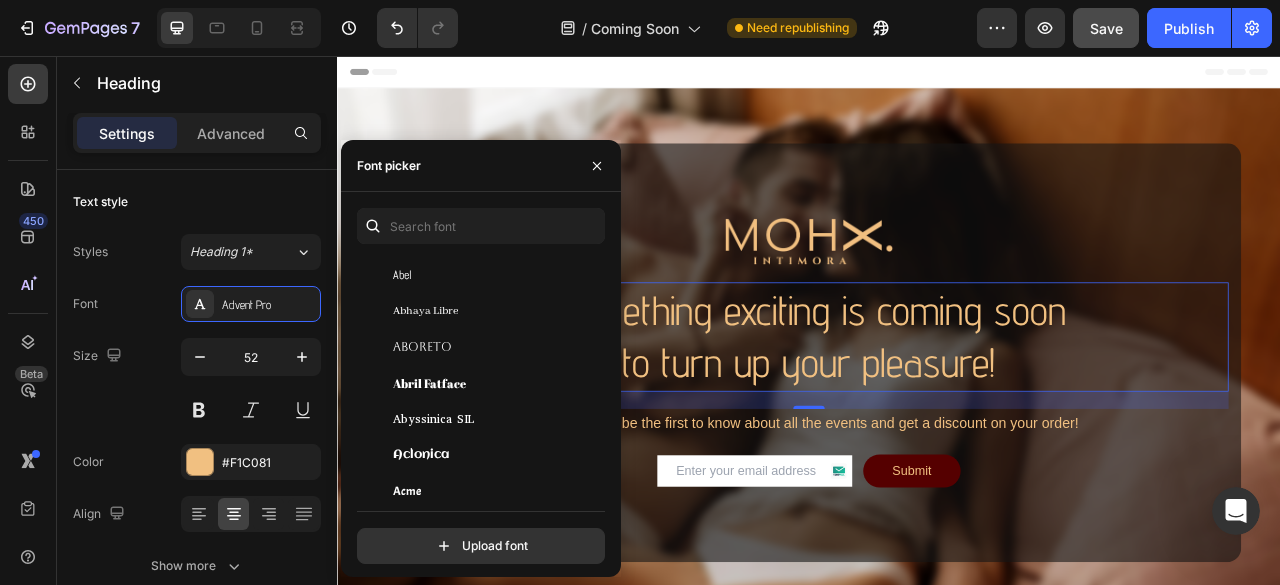 scroll, scrollTop: 341, scrollLeft: 0, axis: vertical 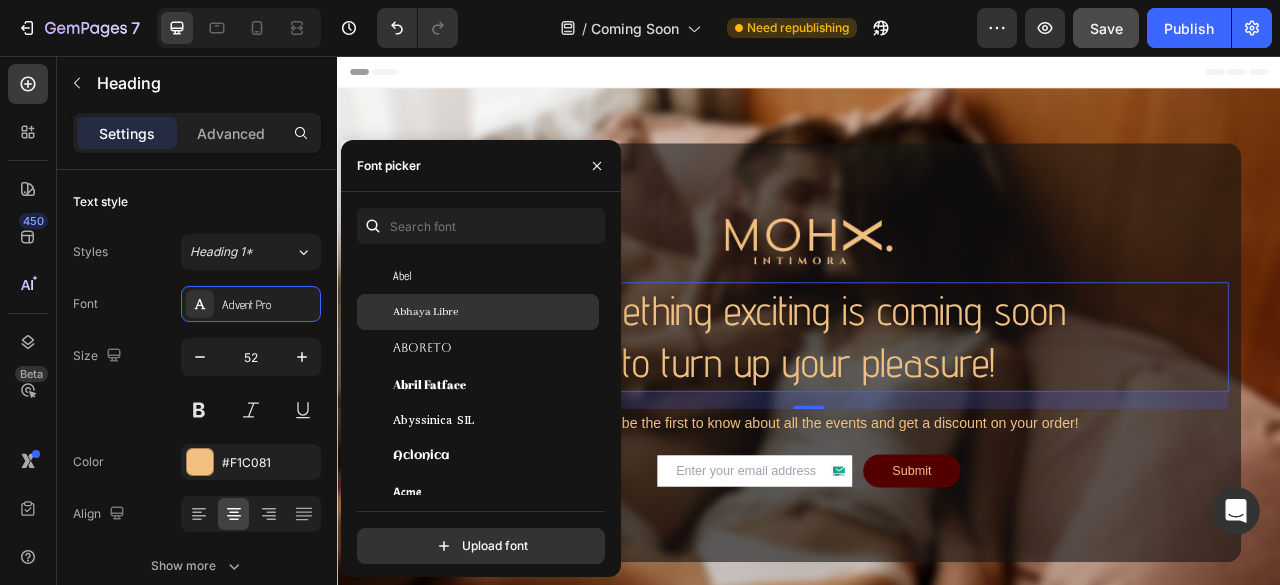 click on "Abhaya Libre" at bounding box center [494, 312] 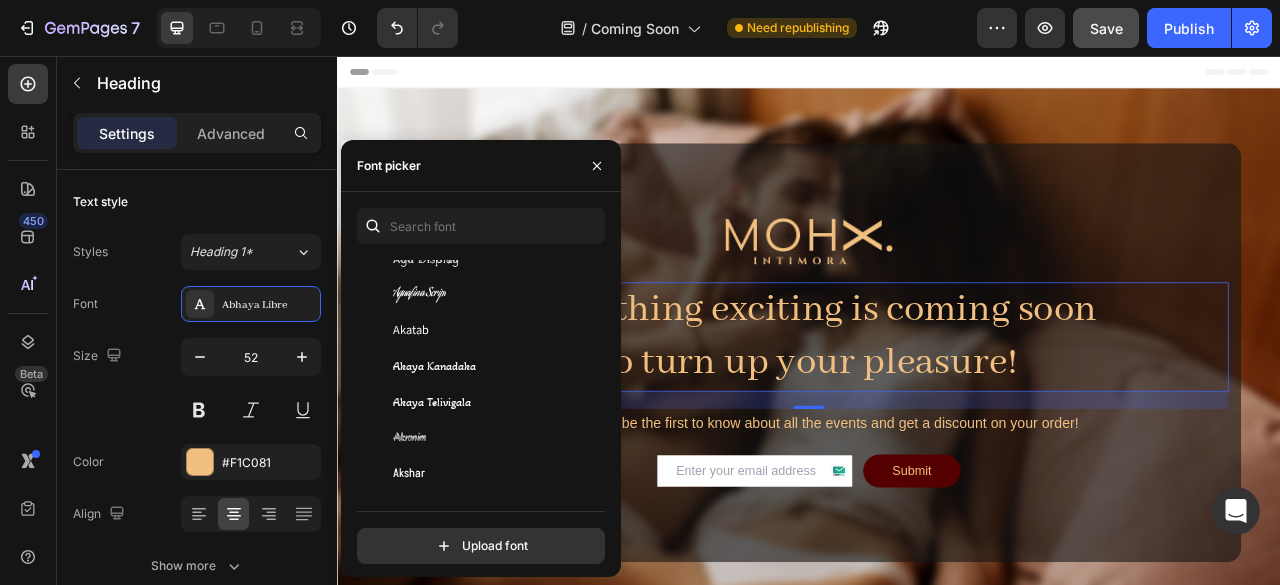 scroll, scrollTop: 854, scrollLeft: 0, axis: vertical 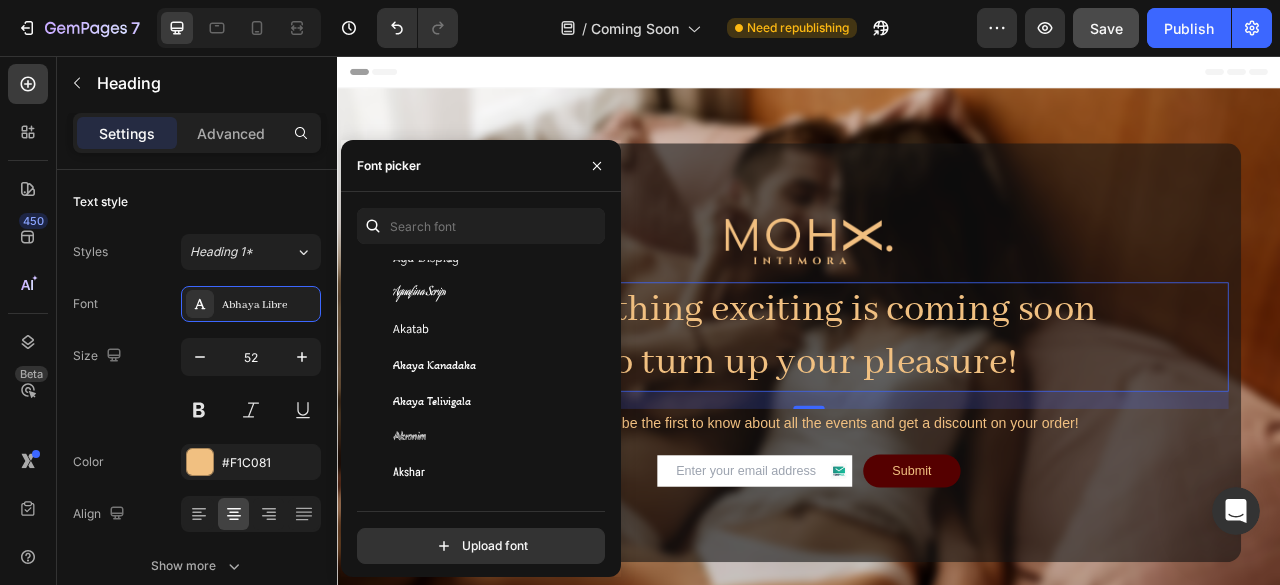 click on "Akatab" 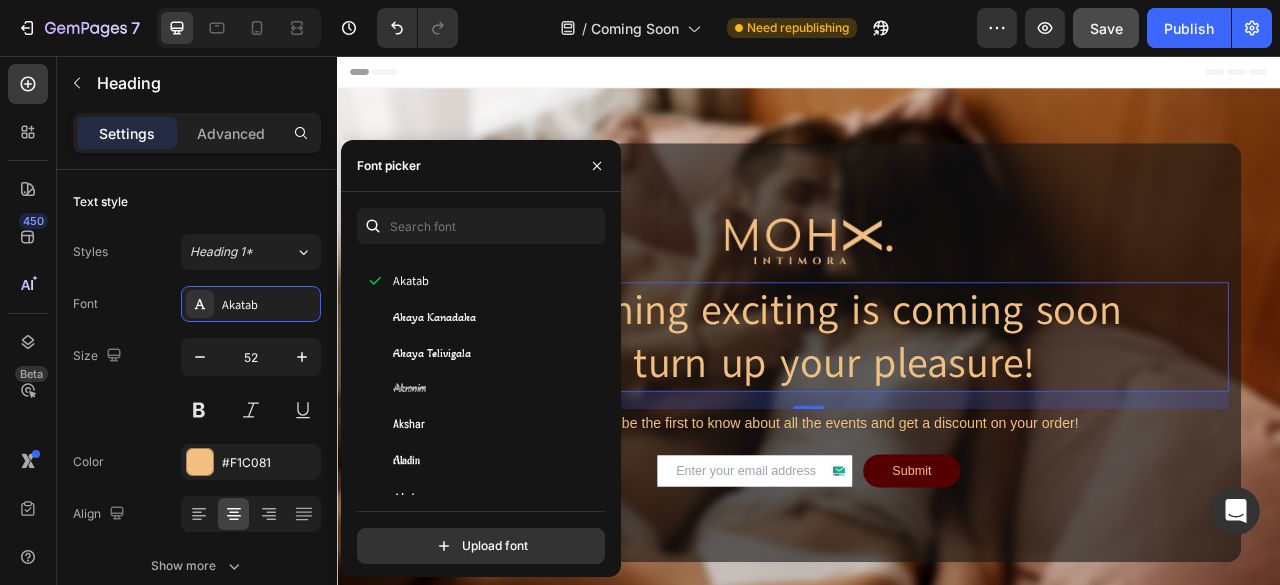 scroll, scrollTop: 977, scrollLeft: 0, axis: vertical 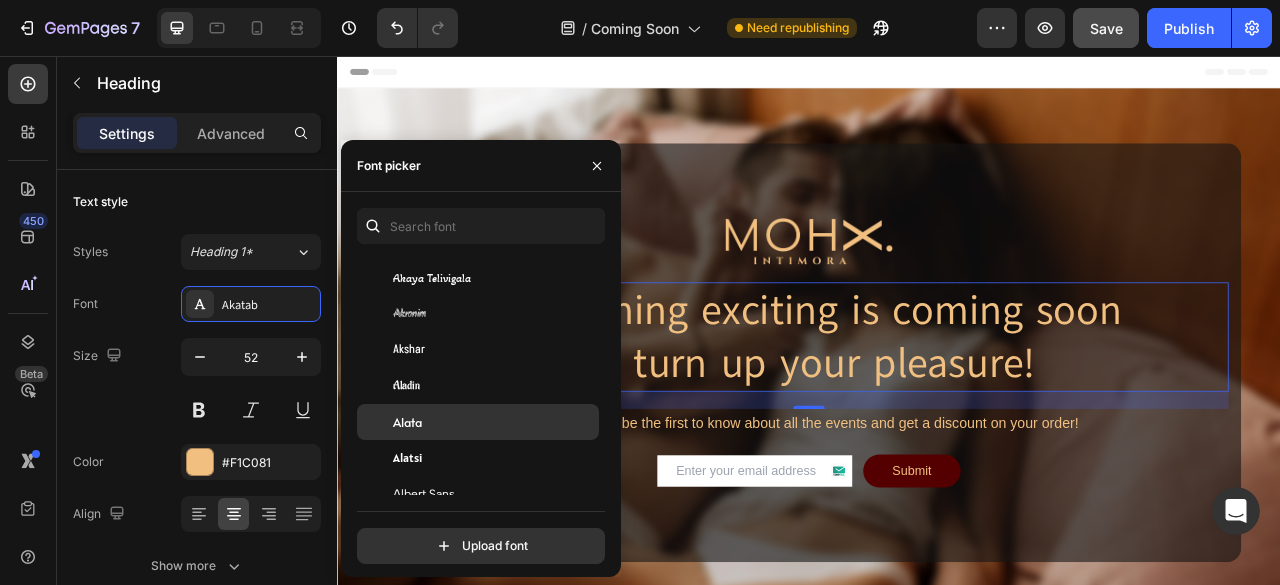 click on "Alata" at bounding box center [494, 422] 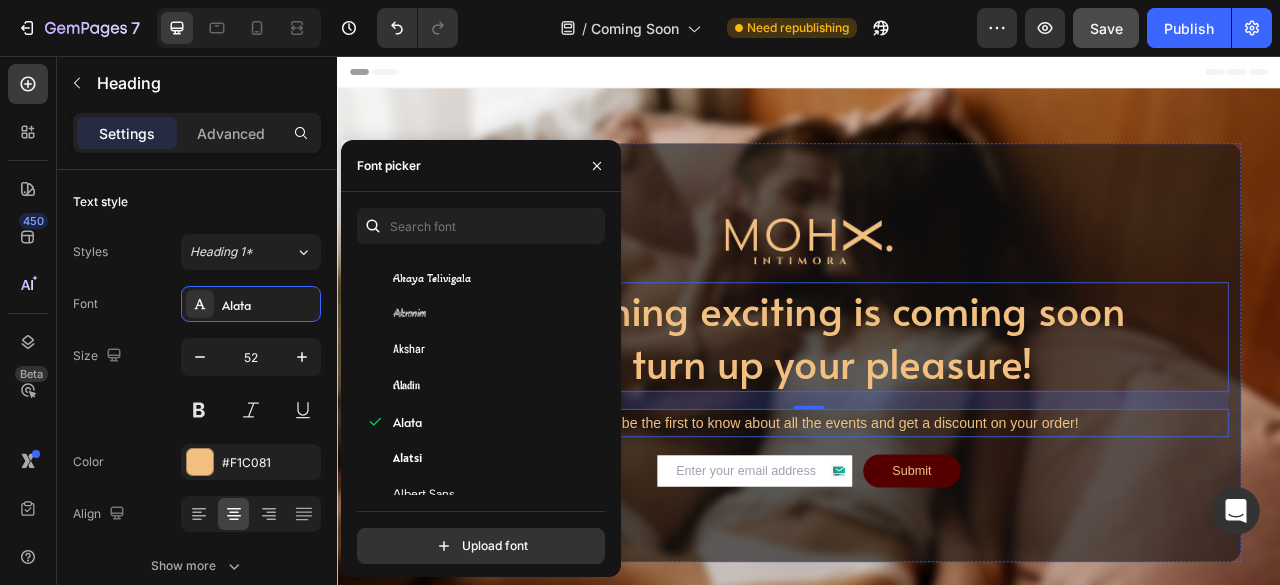 click on "Subscribe to be the first to know about all the events and get a discount on your order!" at bounding box center [937, 523] 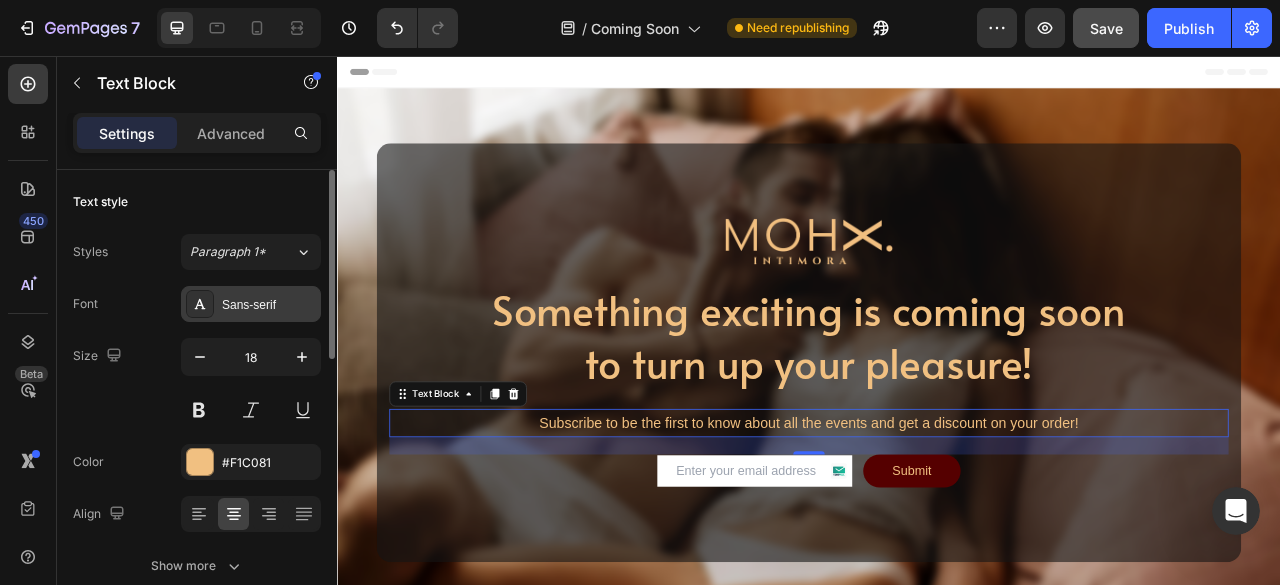 click on "Sans-serif" at bounding box center [269, 305] 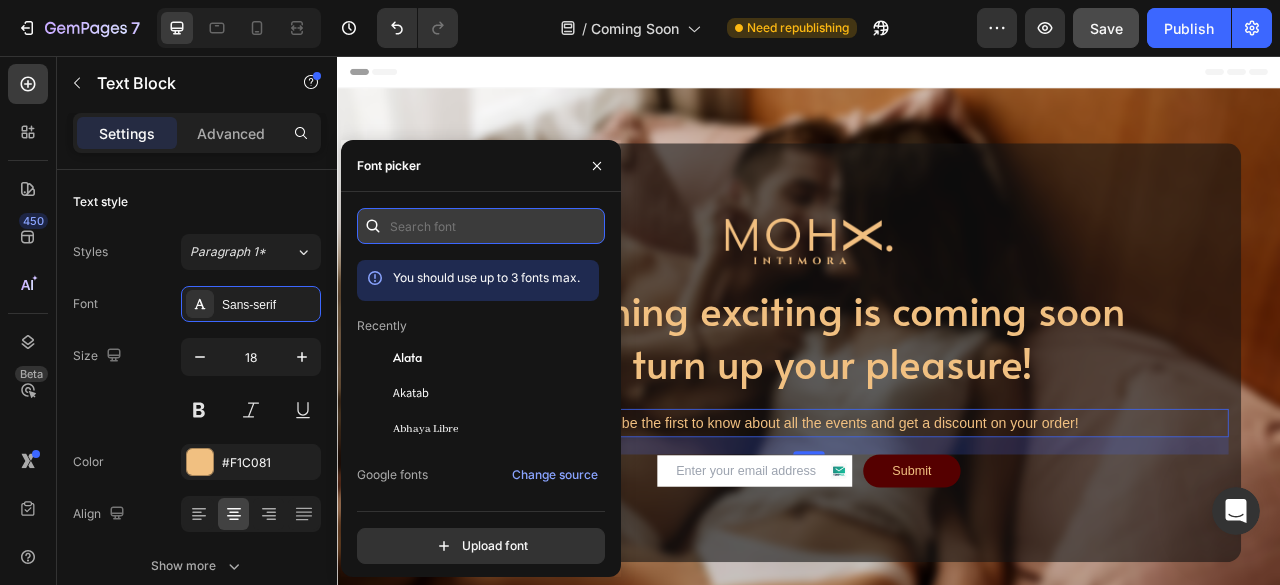 click at bounding box center (481, 226) 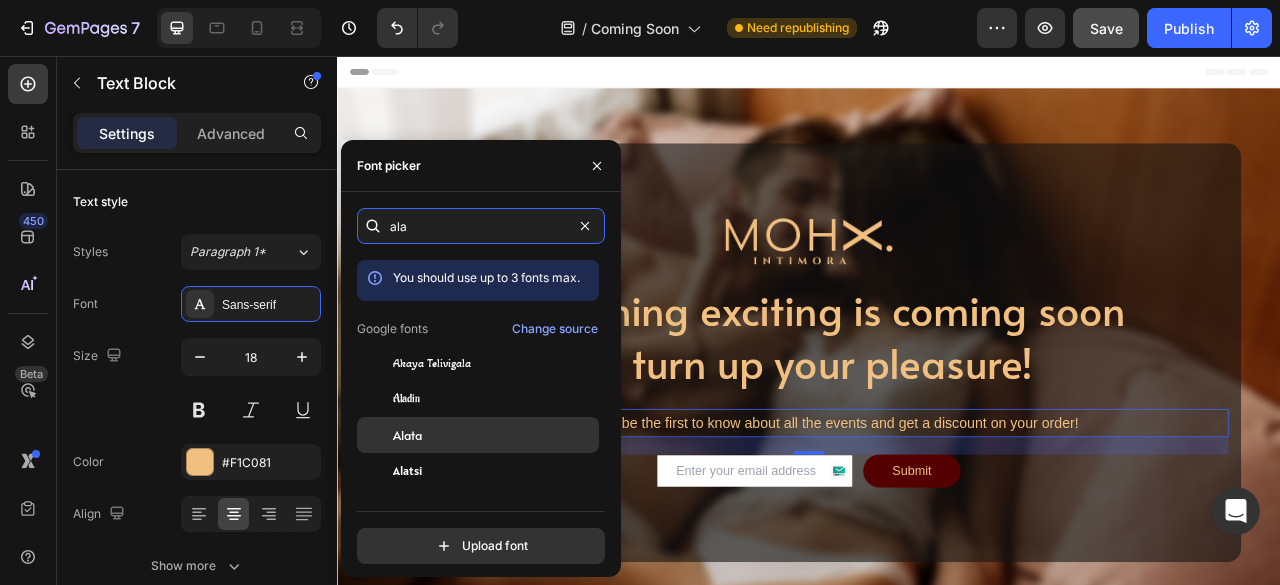 type on "ala" 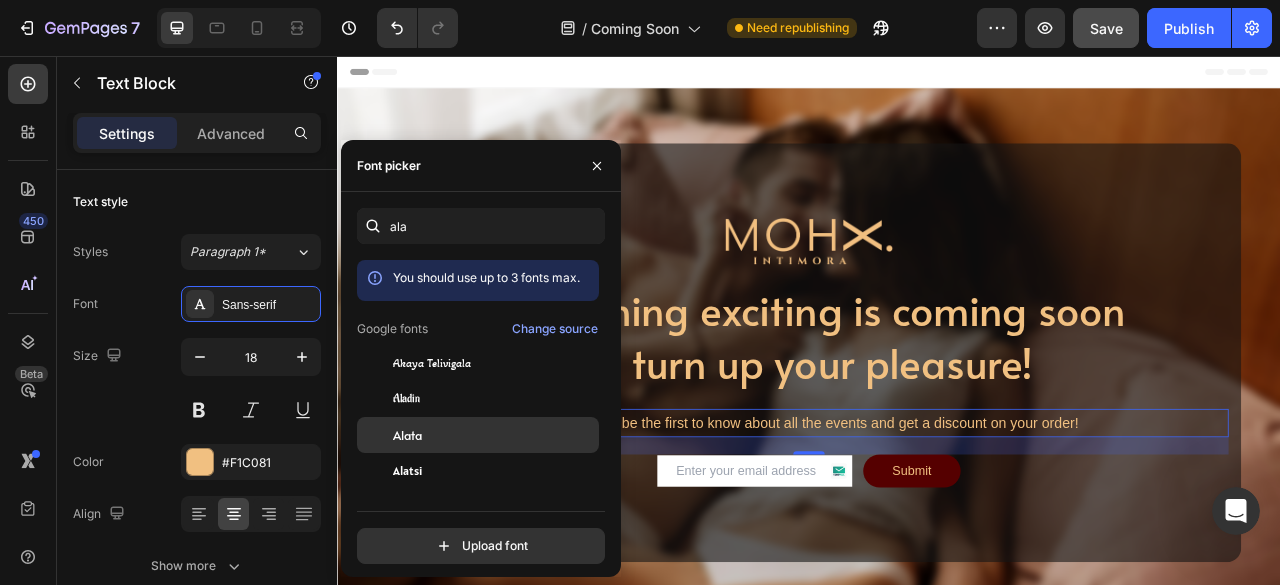 click at bounding box center [375, 435] 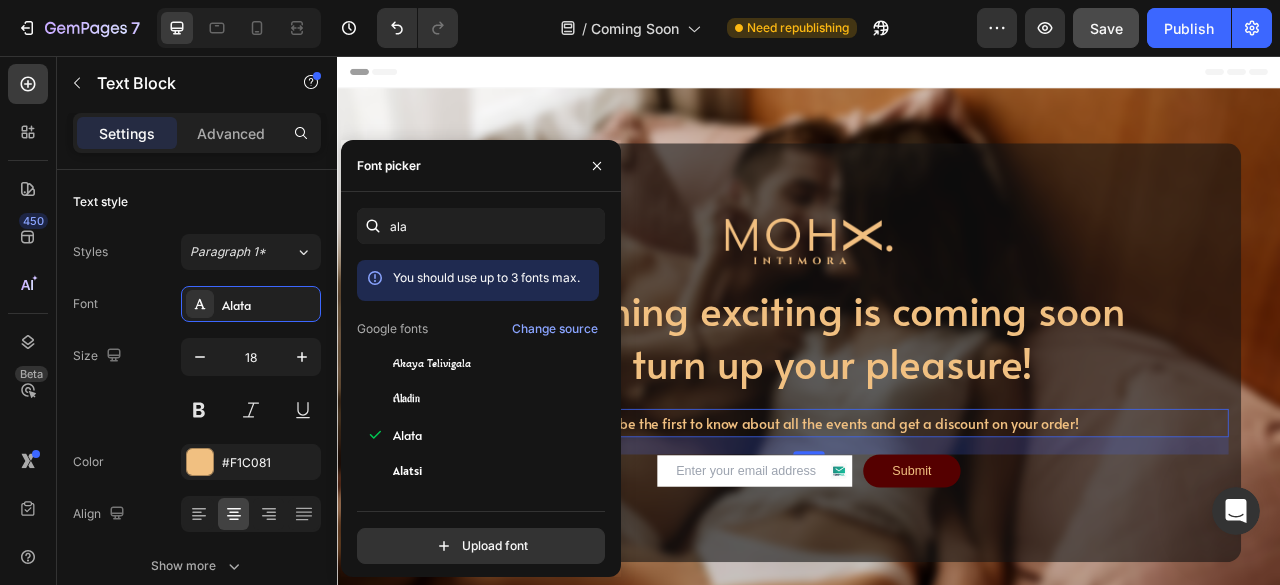 click on "Subscribe to be the first to know about all the events and get a discount on your order!" at bounding box center (937, 523) 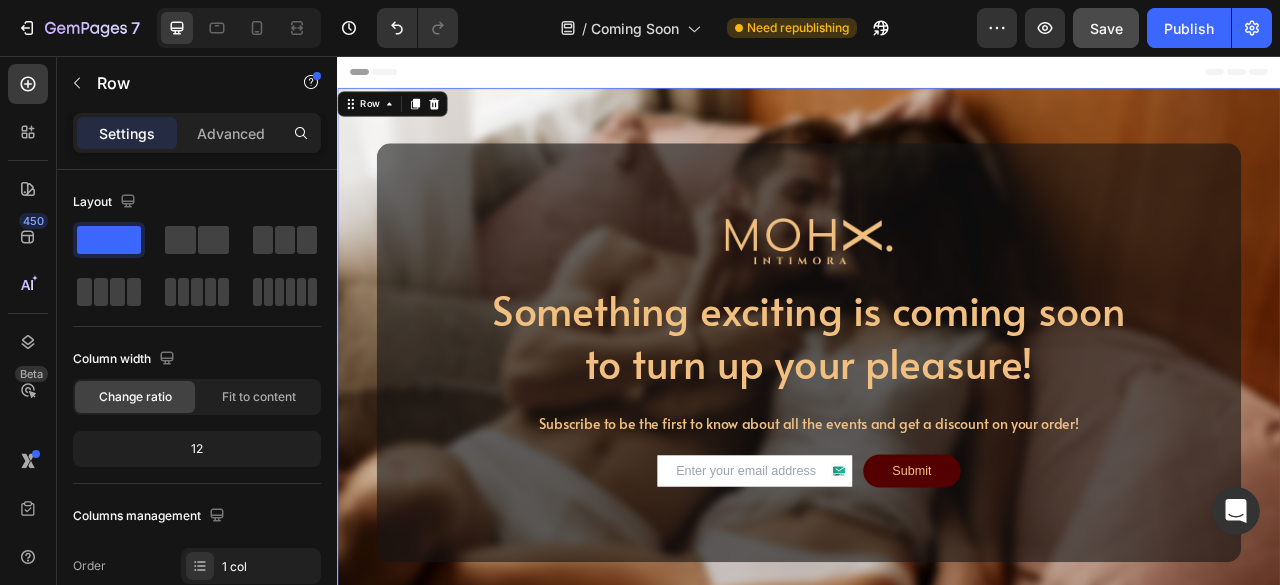 click on "Image Something exciting is coming soon  to turn up your pleasure! Heading Subscribe to be the first to know about all the events and get a discount on your order! Text Block Email Field Submit Submit Button Row Contact Form Row Row Row   0" at bounding box center (937, 433) 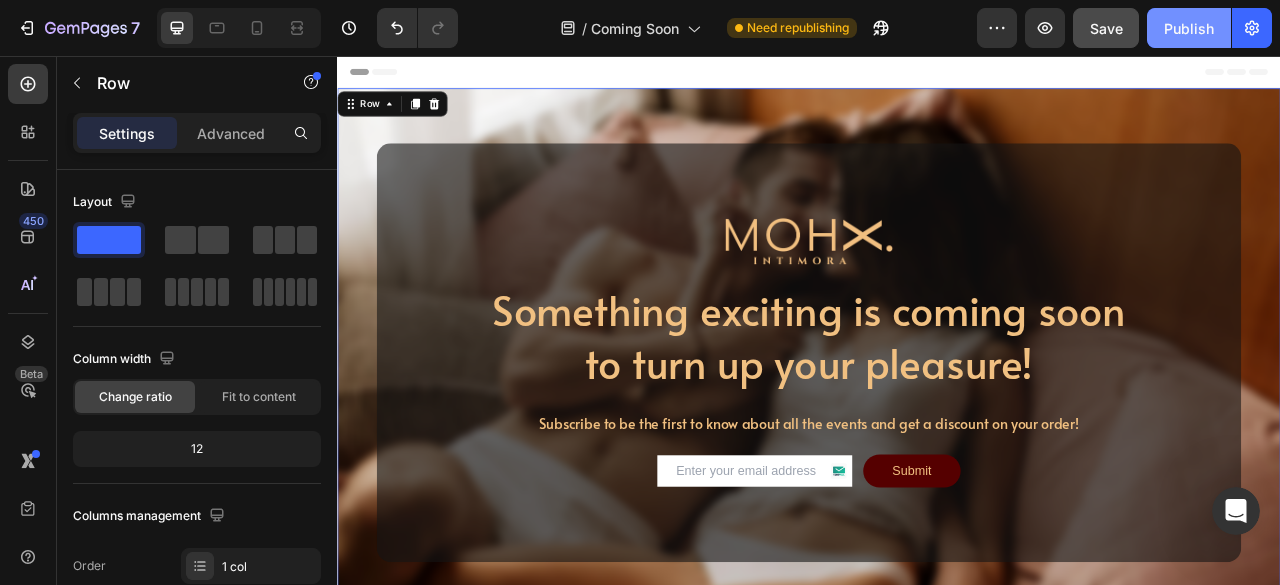 click on "Publish" at bounding box center [1189, 28] 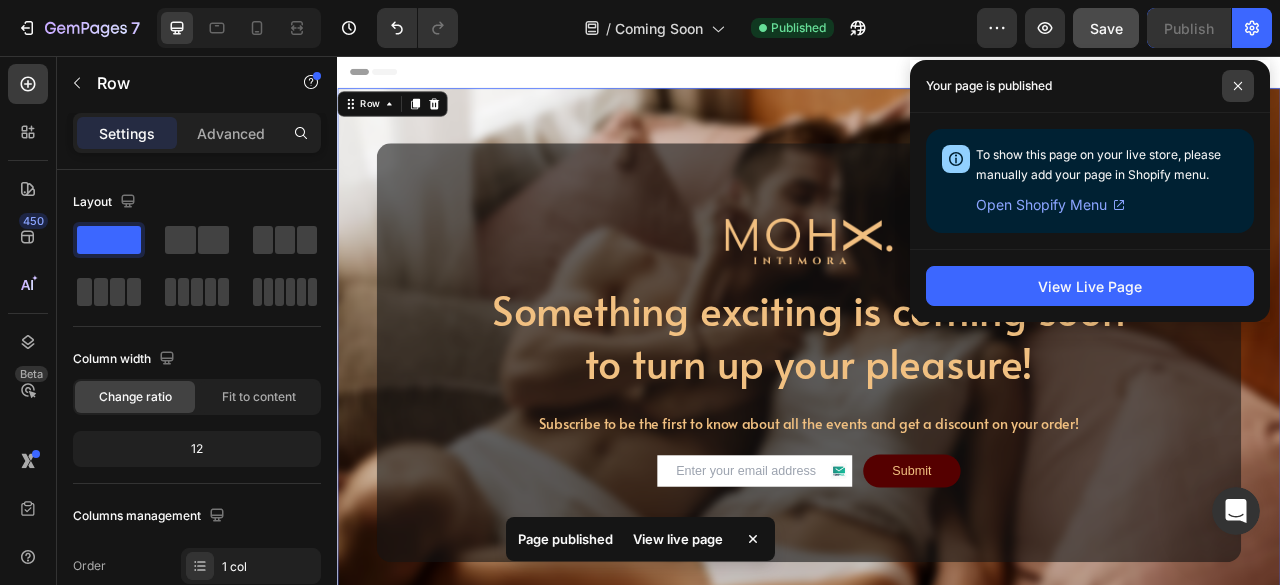click at bounding box center [1238, 86] 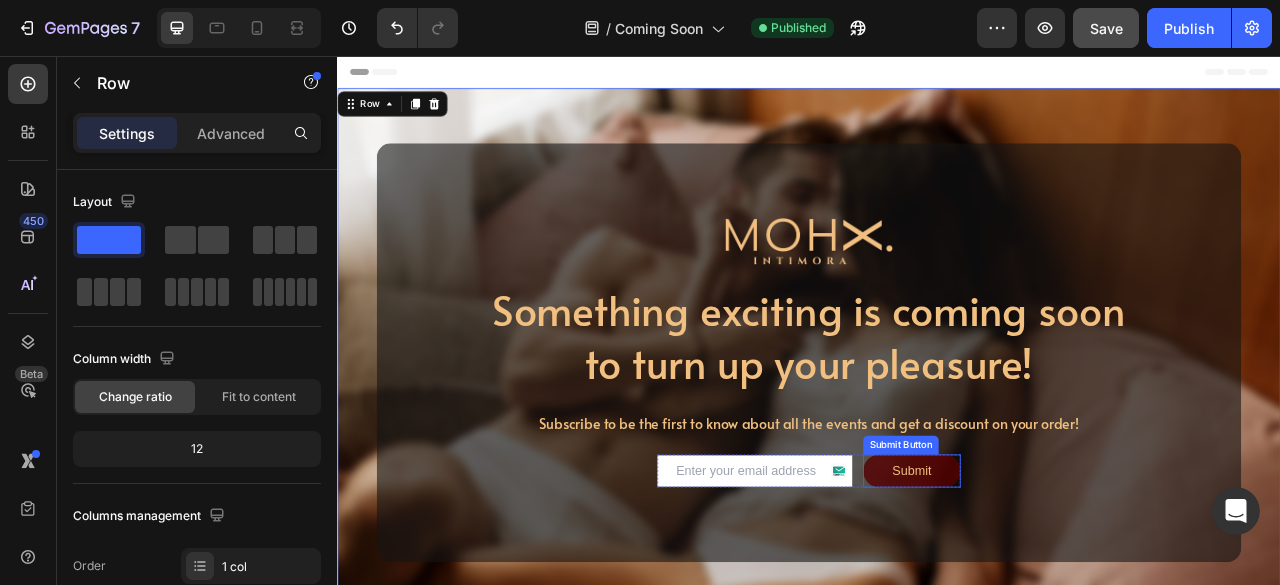 click on "Submit" at bounding box center [1068, 584] 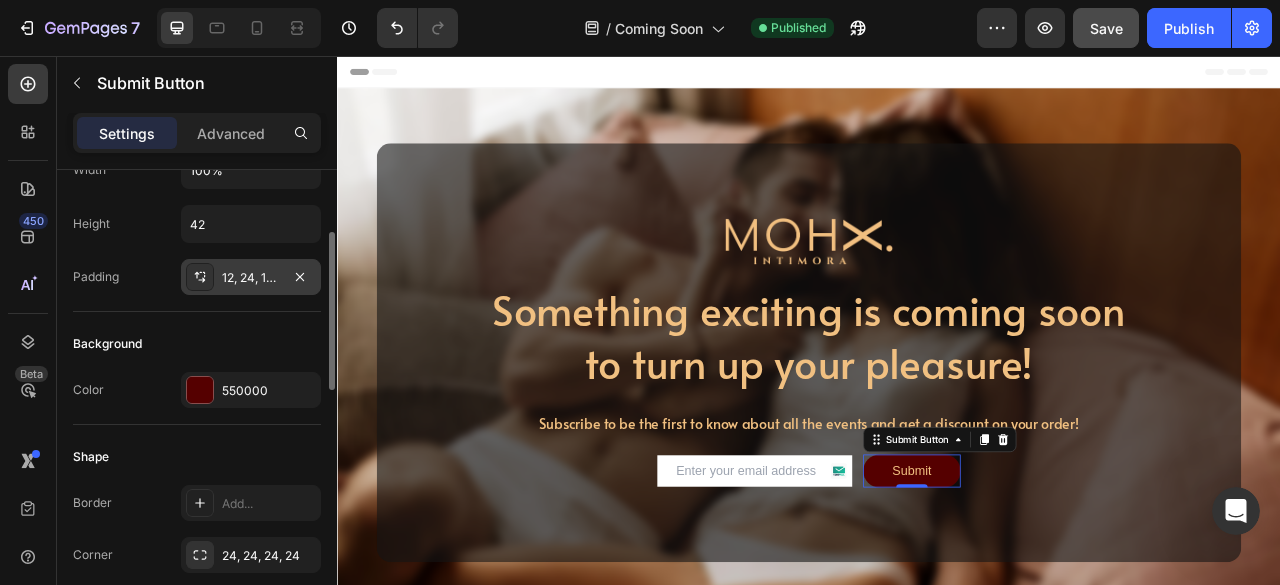 scroll, scrollTop: 190, scrollLeft: 0, axis: vertical 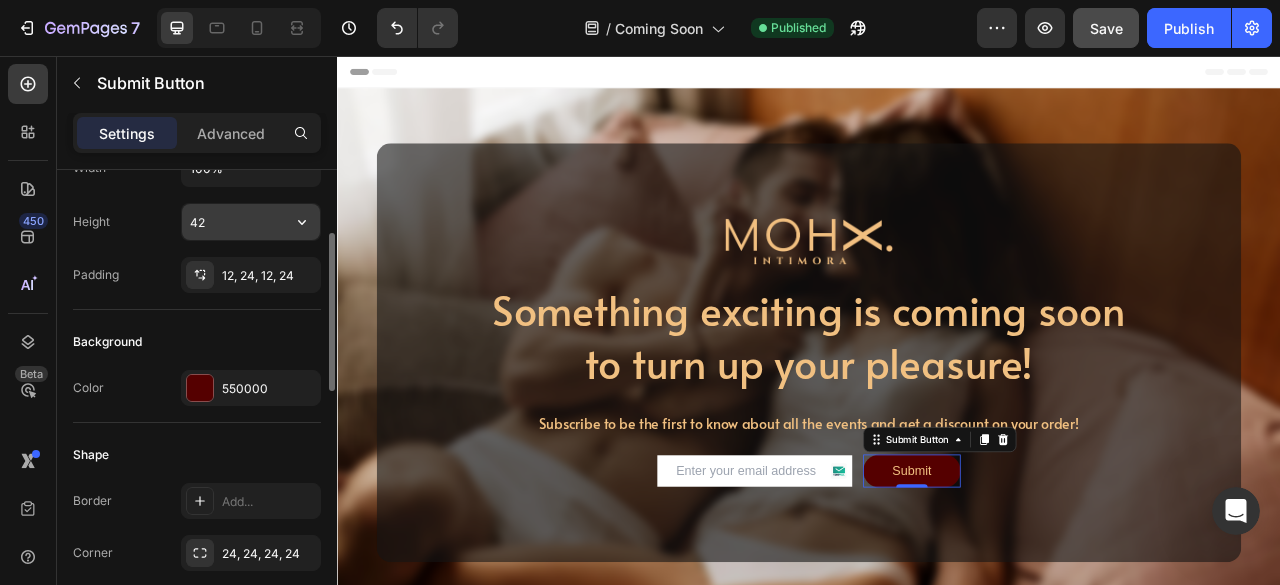 click on "42" at bounding box center (251, 222) 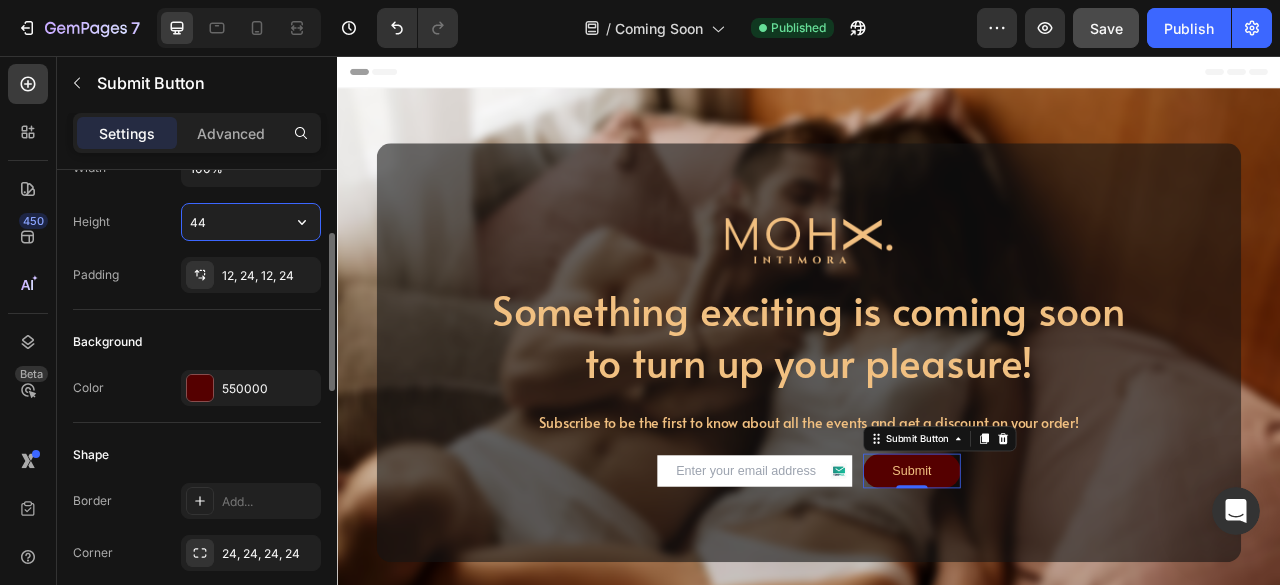 type on "44" 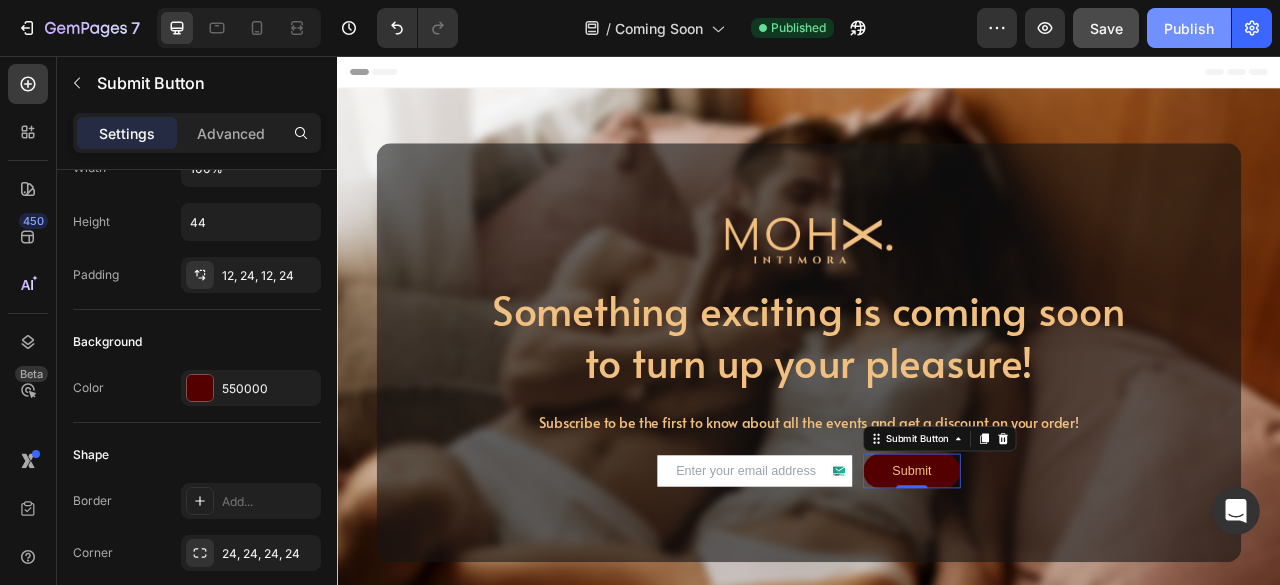 click on "Publish" at bounding box center [1189, 28] 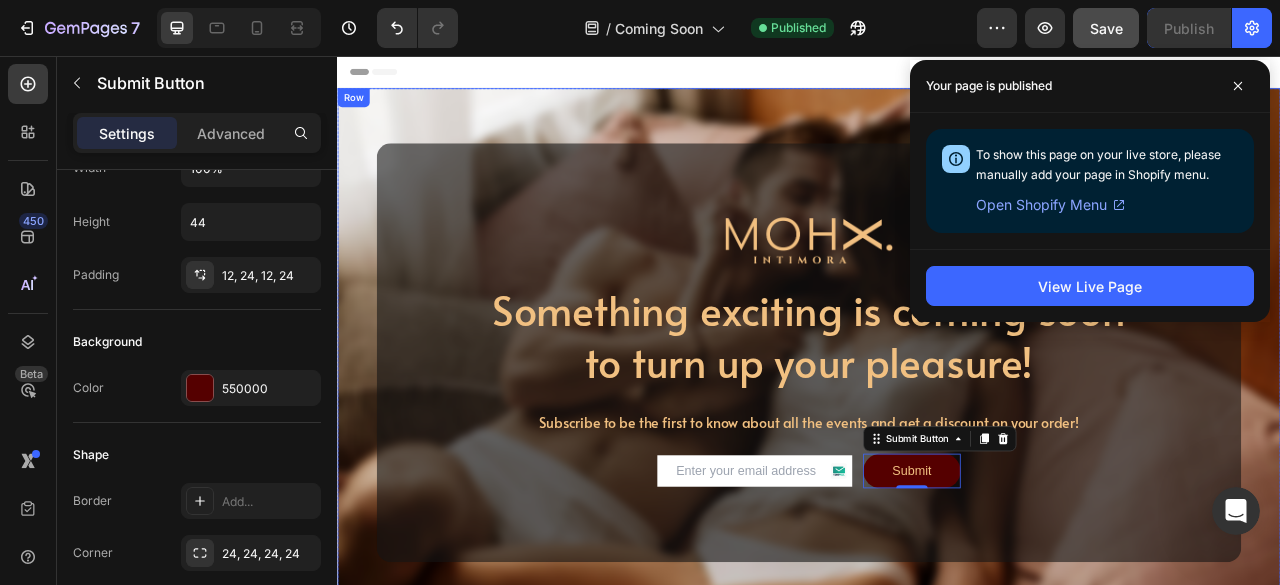 click on "Image Something exciting is coming soon  to turn up your pleasure! Heading Subscribe to be the first to know about all the events and get a discount on your order! Text Block Email Field Submit Submit Button   0 Row Contact Form Row Row Row" at bounding box center [937, 433] 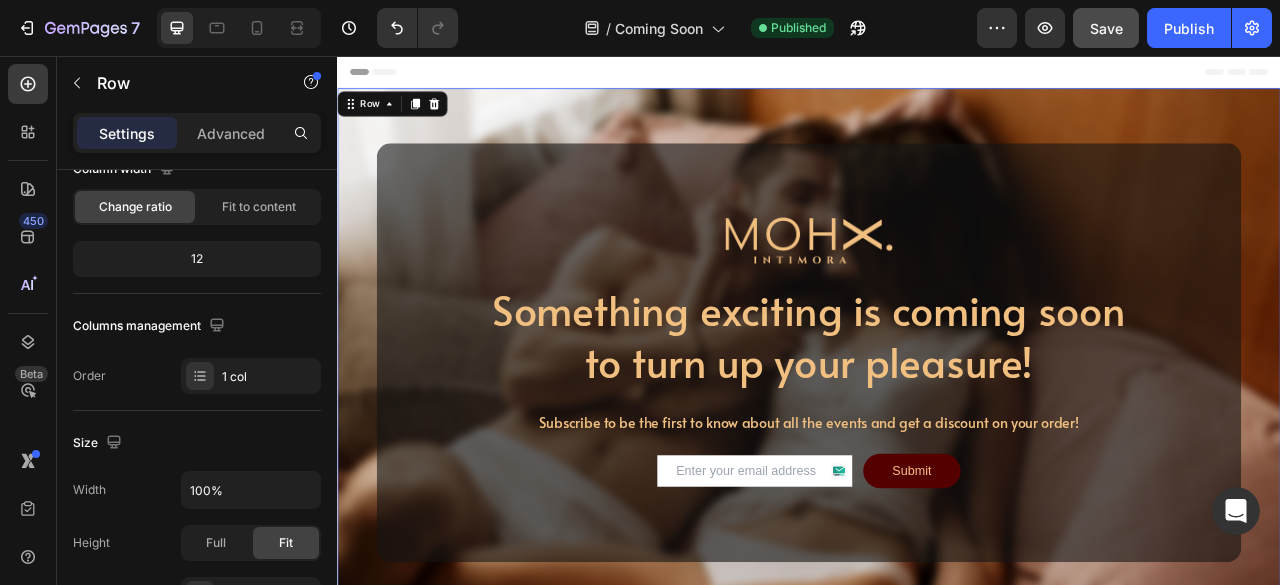 scroll, scrollTop: 0, scrollLeft: 0, axis: both 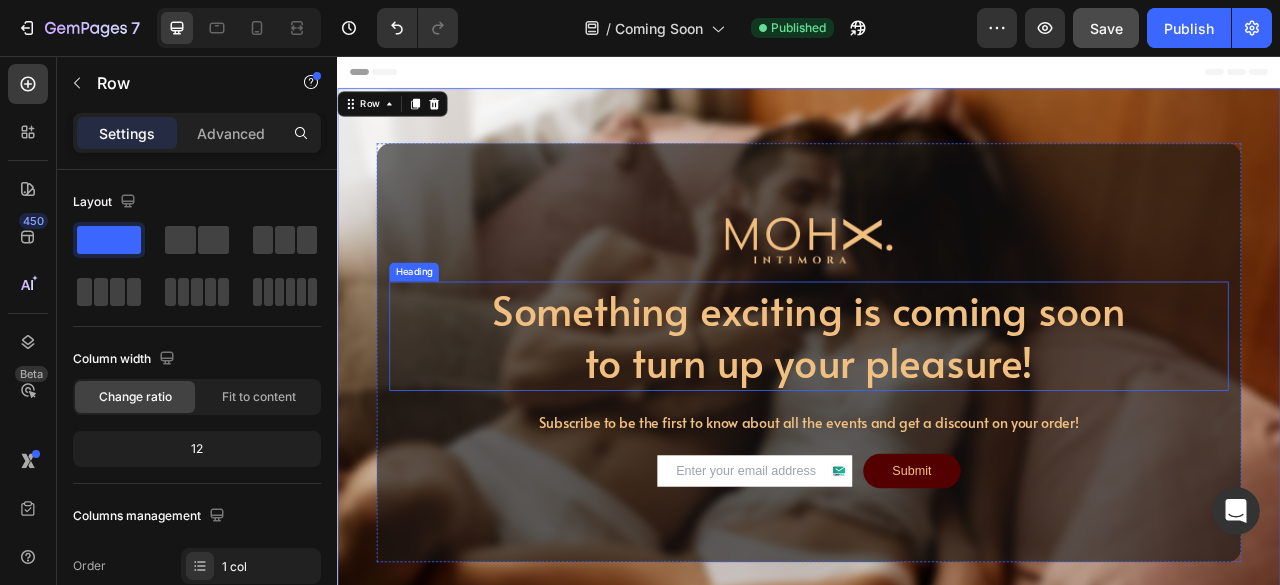 click on "Something exciting is coming soon  to turn up your pleasure!" at bounding box center [937, 412] 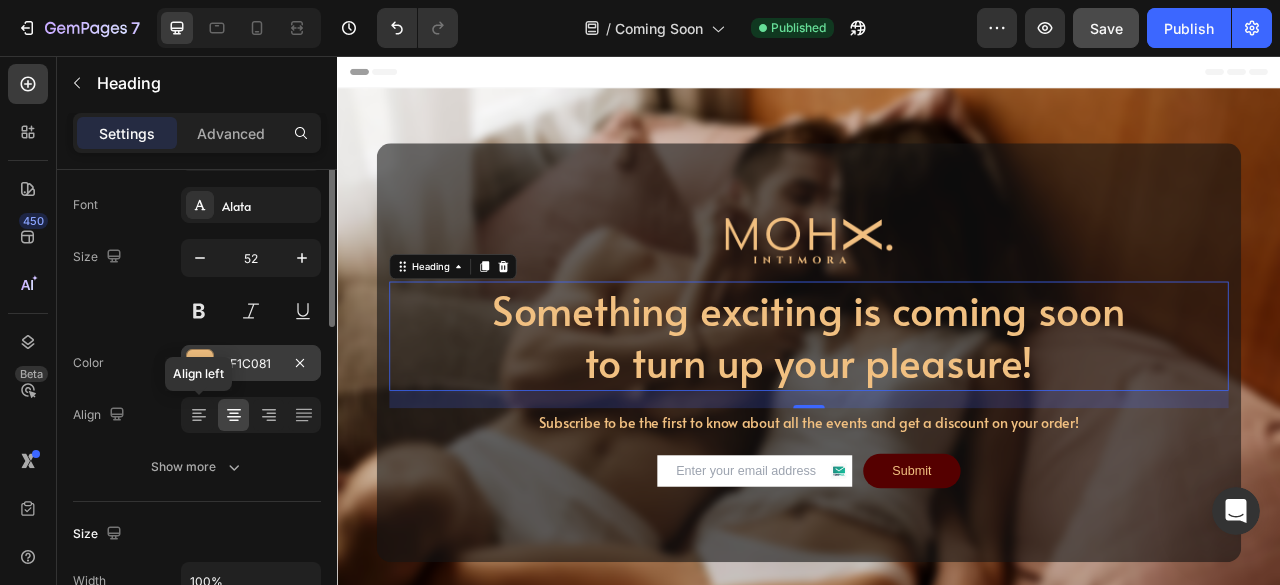 scroll, scrollTop: 0, scrollLeft: 0, axis: both 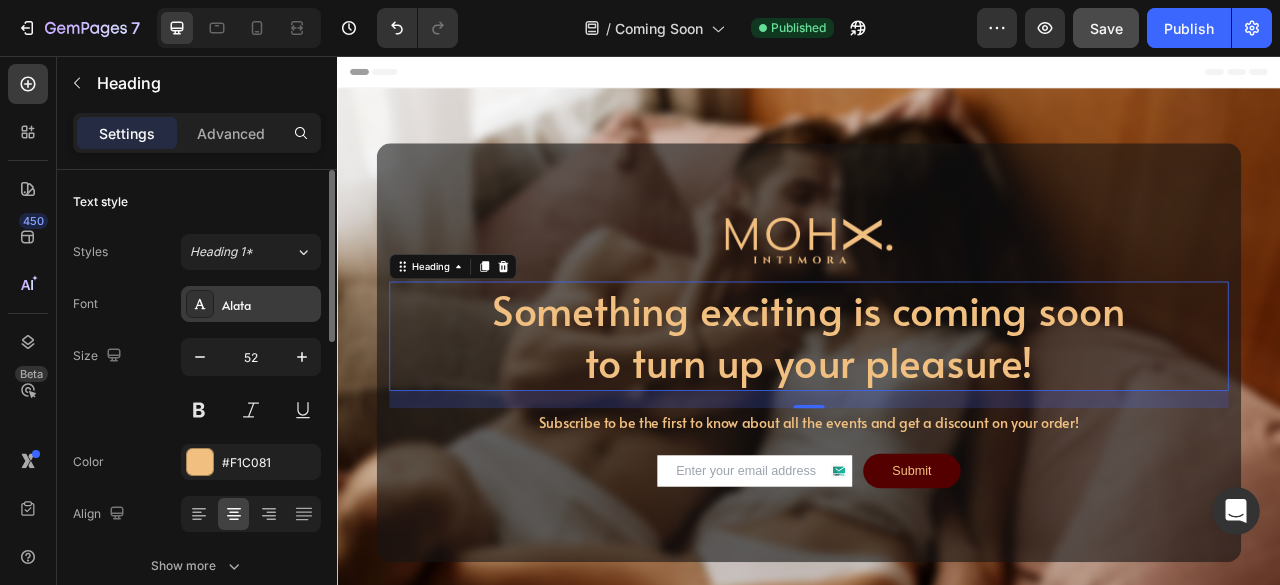 click on "Alata" at bounding box center (251, 304) 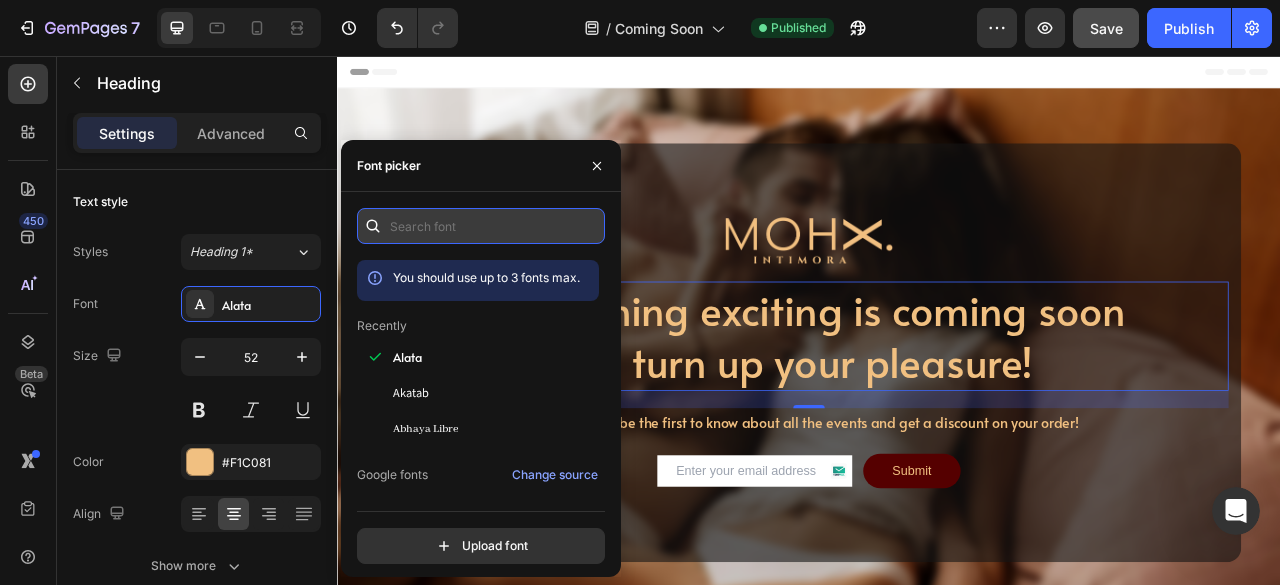 click at bounding box center [481, 226] 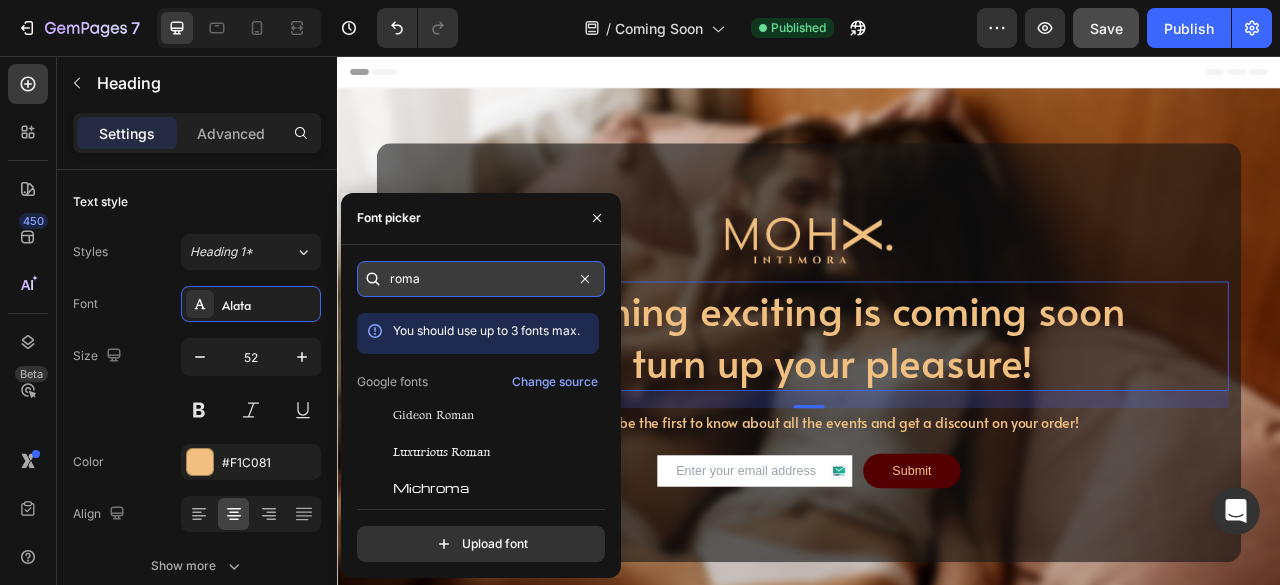 type on "roman" 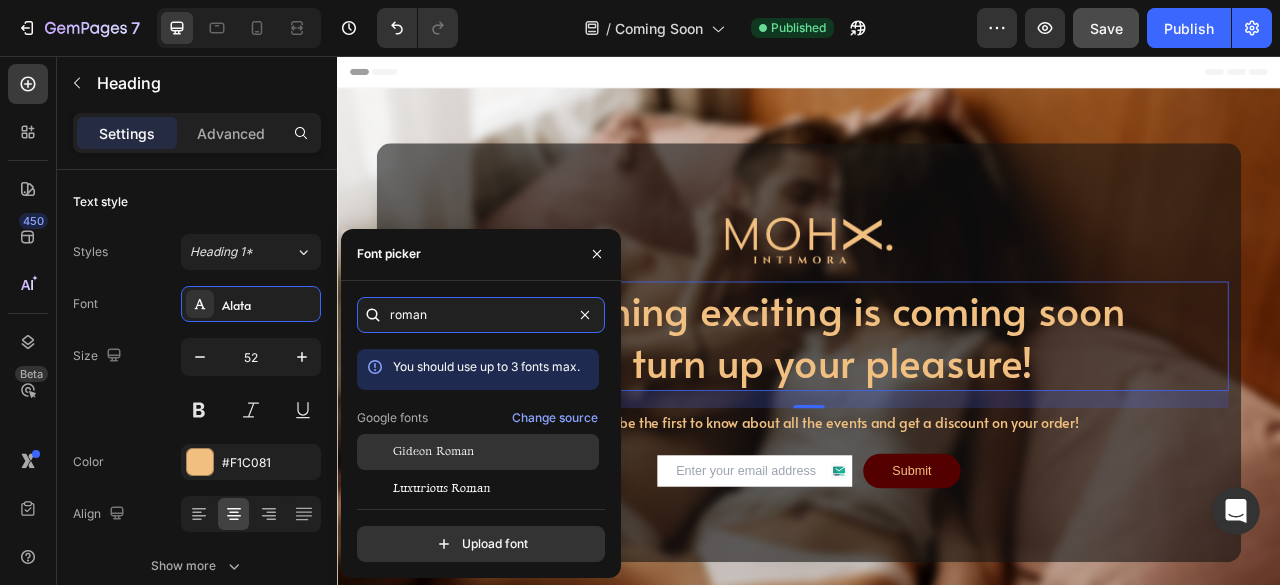 scroll, scrollTop: 48, scrollLeft: 0, axis: vertical 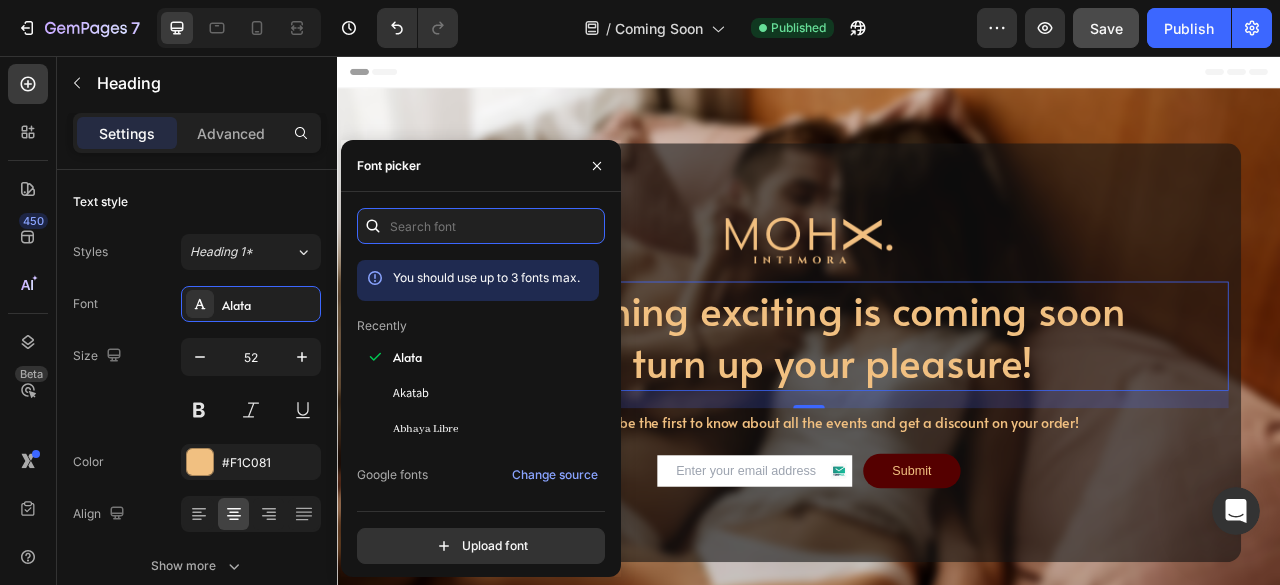 type on "r" 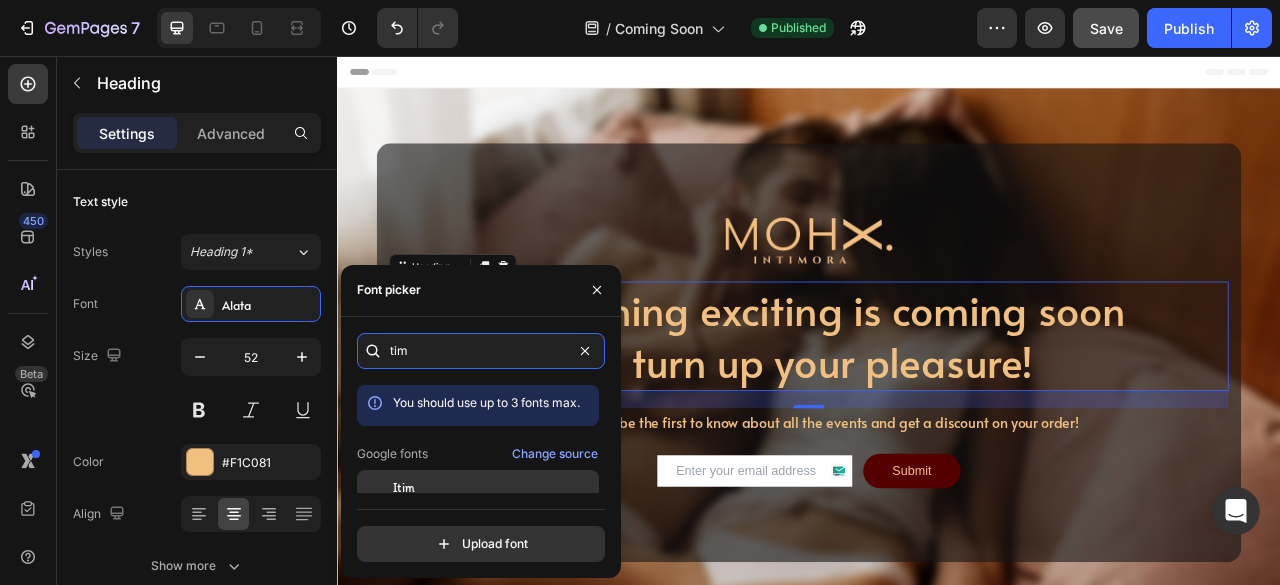 scroll, scrollTop: 48, scrollLeft: 0, axis: vertical 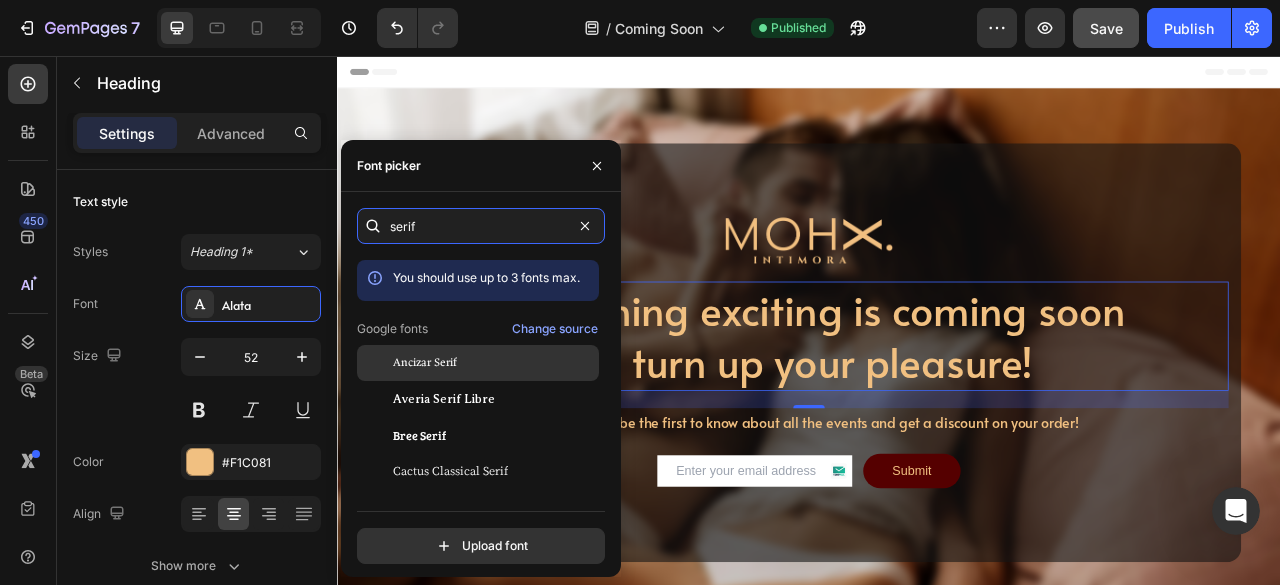 type on "serif" 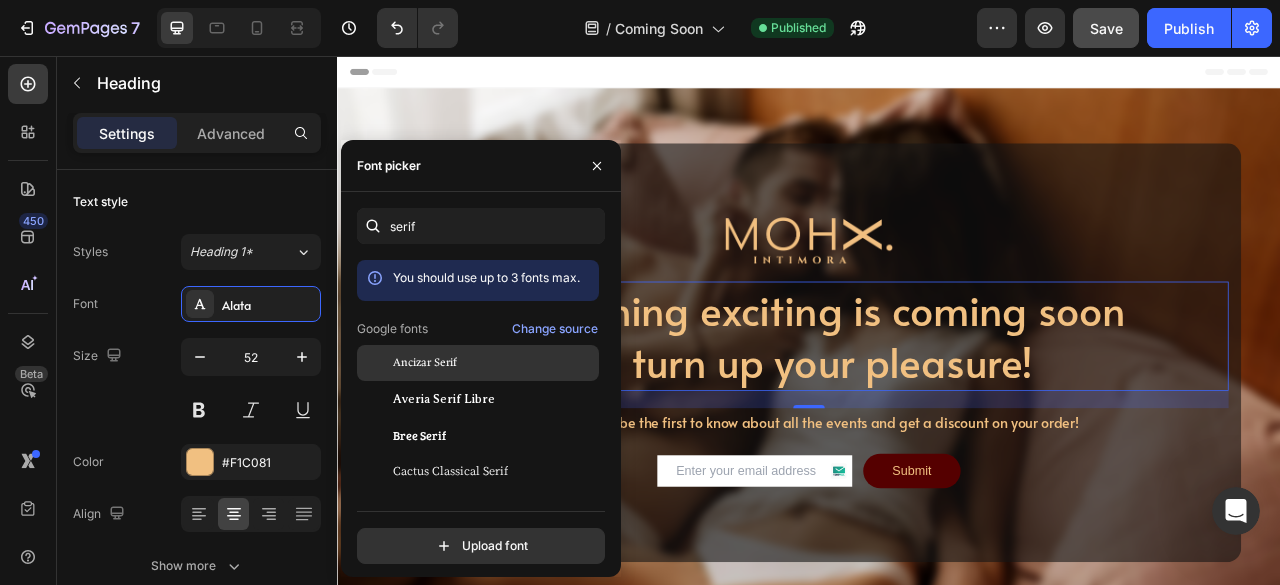 click on "Ancizar Serif" at bounding box center [425, 363] 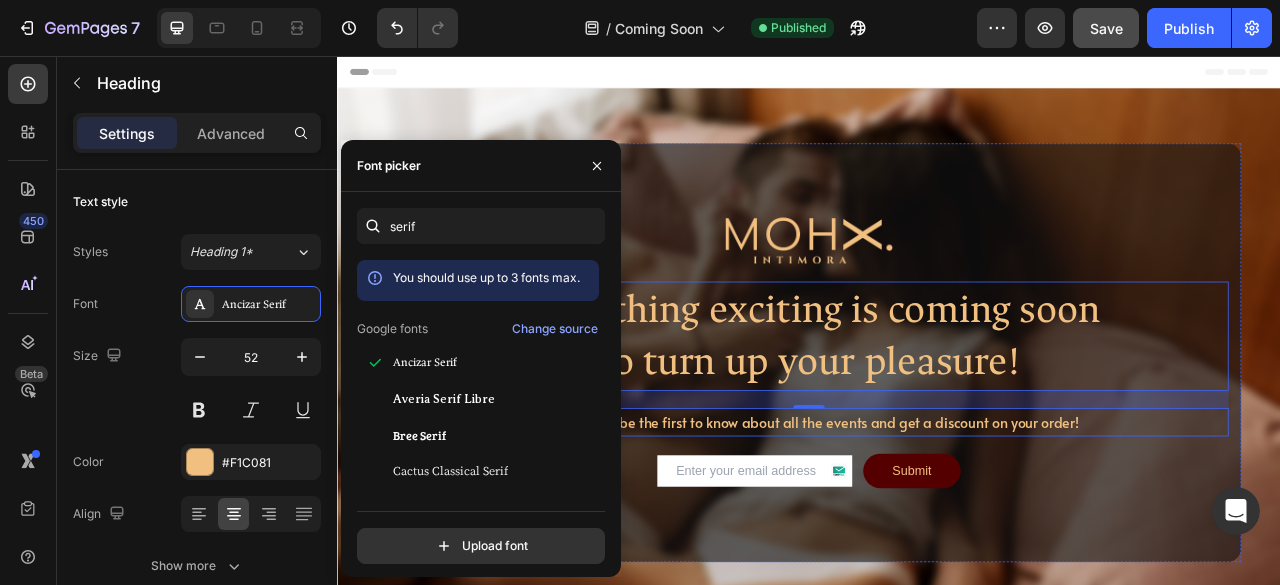 click on "Subscribe to be the first to know about all the events and get a discount on your order!" at bounding box center (937, 522) 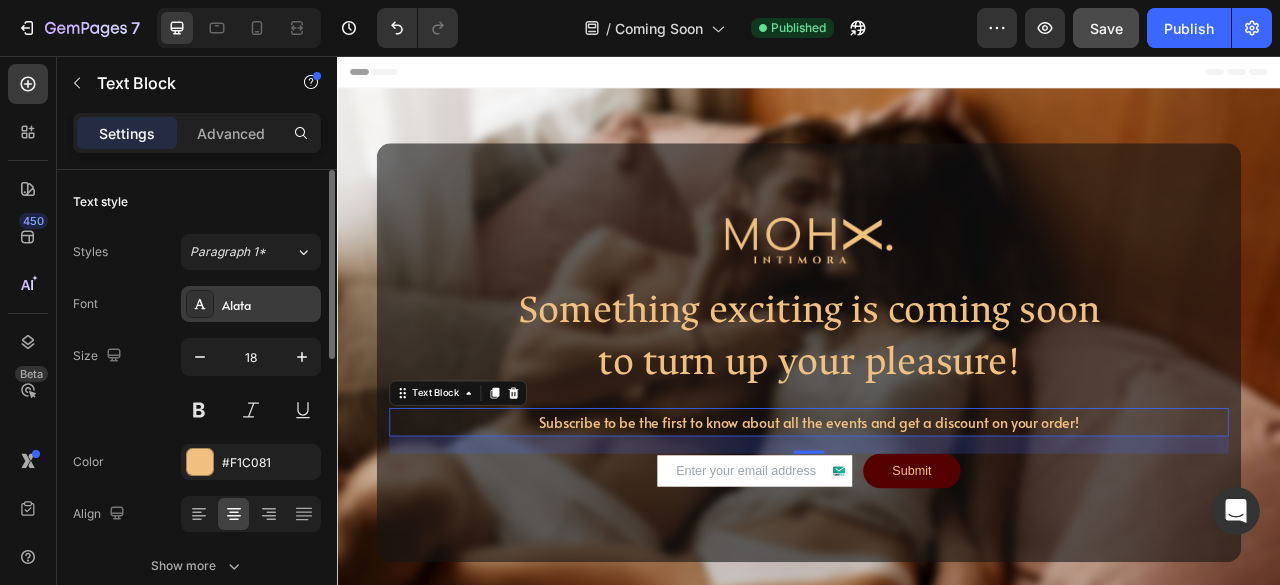 click on "Alata" at bounding box center (269, 305) 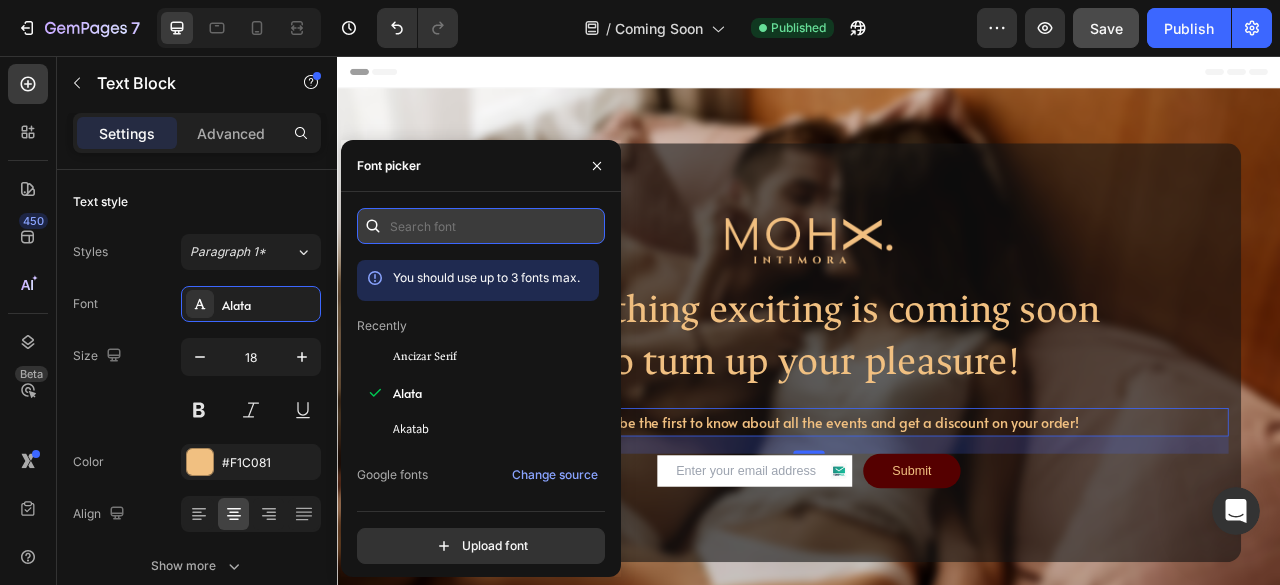 click at bounding box center (481, 226) 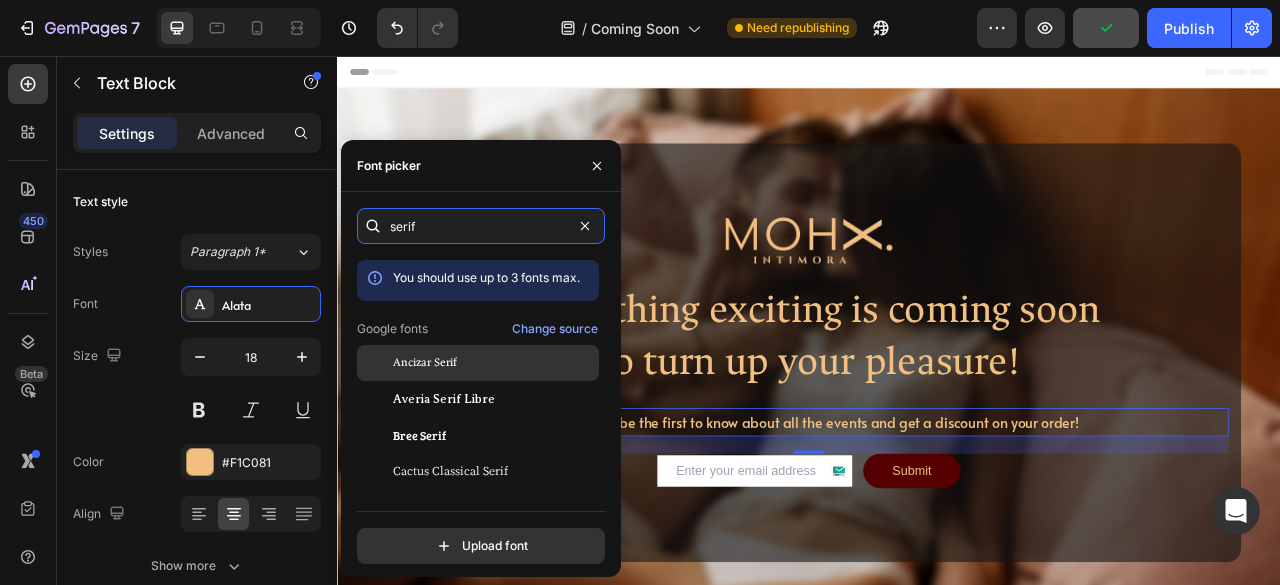 type on "serif" 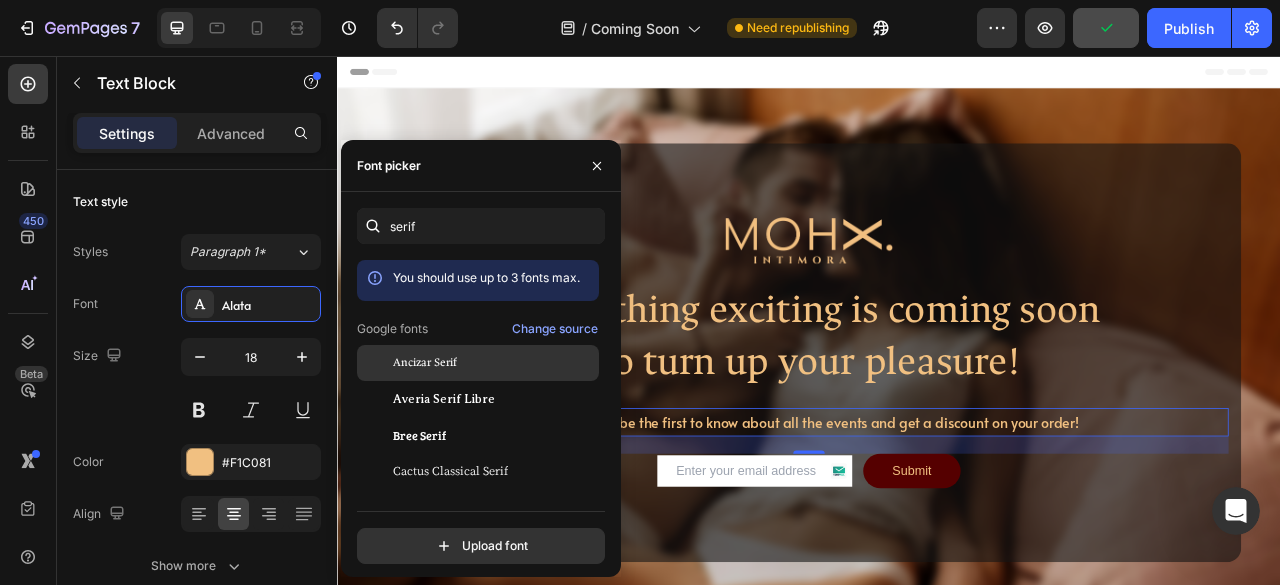 click on "Ancizar Serif" at bounding box center (494, 363) 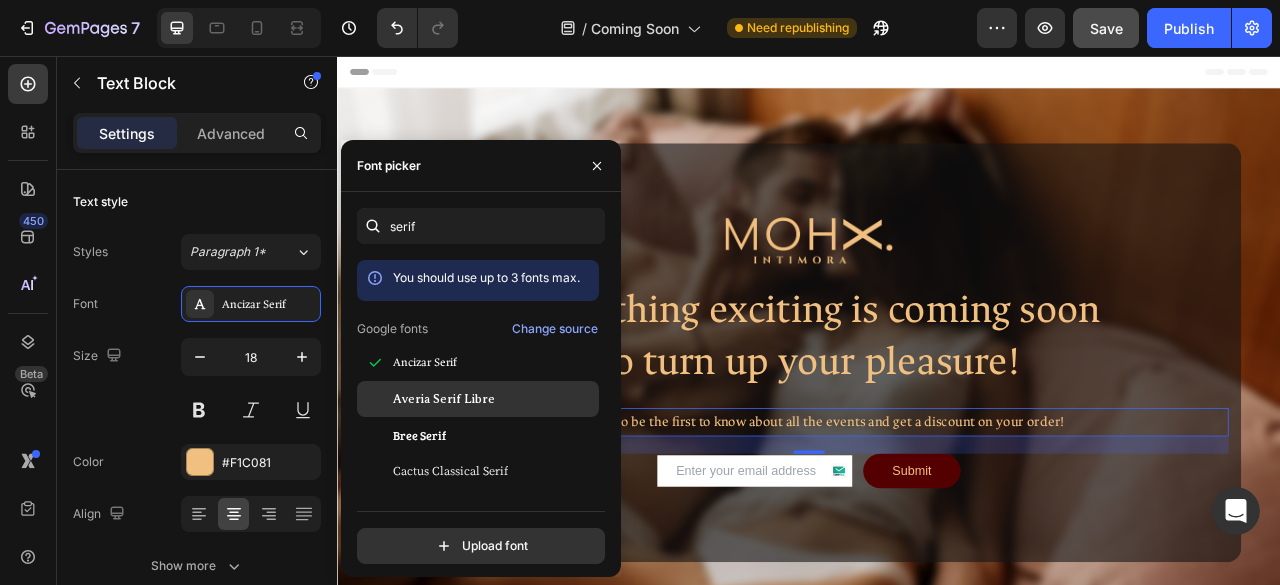 click on "Averia Serif Libre" at bounding box center (444, 399) 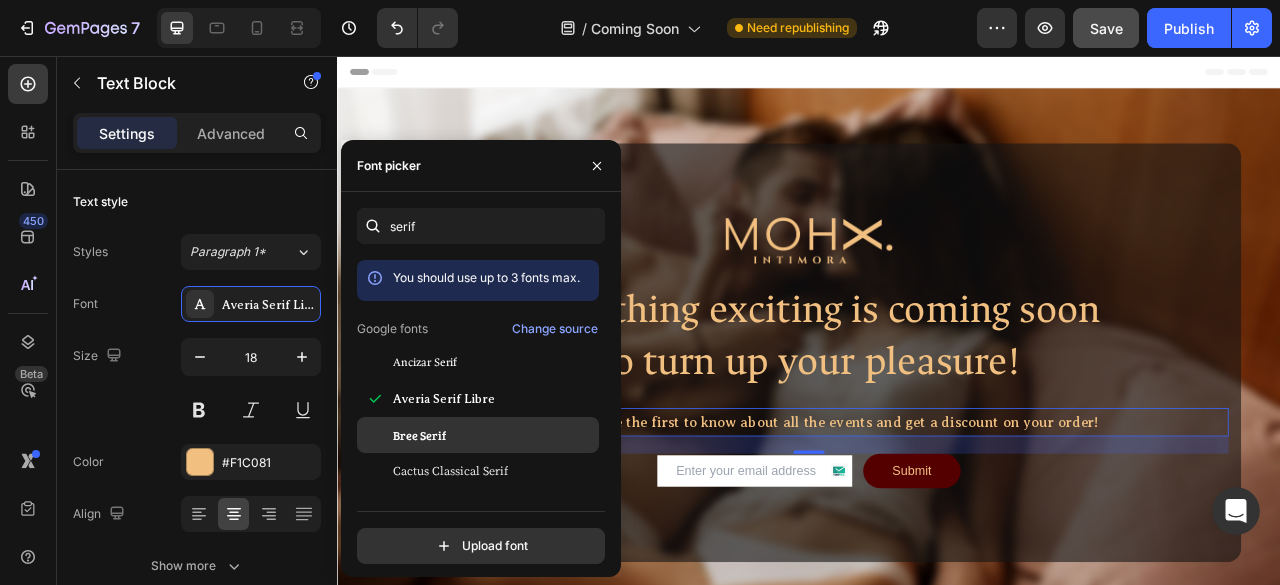 click on "Bree Serif" 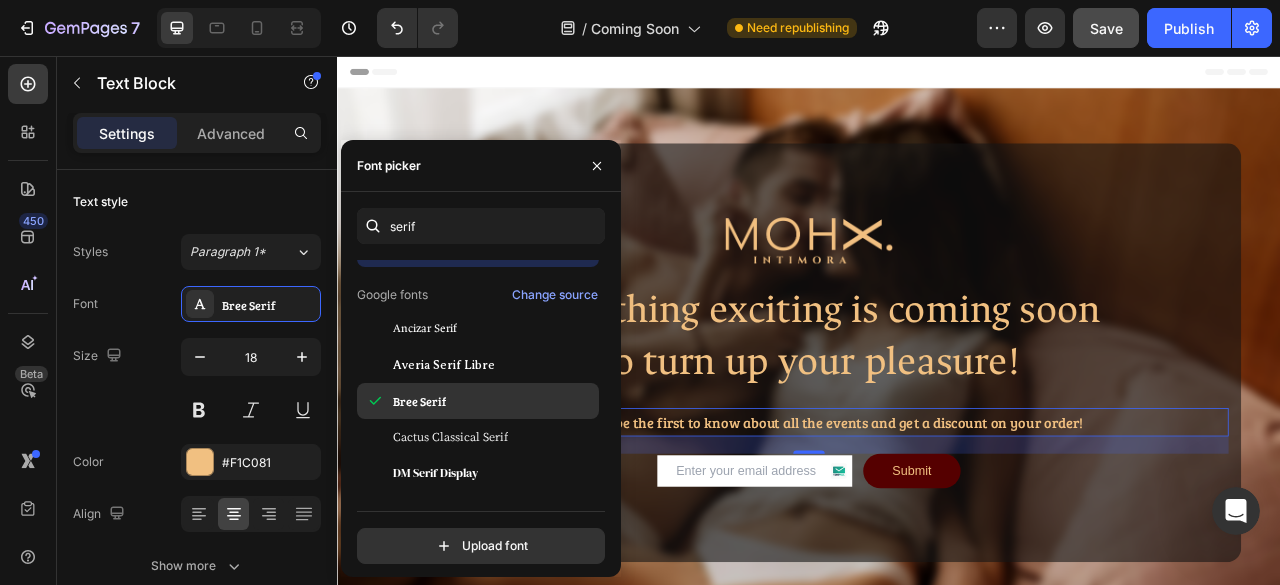 scroll, scrollTop: 39, scrollLeft: 0, axis: vertical 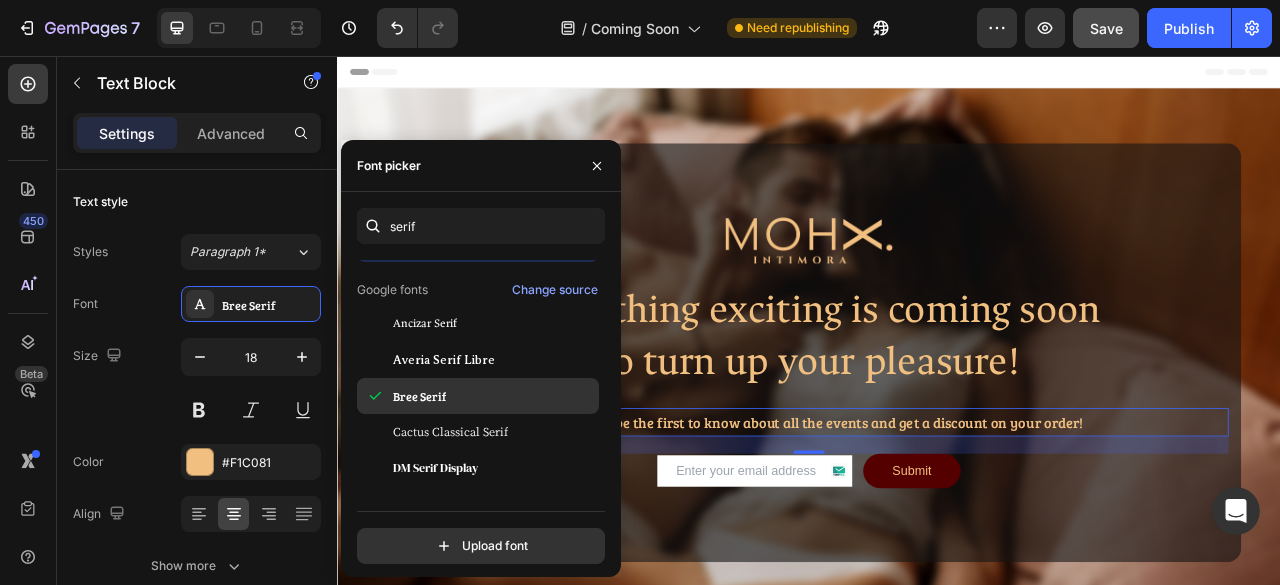 click on "Cactus Classical Serif" at bounding box center (450, 432) 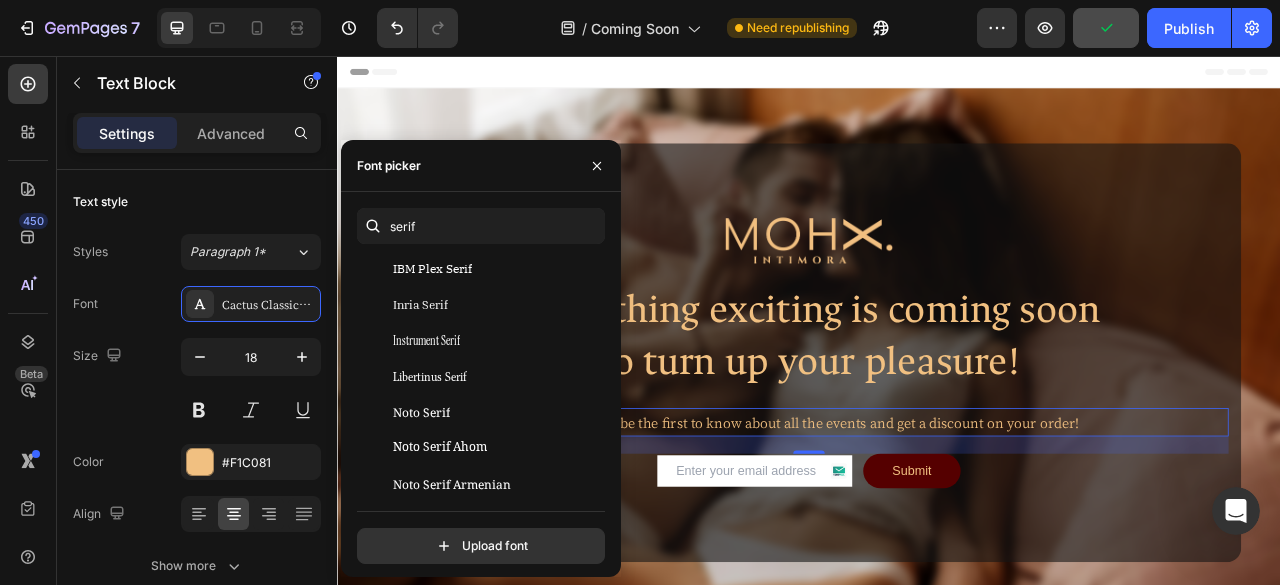 scroll, scrollTop: 344, scrollLeft: 0, axis: vertical 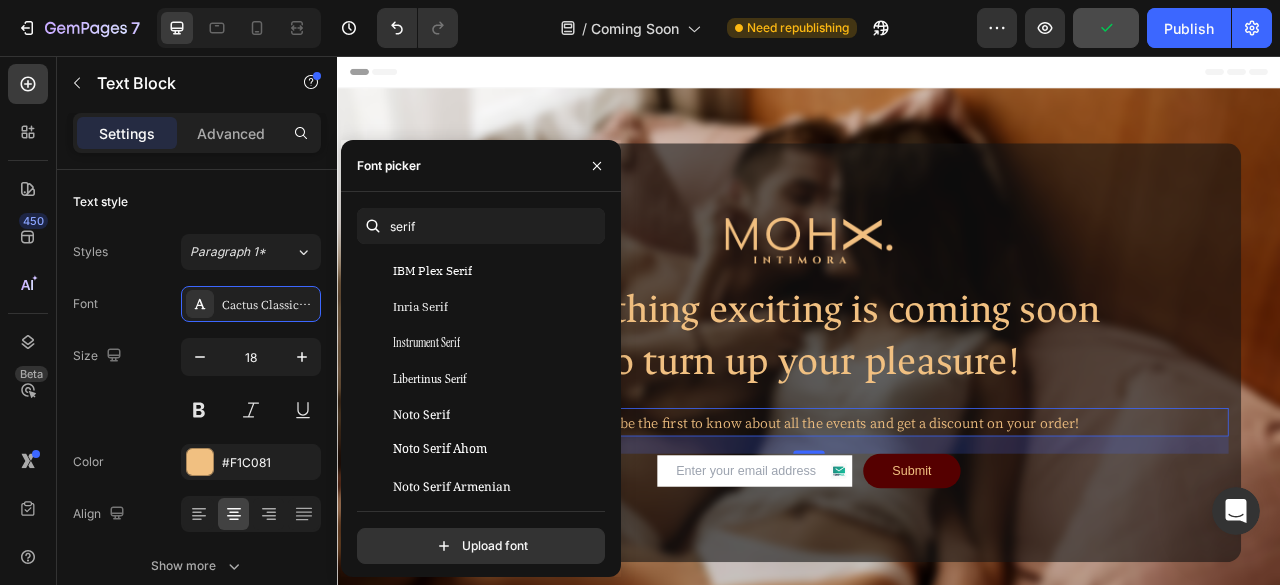 click on "Noto Serif" at bounding box center [494, 415] 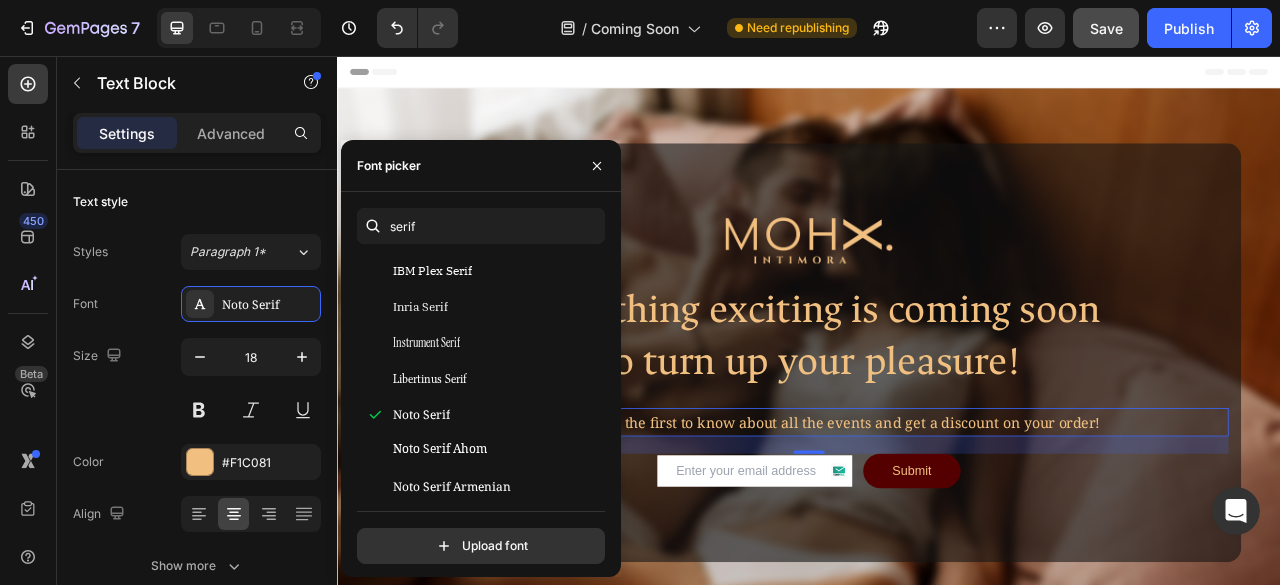 scroll, scrollTop: 0, scrollLeft: 0, axis: both 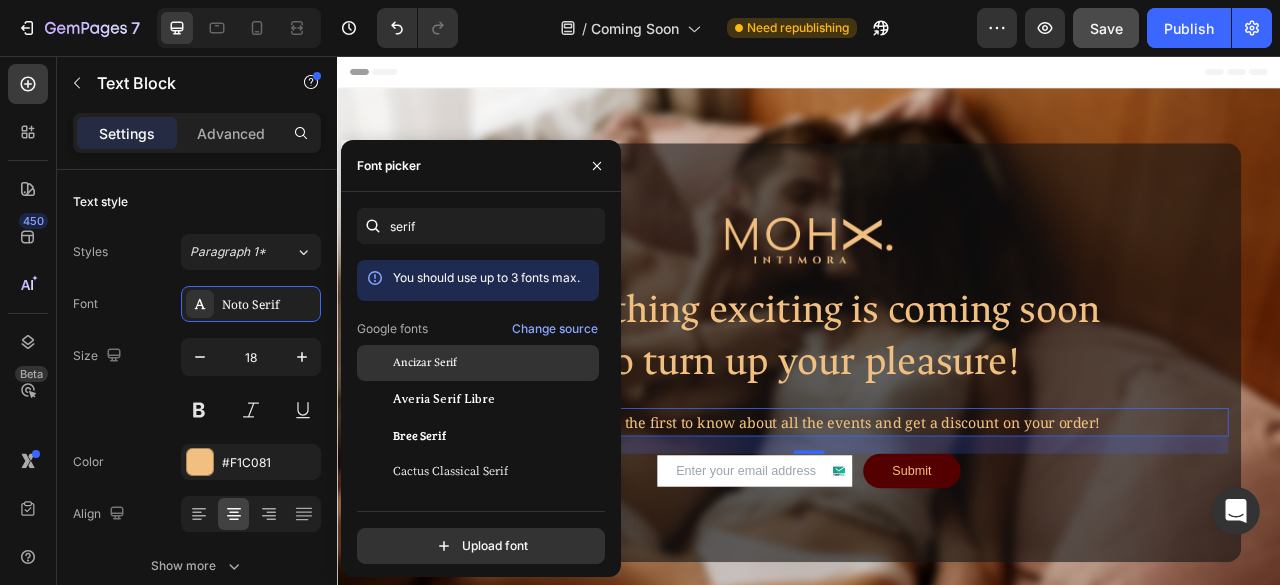 click on "Ancizar Serif" at bounding box center (494, 363) 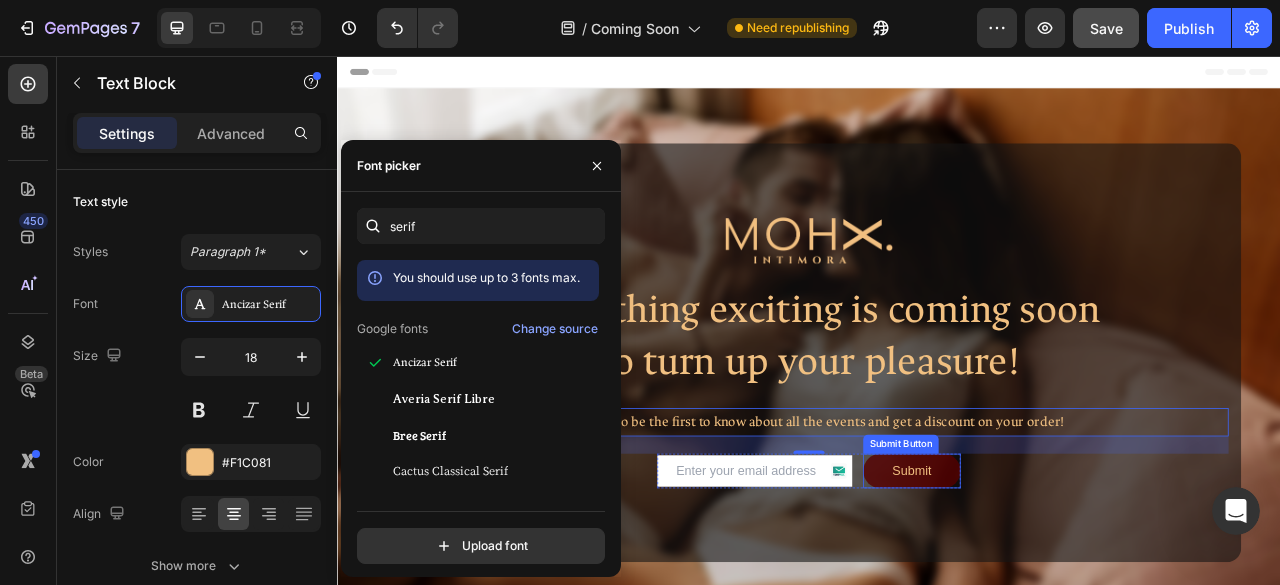 click on "Submit" at bounding box center (1068, 584) 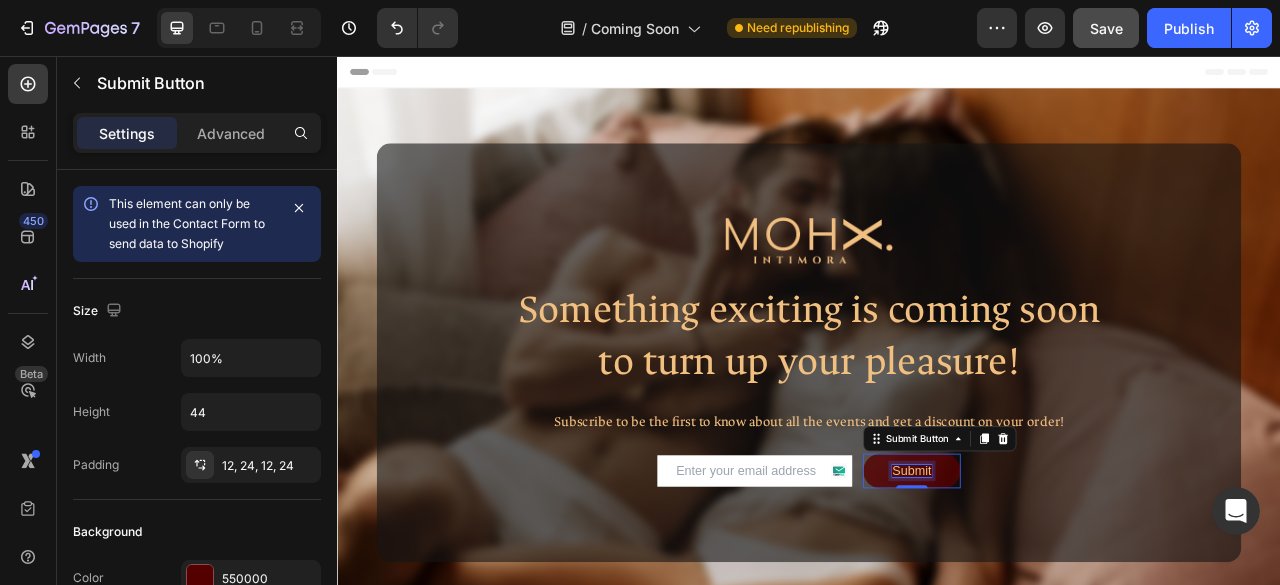 click on "Submit" at bounding box center (1068, 584) 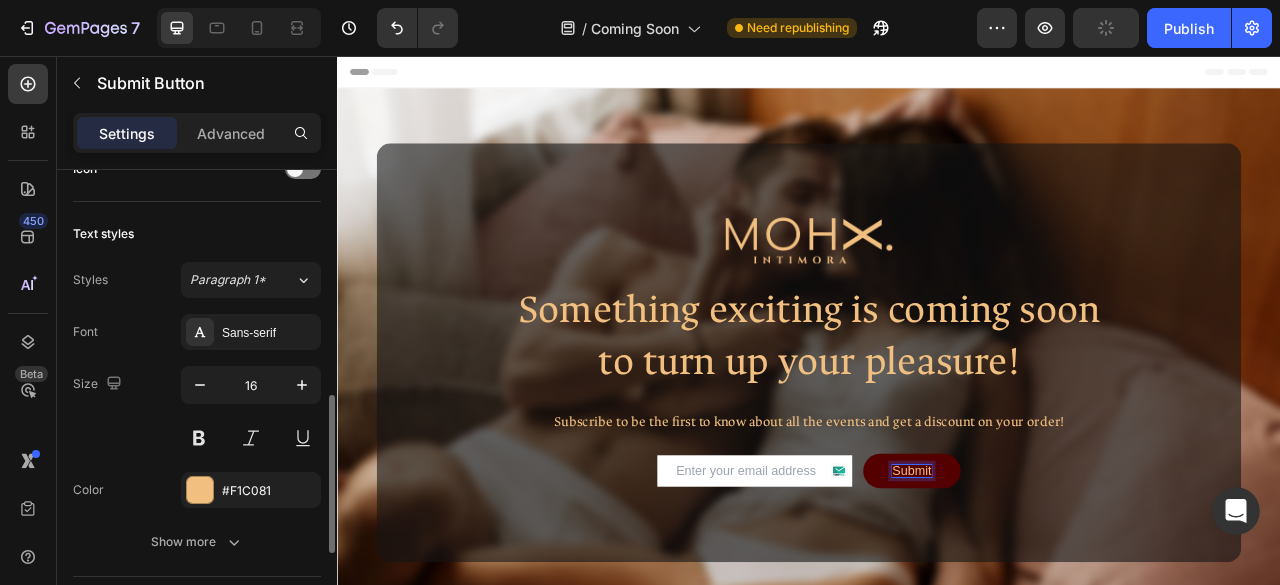 scroll, scrollTop: 696, scrollLeft: 0, axis: vertical 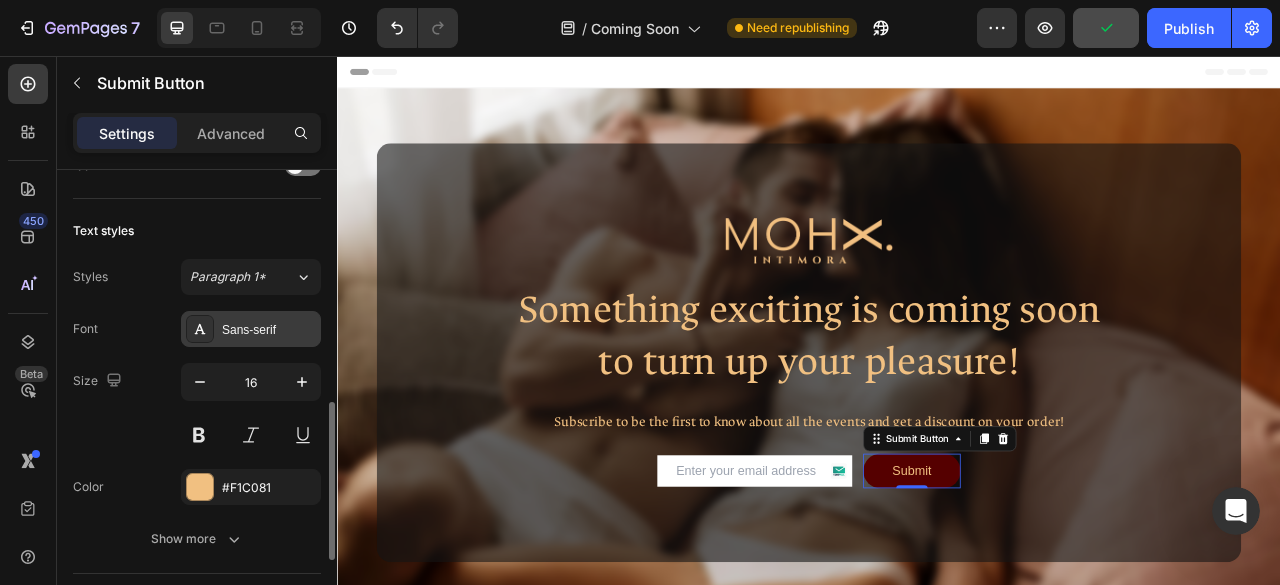 click on "Sans-serif" at bounding box center [269, 330] 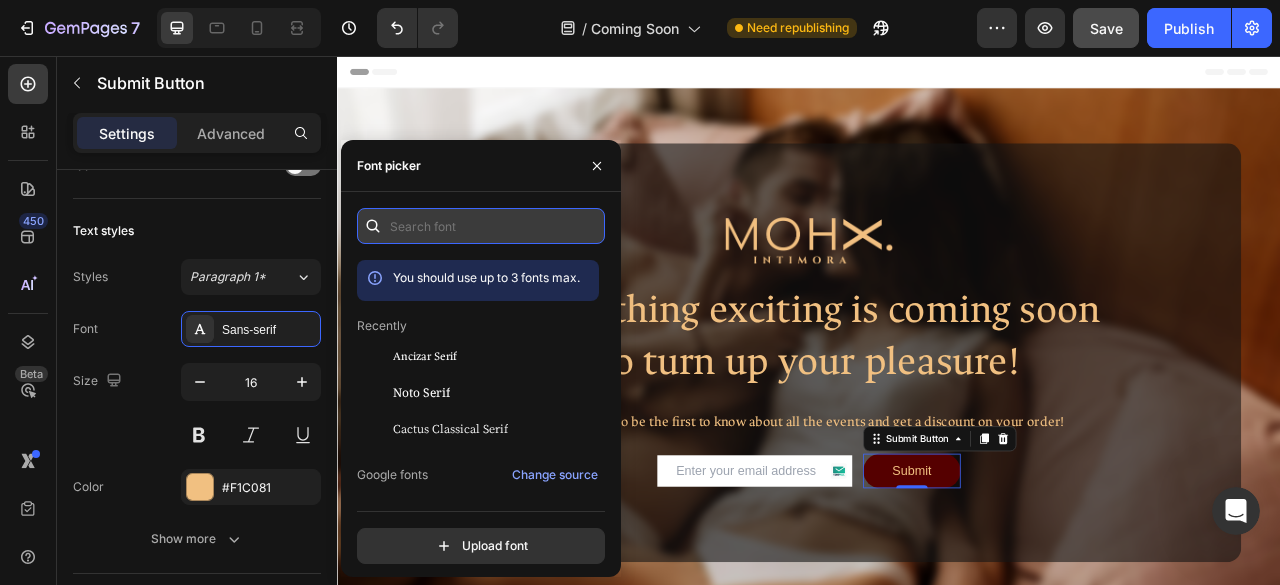 click at bounding box center [481, 226] 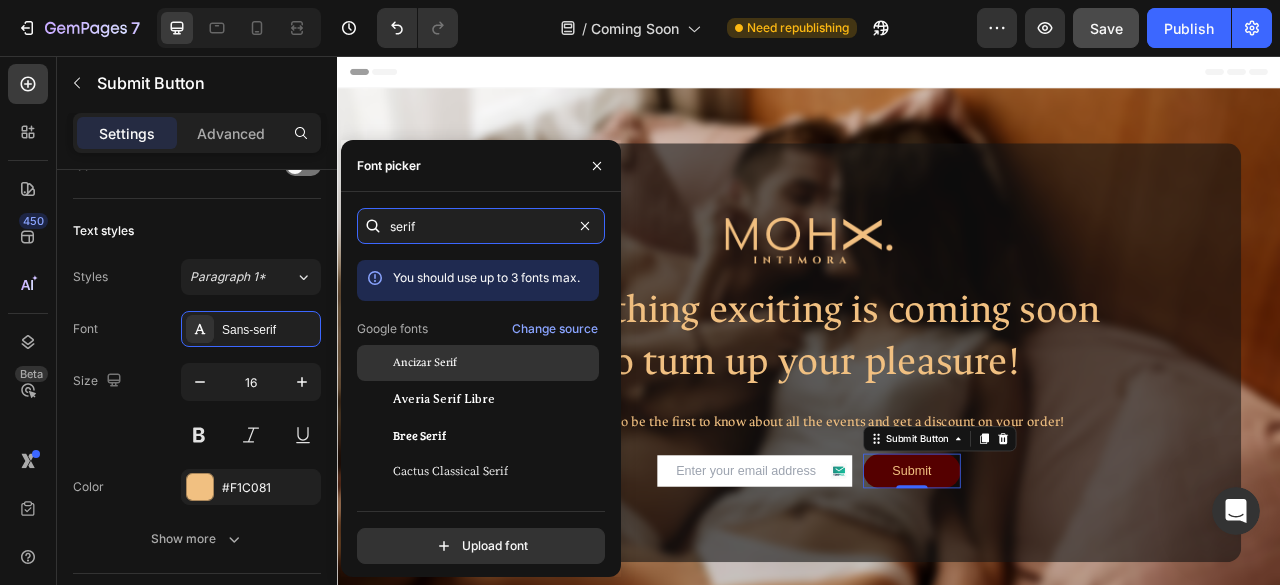 type on "serif" 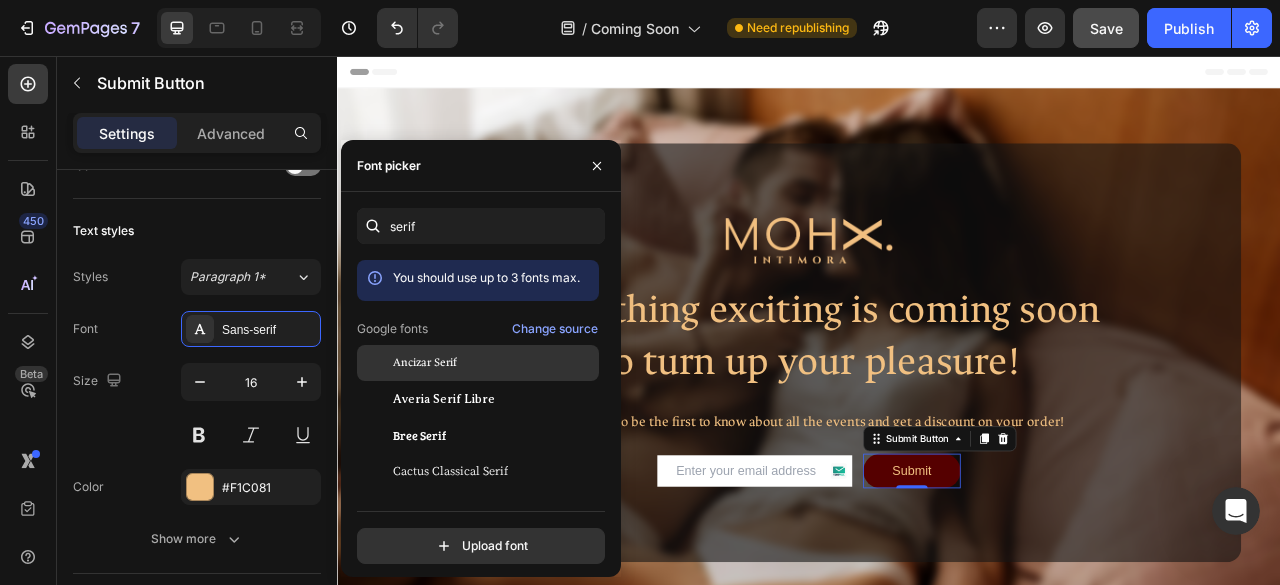 click on "Ancizar Serif" at bounding box center (425, 363) 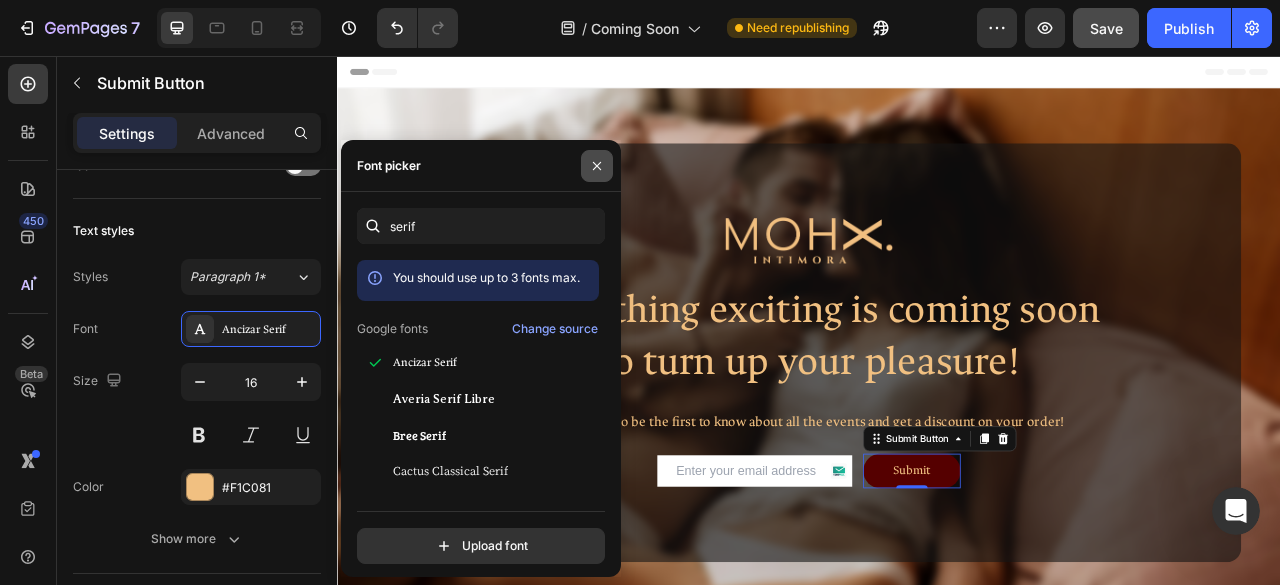 click 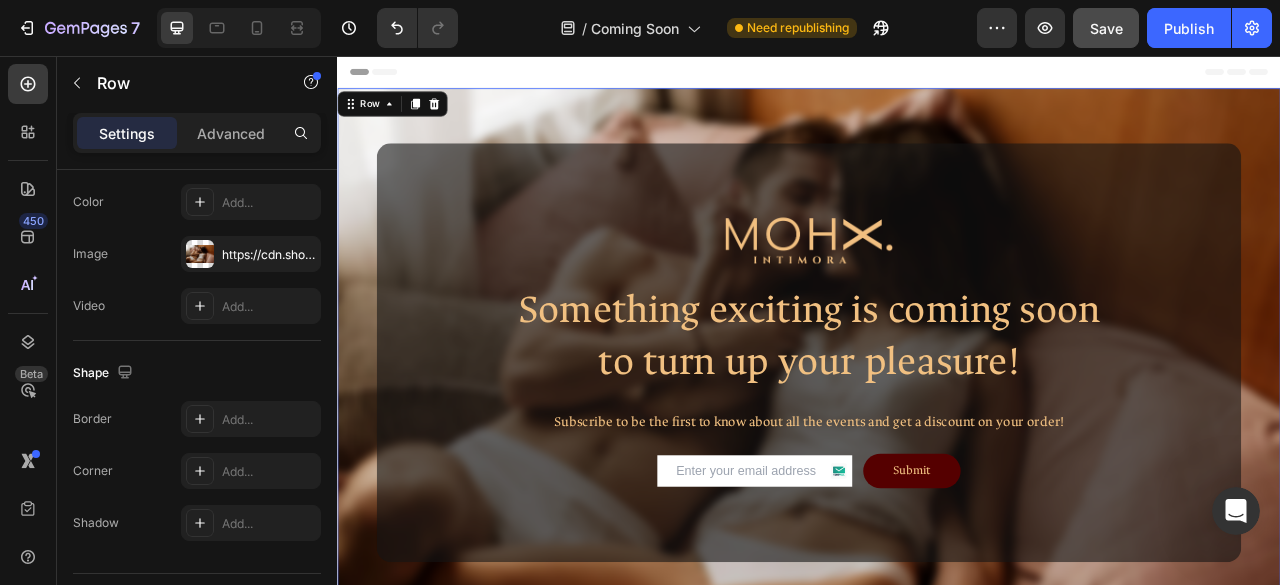 scroll, scrollTop: 0, scrollLeft: 0, axis: both 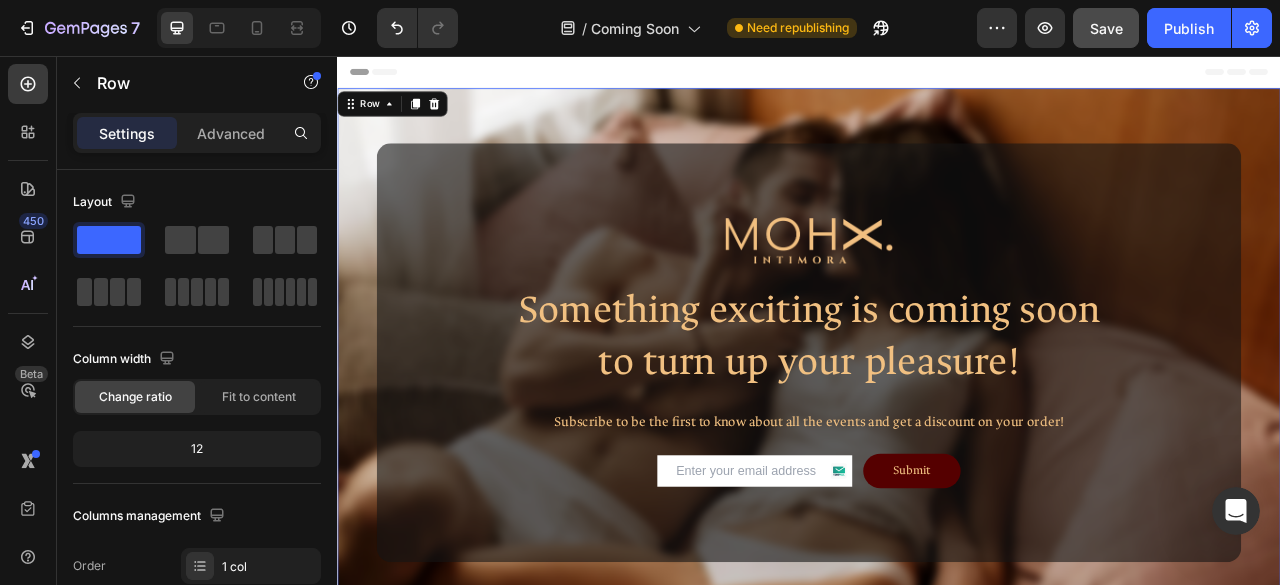 click on "Image Something exciting is coming soon  to turn up your pleasure! Heading Subscribe to be the first to know about all the events and get a discount on your order! Text Block Email Field Submit Submit Button Row Contact Form Row Row Row   0" at bounding box center (937, 433) 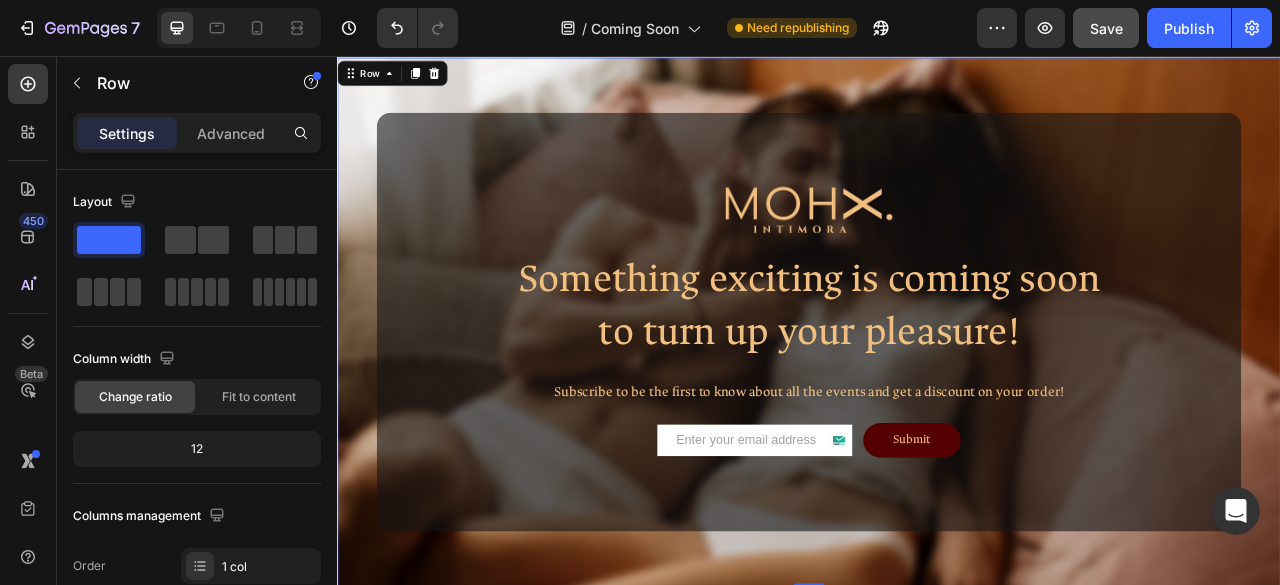 scroll, scrollTop: 1, scrollLeft: 0, axis: vertical 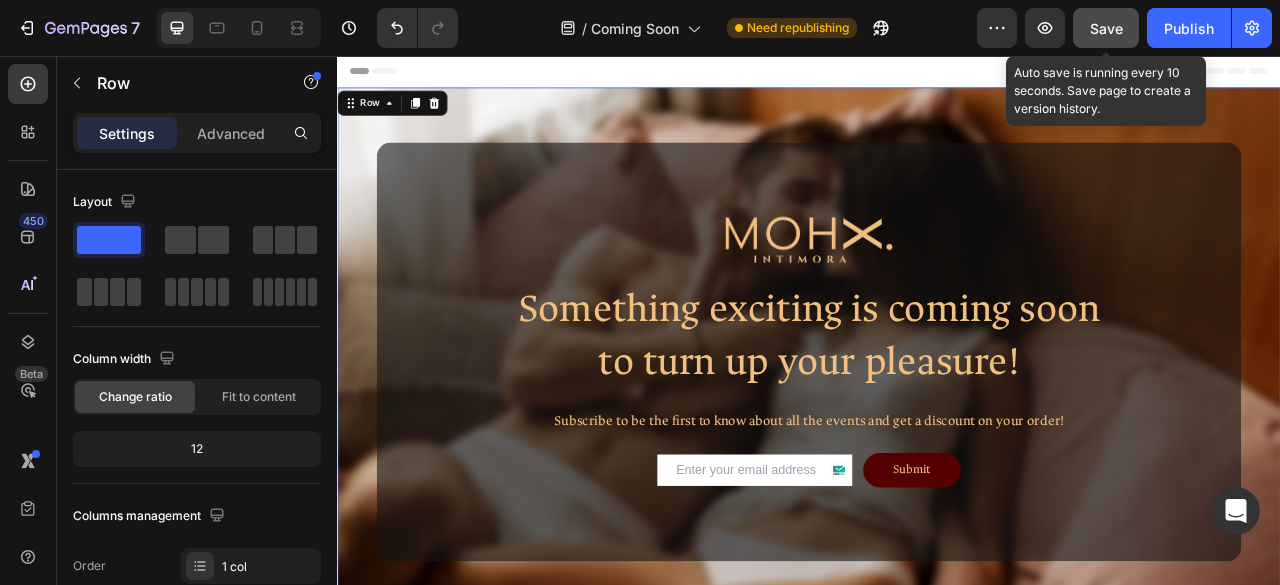 click on "Save" at bounding box center (1106, 28) 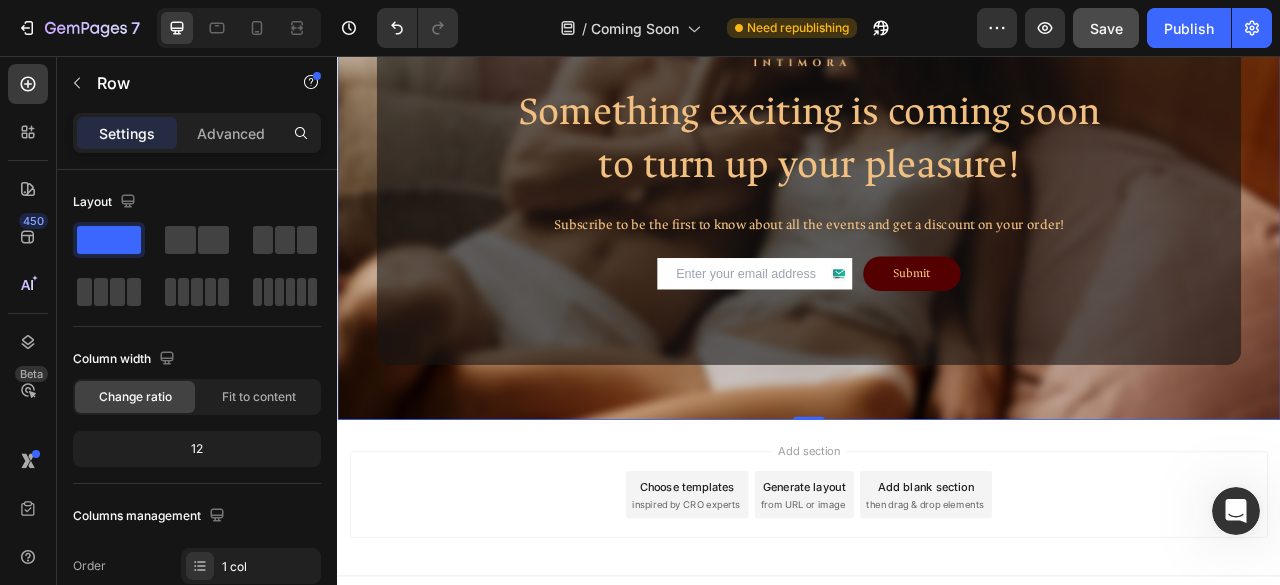 scroll, scrollTop: 279, scrollLeft: 0, axis: vertical 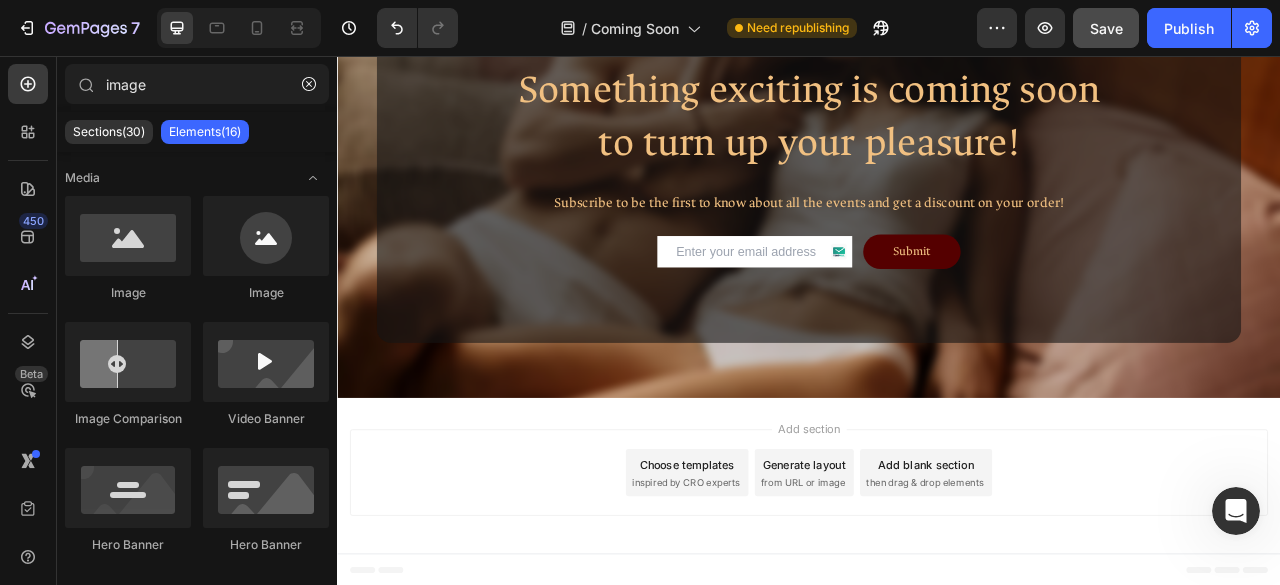 click on "Add blank section" at bounding box center [1086, 575] 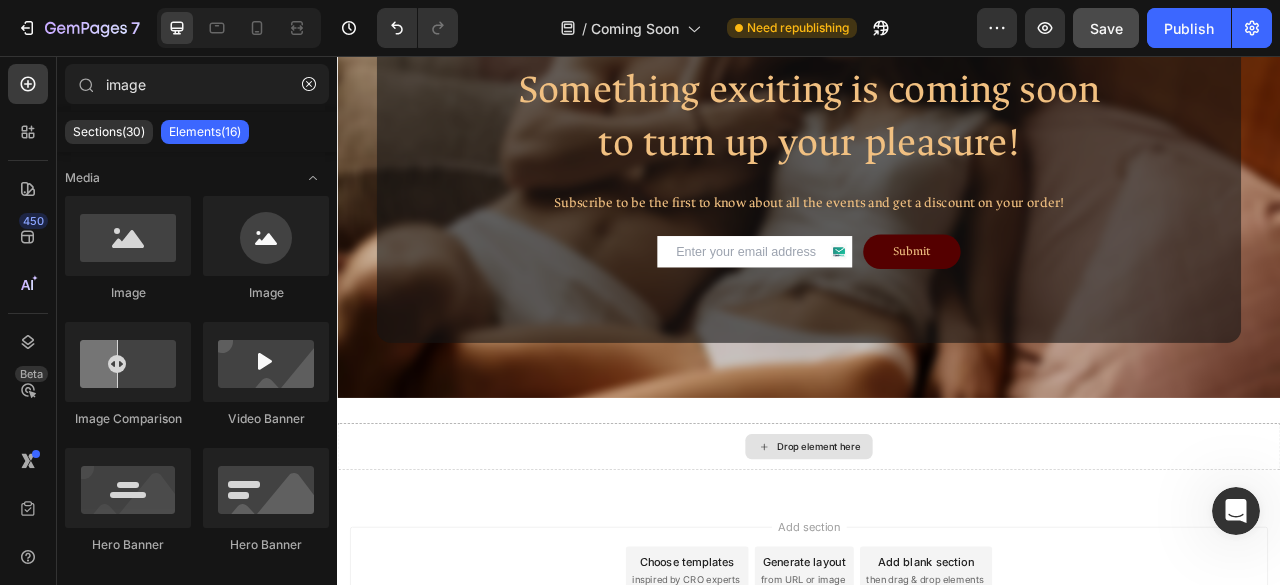scroll, scrollTop: 365, scrollLeft: 0, axis: vertical 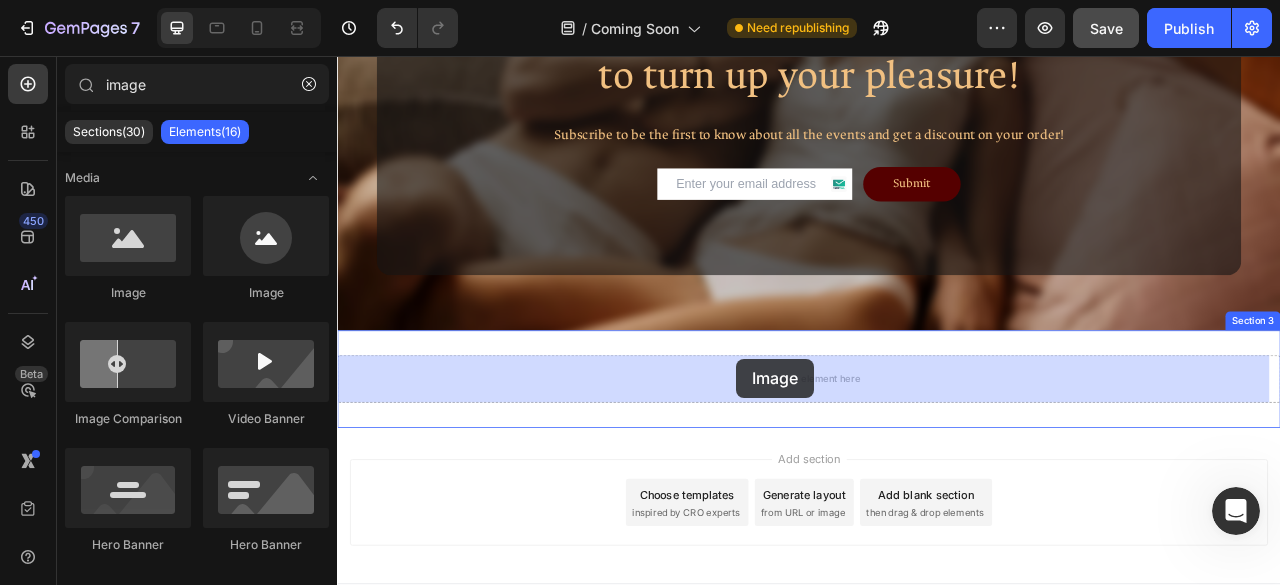 drag, startPoint x: 446, startPoint y: 303, endPoint x: 845, endPoint y: 441, distance: 422.1907 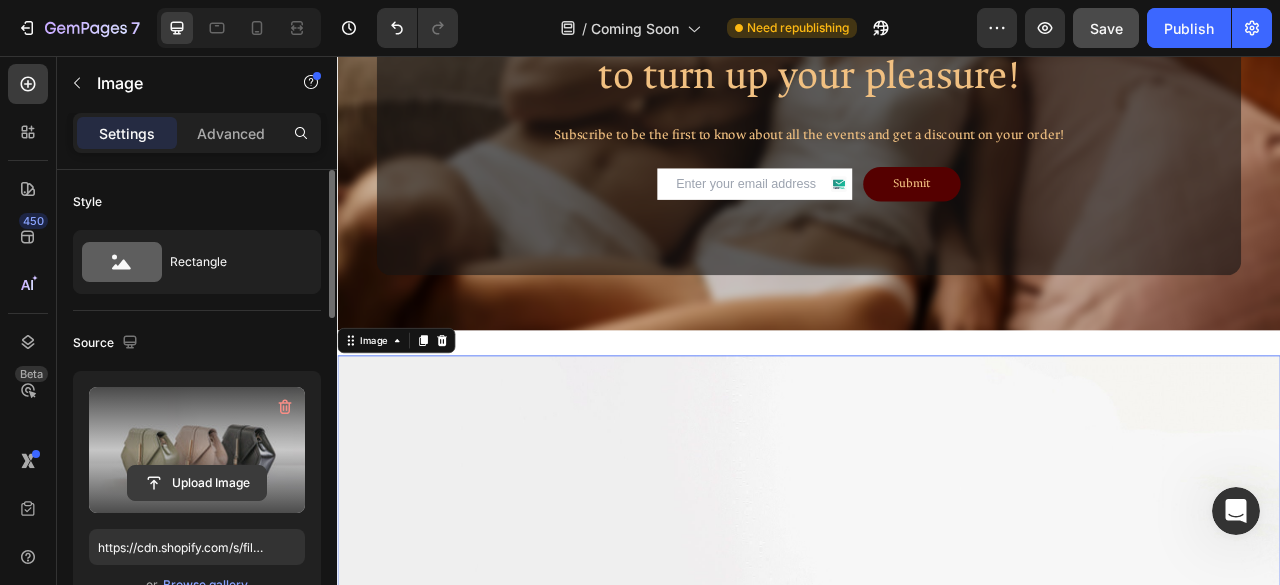 click 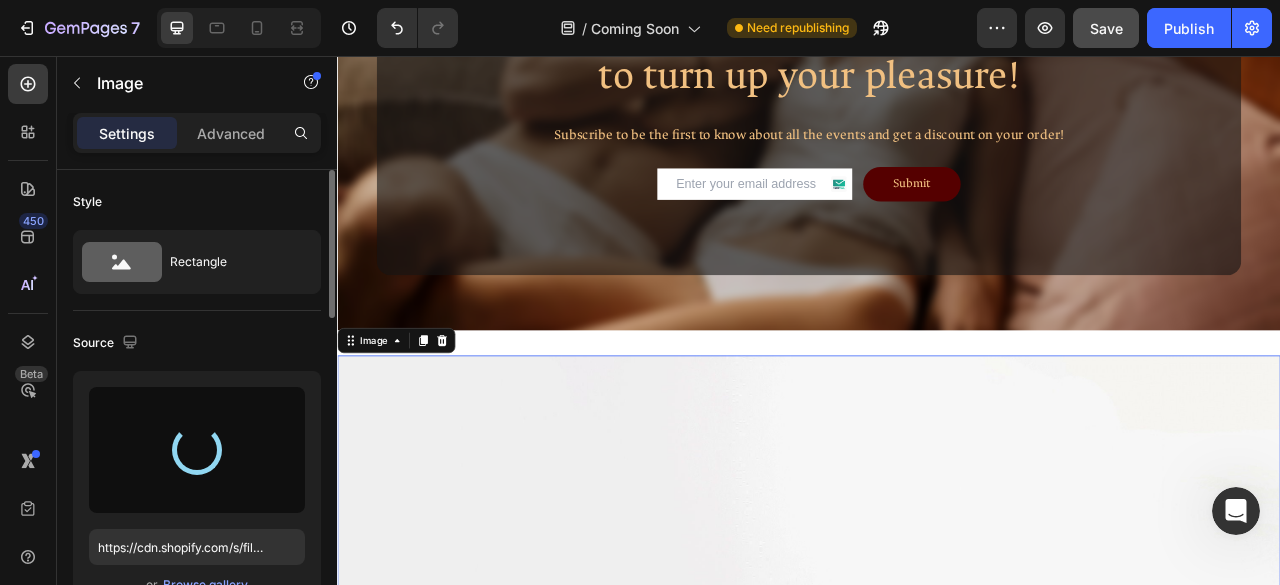 type on "https://cdn.shopify.com/s/files/1/0947/9602/2128/files/gempages_561524849332192346-6e367312-0d1c-412e-859d-c917cf7f8508.png" 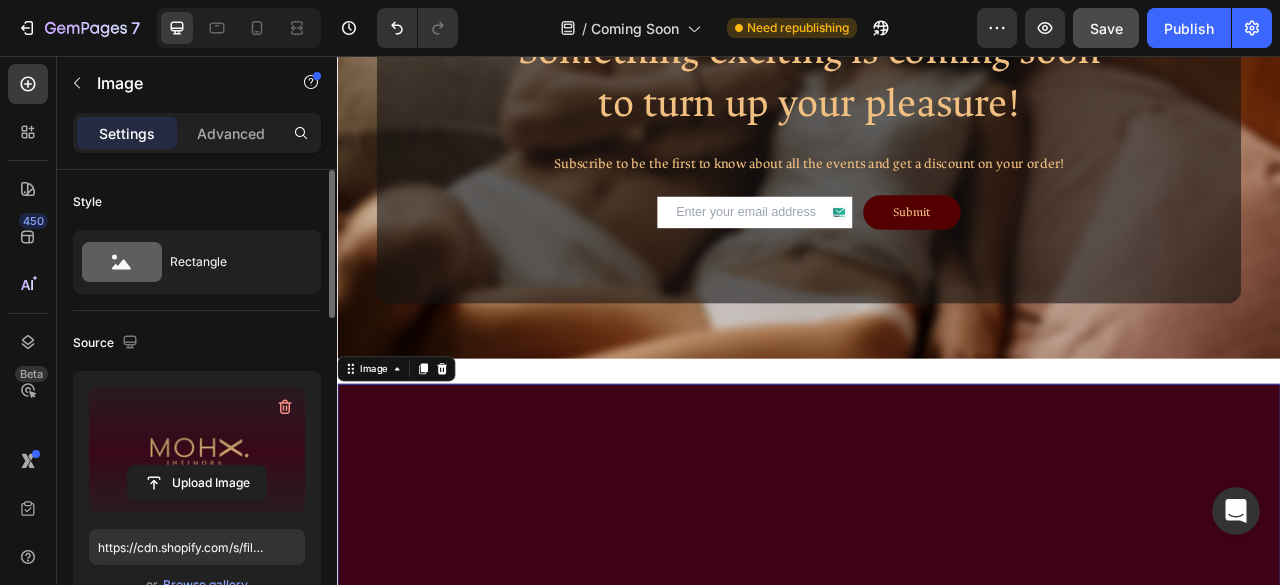scroll, scrollTop: 326, scrollLeft: 0, axis: vertical 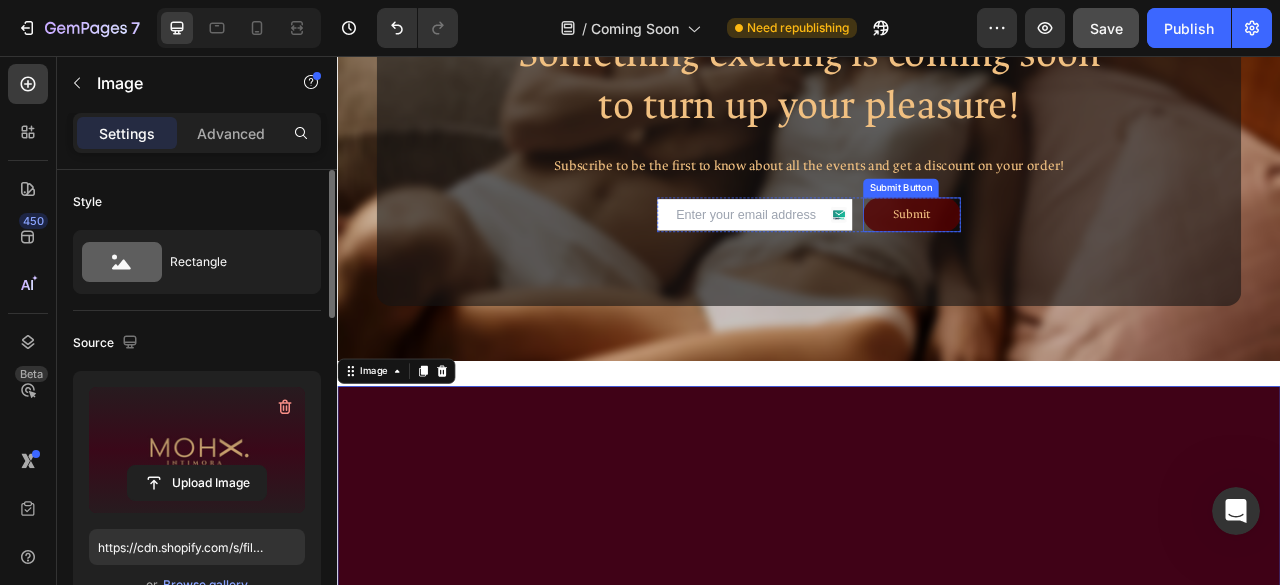 click on "Submit" at bounding box center [1068, 258] 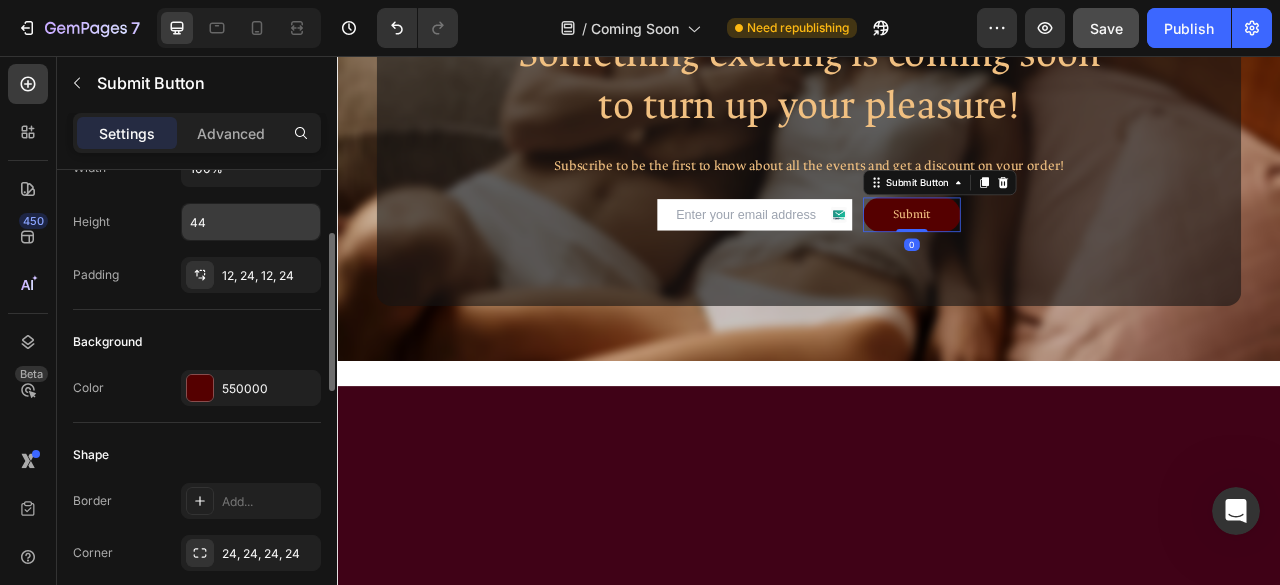 scroll, scrollTop: 200, scrollLeft: 0, axis: vertical 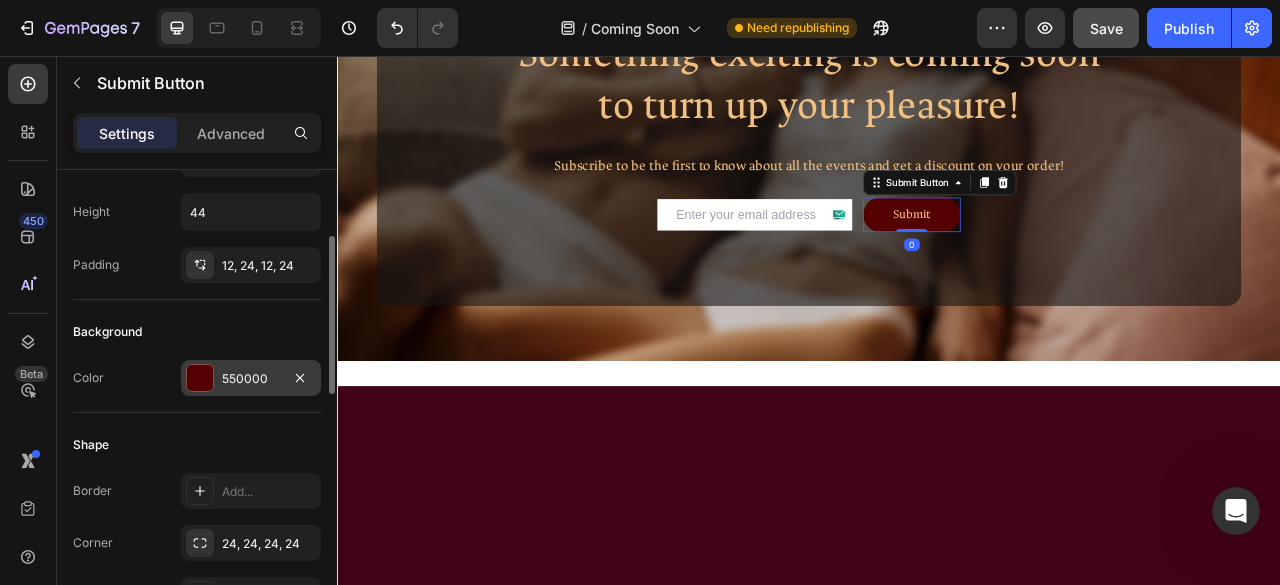 click on "550000" at bounding box center (251, 378) 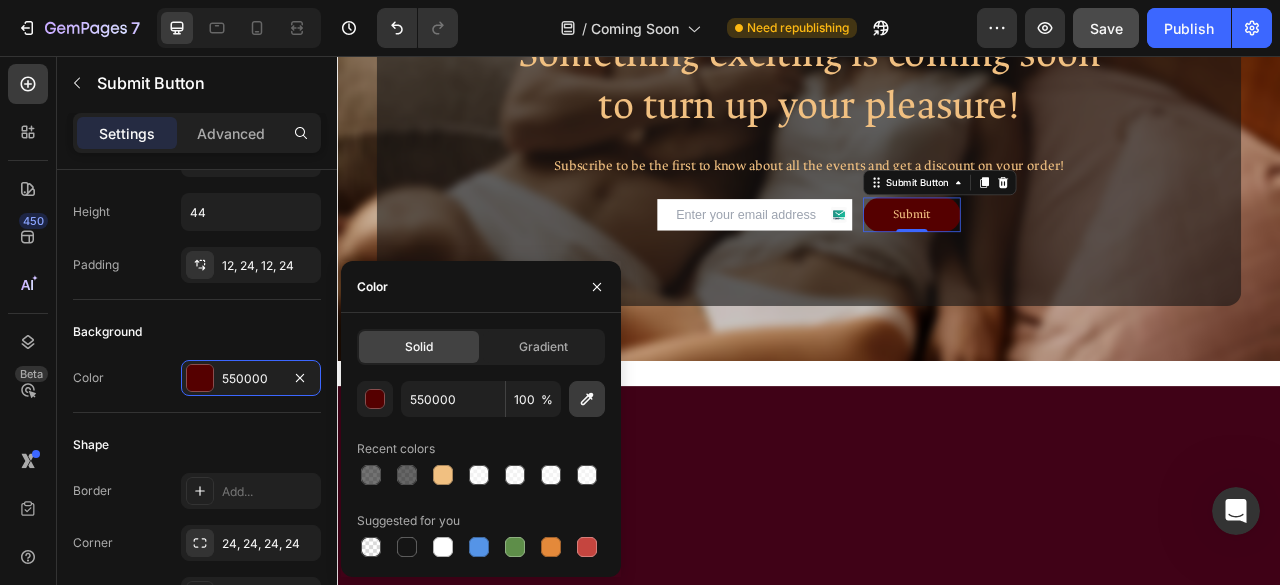 click 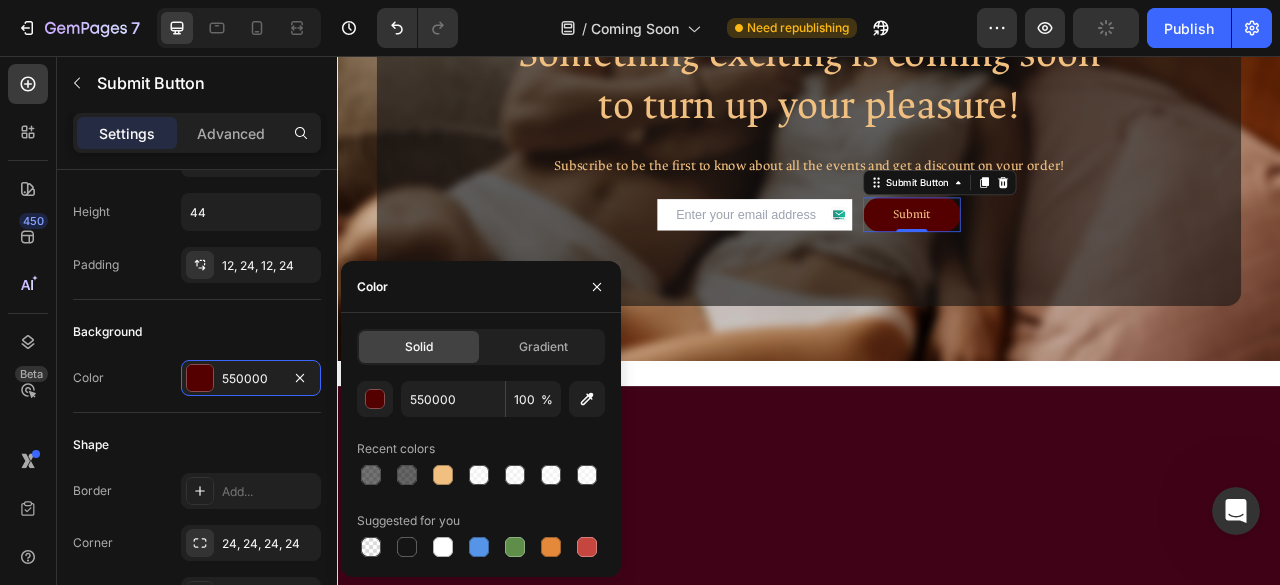 type on "410217" 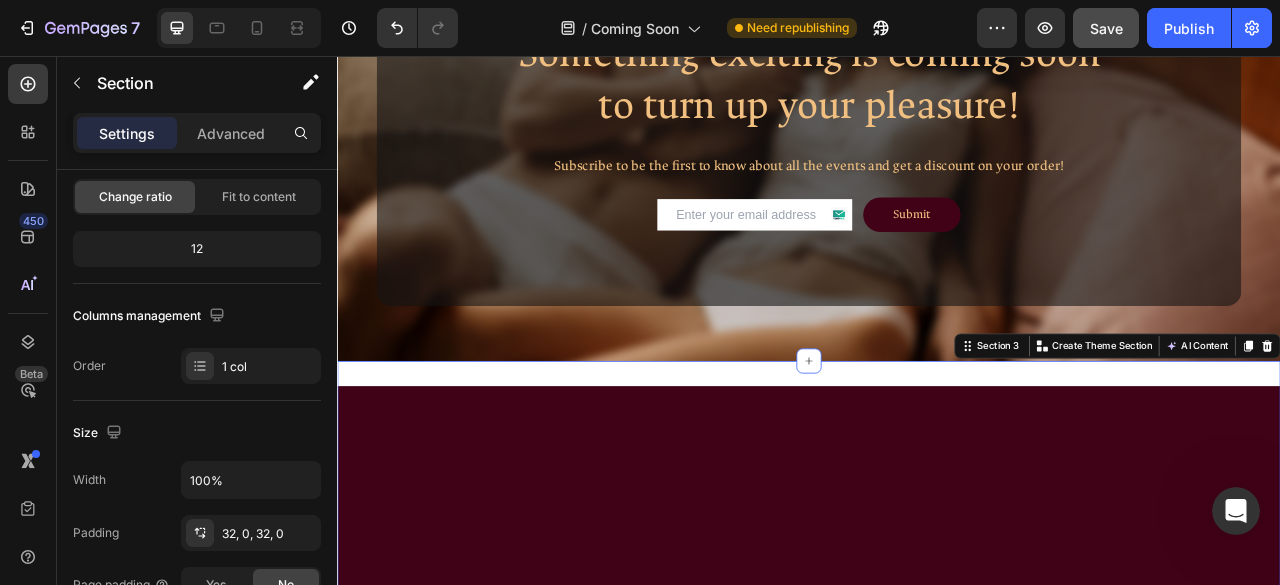 scroll, scrollTop: 0, scrollLeft: 0, axis: both 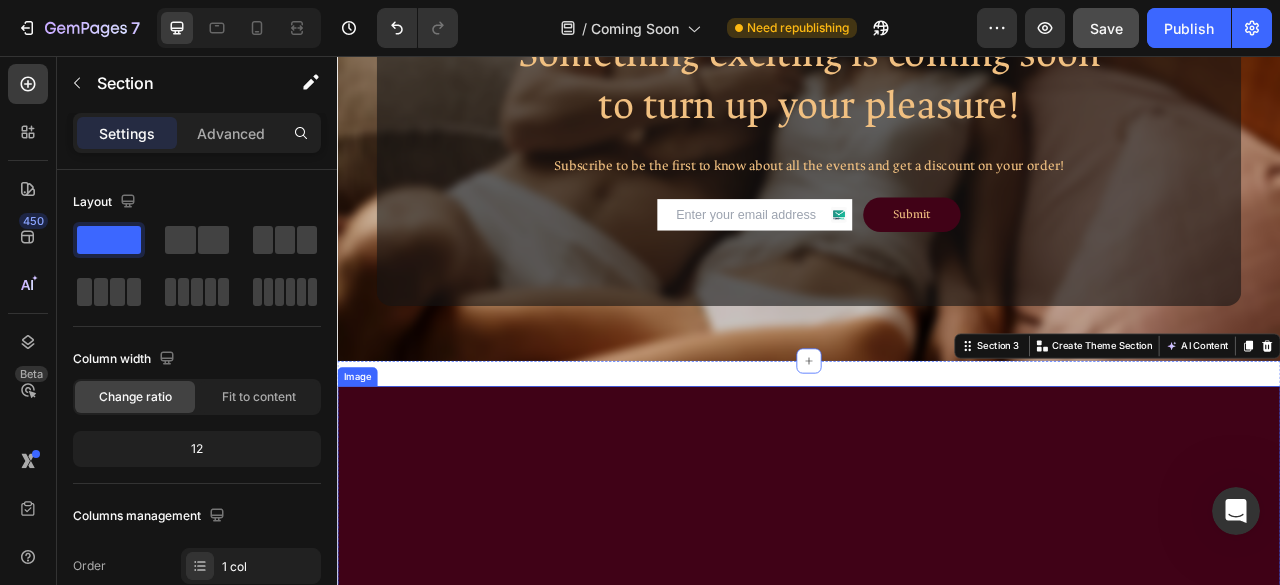 click on "Image" at bounding box center [362, 464] 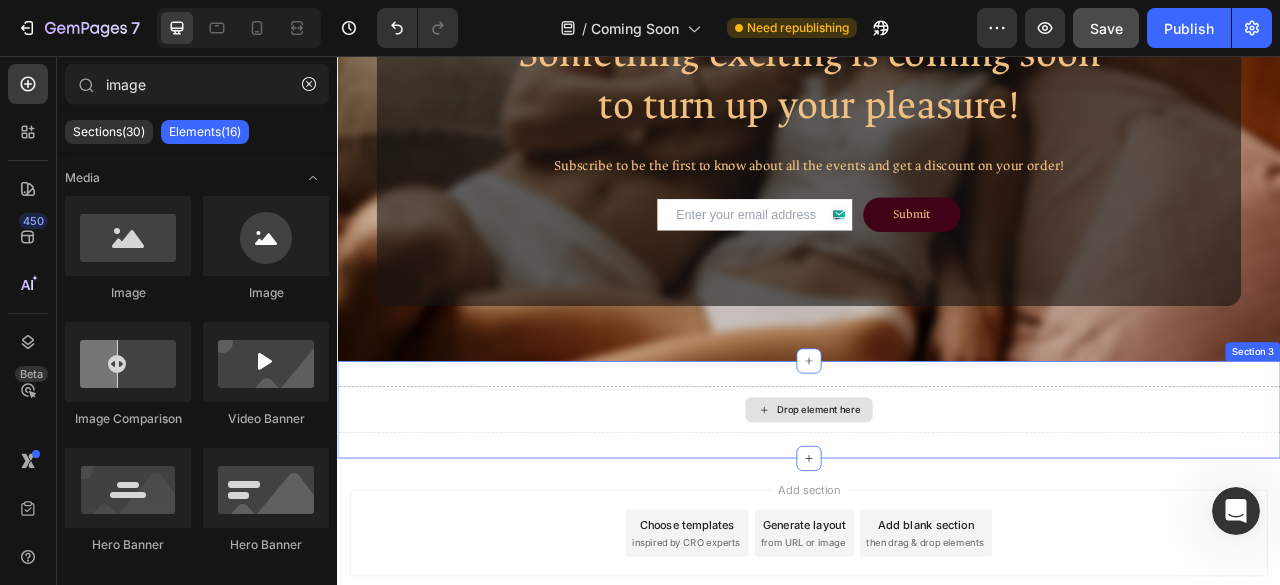click on "Drop element here" at bounding box center [937, 506] 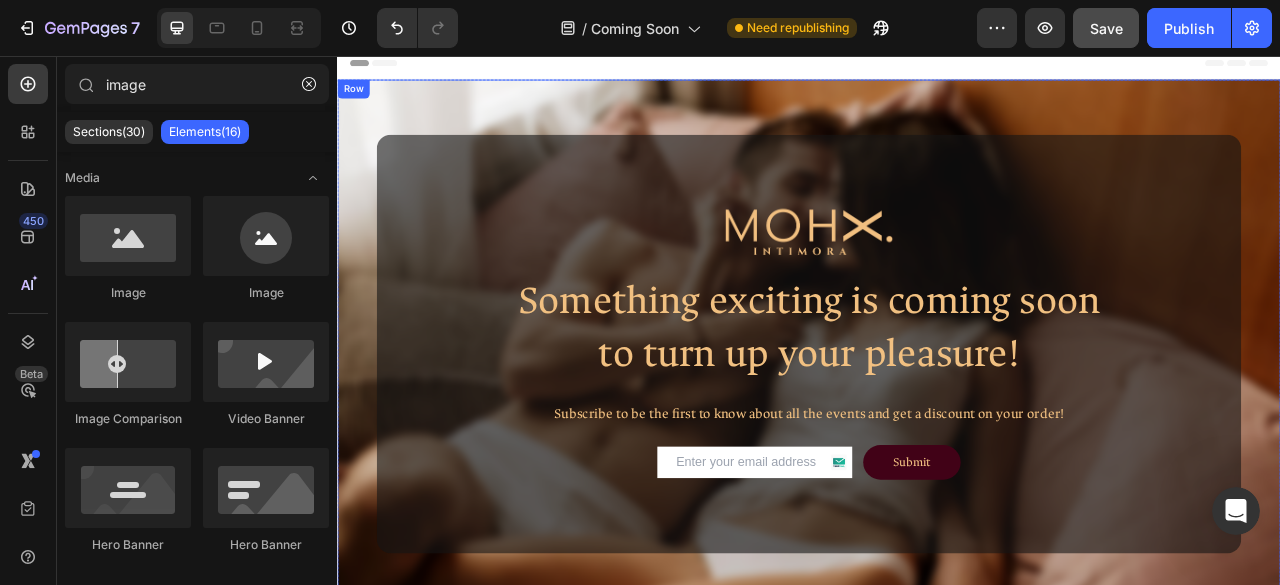 scroll, scrollTop: 10, scrollLeft: 0, axis: vertical 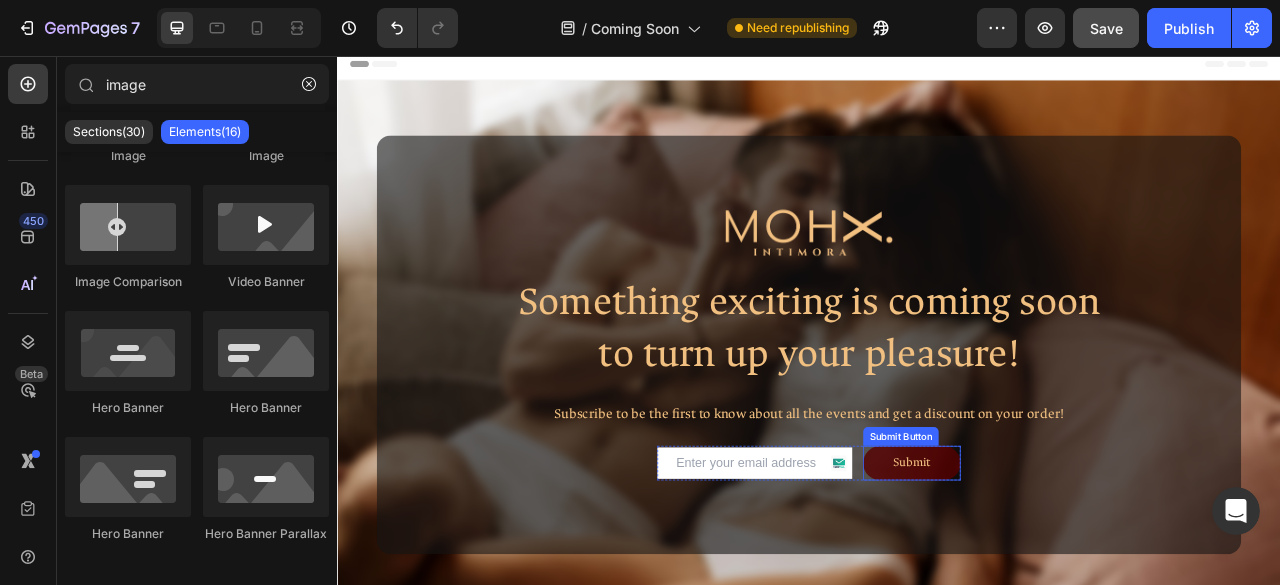 click on "Submit" at bounding box center [1068, 574] 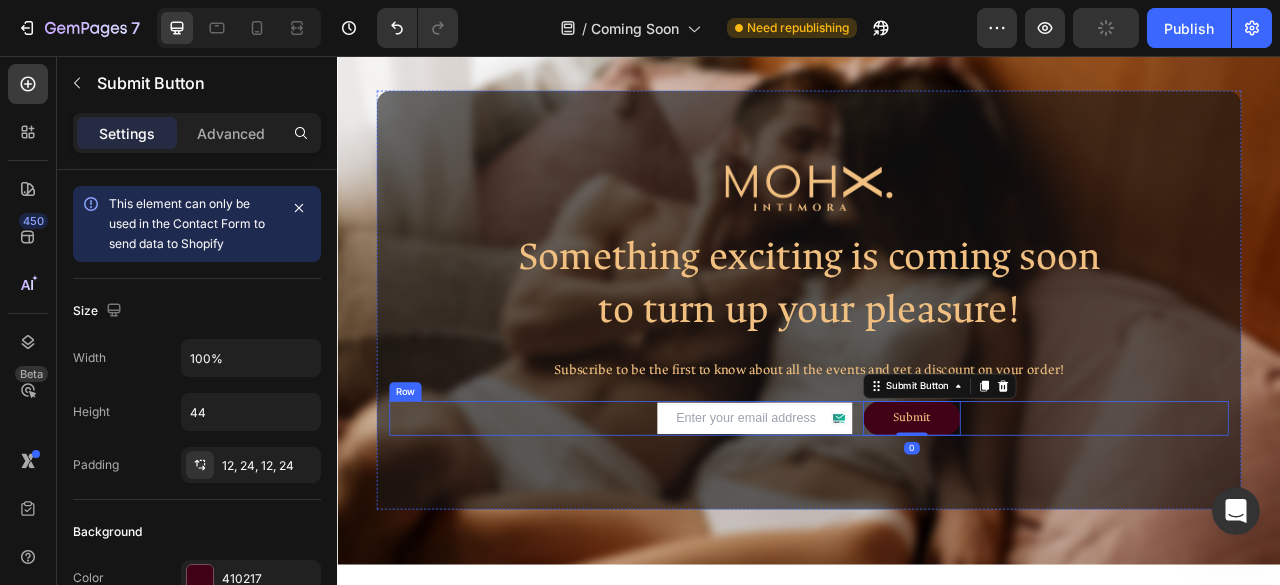 scroll, scrollTop: 68, scrollLeft: 0, axis: vertical 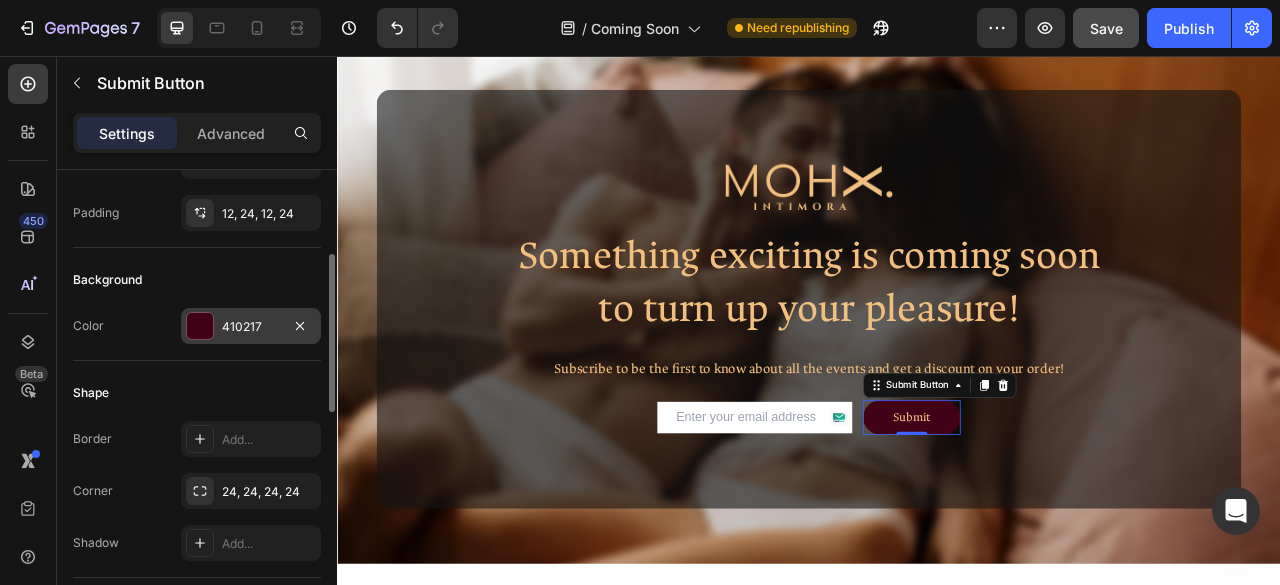 click on "410217" at bounding box center [251, 327] 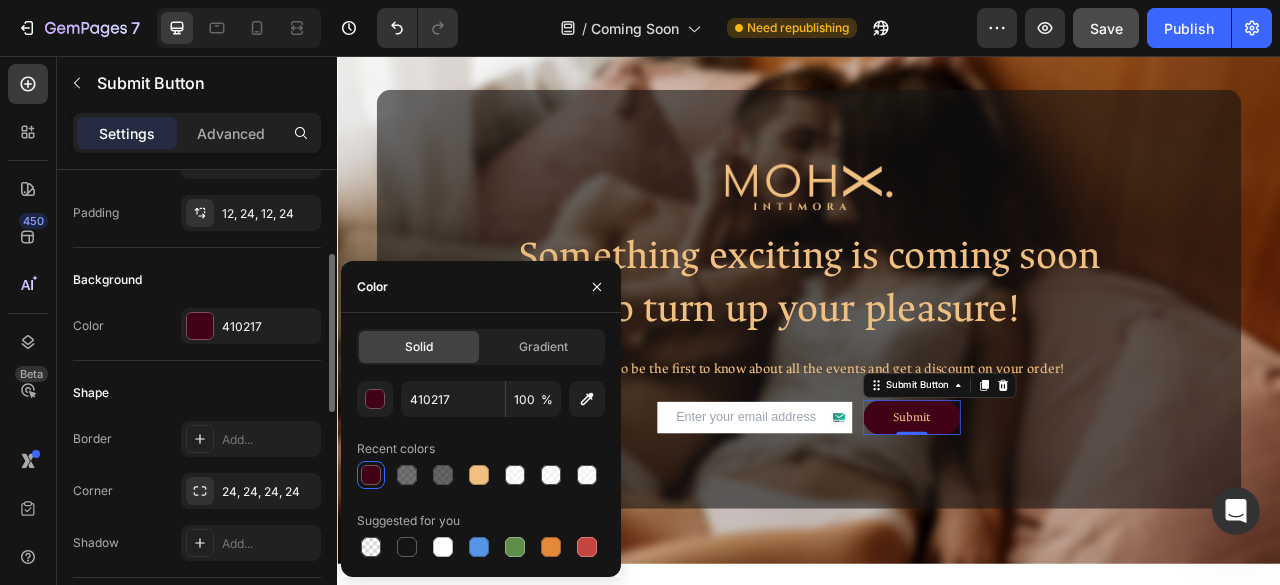 click on "Shape Border Add... Corner 24, 24, 24, 24 Shadow Add..." 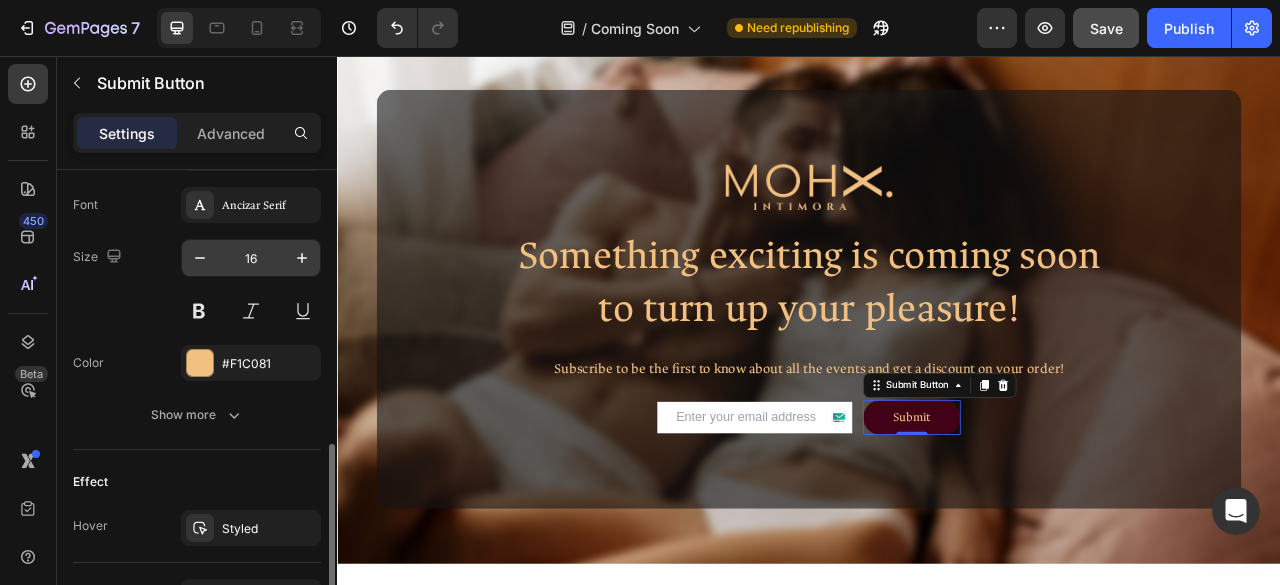 scroll, scrollTop: 808, scrollLeft: 0, axis: vertical 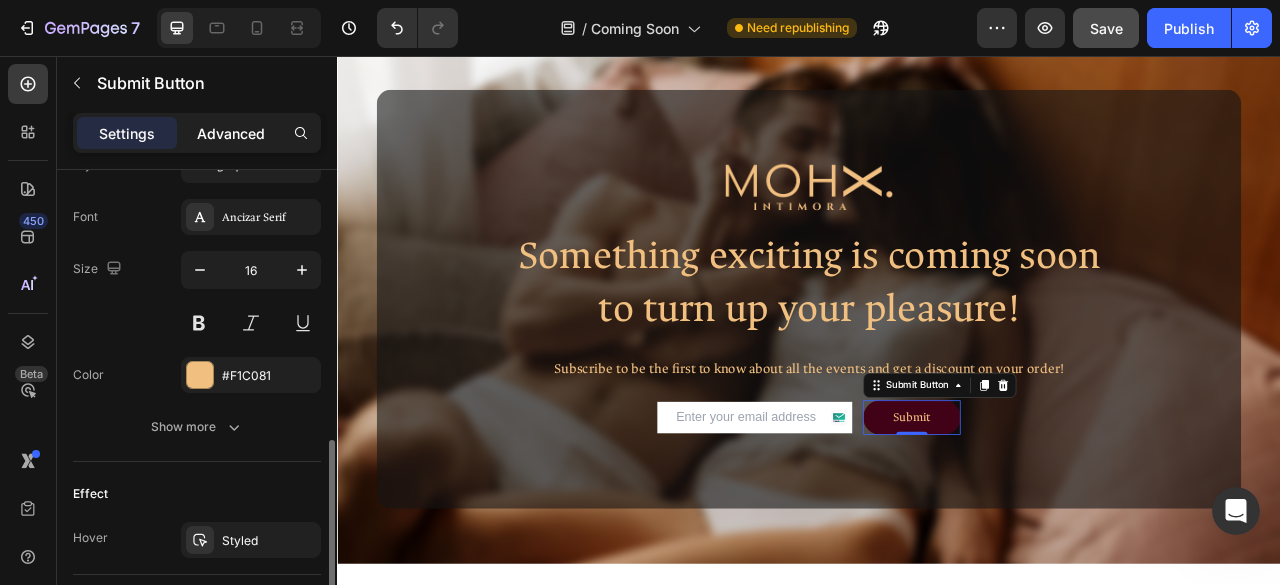 click on "Advanced" at bounding box center [231, 133] 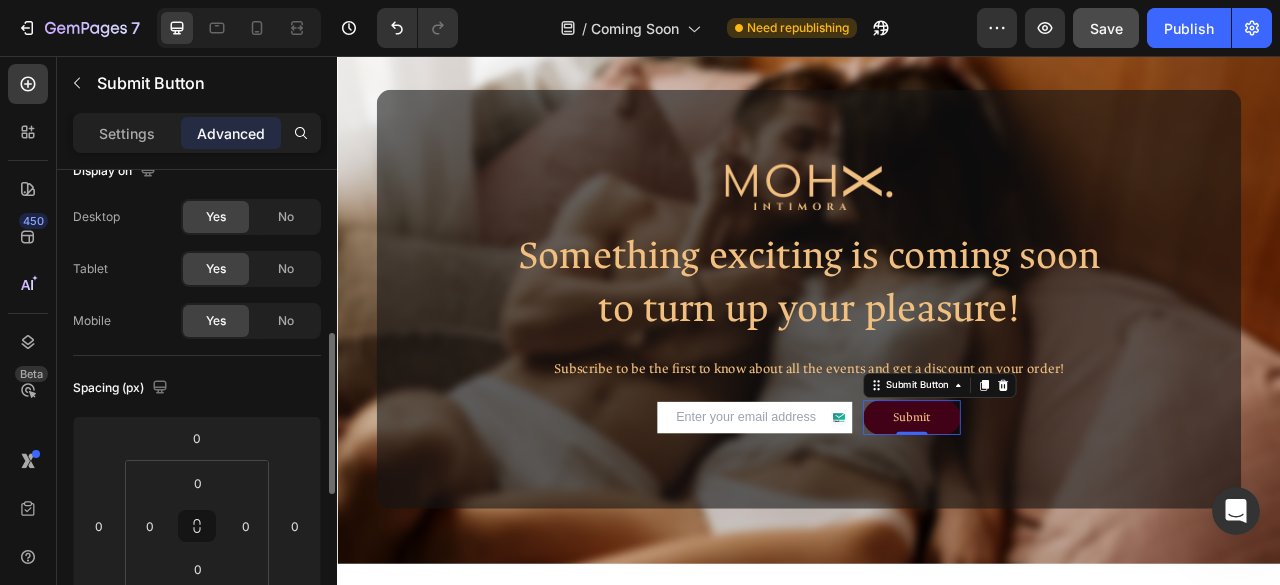 scroll, scrollTop: 0, scrollLeft: 0, axis: both 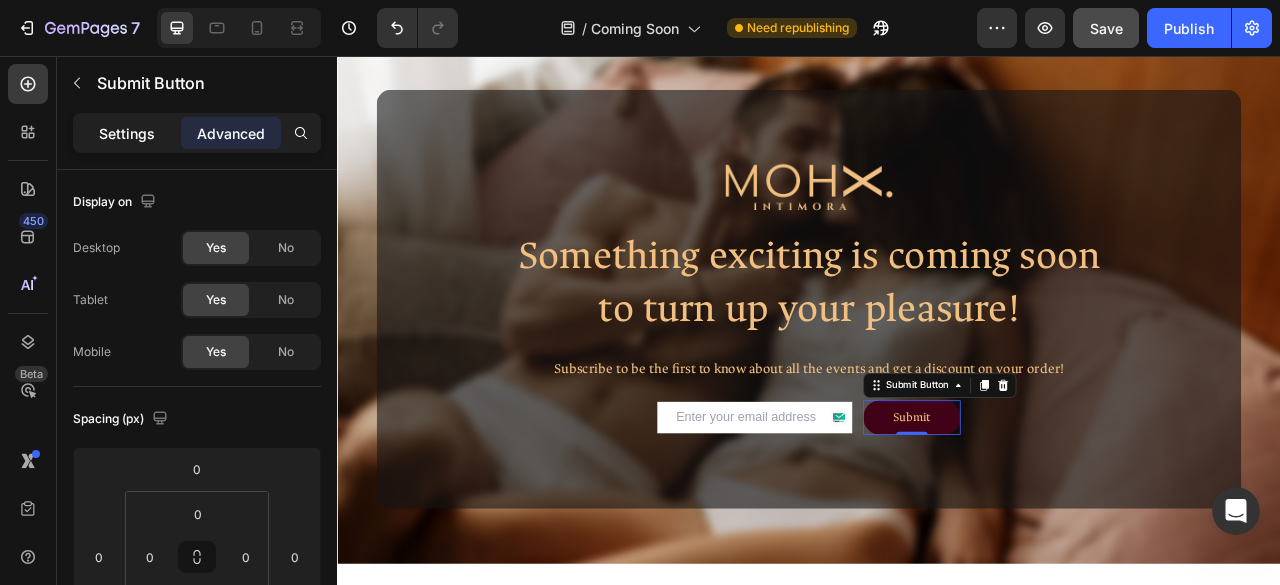 click on "Settings" at bounding box center [127, 133] 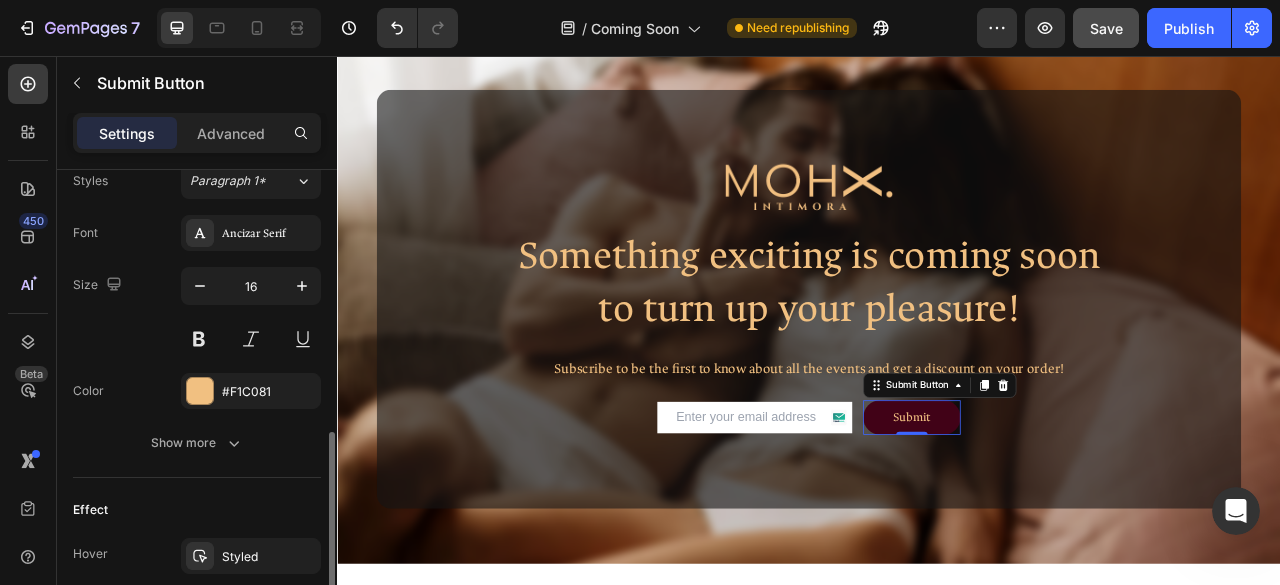 scroll, scrollTop: 790, scrollLeft: 0, axis: vertical 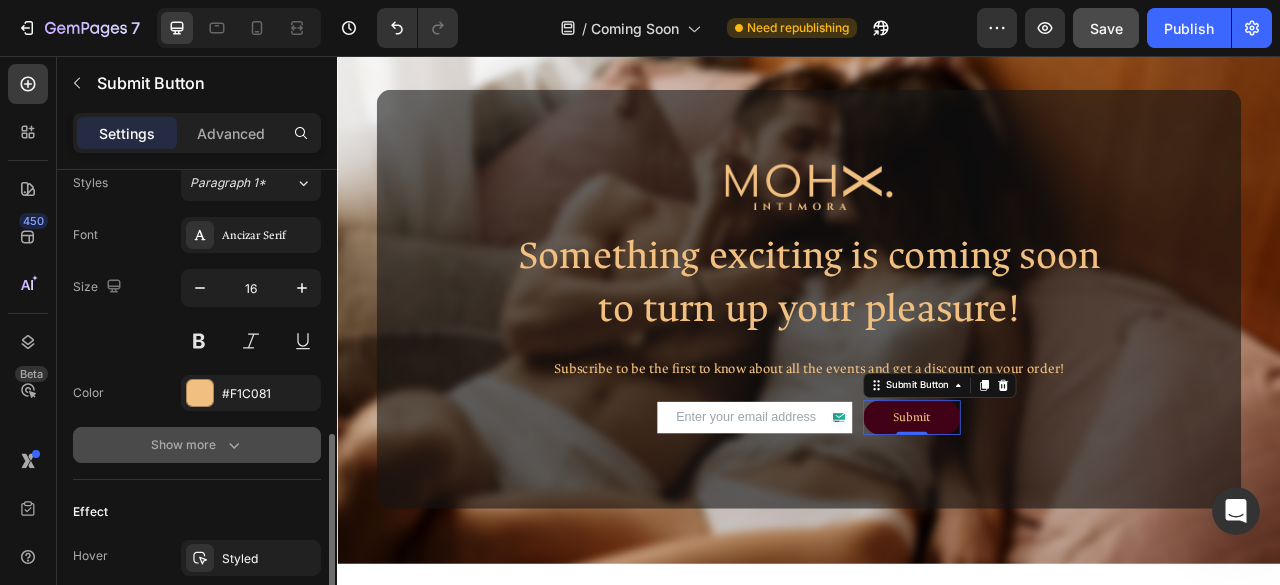 click on "Show more" at bounding box center (197, 445) 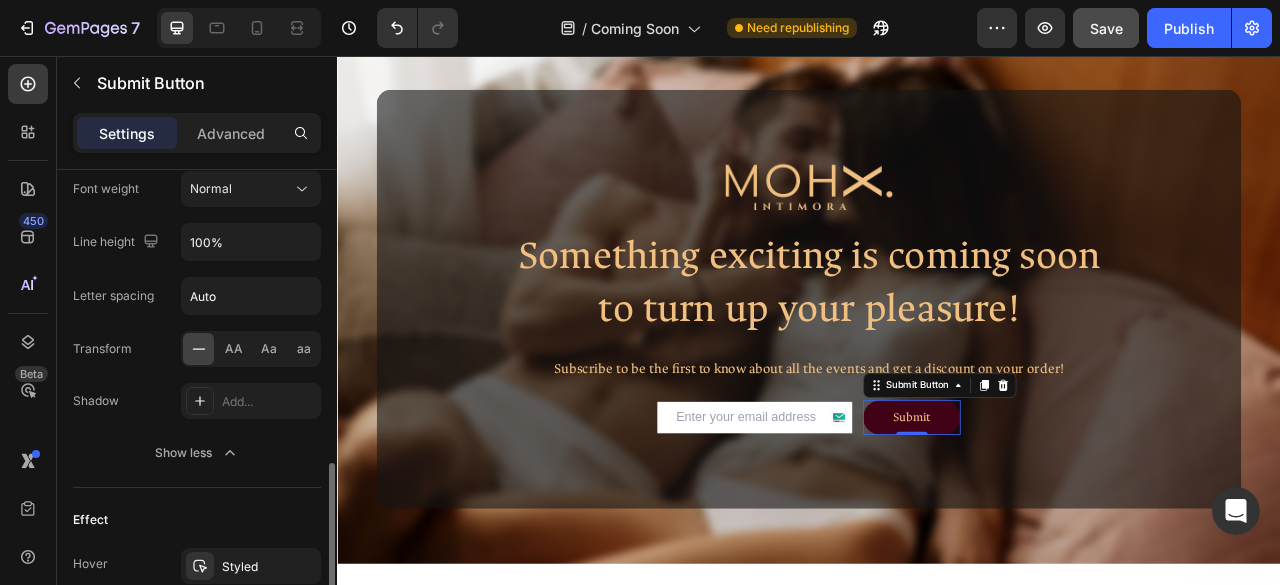 scroll, scrollTop: 1204, scrollLeft: 0, axis: vertical 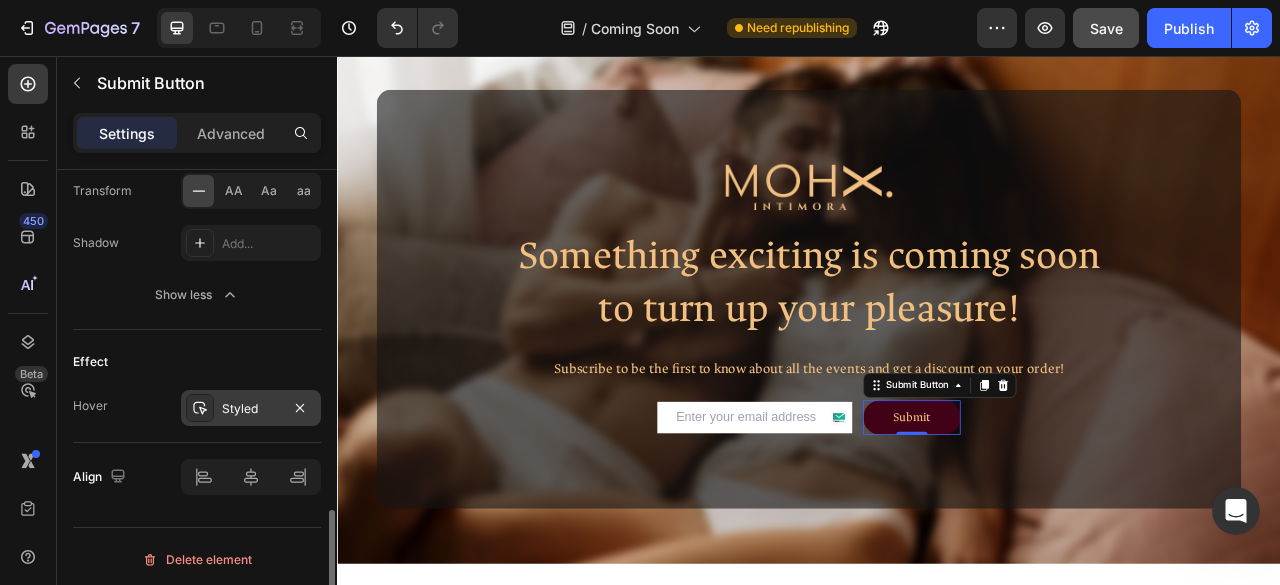 click on "Styled" at bounding box center [251, 409] 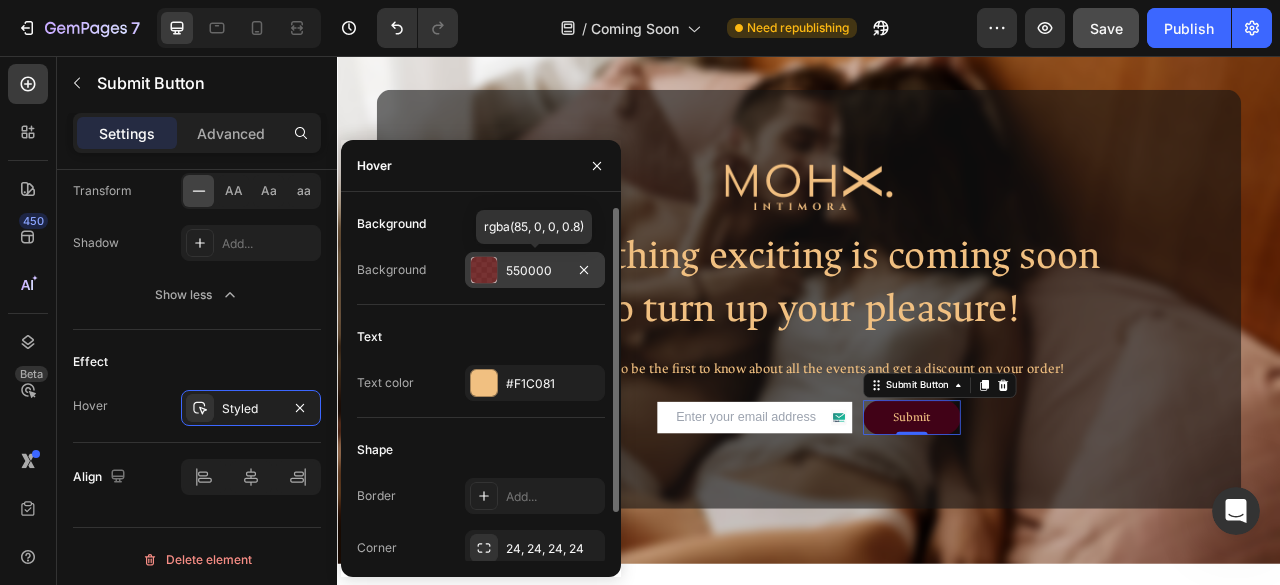 click on "550000" at bounding box center [535, 271] 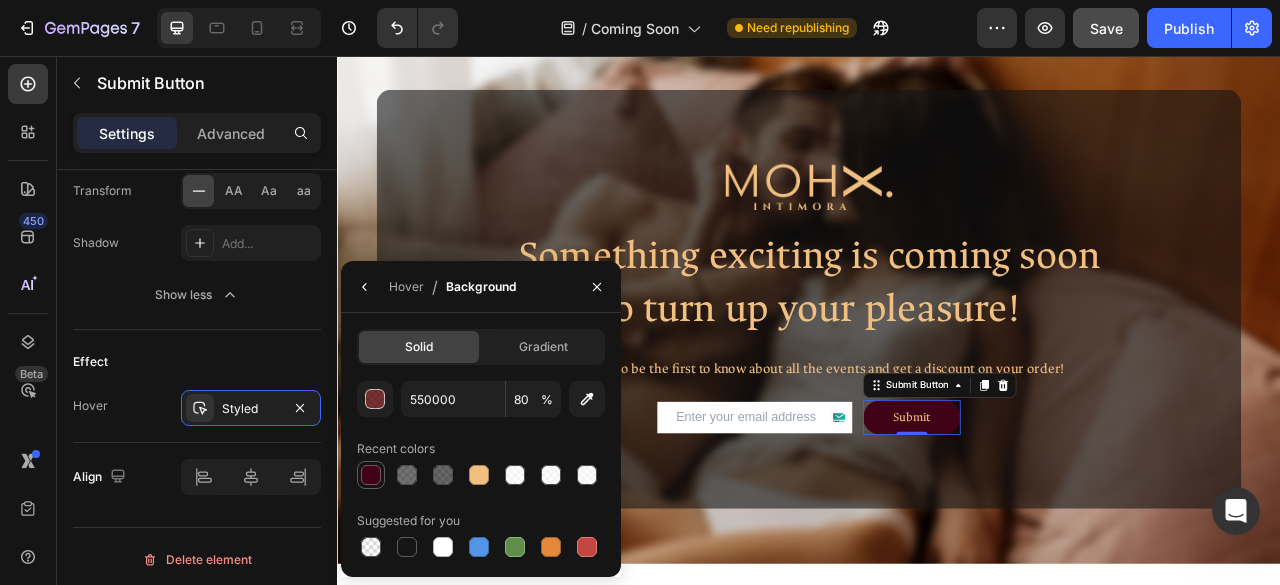 click at bounding box center (371, 475) 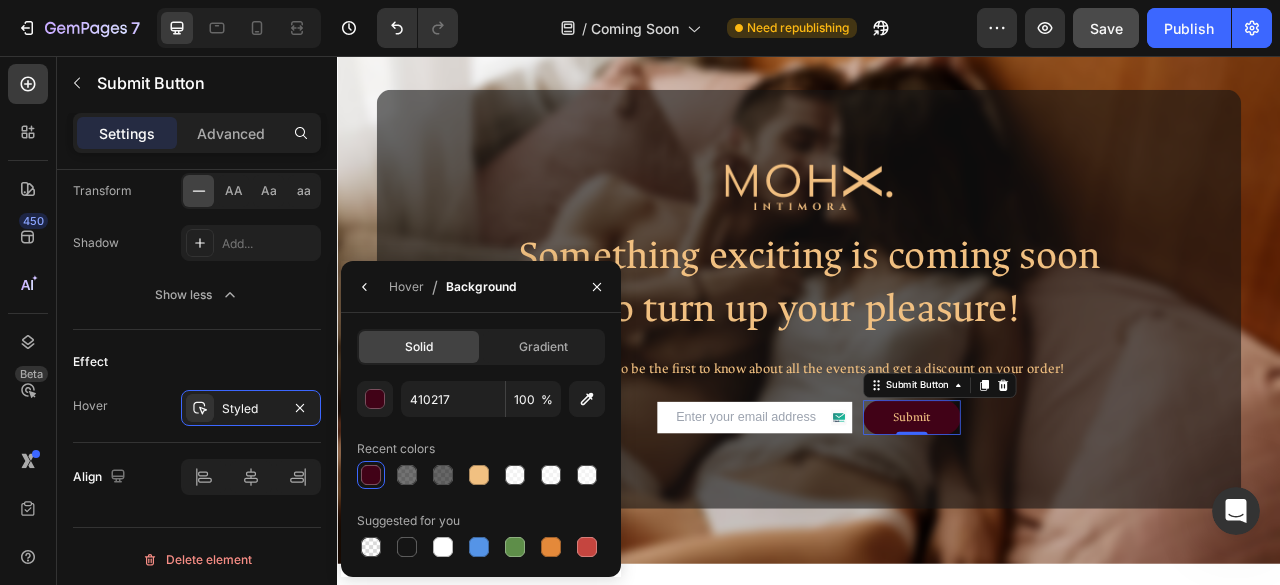 scroll, scrollTop: 1204, scrollLeft: 0, axis: vertical 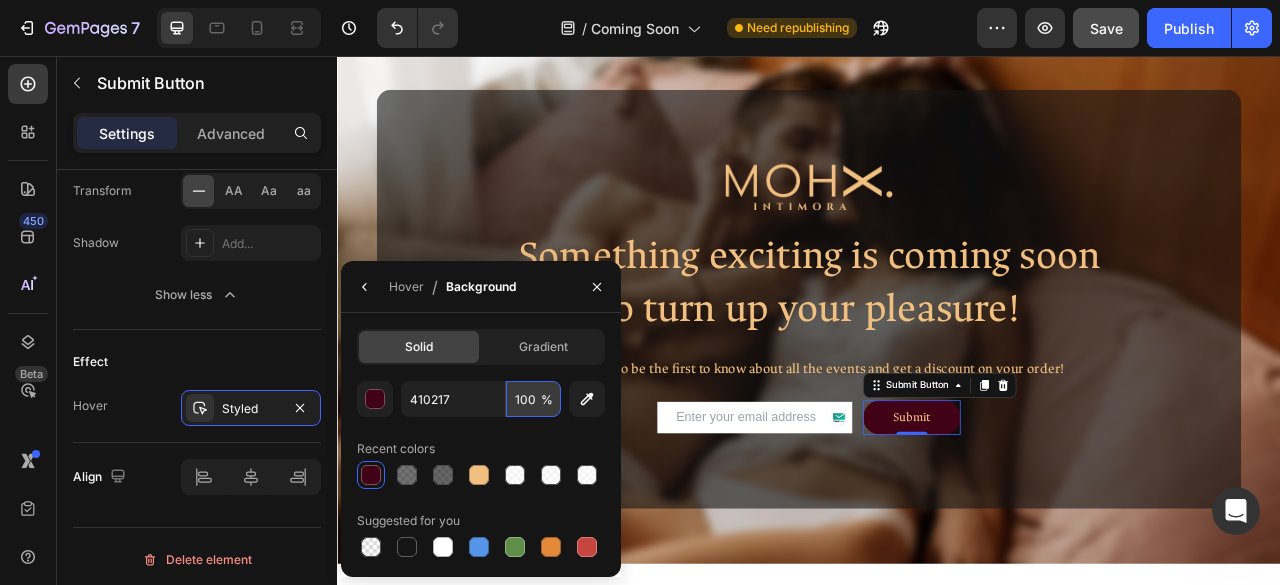 click on "100" at bounding box center (533, 399) 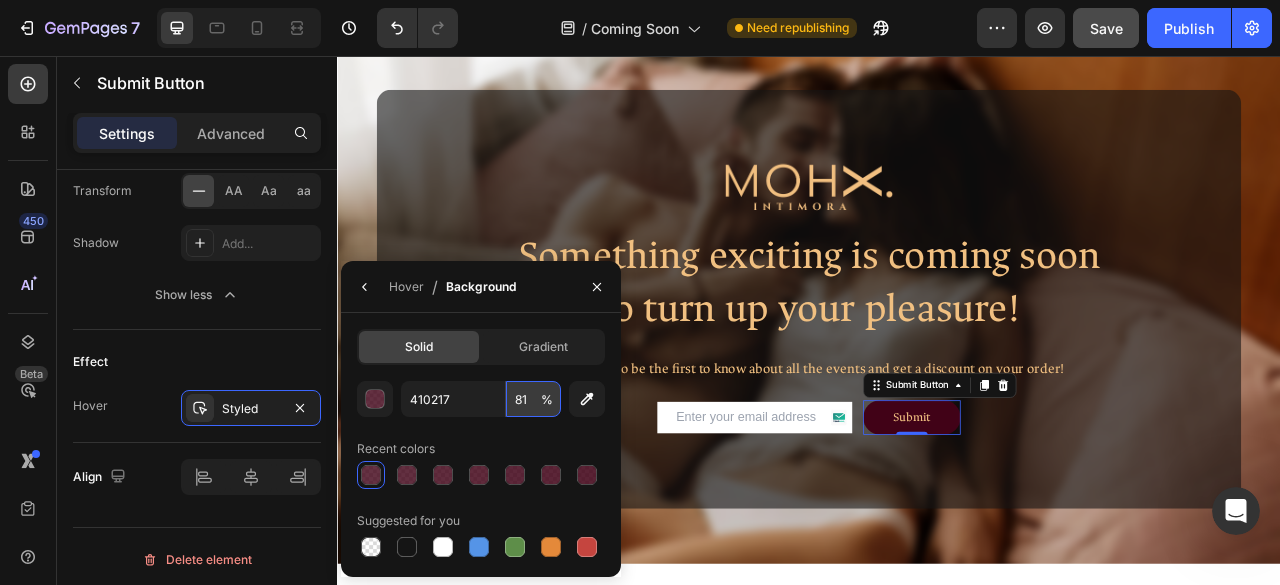 type on "80" 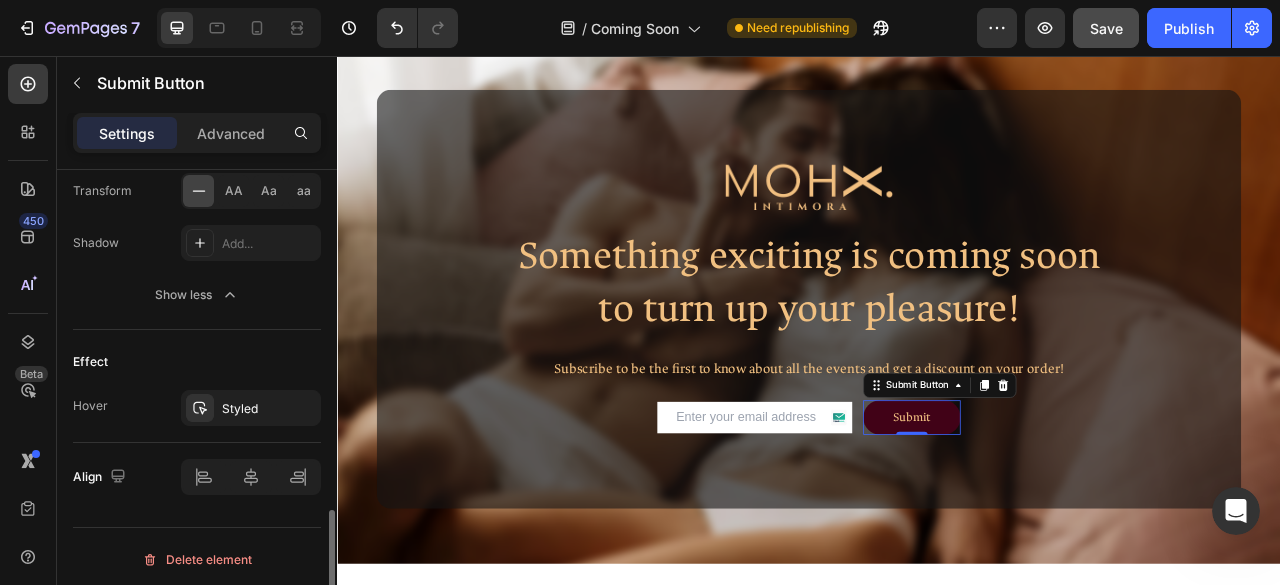 click on "Text styles Styles Paragraph 1* Font Ancizar Serif Size 16 Color F1C081 Font weight Normal Line height 100% Letter spacing Auto Transform AA Aa aa Shadow Add... Show less" 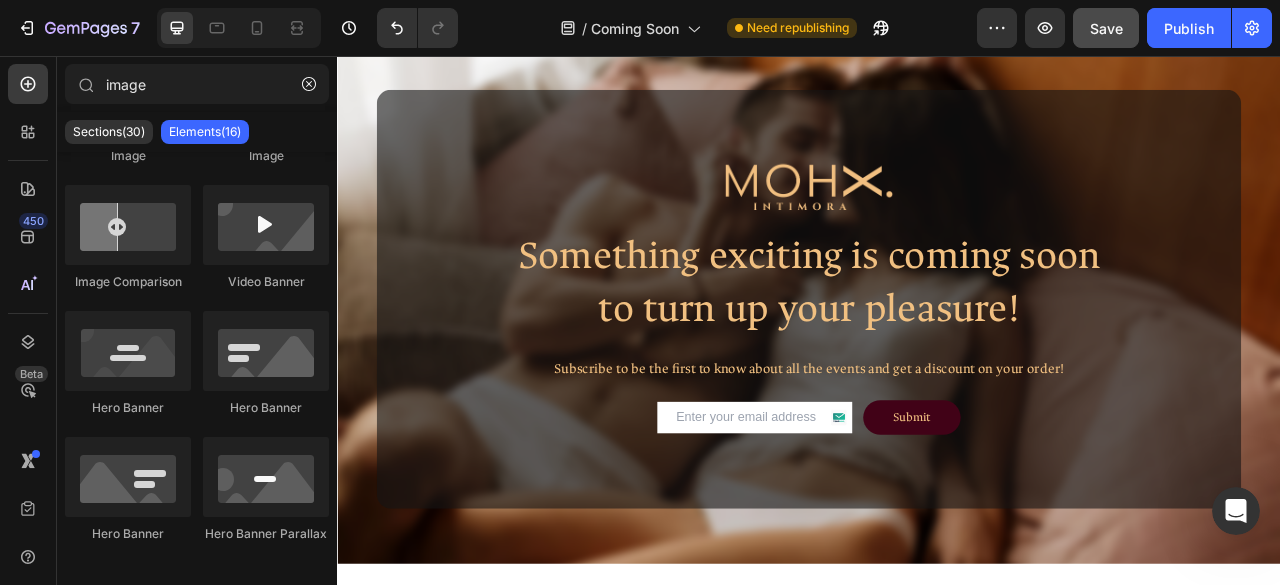 click on "Add section Choose templates inspired by CRO experts Generate layout from URL or image Add blank section then drag & drop elements" at bounding box center [937, 801] 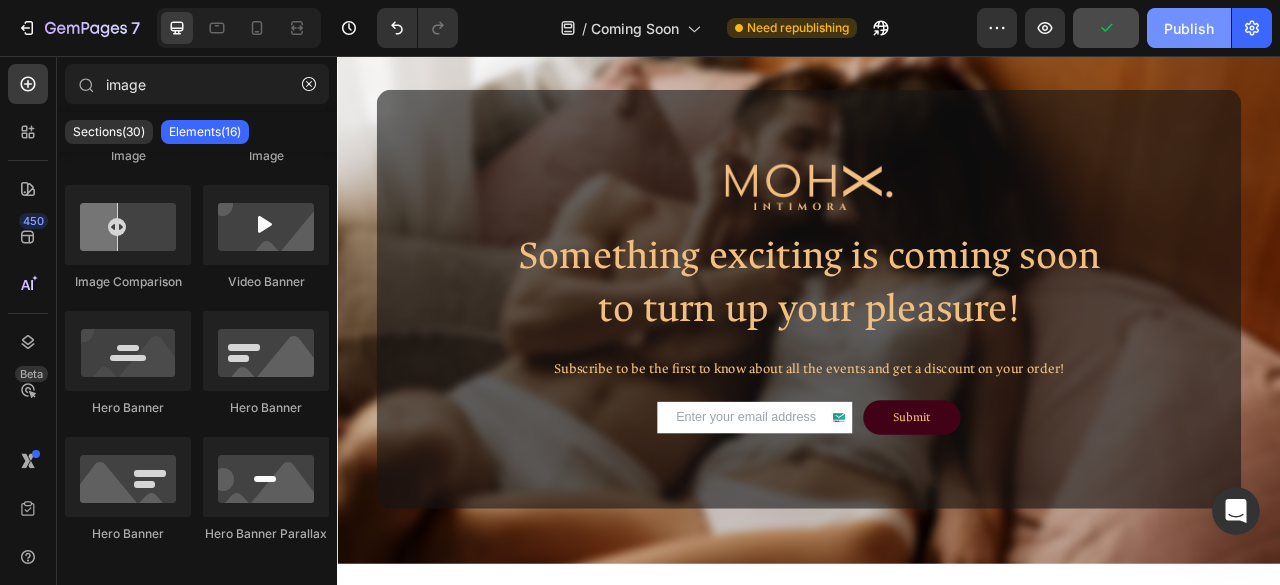 click on "Publish" 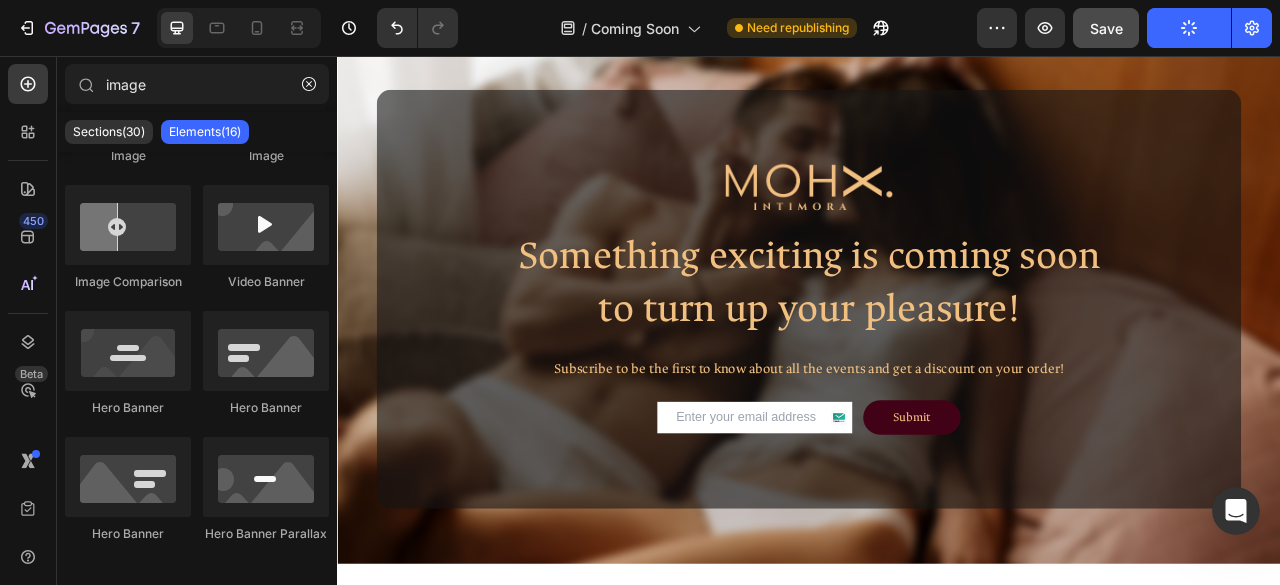scroll, scrollTop: 0, scrollLeft: 0, axis: both 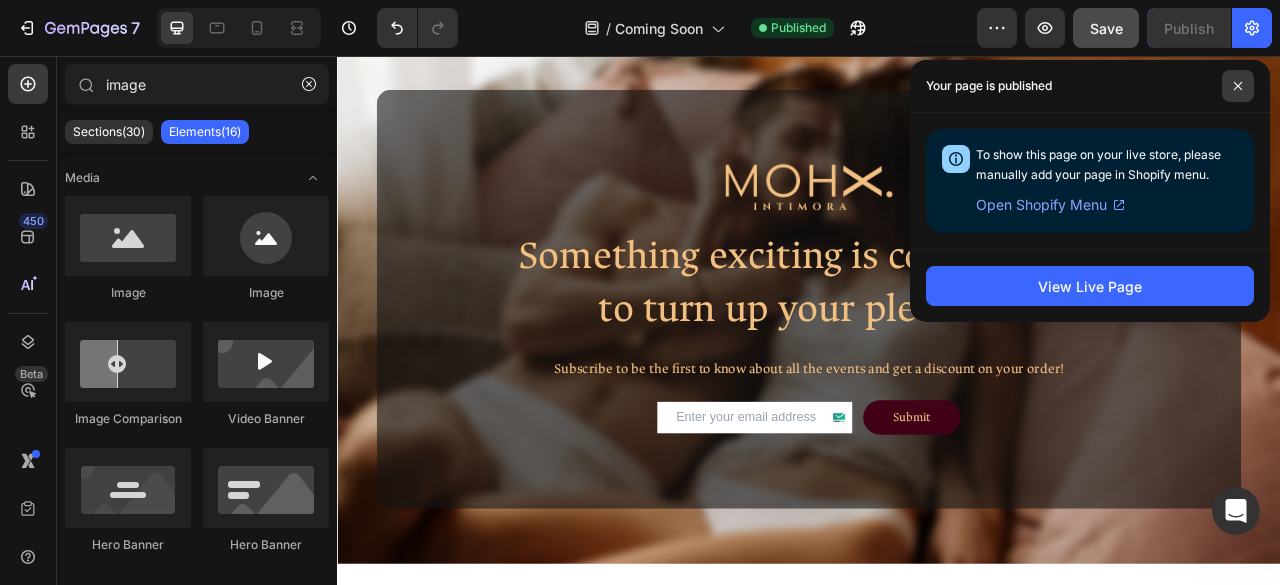 click at bounding box center [1238, 86] 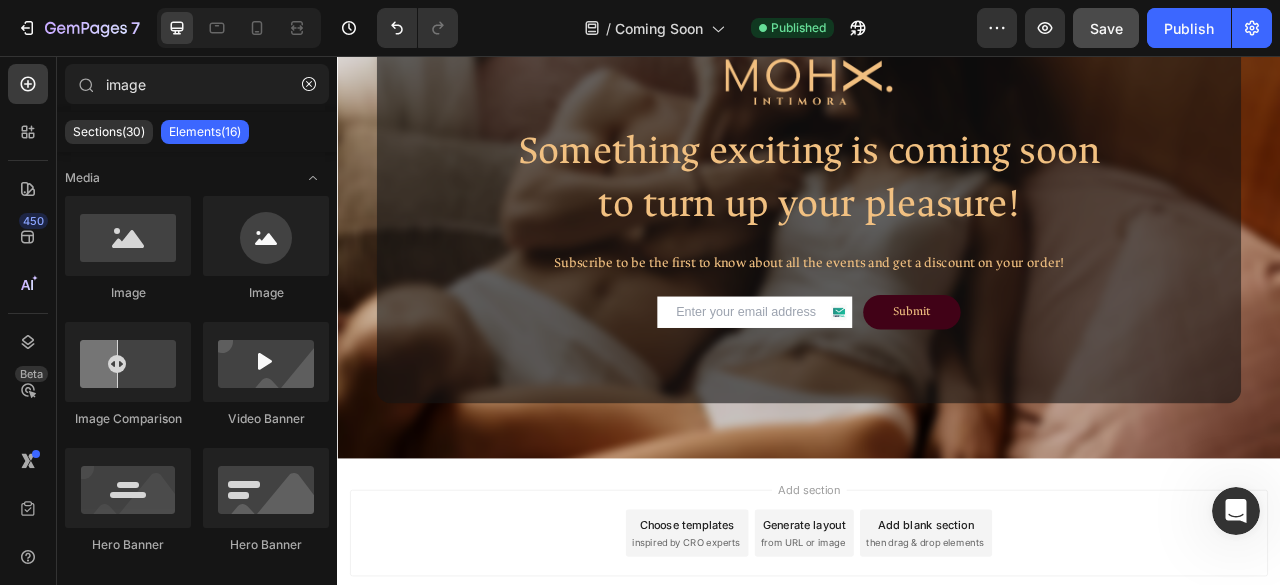 scroll, scrollTop: 279, scrollLeft: 0, axis: vertical 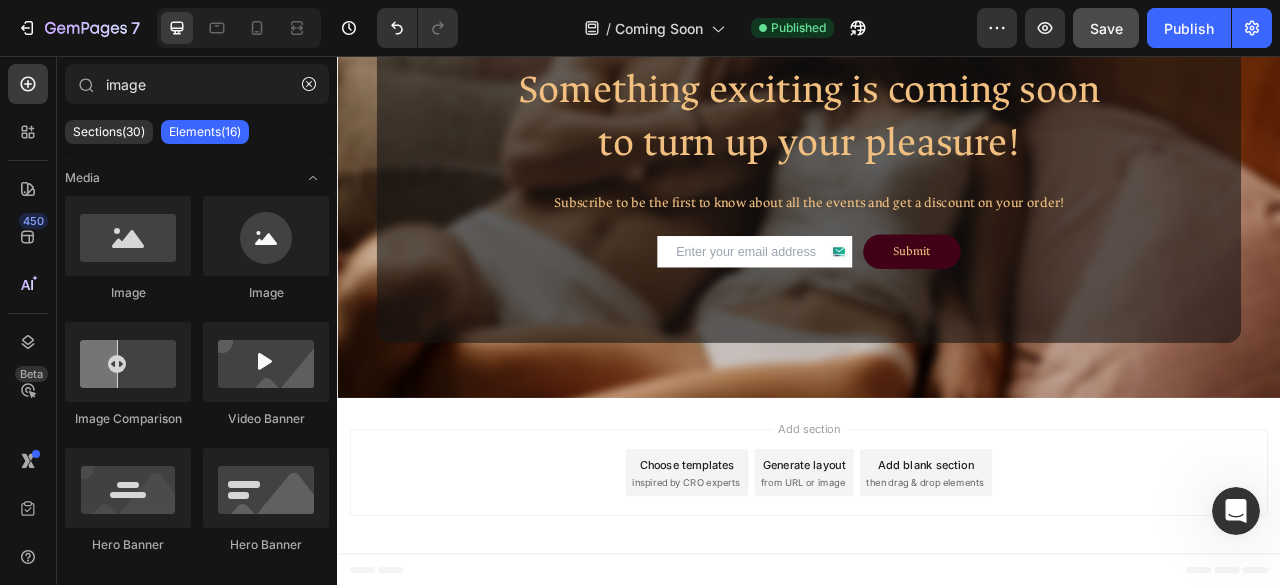 click on "Add section Choose templates inspired by CRO experts Generate layout from URL or image Add blank section then drag & drop elements" at bounding box center (937, 586) 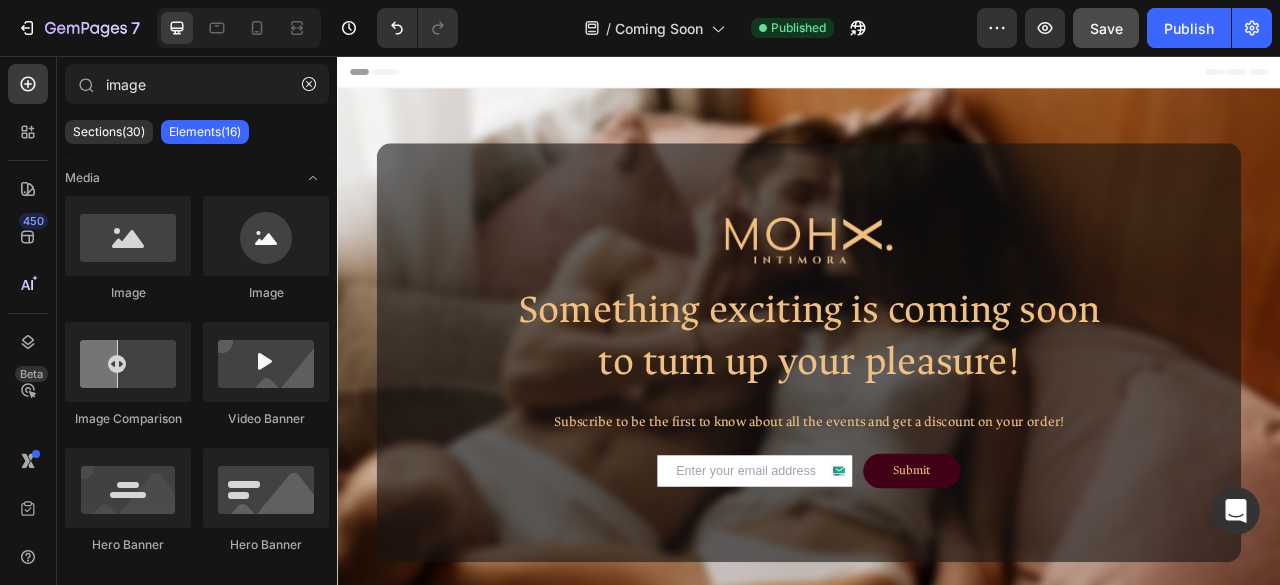 click on "Header" at bounding box center (394, 76) 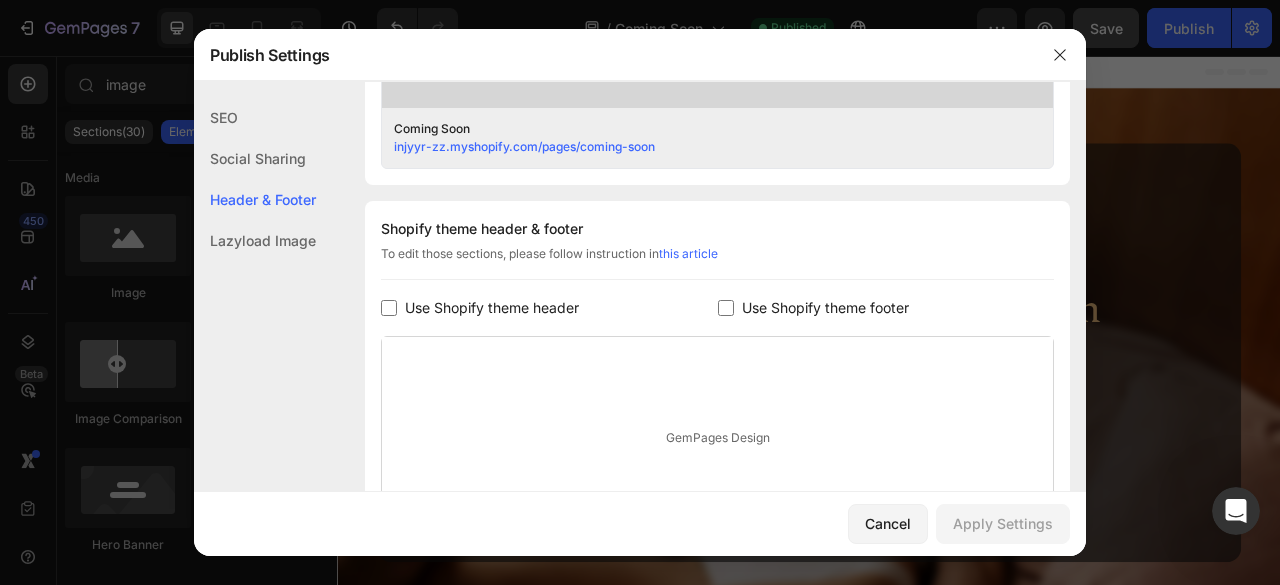 scroll, scrollTop: 1046, scrollLeft: 0, axis: vertical 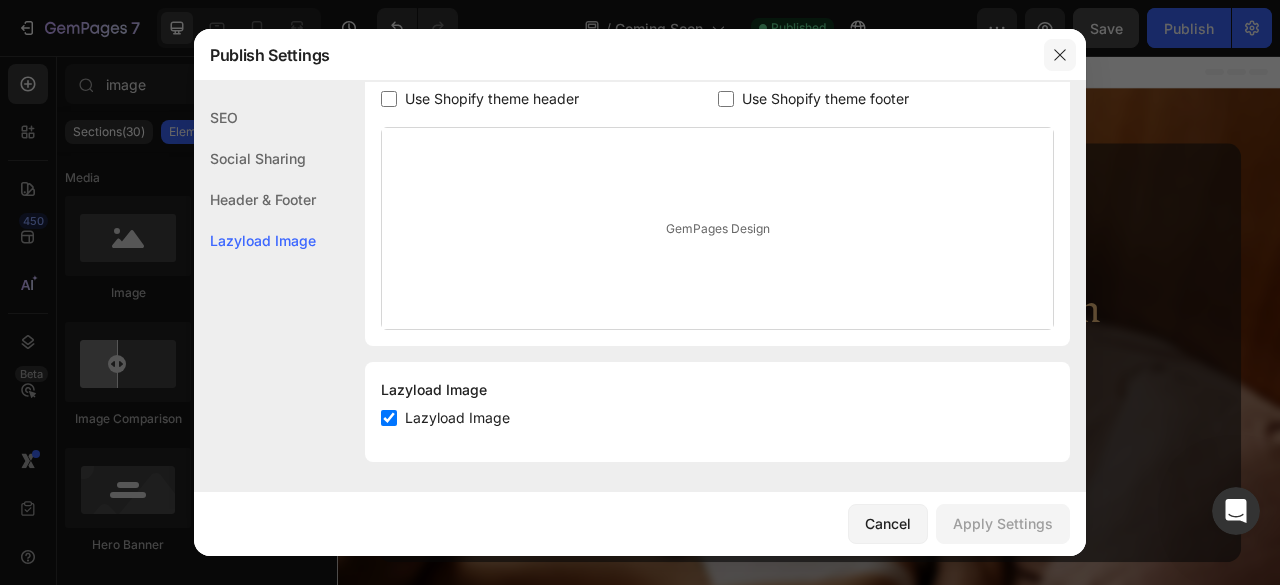 click 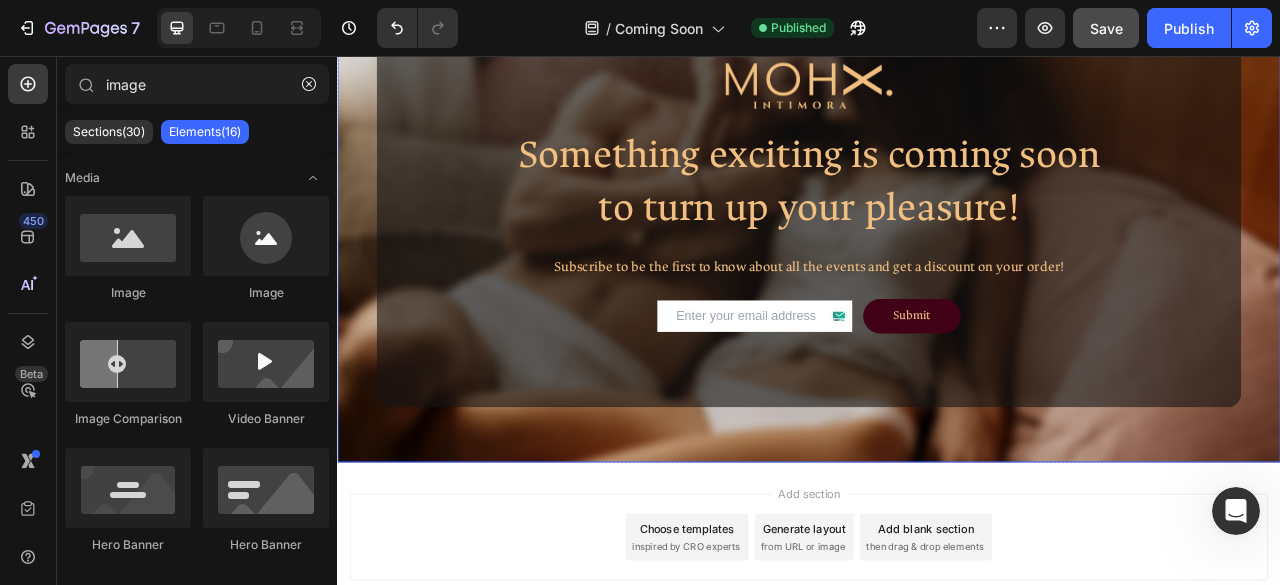 scroll, scrollTop: 279, scrollLeft: 0, axis: vertical 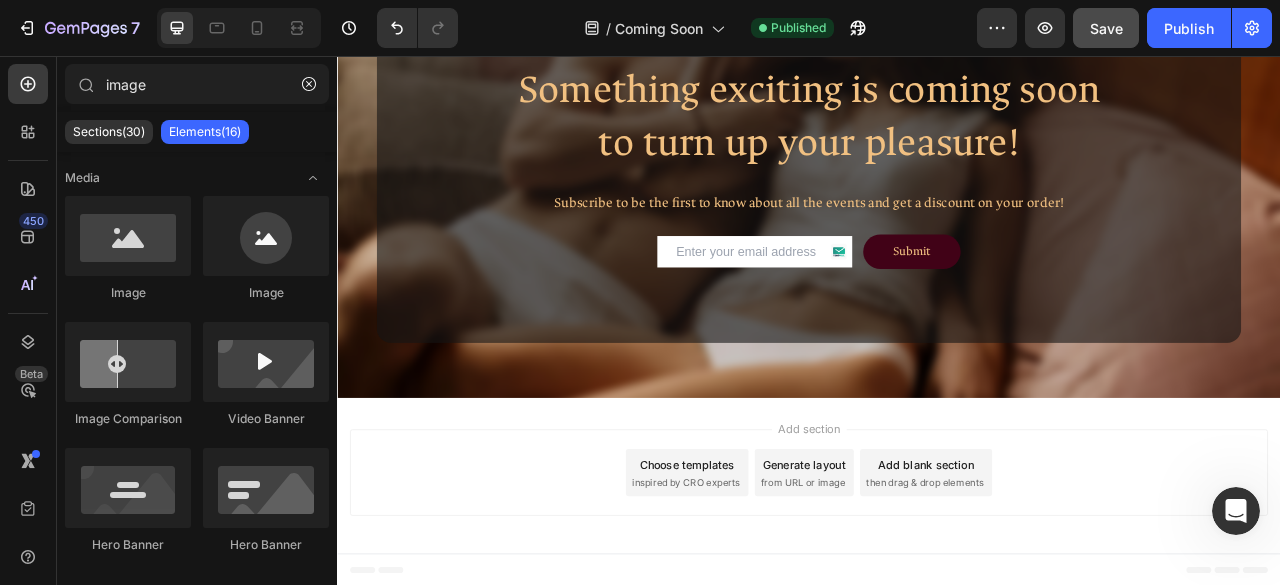 click on "Add section Choose templates inspired by CRO experts Generate layout from URL or image Add blank section then drag & drop elements" at bounding box center (937, 586) 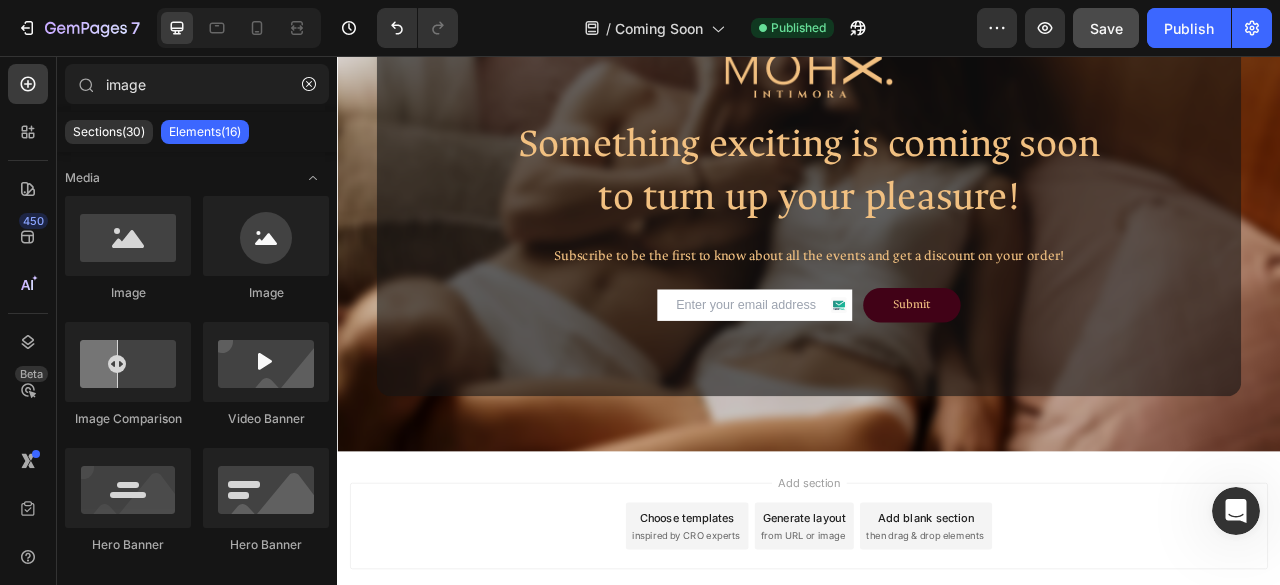 scroll, scrollTop: 279, scrollLeft: 0, axis: vertical 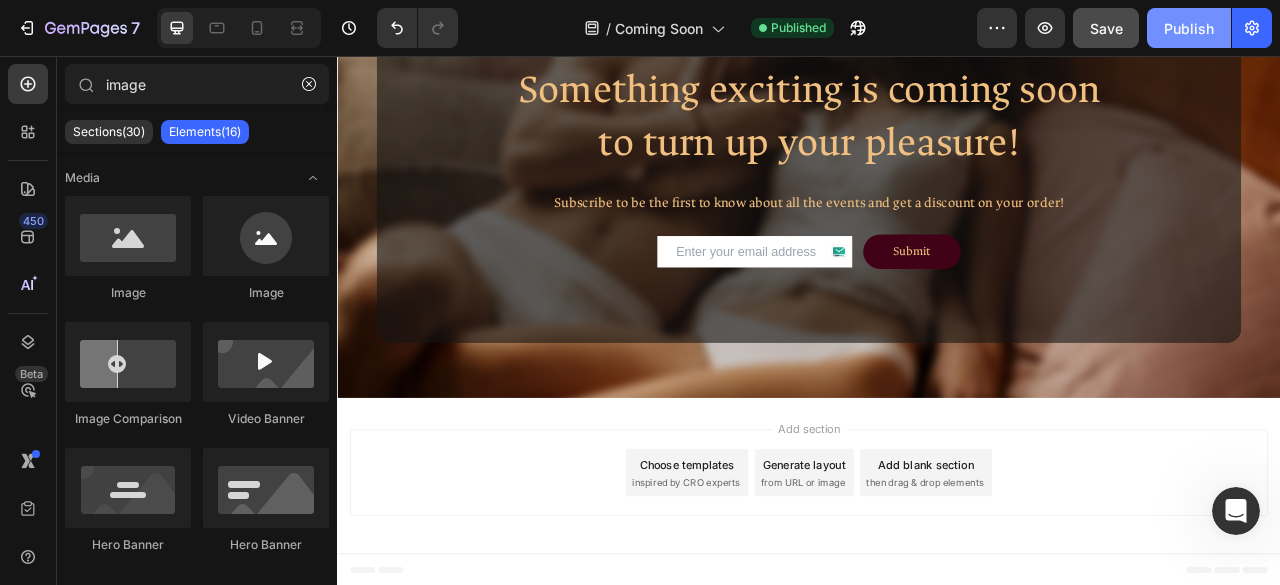 click on "Publish" 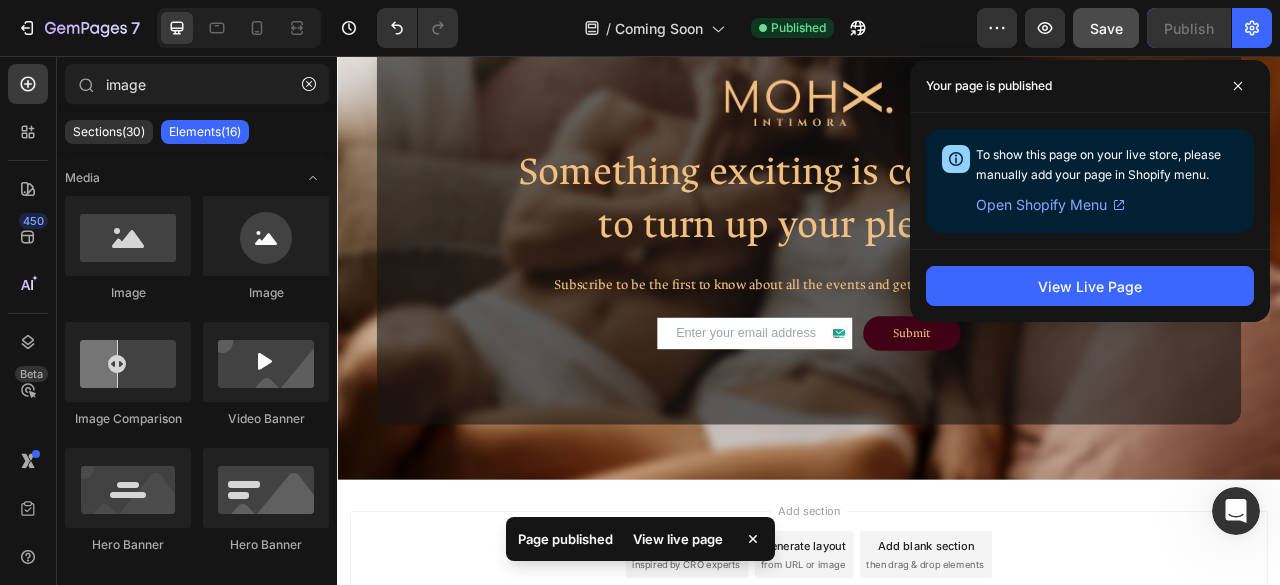 scroll, scrollTop: 105, scrollLeft: 0, axis: vertical 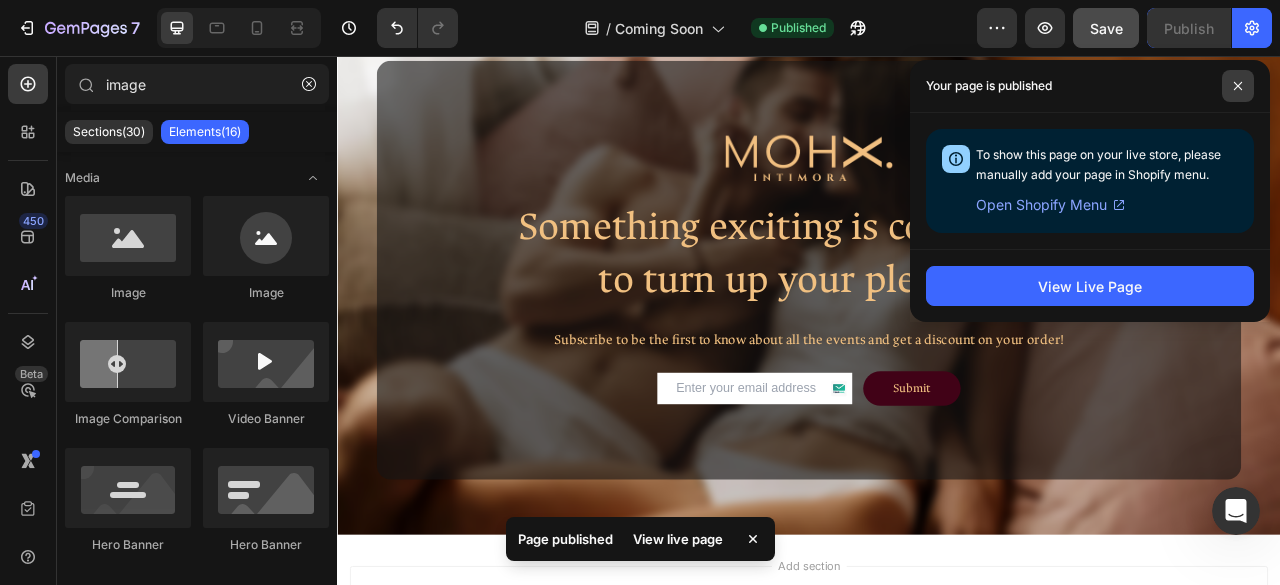 click 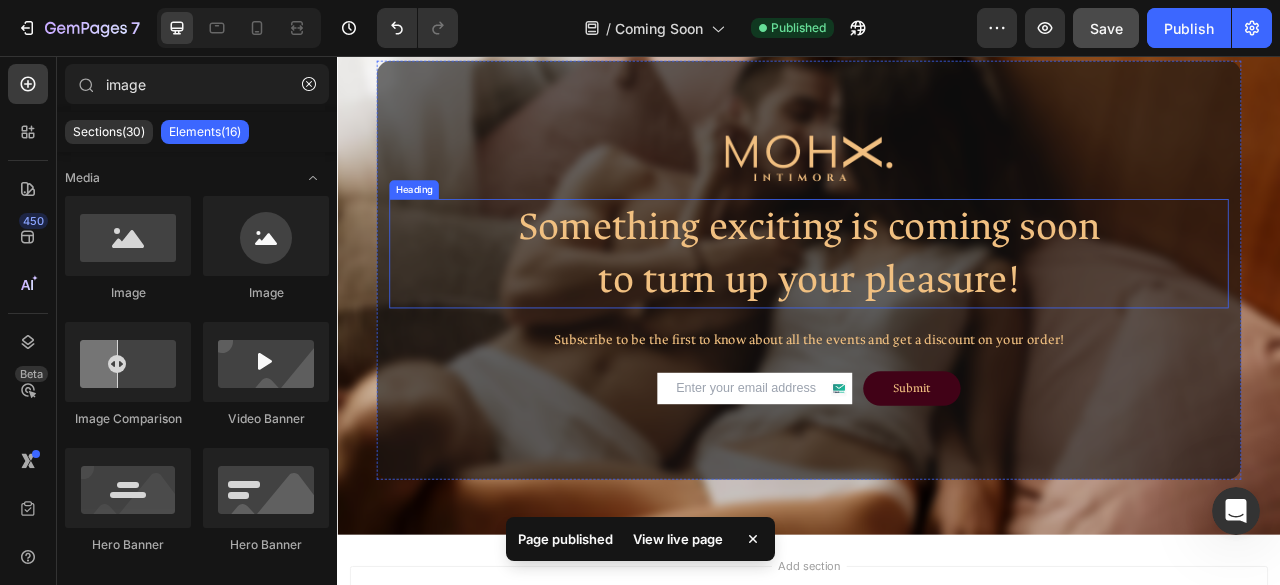 scroll, scrollTop: 0, scrollLeft: 0, axis: both 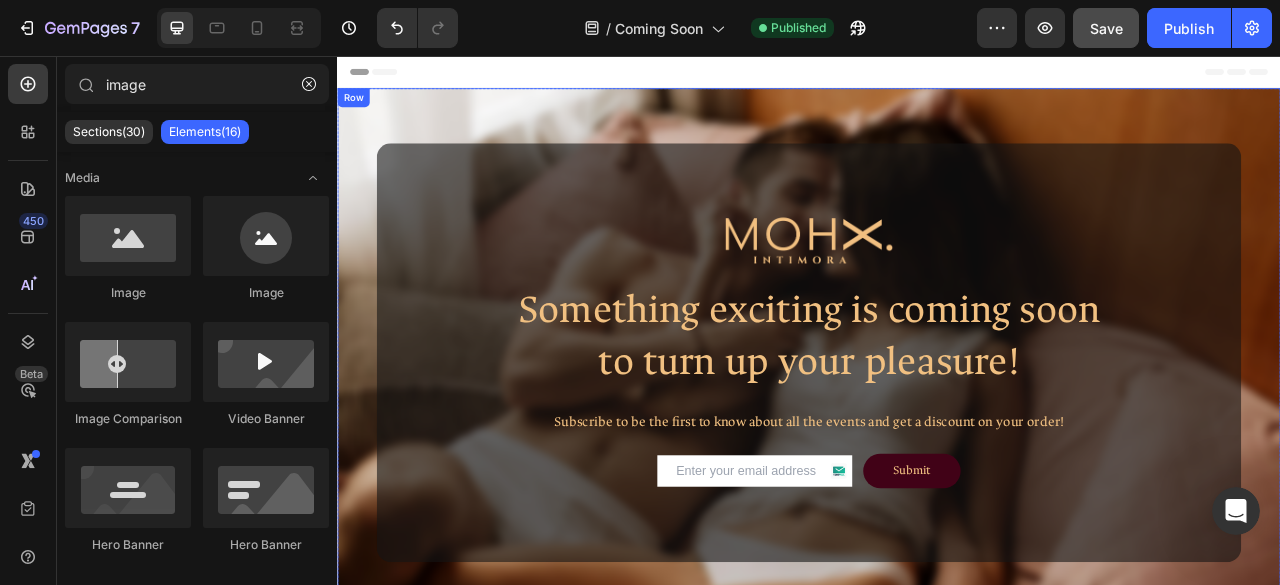 click on "Image Something exciting is coming soon  to turn up your pleasure! Heading Subscribe to be the first to know about all the events and get a discount on your order! Text Block Email Field Submit Submit Button Row Contact Form Row Row Row" at bounding box center [937, 433] 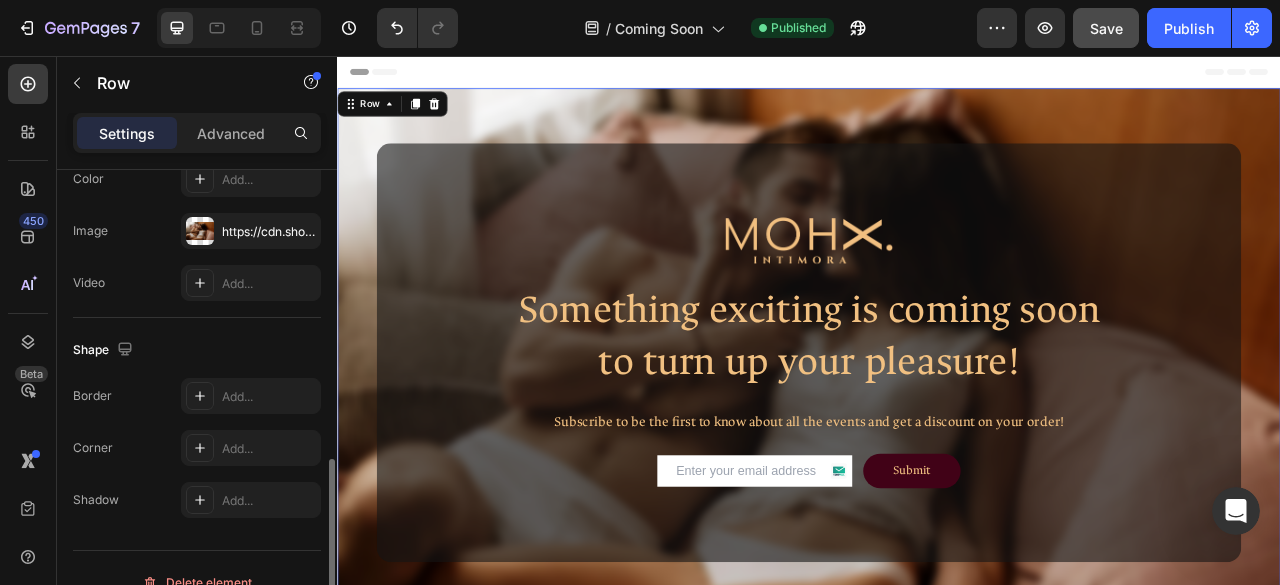 scroll, scrollTop: 726, scrollLeft: 0, axis: vertical 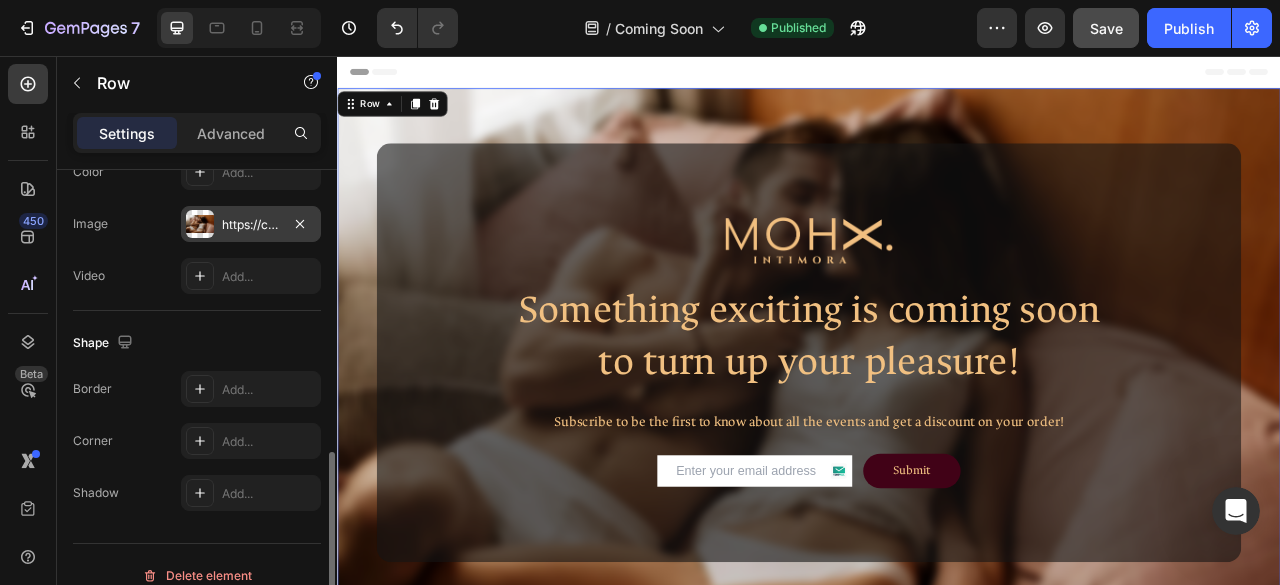 click on "https://cdn.shopify.com/s/files/1/0947/9602/2128/files/gempages_561524849332192346-3e83f9dd-5acc-4a8e-8d43-8058926d3f0b.png" at bounding box center [251, 225] 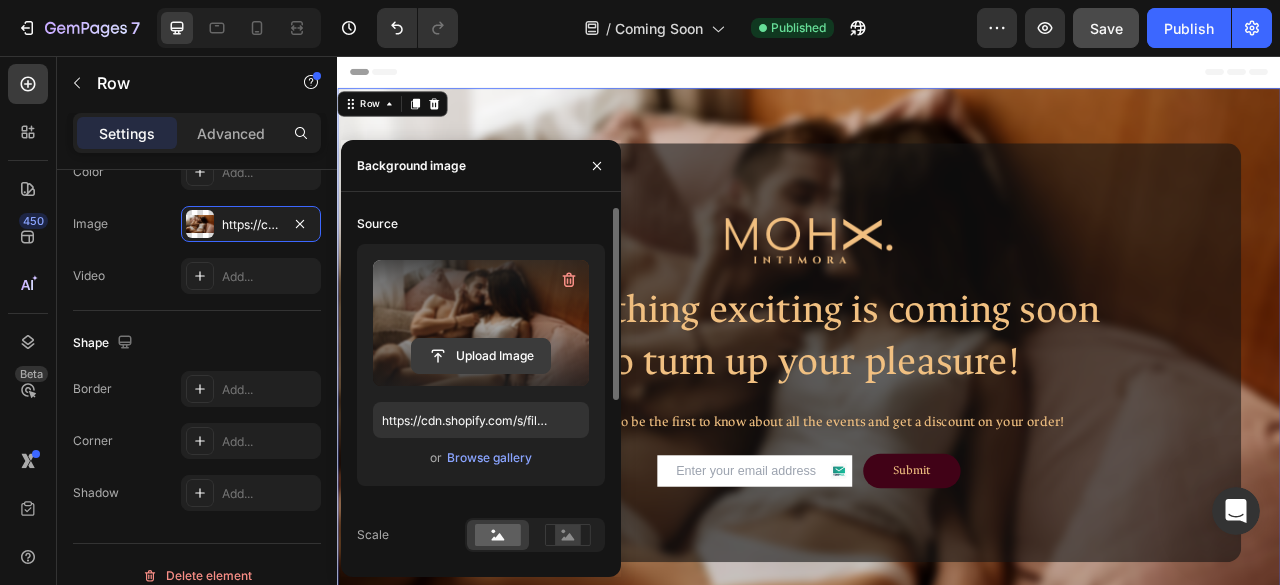 click 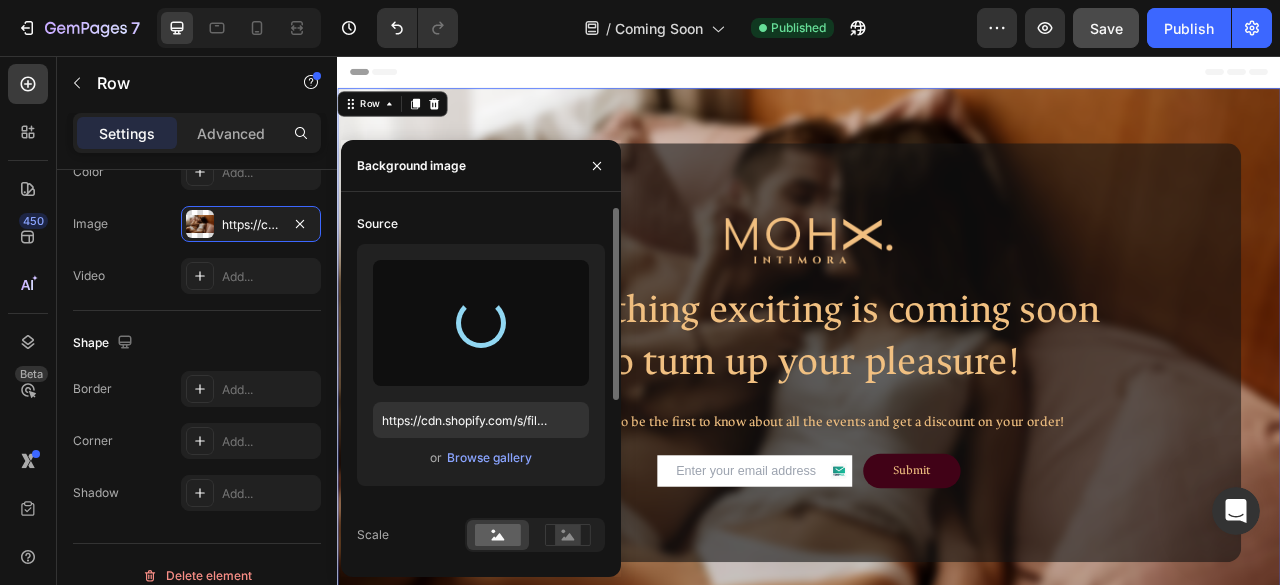 type on "https://cdn.shopify.com/s/files/1/0947/9602/2128/files/gempages_561524849332192346-542bf160-5c16-4ebd-b117-3eaa274474ea.png" 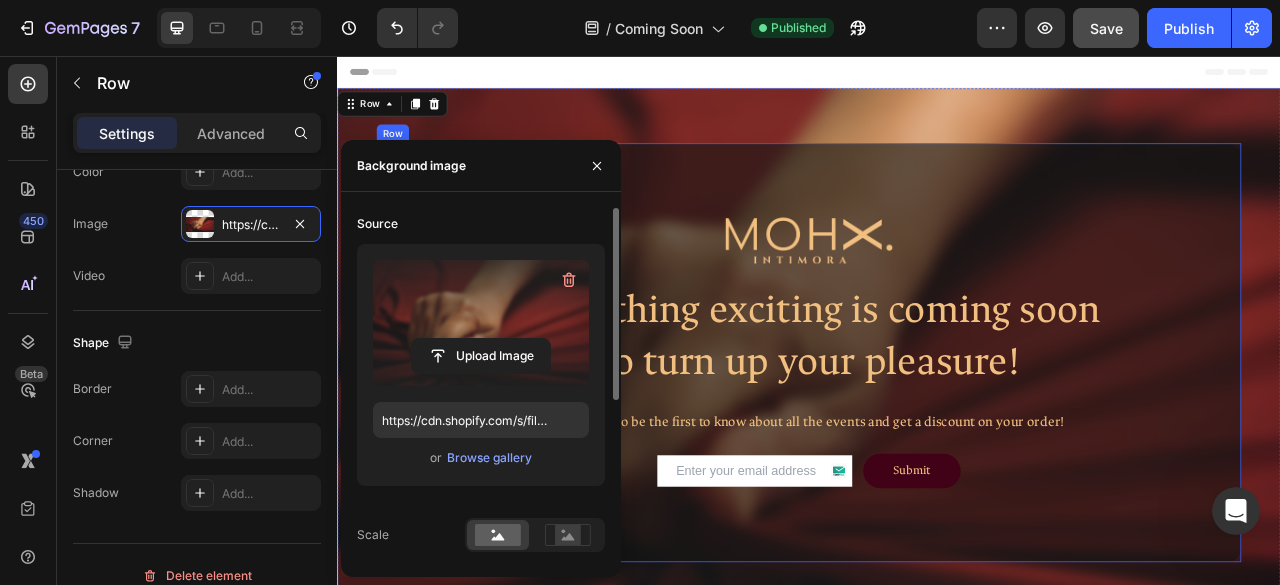 click on "Image Something exciting is coming soon  to turn up your pleasure! Heading Subscribe to be the first to know about all the events and get a discount on your order! Text Block Email Field Submit Submit Button Row Contact Form Row" at bounding box center (937, 433) 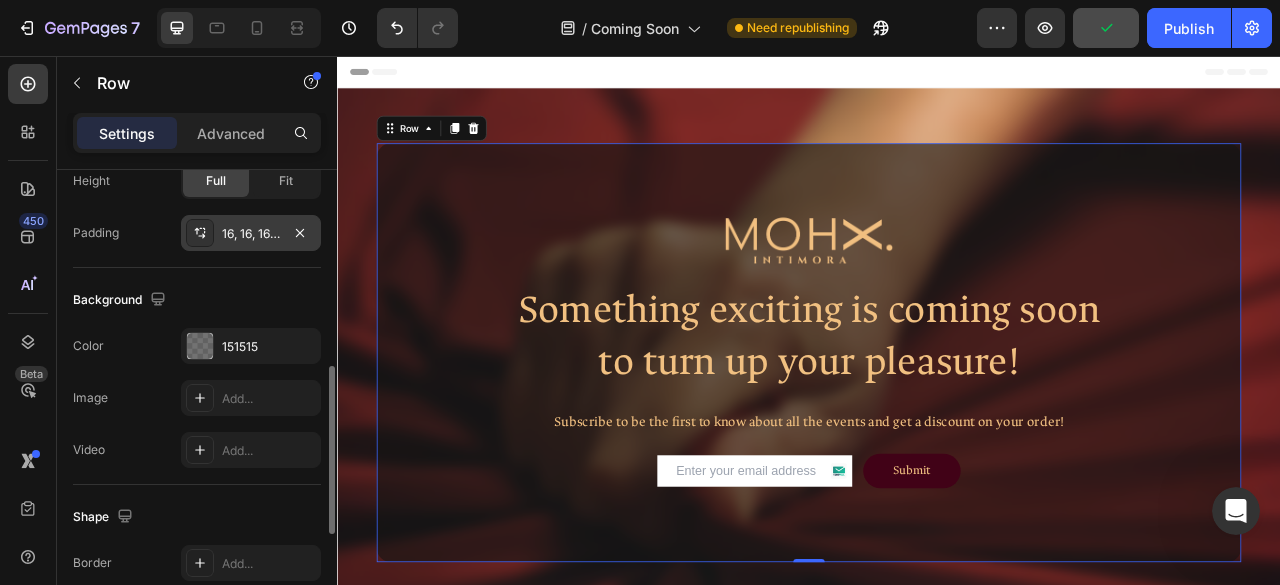 scroll, scrollTop: 558, scrollLeft: 0, axis: vertical 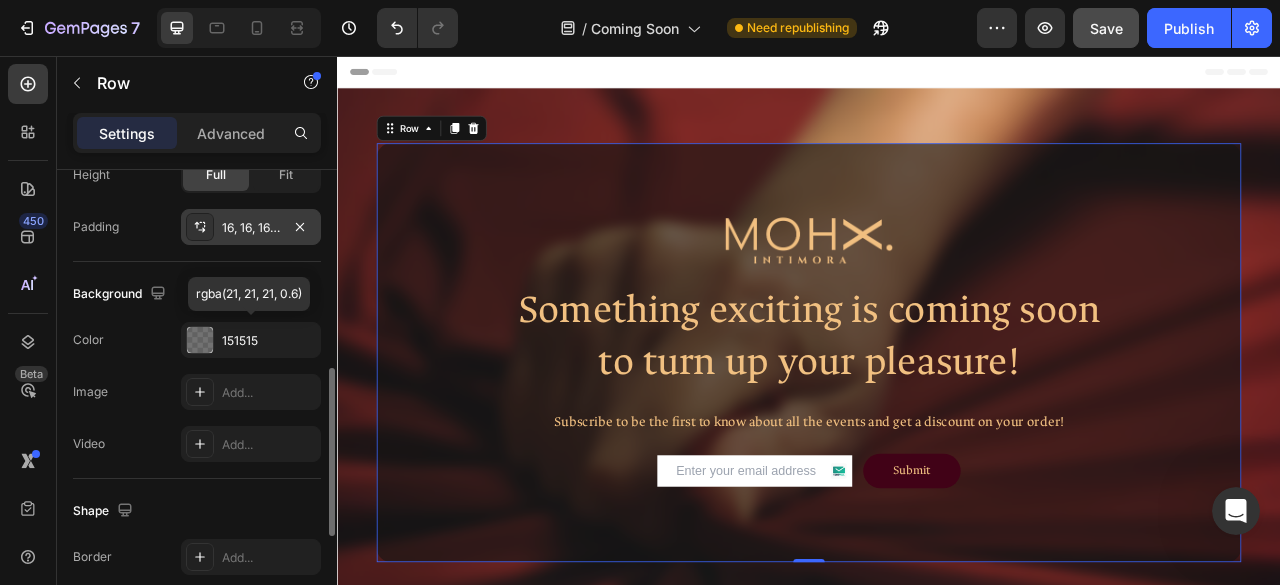 click on "151515" at bounding box center (269, 341) 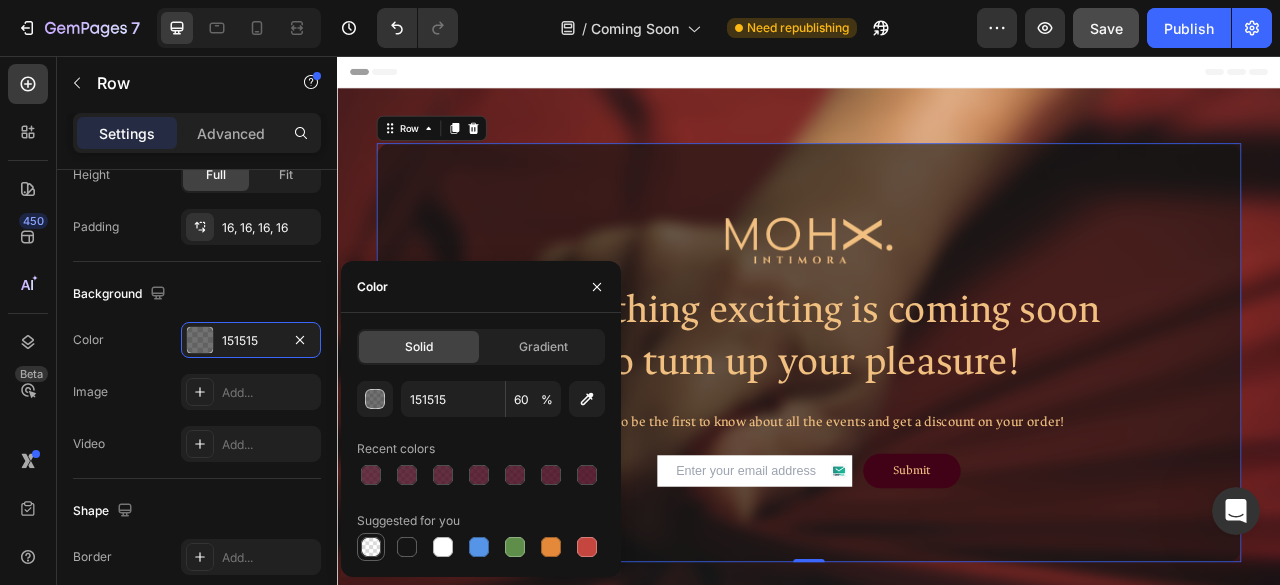 click at bounding box center (371, 547) 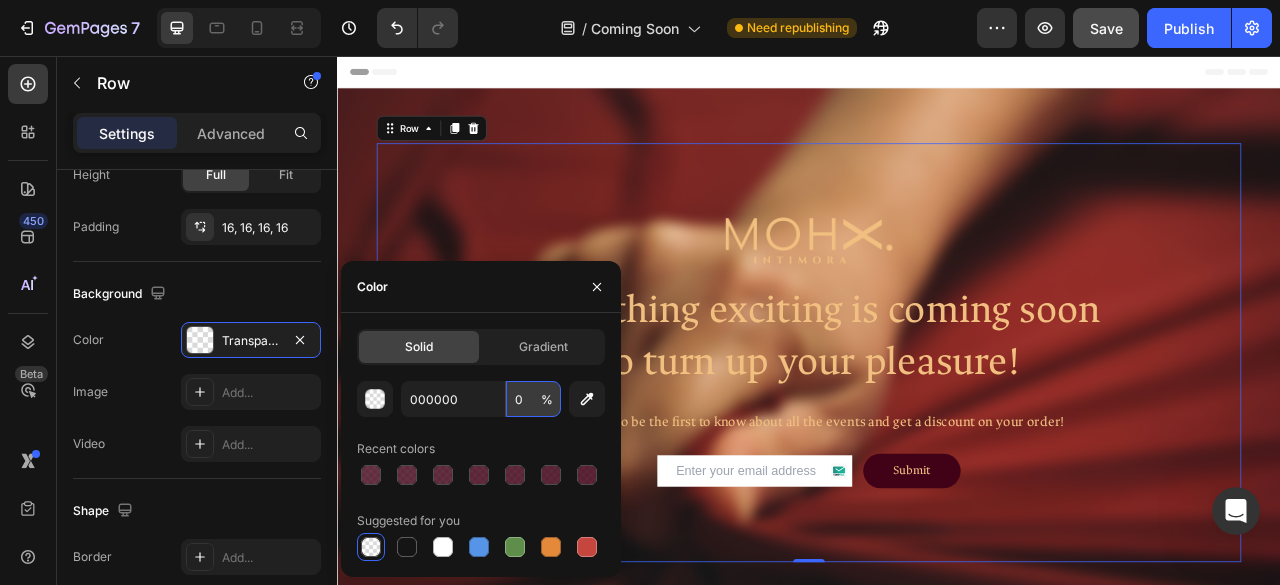 click on "0" at bounding box center [533, 399] 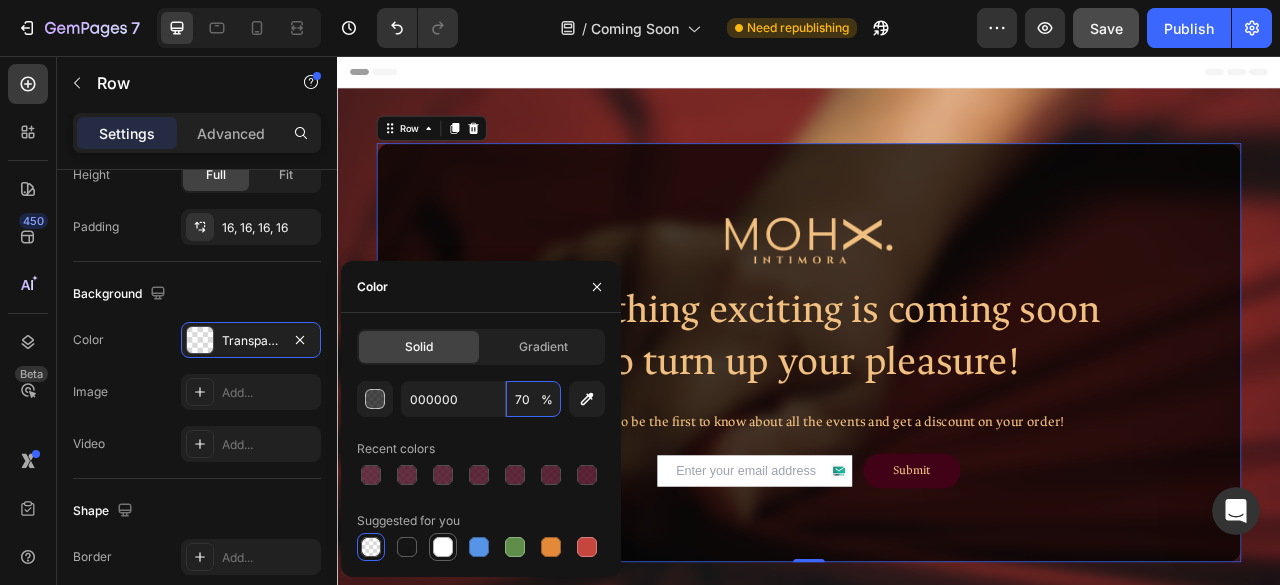 type on "70" 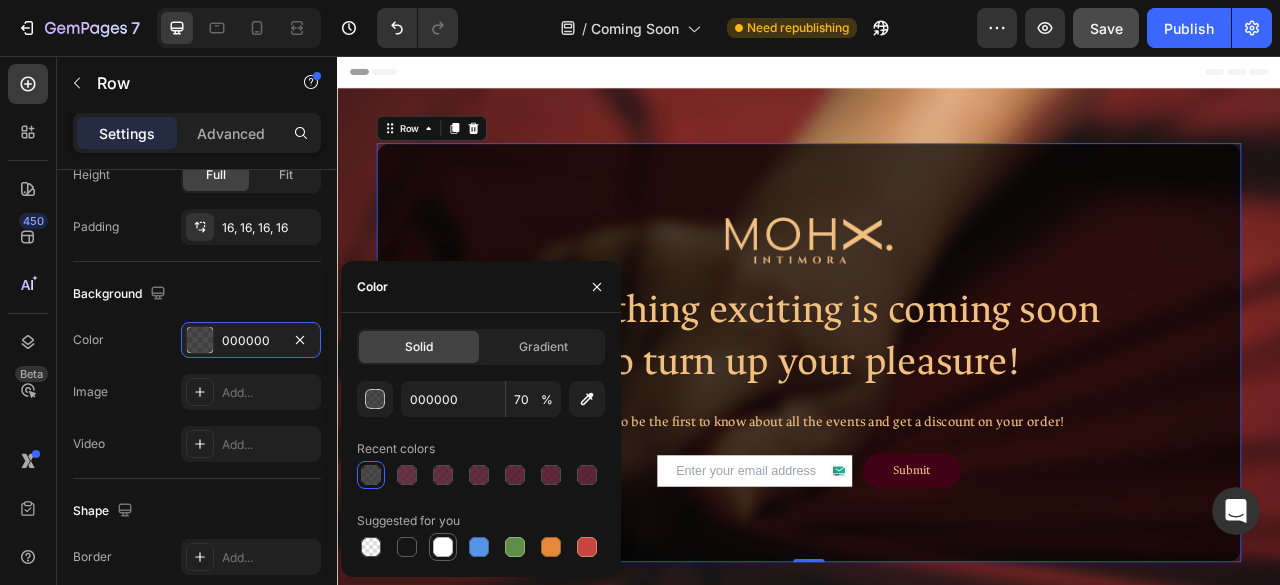 click at bounding box center (443, 547) 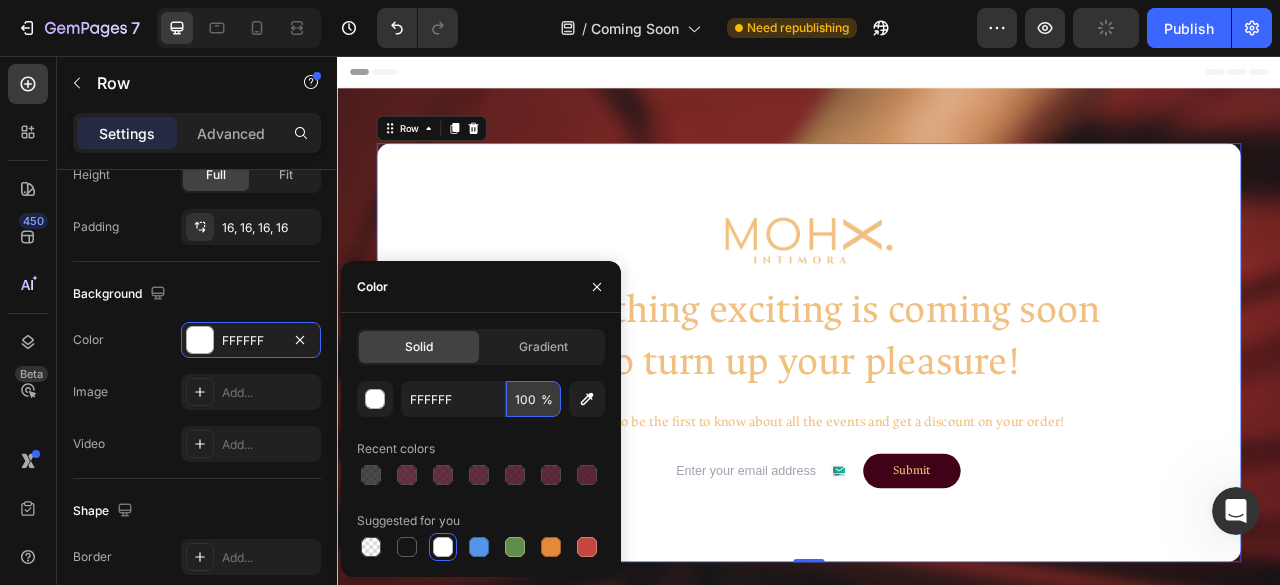 click on "100" at bounding box center [533, 399] 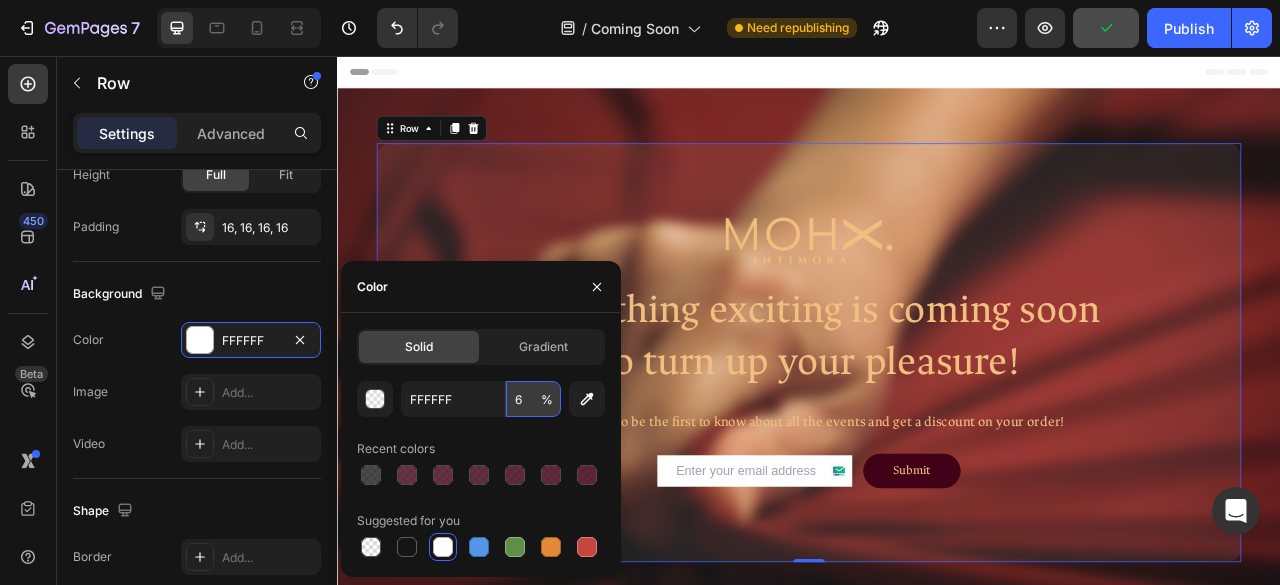 type on "60" 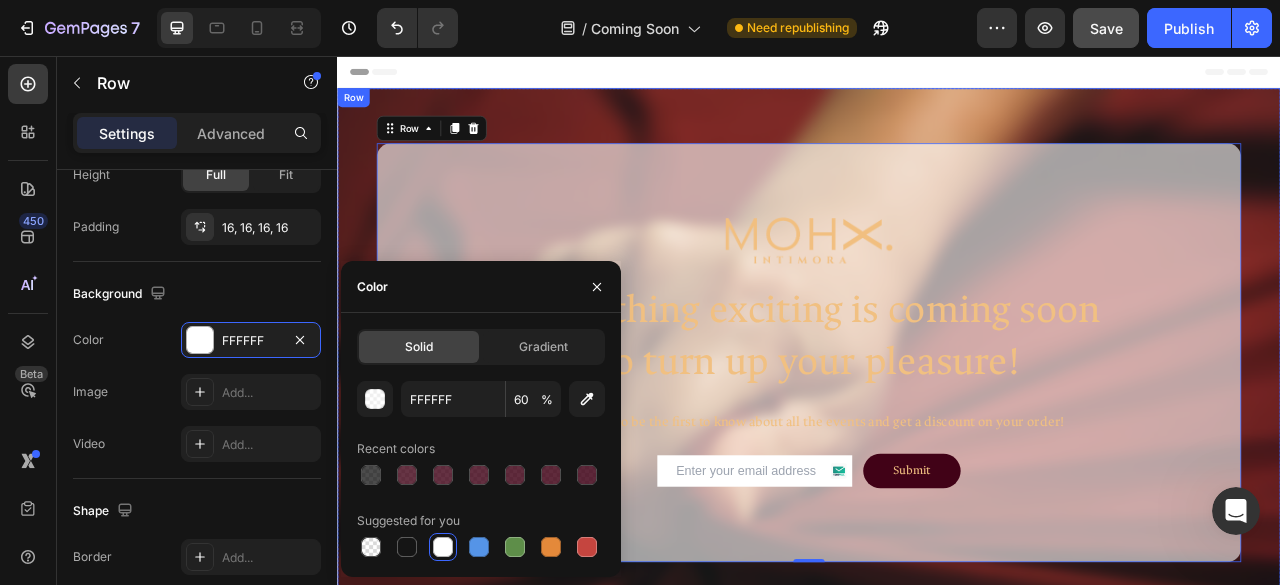 click on "Image Something exciting is coming soon  to turn up your pleasure! Heading Subscribe to be the first to know about all the events and get a discount on your order! Text Block Email Field Submit Submit Button Row Contact Form Row Row   0 Row" at bounding box center [937, 433] 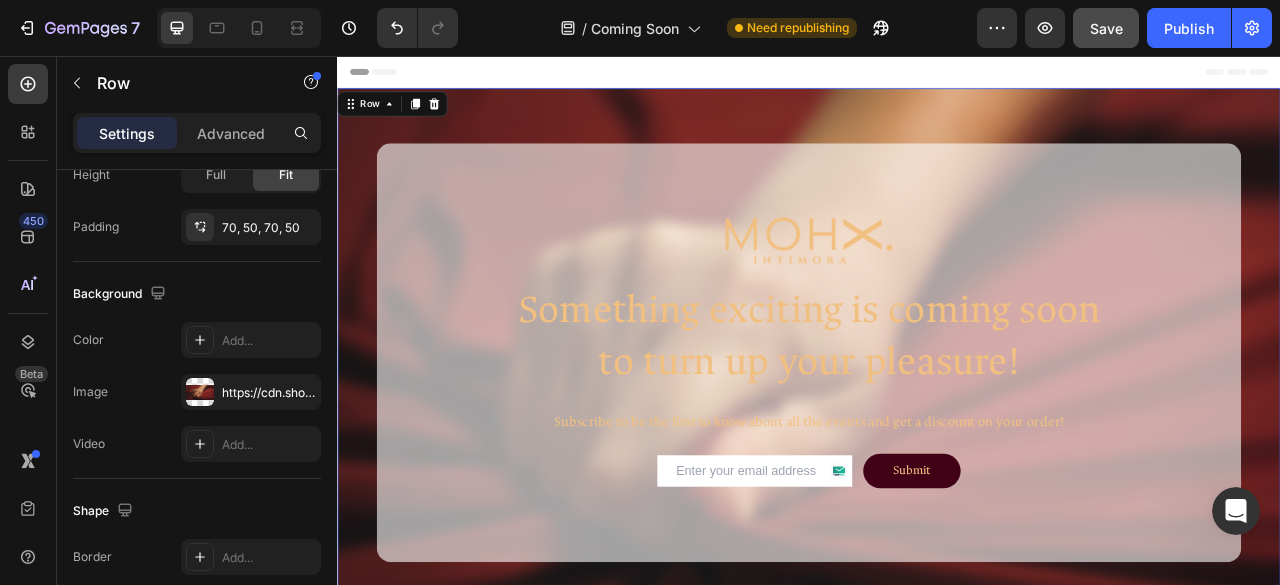 scroll, scrollTop: 558, scrollLeft: 0, axis: vertical 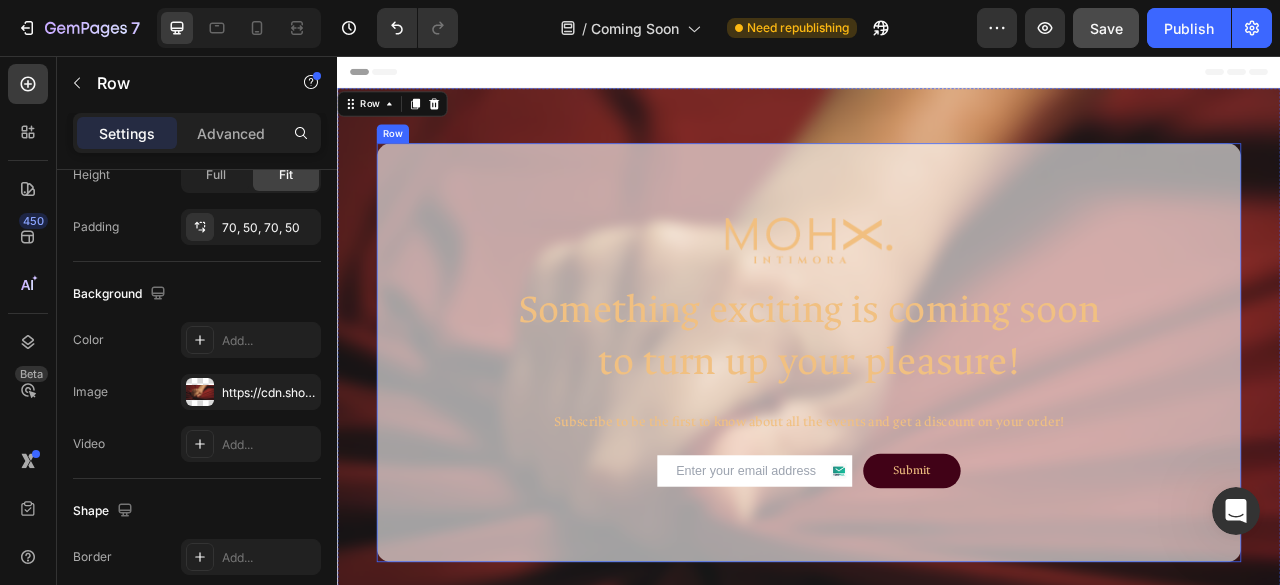 click on "Image Something exciting is coming soon  to turn up your pleasure! Heading Subscribe to be the first to know about all the events and get a discount on your order! Text Block Email Field Submit Submit Button Row Contact Form Row" at bounding box center [937, 433] 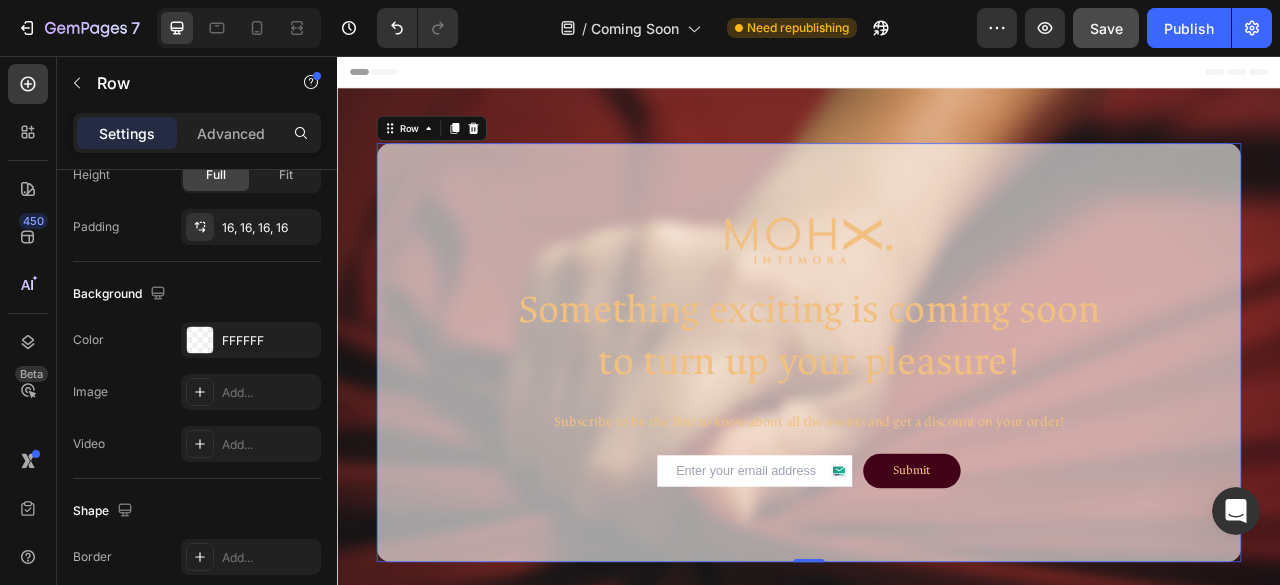 click on "Image Something exciting is coming soon  to turn up your pleasure! Heading Subscribe to be the first to know about all the events and get a discount on your order! Text Block Email Field Submit Submit Button Row Contact Form Row" at bounding box center (937, 433) 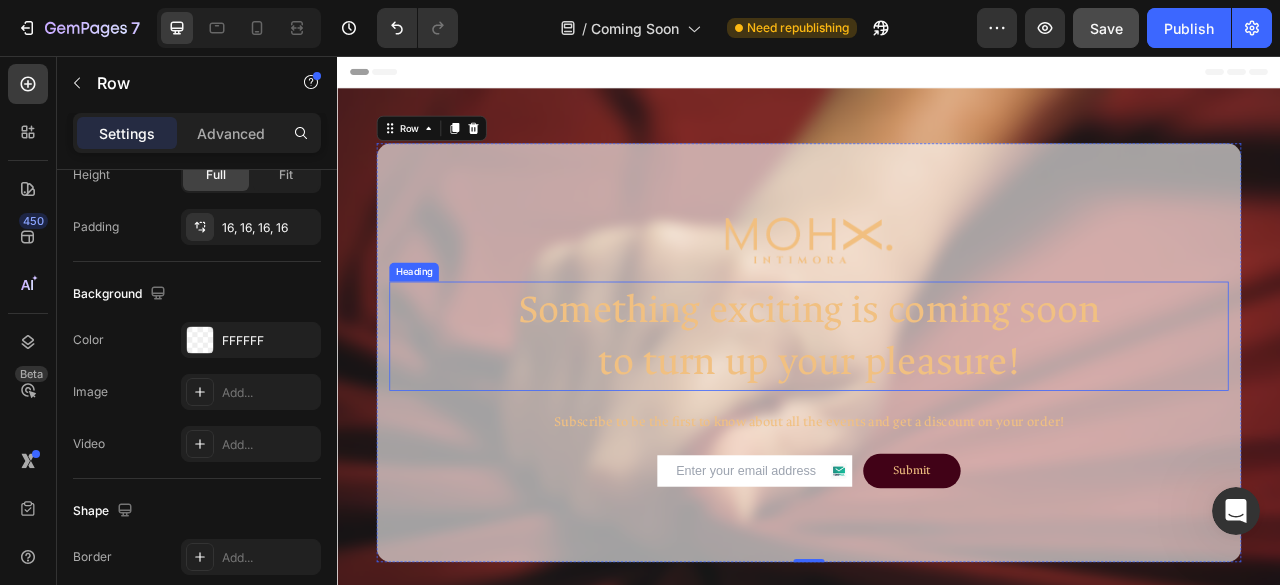 click on "Something exciting is coming soon  to turn up your pleasure!" at bounding box center [937, 412] 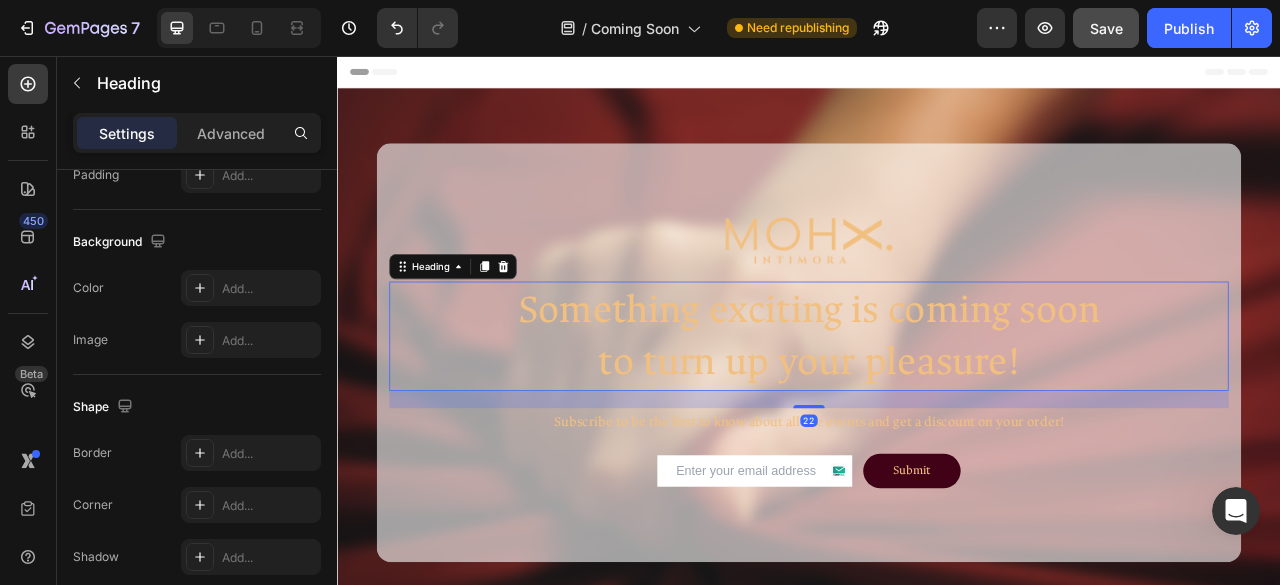 scroll, scrollTop: 0, scrollLeft: 0, axis: both 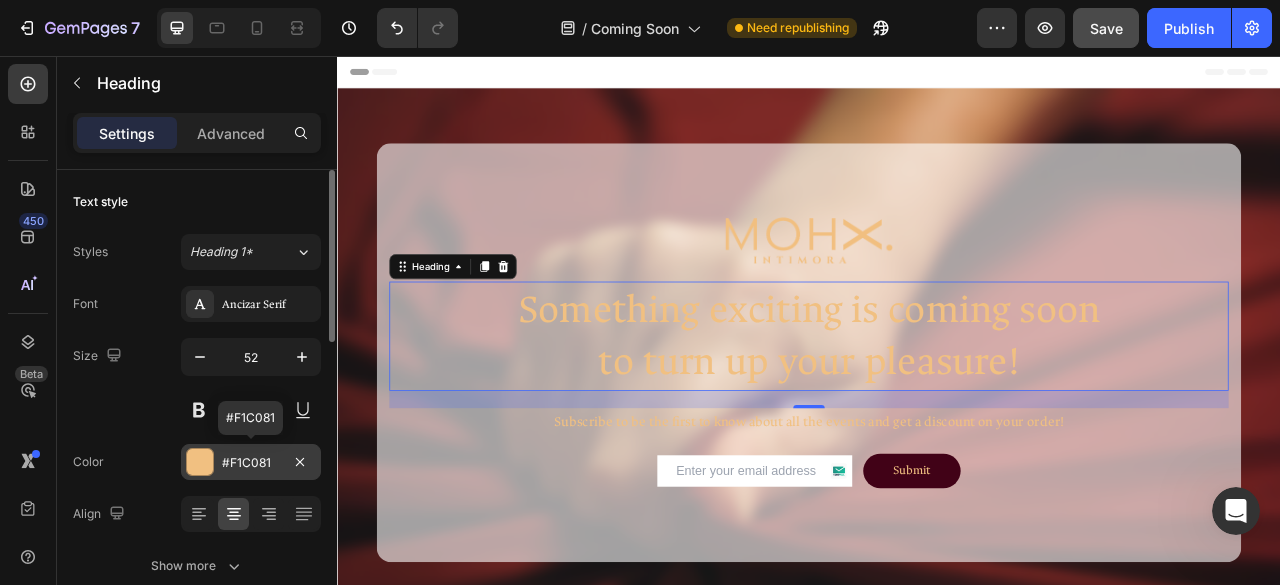 click on "#F1C081" at bounding box center (251, 462) 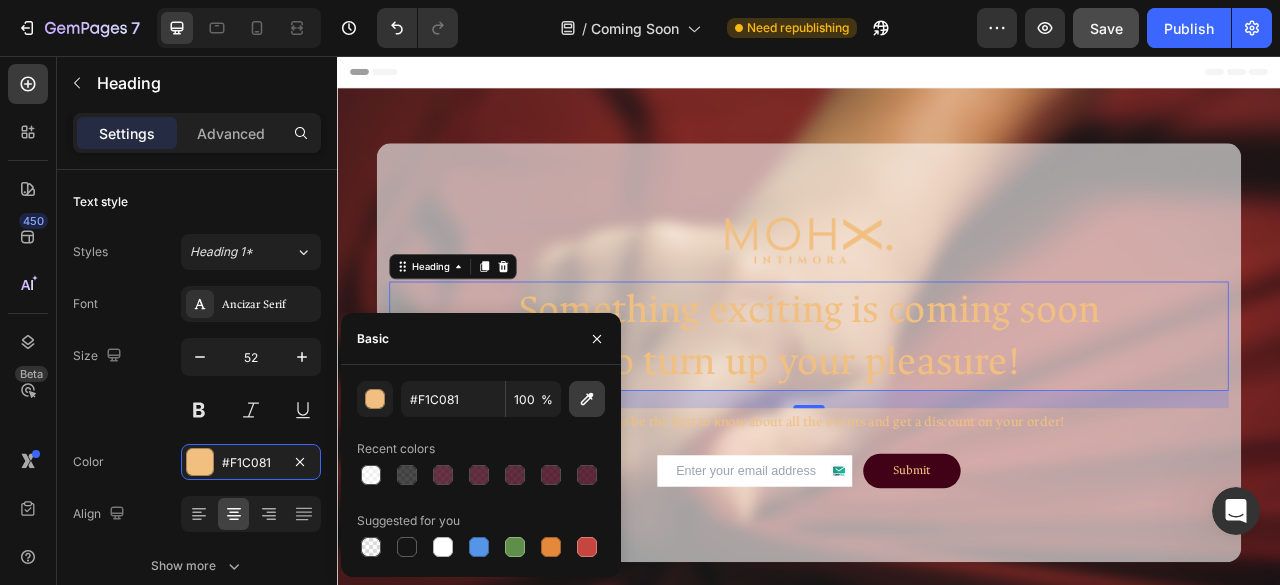 click 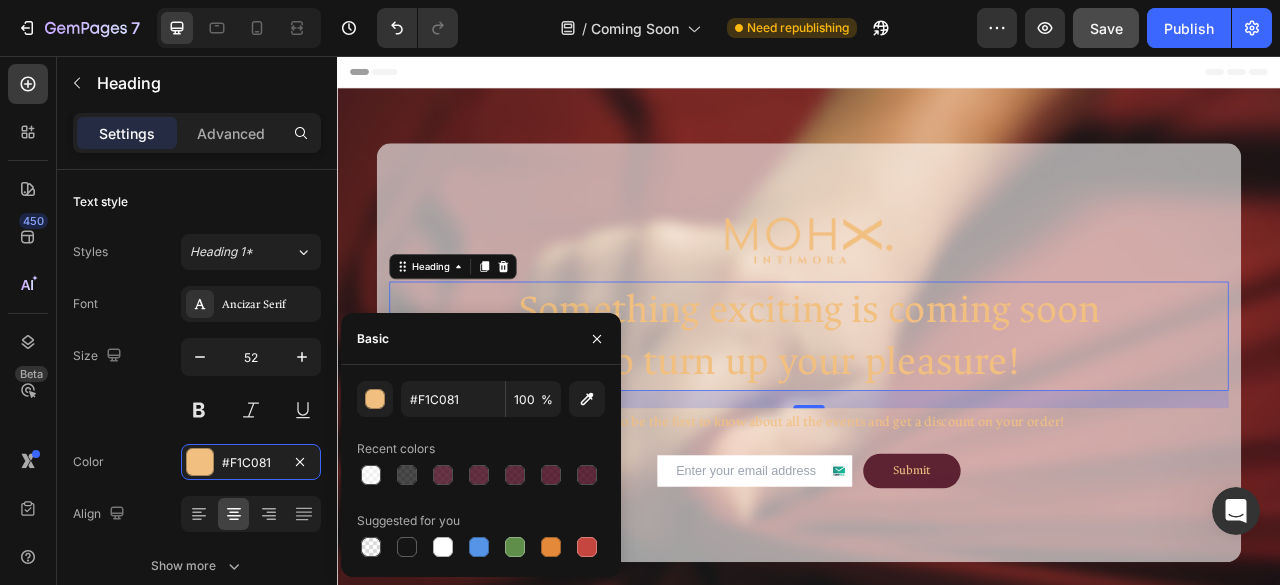 type on "410217" 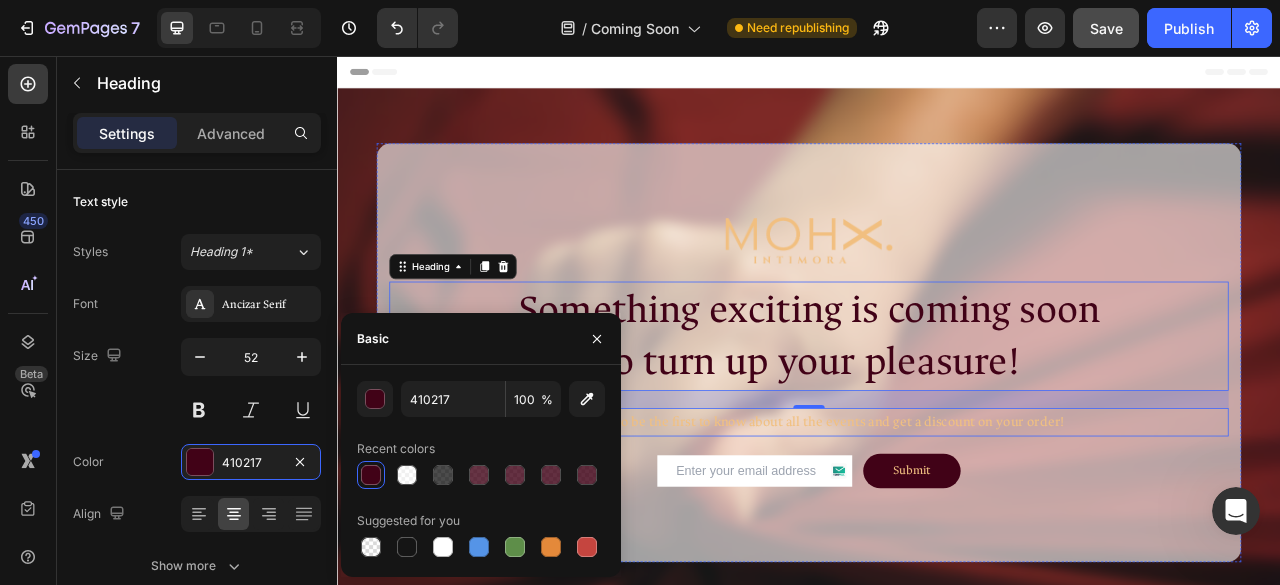 click on "Subscribe to be the first to know about all the events and get a discount on your order!" at bounding box center (937, 522) 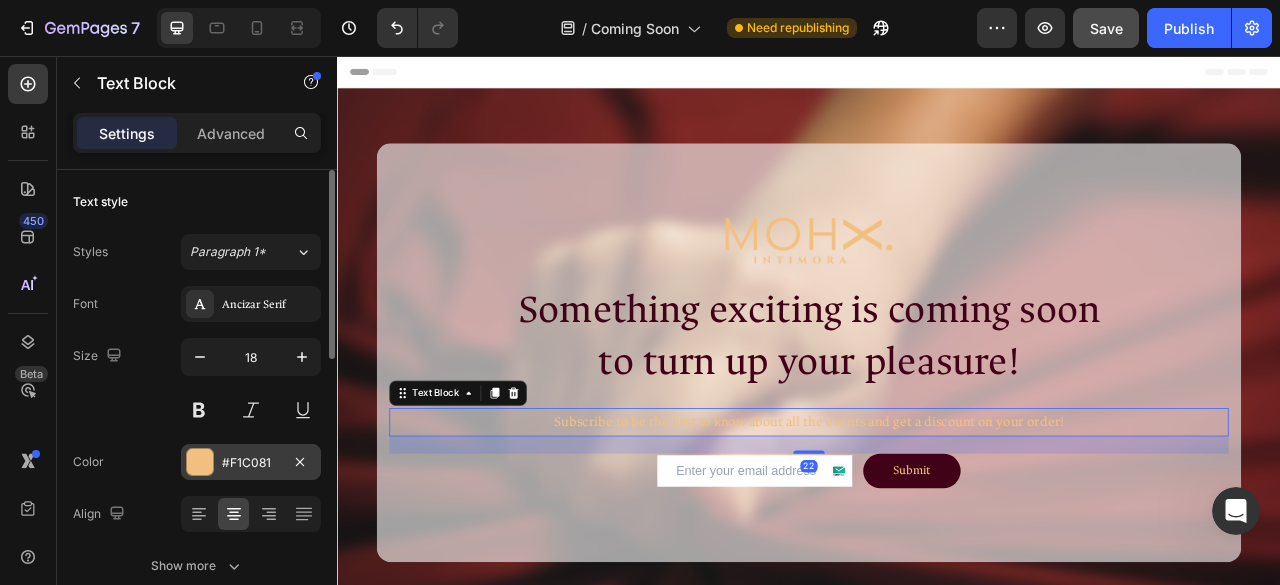click on "#F1C081" at bounding box center (251, 462) 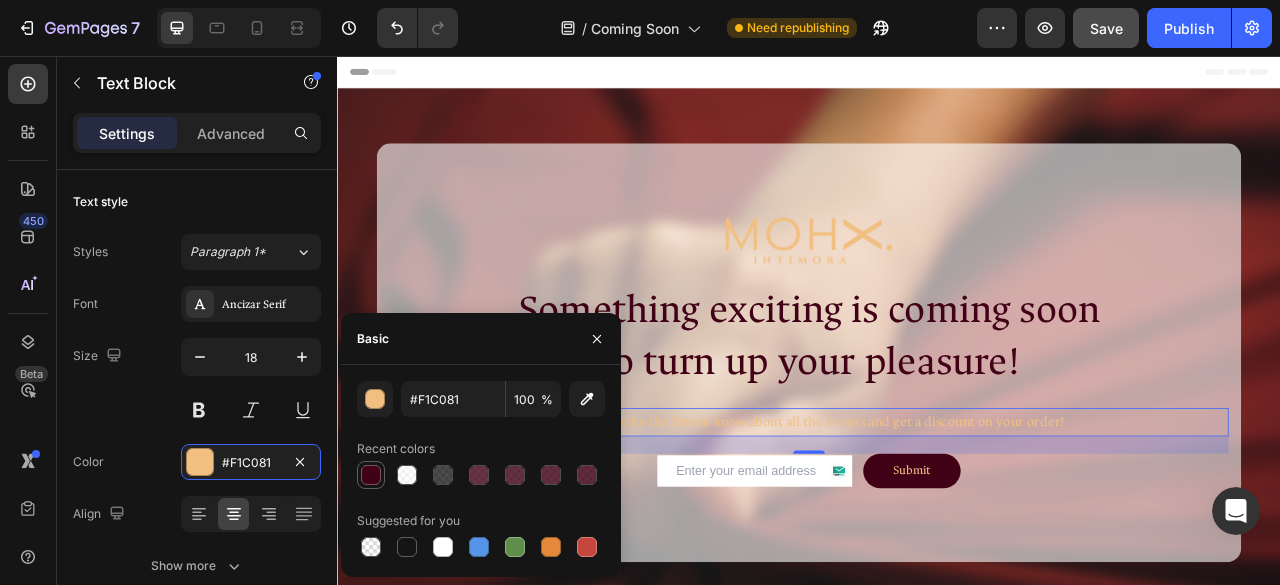 click at bounding box center [371, 475] 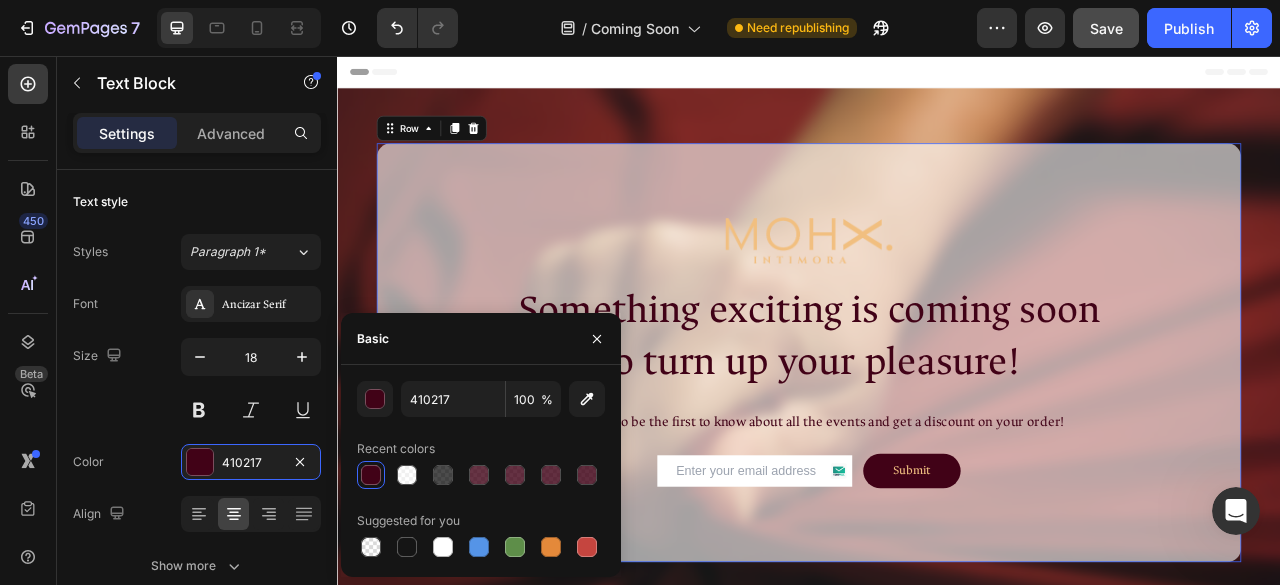 click on "Image Something exciting is coming soon  to turn up your pleasure! Heading Subscribe to be the first to know about all the events and get a discount on your order! Text Block Email Field Submit Submit Button Row Contact Form Row Row   0" at bounding box center (937, 433) 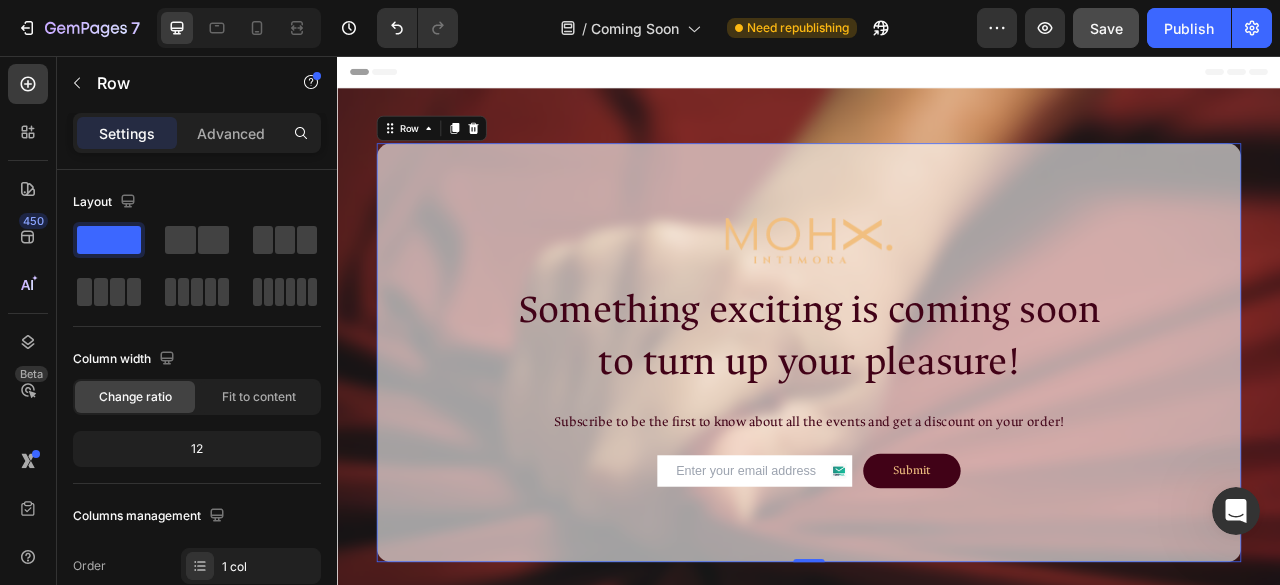 click on "Image Something exciting is coming soon  to turn up your pleasure! Heading Subscribe to be the first to know about all the events and get a discount on your order! Text Block Email Field Submit Submit Button Row Contact Form Row" at bounding box center (937, 433) 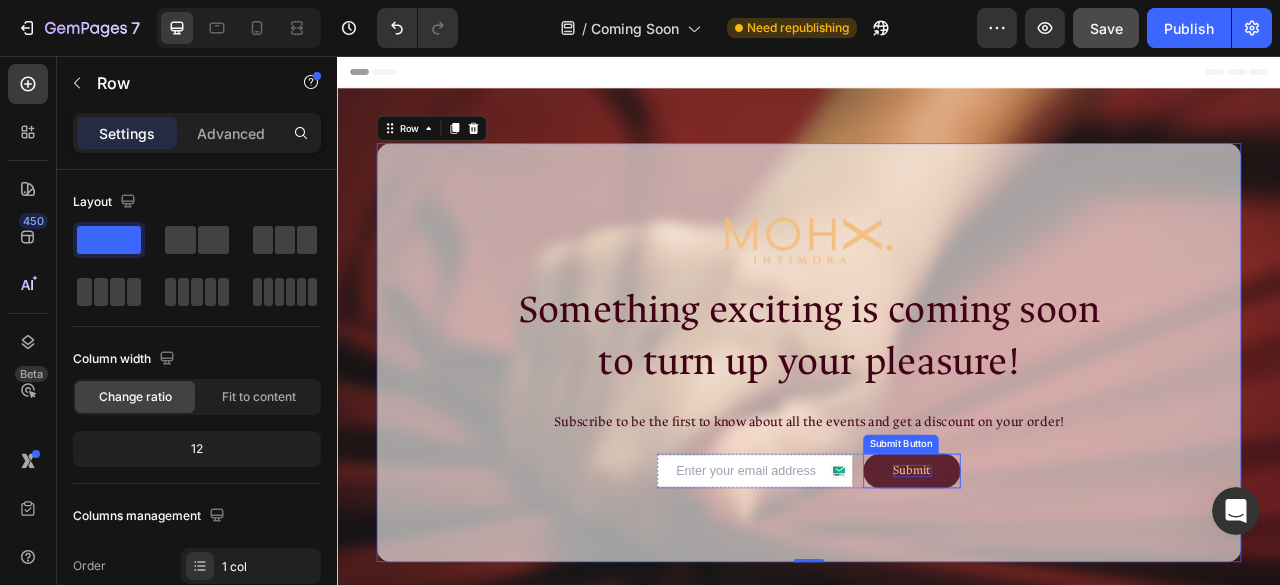 click on "Submit" at bounding box center (1068, 584) 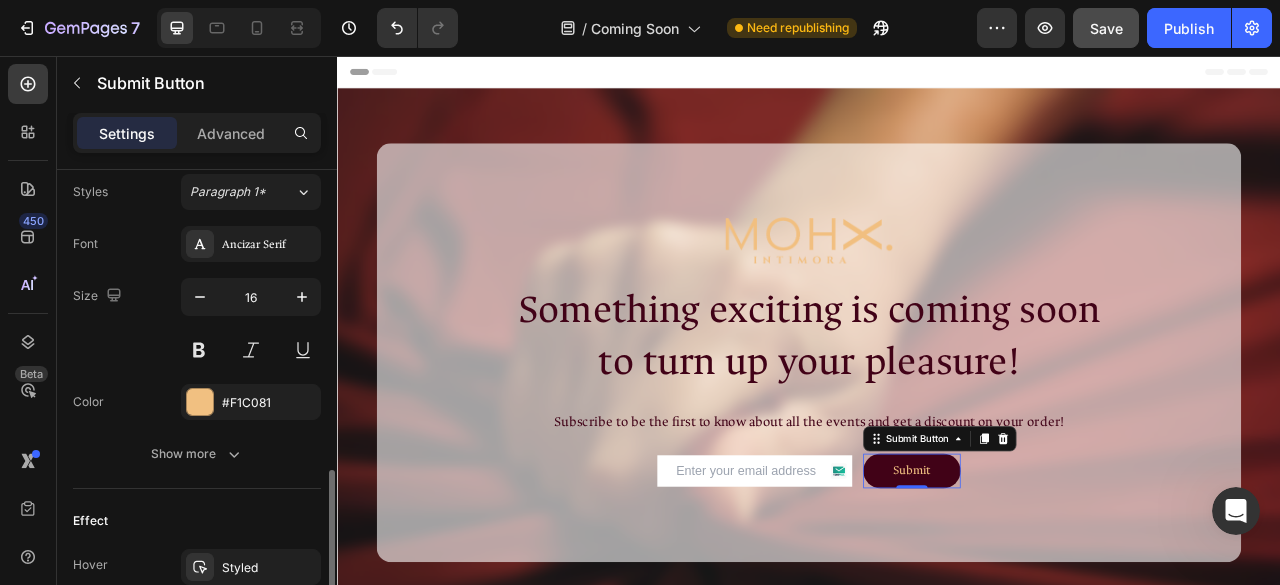 scroll, scrollTop: 779, scrollLeft: 0, axis: vertical 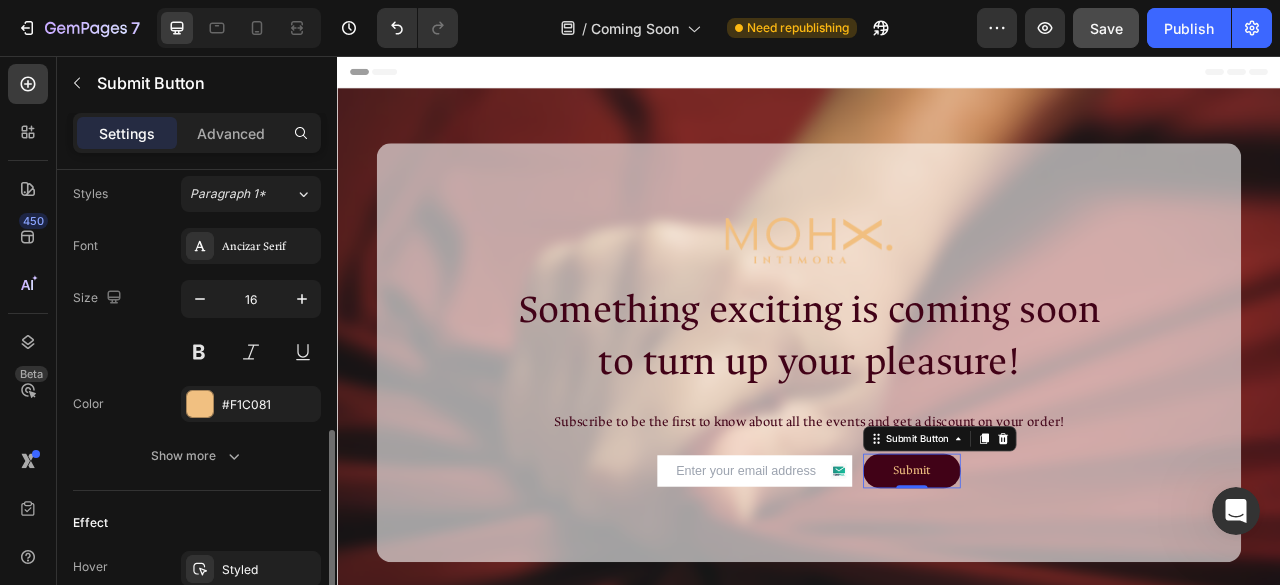 click on "Show more" at bounding box center [197, 456] 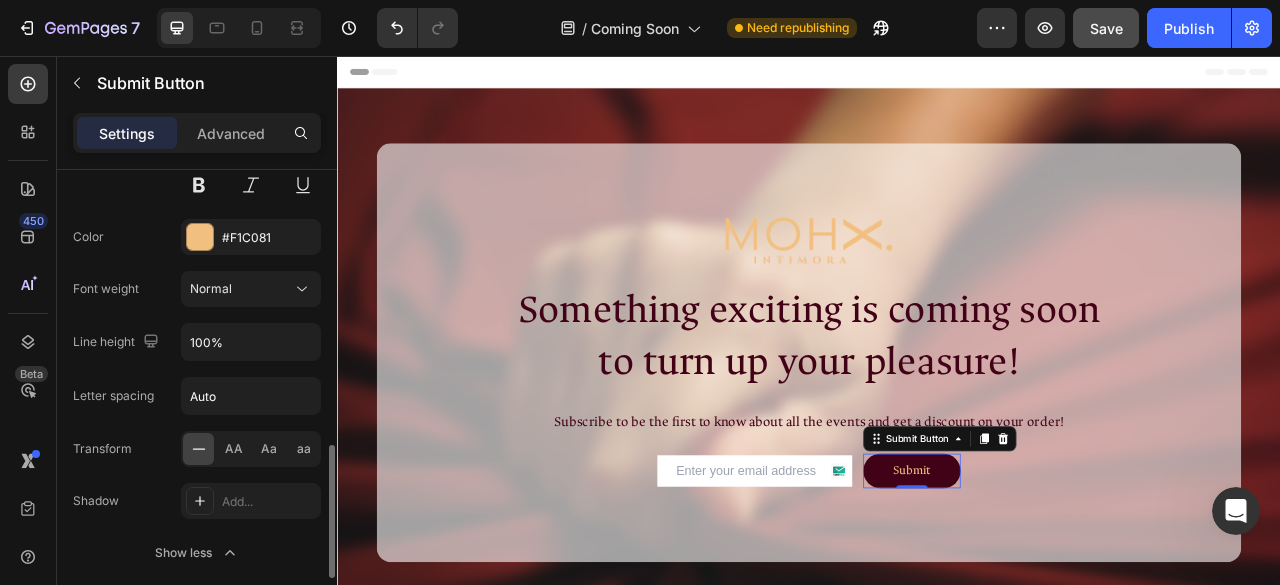 scroll, scrollTop: 958, scrollLeft: 0, axis: vertical 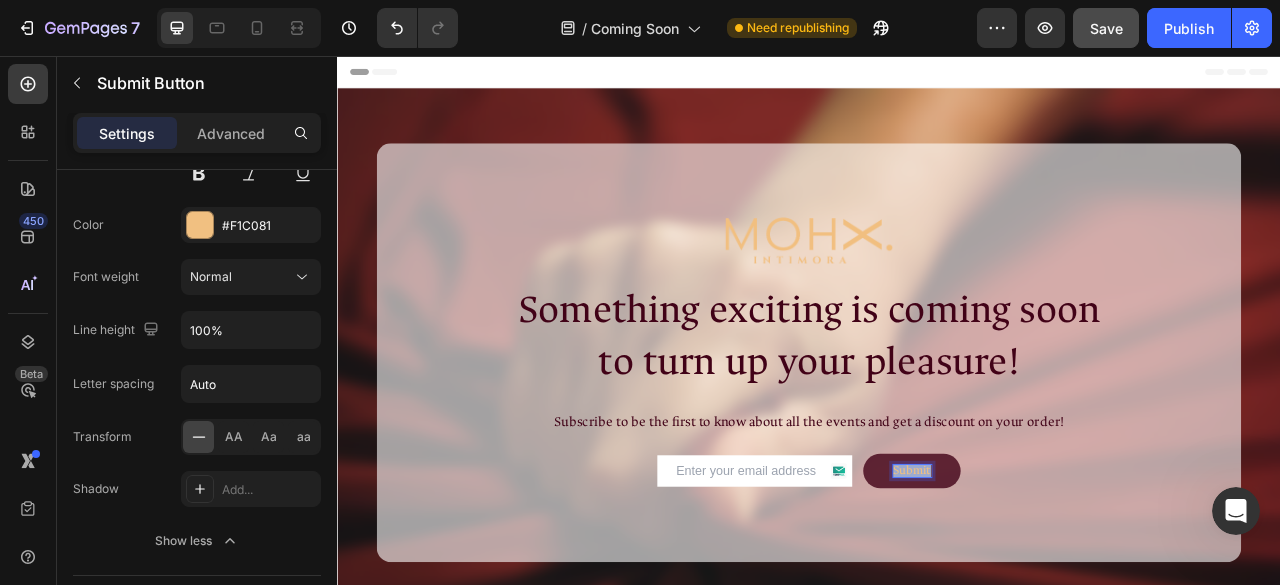click on "Submit" at bounding box center [1068, 584] 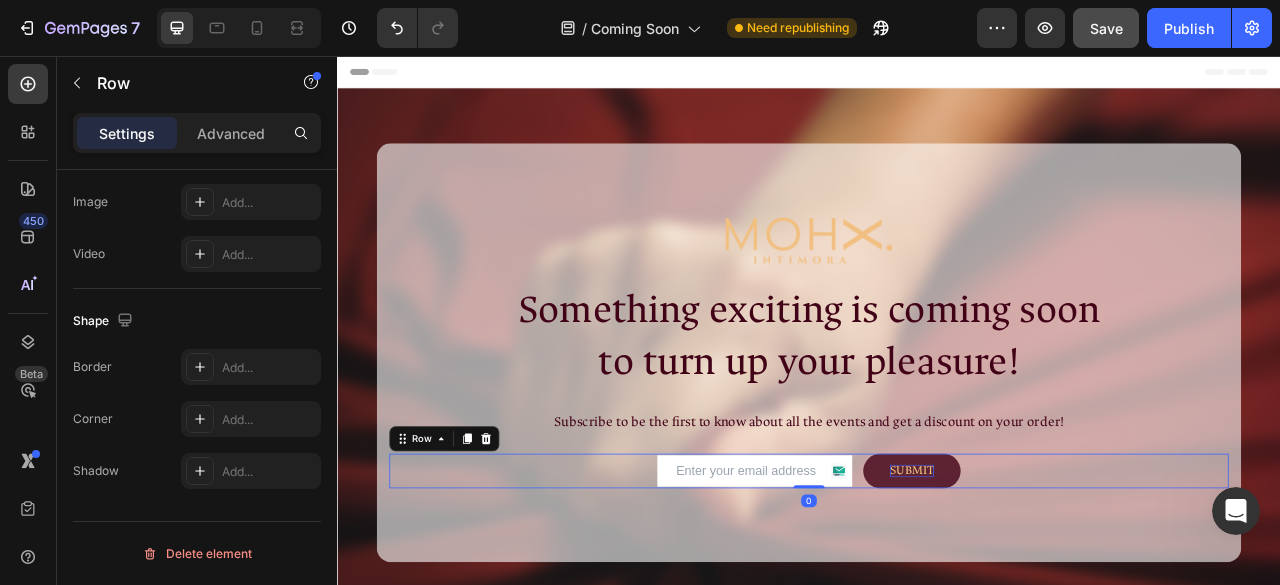 scroll, scrollTop: 0, scrollLeft: 0, axis: both 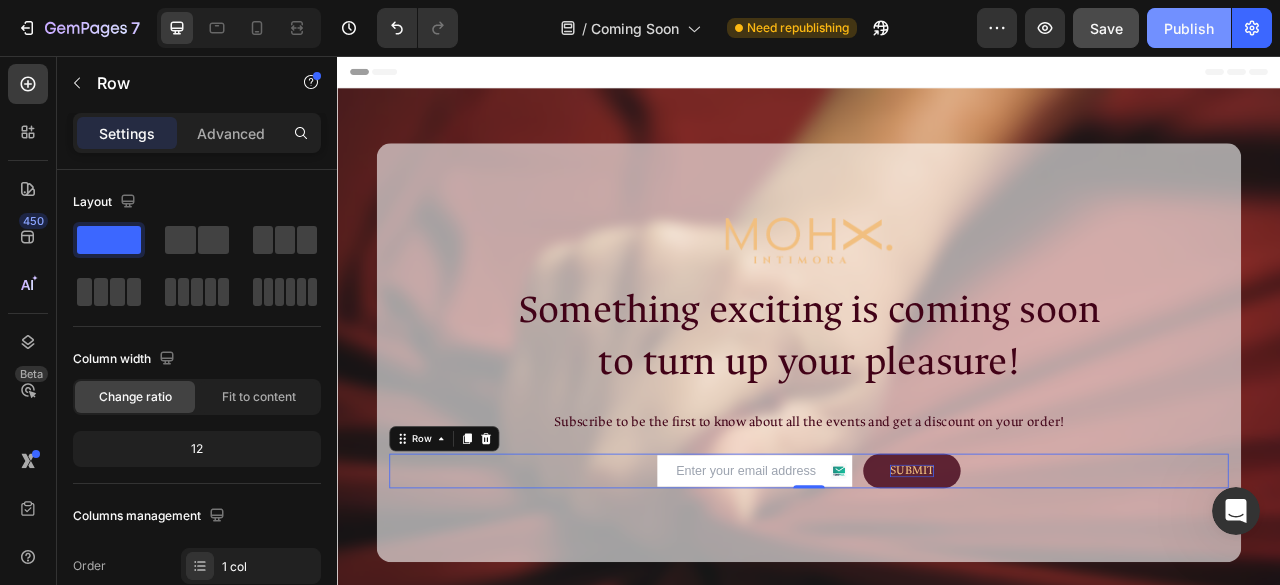 click on "Publish" at bounding box center [1189, 28] 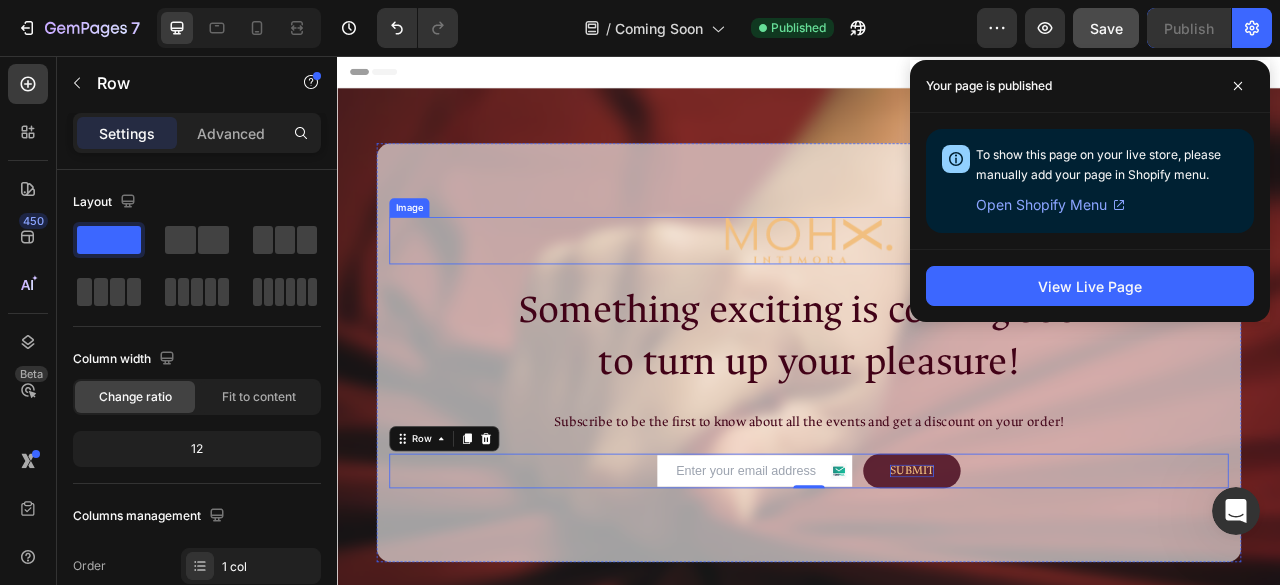 click at bounding box center [937, 291] 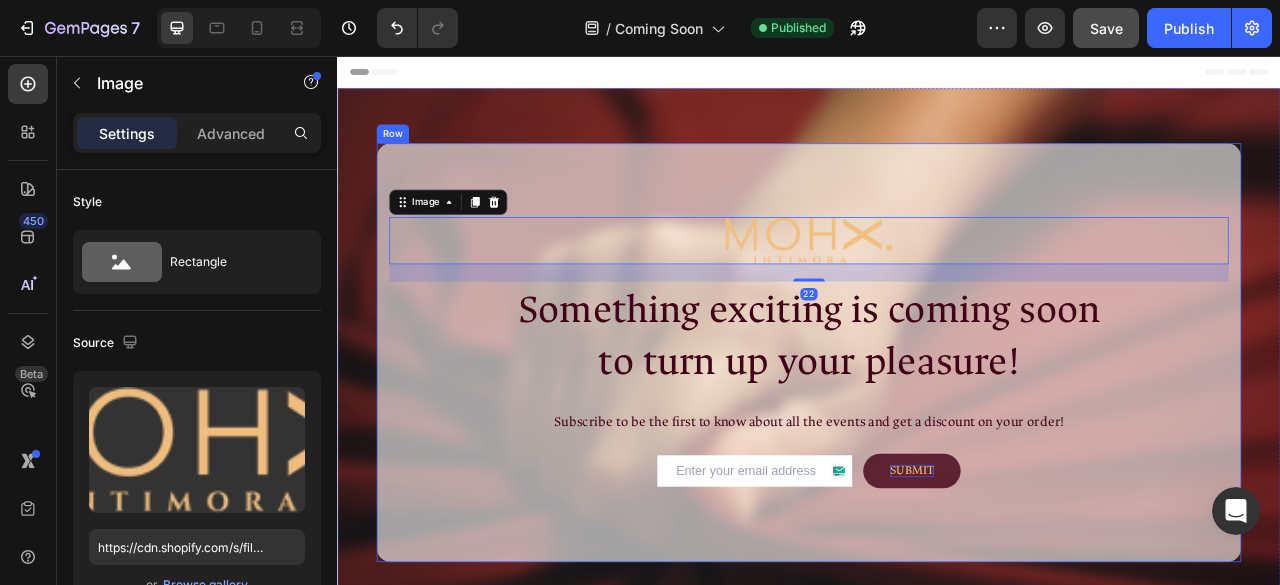click on "Image   22 Something exciting is coming soon  to turn up your pleasure! Heading Subscribe to be the first to know about all the events and get a discount on your order! Text Block Email Field SUBMIT Submit Button Row Contact Form Row" at bounding box center (937, 433) 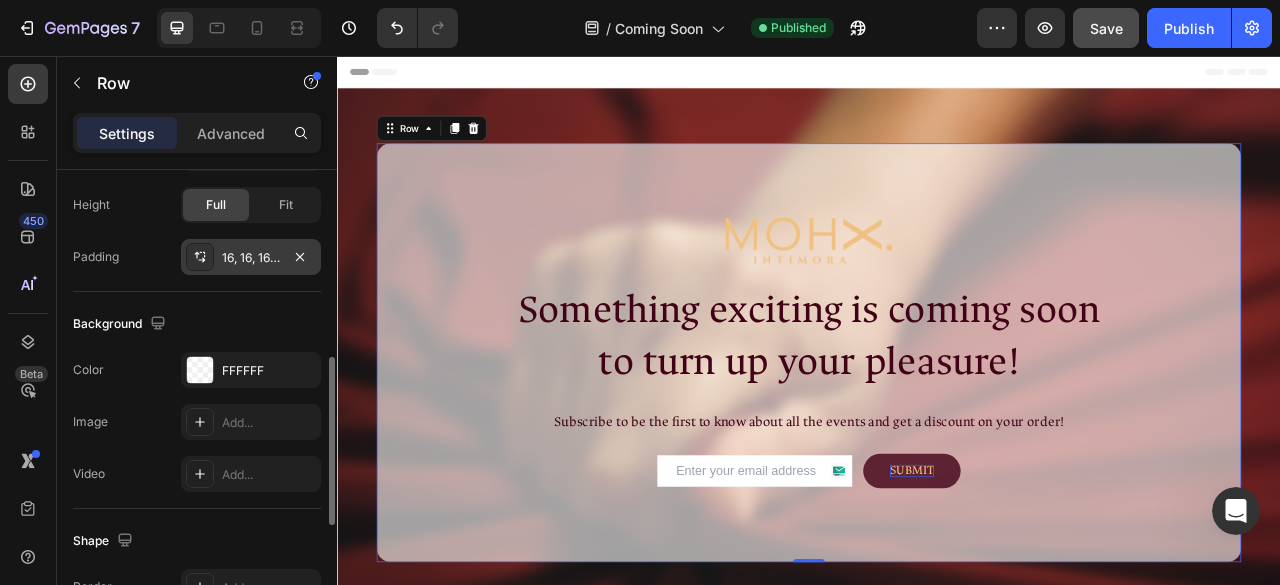 scroll, scrollTop: 526, scrollLeft: 0, axis: vertical 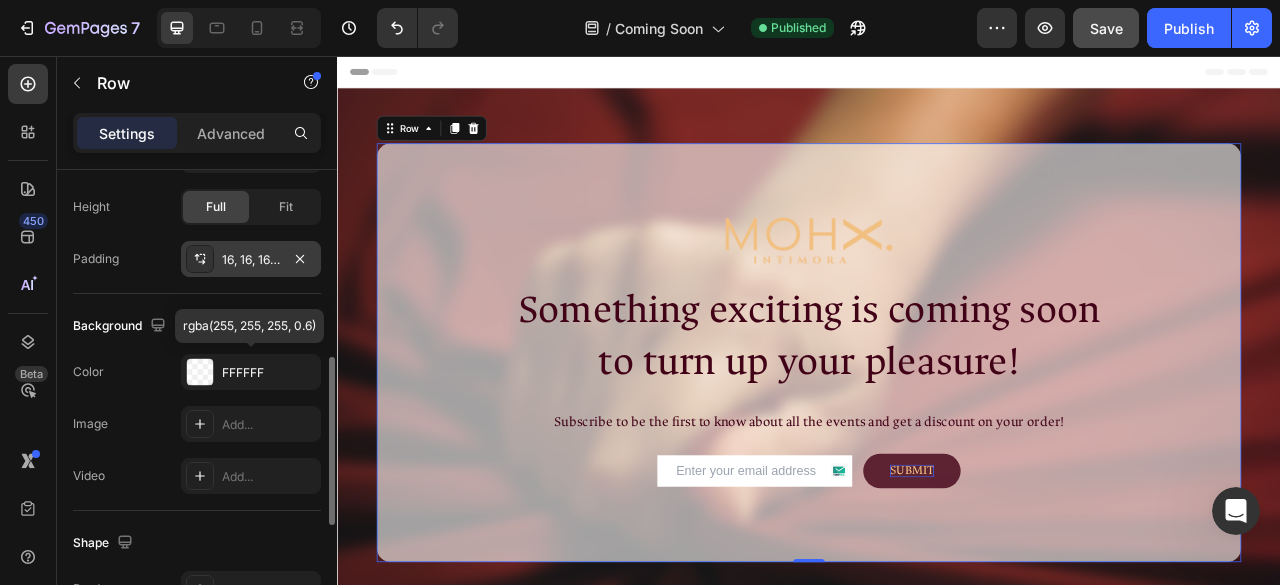 click on "FFFFFF" at bounding box center (251, 372) 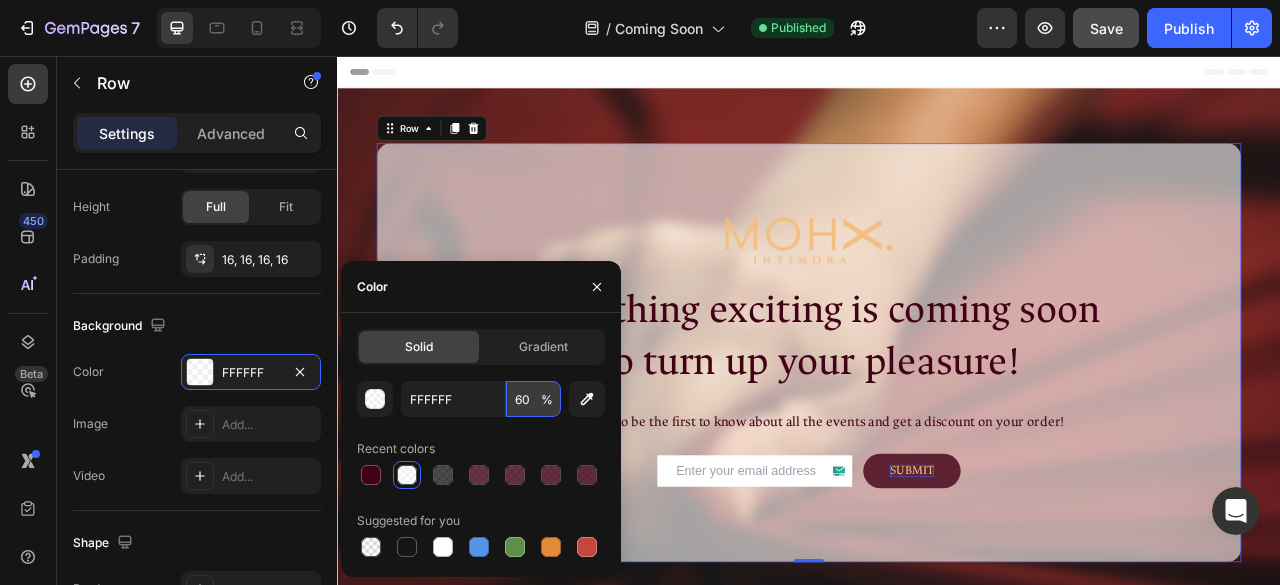 click on "60" at bounding box center [533, 399] 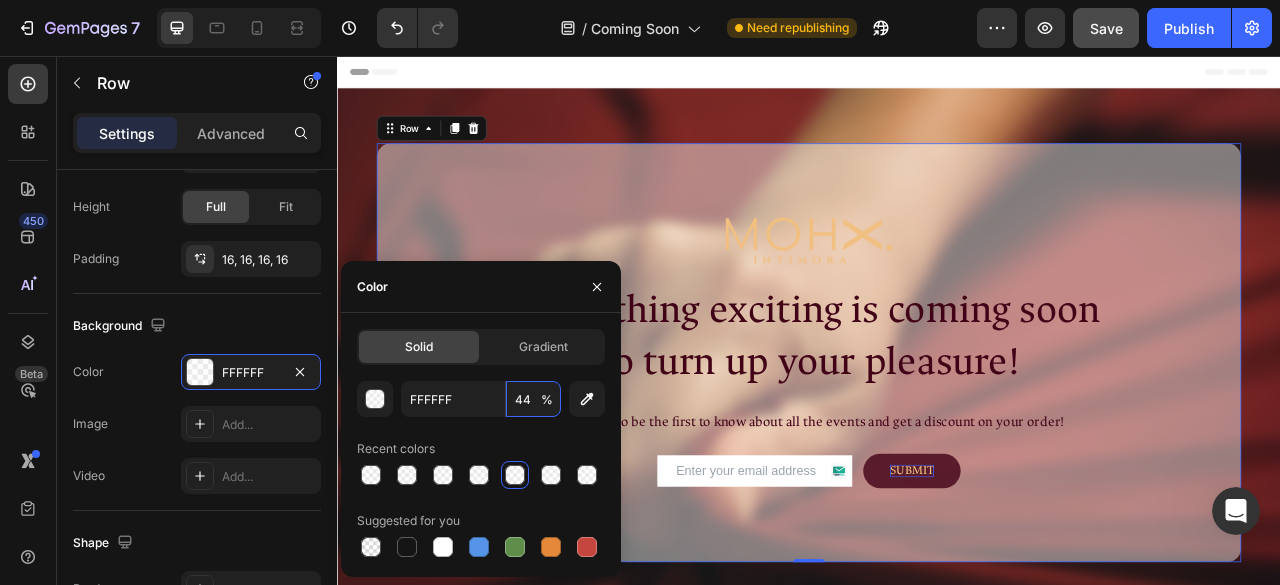type on "45" 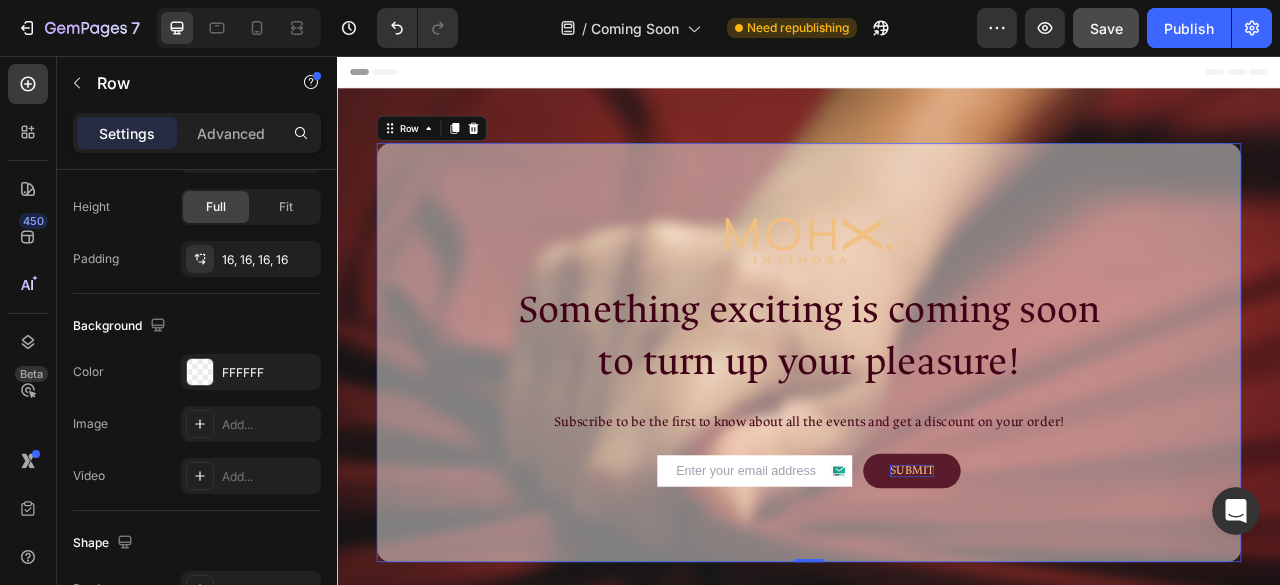 click on "Image Something exciting is coming soon  to turn up your pleasure! Heading Subscribe to be the first to know about all the events and get a discount on your order! Text Block Email Field SUBMIT Submit Button Row Contact Form Row" at bounding box center (937, 433) 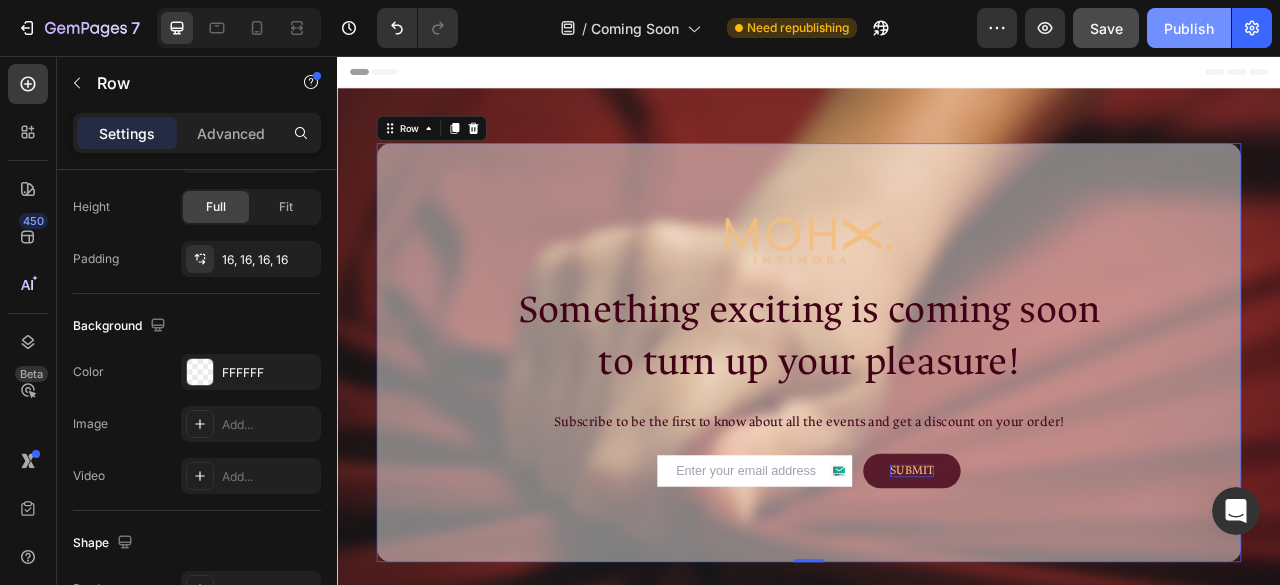 click on "Publish" at bounding box center (1189, 28) 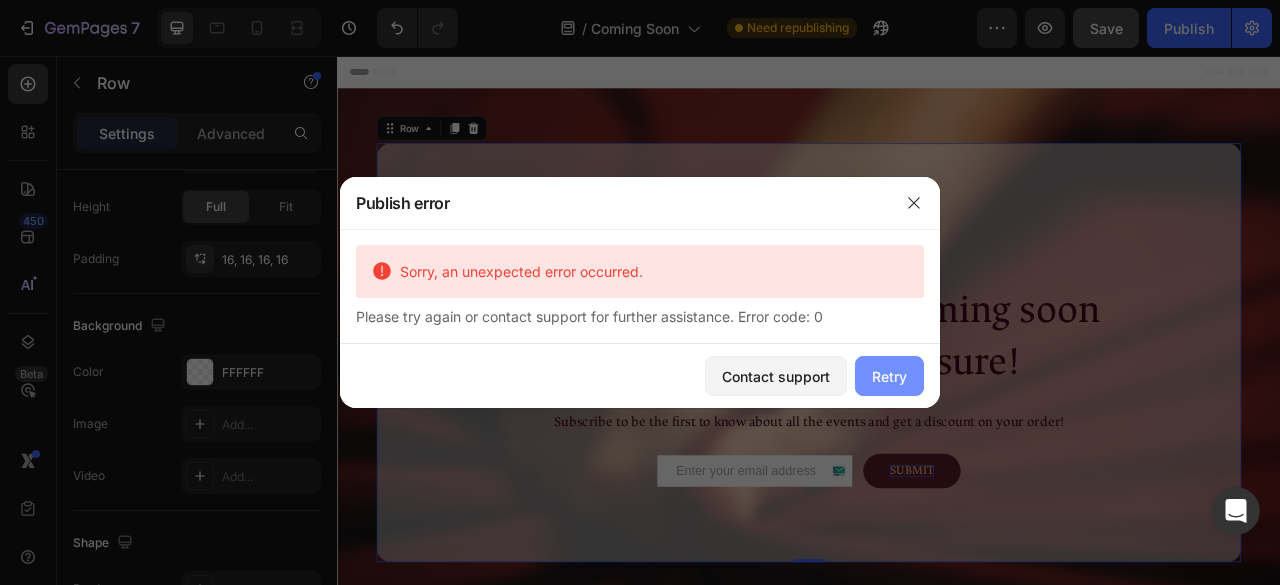 click on "Retry" at bounding box center (889, 376) 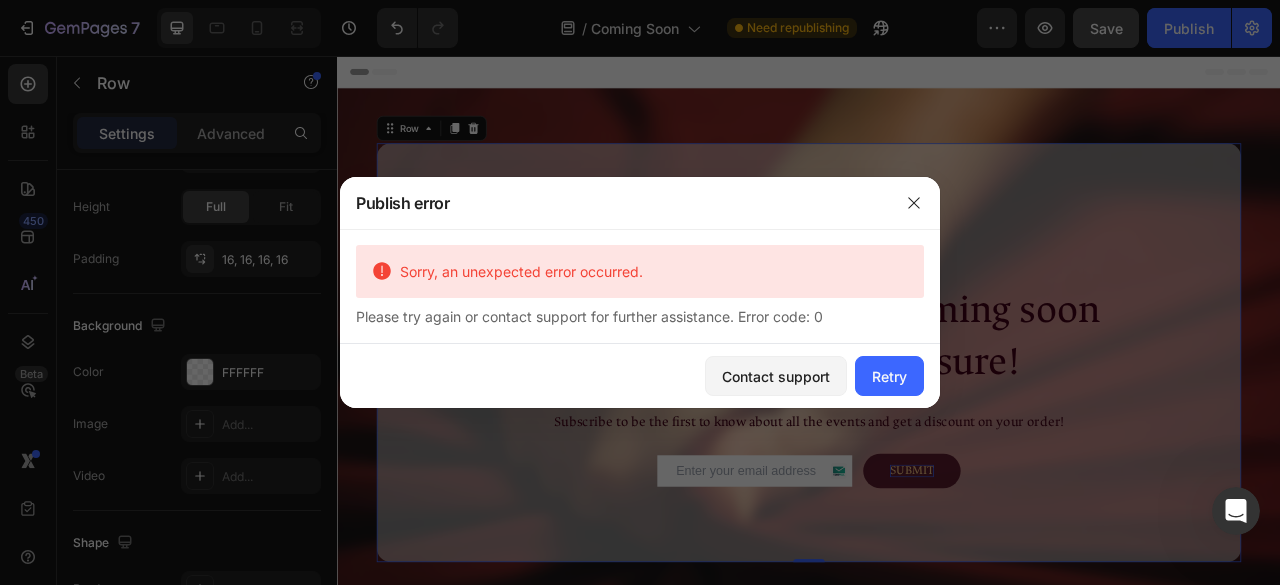 drag, startPoint x: 1223, startPoint y: 427, endPoint x: 1035, endPoint y: 457, distance: 190.37857 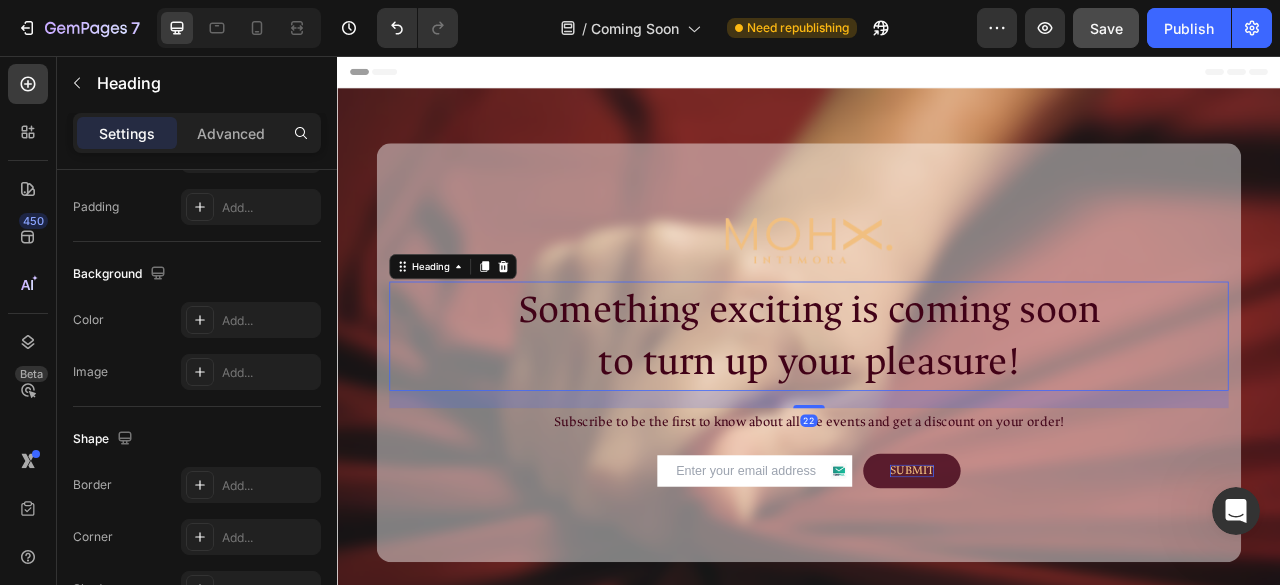 scroll, scrollTop: 0, scrollLeft: 0, axis: both 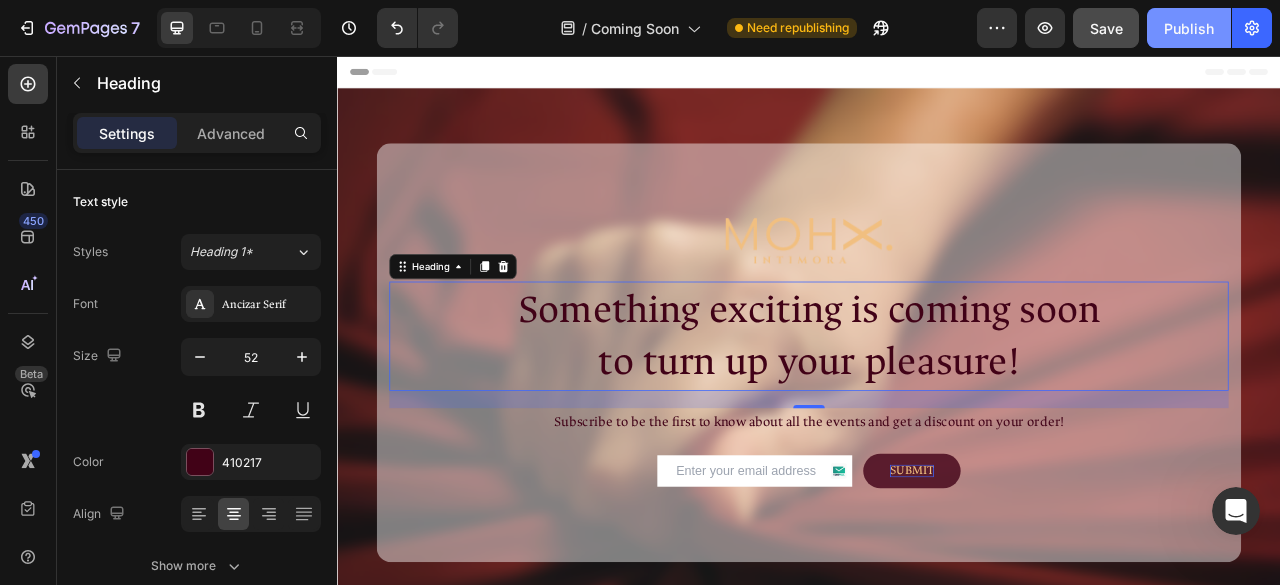 click on "Publish" at bounding box center (1189, 28) 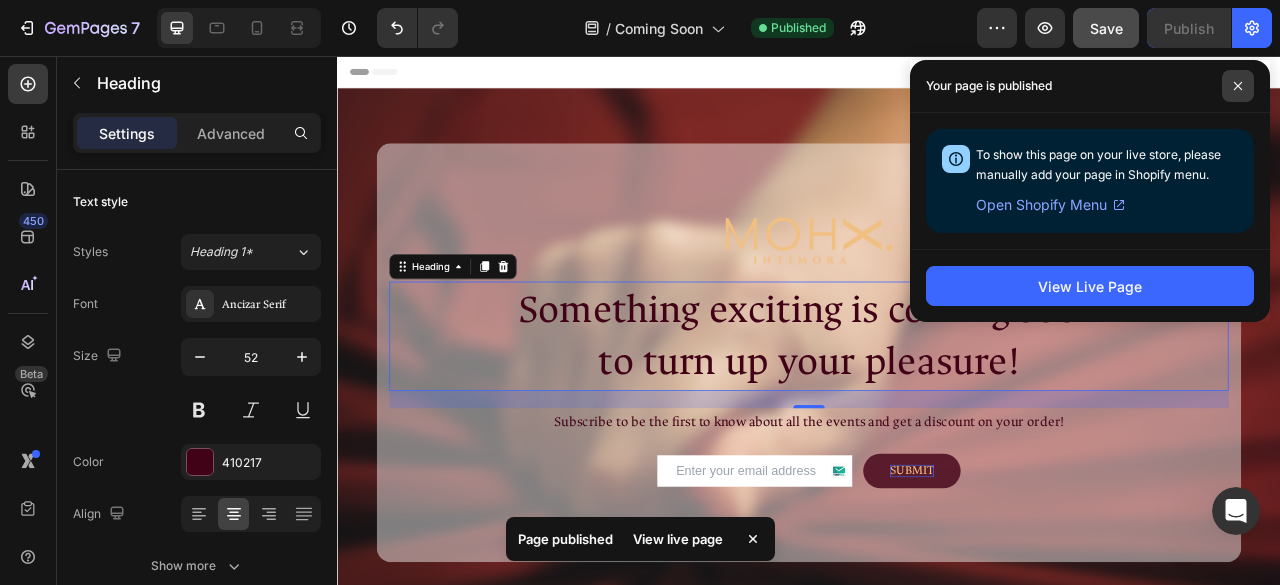 click at bounding box center (1238, 86) 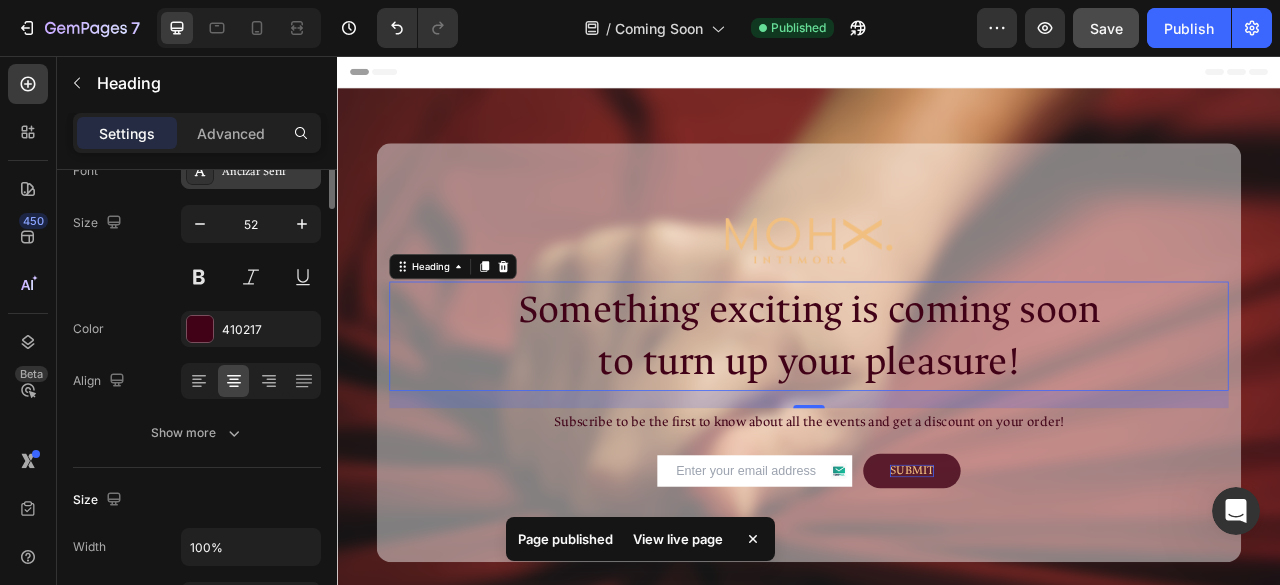 scroll, scrollTop: 0, scrollLeft: 0, axis: both 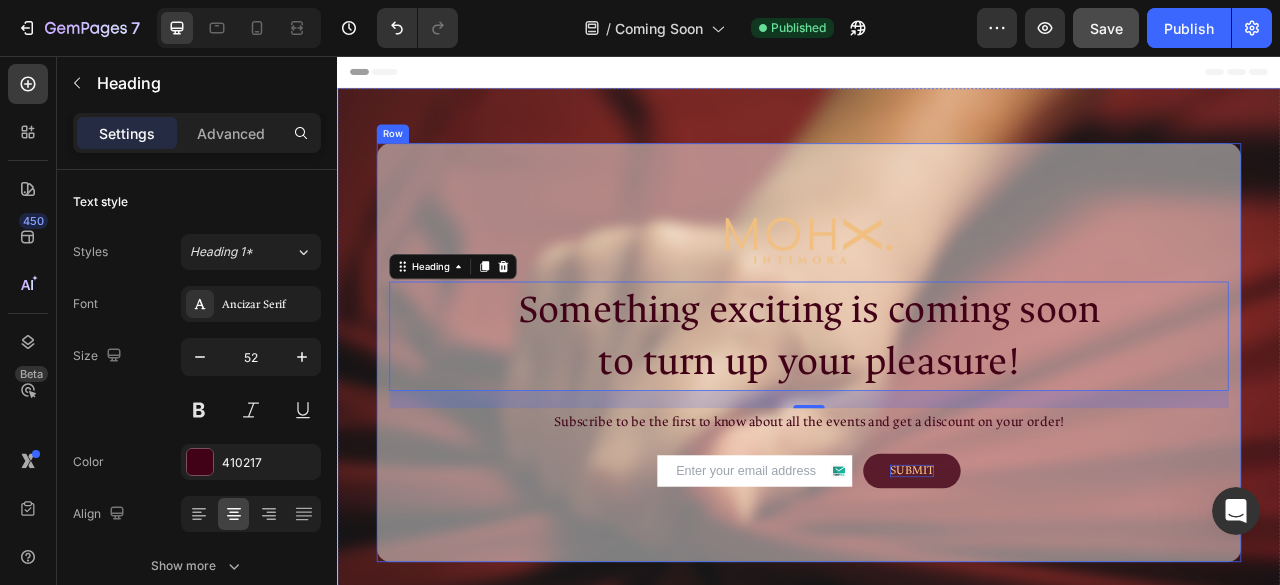 click on "Image Something exciting is coming soon  to turn up your pleasure! Heading   22 Subscribe to be the first to know about all the events and get a discount on your order! Text Block Email Field SUBMIT Submit Button Row Contact Form Row Row" at bounding box center [937, 433] 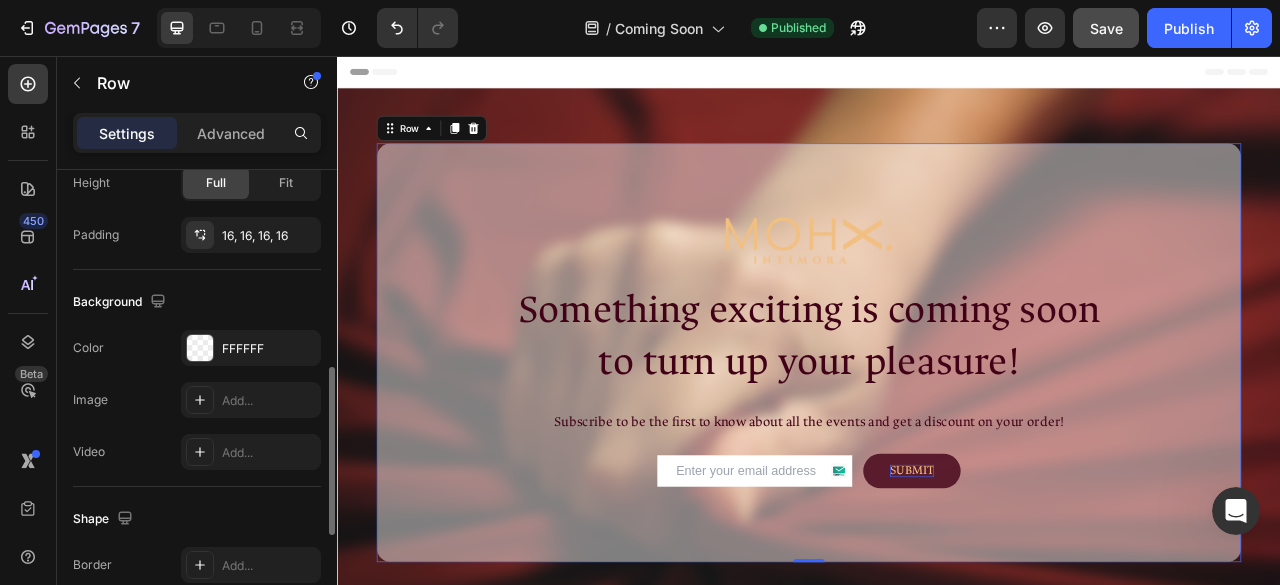 scroll, scrollTop: 551, scrollLeft: 0, axis: vertical 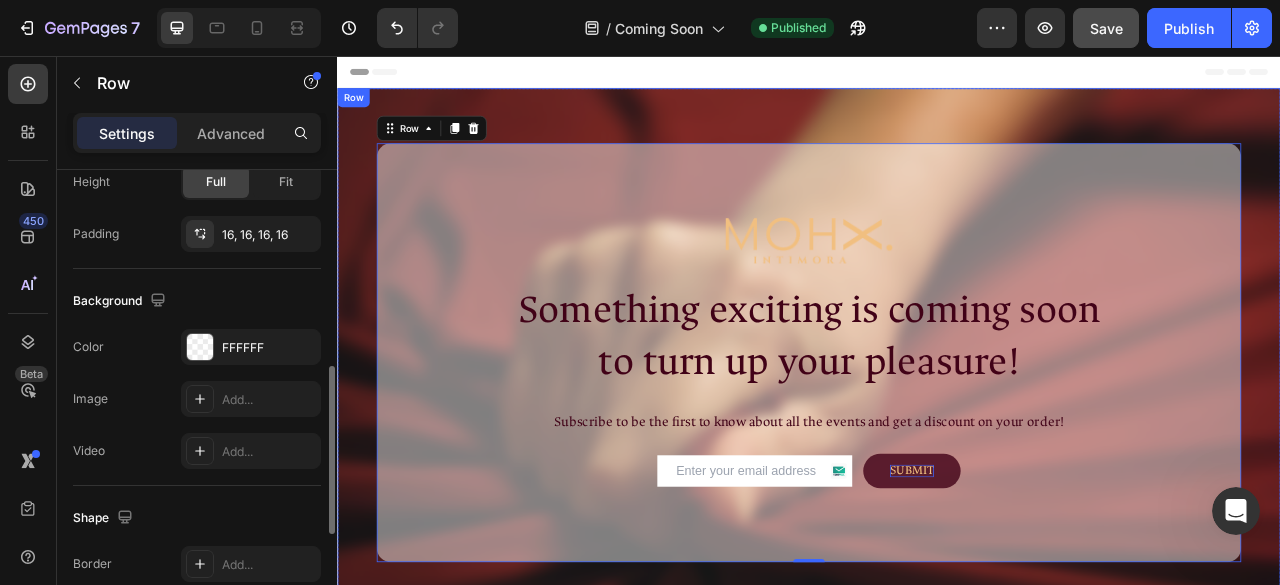 click on "Image Something exciting is coming soon  to turn up your pleasure! Heading Subscribe to be the first to know about all the events and get a discount on your order! Text Block Email Field SUBMIT Submit Button Row Contact Form Row Row   0 Row" at bounding box center [937, 433] 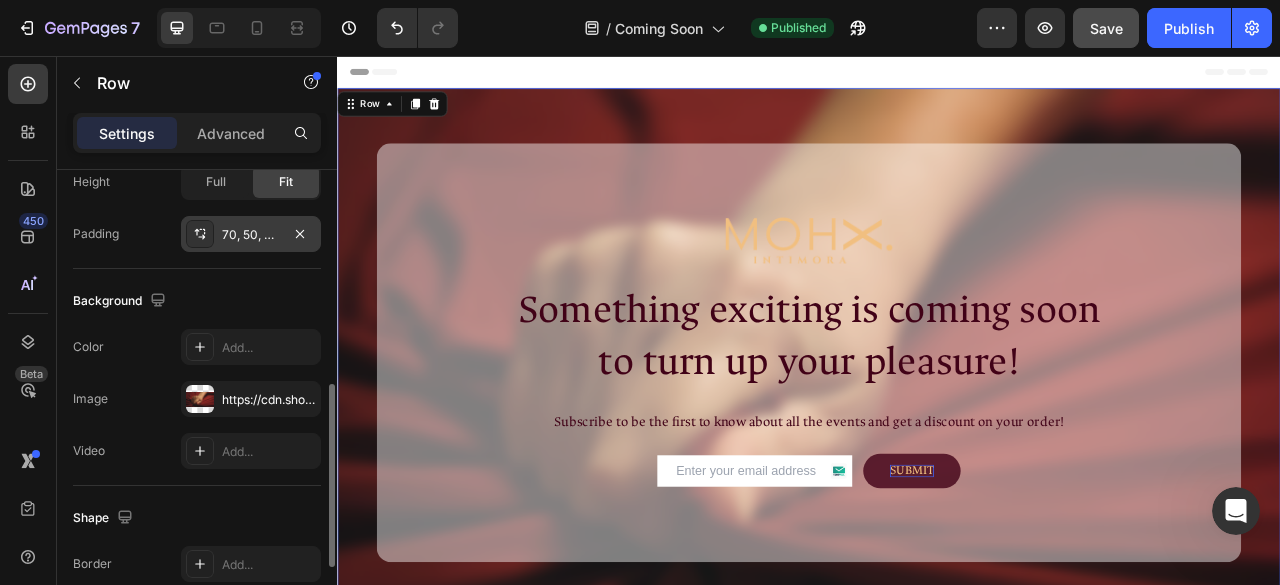 click on "70, 50, 70, 50" at bounding box center (251, 235) 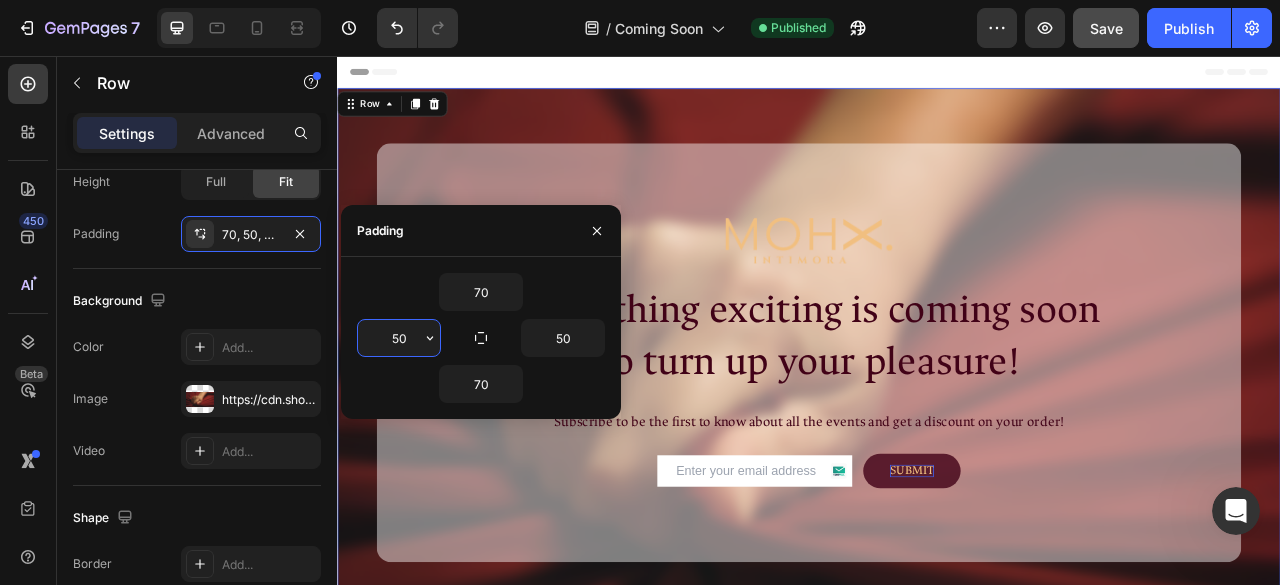click on "50" at bounding box center (399, 338) 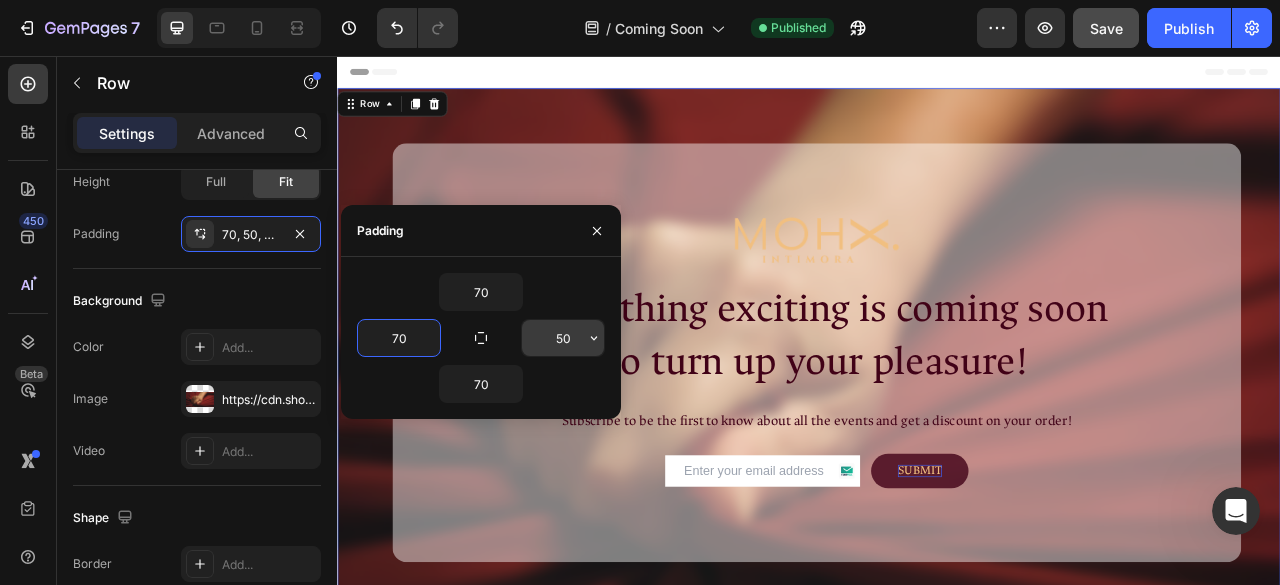 type on "70" 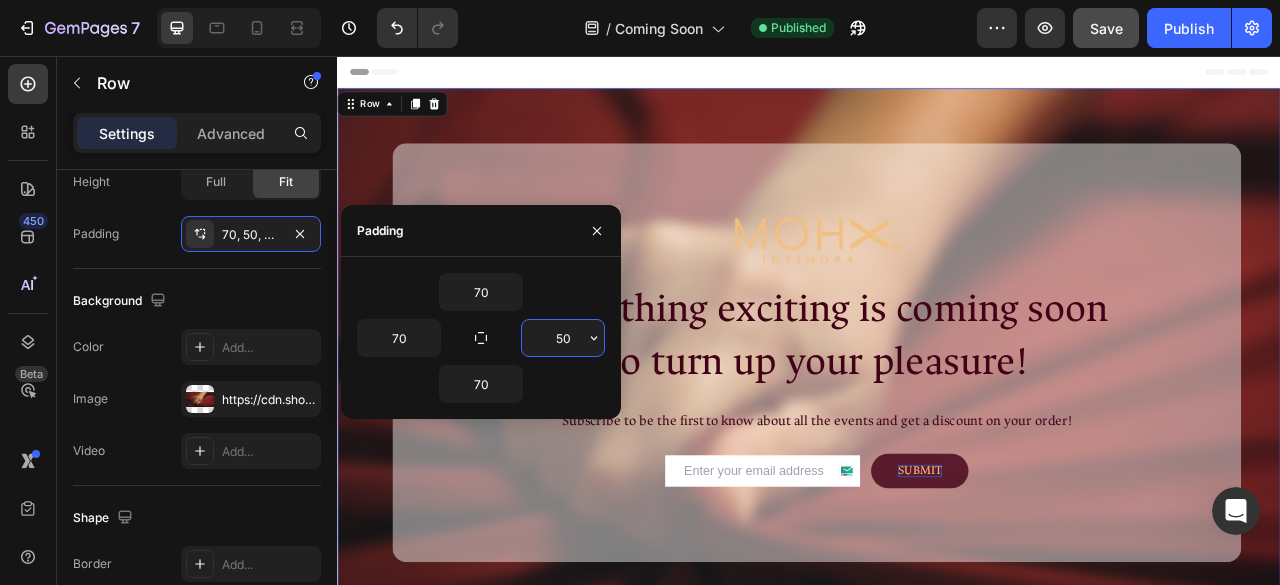 click on "50" at bounding box center (563, 338) 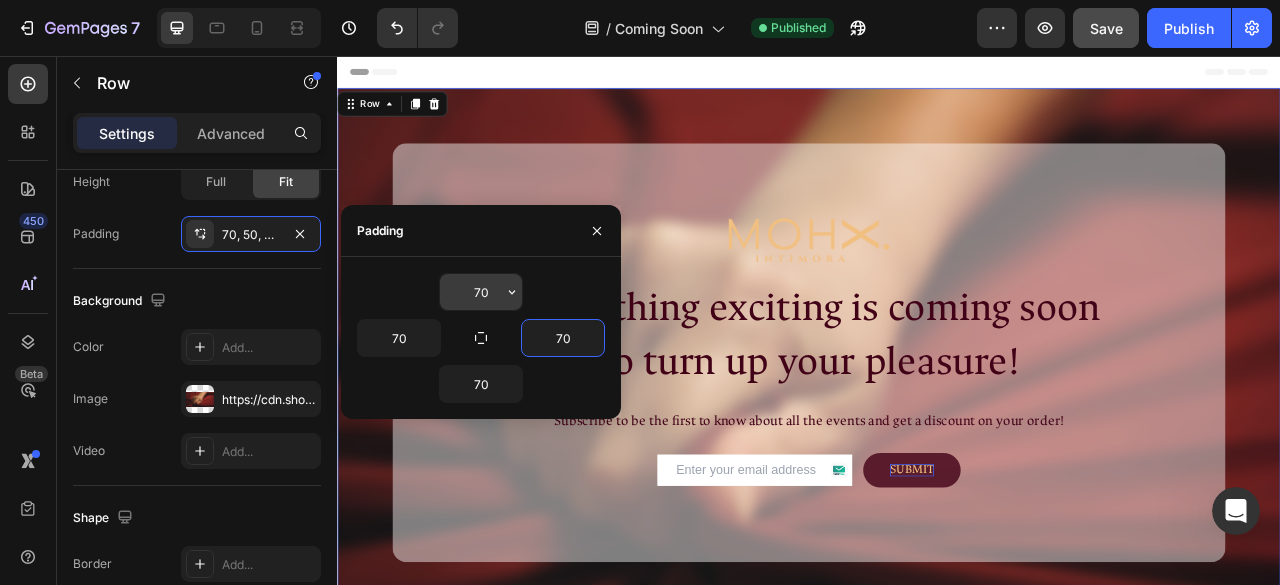 type on "70" 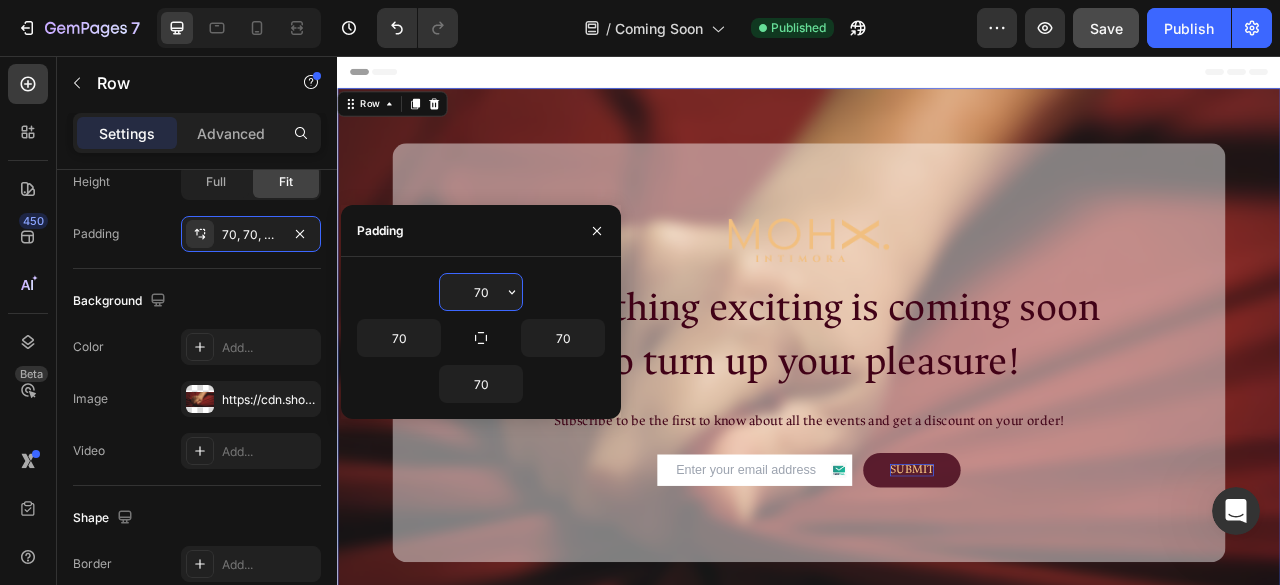 click on "70" at bounding box center (481, 292) 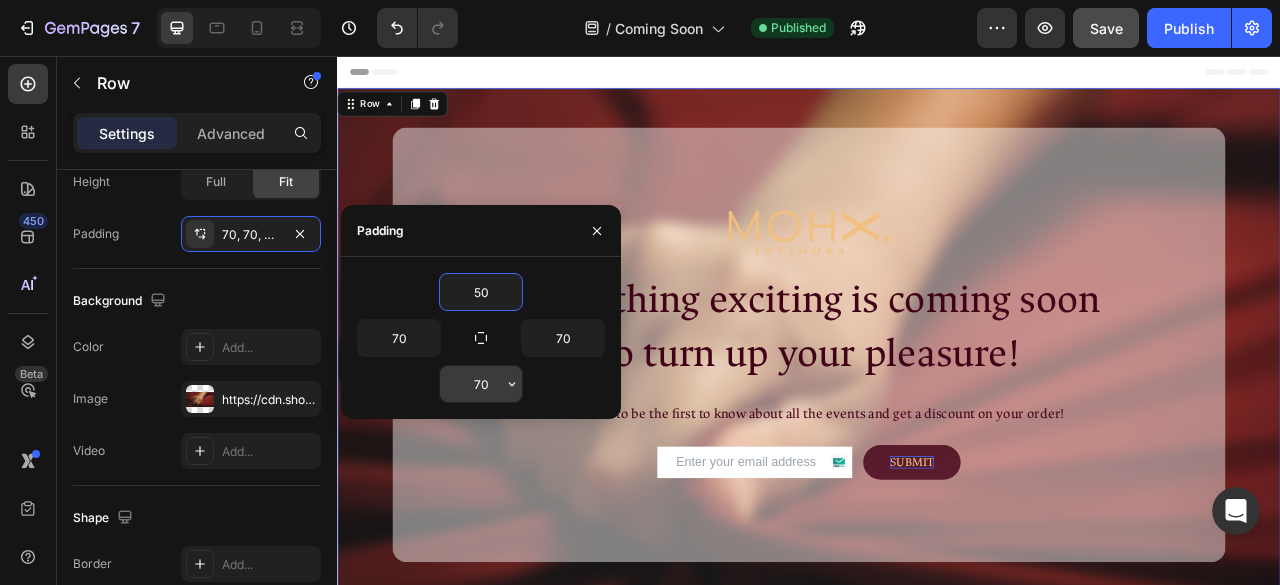 type on "50" 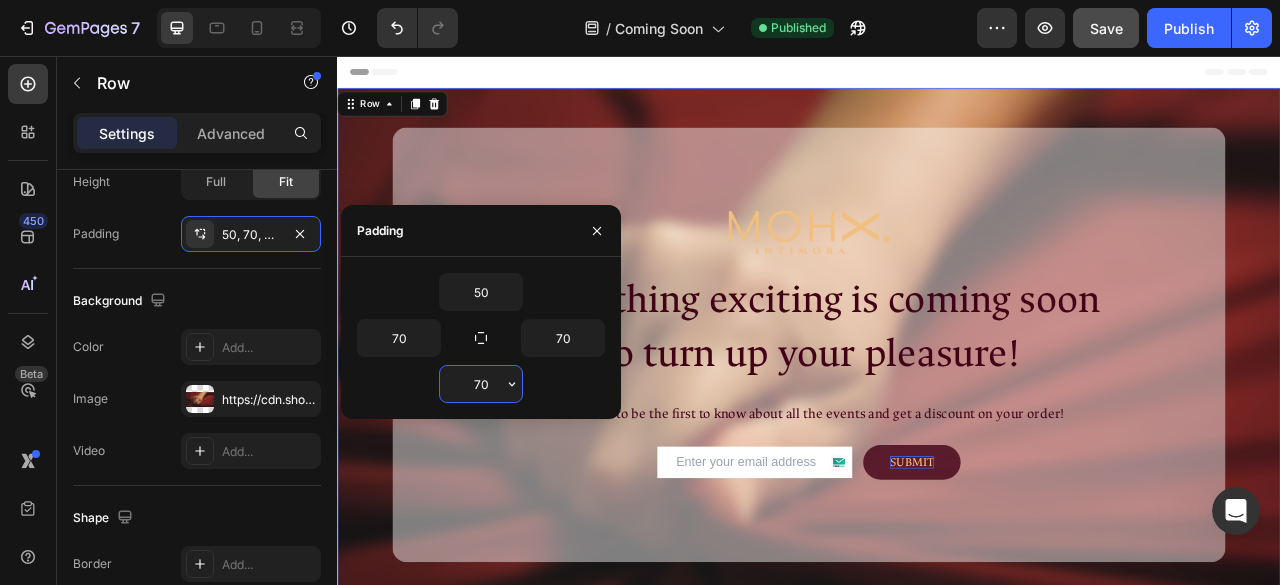 click on "70" at bounding box center (481, 384) 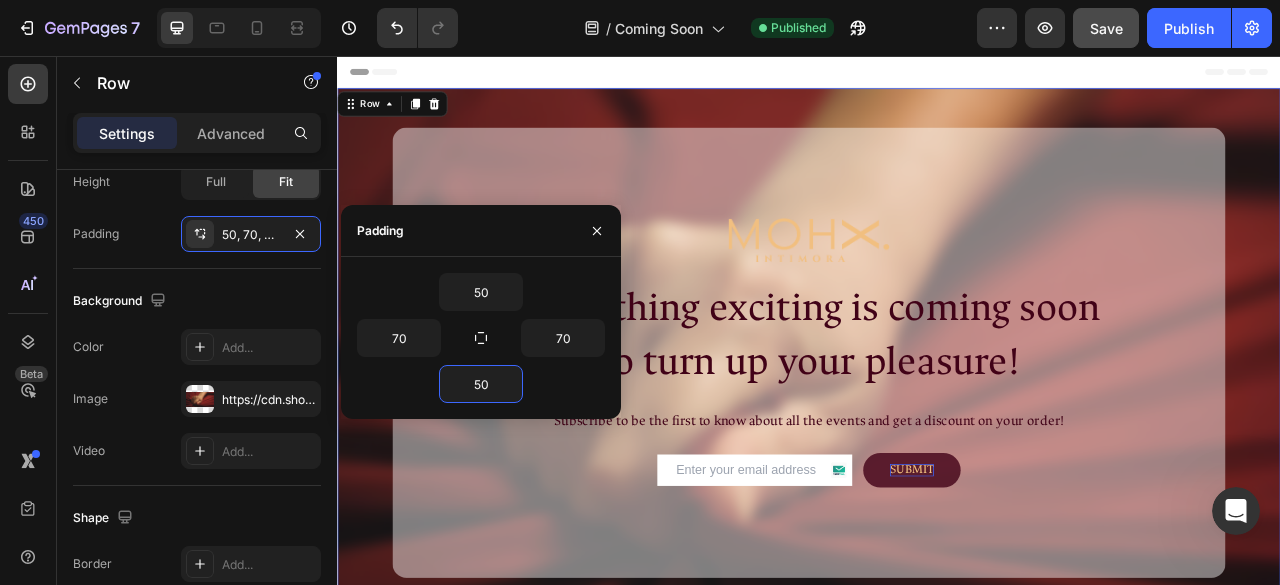 type on "50" 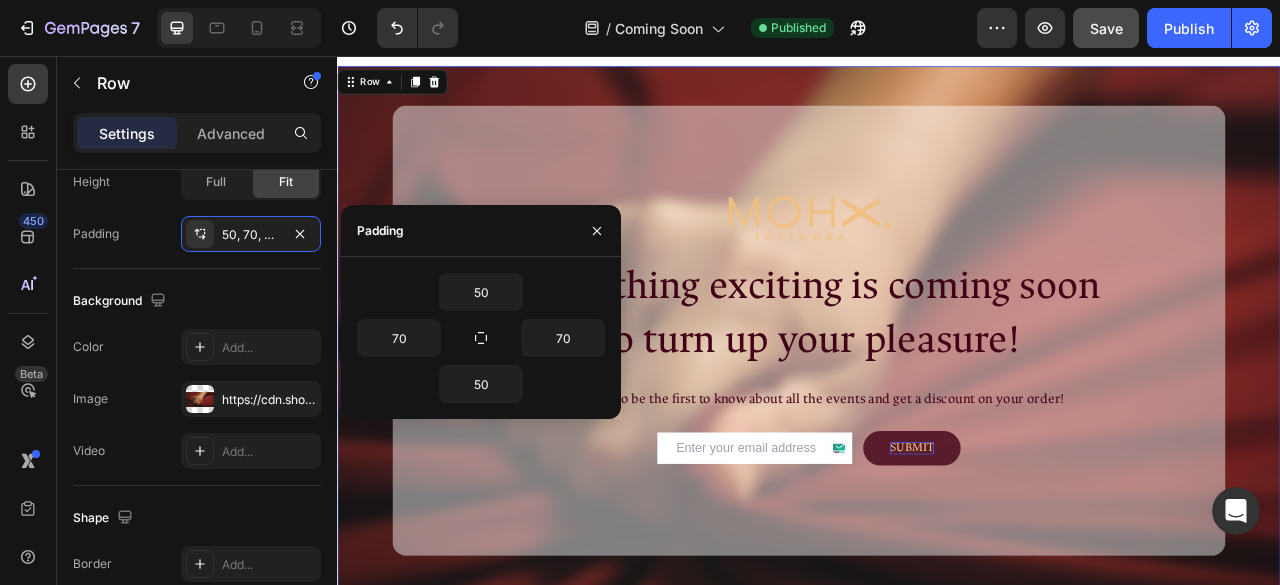 scroll, scrollTop: 0, scrollLeft: 0, axis: both 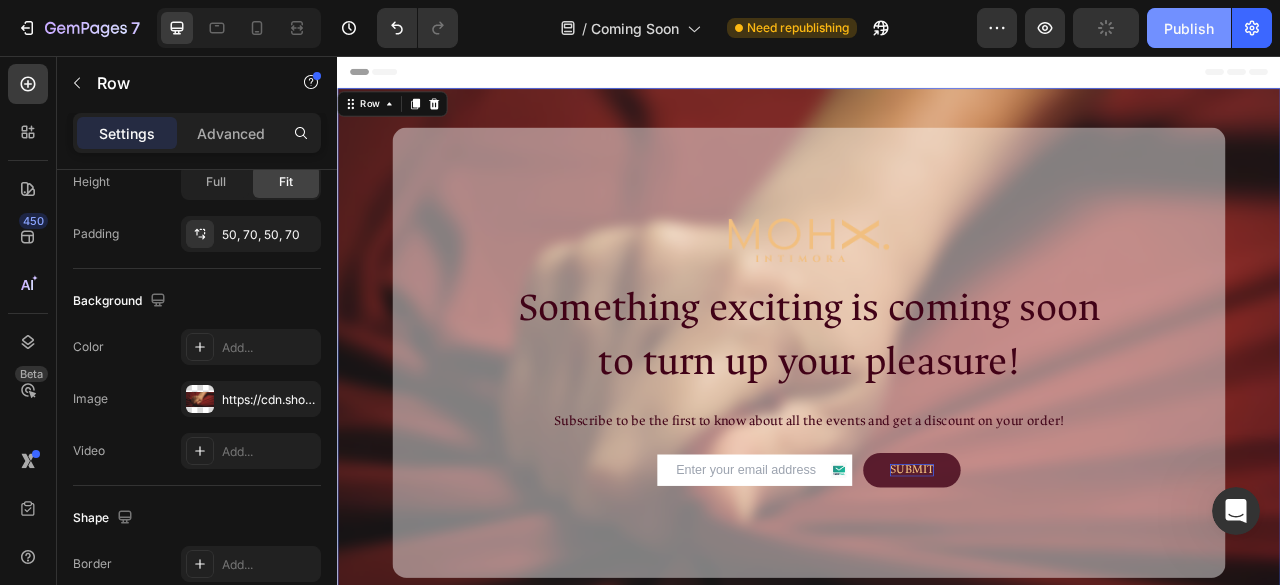 click on "Publish" at bounding box center (1189, 28) 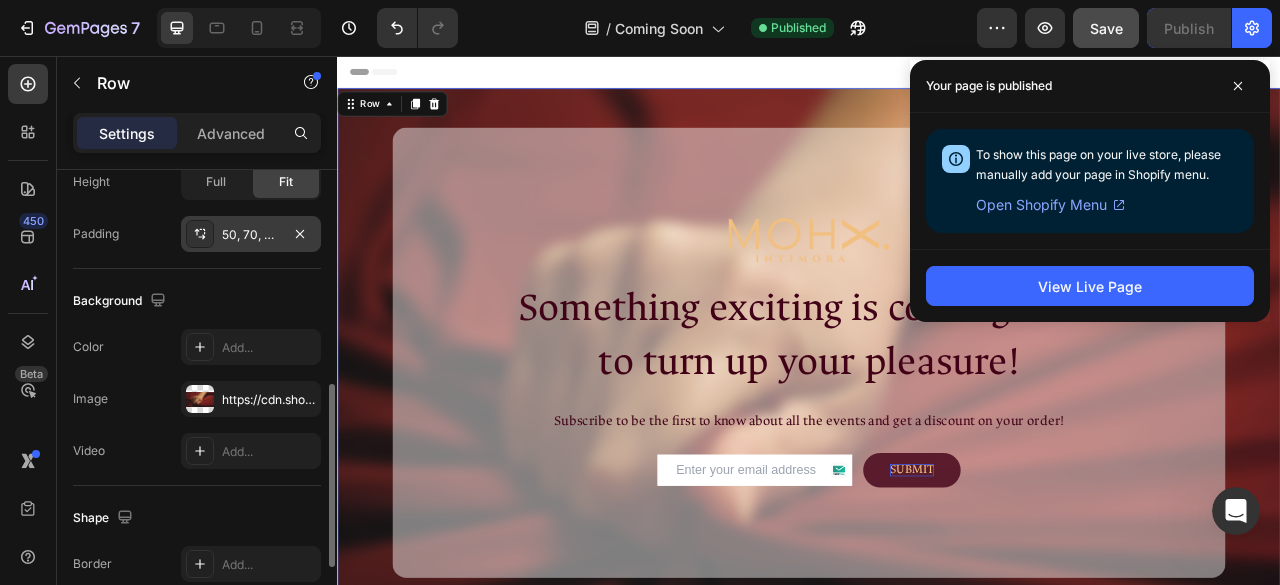 click on "50, 70, 50, 70" at bounding box center (251, 235) 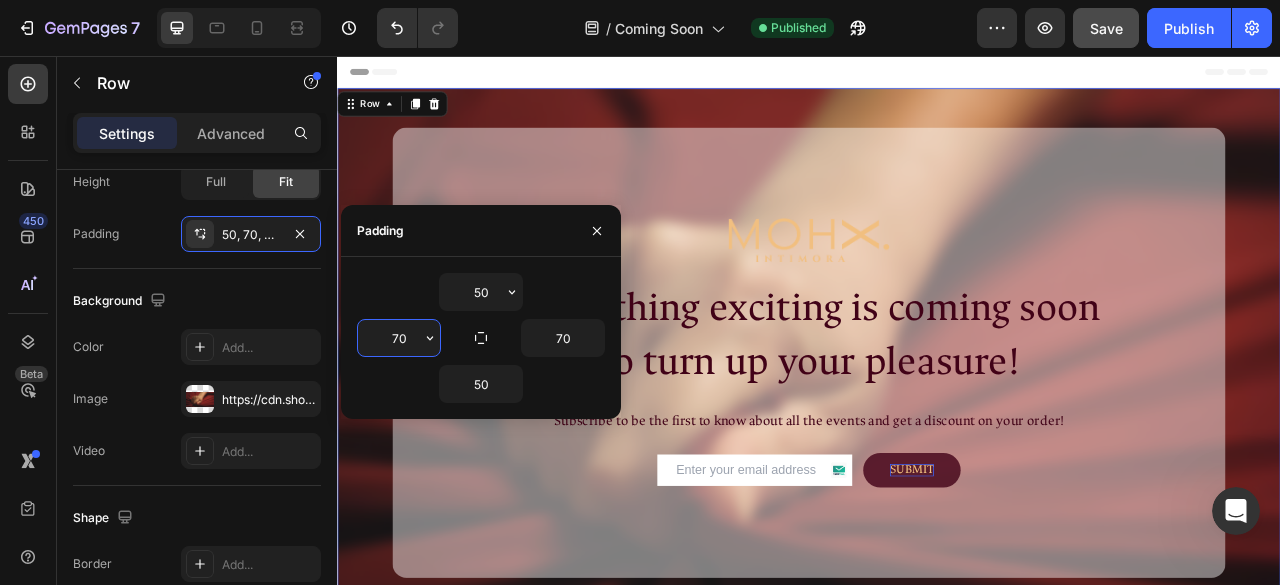 click on "70" at bounding box center [399, 338] 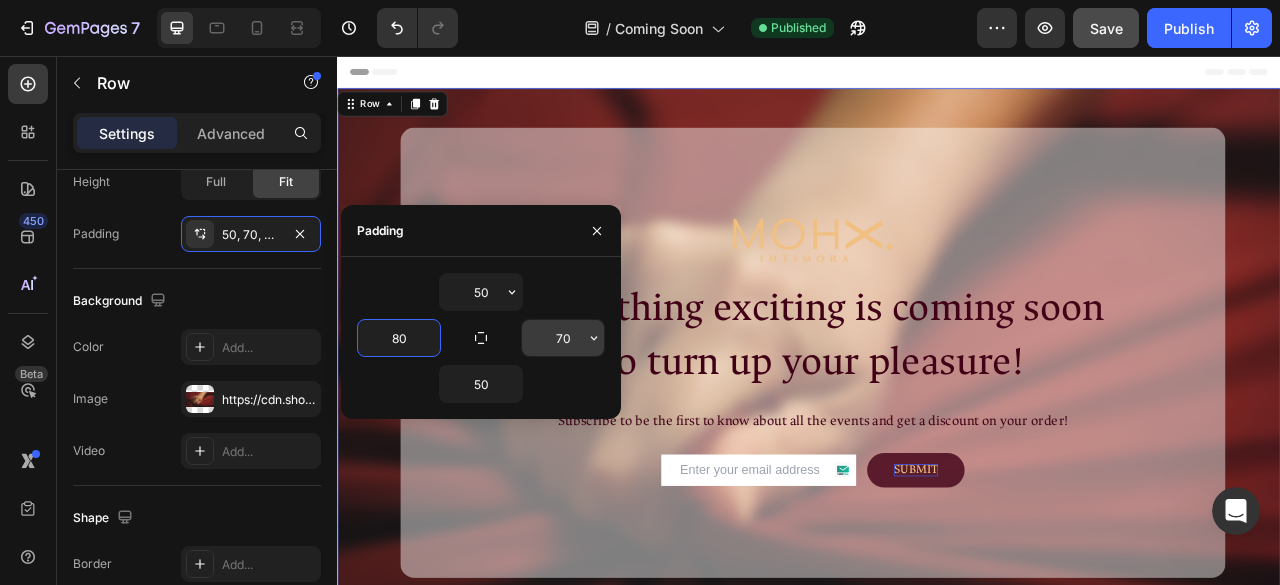 type on "80" 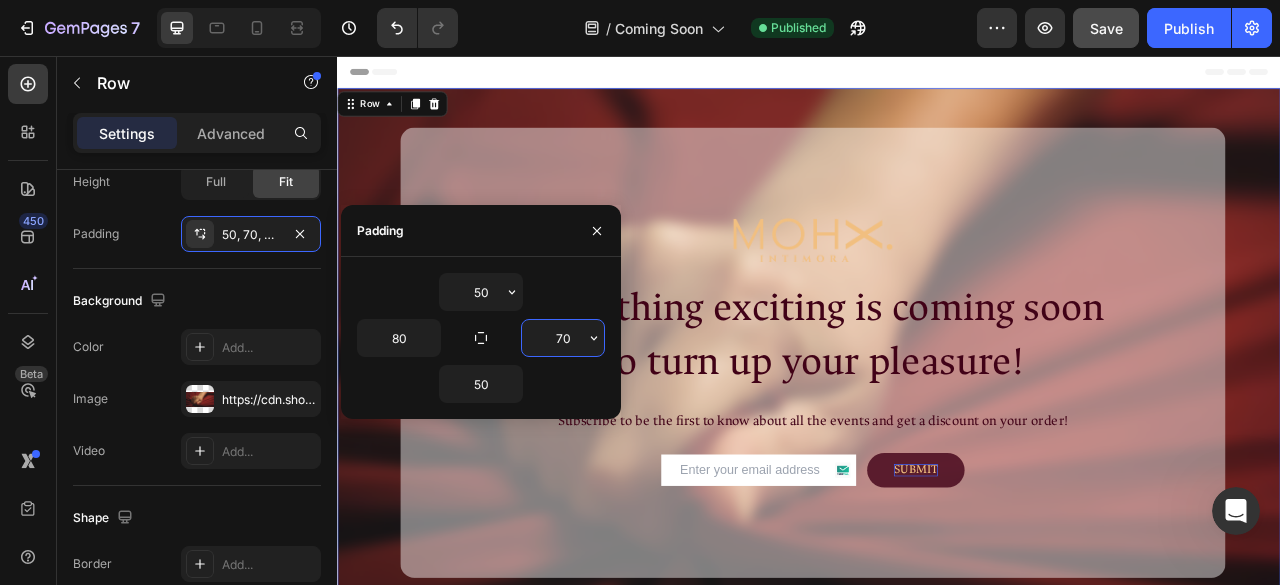 click on "70" at bounding box center [563, 338] 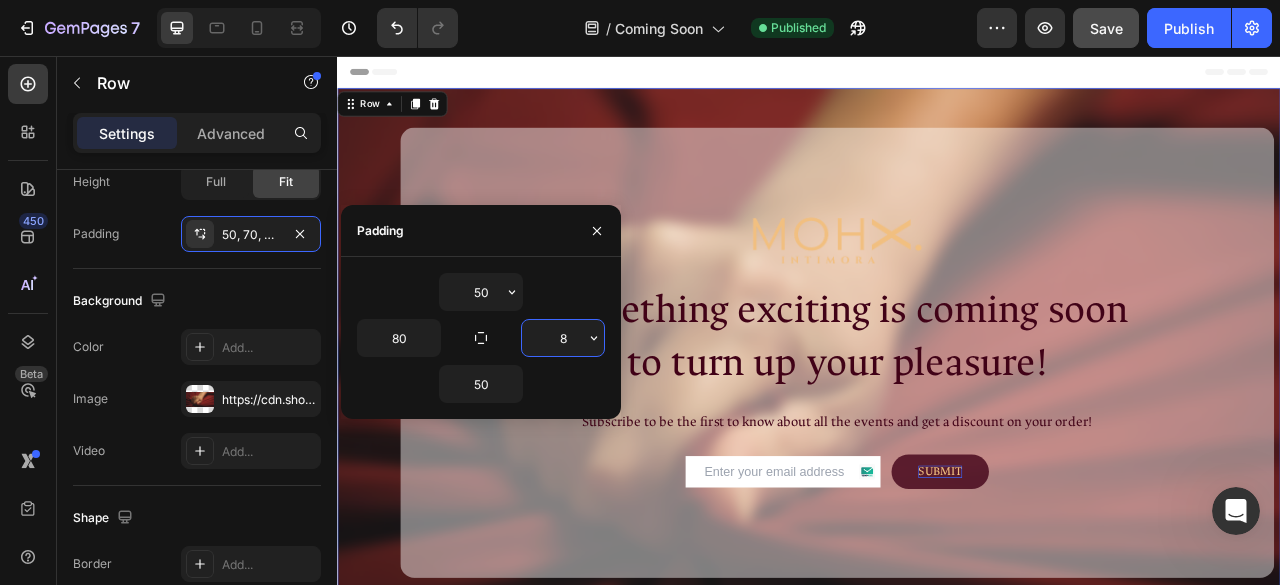 type on "80" 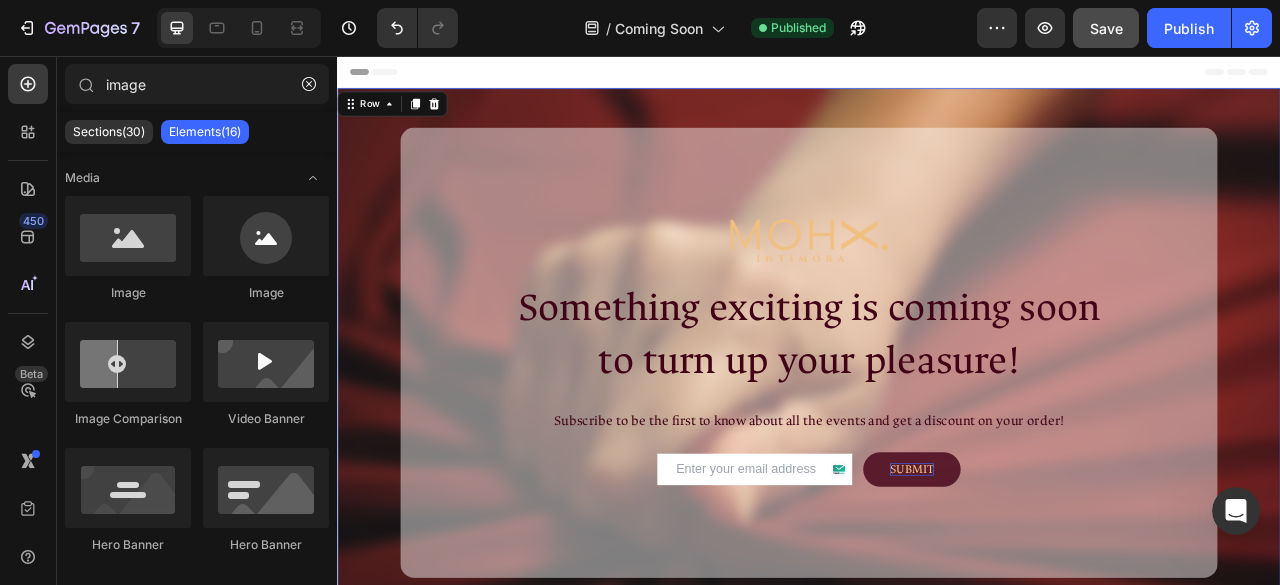 click on "Header" at bounding box center [937, 76] 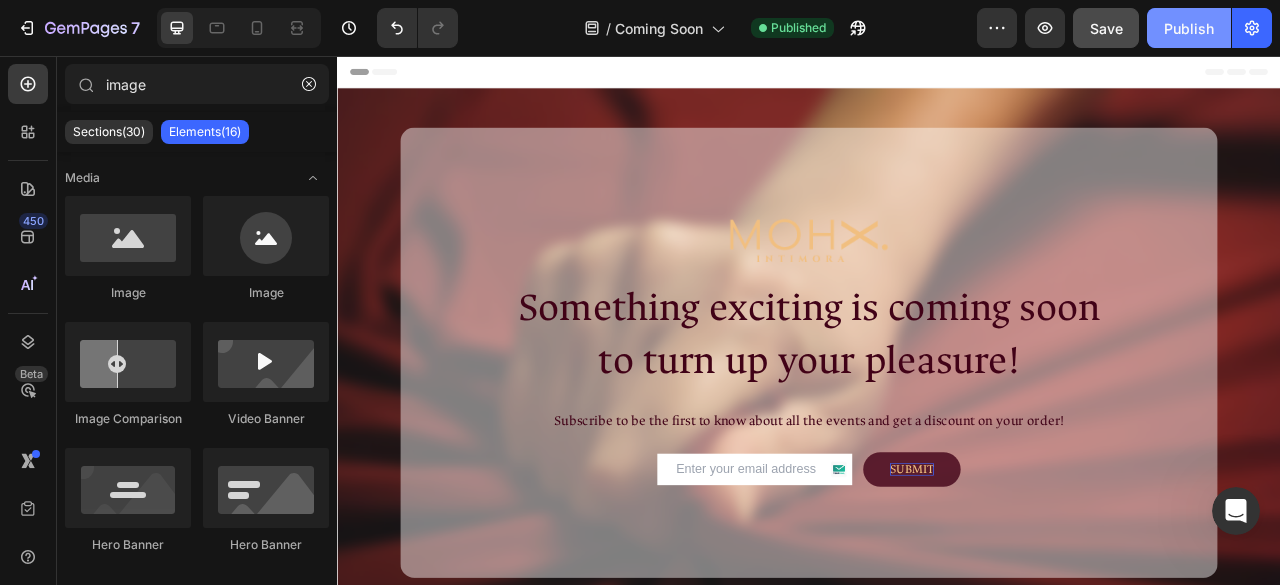 click on "Publish" at bounding box center (1189, 28) 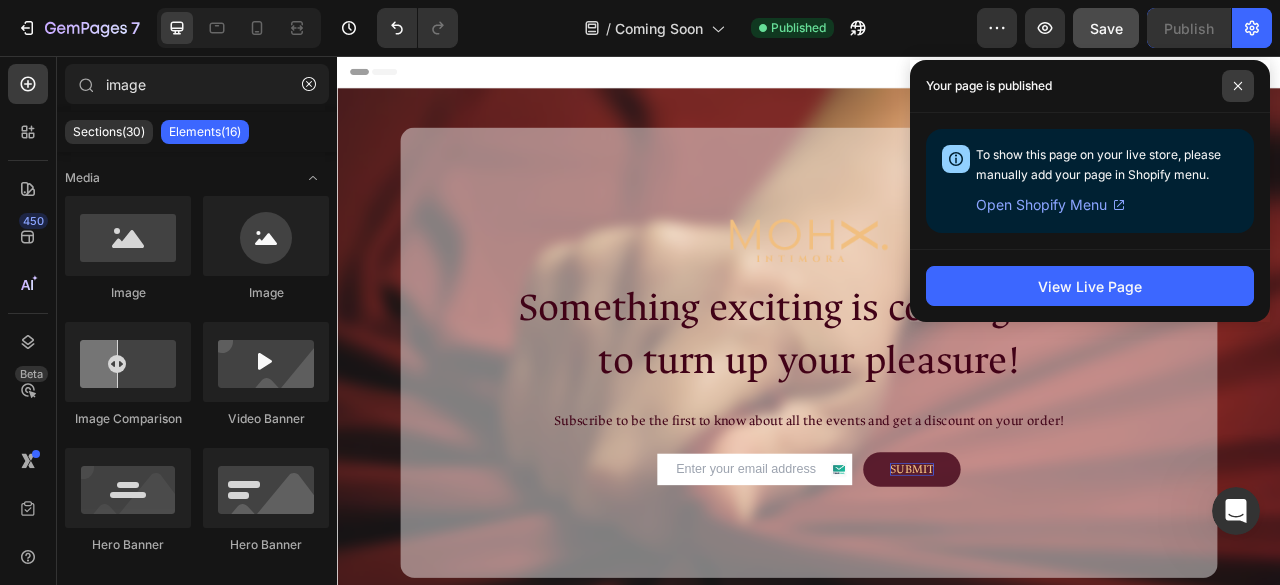 click 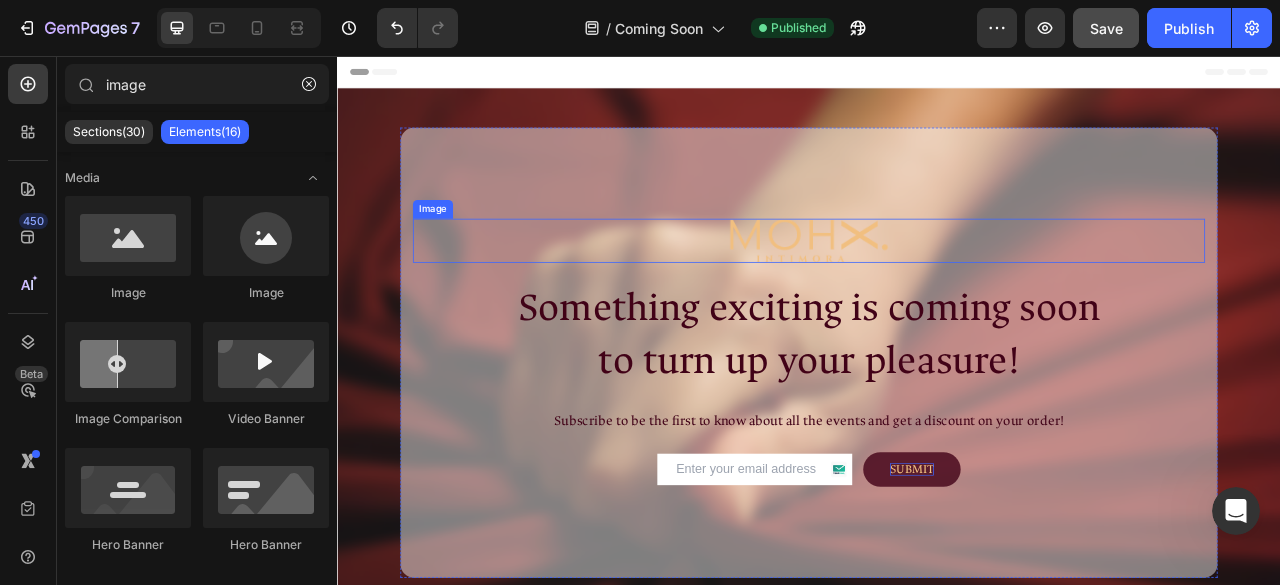 click at bounding box center [937, 291] 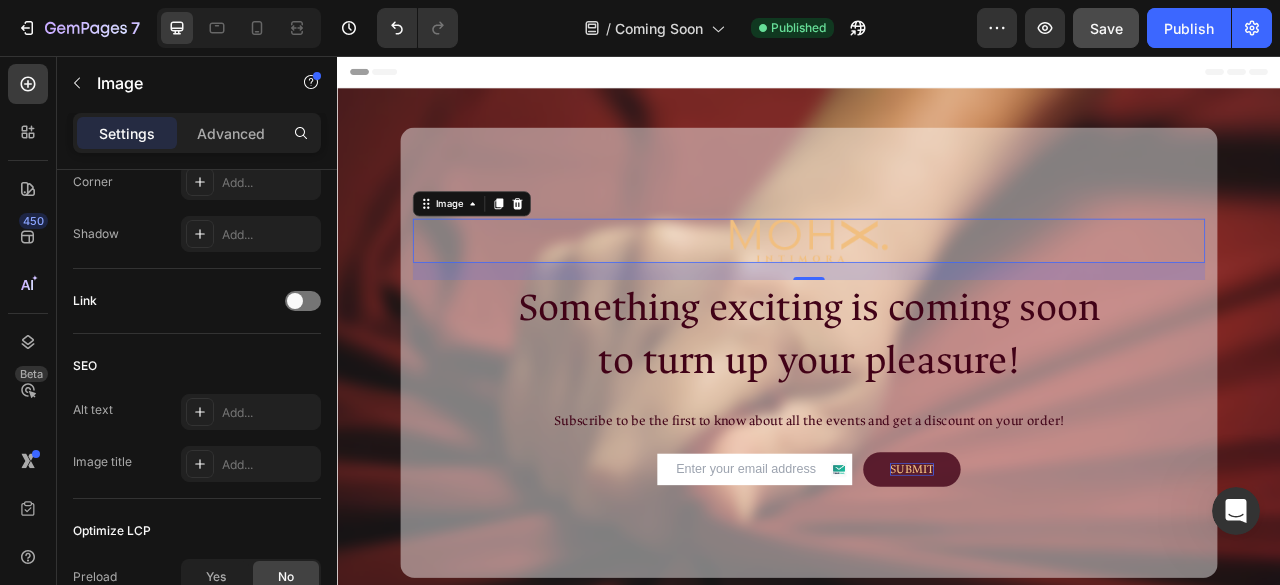 scroll, scrollTop: 1035, scrollLeft: 0, axis: vertical 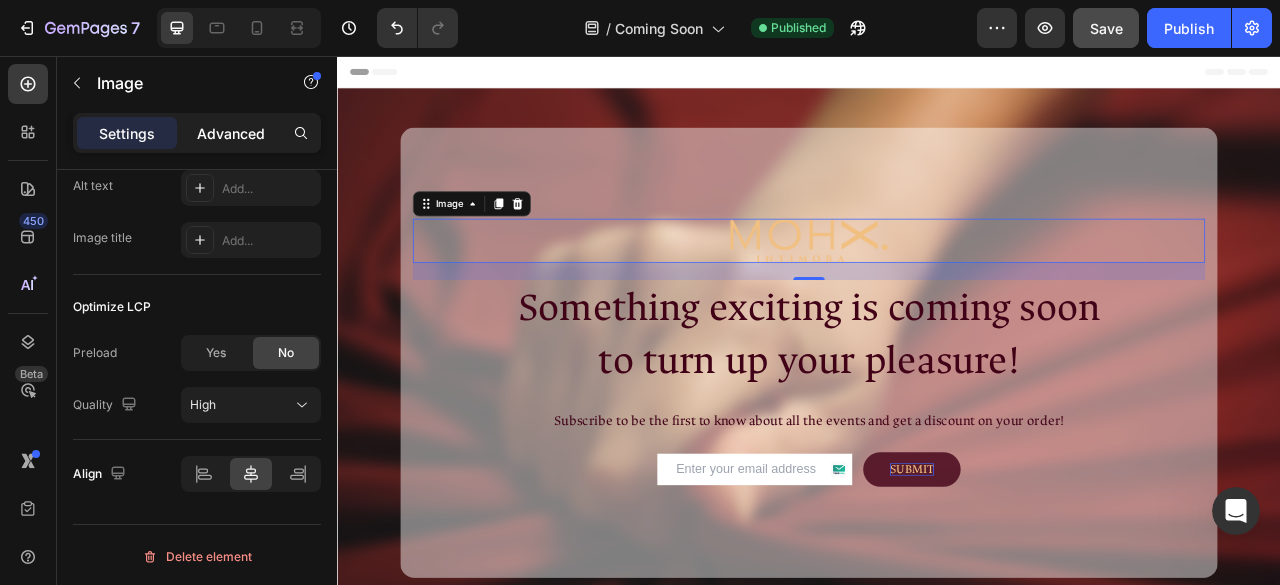 click on "Advanced" at bounding box center (231, 133) 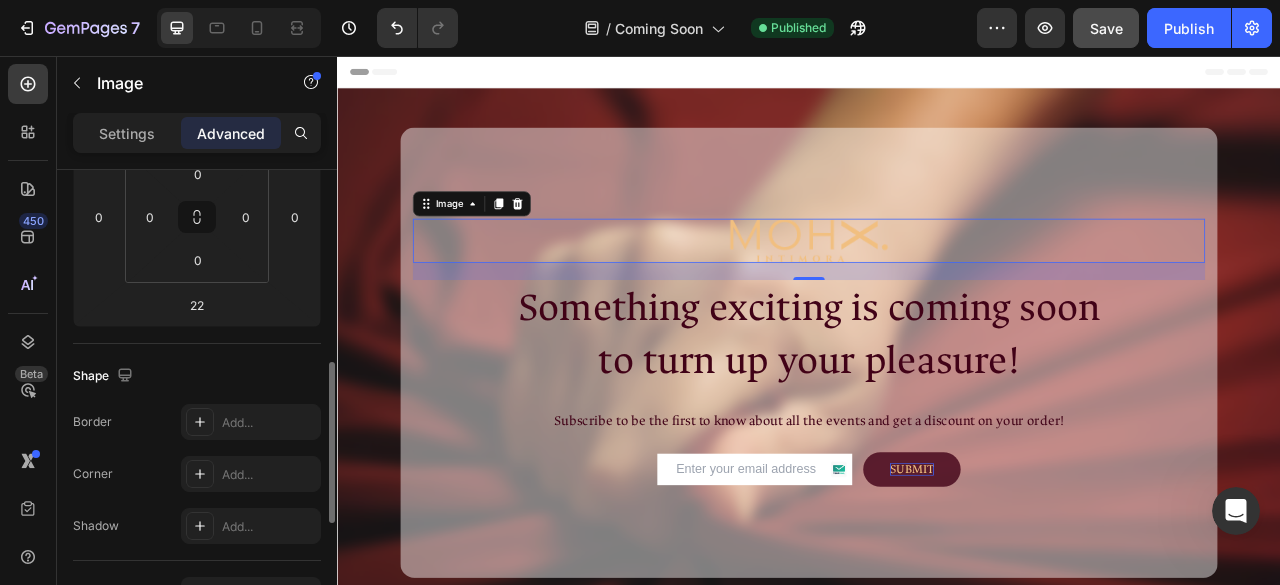 scroll, scrollTop: 245, scrollLeft: 0, axis: vertical 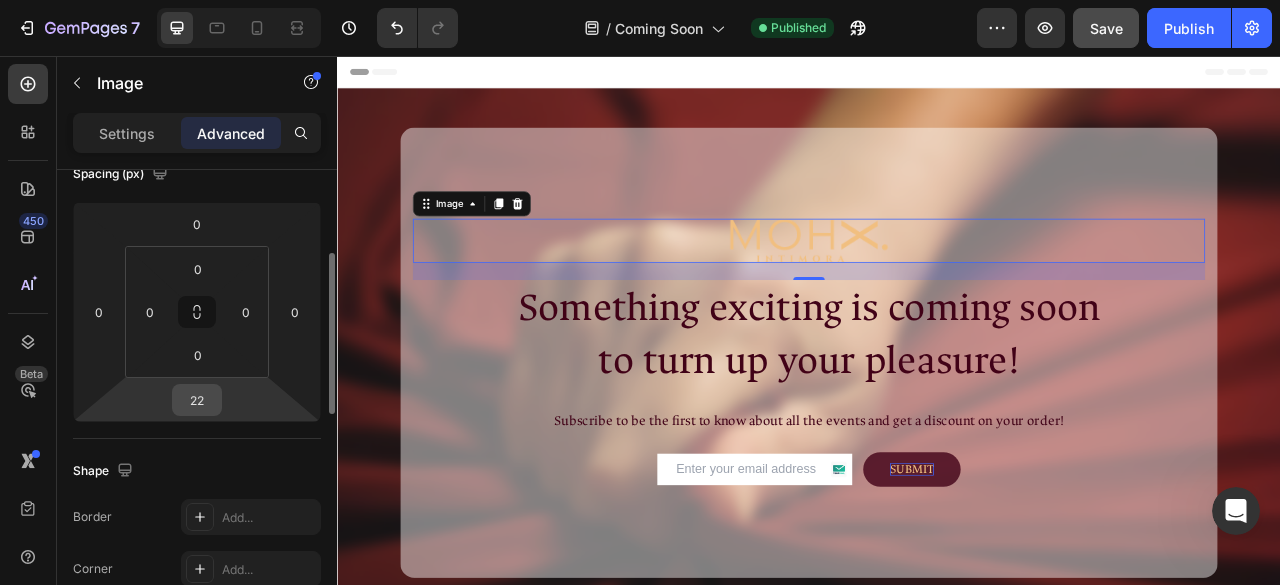 click on "22" at bounding box center [197, 400] 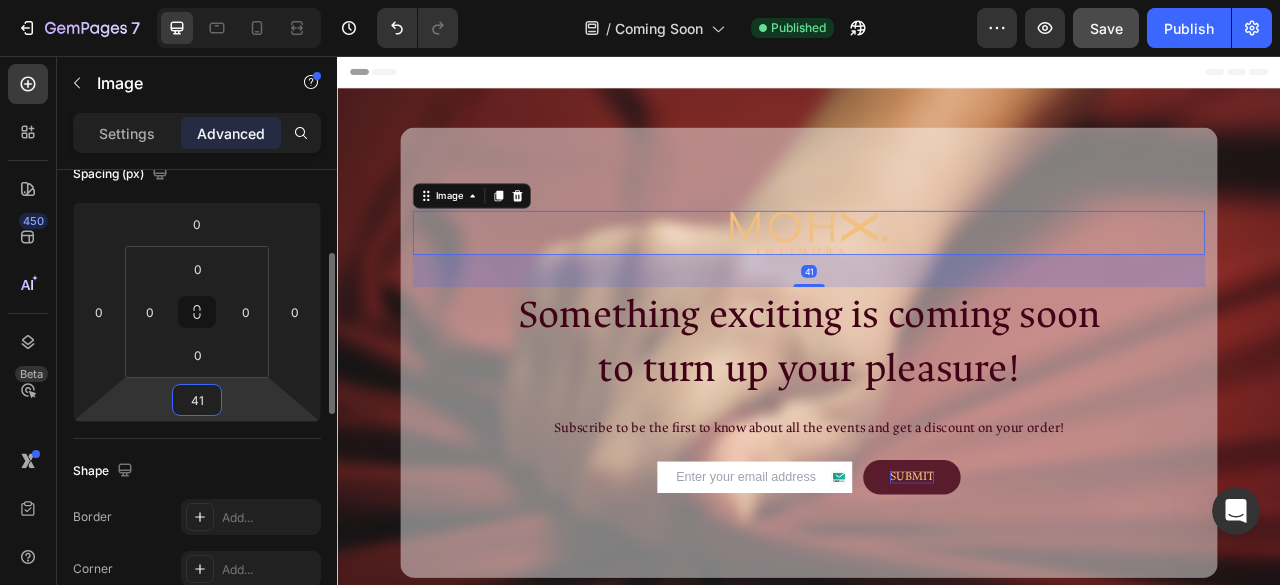 type on "40" 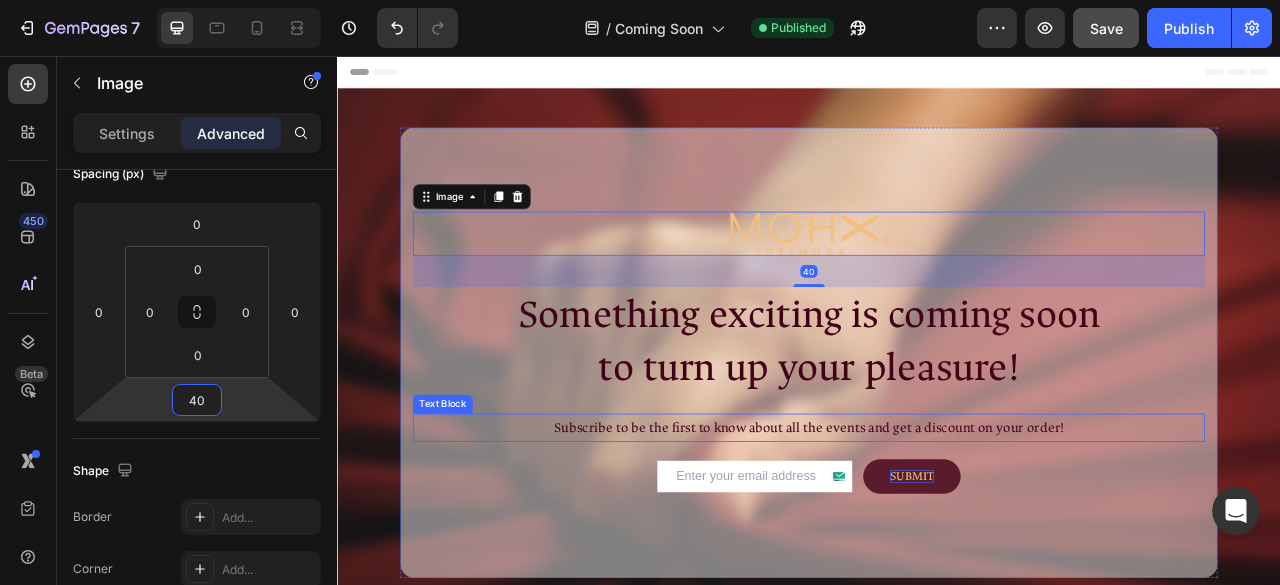 click on "Subscribe to be the first to know about all the events and get a discount on your order!" at bounding box center [937, 529] 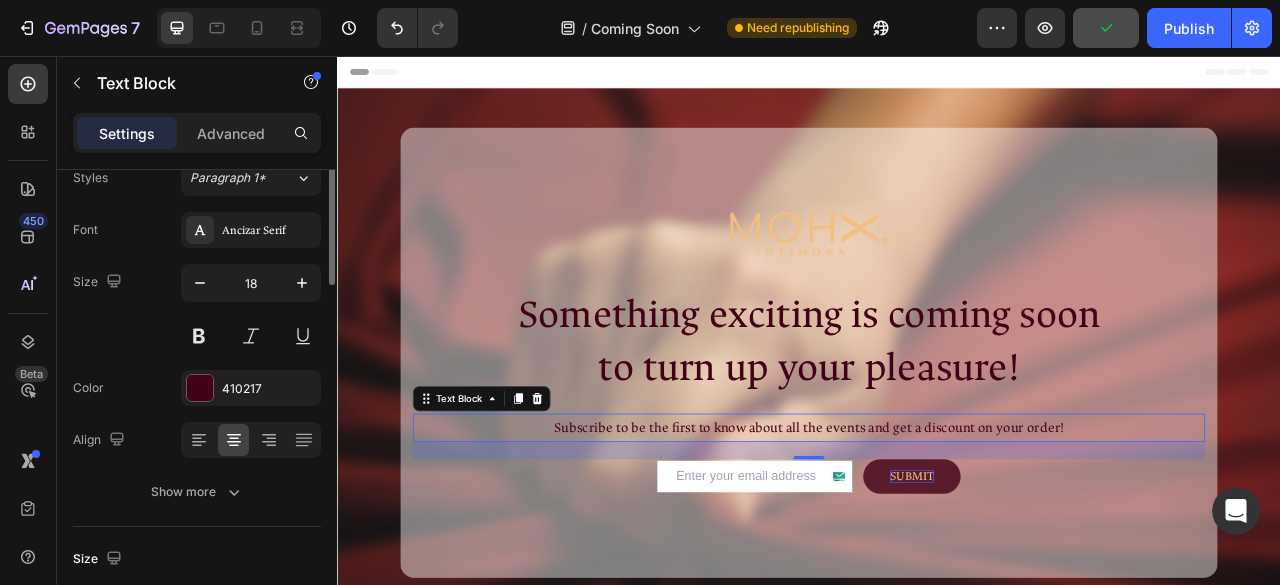 scroll, scrollTop: 0, scrollLeft: 0, axis: both 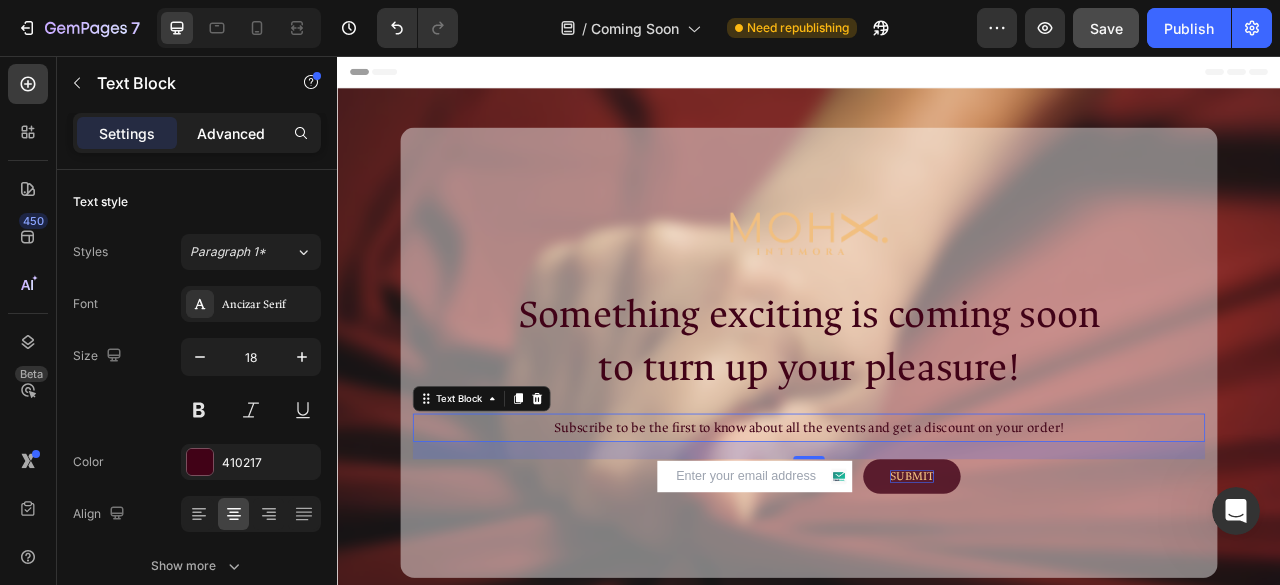 click on "Advanced" at bounding box center (231, 133) 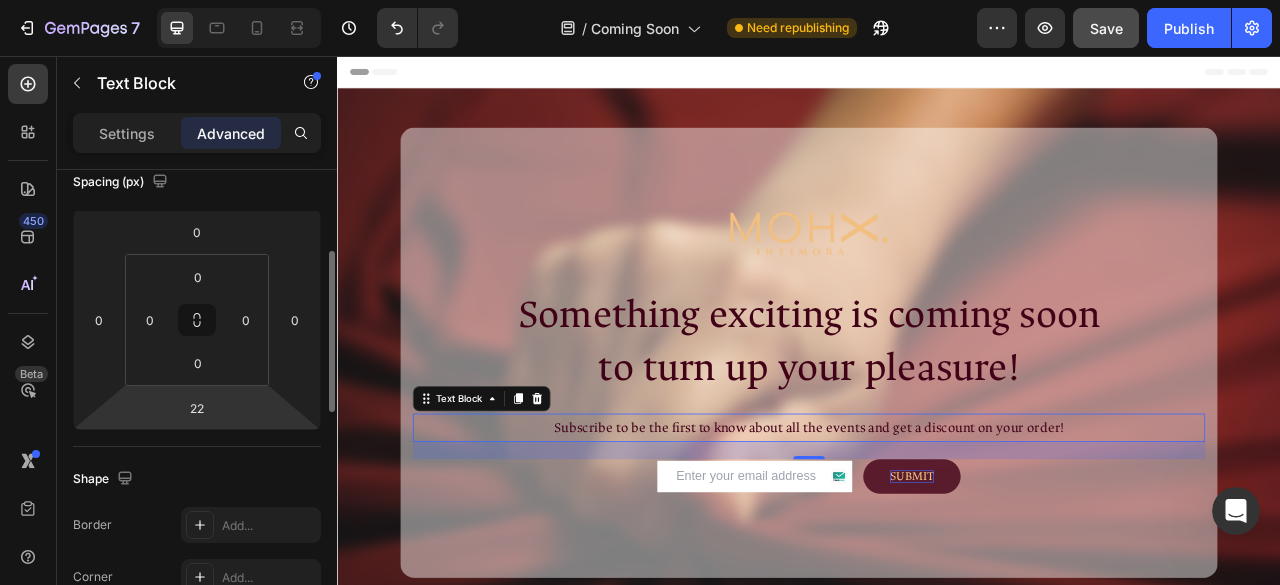 scroll, scrollTop: 298, scrollLeft: 0, axis: vertical 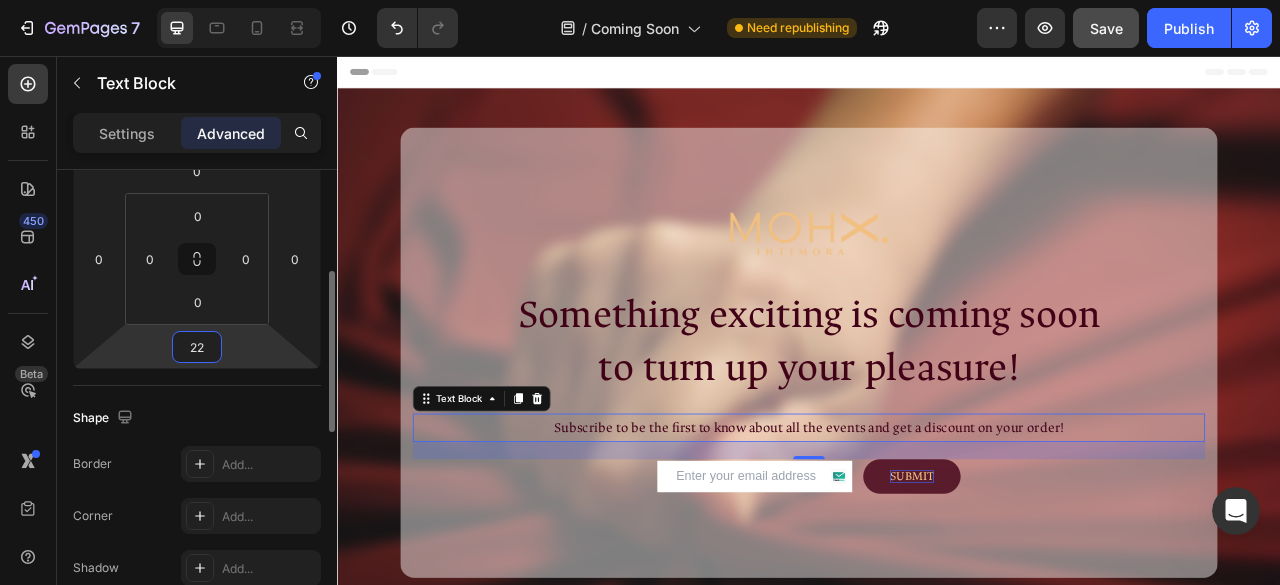 click on "22" at bounding box center (197, 347) 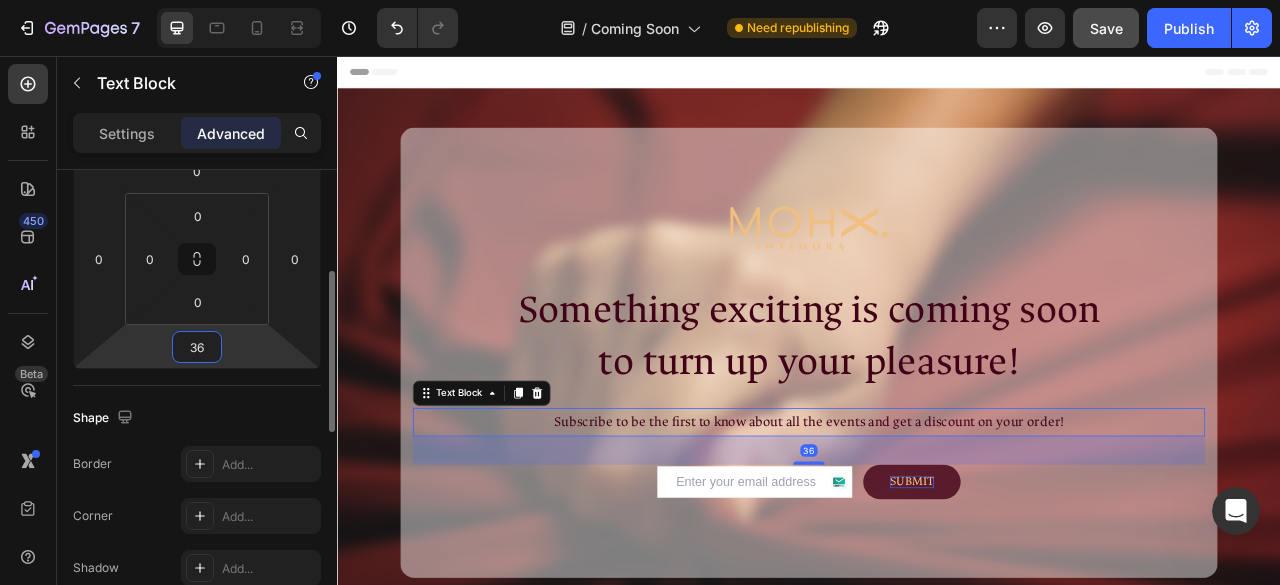 type on "35" 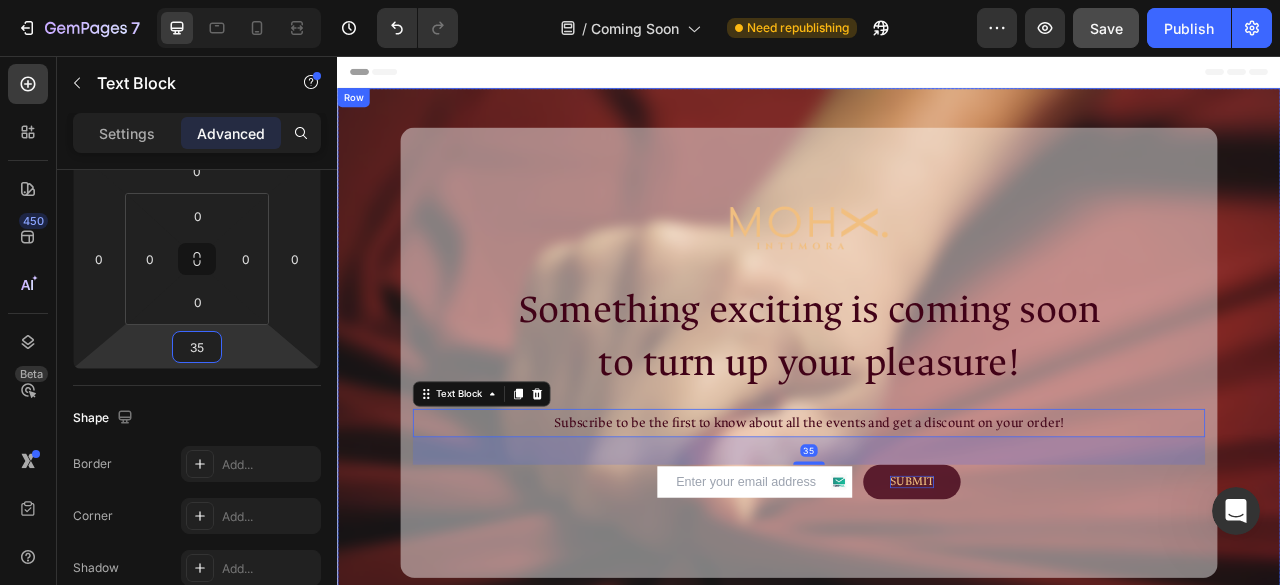 click on "Image Something exciting is coming soon  to turn up your pleasure! Heading Subscribe to be the first to know about all the events and get a discount on your order! Text Block   35 Email Field SUBMIT Submit Button Row Contact Form Row Row Row" at bounding box center (937, 433) 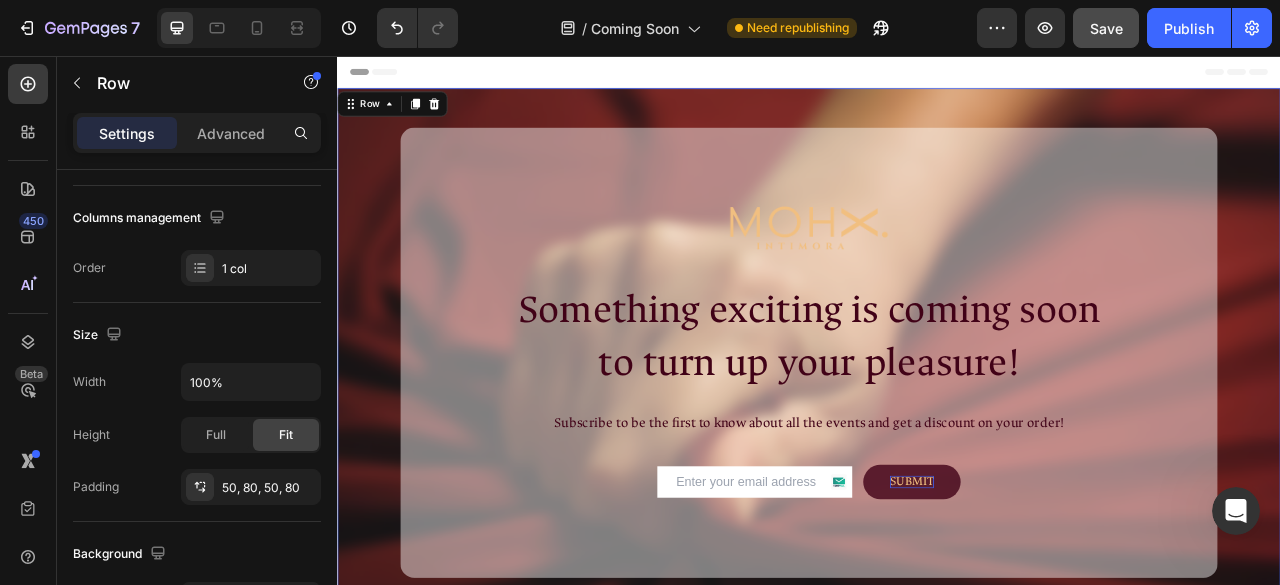 scroll, scrollTop: 0, scrollLeft: 0, axis: both 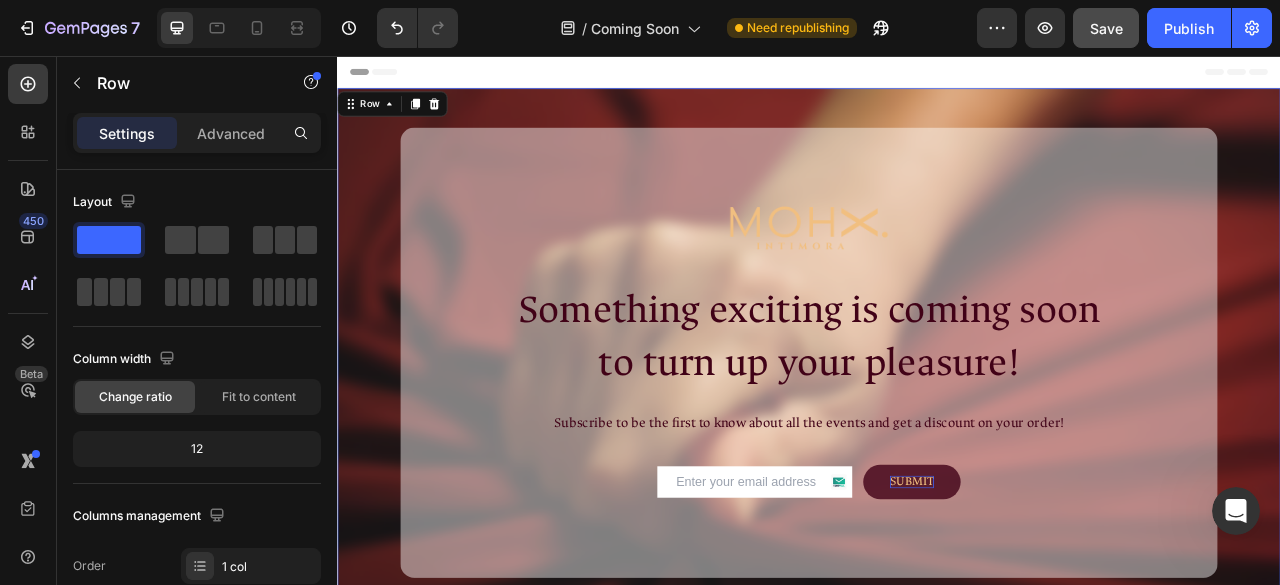 click on "Image Something exciting is coming soon  to turn up your pleasure! Heading Subscribe to be the first to know about all the events and get a discount on your order! Text Block Email Field SUBMIT Submit Button Row Contact Form Row Row Row   0" at bounding box center (937, 433) 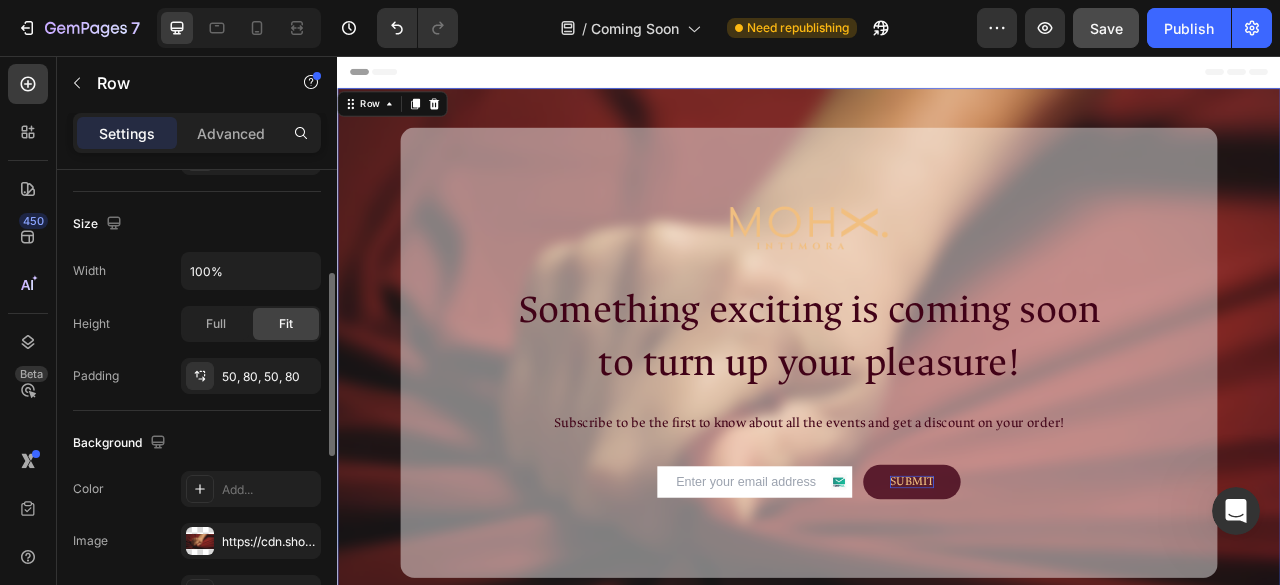 scroll, scrollTop: 412, scrollLeft: 0, axis: vertical 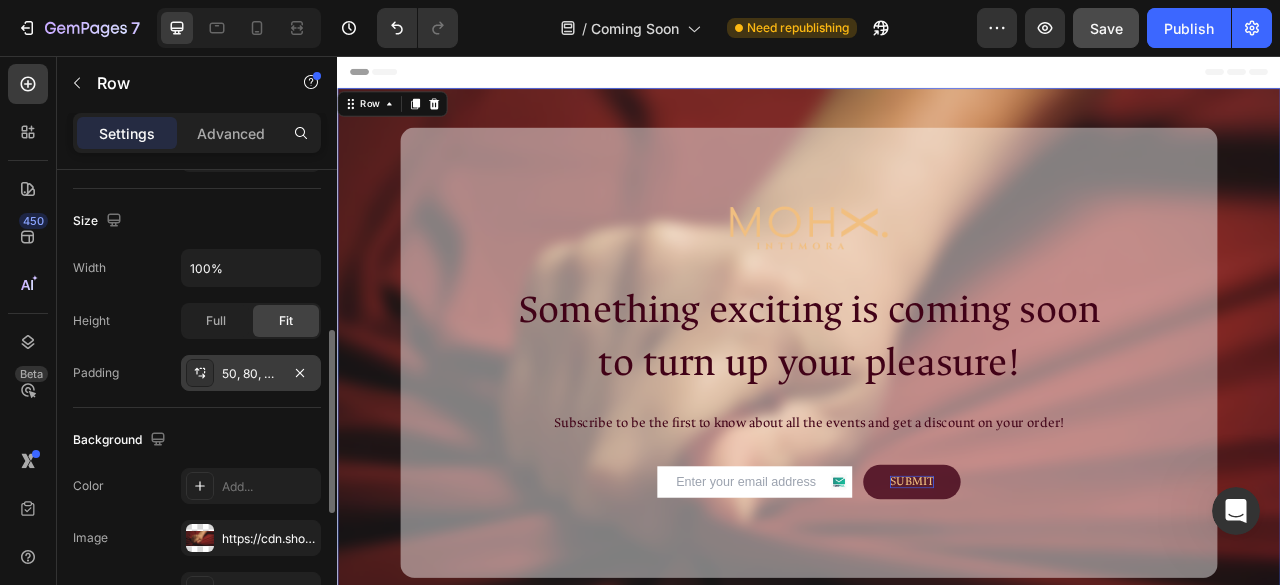 click on "50, 80, 50, 80" at bounding box center (251, 374) 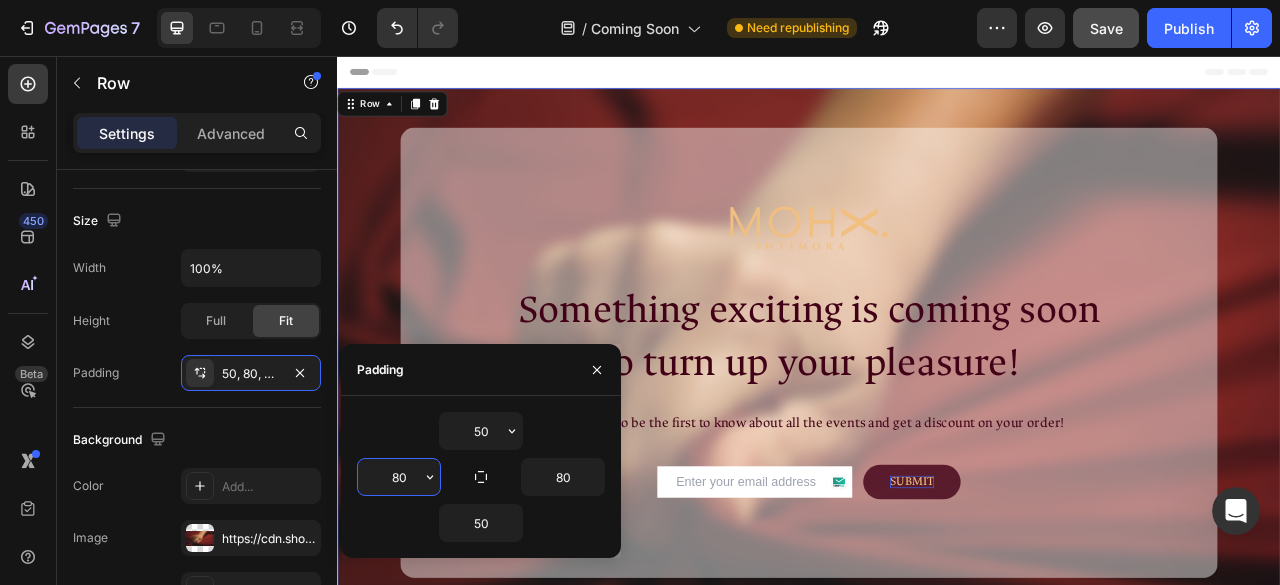 click on "80" at bounding box center [399, 477] 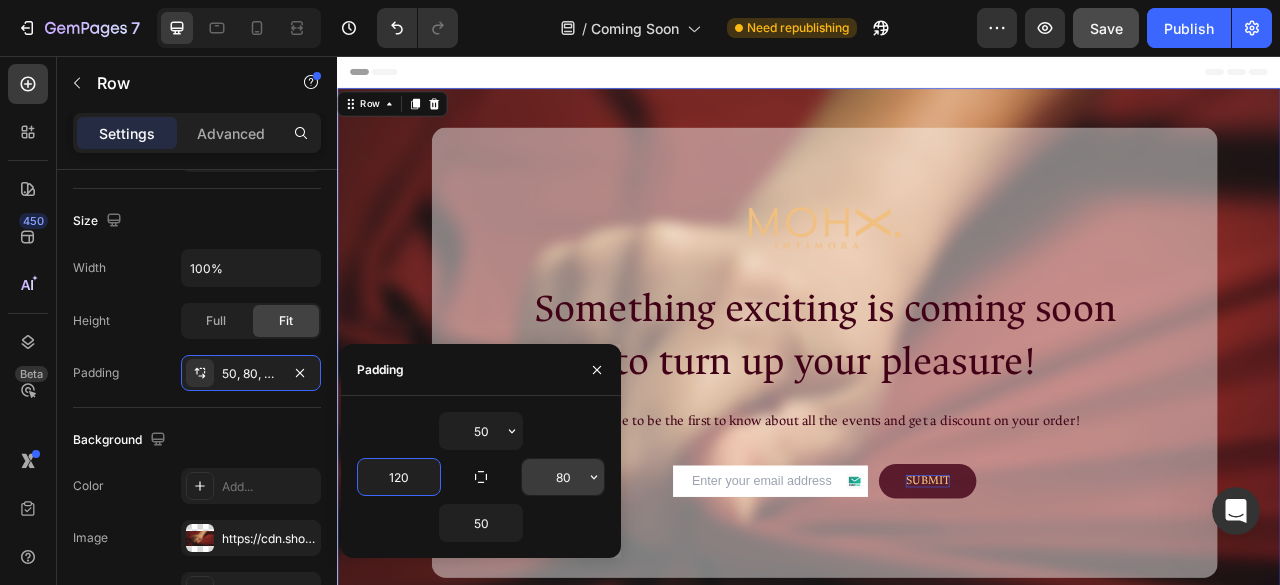 type on "120" 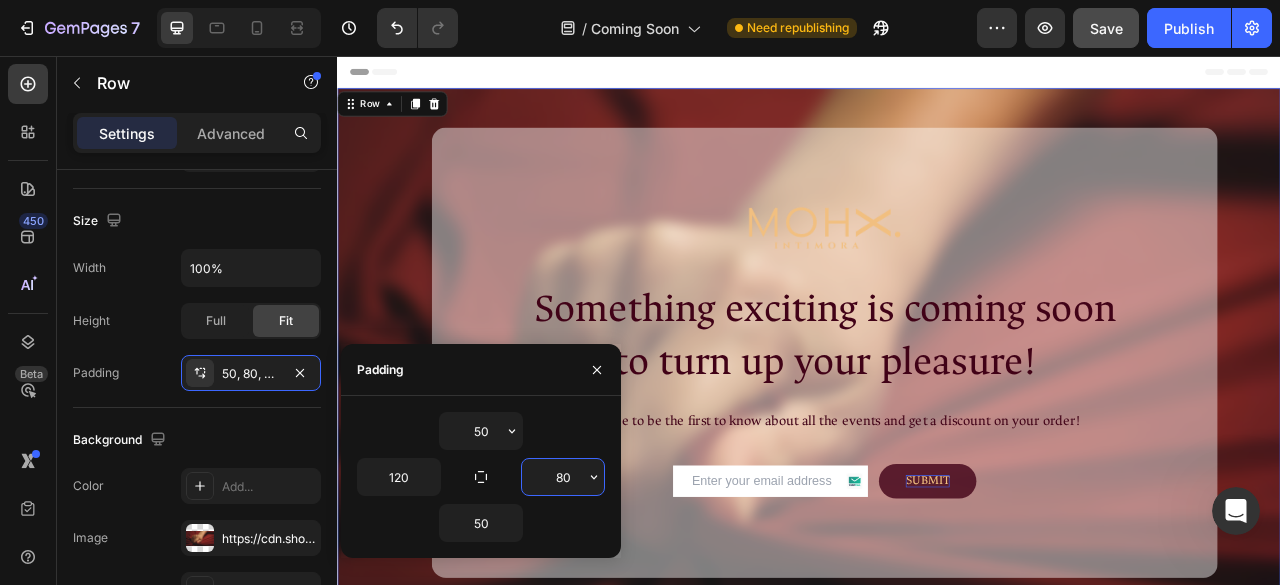click on "80" at bounding box center [563, 477] 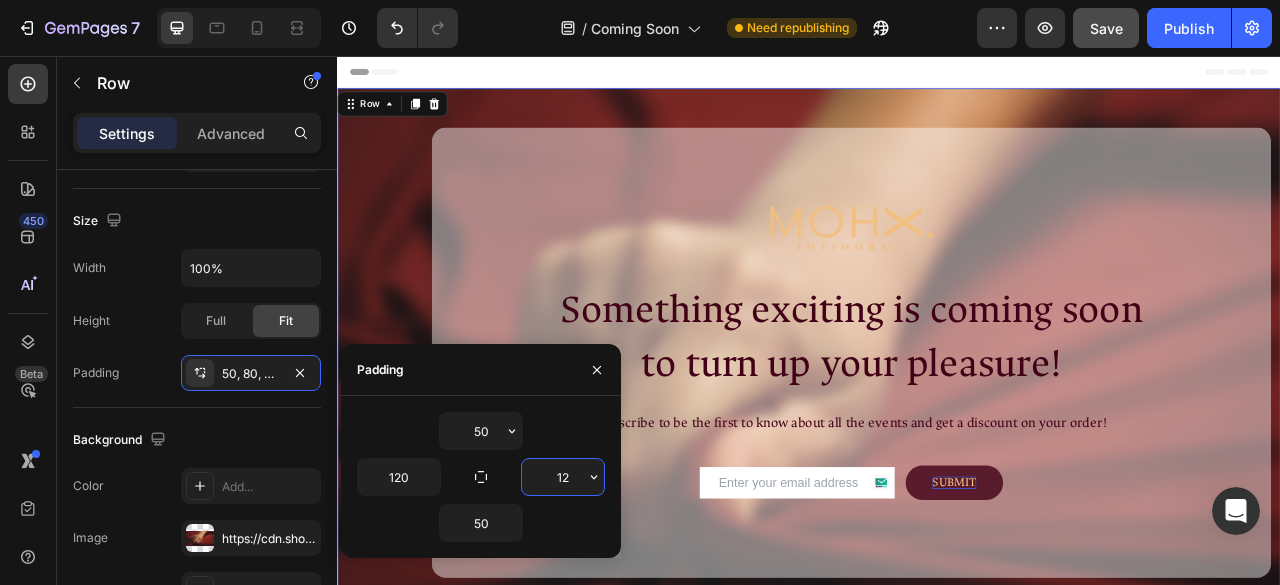 type on "120" 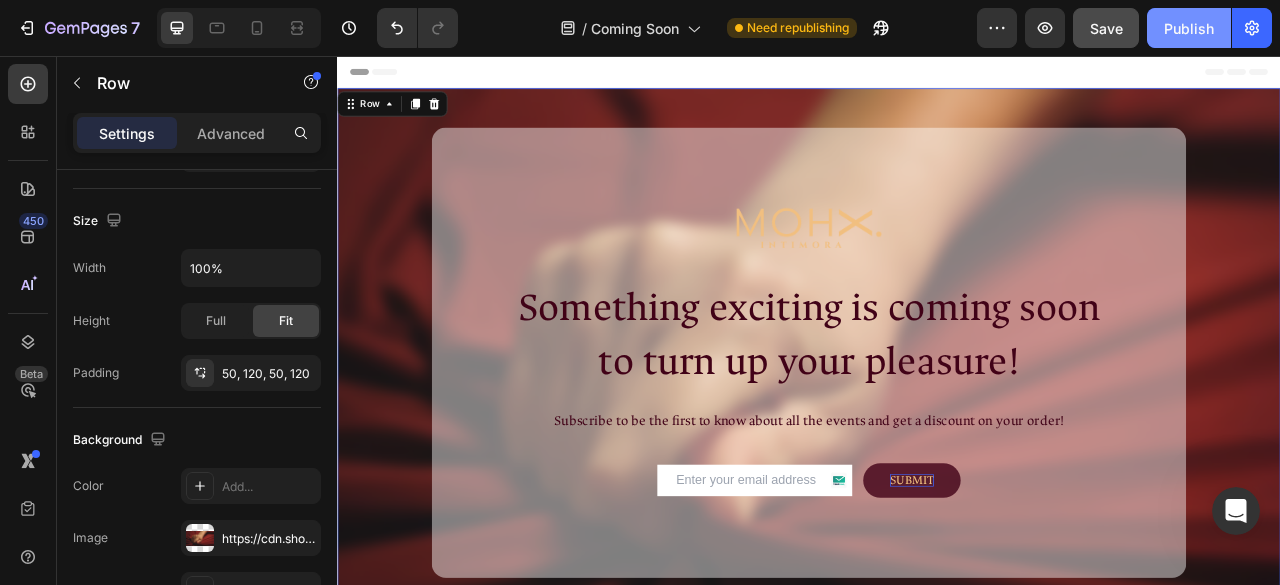 click on "Publish" 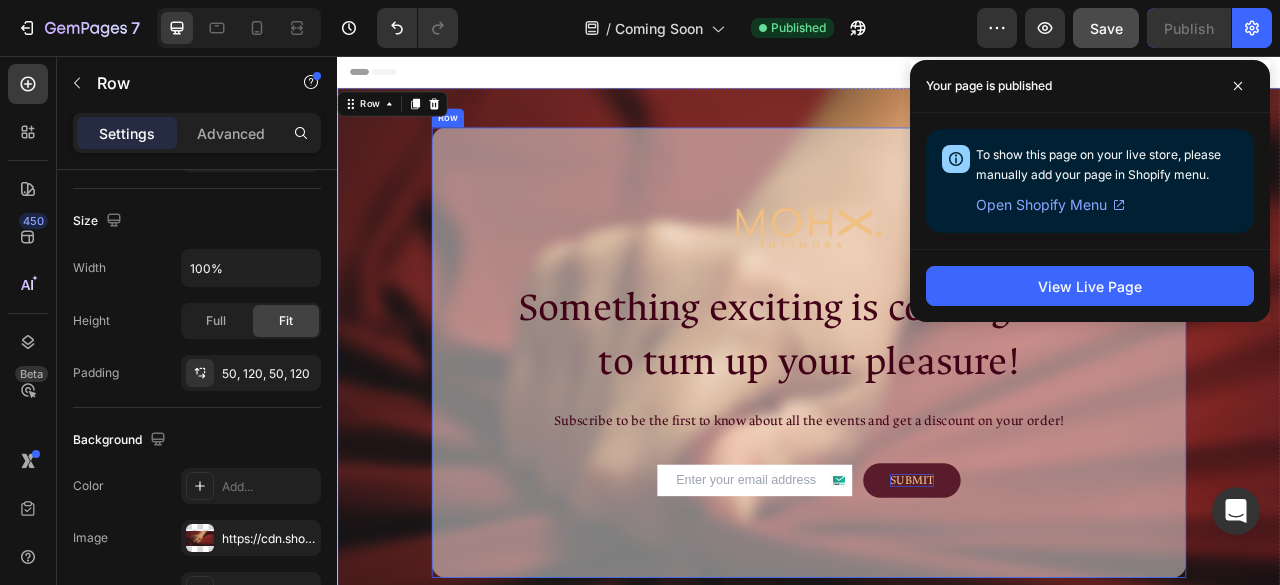 click on "Image Something exciting is coming soon  to turn up your pleasure! Heading Subscribe to be the first to know about all the events and get a discount on your order! Text Block Email Field SUBMIT Submit Button Row Contact Form Row" at bounding box center [937, 433] 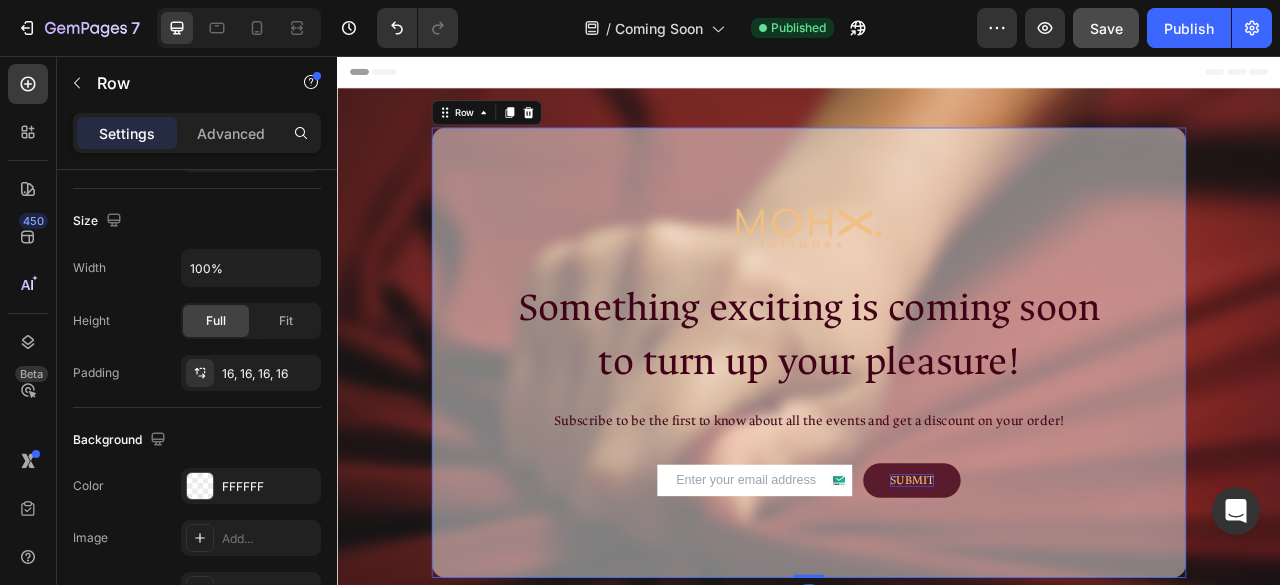scroll, scrollTop: 412, scrollLeft: 0, axis: vertical 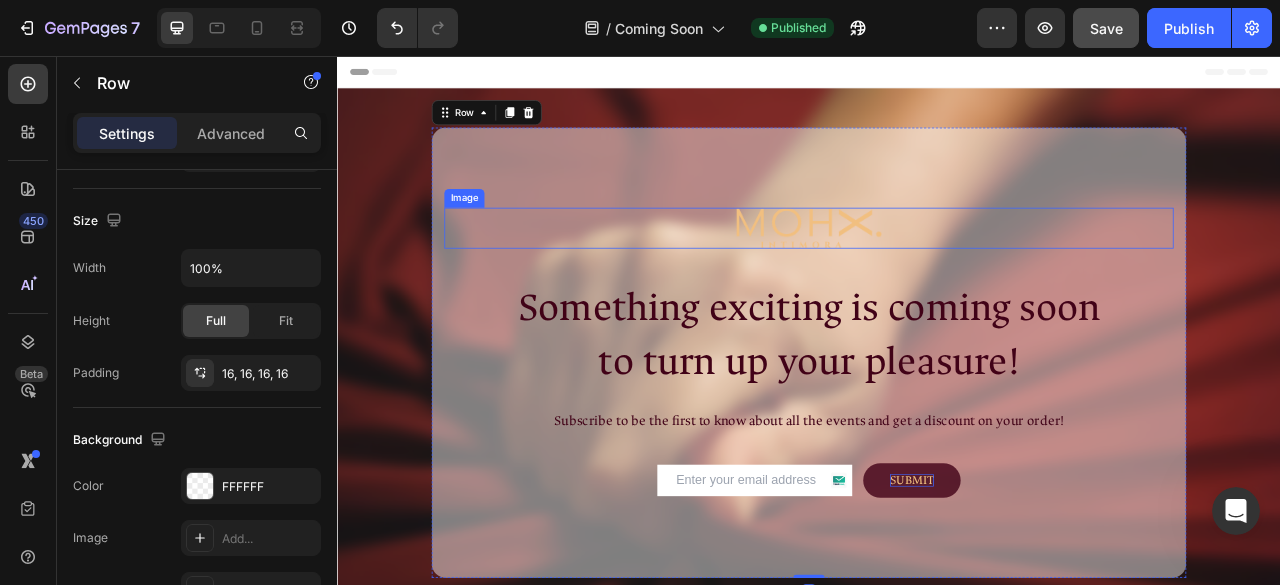 click at bounding box center (937, 275) 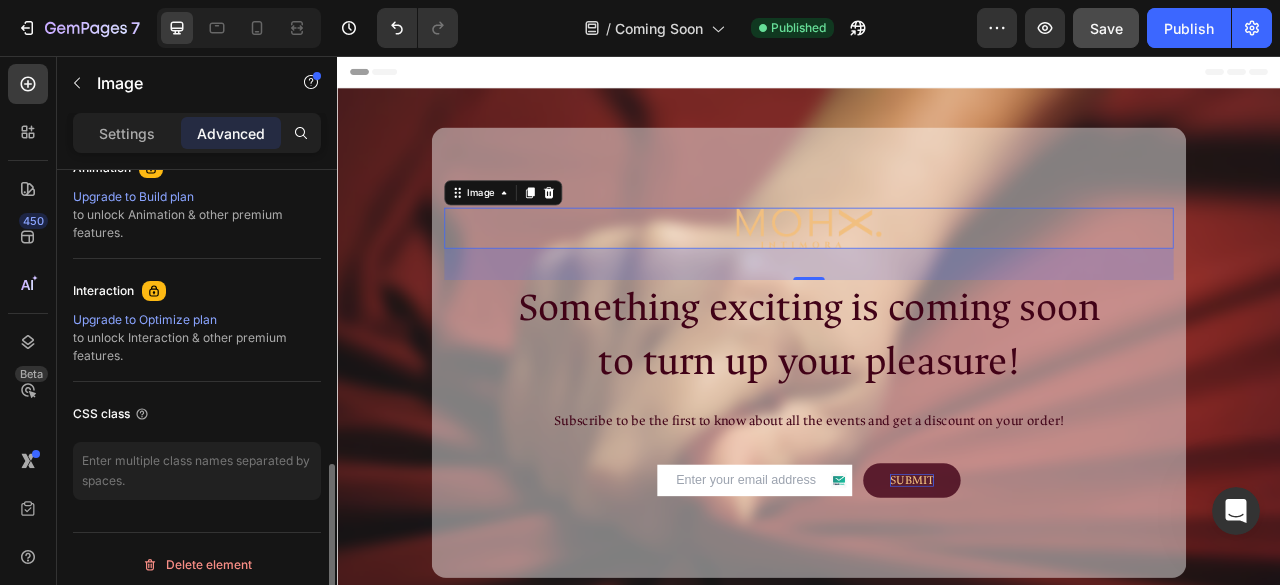 scroll, scrollTop: 912, scrollLeft: 0, axis: vertical 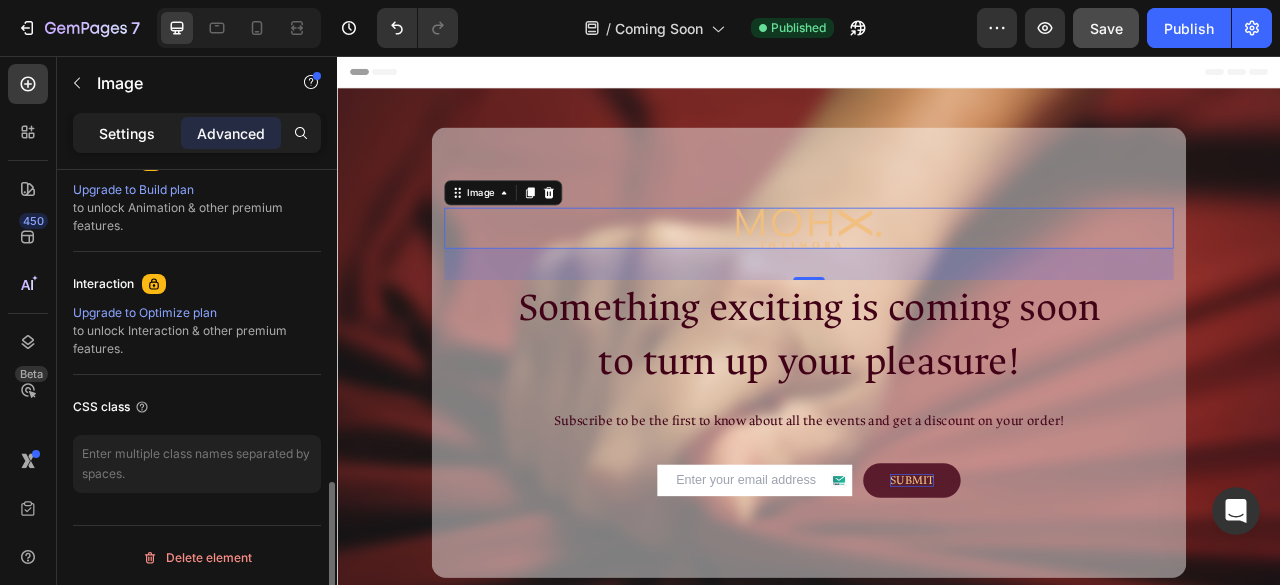 click on "Settings" at bounding box center [127, 133] 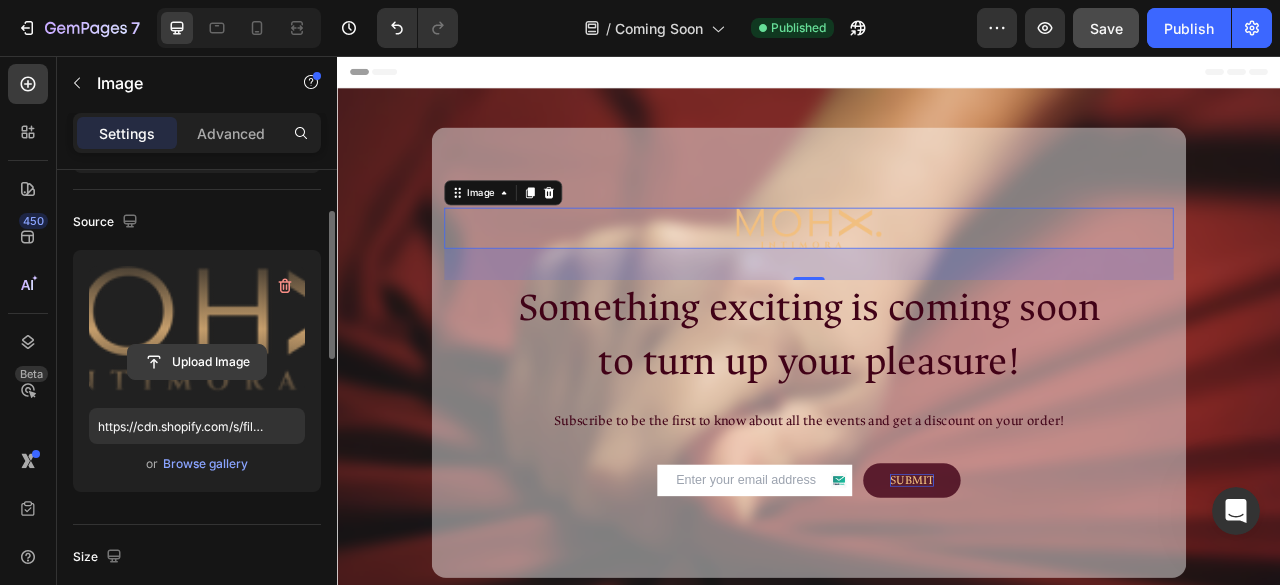 scroll, scrollTop: 116, scrollLeft: 0, axis: vertical 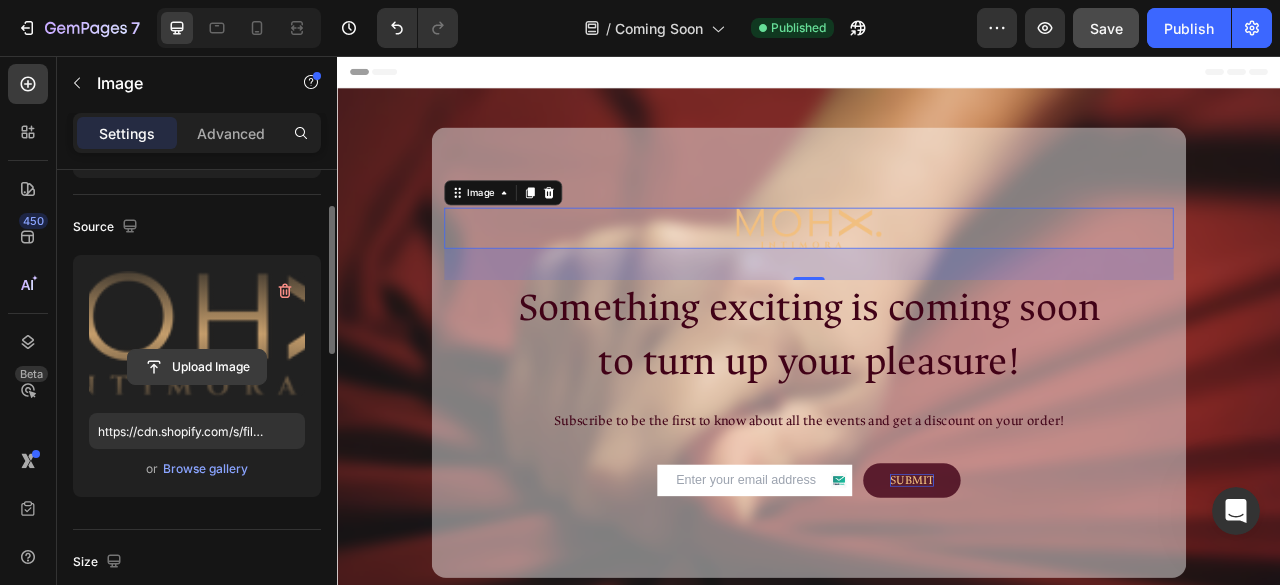 click 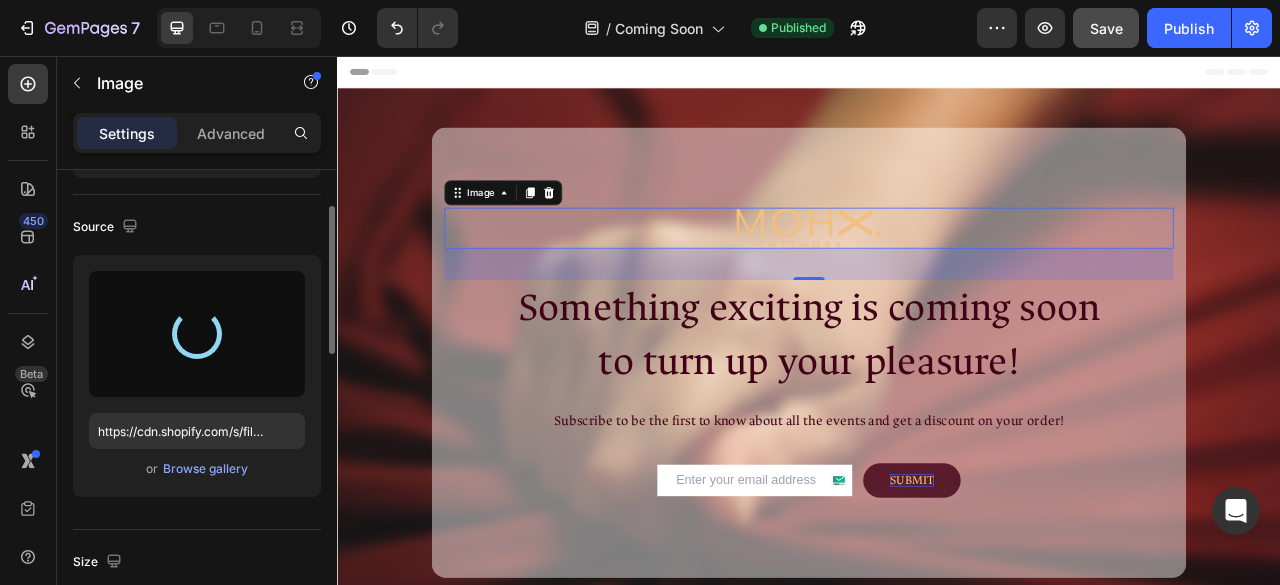 type on "https://cdn.shopify.com/s/files/1/0947/9602/2128/files/gempages_561524849332192346-98651acc-6ea7-4580-b9cb-58176ce45368.png" 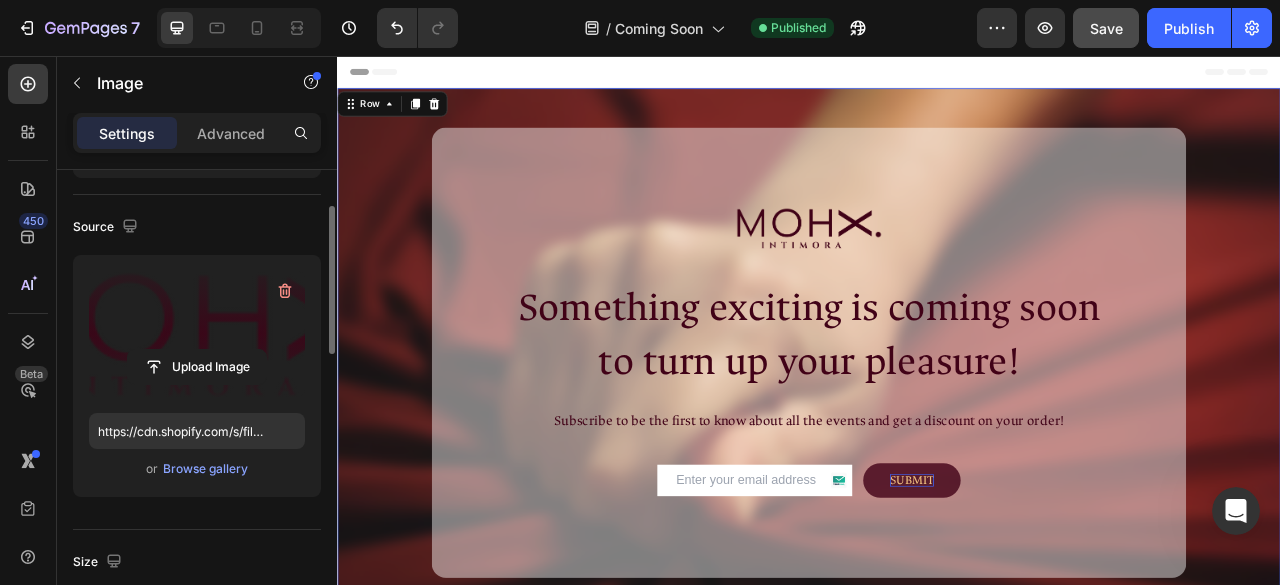 click on "Image Something exciting is coming soon  to turn up your pleasure! Heading Subscribe to be the first to know about all the events and get a discount on your order! Text Block Email Field SUBMIT Submit Button Row Contact Form Row Row Row   0" at bounding box center [937, 433] 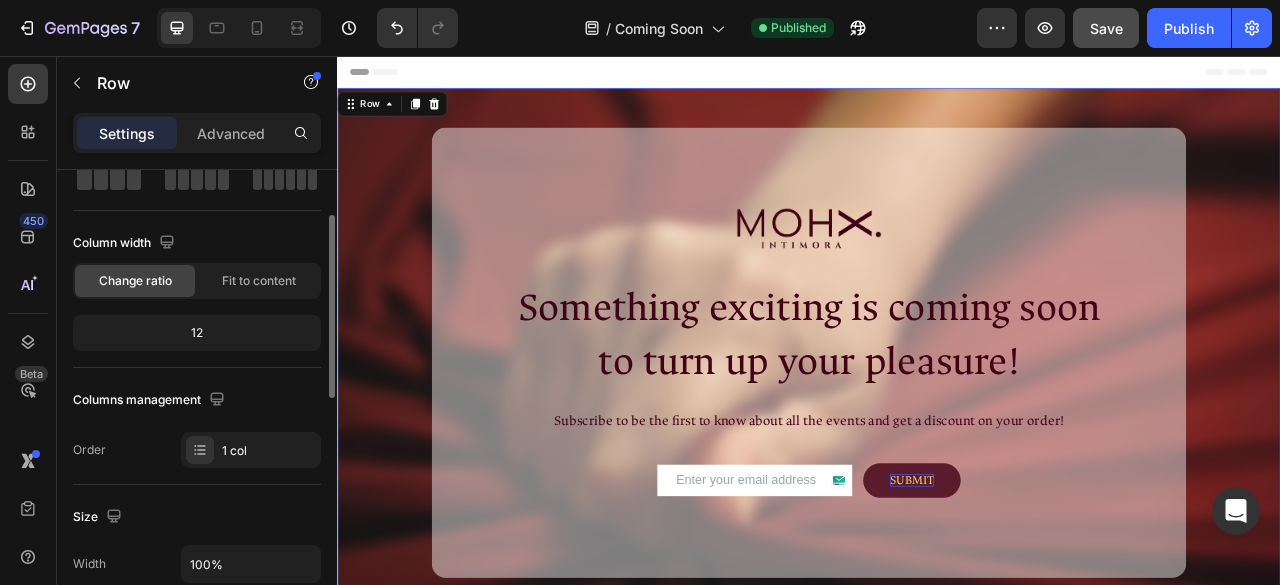 scroll, scrollTop: 0, scrollLeft: 0, axis: both 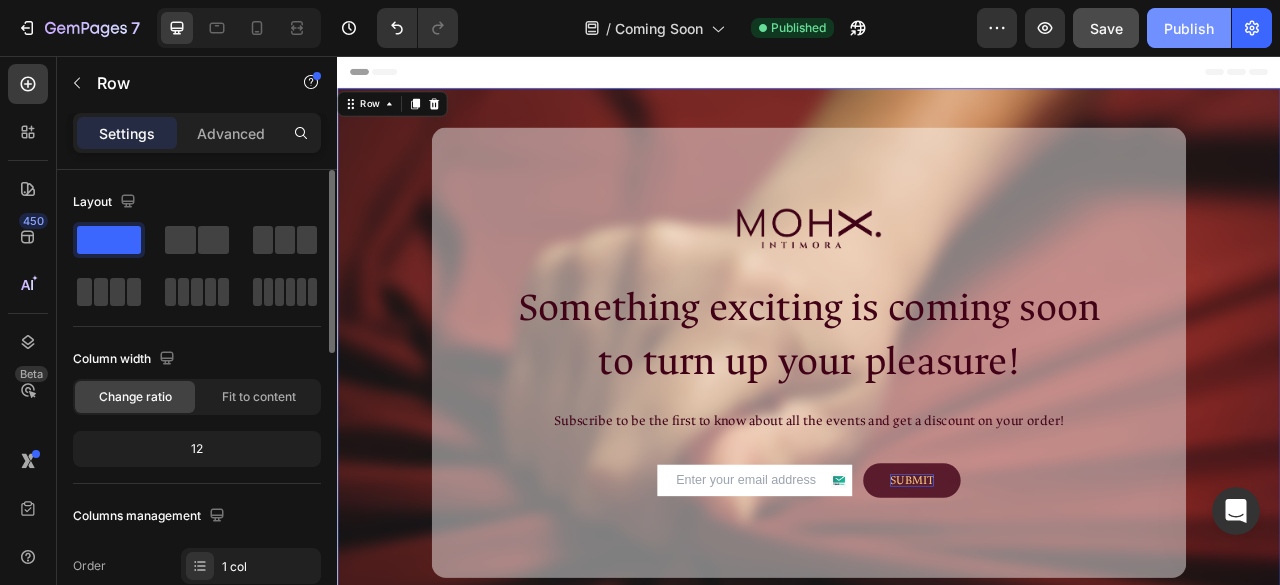 click on "Publish" at bounding box center (1189, 28) 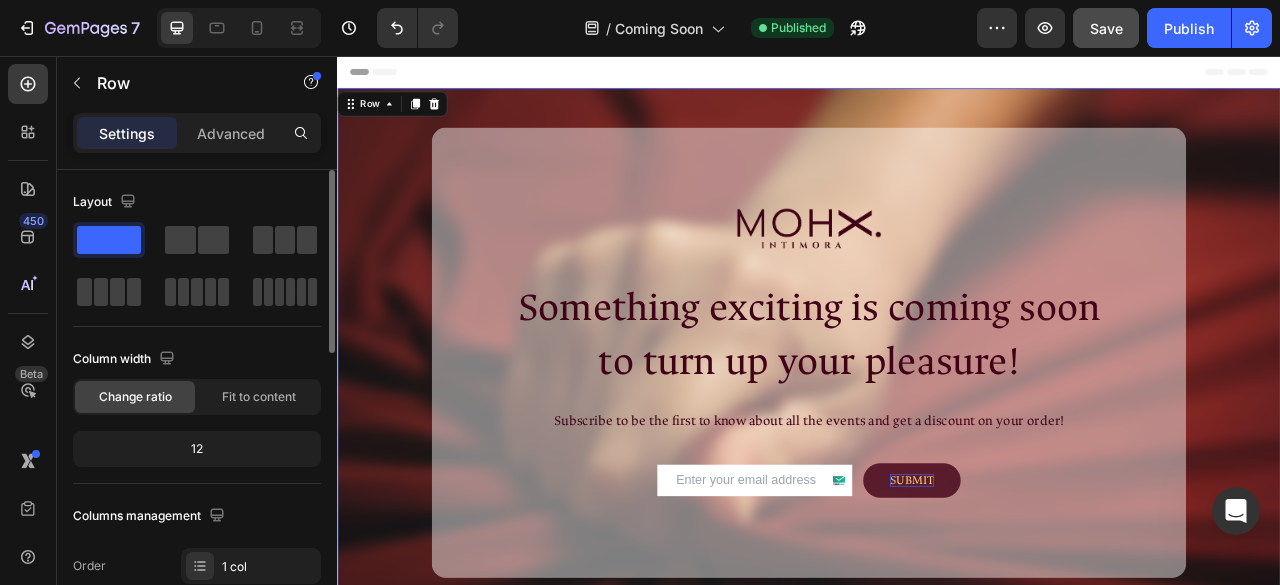 click on "Layout Column width Change ratio Fit to content 12 Columns management Order 1 col" 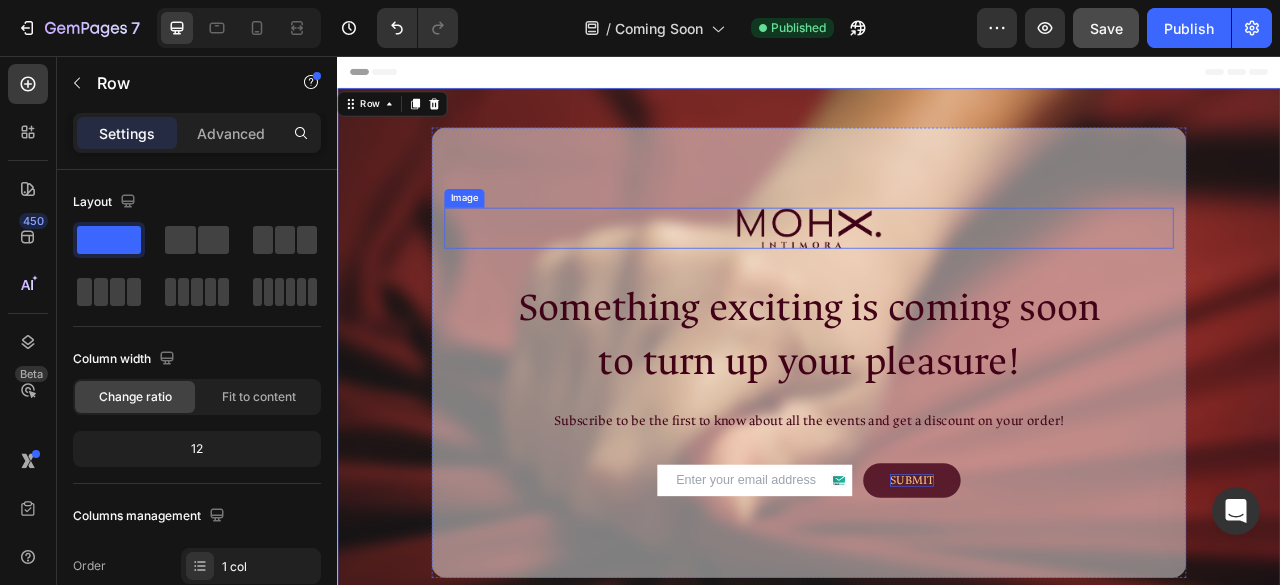 click at bounding box center [937, 275] 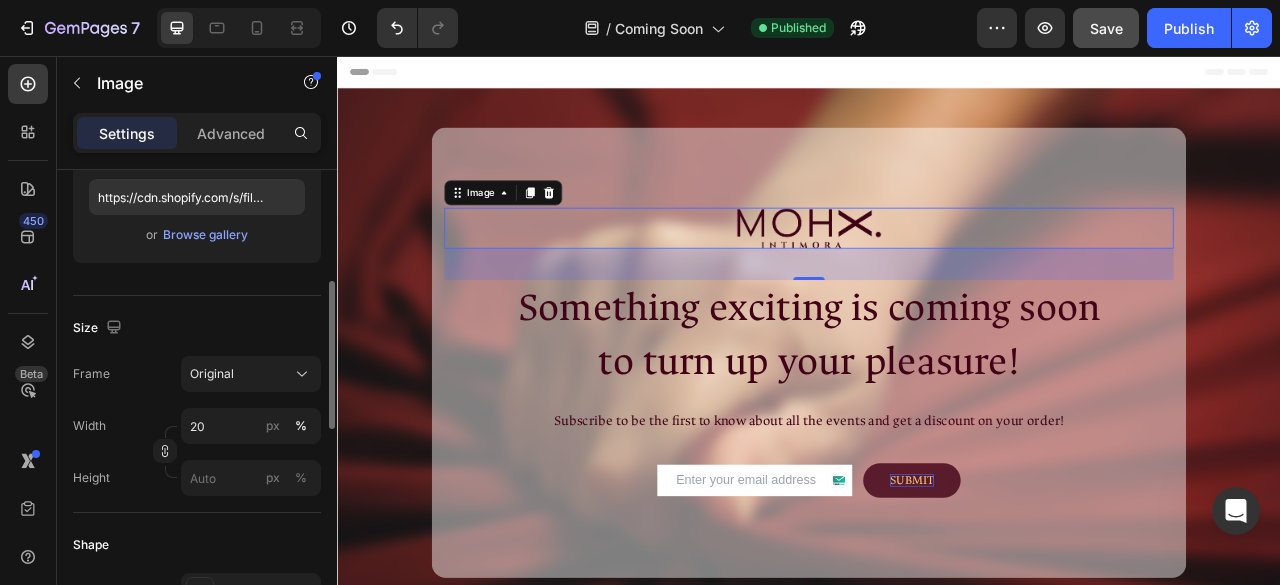 scroll, scrollTop: 351, scrollLeft: 0, axis: vertical 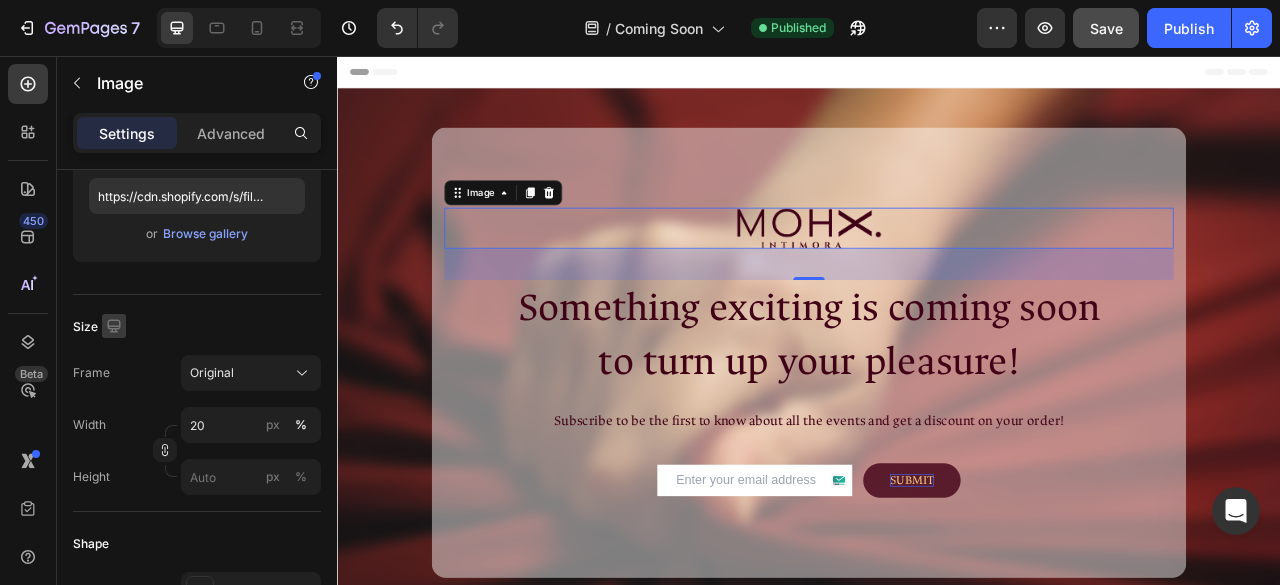 click 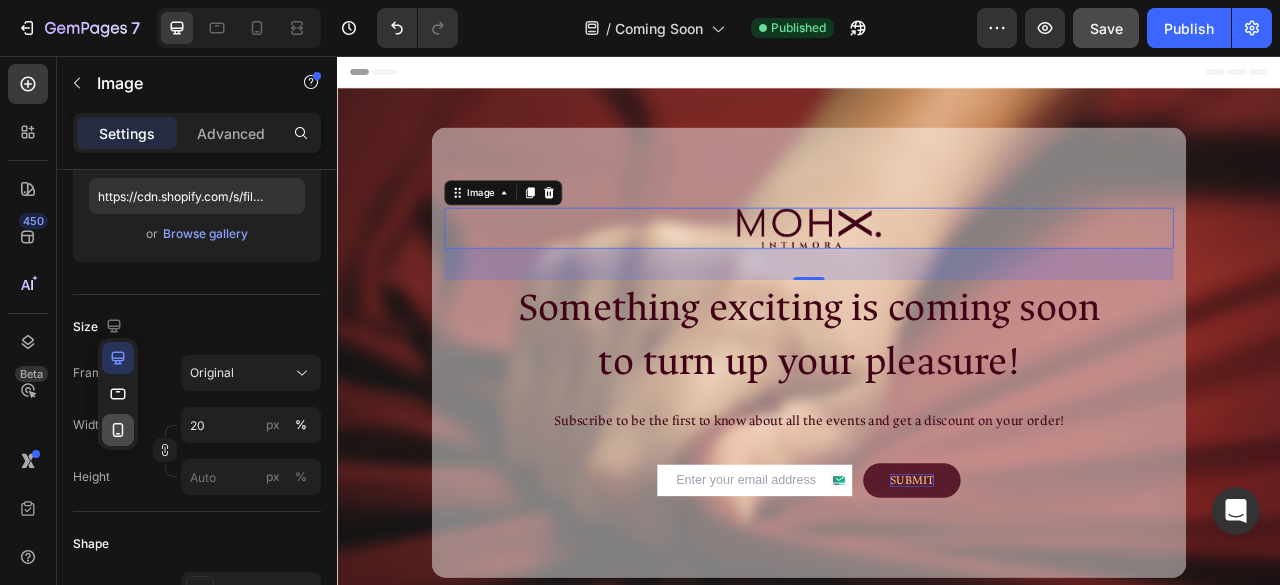 click 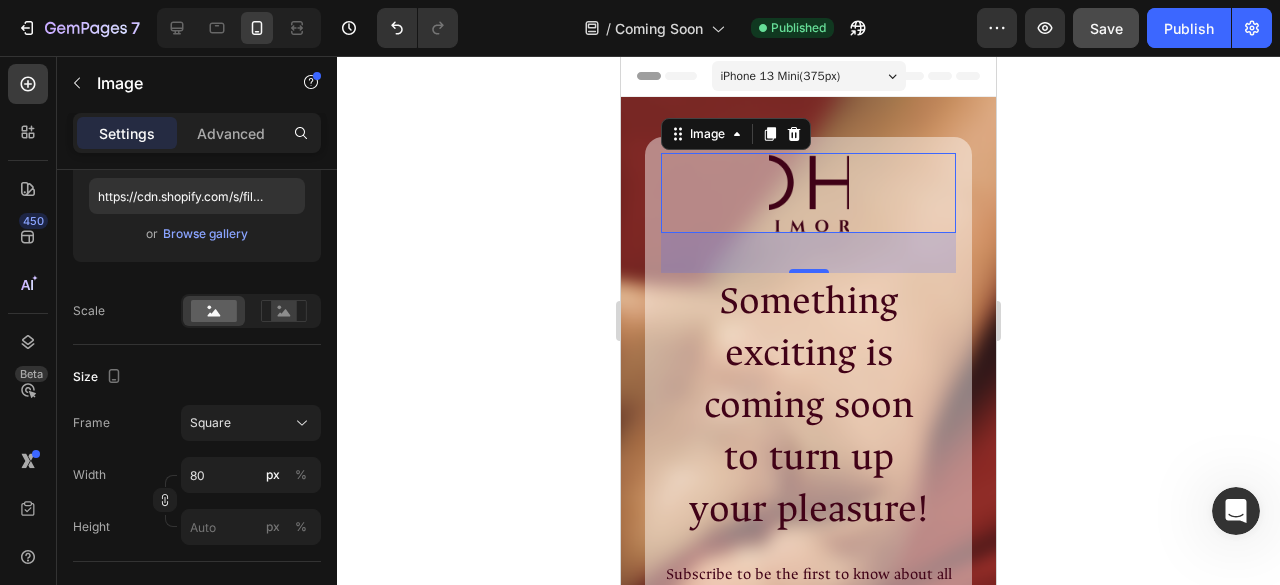 scroll, scrollTop: 26, scrollLeft: 0, axis: vertical 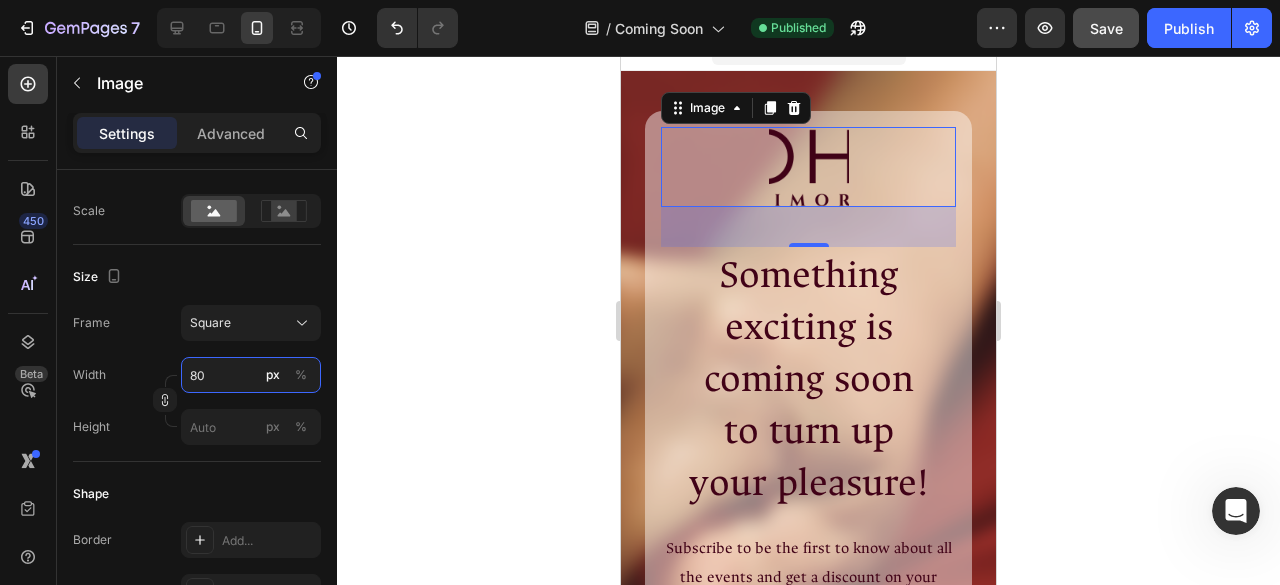 click on "80" at bounding box center (251, 375) 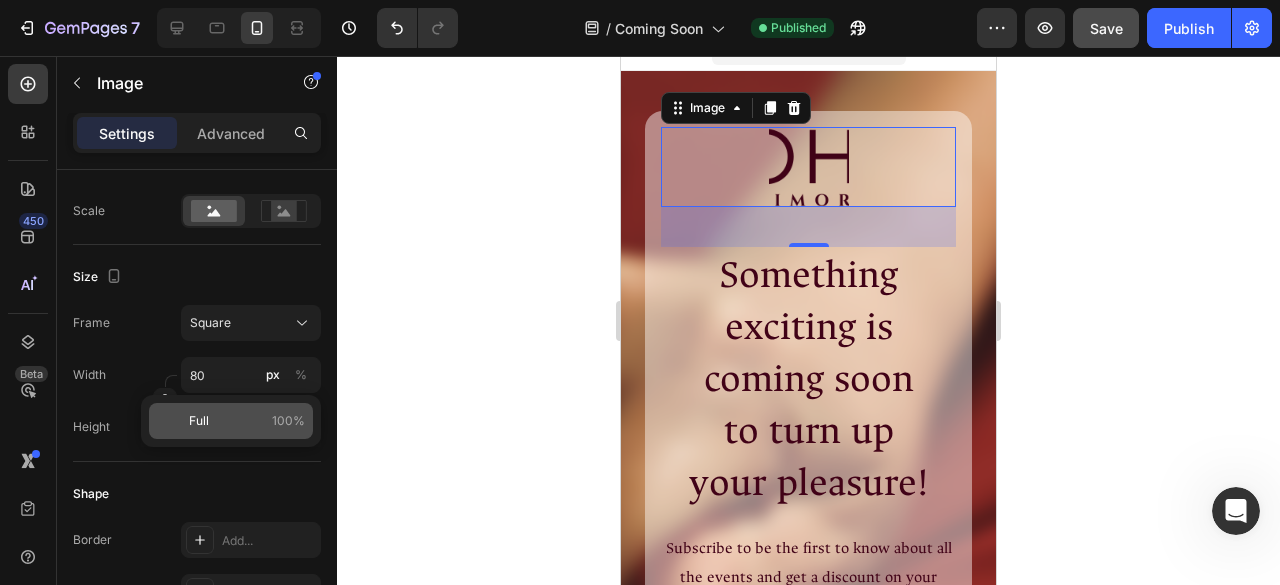 click on "Full 100%" 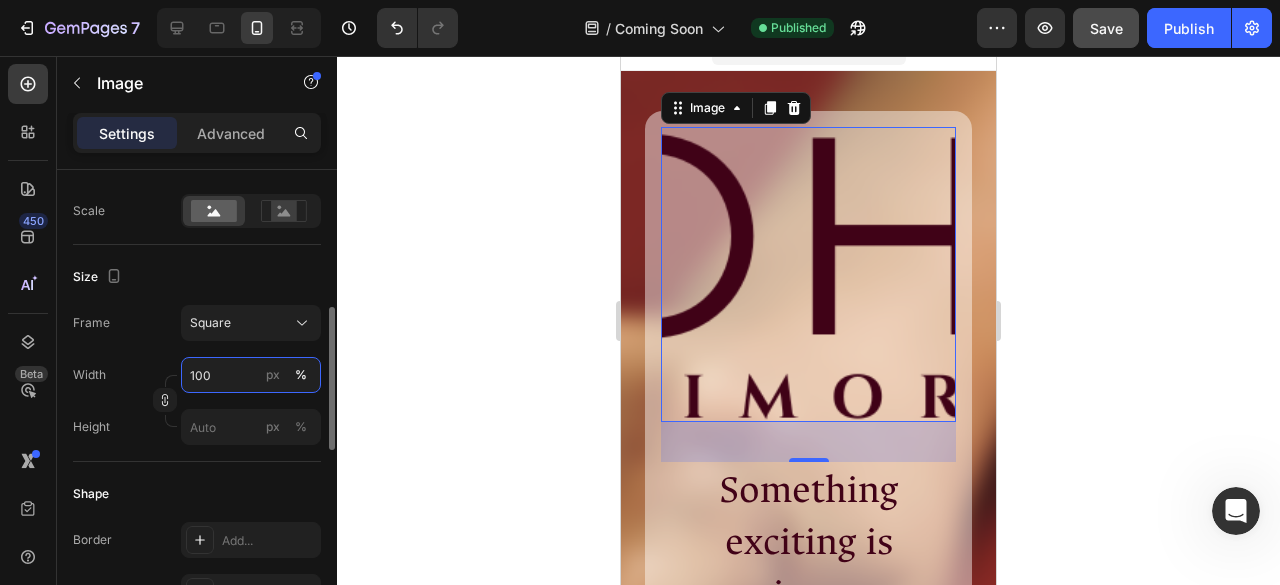 click on "100" at bounding box center [251, 375] 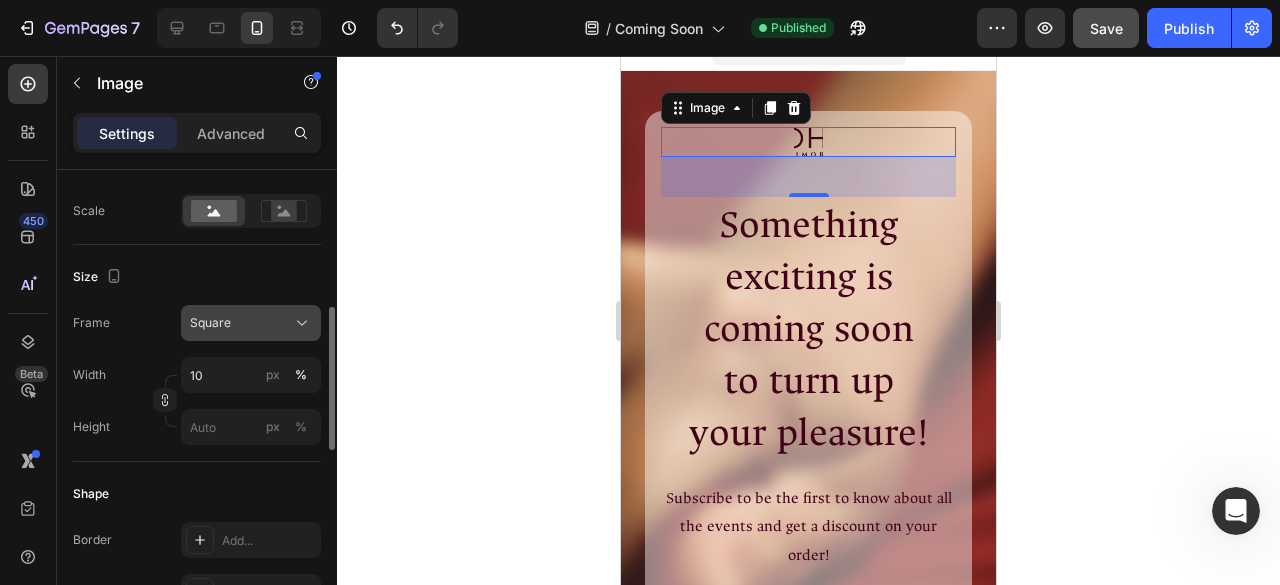 click on "Square" 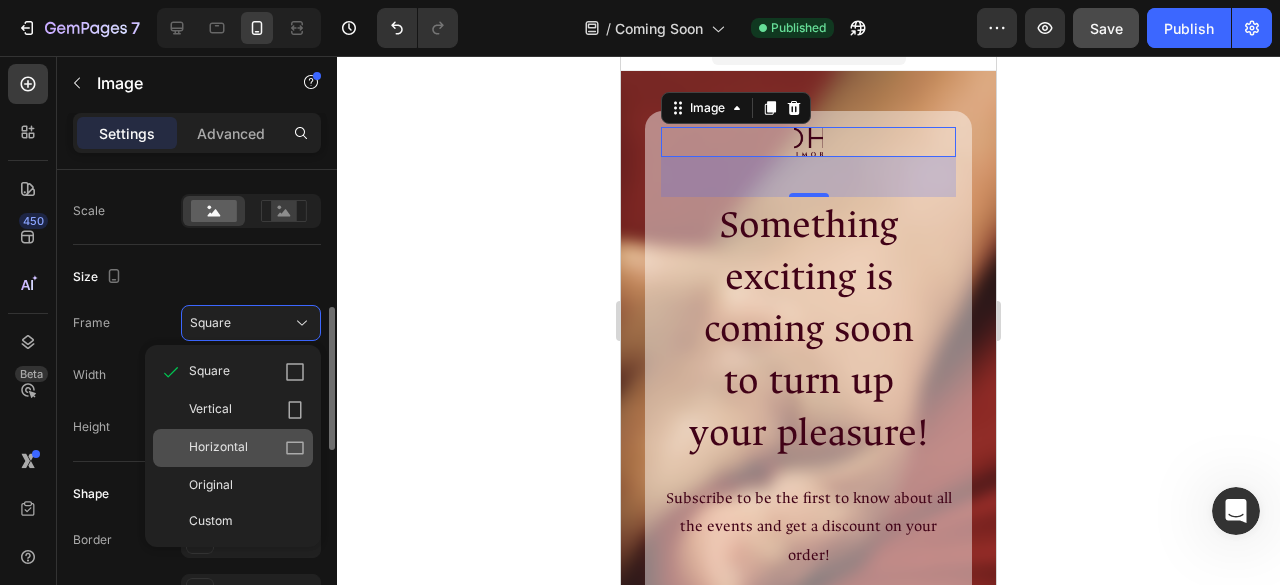 click on "Horizontal" at bounding box center (218, 448) 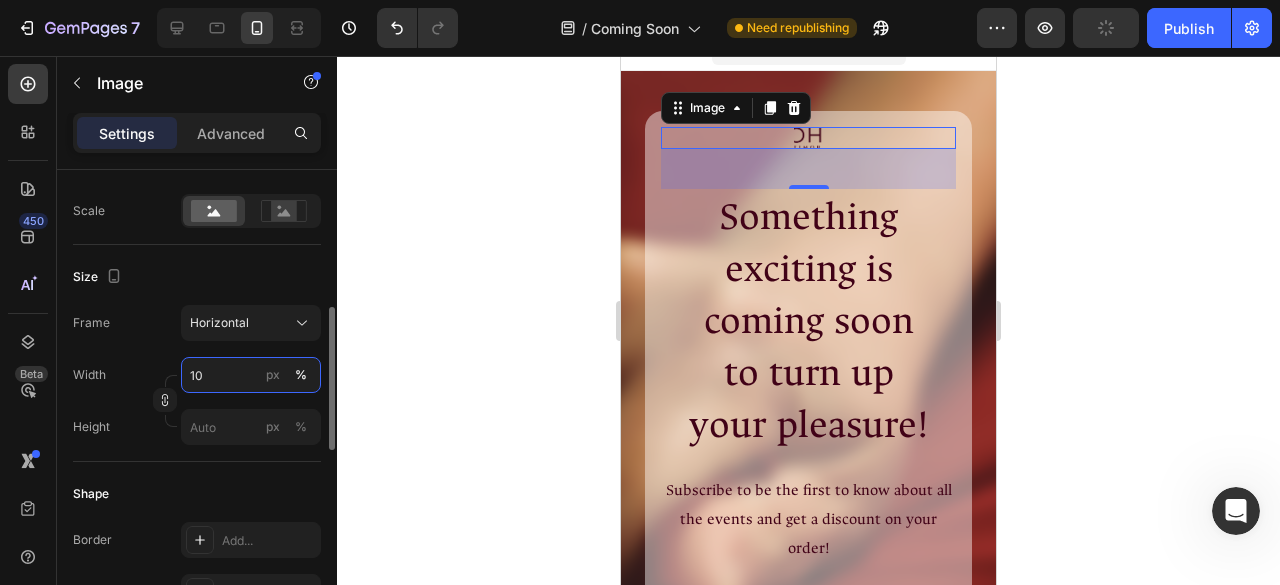 click on "10" at bounding box center (251, 375) 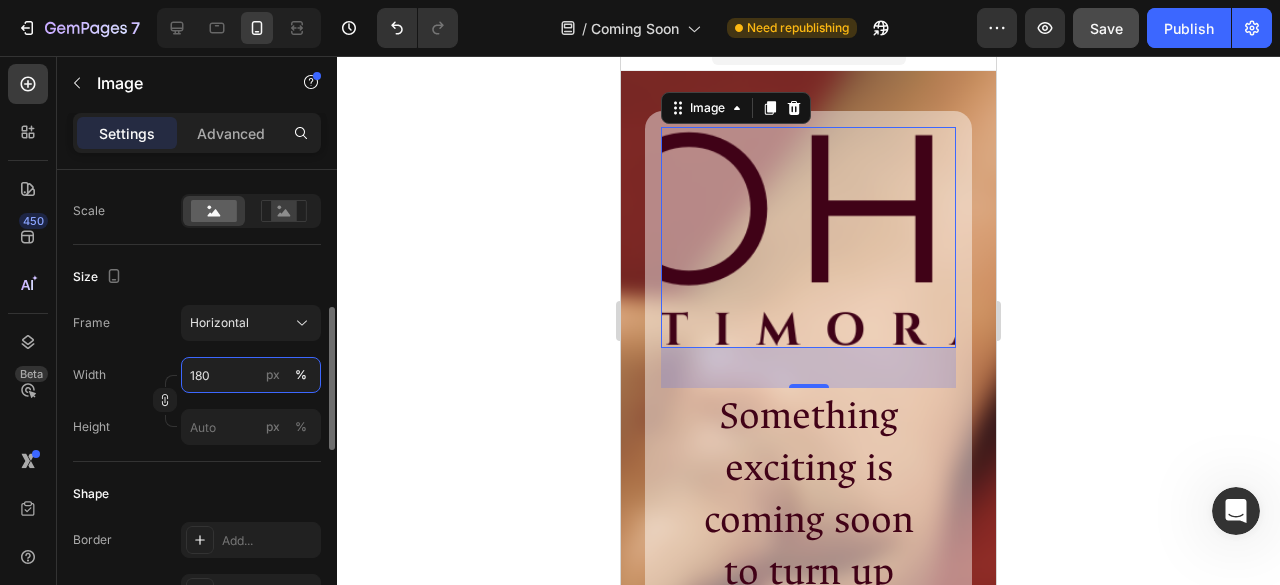 click on "180" at bounding box center [251, 375] 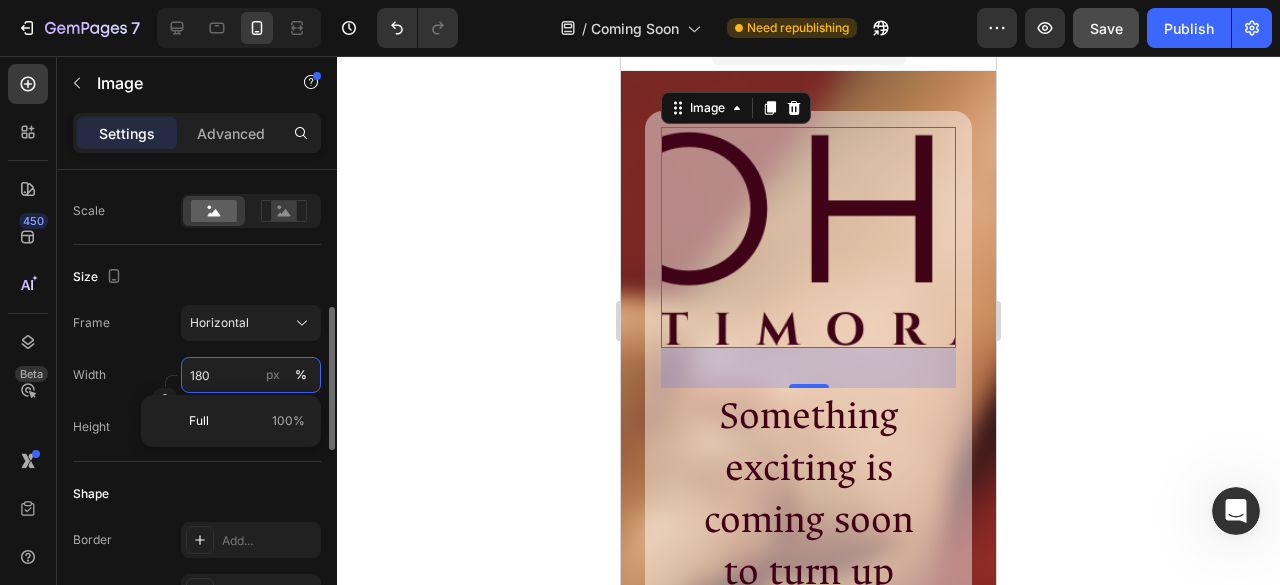 click on "180" at bounding box center (251, 375) 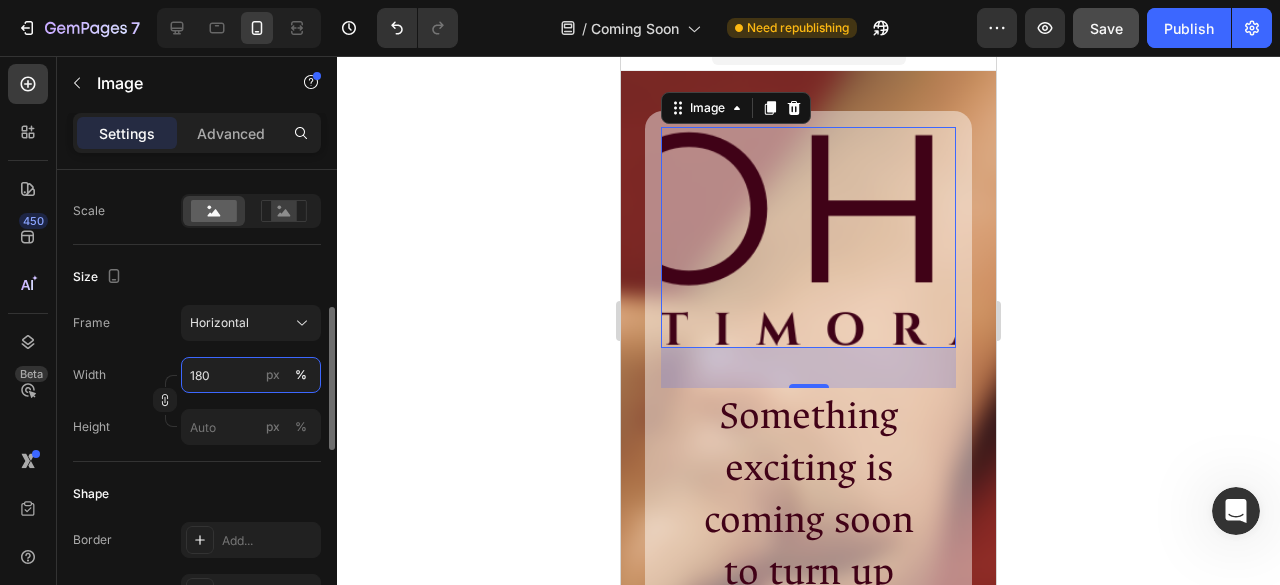 click on "180" at bounding box center (251, 375) 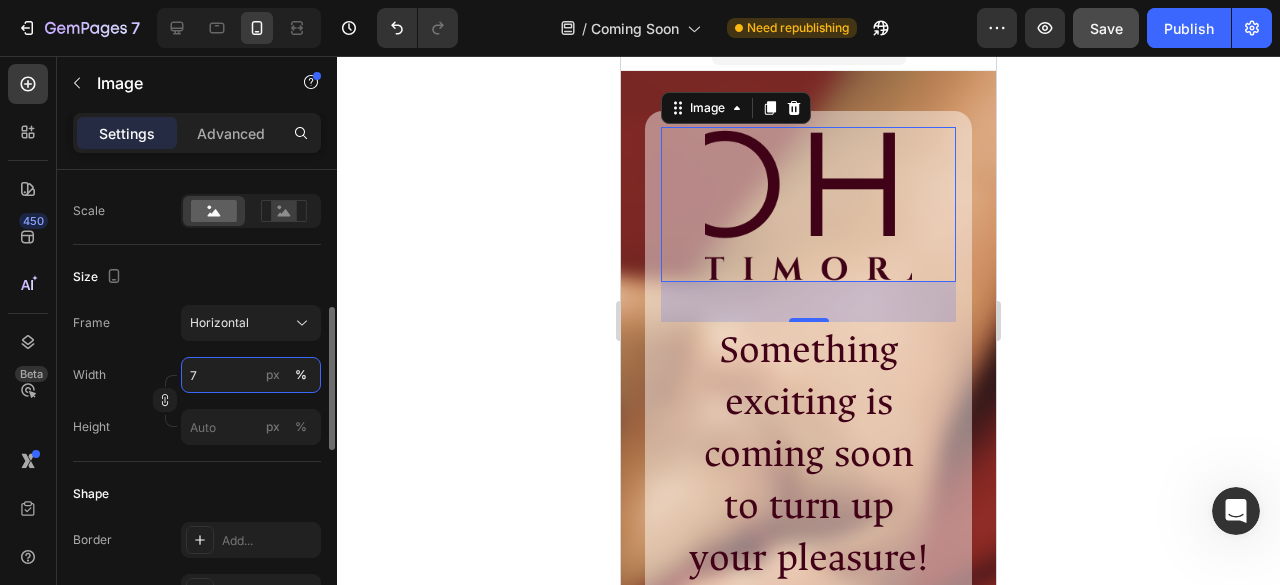 type on "70" 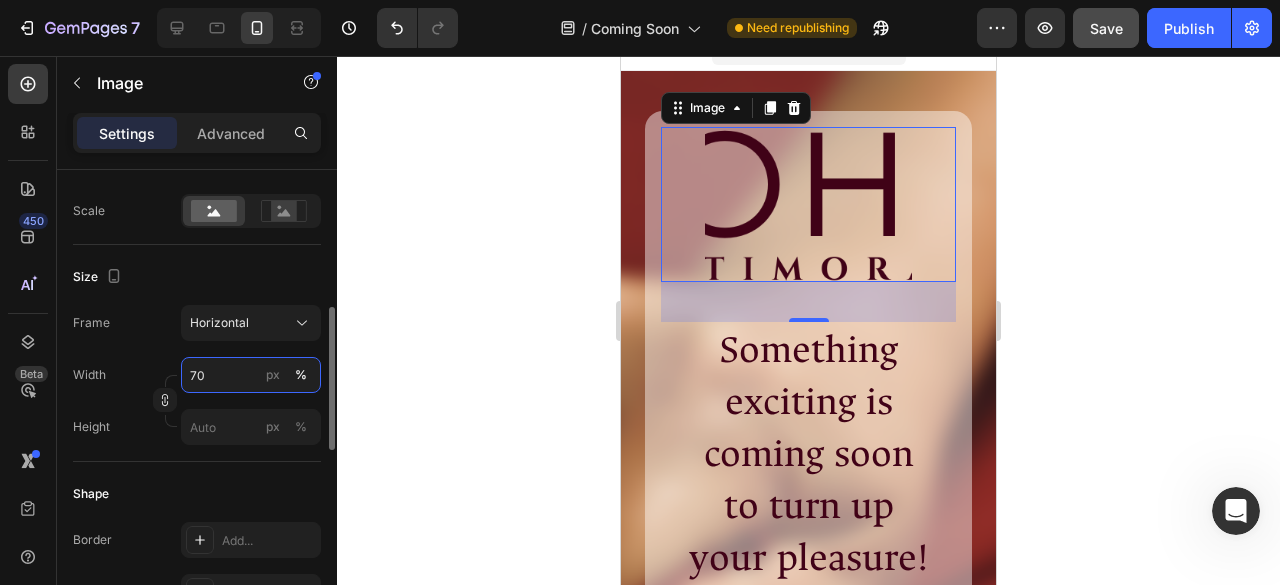 click on "70" at bounding box center [251, 375] 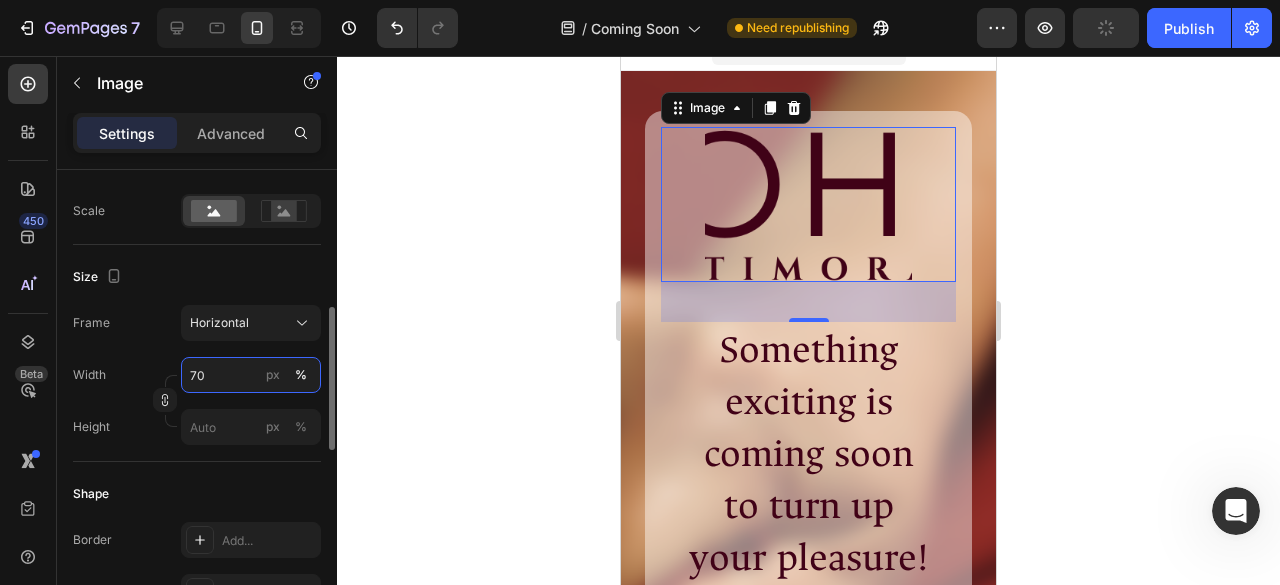 click on "70" at bounding box center (251, 375) 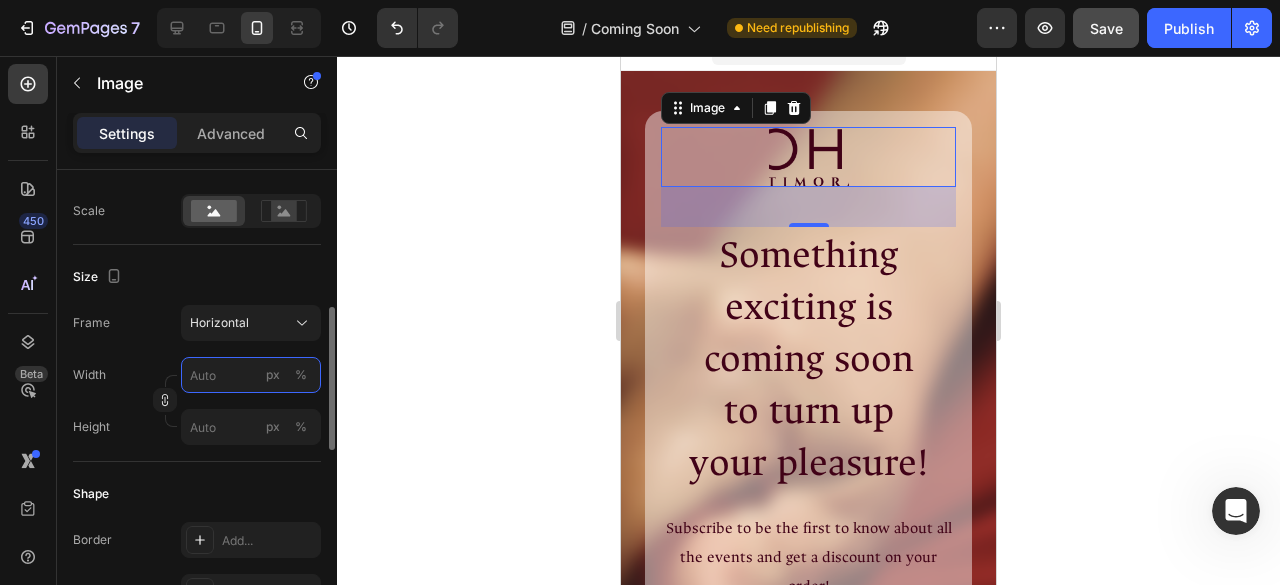 type on "1" 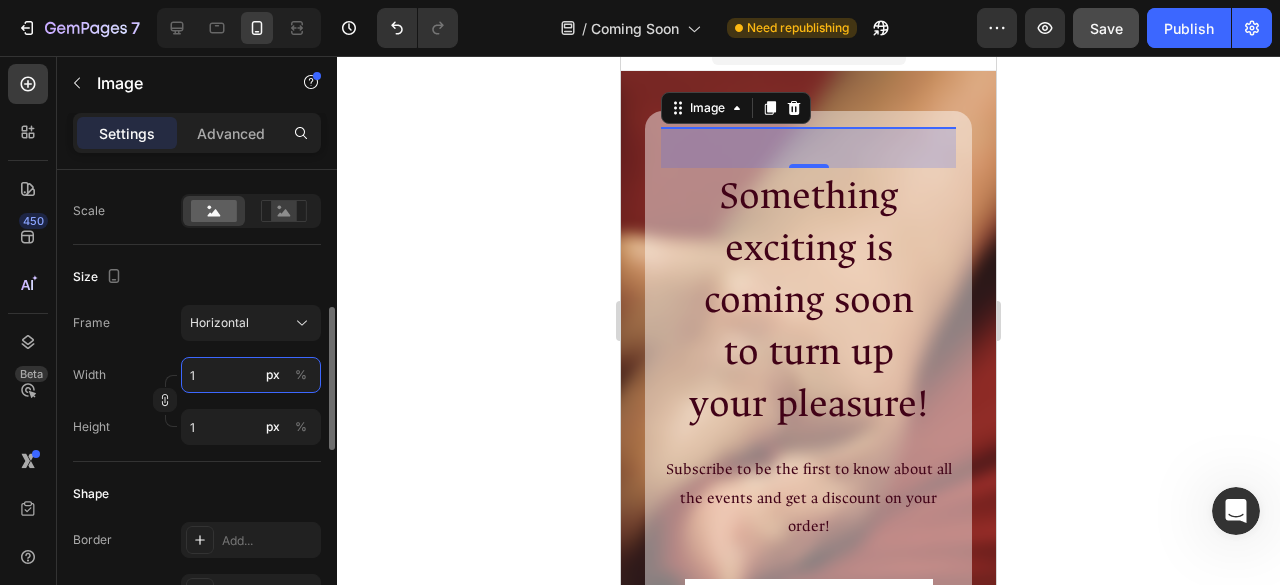 type on "10" 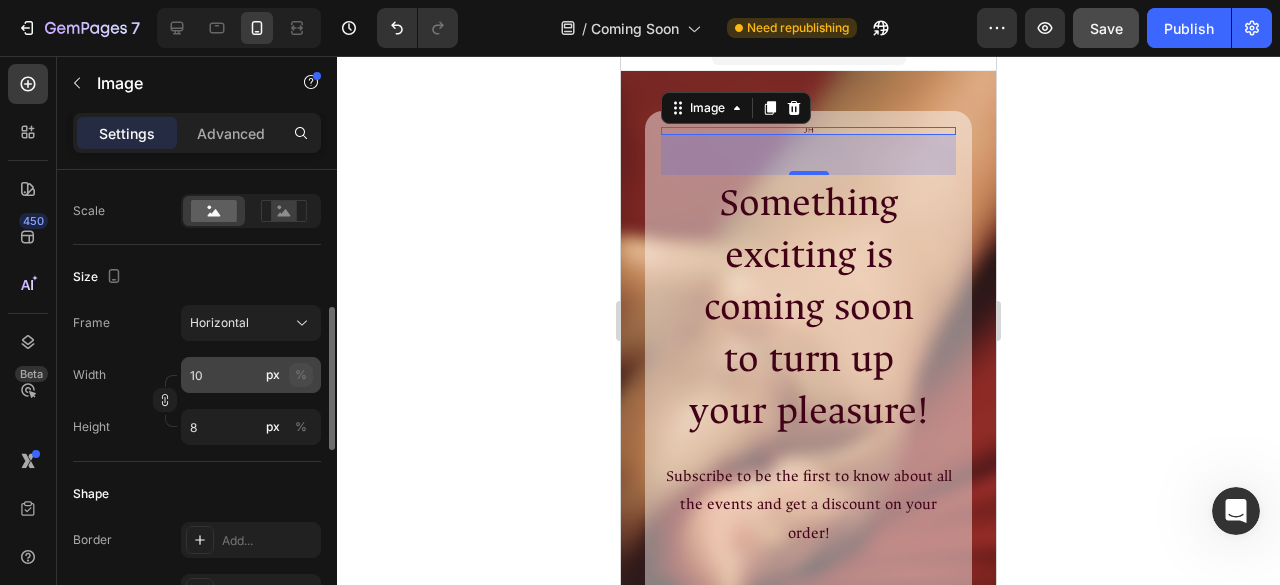 click on "%" 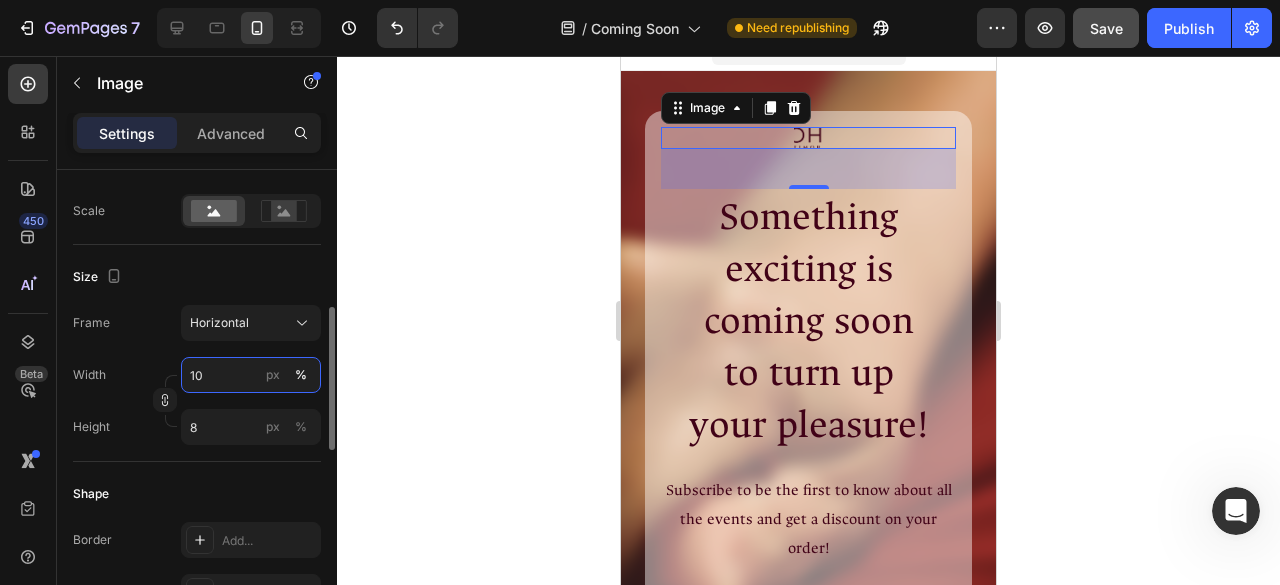 type 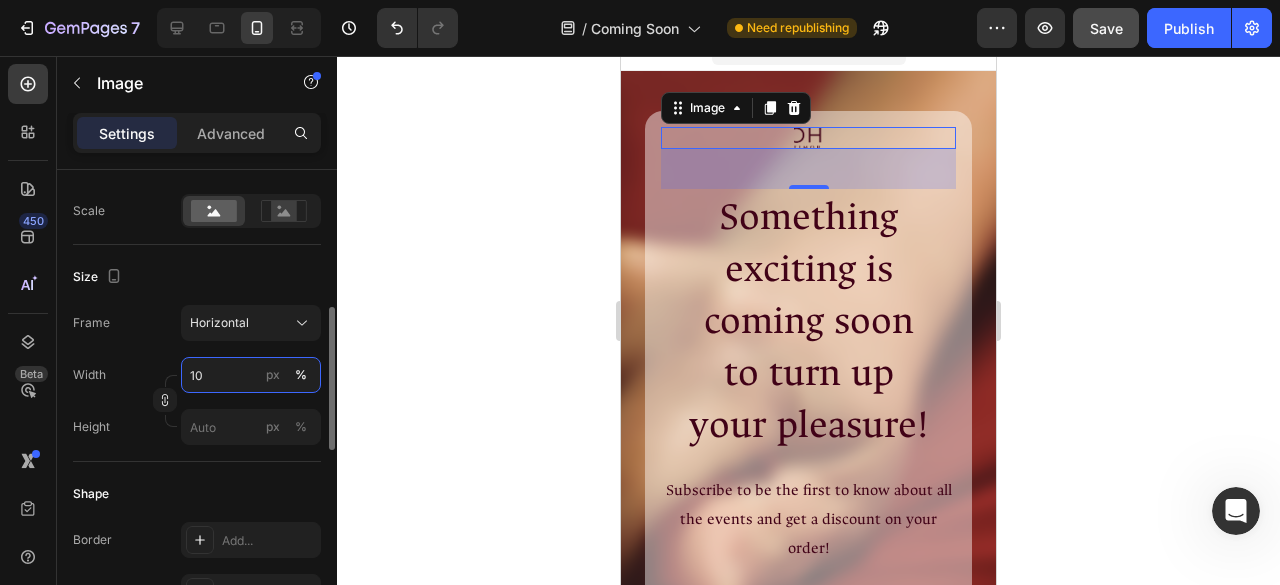 click on "10" at bounding box center [251, 375] 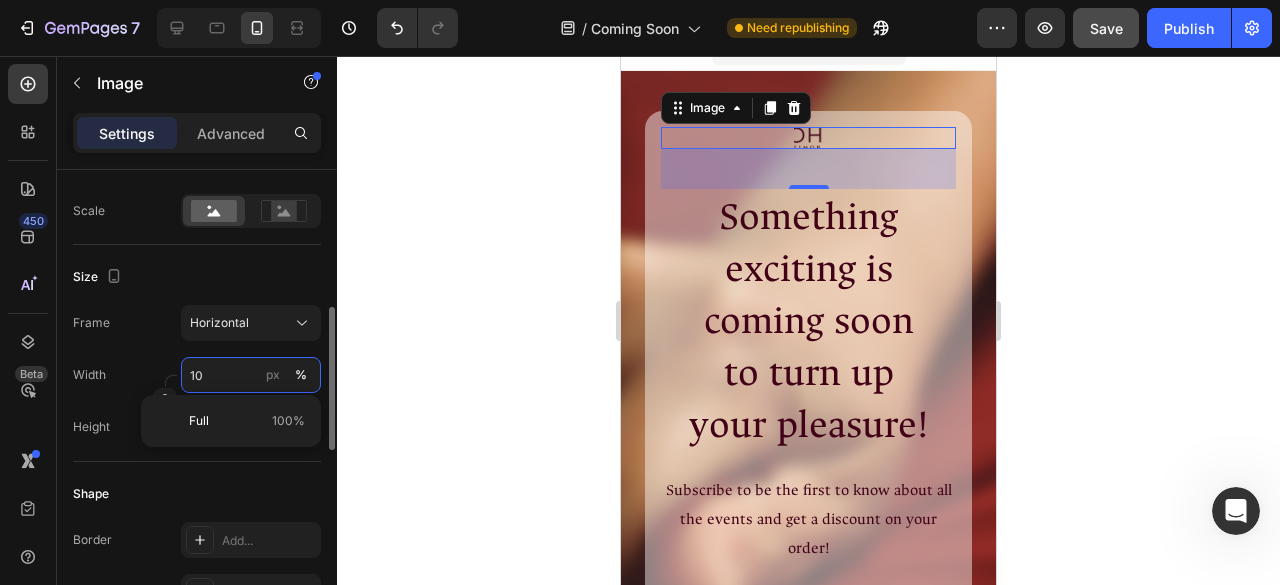 click on "10" at bounding box center [251, 375] 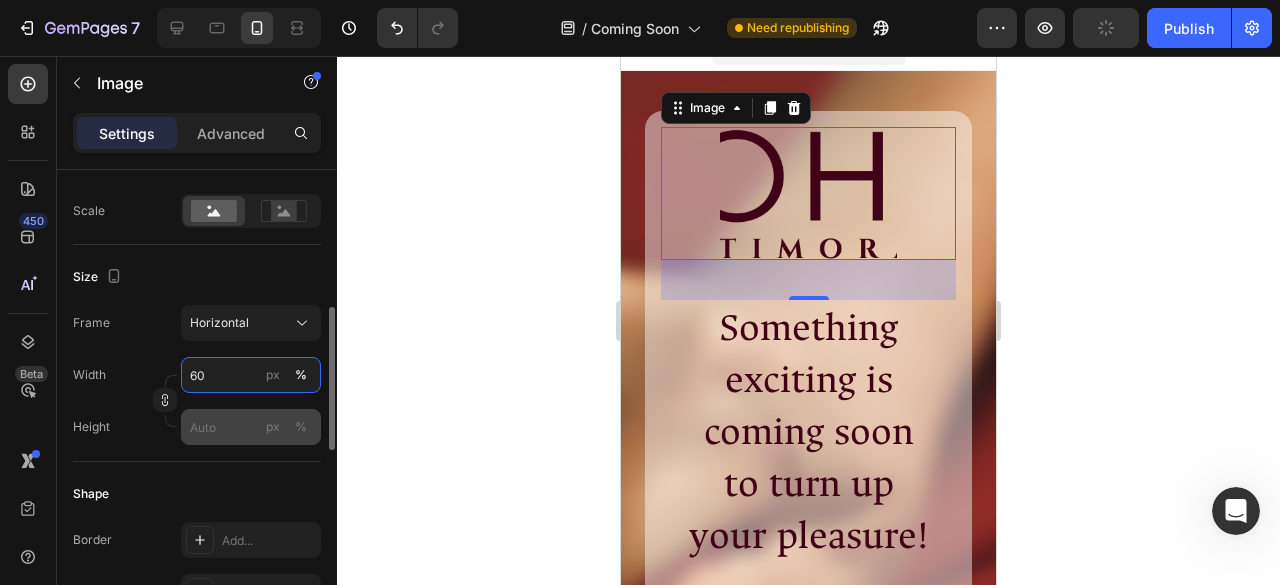 type on "60" 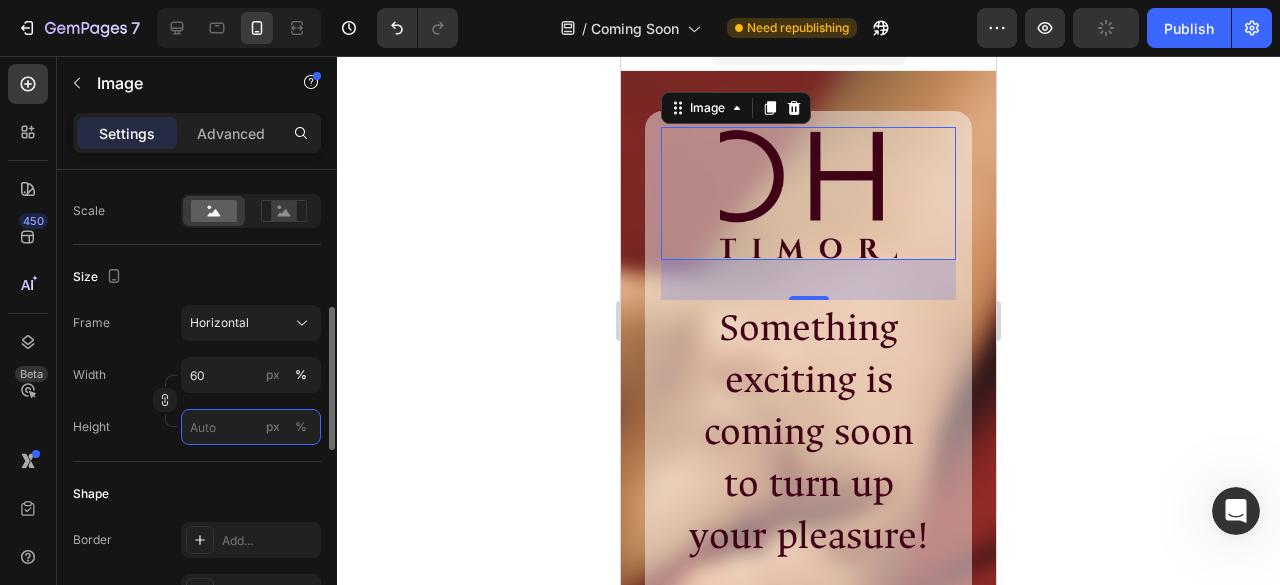 click on "px %" at bounding box center (251, 427) 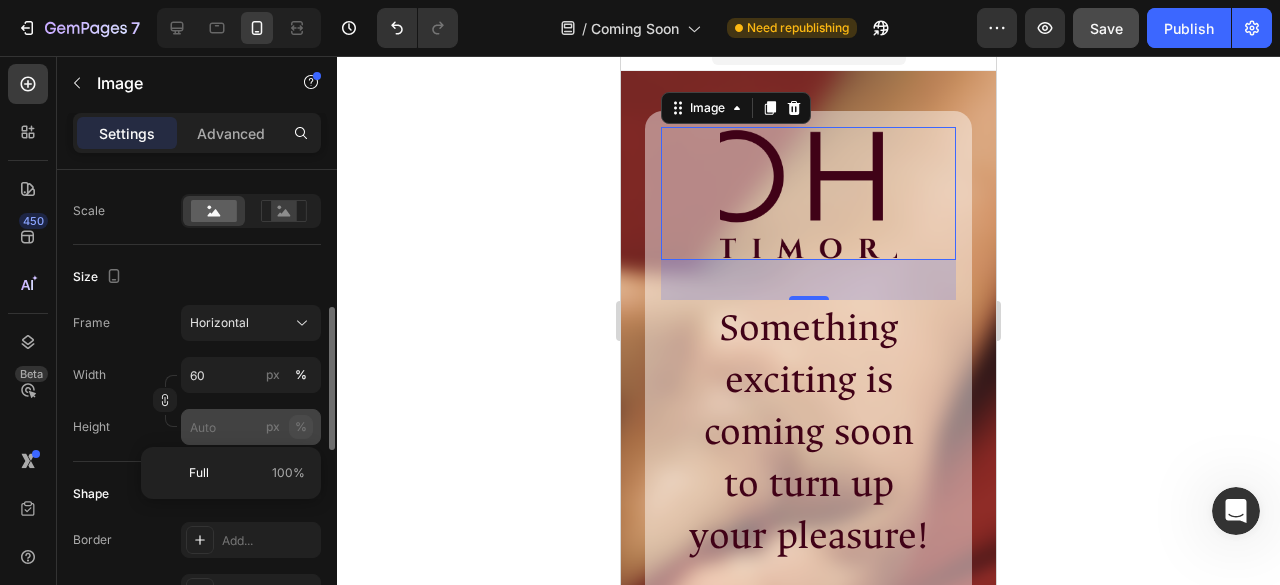 click on "%" at bounding box center (301, 427) 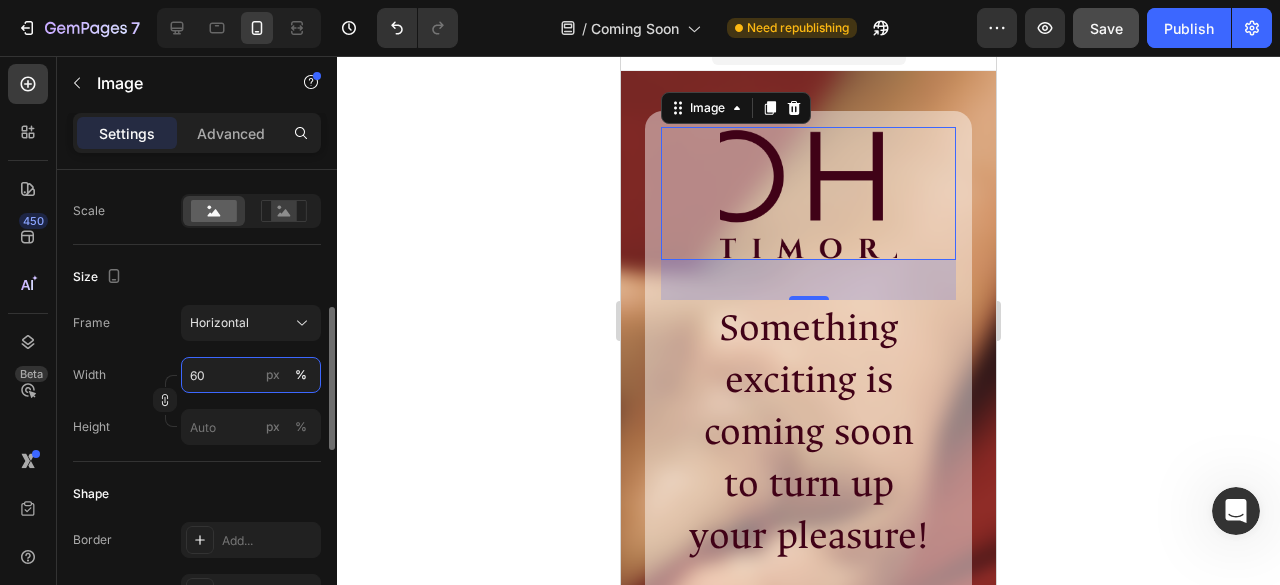 click on "60" at bounding box center [251, 375] 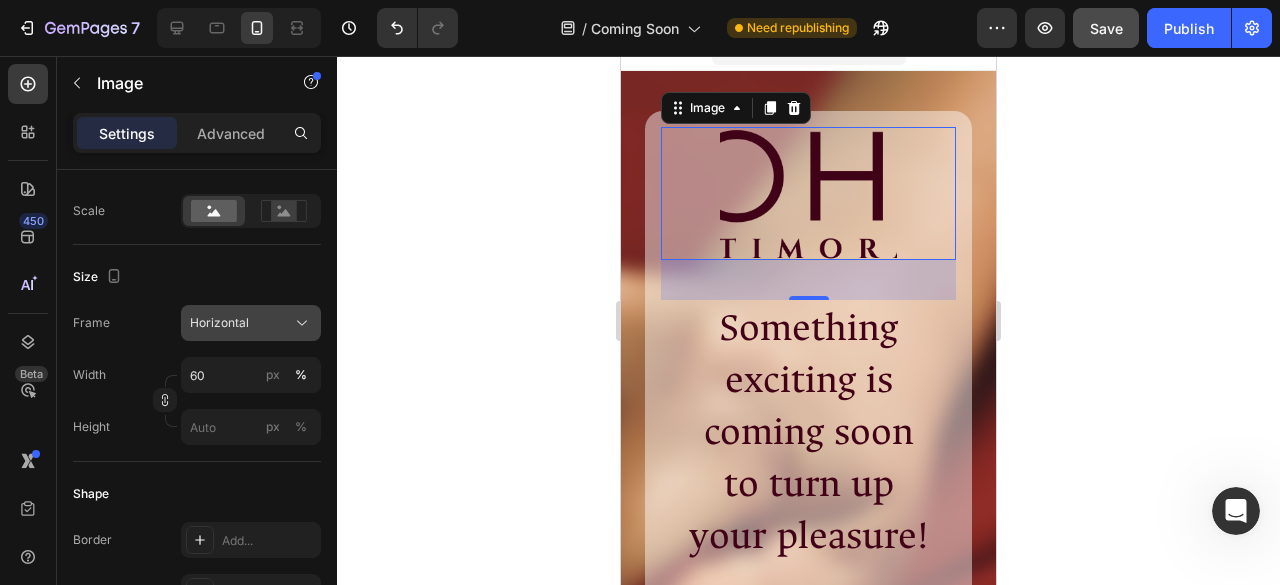 click on "Horizontal" at bounding box center [219, 323] 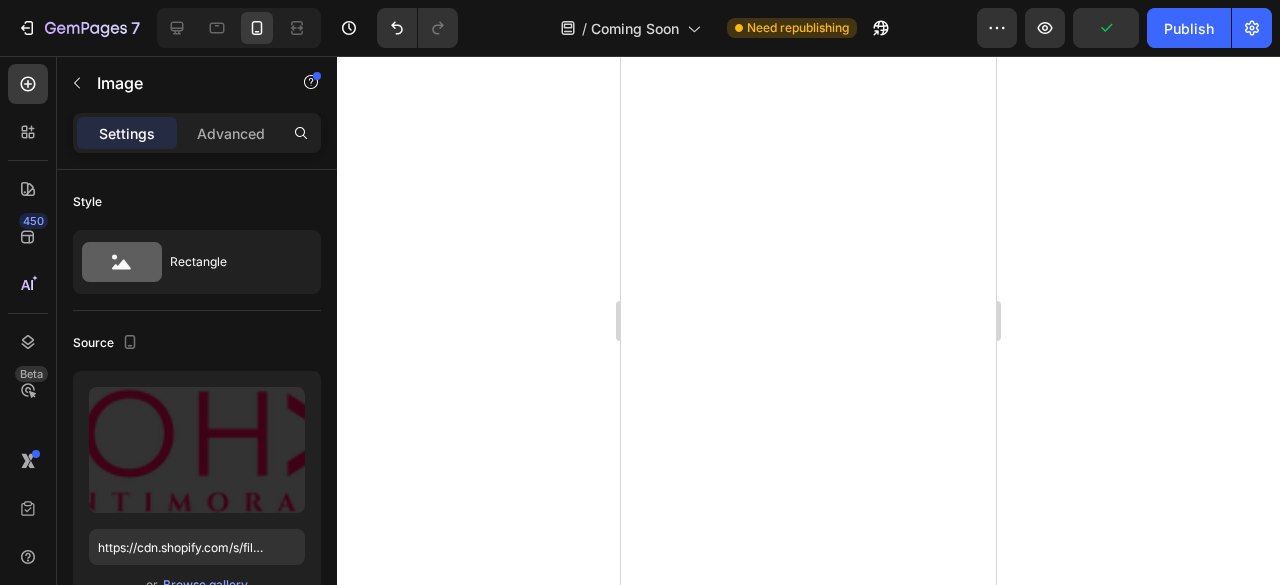 scroll, scrollTop: 0, scrollLeft: 0, axis: both 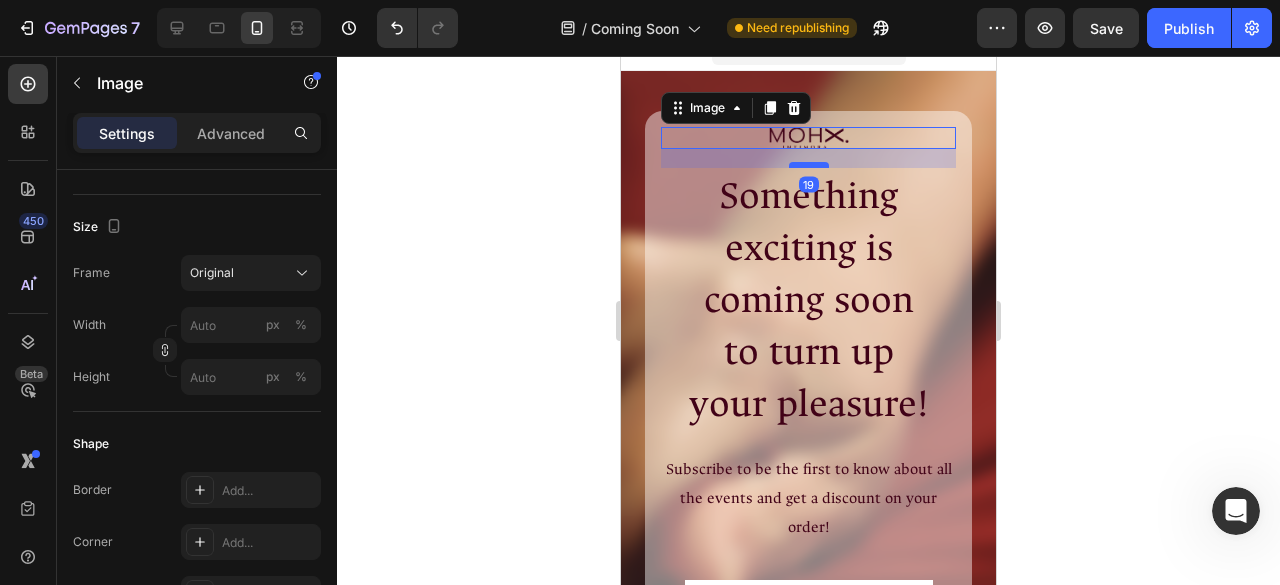 drag, startPoint x: 810, startPoint y: 188, endPoint x: 804, endPoint y: 174, distance: 15.231546 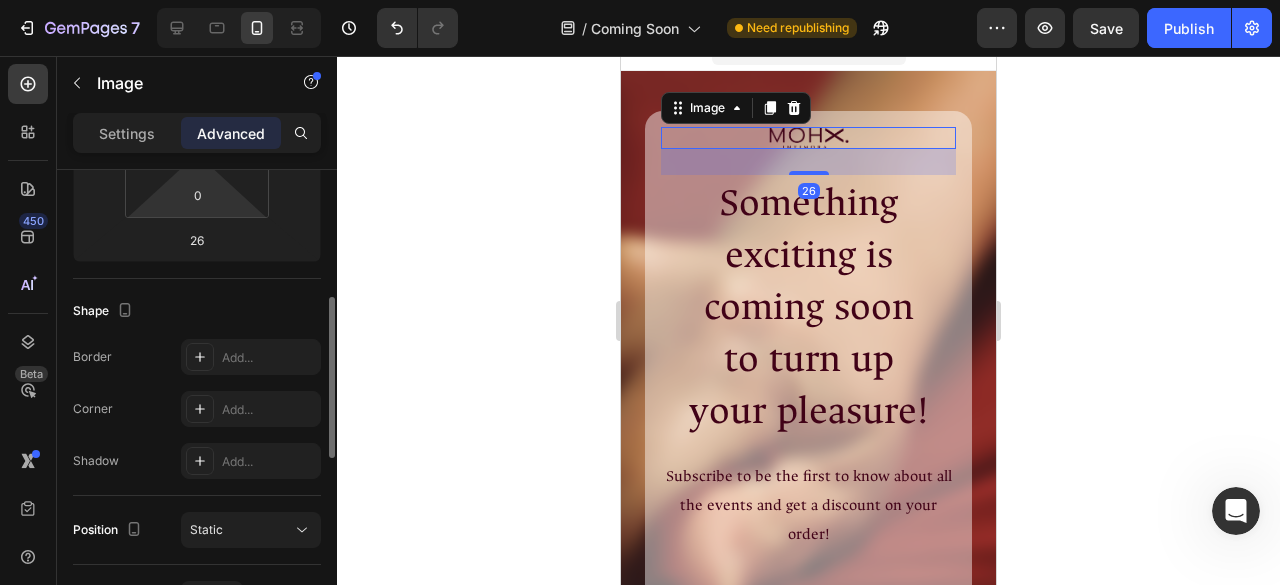 scroll, scrollTop: 396, scrollLeft: 0, axis: vertical 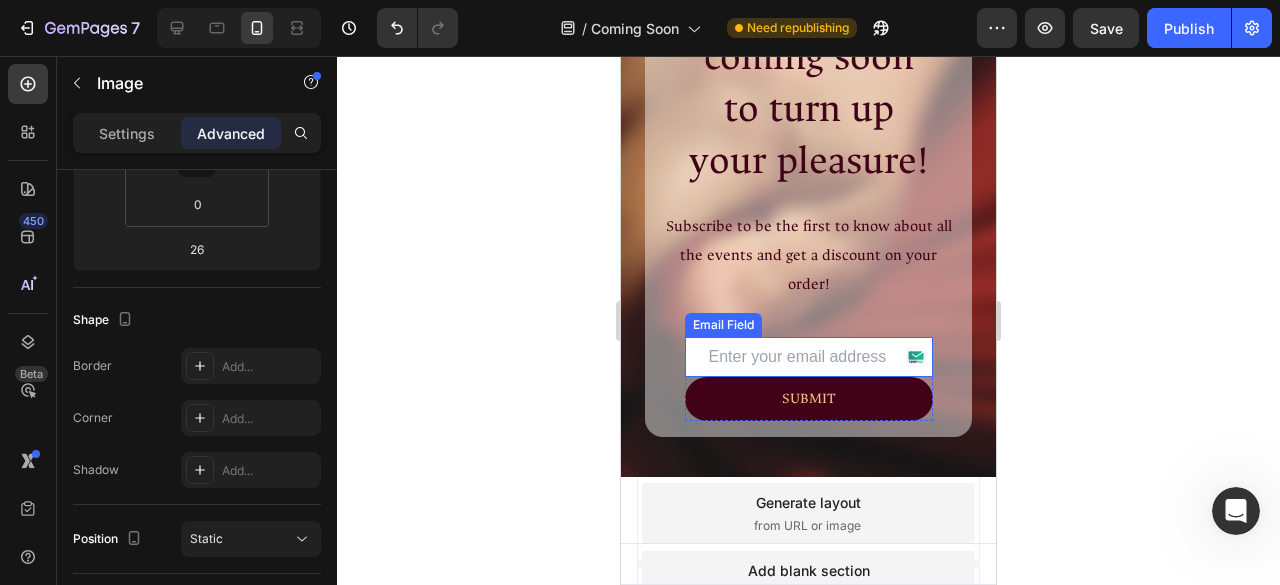 click at bounding box center (809, 357) 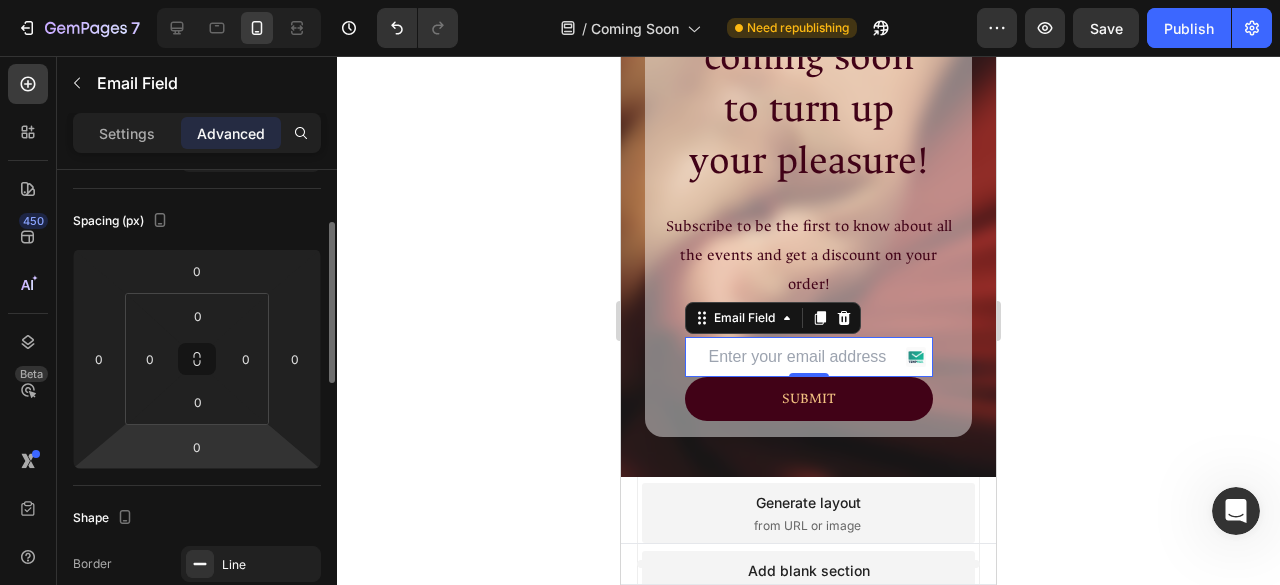 scroll, scrollTop: 202, scrollLeft: 0, axis: vertical 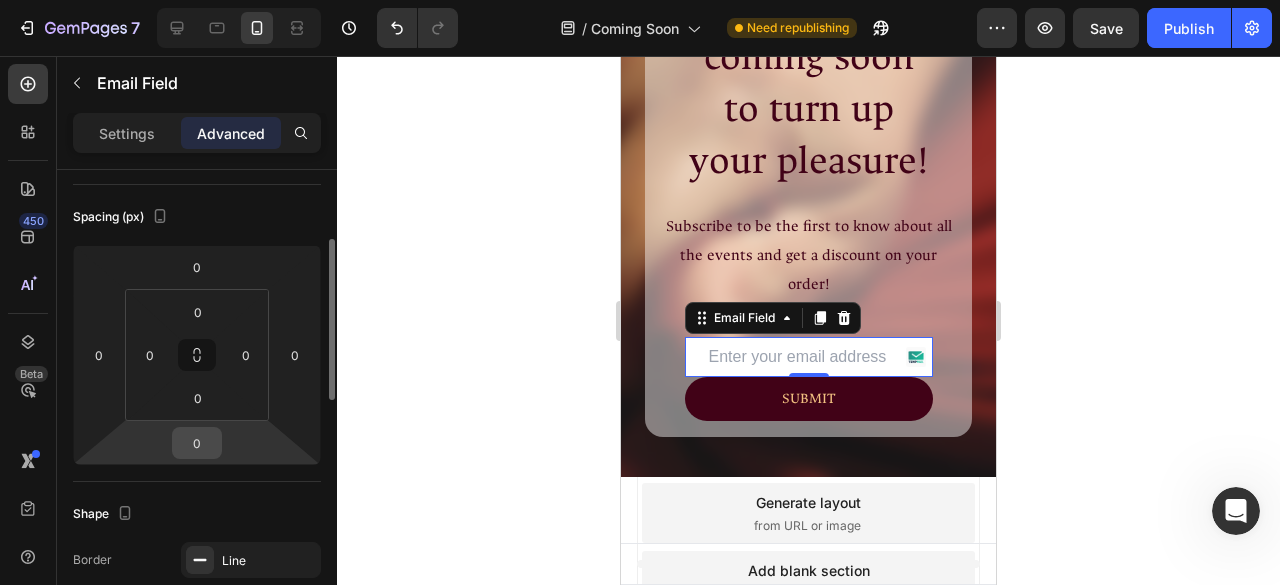 click on "0" at bounding box center (197, 443) 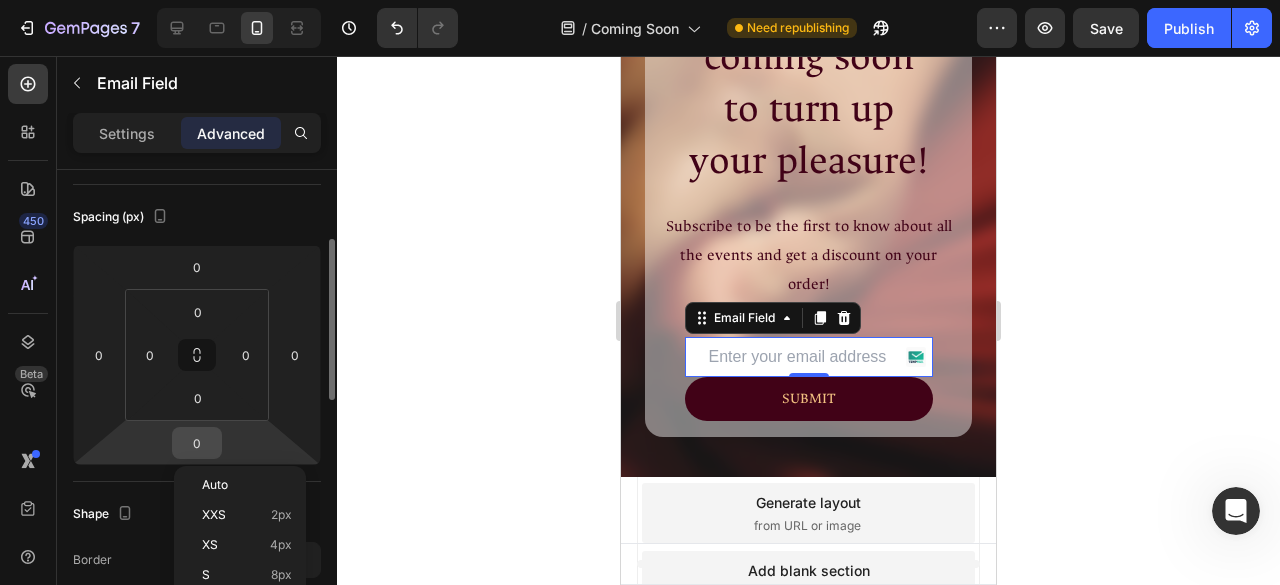 scroll, scrollTop: 172, scrollLeft: 0, axis: vertical 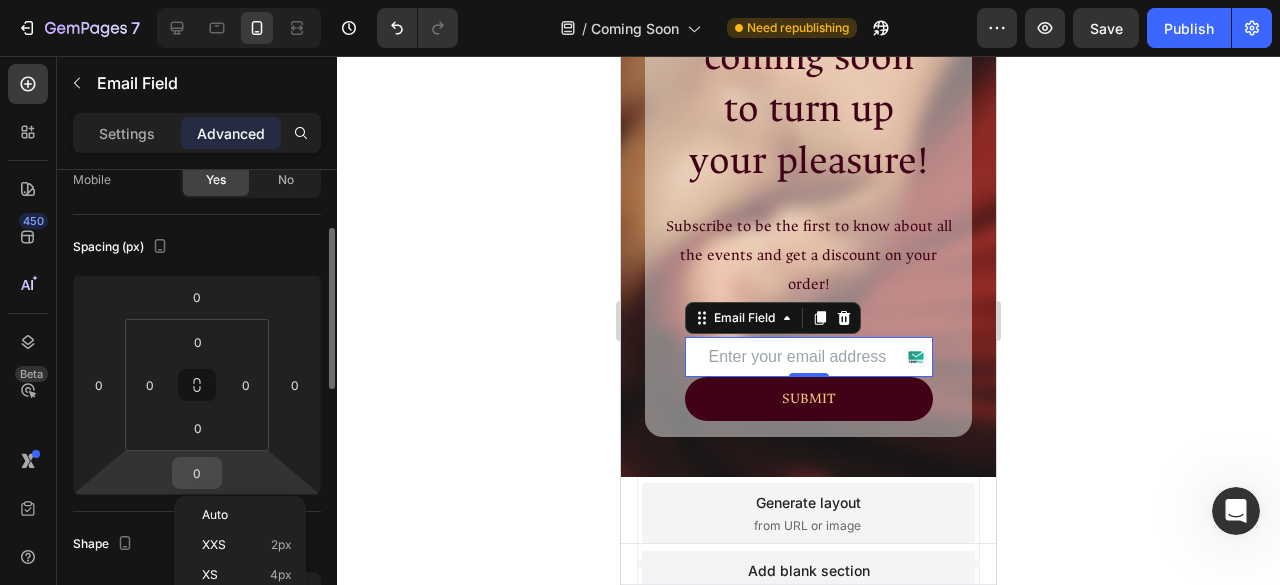 click on "0" at bounding box center (197, 473) 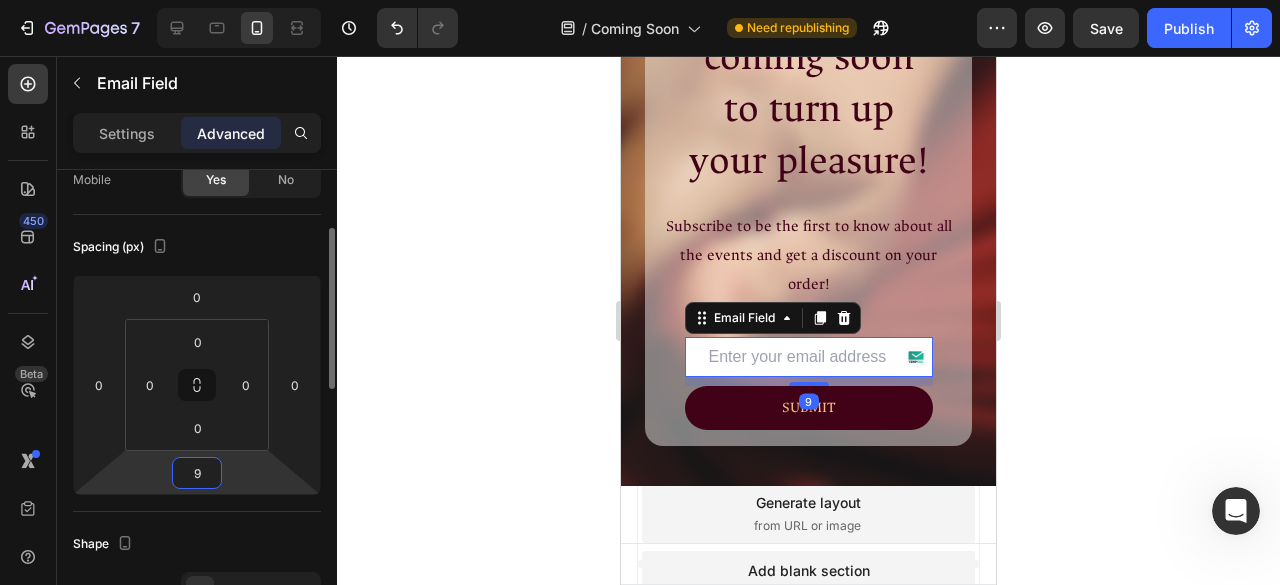 type on "10" 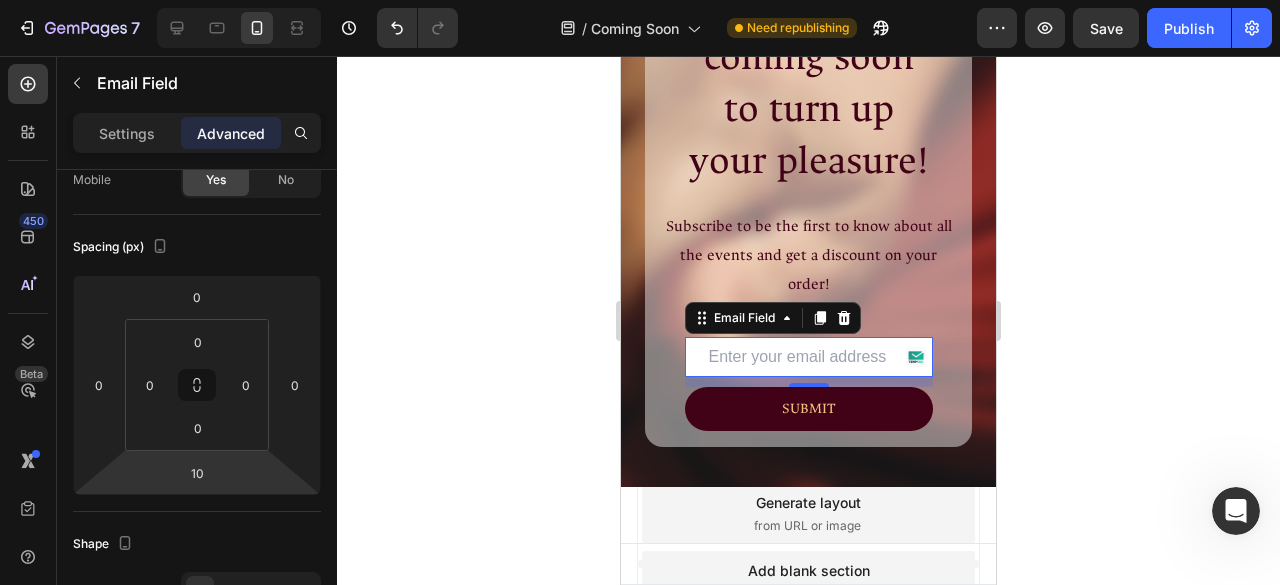 click 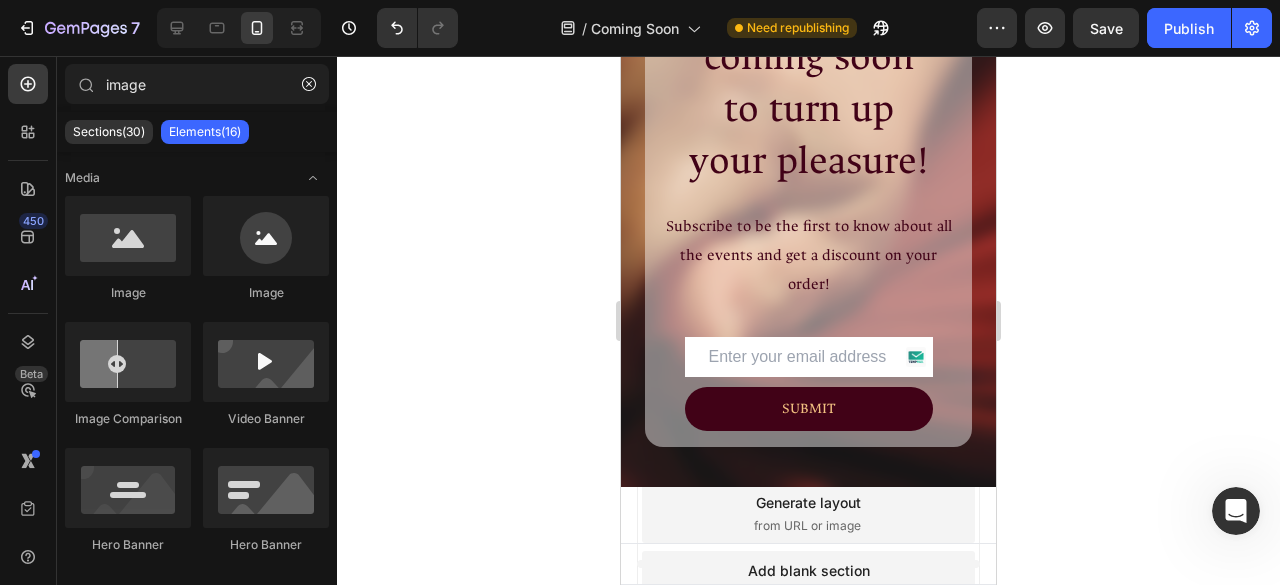 click 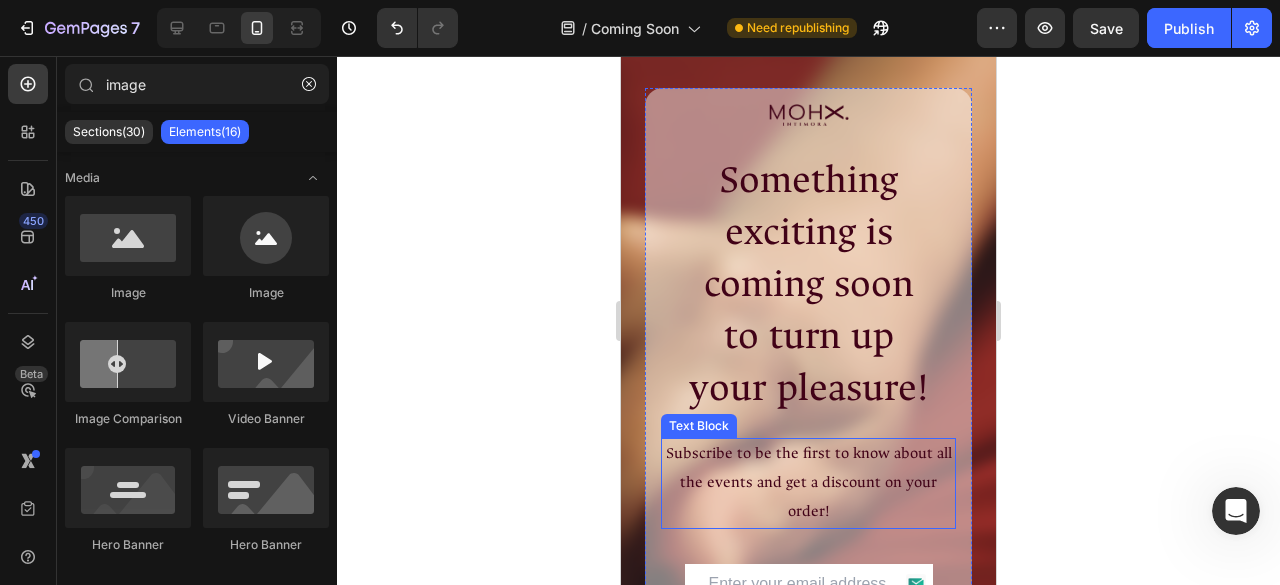 scroll, scrollTop: 0, scrollLeft: 0, axis: both 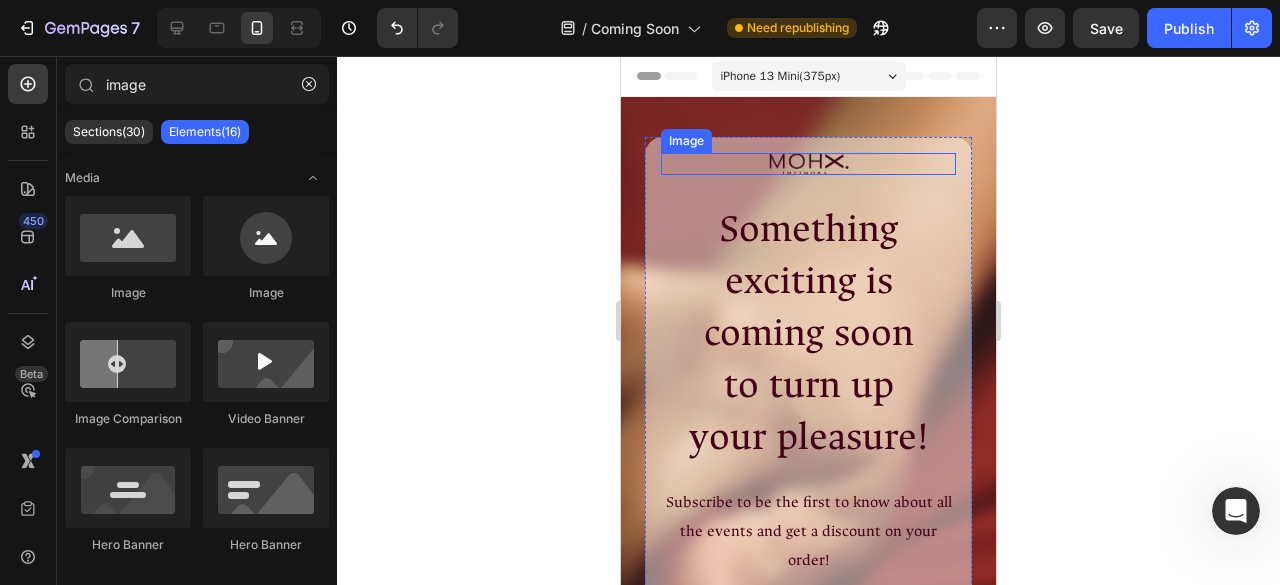 click at bounding box center [809, 164] 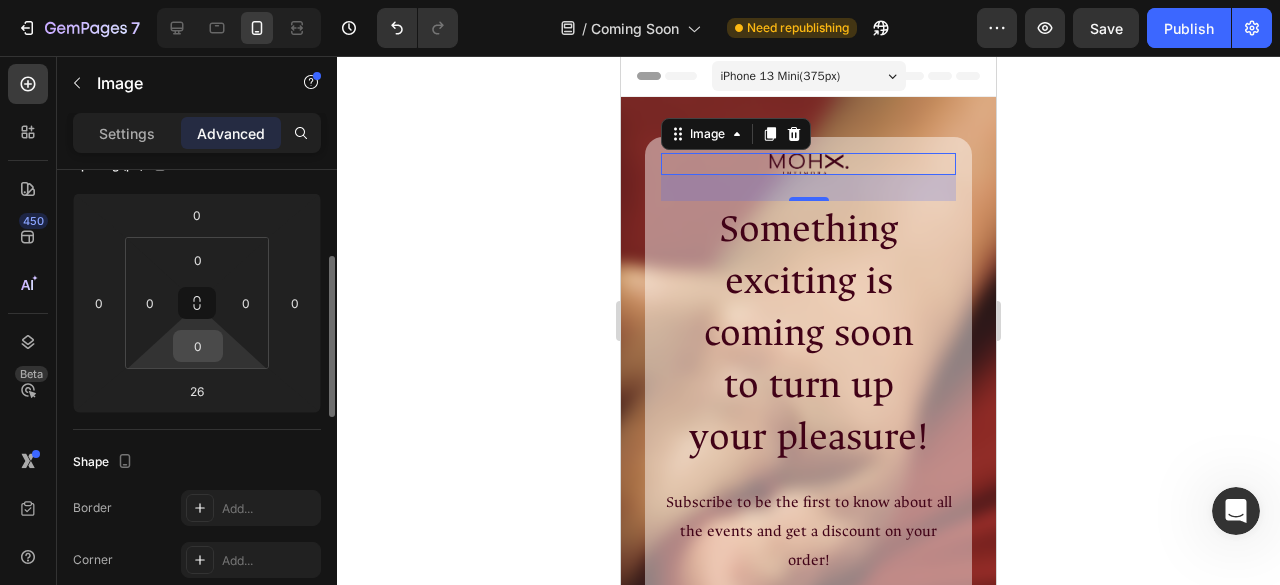 scroll, scrollTop: 0, scrollLeft: 0, axis: both 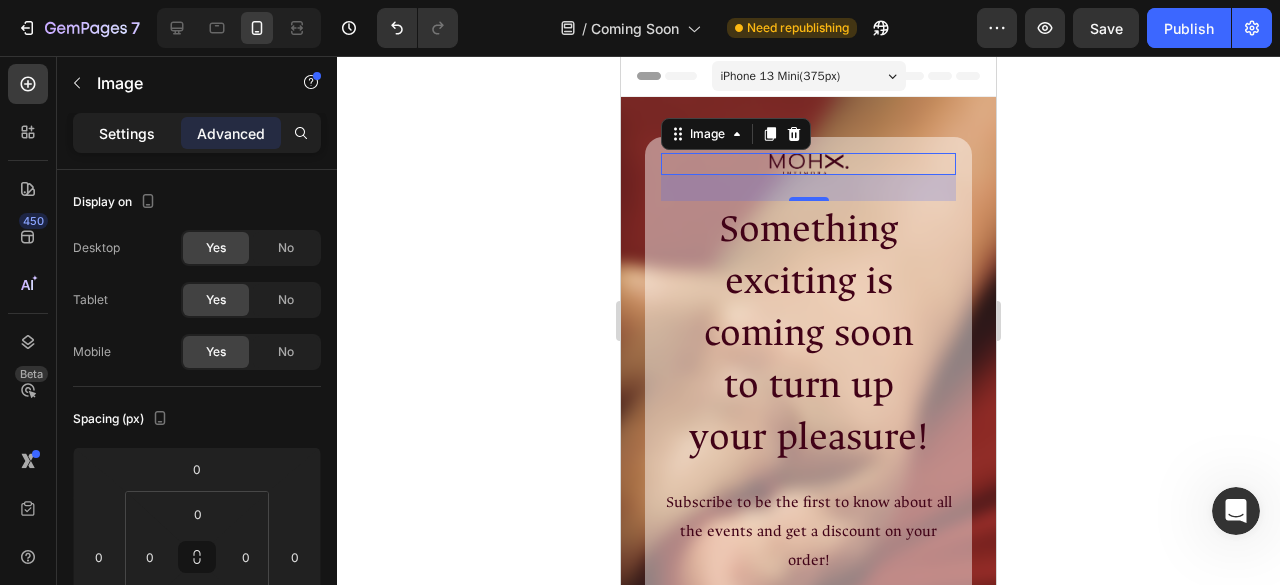 click on "Settings" at bounding box center [127, 133] 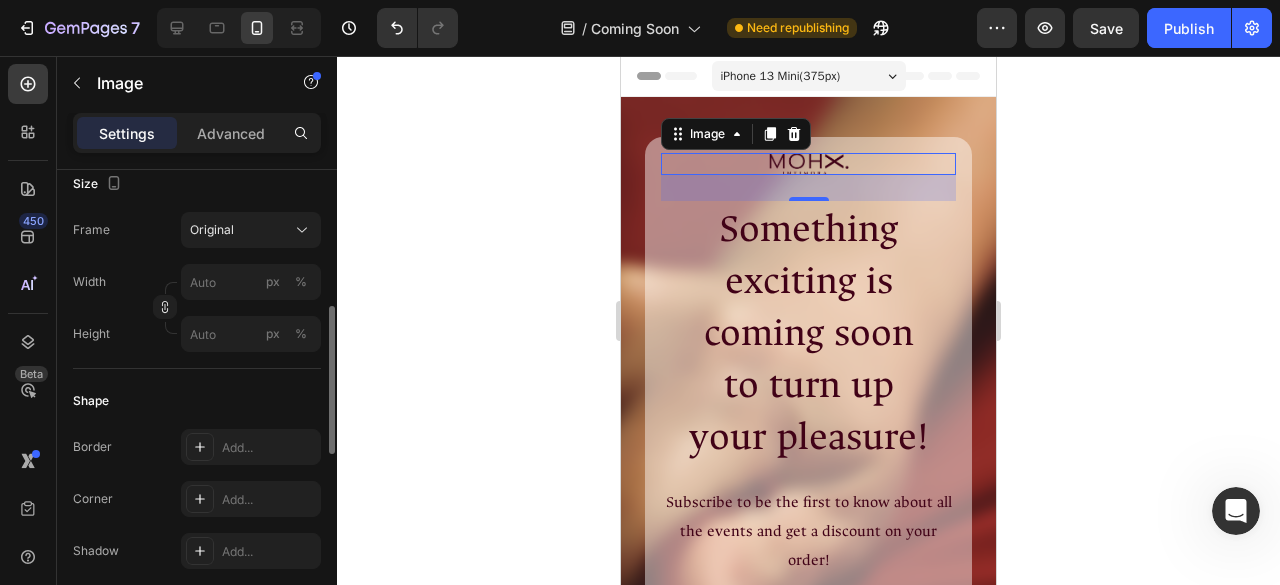 scroll, scrollTop: 500, scrollLeft: 0, axis: vertical 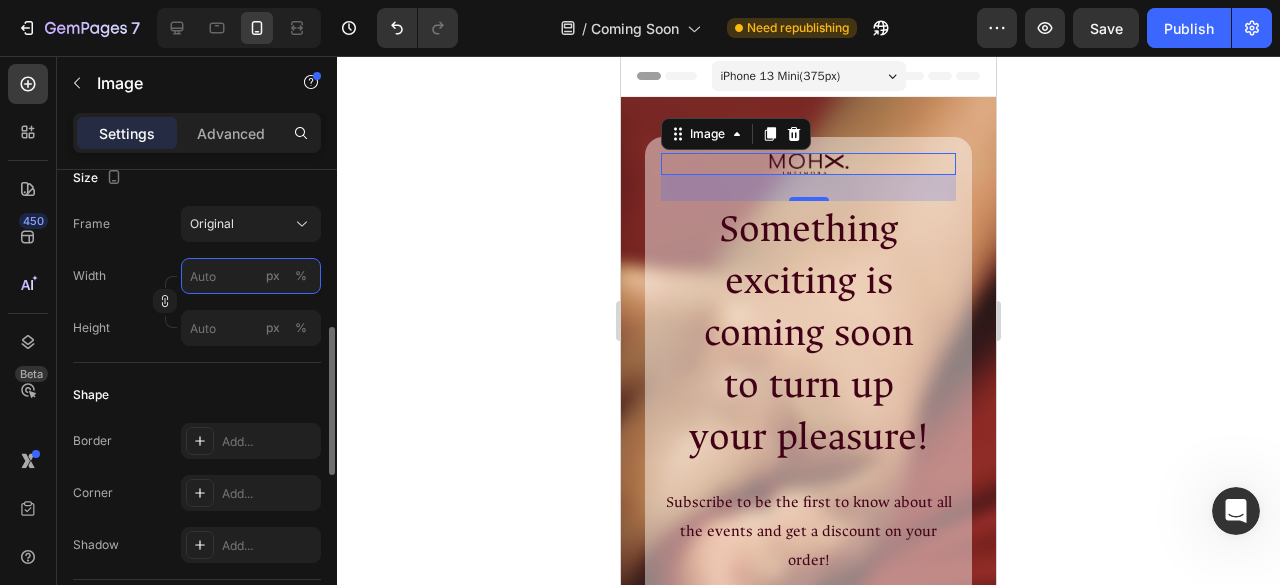 click on "px %" at bounding box center [251, 276] 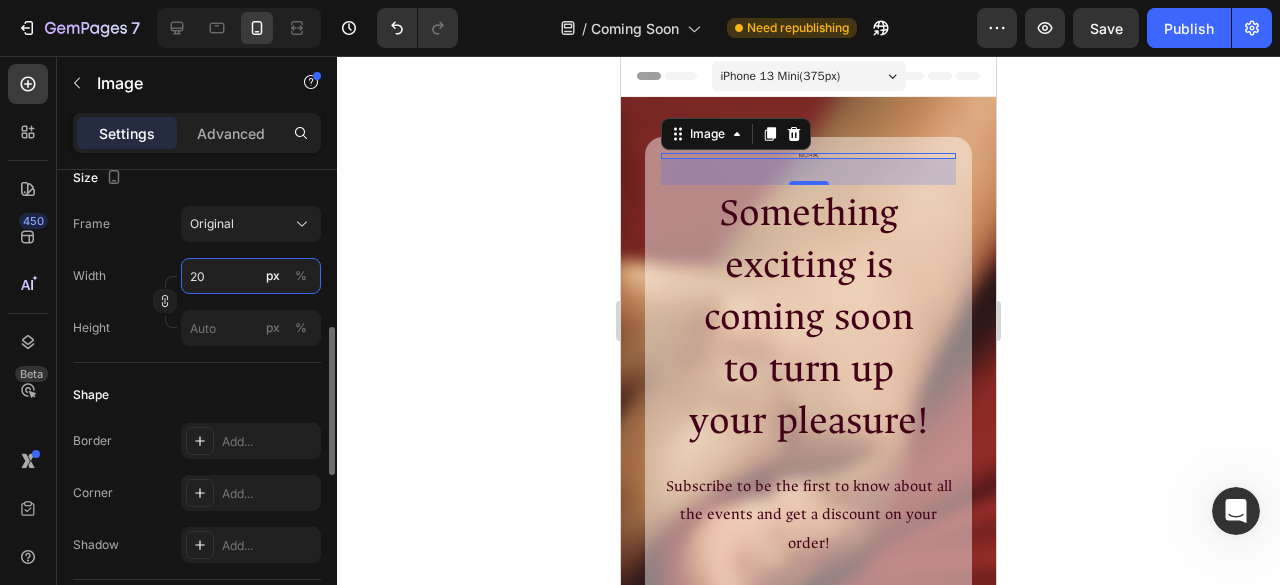 click on "20" at bounding box center (251, 276) 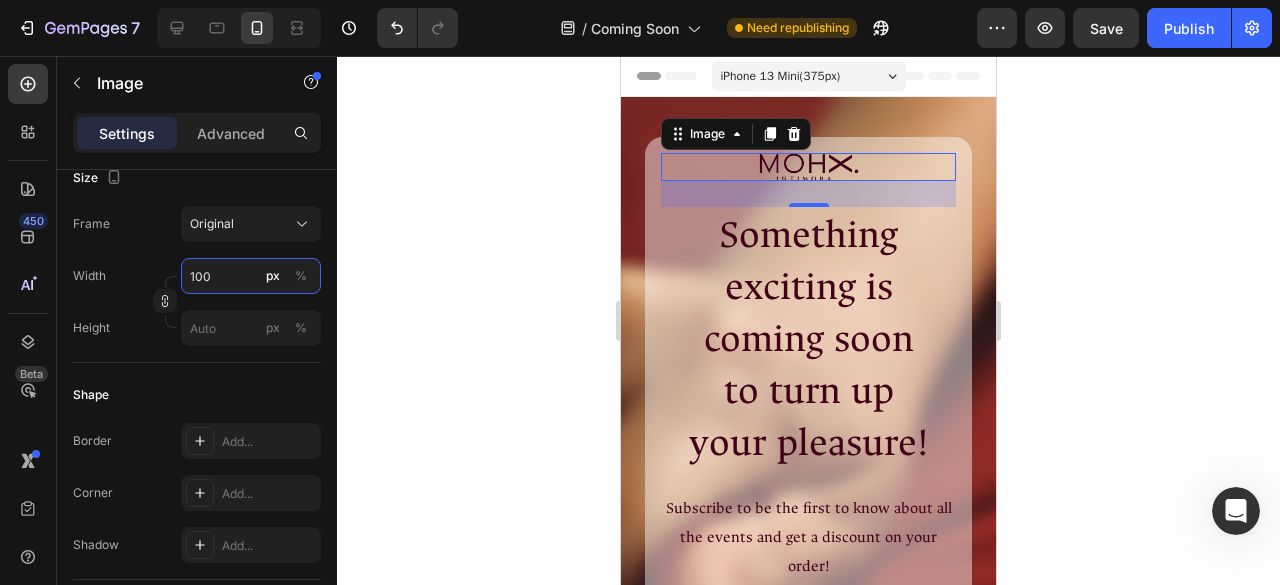 type on "100" 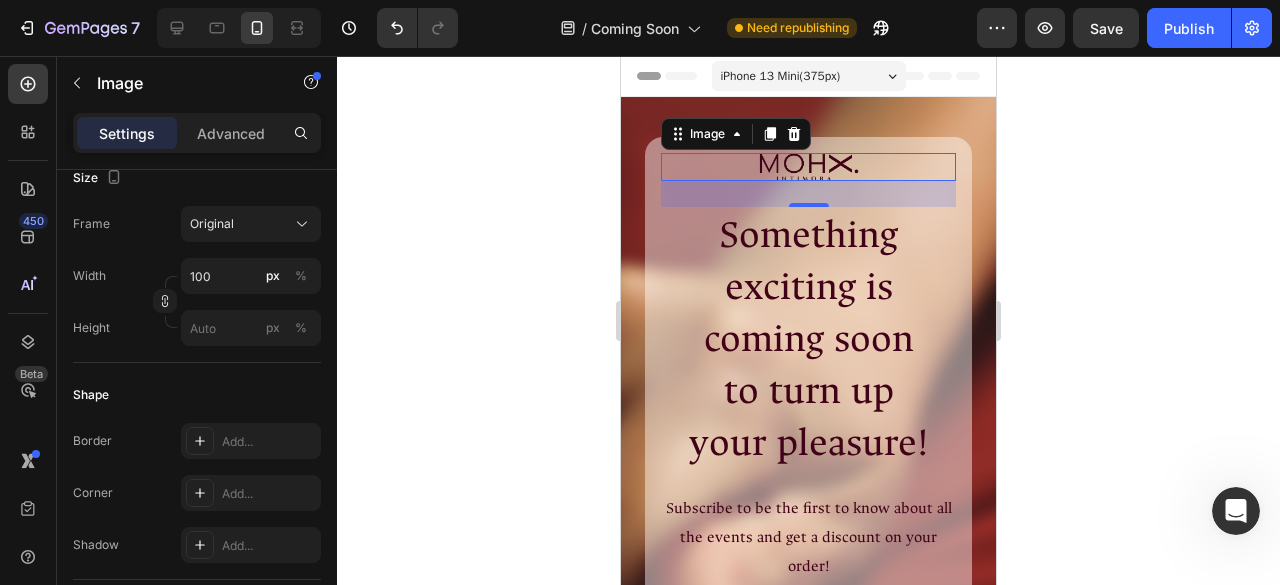 click 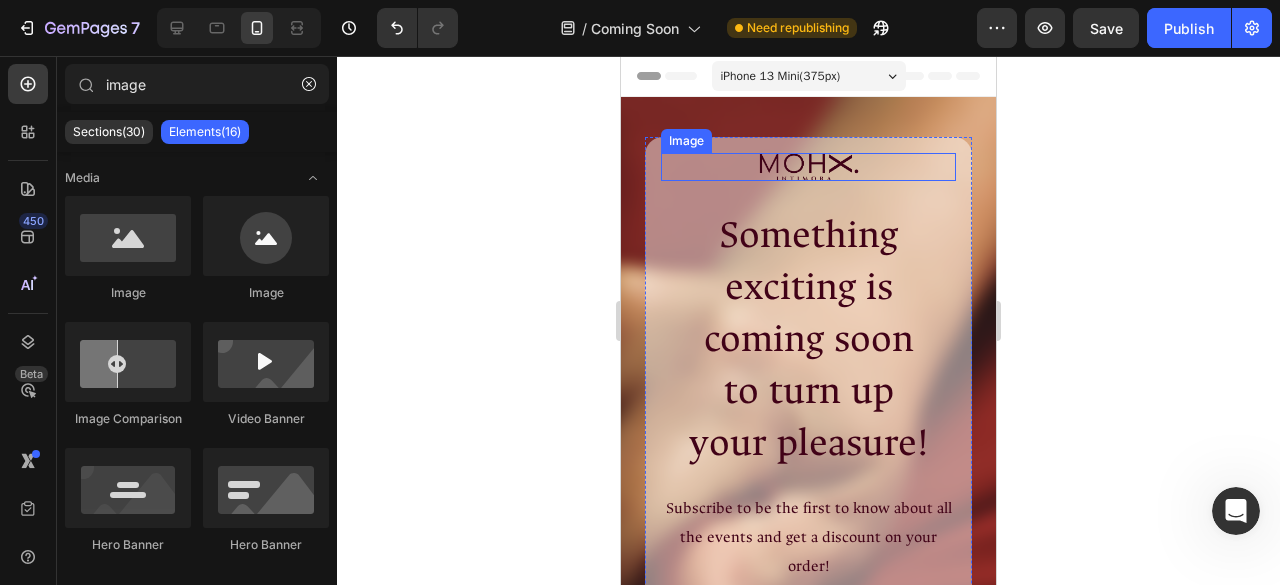 click at bounding box center [809, 167] 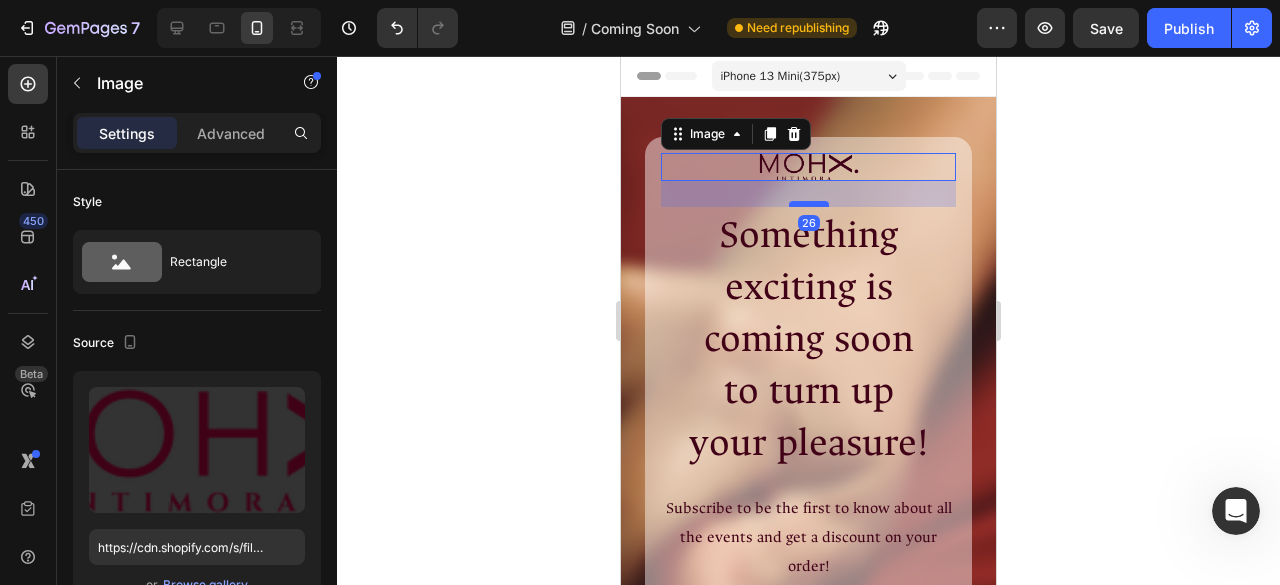 click at bounding box center [809, 204] 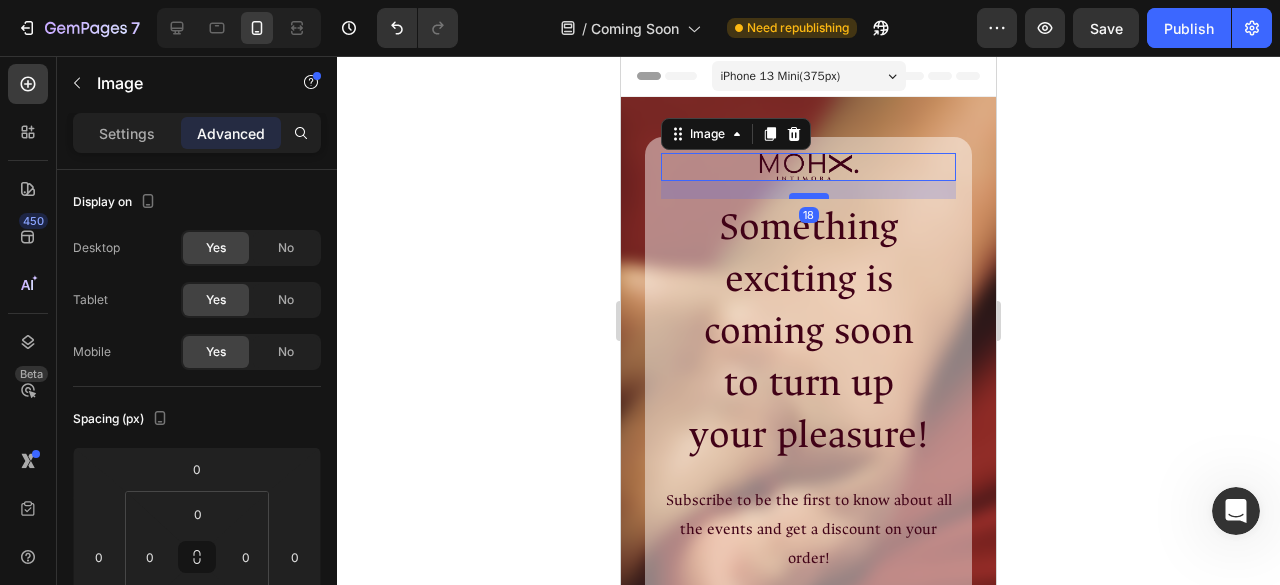 click at bounding box center [809, 196] 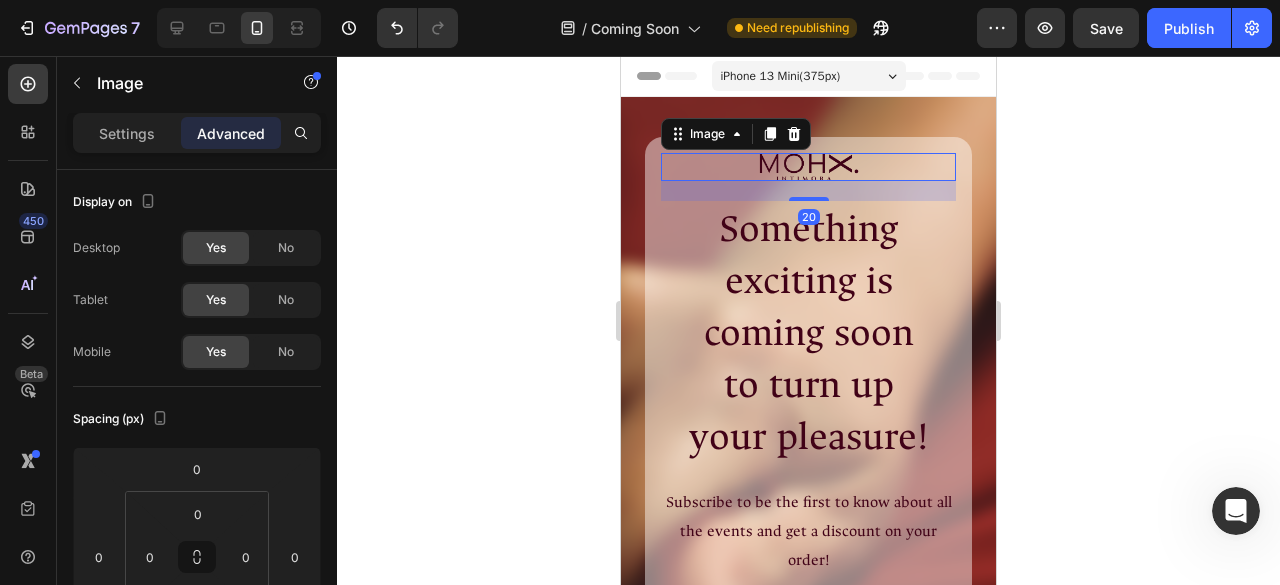 click 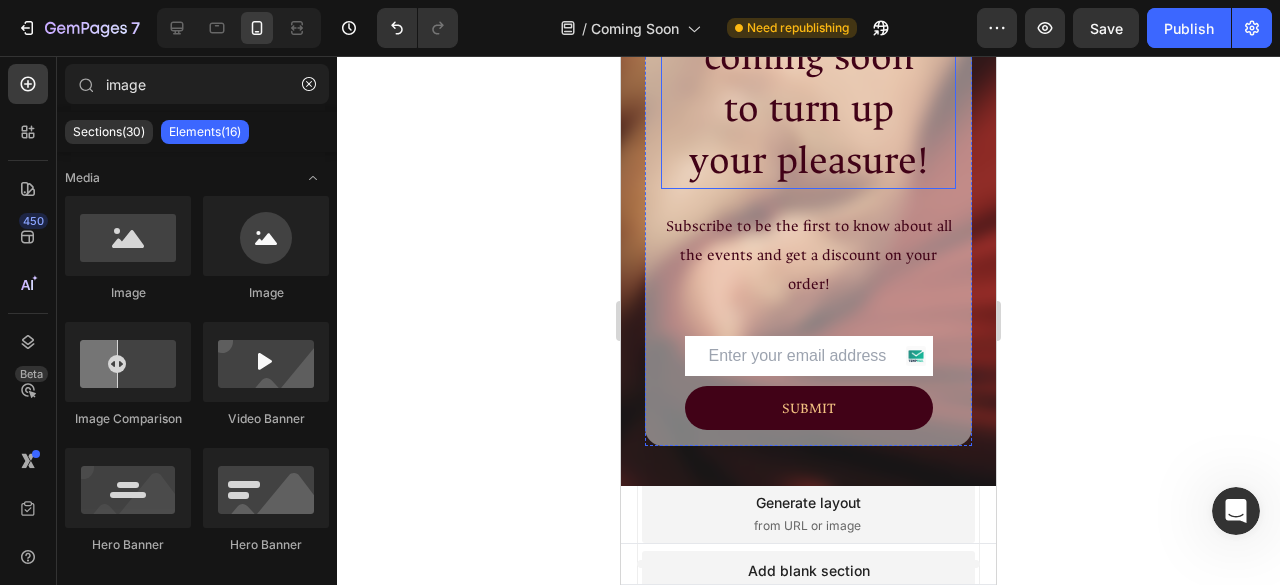 scroll, scrollTop: 0, scrollLeft: 0, axis: both 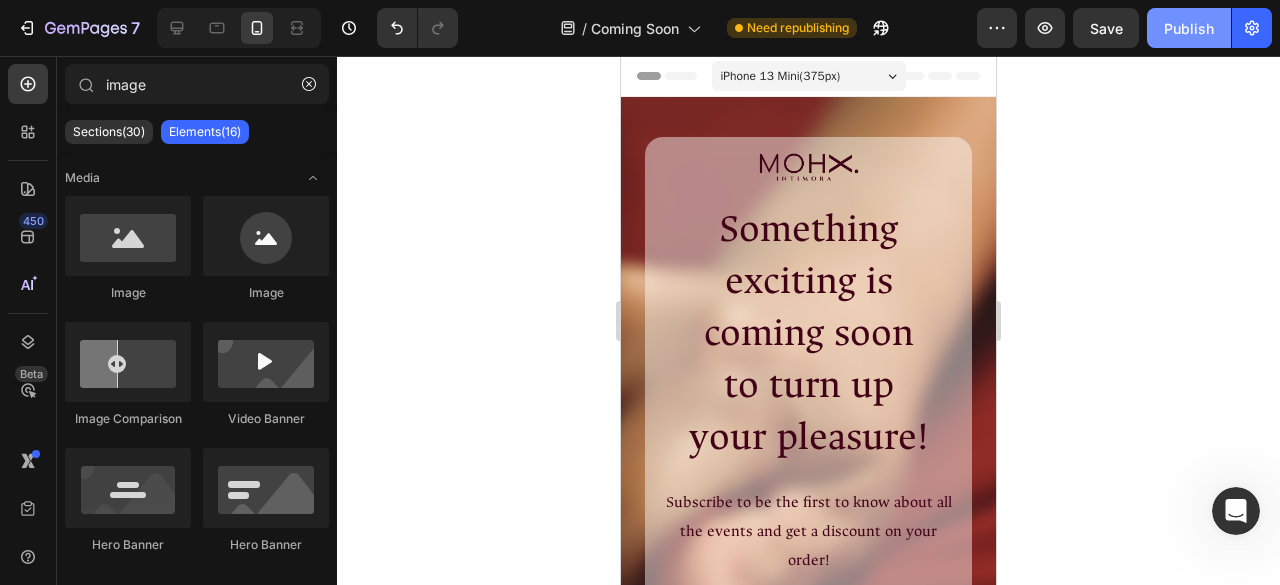 click on "Publish" at bounding box center [1189, 28] 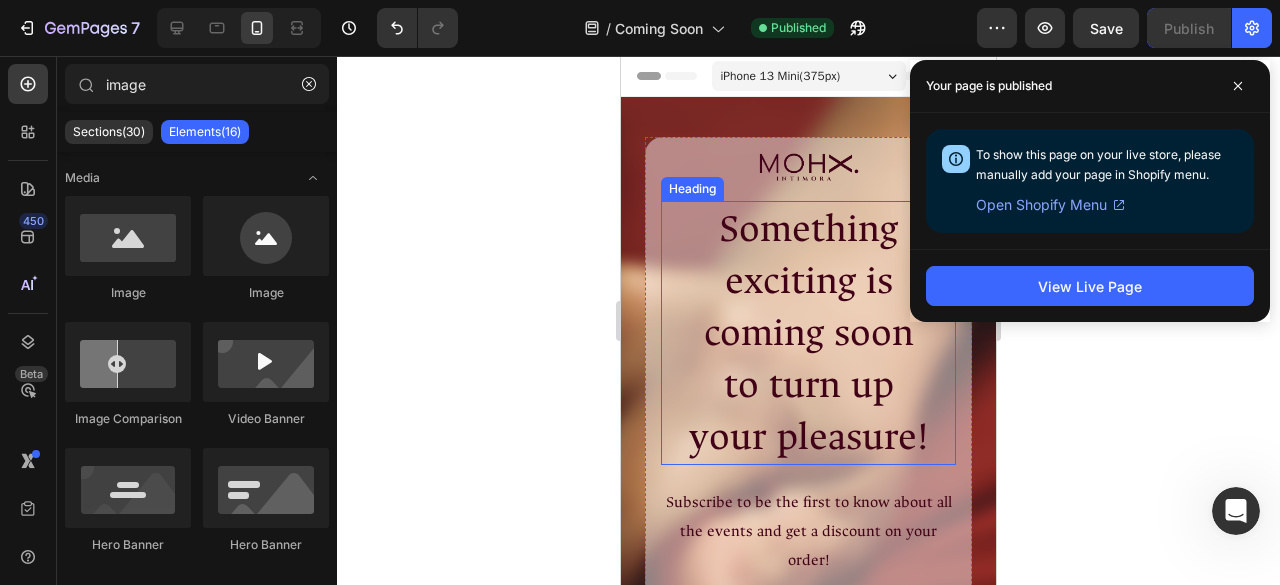 click on "Something exciting is coming soon  to turn up your pleasure!" at bounding box center (808, 333) 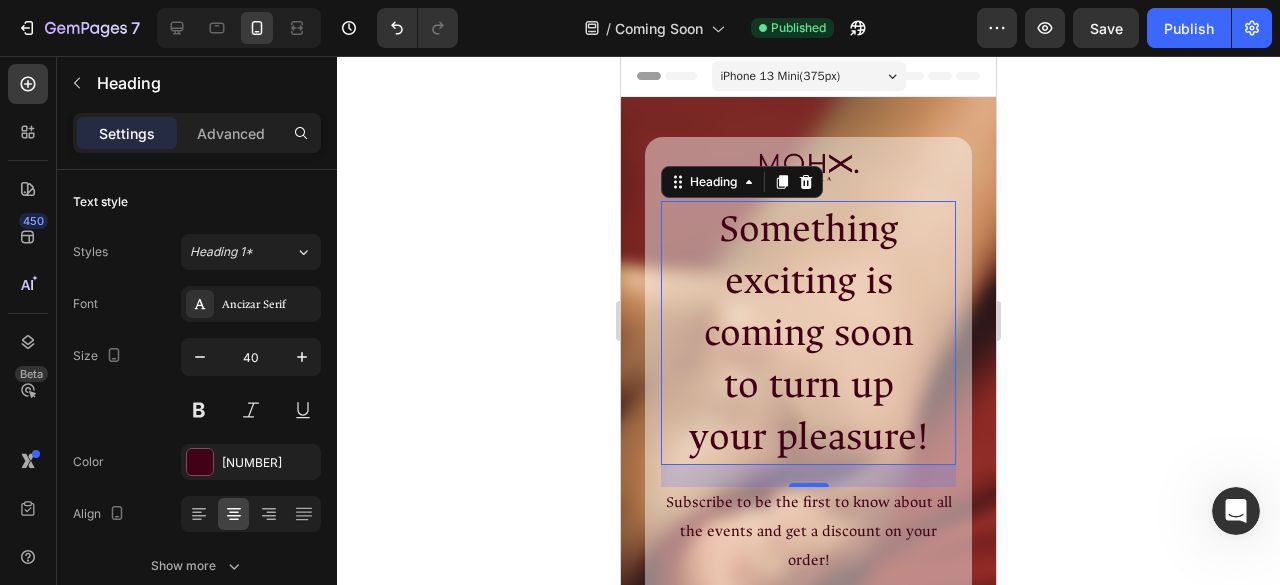 click on "Something exciting is coming soon  to turn up your pleasure!" at bounding box center [808, 333] 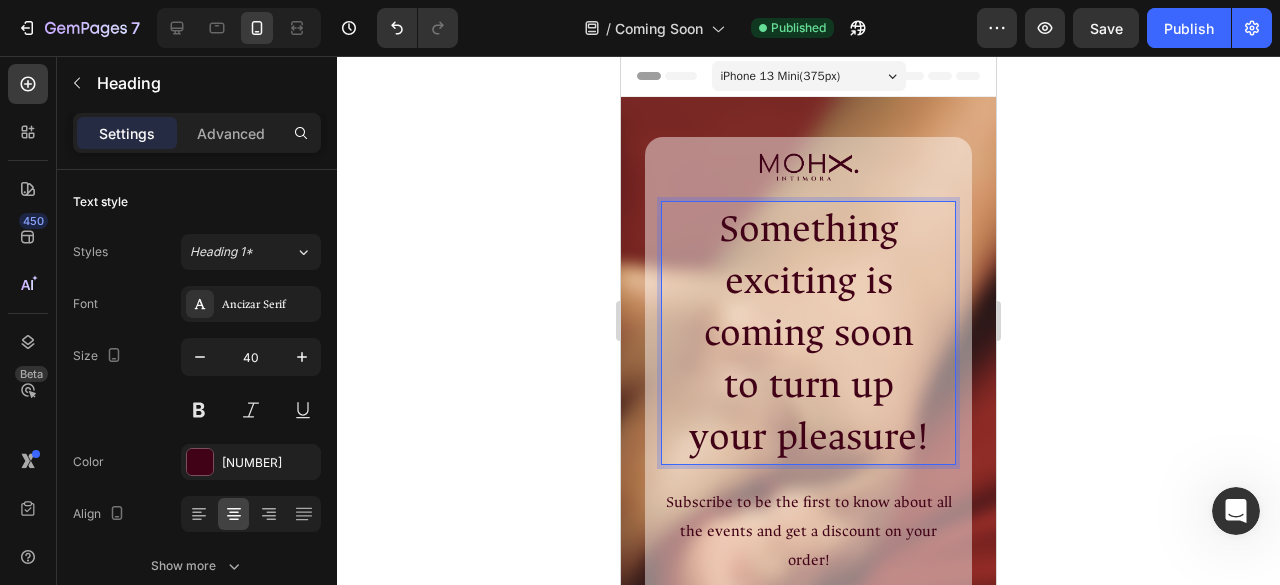 click on "Something exciting is coming soon  to turn up your pleasure!" at bounding box center [808, 333] 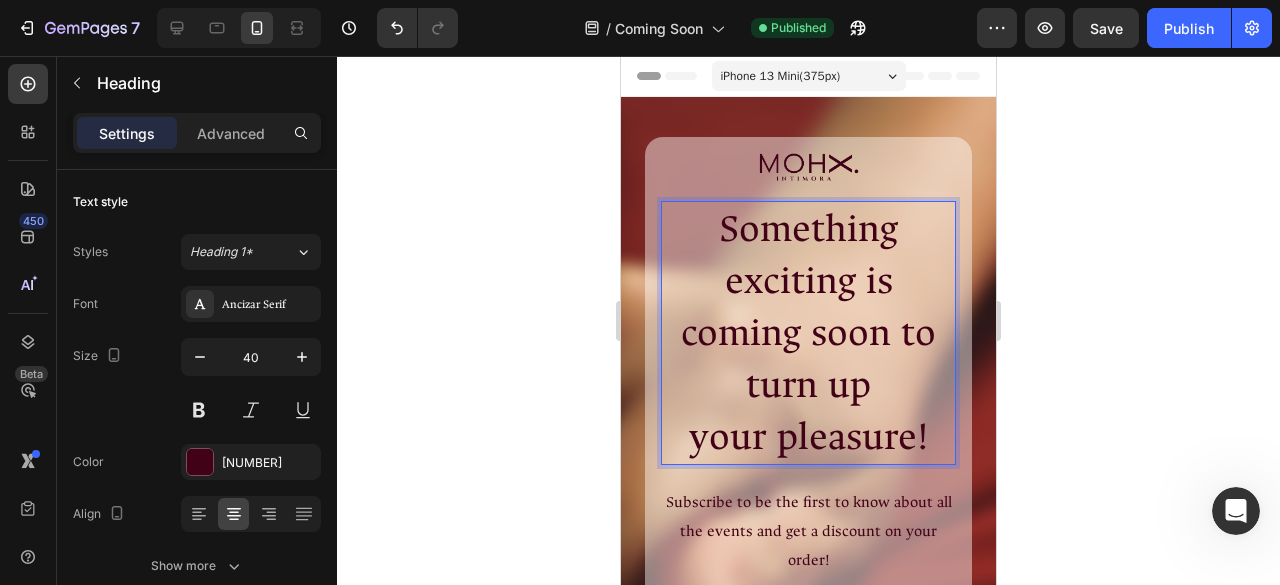 click on "Something exciting is coming soon to turn up your pleasure!" at bounding box center (808, 333) 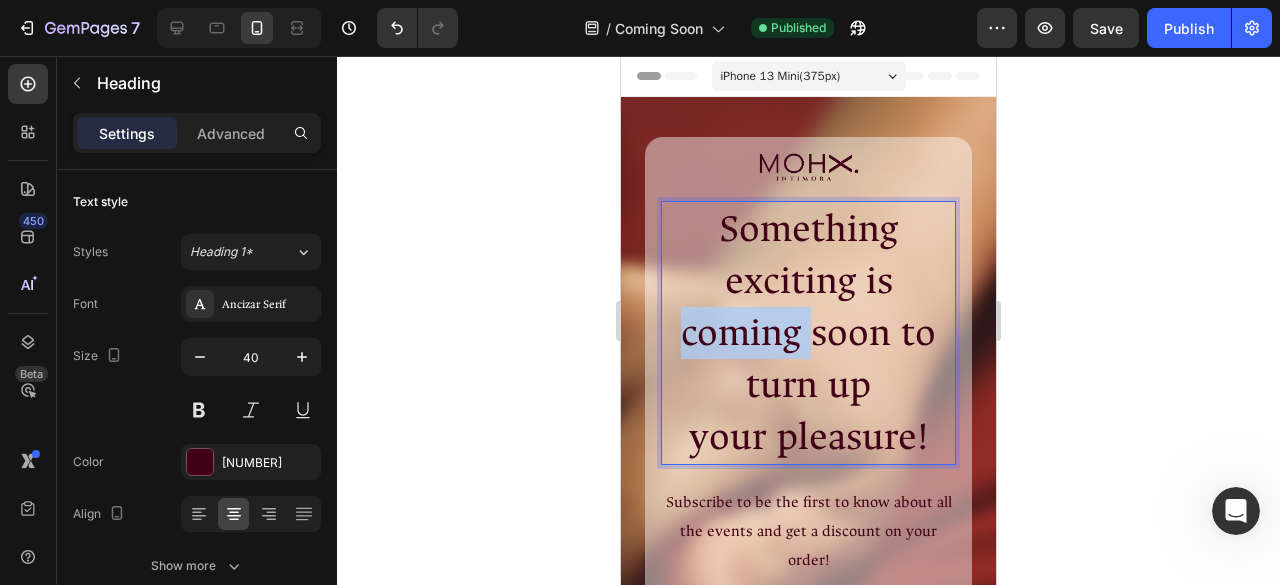 click on "Something exciting is coming soon to turn up your pleasure!" at bounding box center (808, 333) 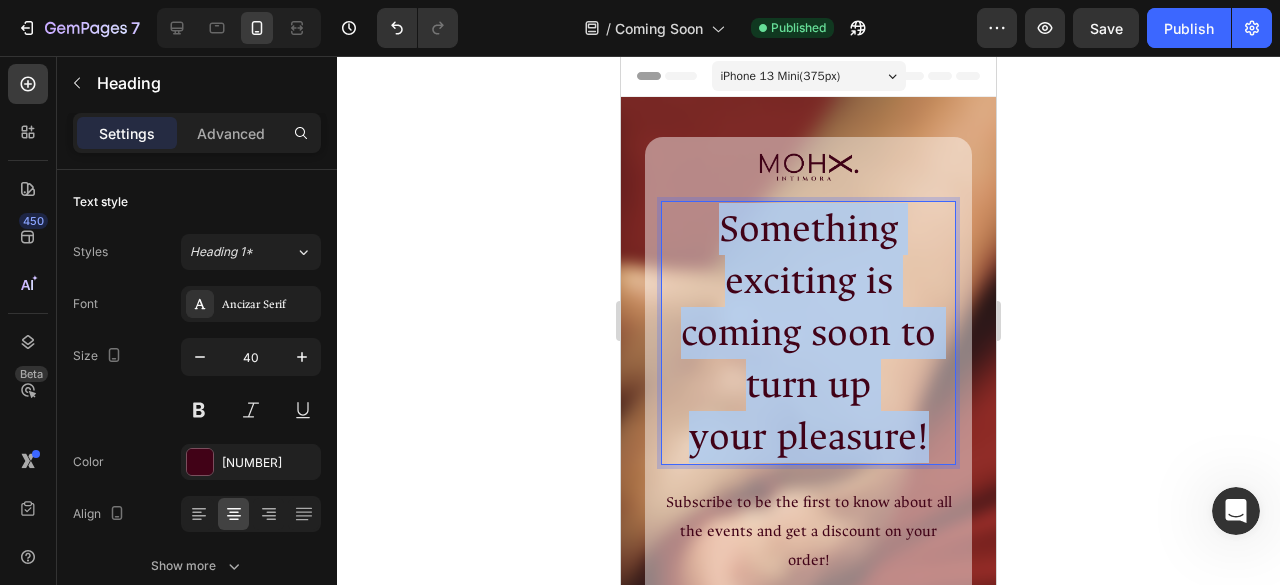 click on "Something exciting is coming soon to turn up your pleasure!" at bounding box center [808, 333] 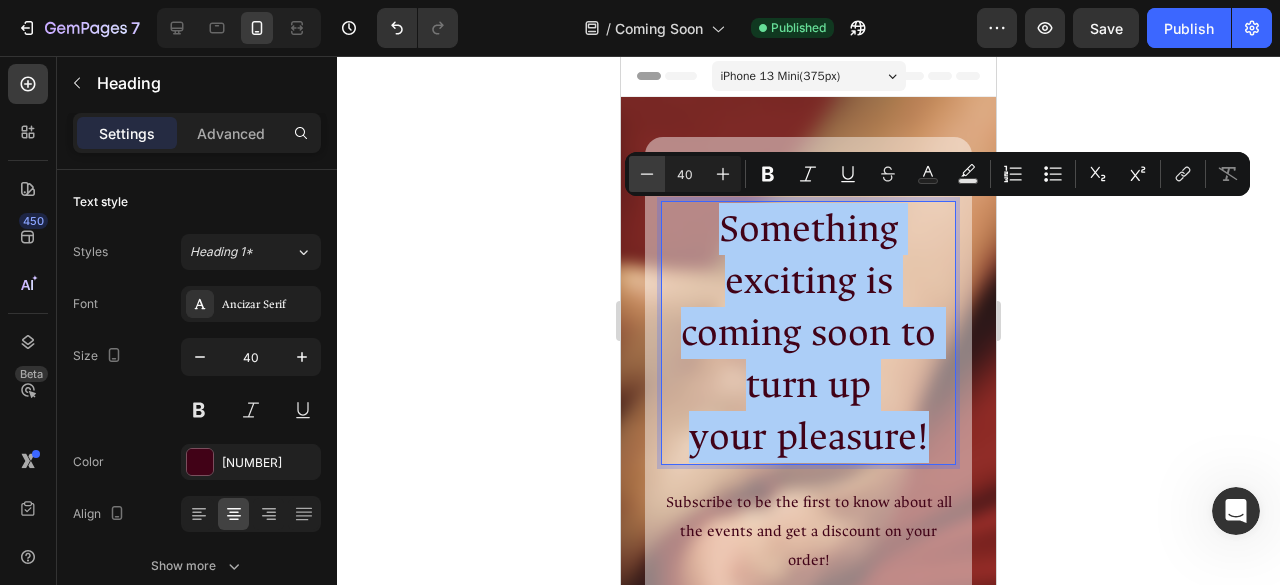 click 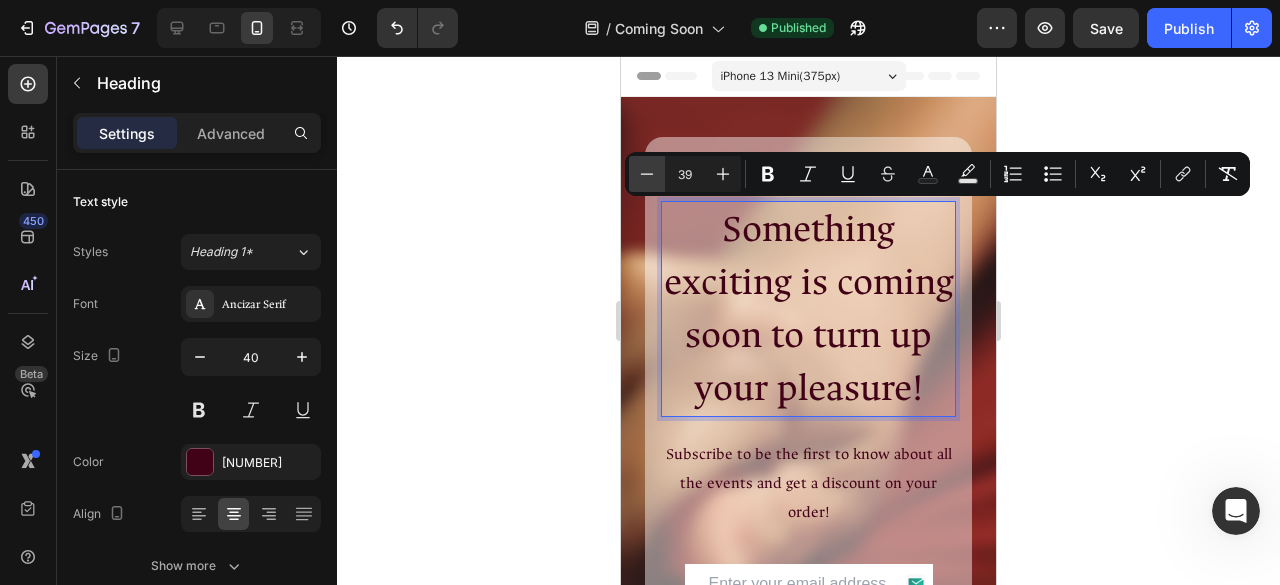 click 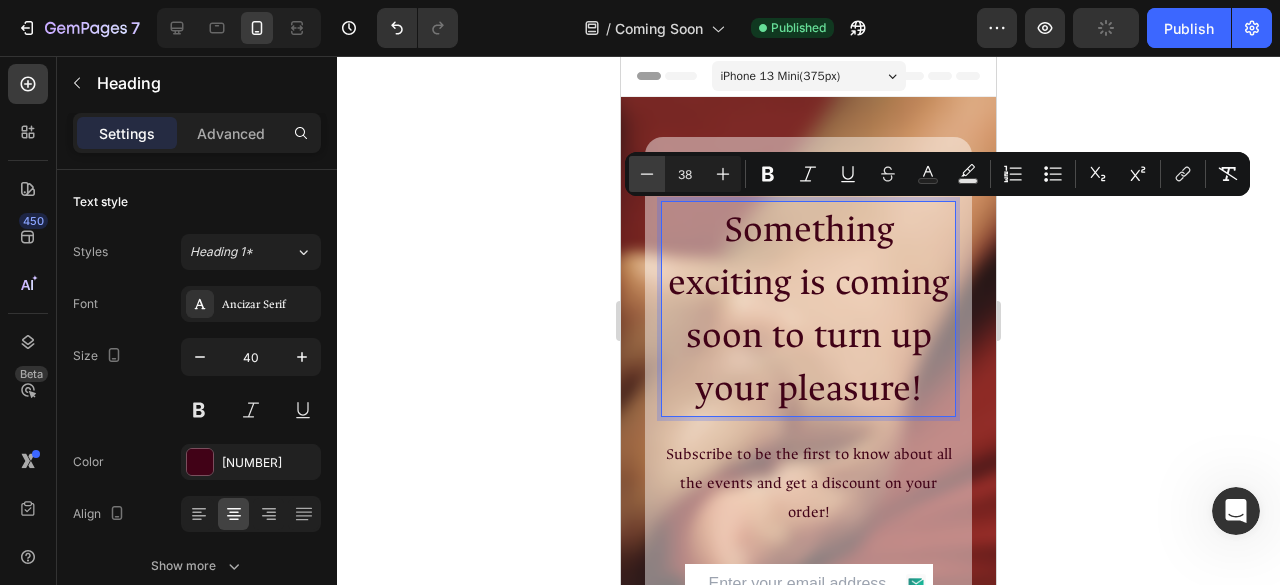 click 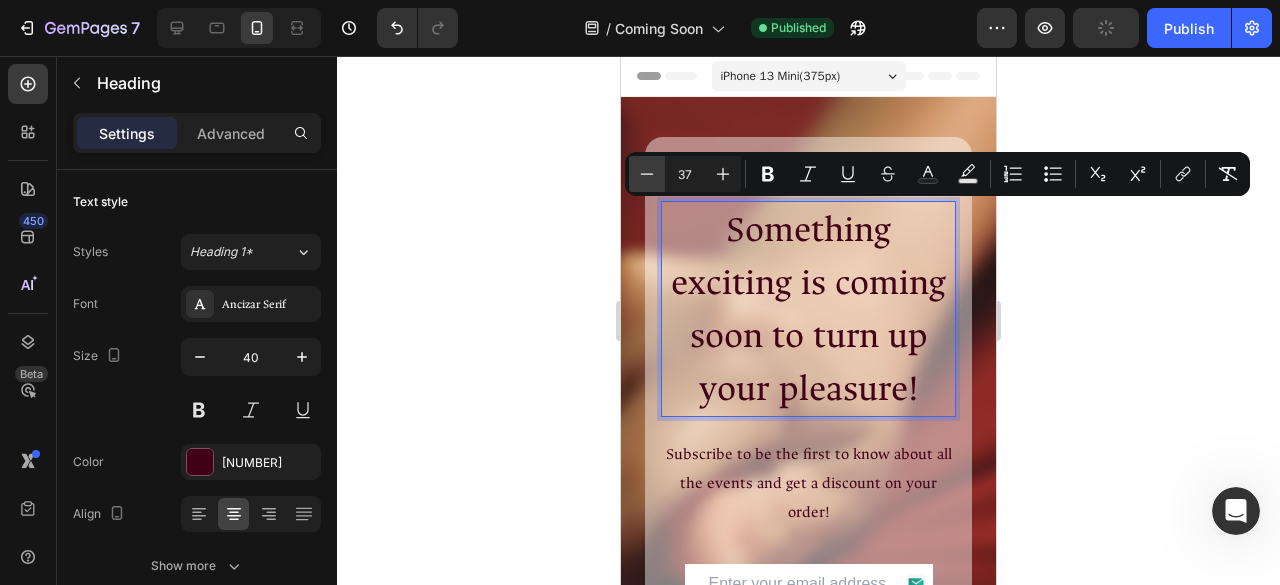 click 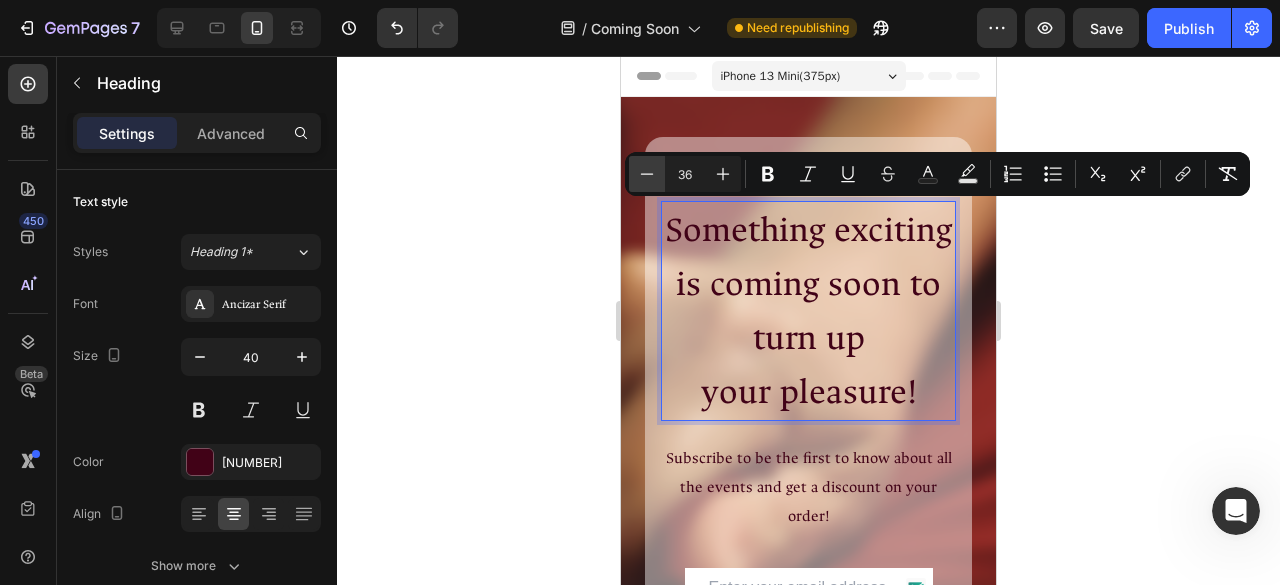 click 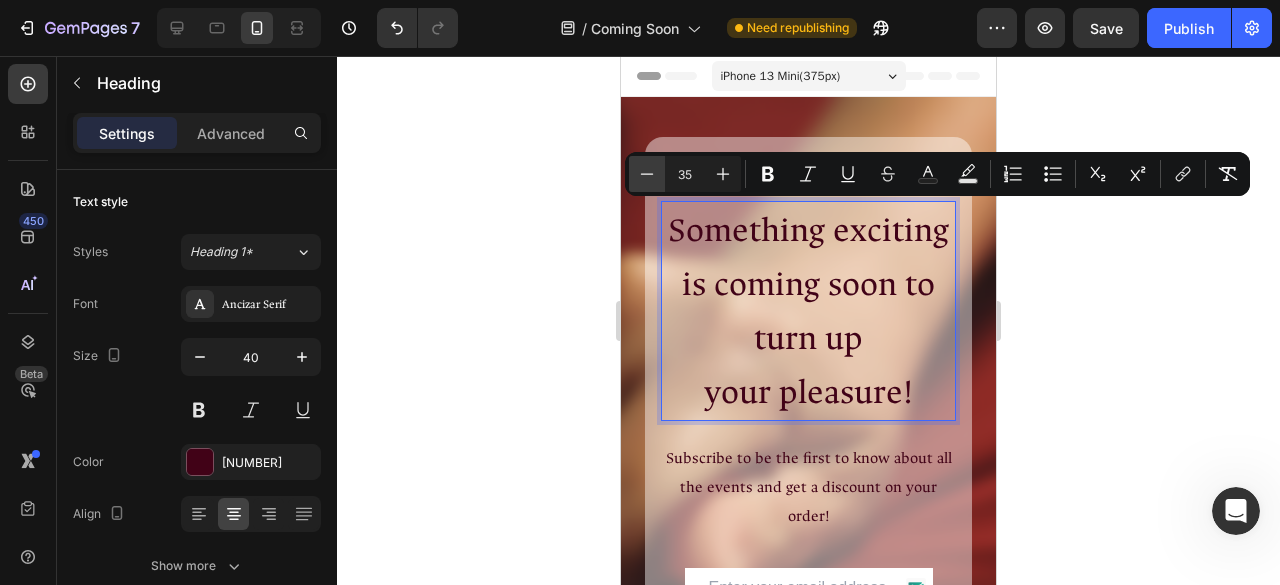 click 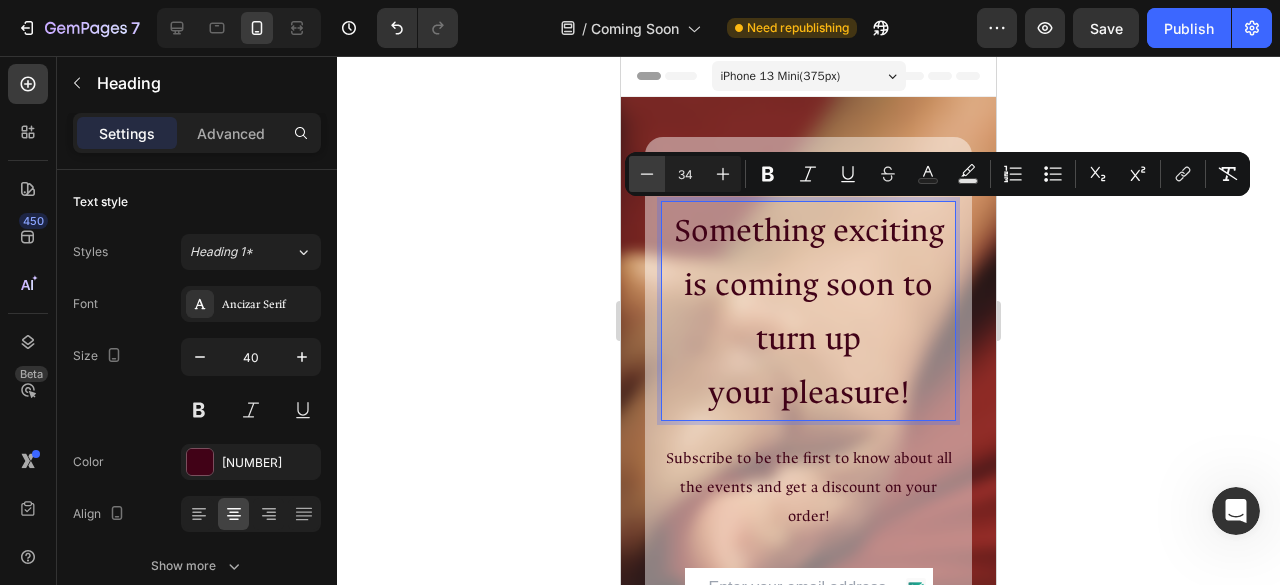 click 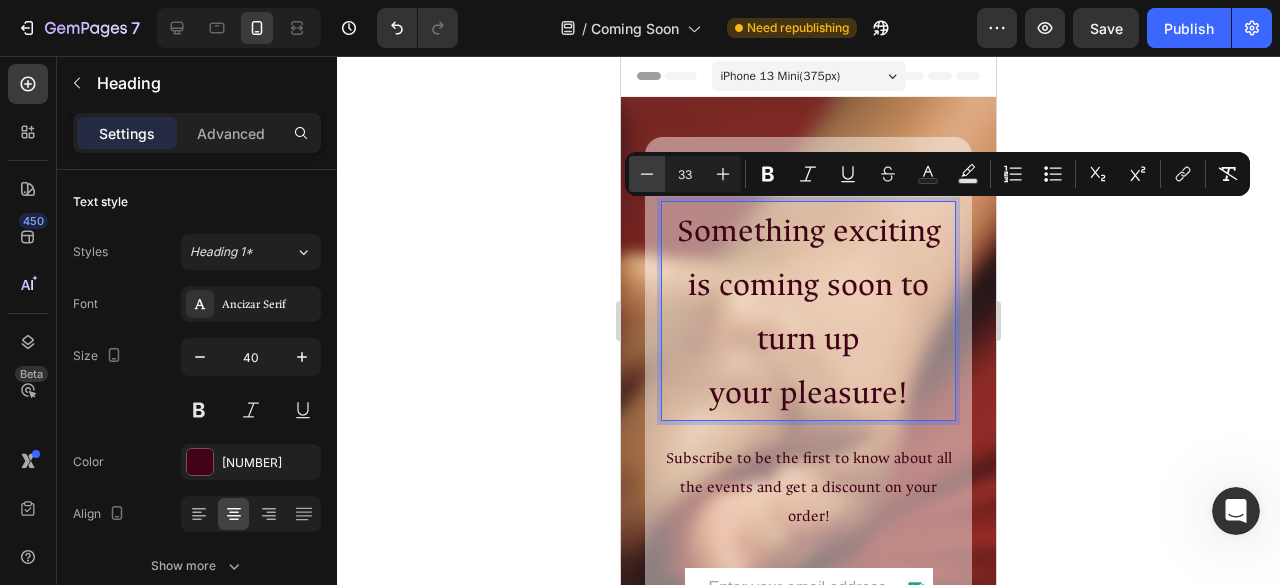 click 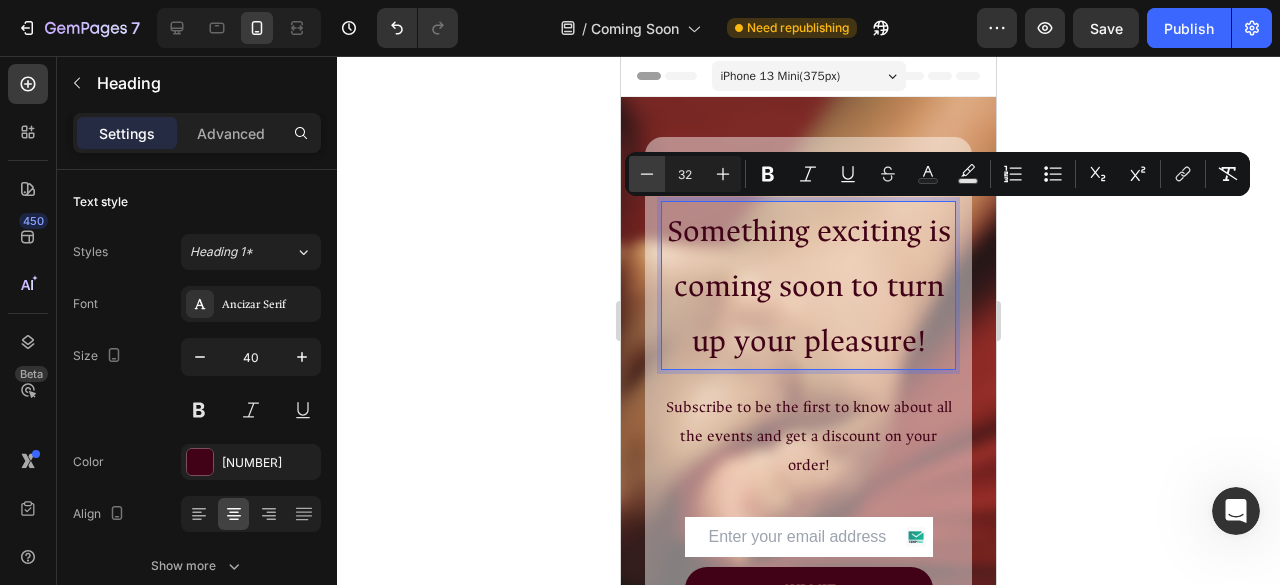 click 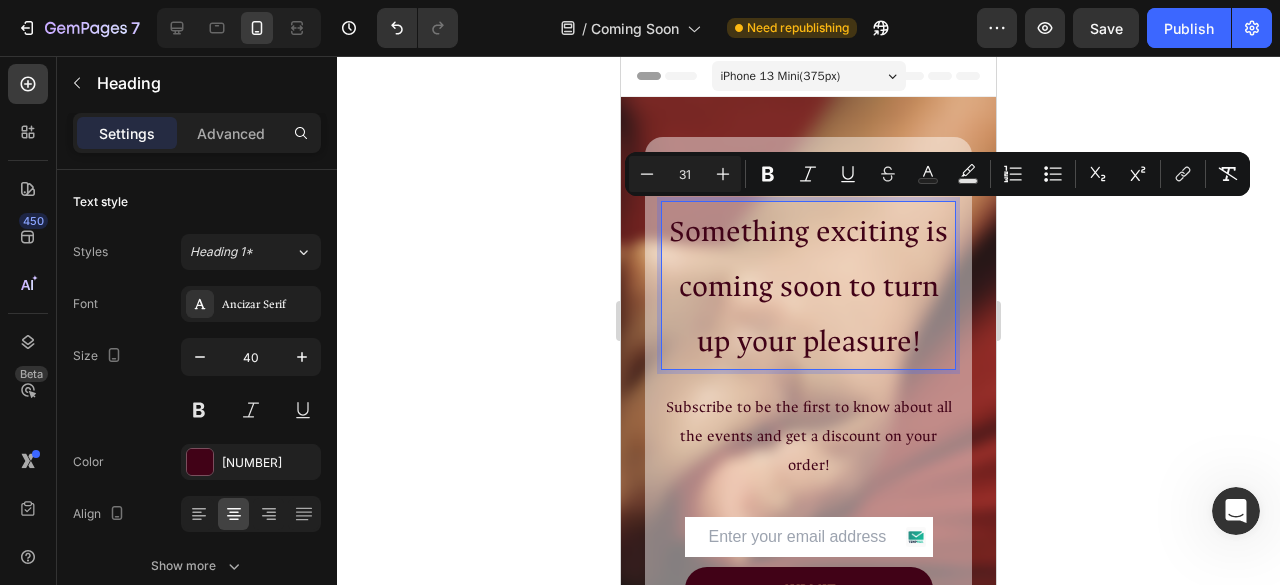 click 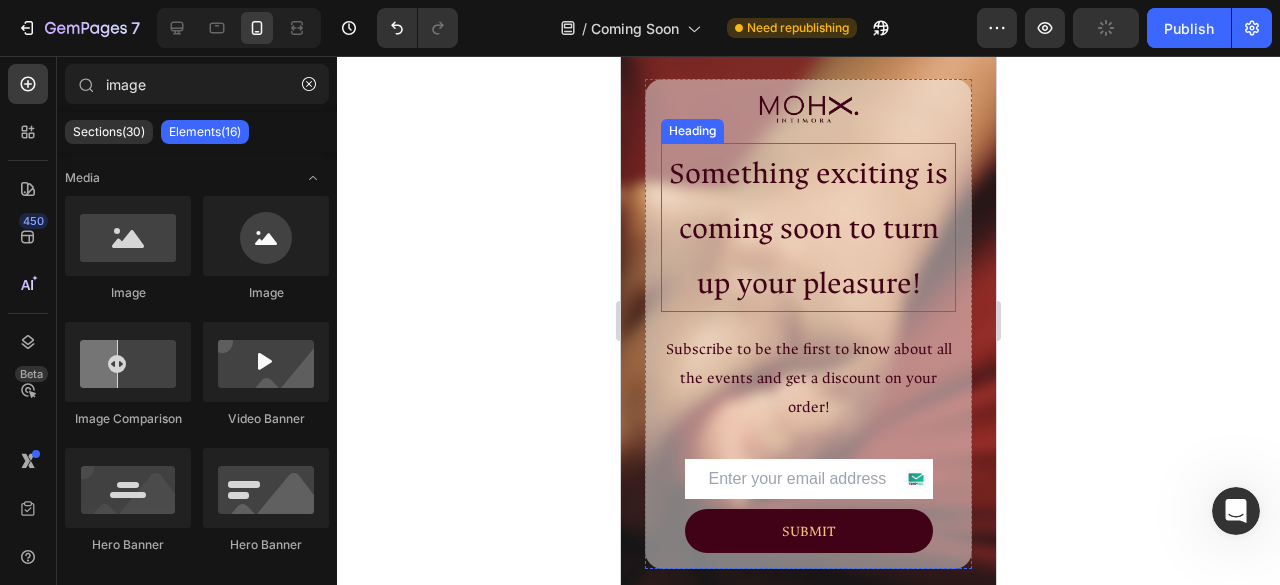 scroll, scrollTop: 60, scrollLeft: 0, axis: vertical 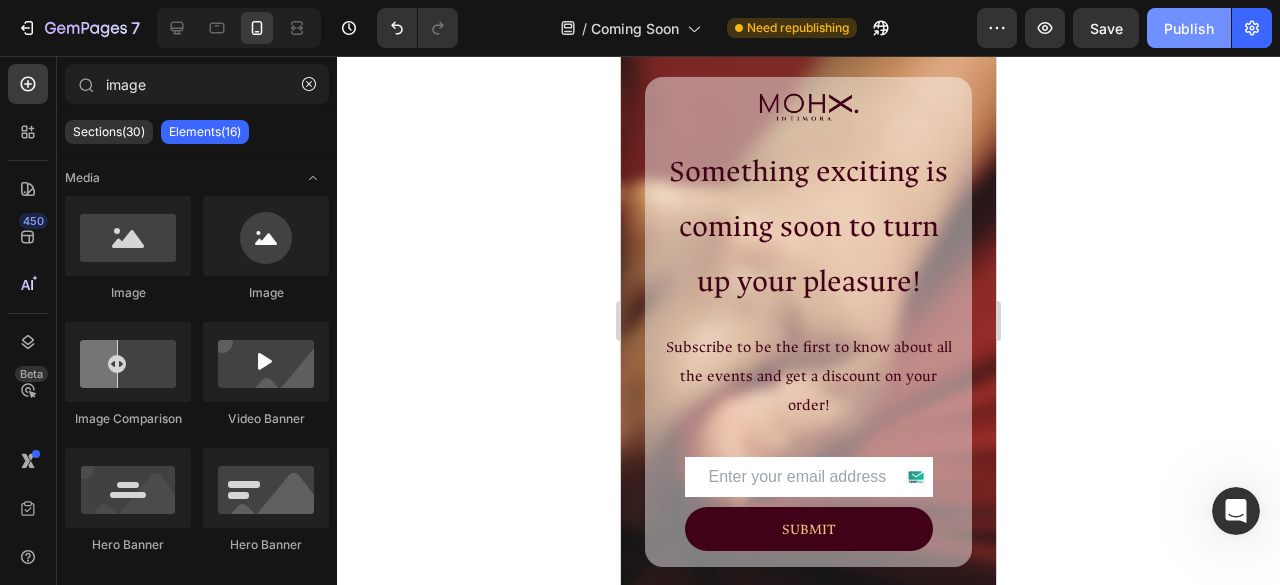 click on "Publish" at bounding box center (1189, 28) 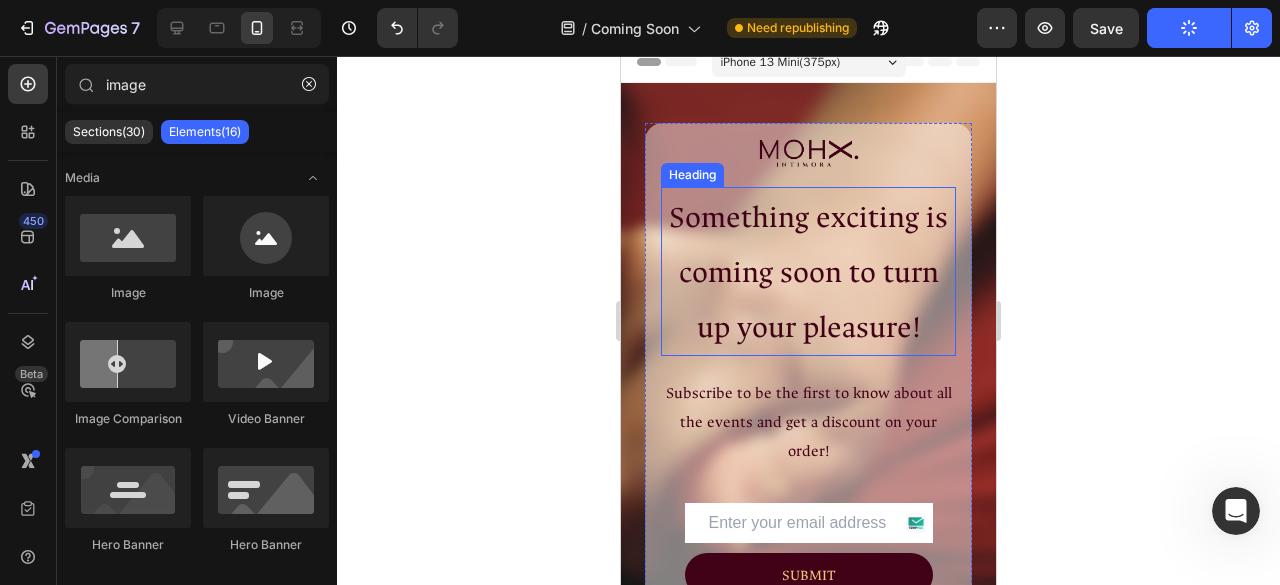scroll, scrollTop: 0, scrollLeft: 0, axis: both 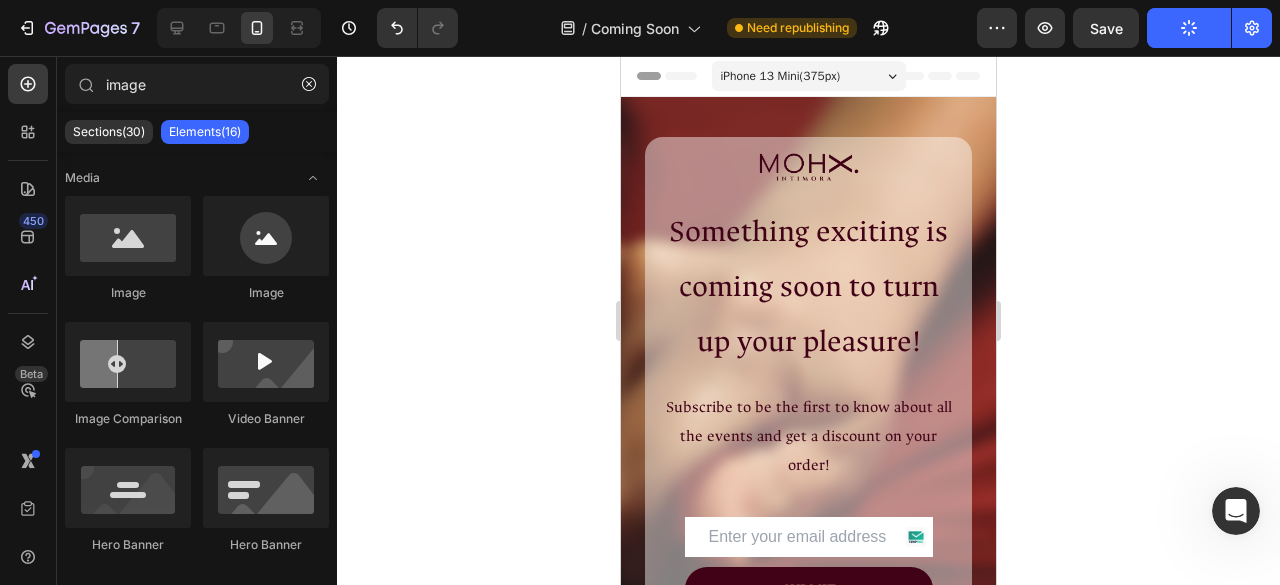 click on "iPhone 13 Mini  ( 375 px)" at bounding box center [809, 76] 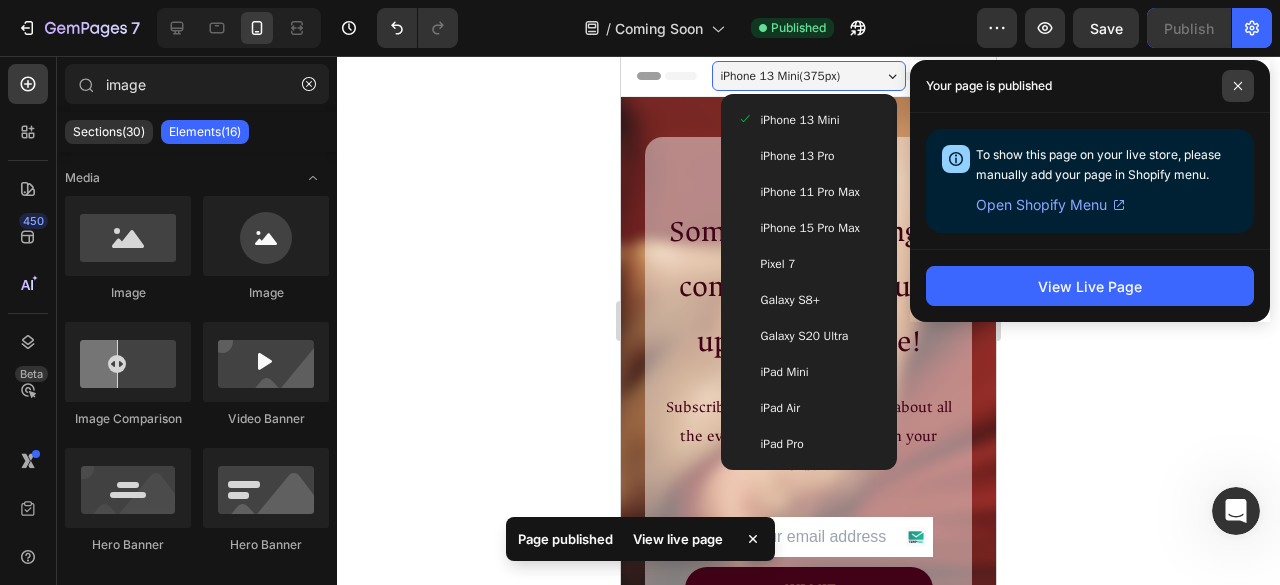 click at bounding box center [1238, 86] 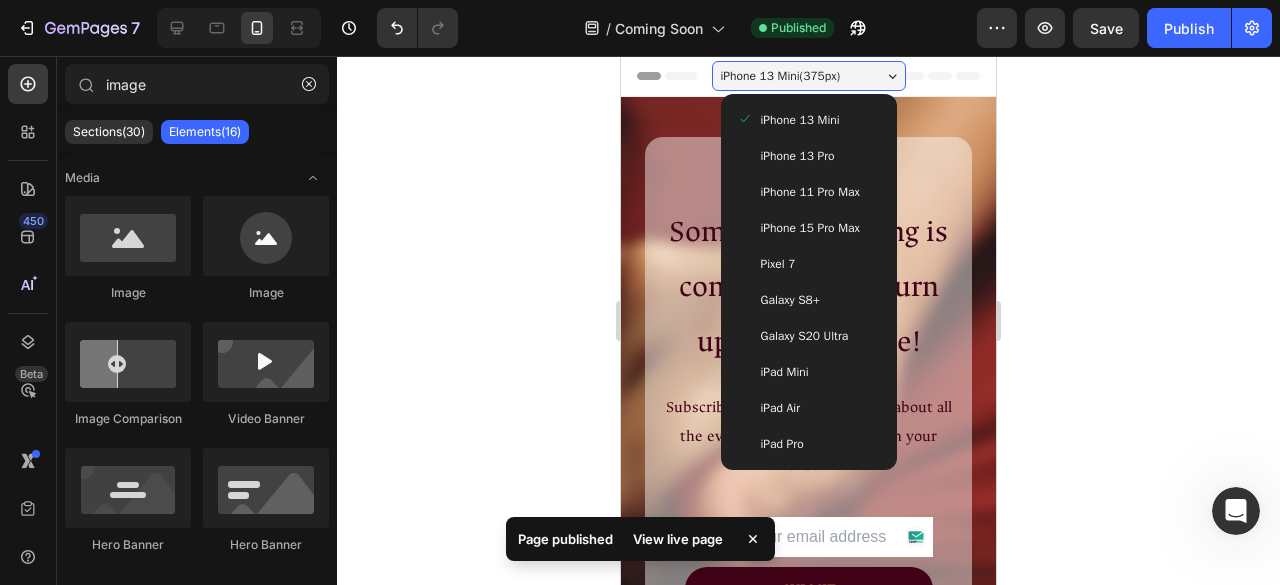 click 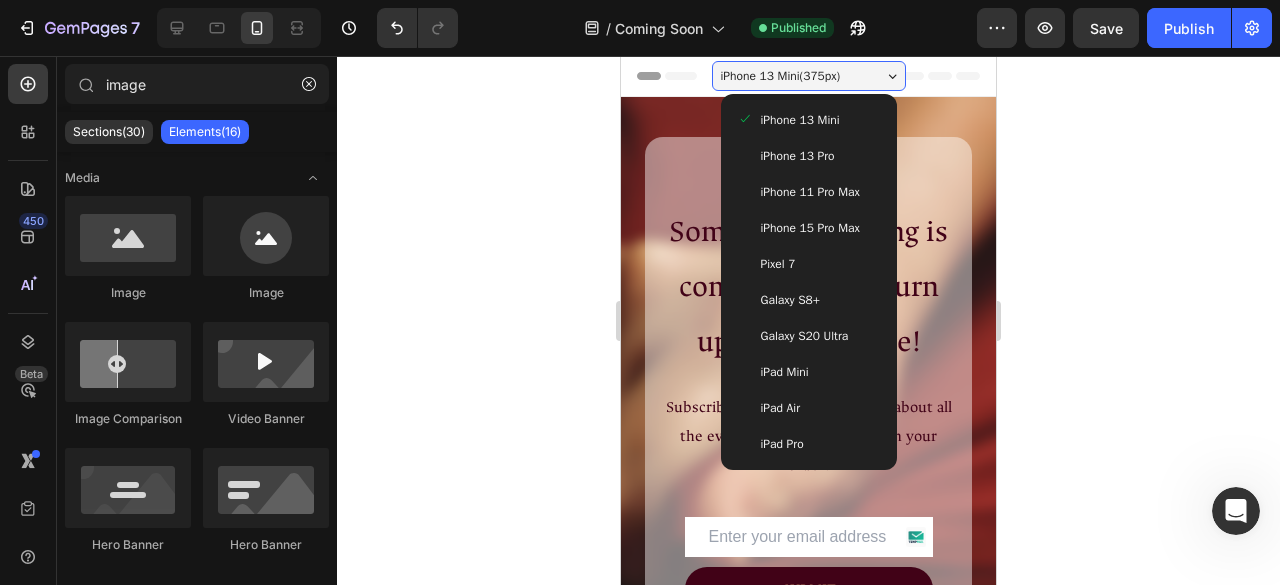 click 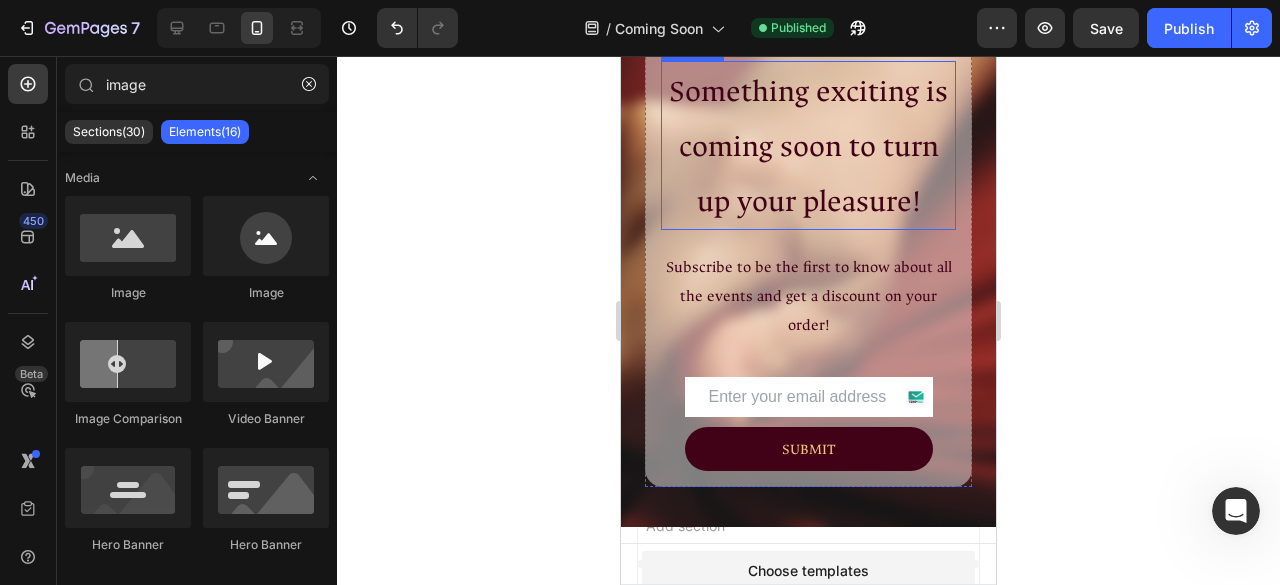 scroll, scrollTop: 136, scrollLeft: 0, axis: vertical 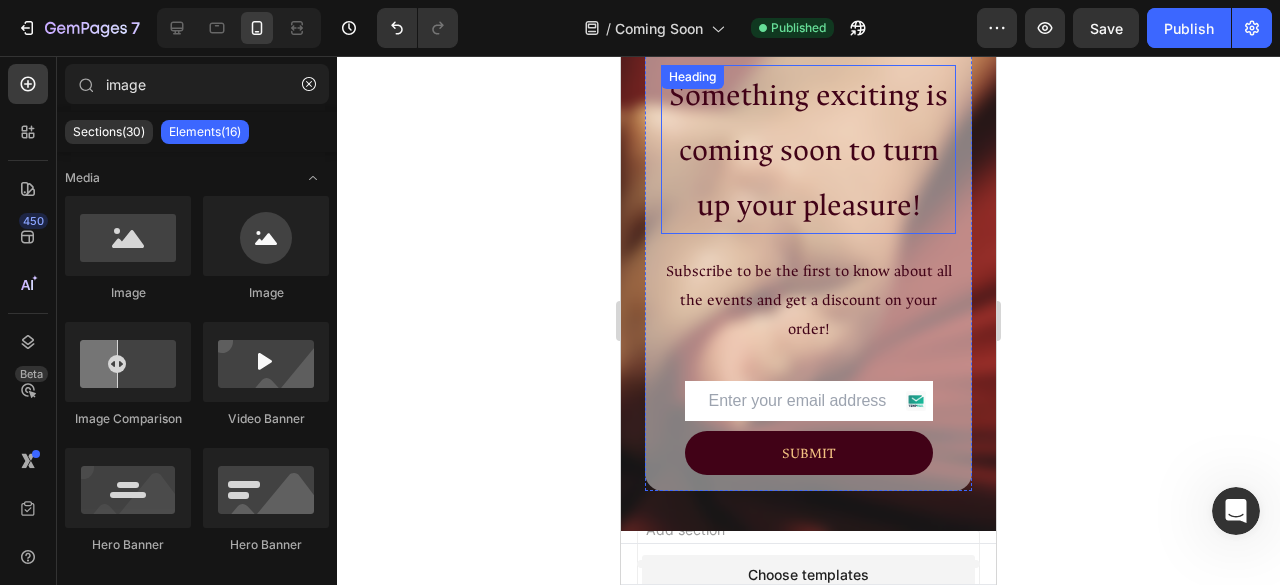 click on "Something exciting is coming soon to turn up your pleasure!" at bounding box center (808, 150) 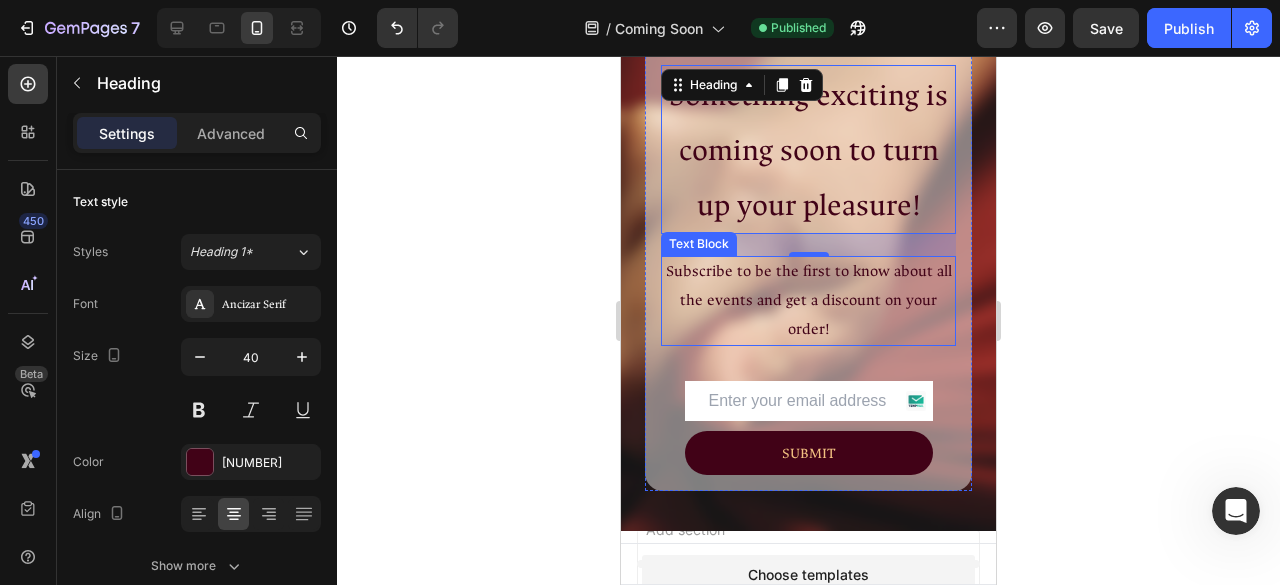 click on "Subscribe to be the first to know about all the events and get a discount on your order!" at bounding box center [808, 301] 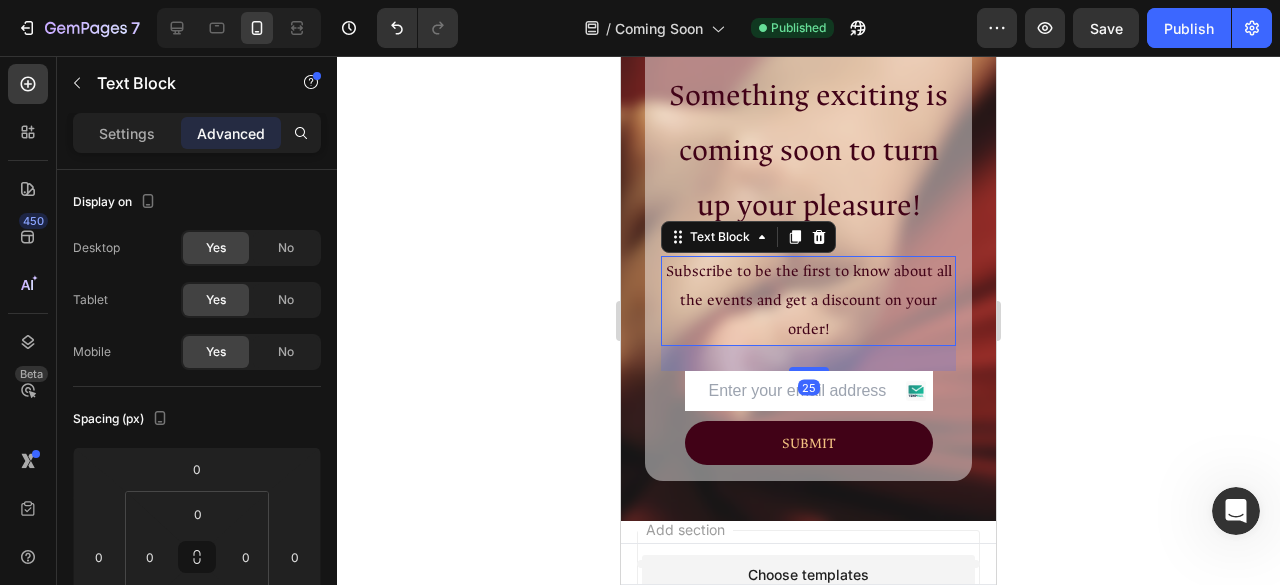 drag, startPoint x: 795, startPoint y: 379, endPoint x: 848, endPoint y: 221, distance: 166.65233 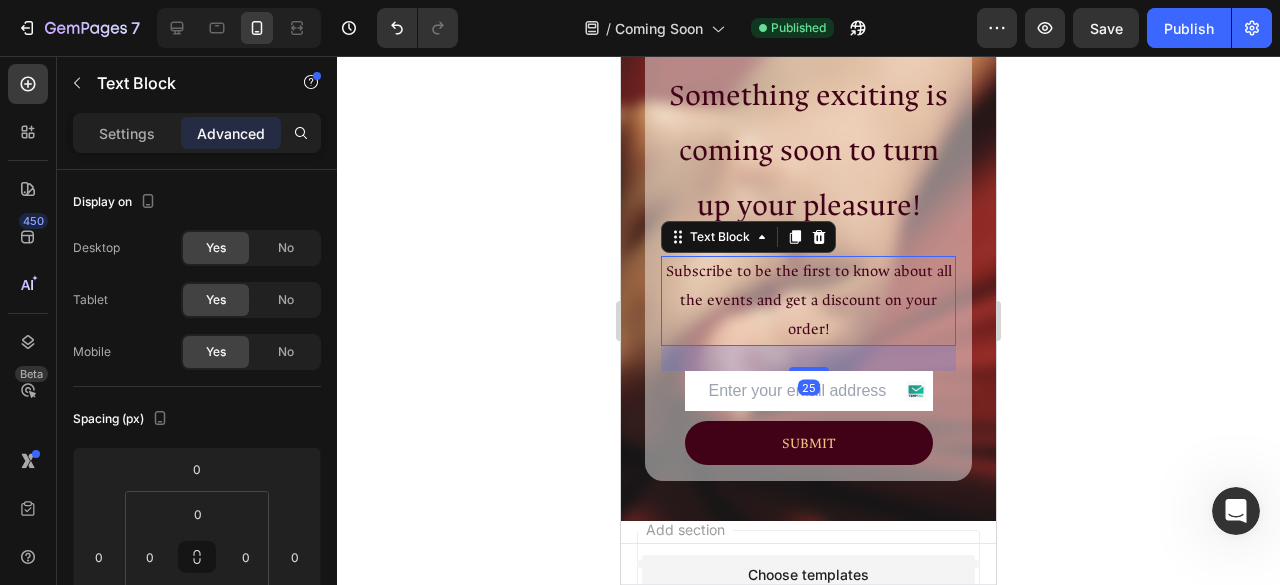 click at bounding box center [809, 369] 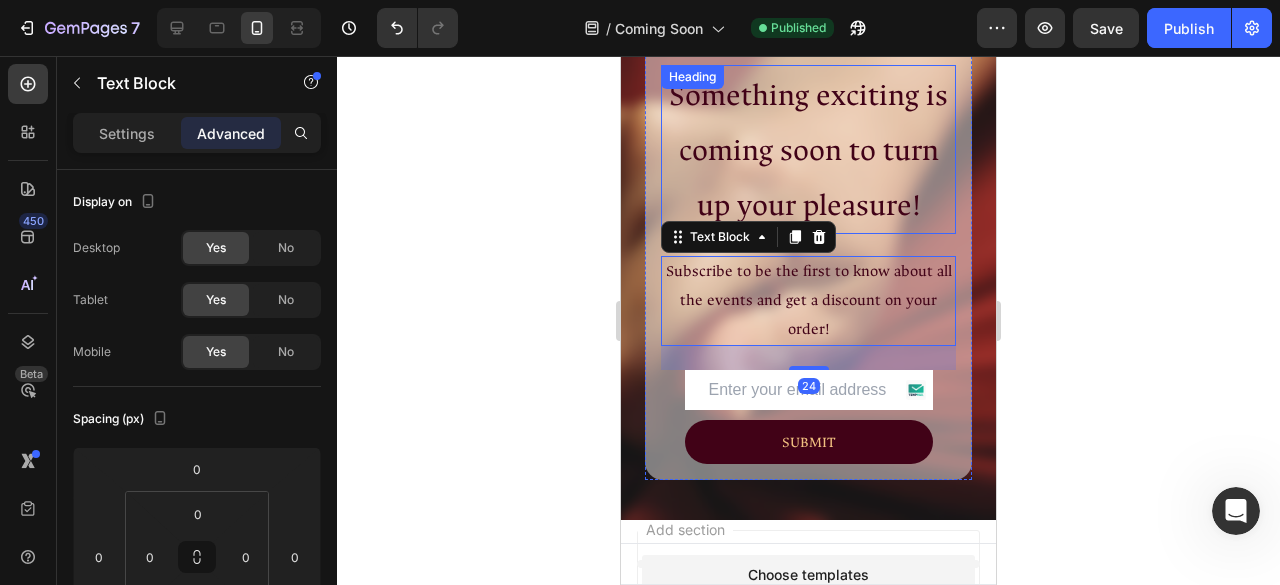 click on "Something exciting is coming soon to turn up your pleasure!" at bounding box center (808, 150) 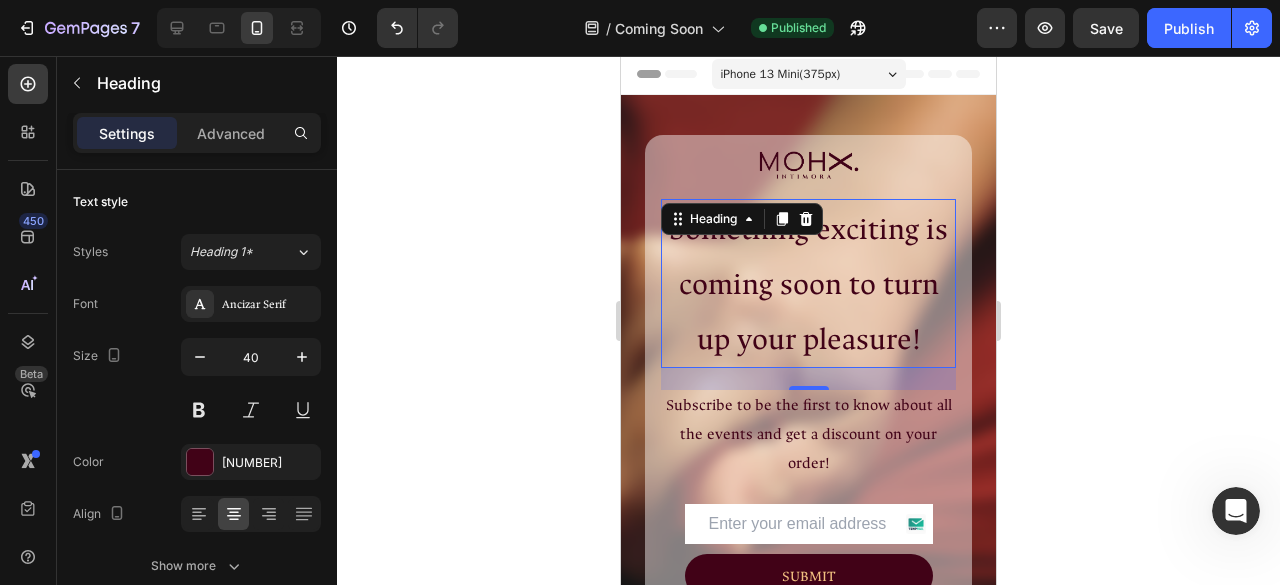 scroll, scrollTop: 0, scrollLeft: 0, axis: both 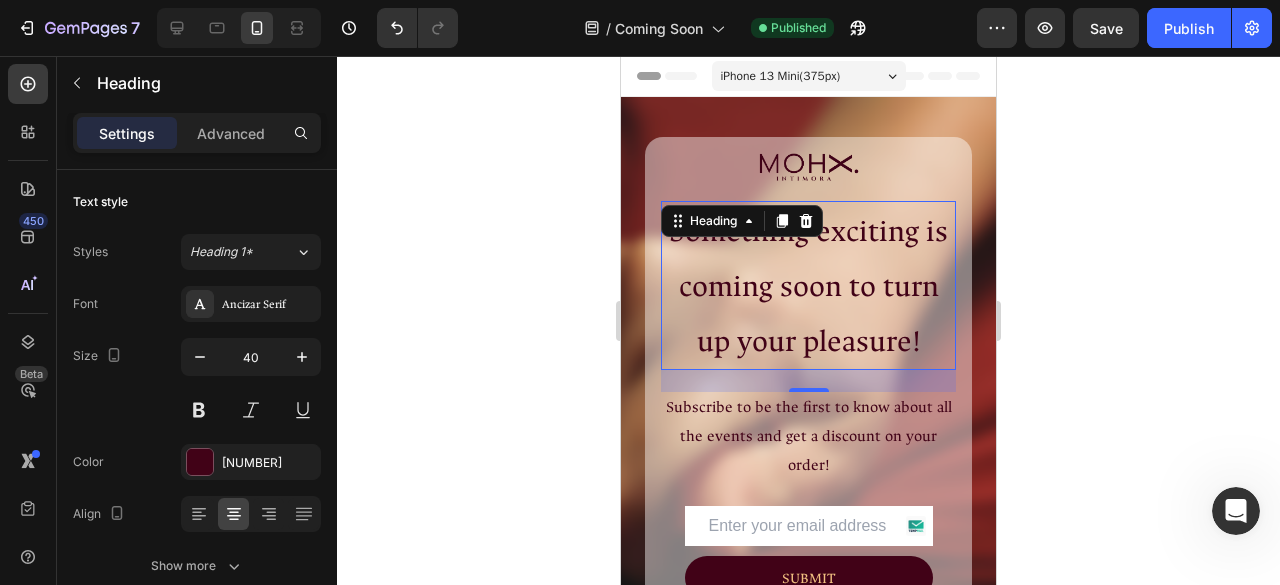 click on "iPhone 13 Mini  ( 375 px)" at bounding box center [781, 76] 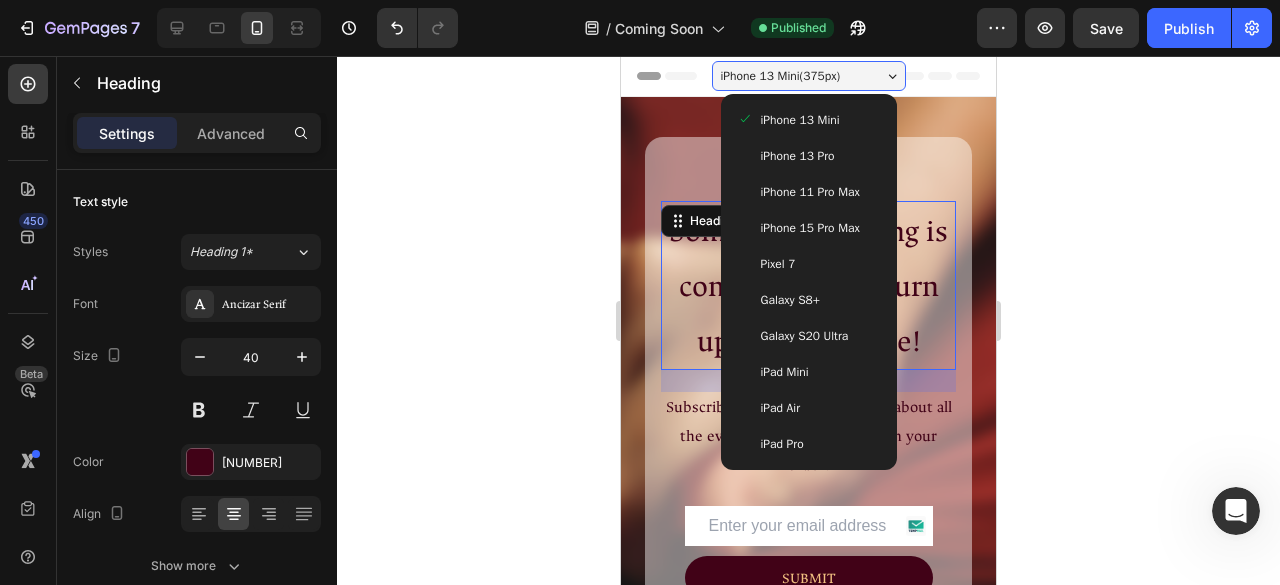 click on "iPhone 13 Pro" at bounding box center (798, 156) 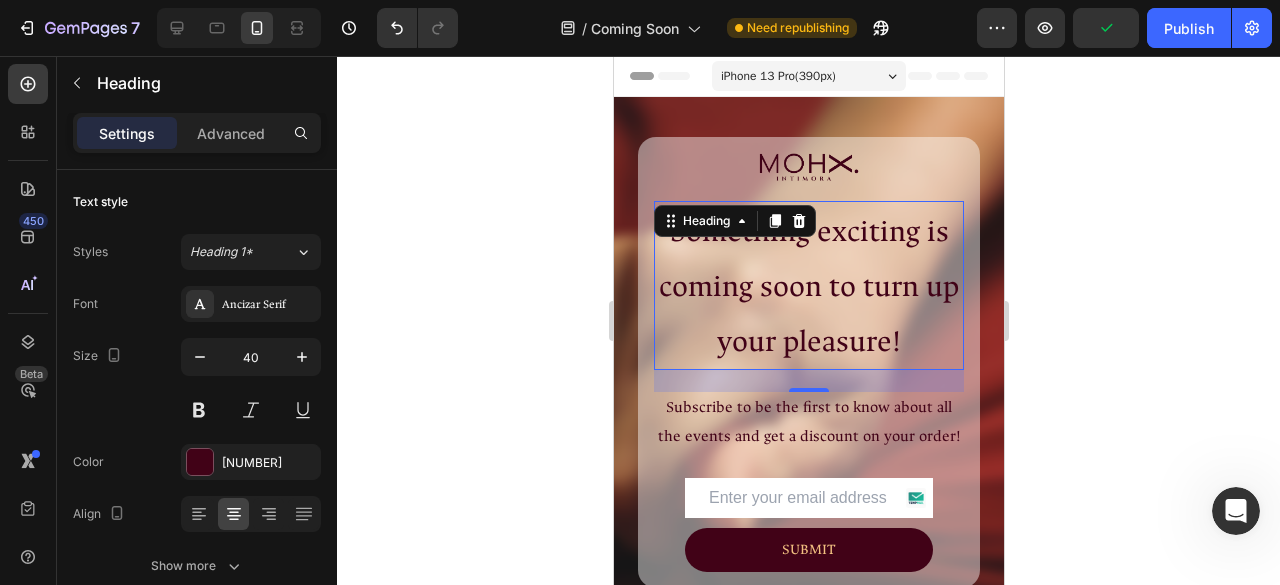 click on "iPhone 13 Pro  ( 390 px)" at bounding box center (777, 76) 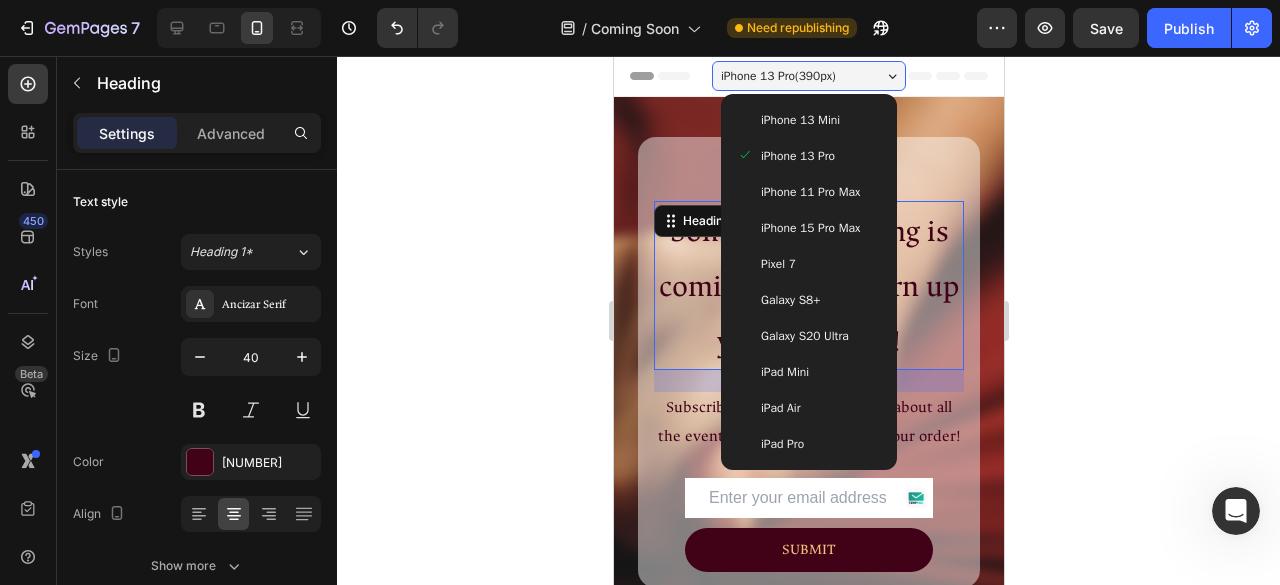 click on "iPhone 11 Pro Max" at bounding box center (808, 192) 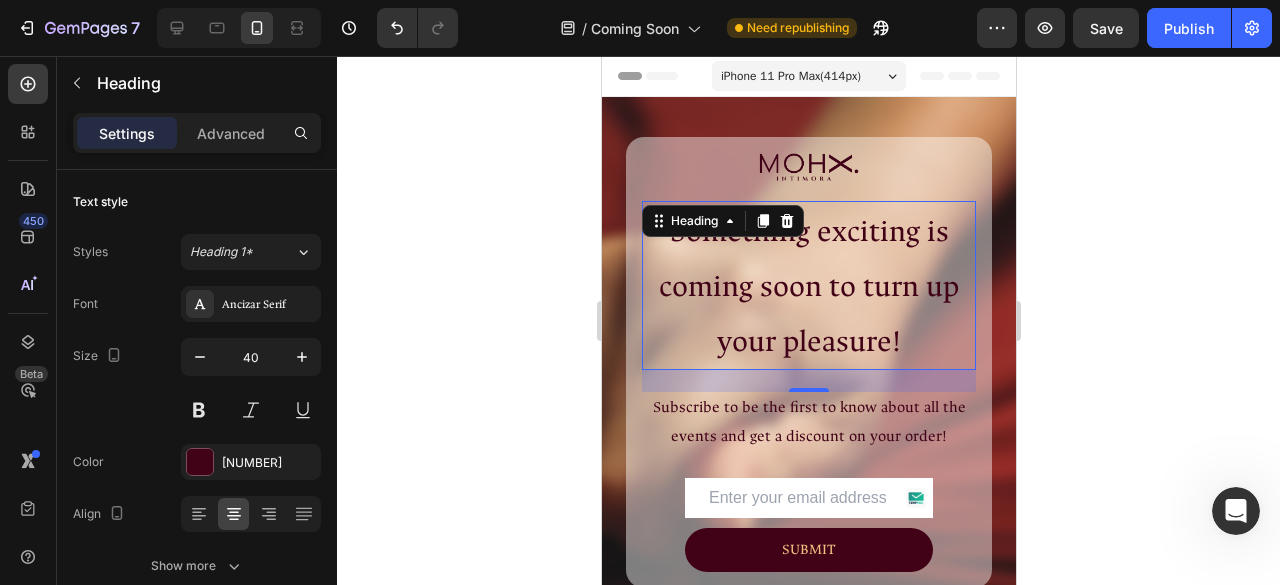 click on "iPhone 11 Pro Max  ( 414 px)" at bounding box center [790, 76] 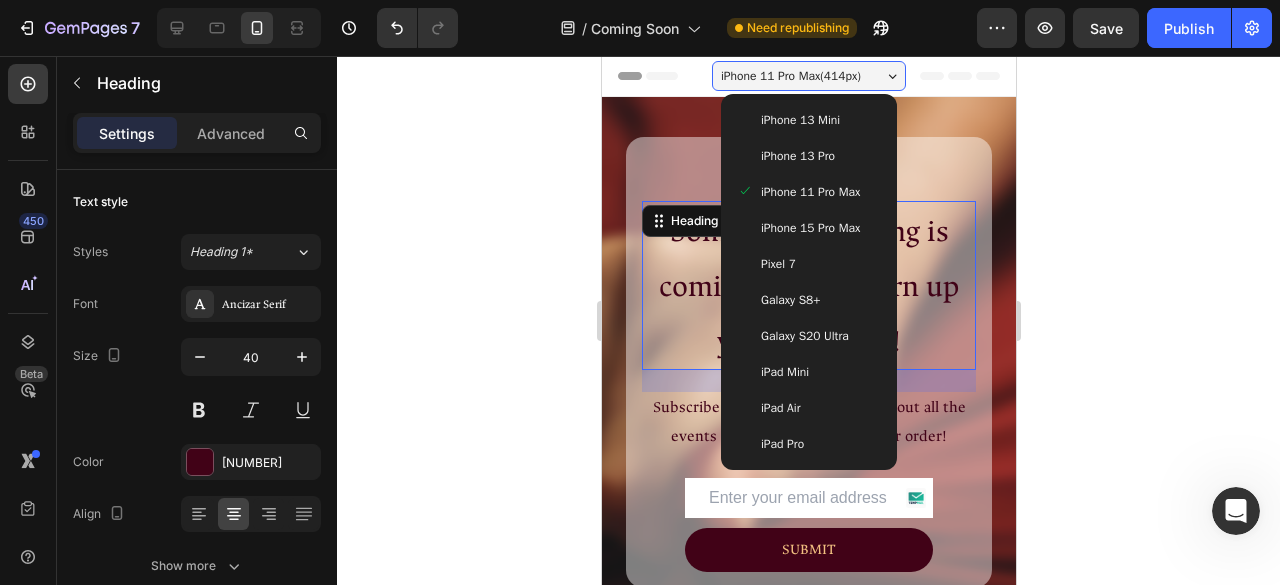 click on "iPhone 13 Mini" at bounding box center [799, 120] 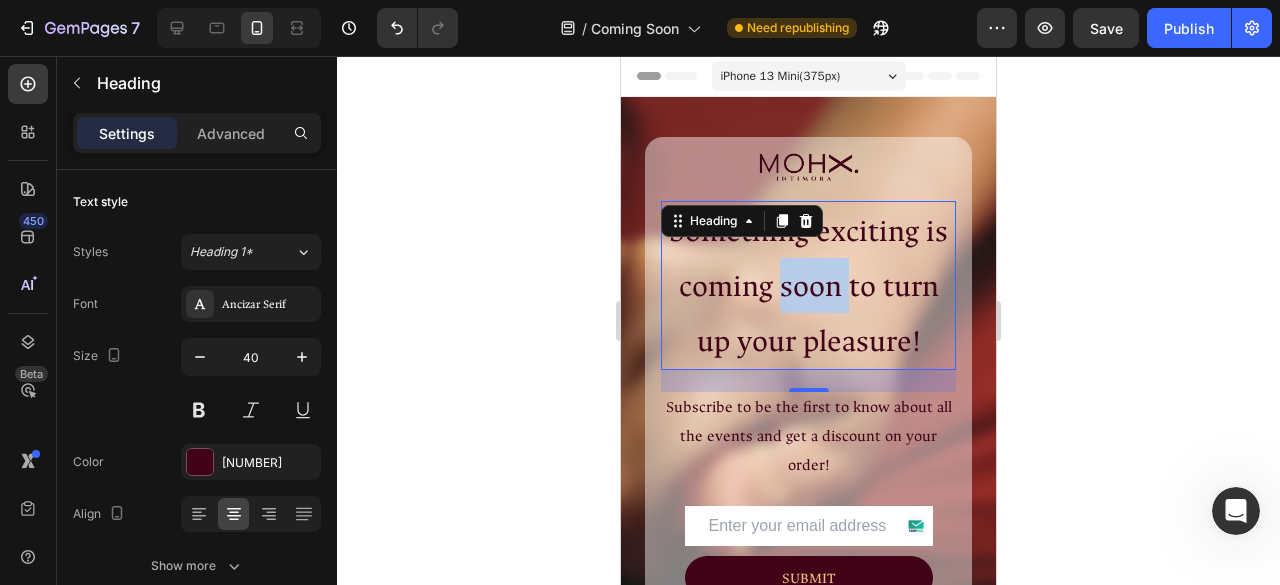 click on "Something exciting is coming soon to turn up your pleasure!" at bounding box center (808, 286) 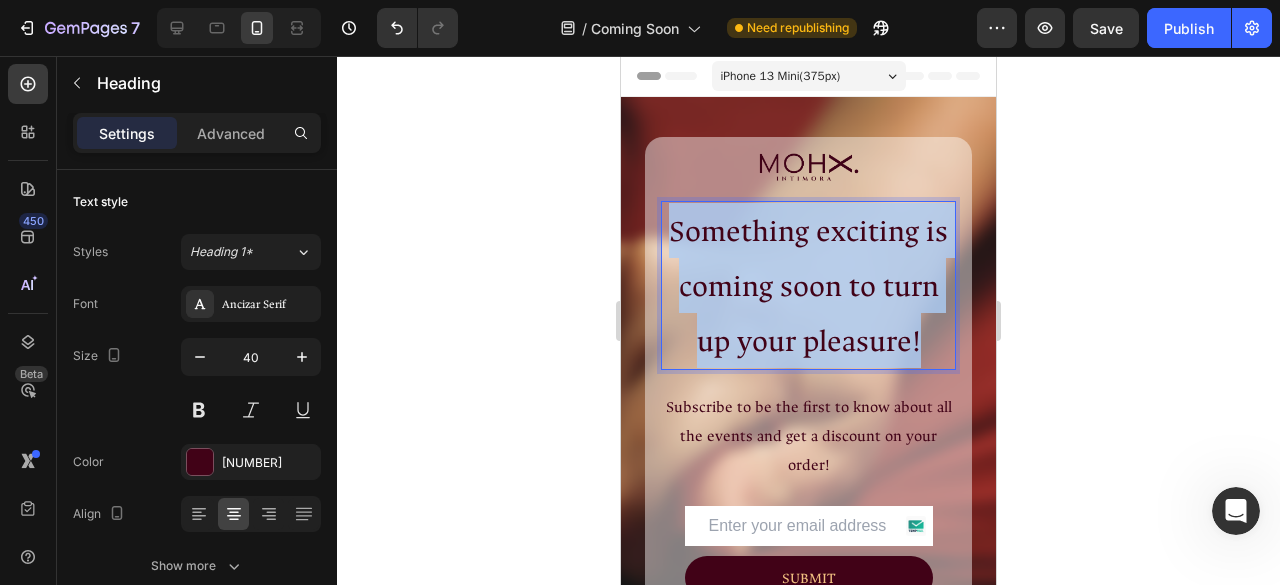 click on "Something exciting is coming soon to turn up your pleasure!" at bounding box center [808, 286] 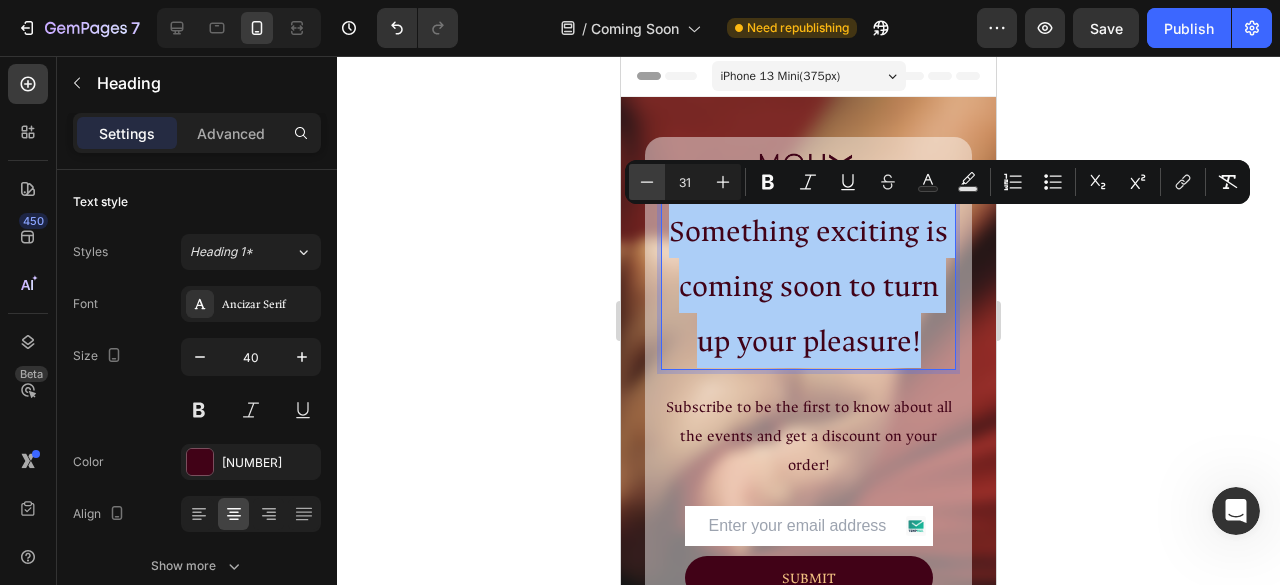 click 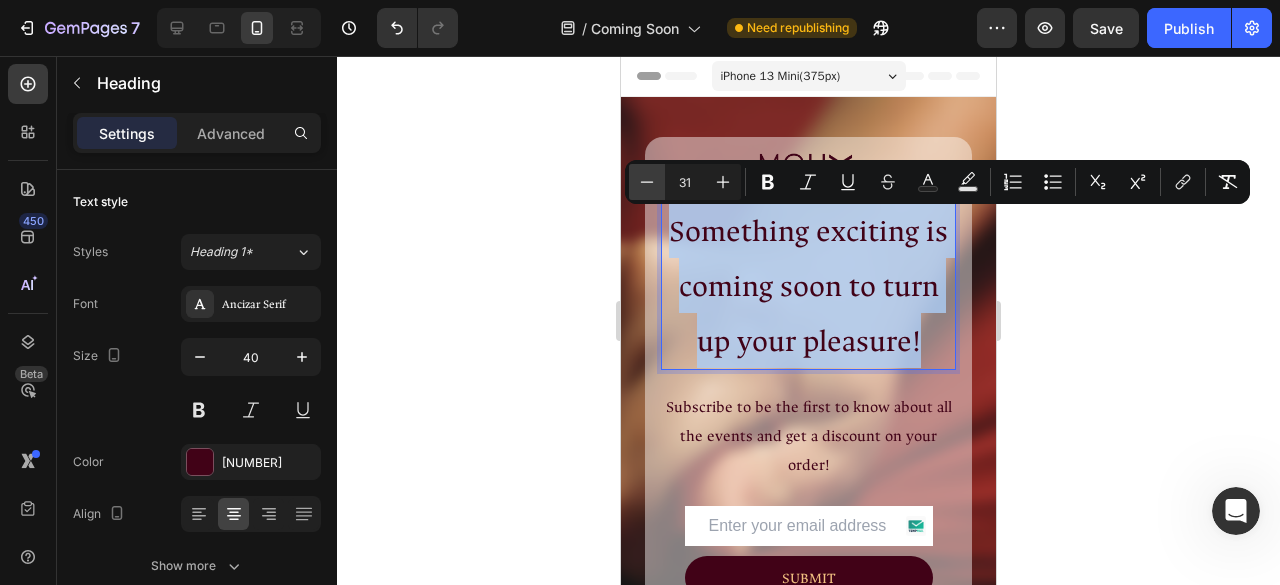 type on "30" 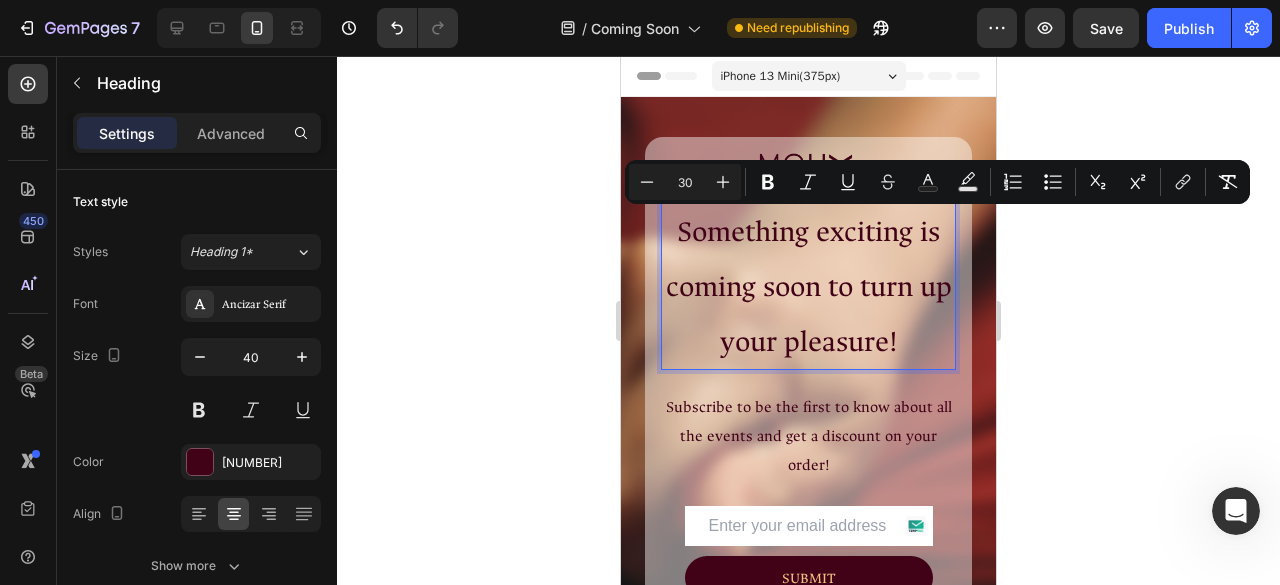 click 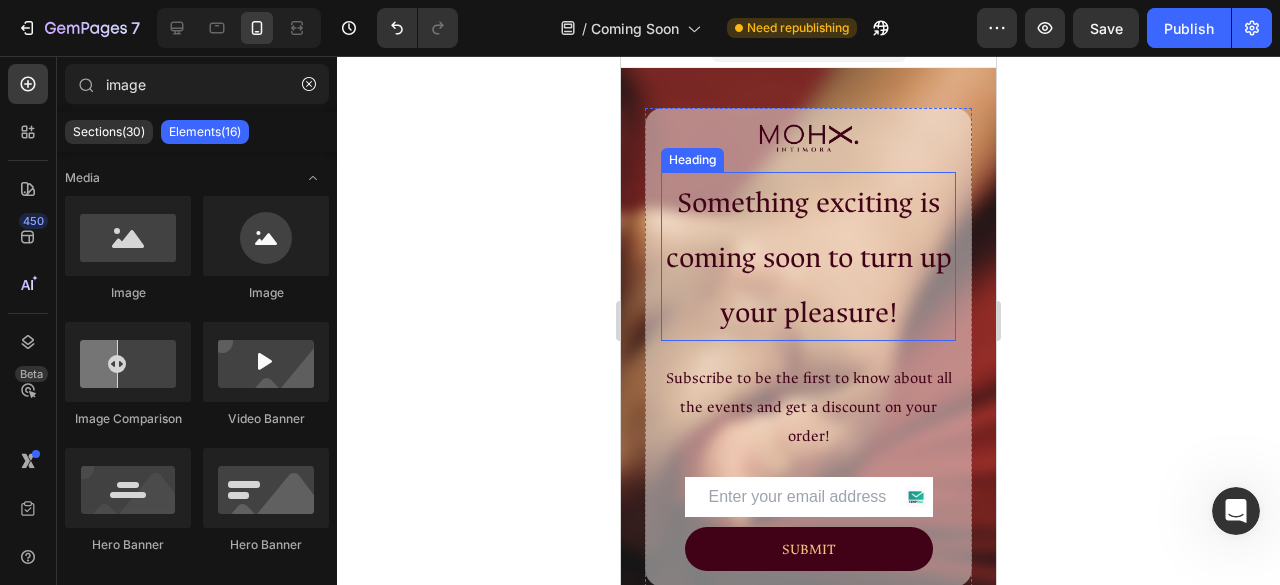 scroll, scrollTop: 0, scrollLeft: 0, axis: both 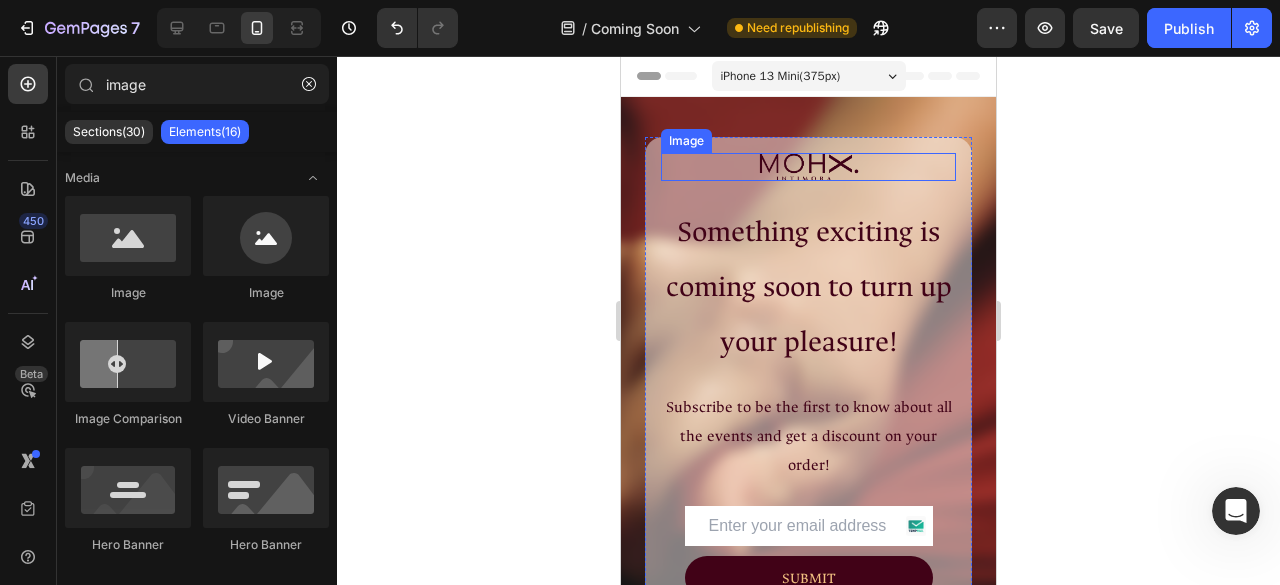 click at bounding box center (809, 167) 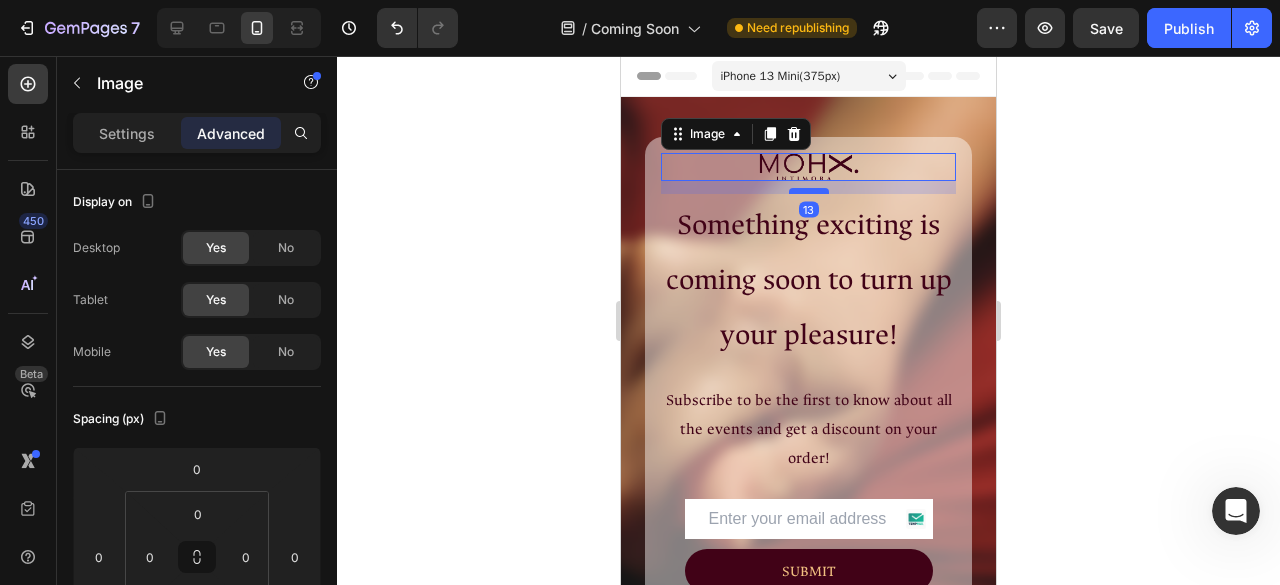 click at bounding box center (809, 191) 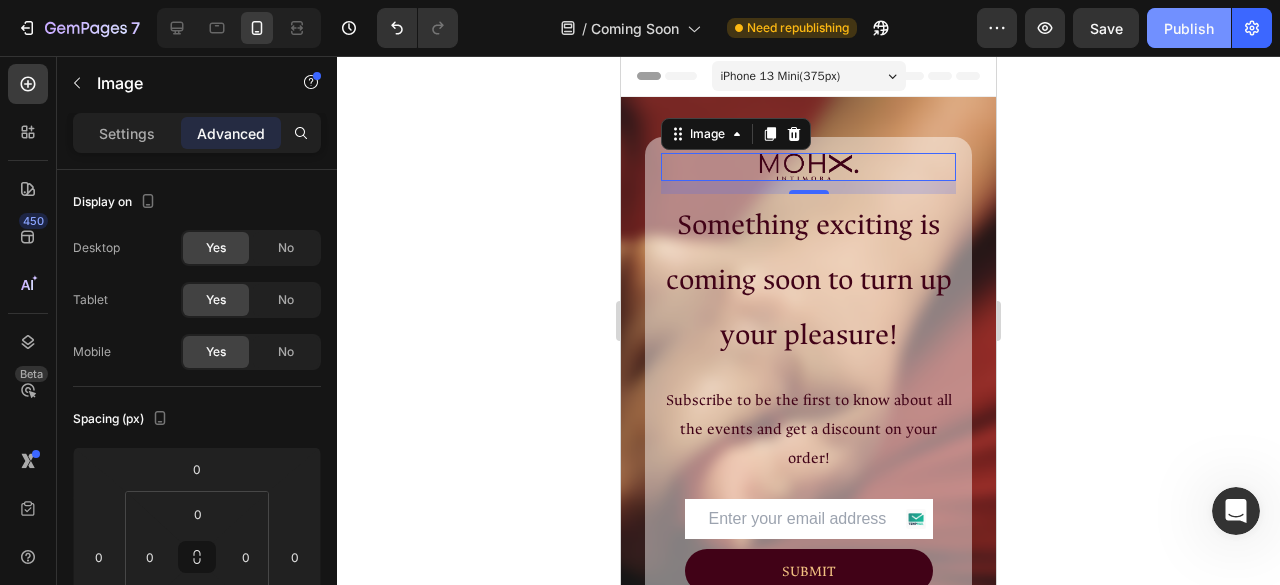 click on "Publish" 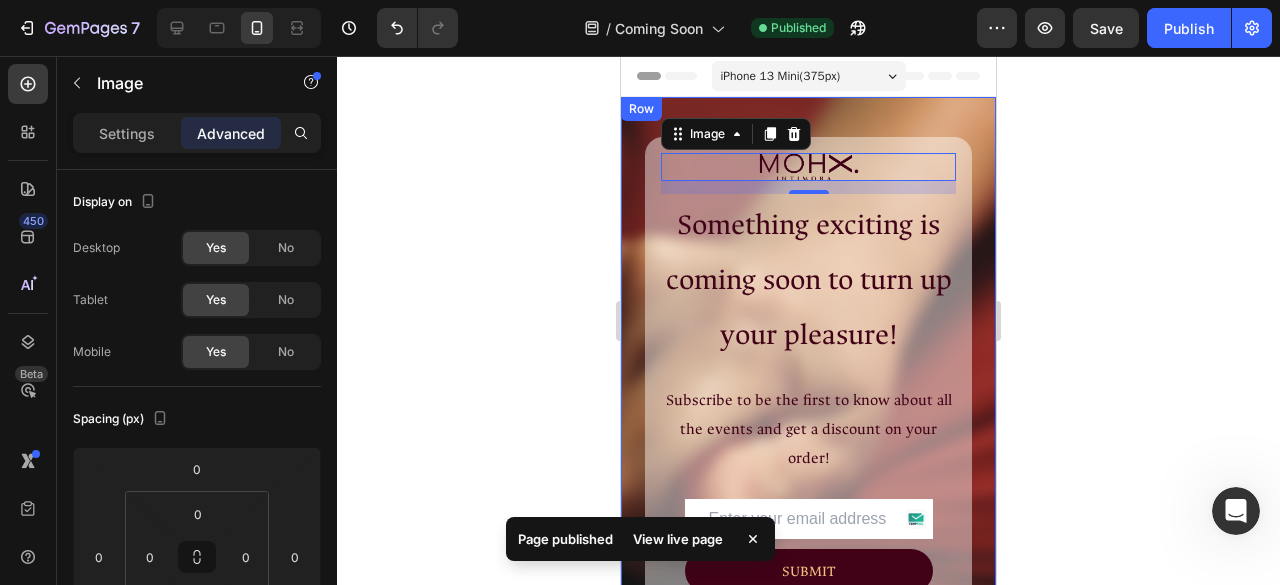 click 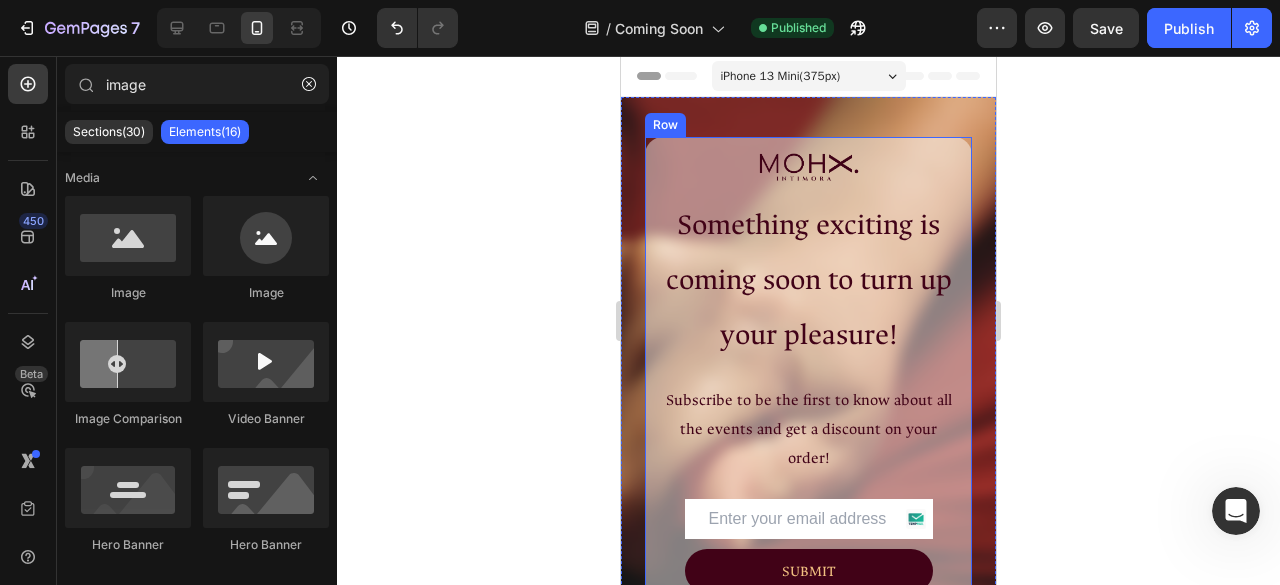 click on "Image ⁠⁠⁠⁠⁠⁠⁠ Something exciting is coming soon to turn up your pleasure! Heading Subscribe to be the first to know about all the events and get a discount on your order! Text Block Email Field SUBMIT Submit Button Row Contact Form Row Row" at bounding box center [808, 373] 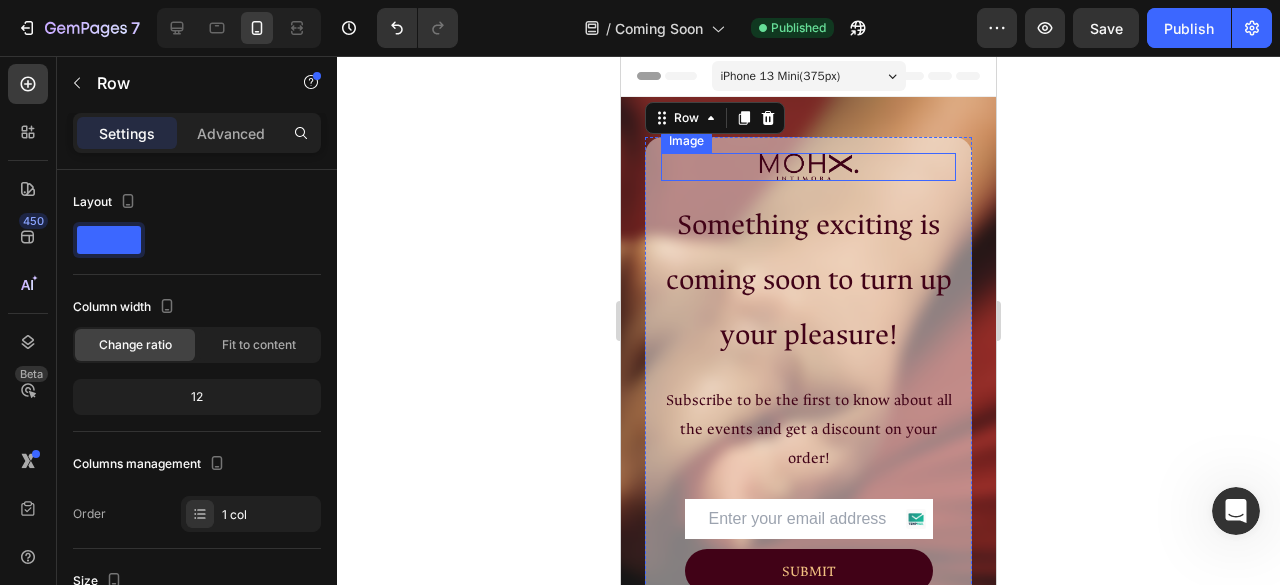 click at bounding box center (809, 167) 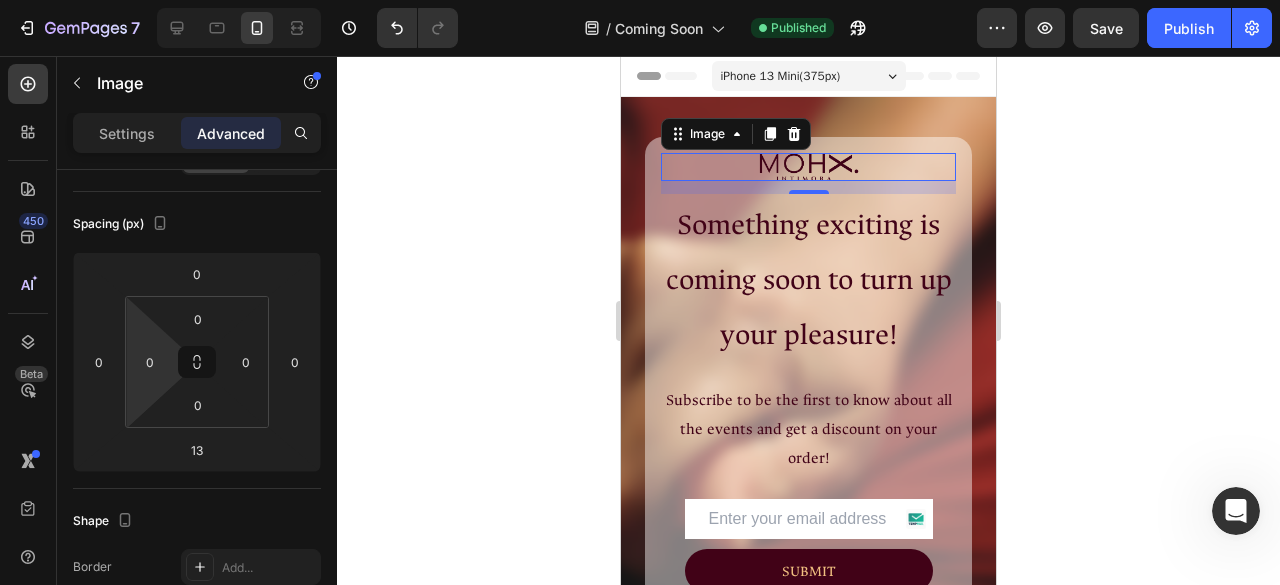 scroll, scrollTop: 0, scrollLeft: 0, axis: both 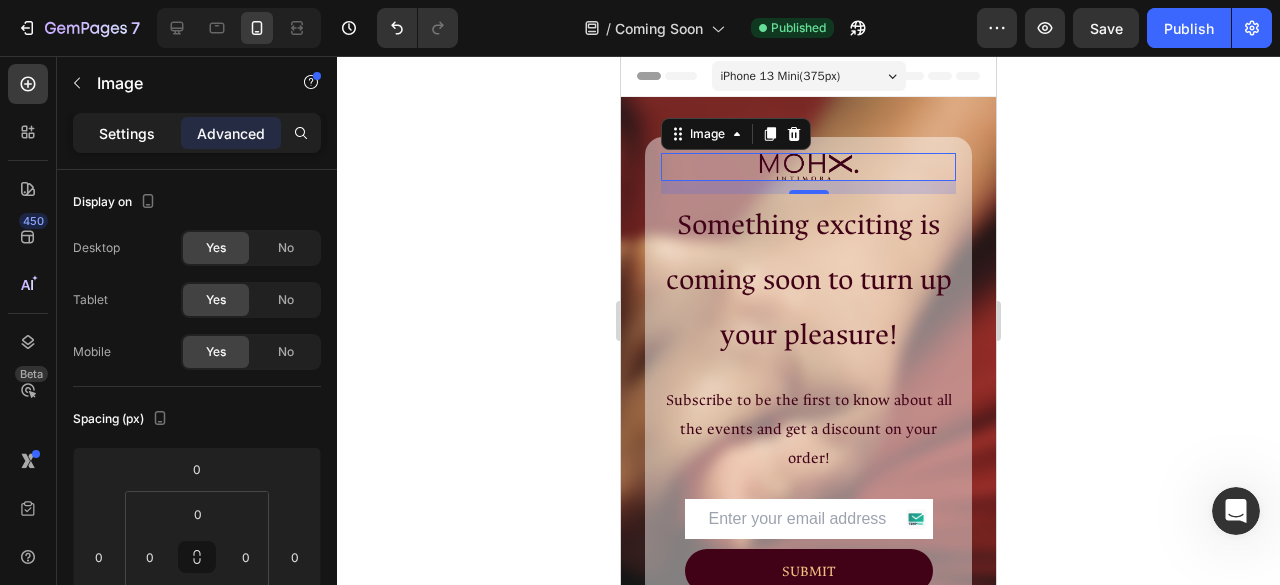 click on "Settings" at bounding box center [127, 133] 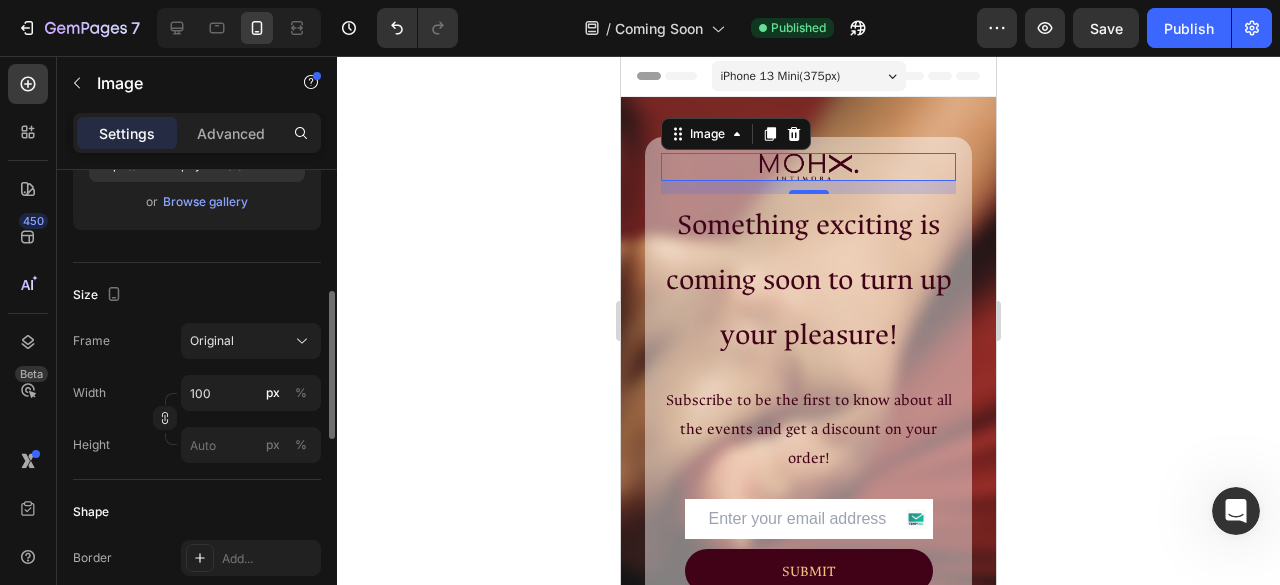 scroll, scrollTop: 384, scrollLeft: 0, axis: vertical 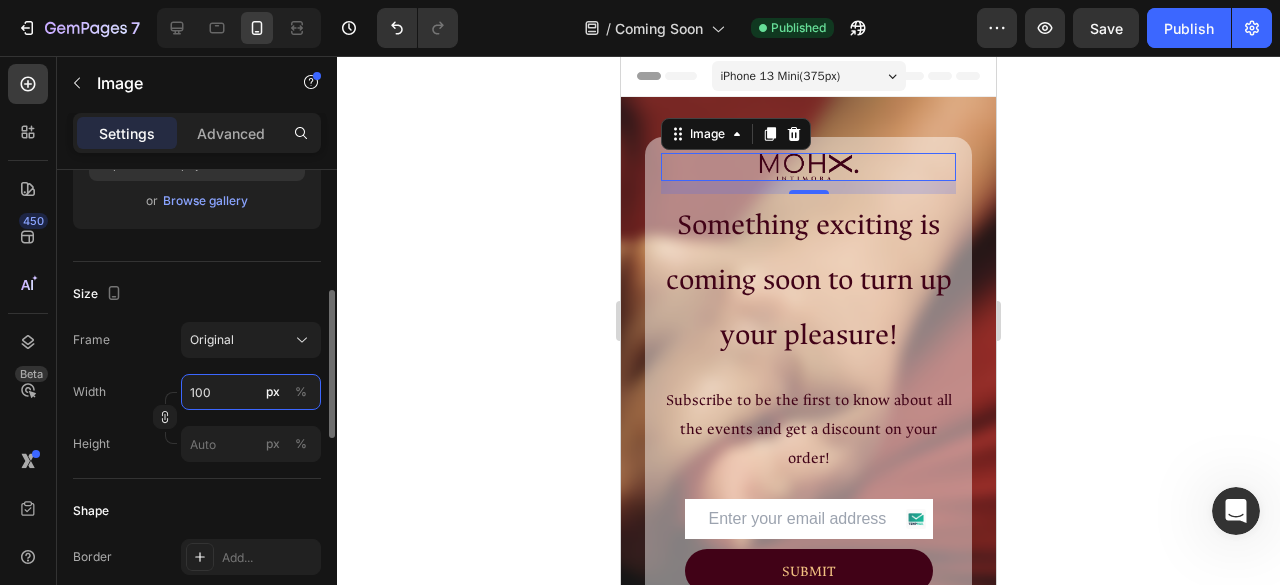 click on "100" at bounding box center [251, 392] 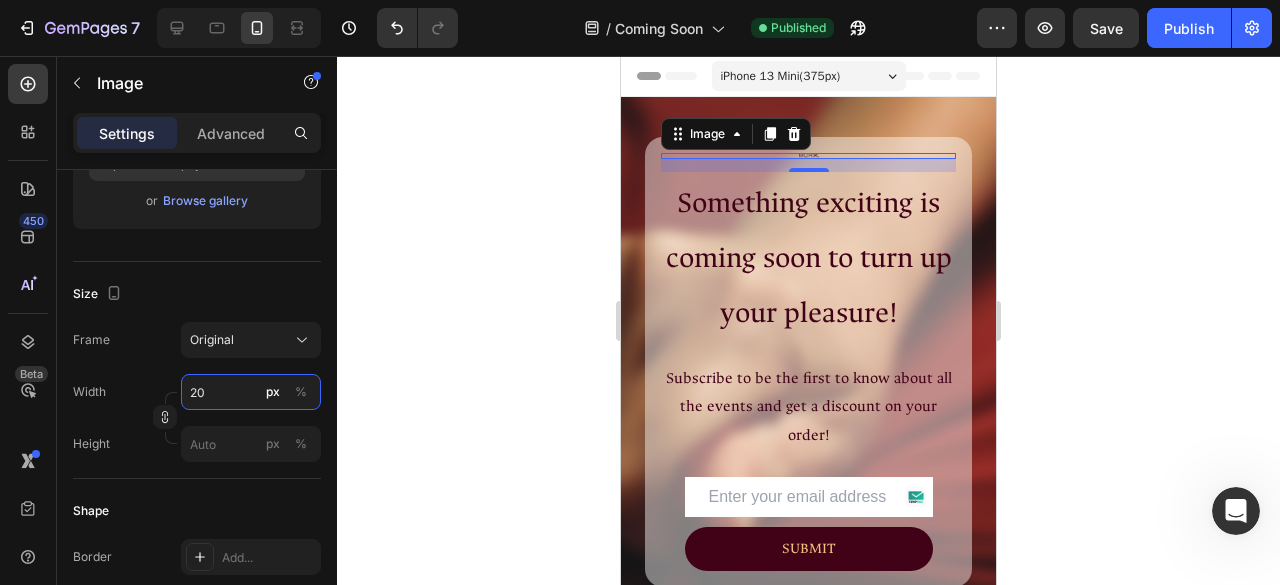 type on "2" 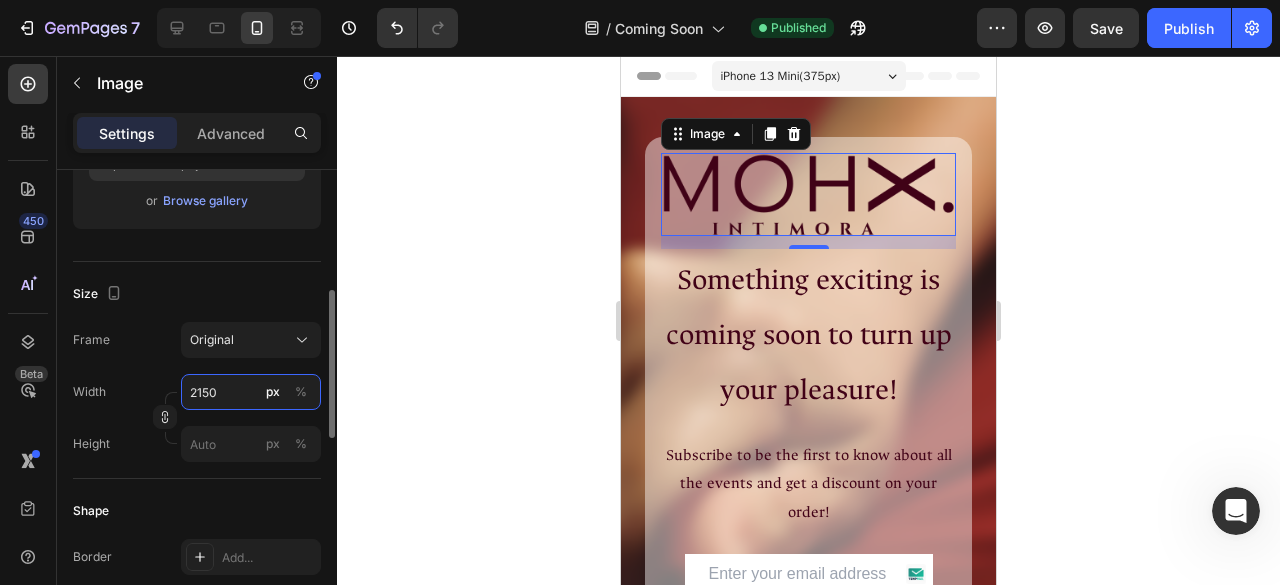 click on "2150" at bounding box center (251, 392) 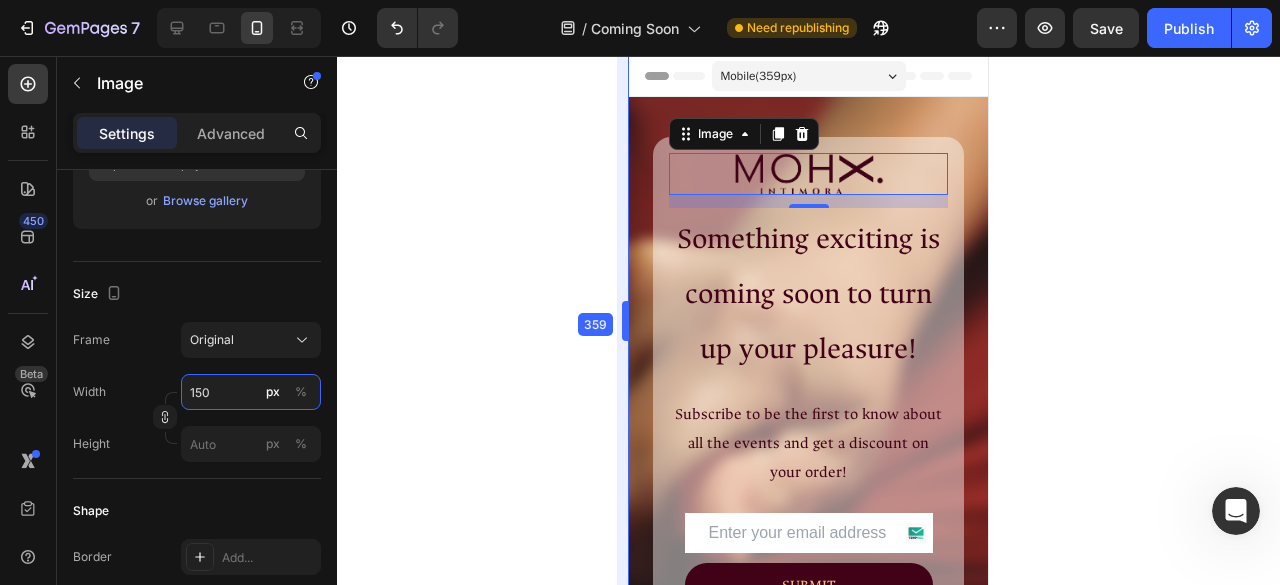drag, startPoint x: 614, startPoint y: 303, endPoint x: 629, endPoint y: 301, distance: 15.132746 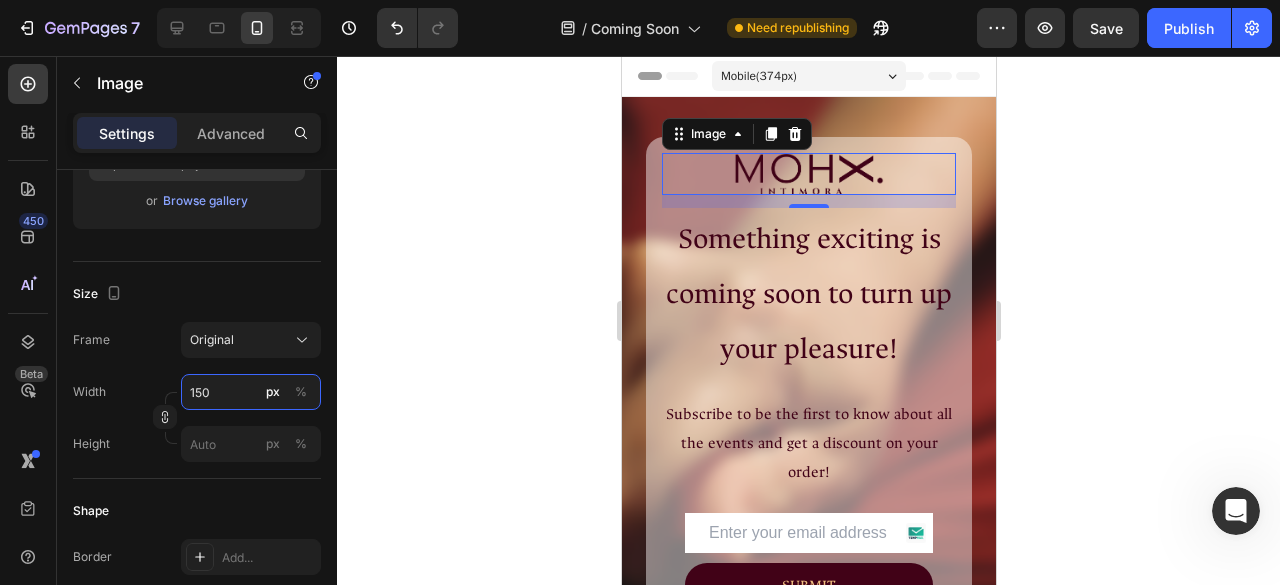 type on "150" 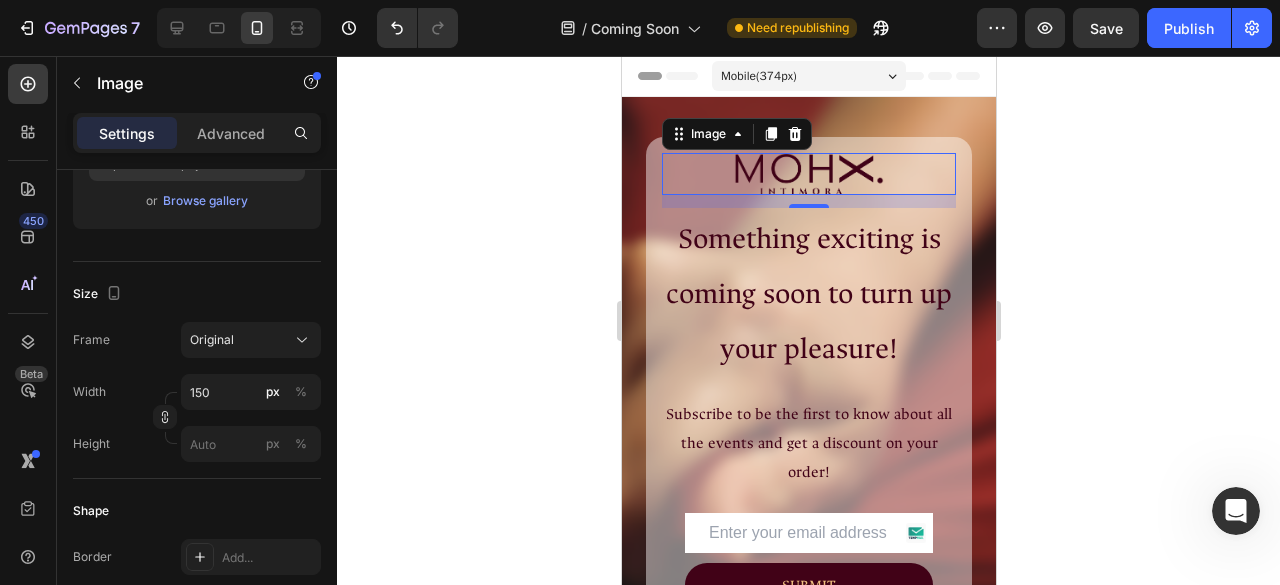 click on "Mobile  ( 374 px)" at bounding box center (758, 76) 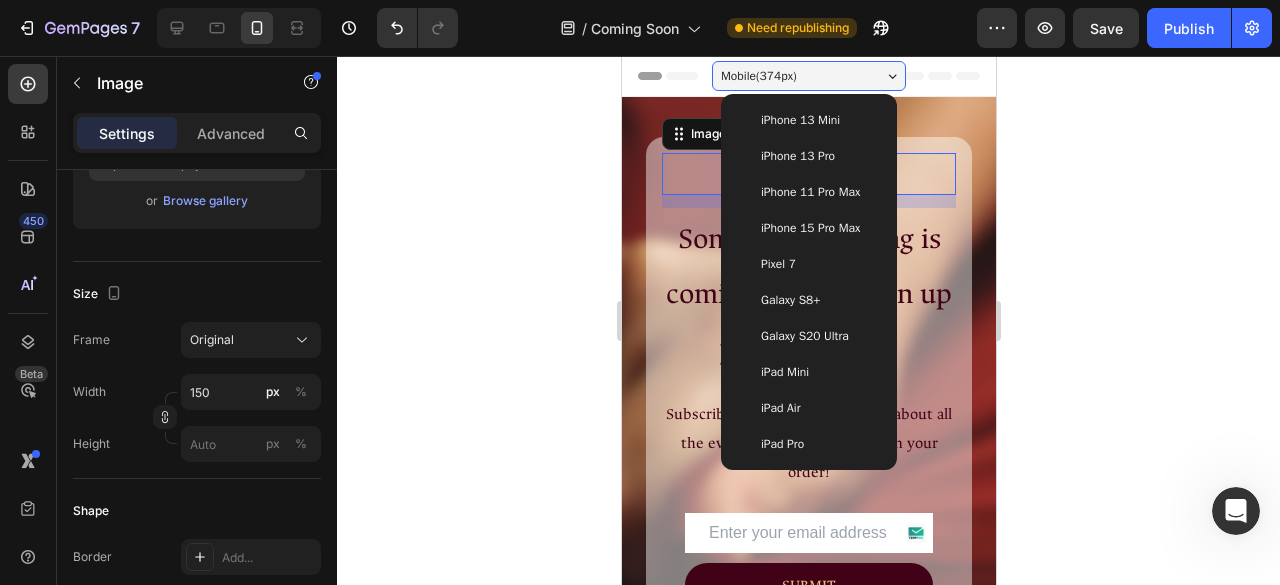 click on "iPhone 11 Pro Max" at bounding box center (809, 192) 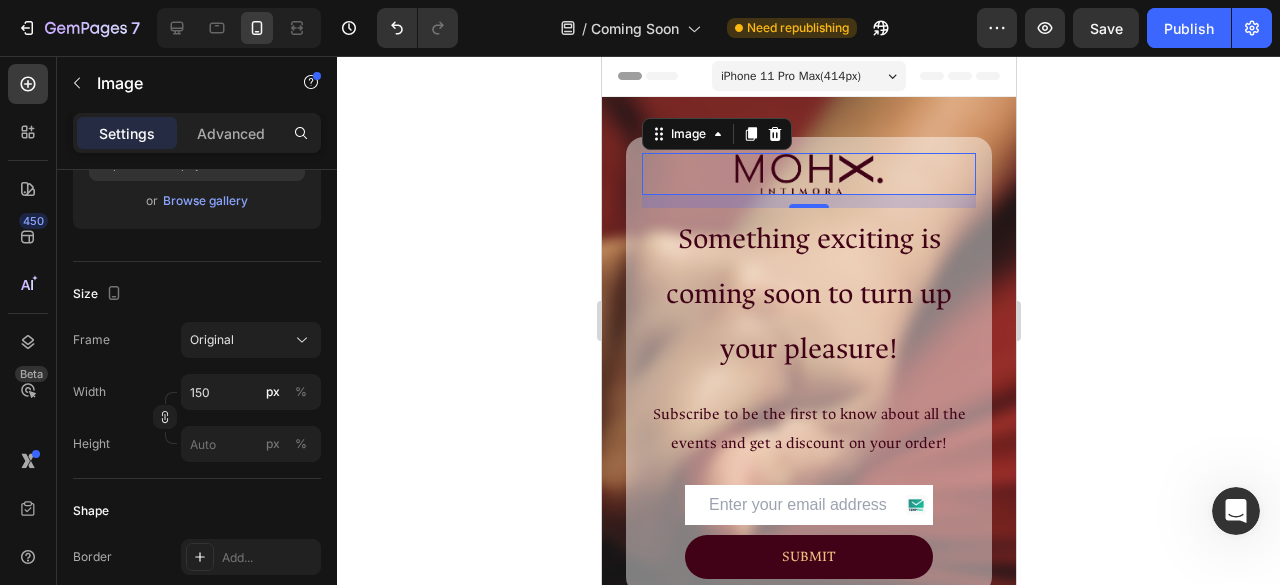 click 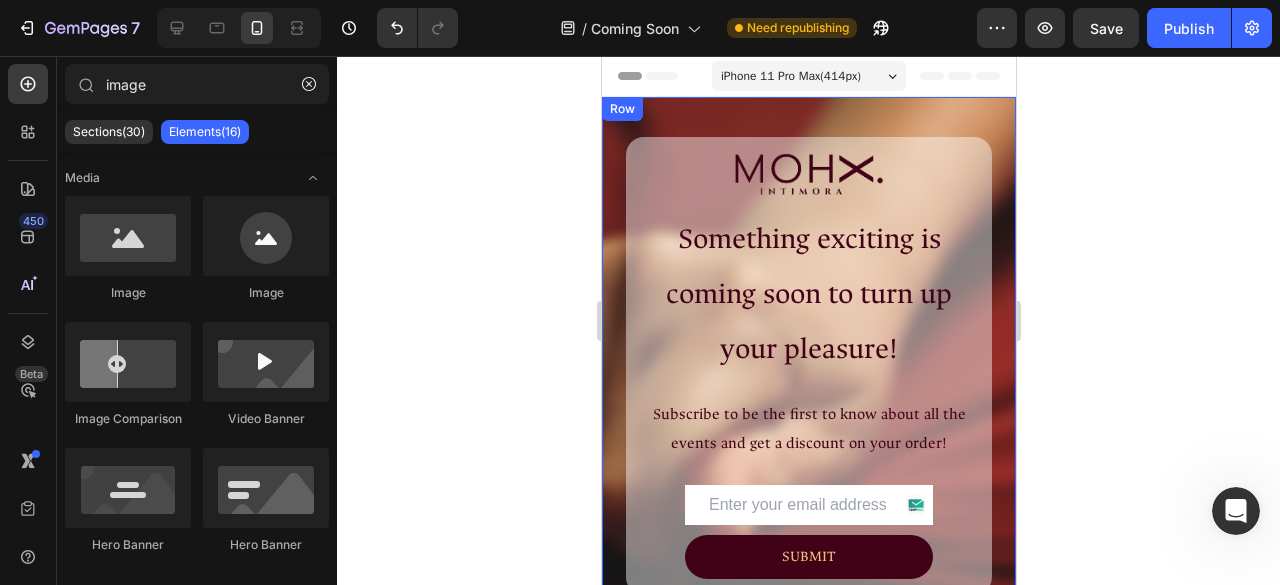 click on "Image ⁠⁠⁠⁠⁠⁠⁠ Something exciting is coming soon to turn up your pleasure! Heading Subscribe to be the first to know about all the events and get a discount on your order! Text Block Email Field SUBMIT Submit Button Row Contact Form Row Row Row" at bounding box center [808, 366] 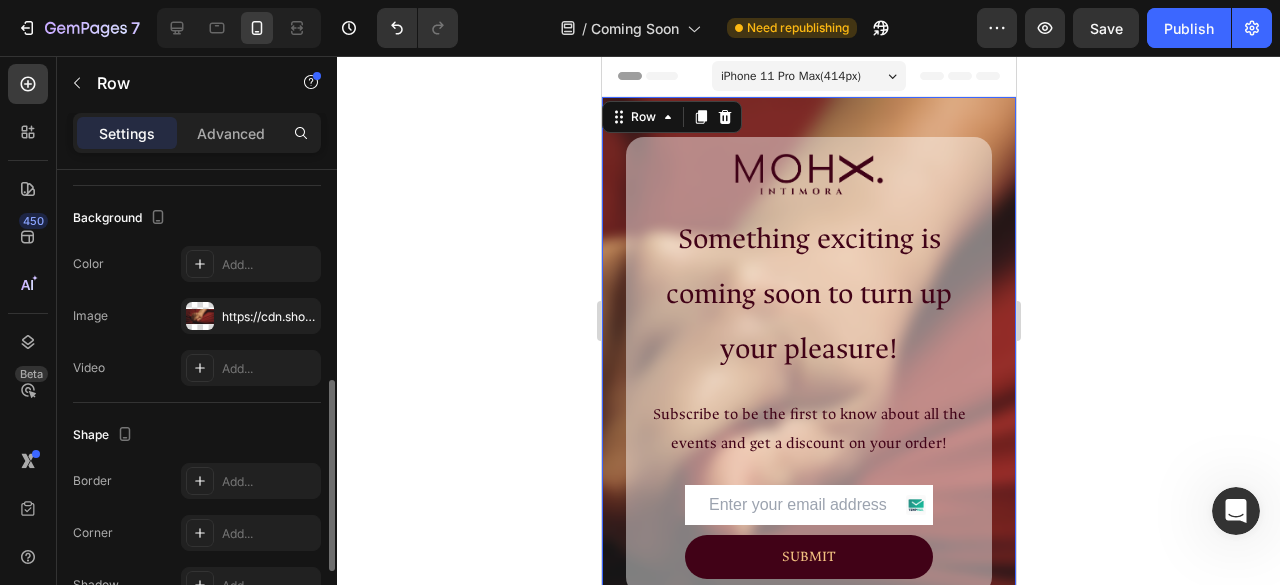 scroll, scrollTop: 595, scrollLeft: 0, axis: vertical 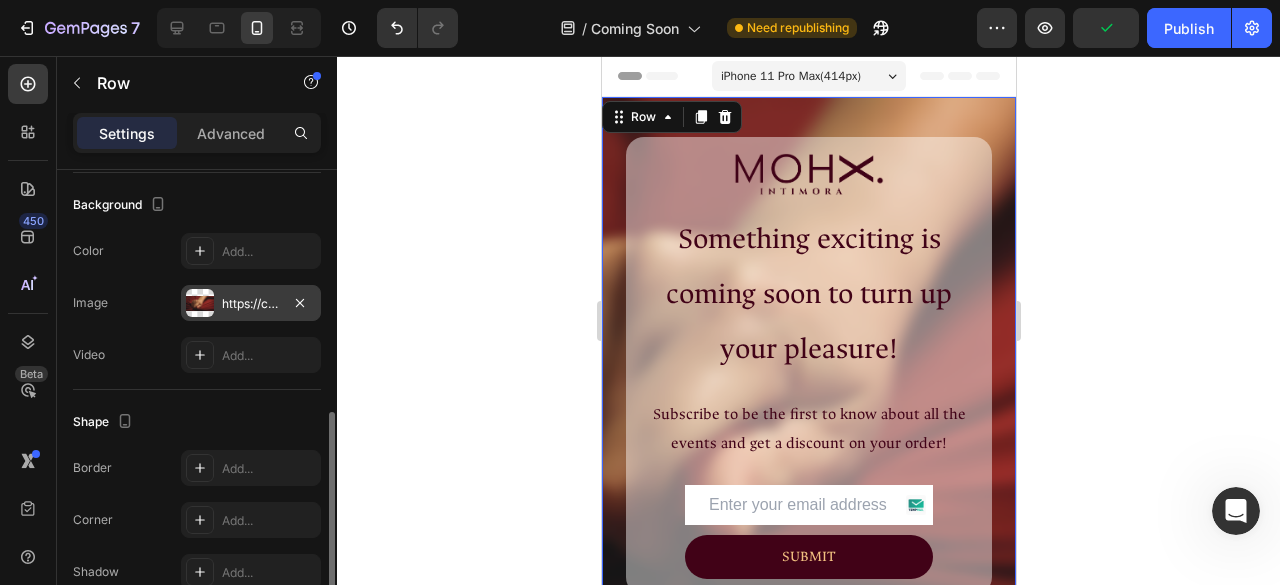 click on "https://cdn.shopify.com/s/files/1/0947/9602/2128/files/gempages_561524849332192346-542bf160-5c16-4ebd-b117-3eaa274474ea.png" at bounding box center (251, 303) 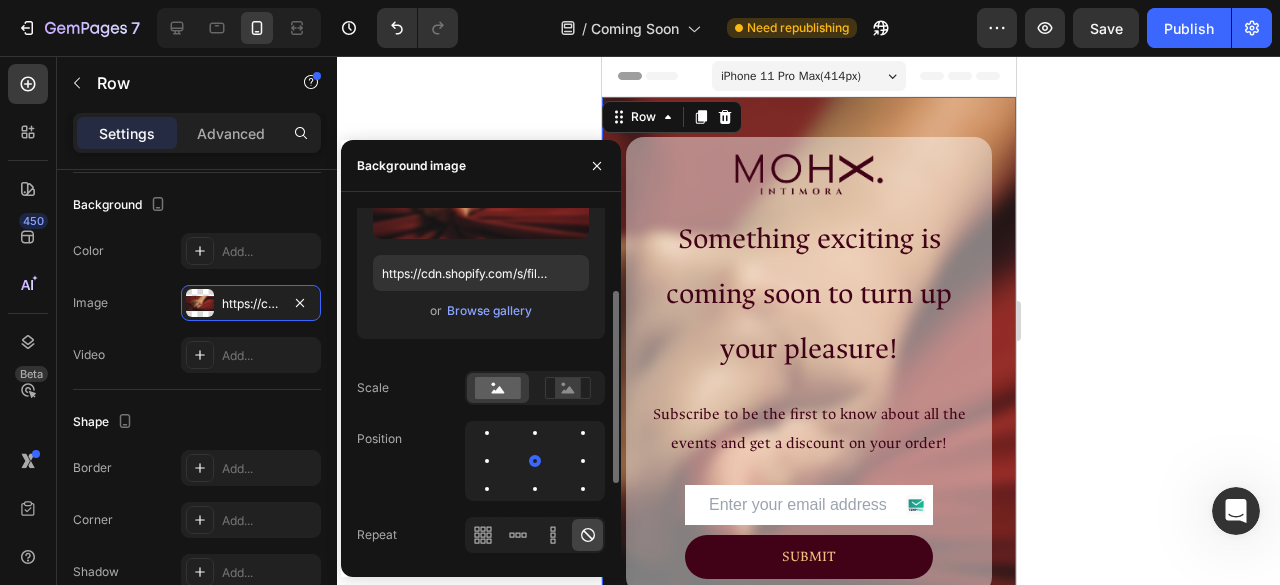 scroll, scrollTop: 149, scrollLeft: 0, axis: vertical 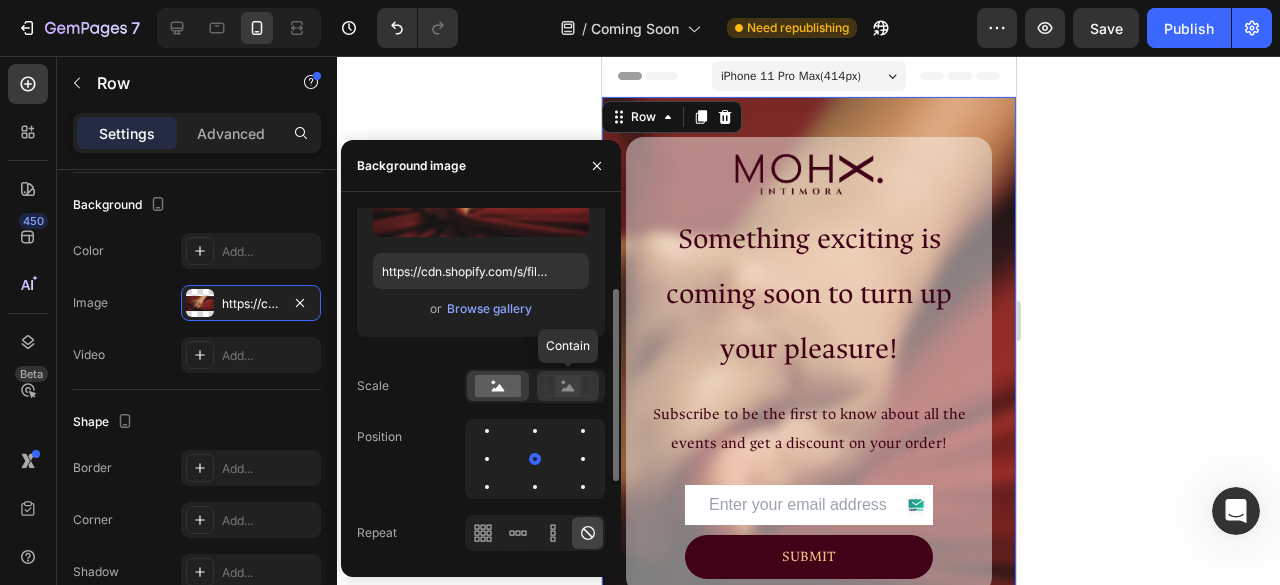 click 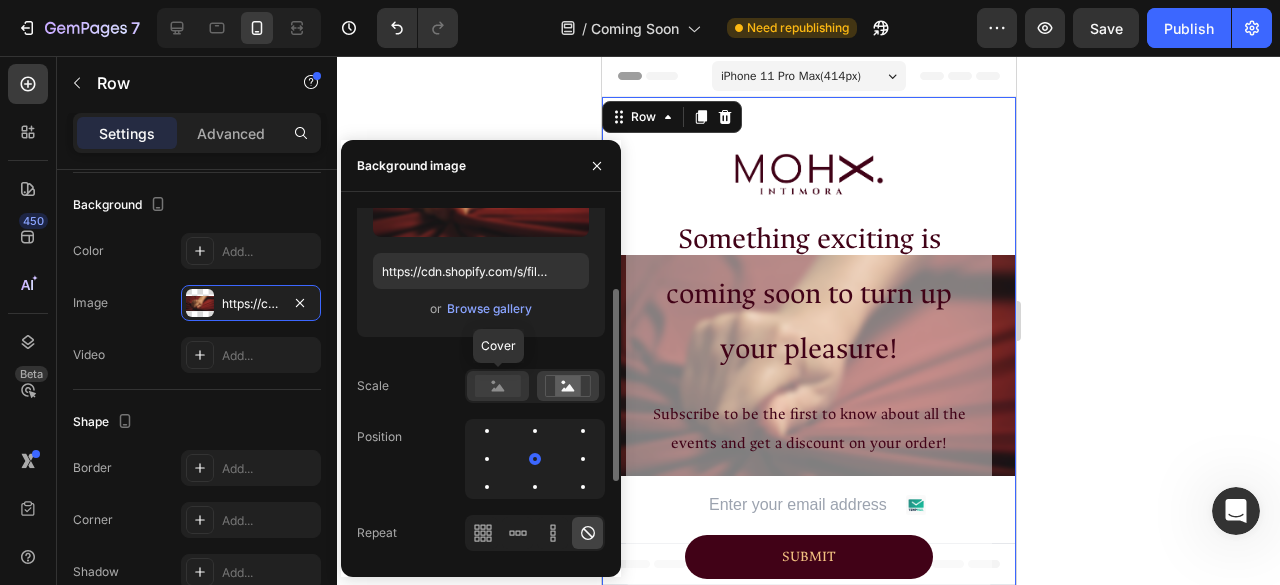 click 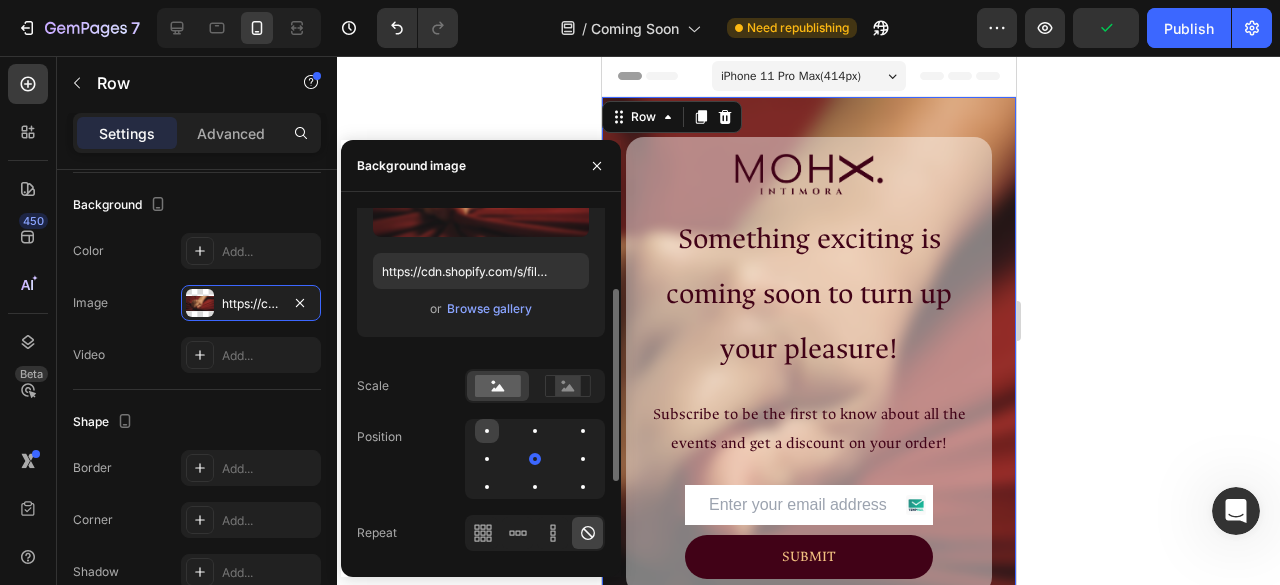 click 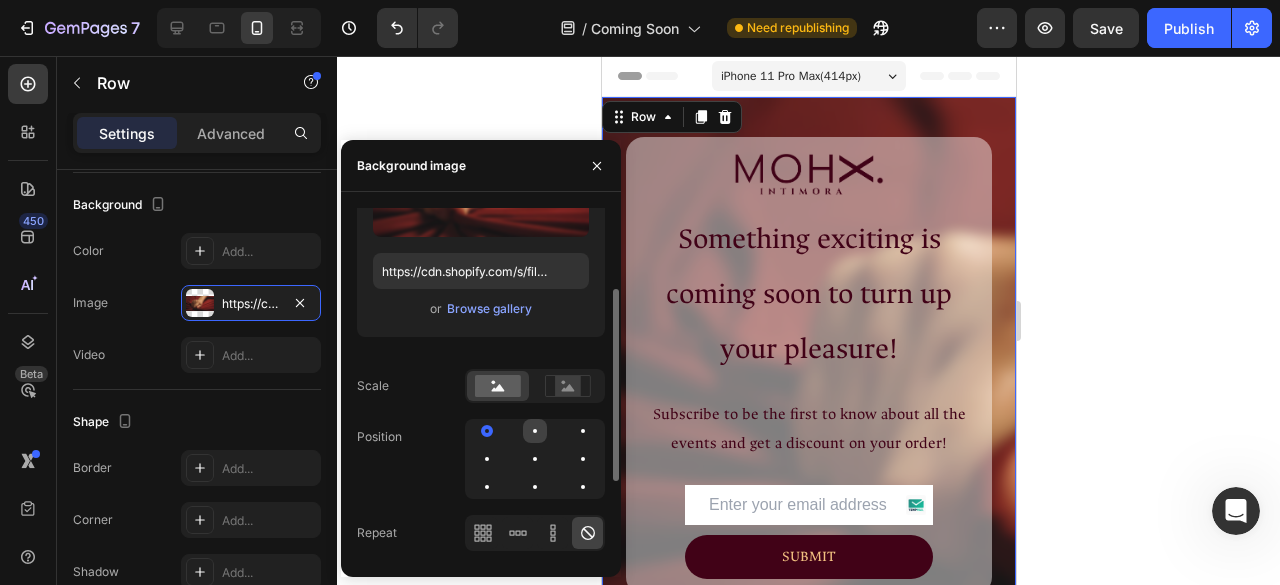 click 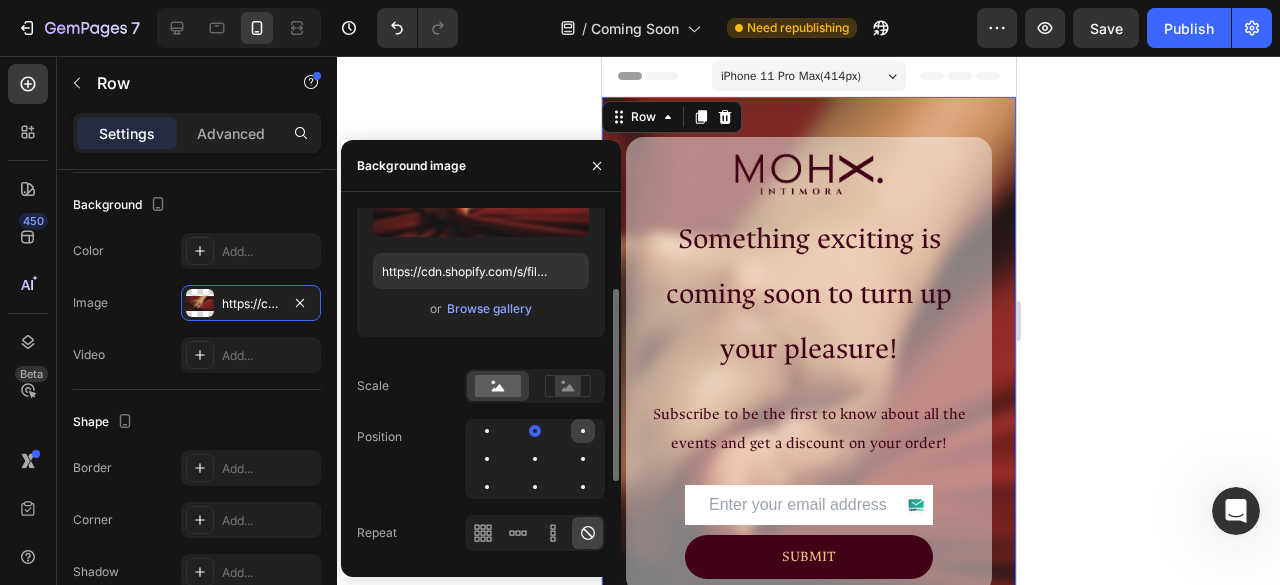 click 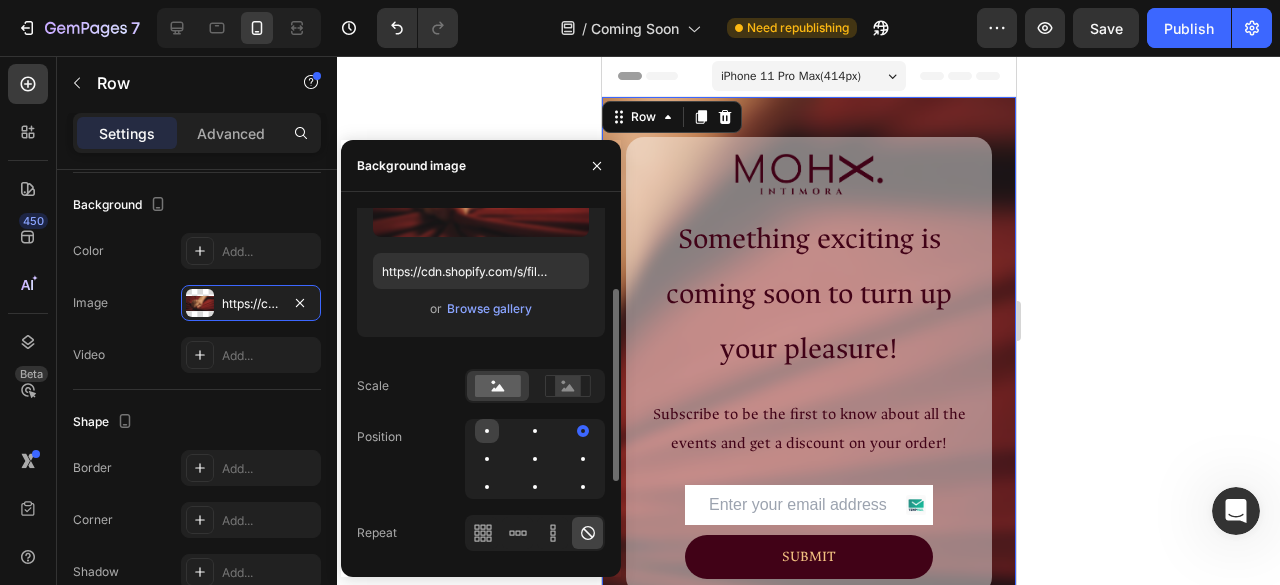click 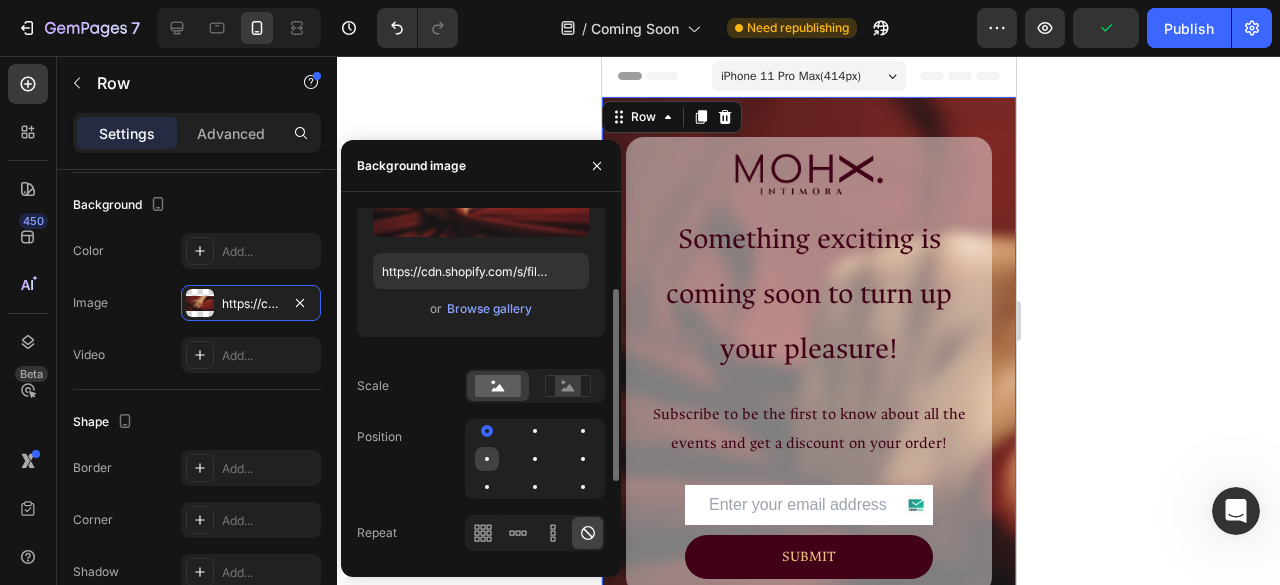 click 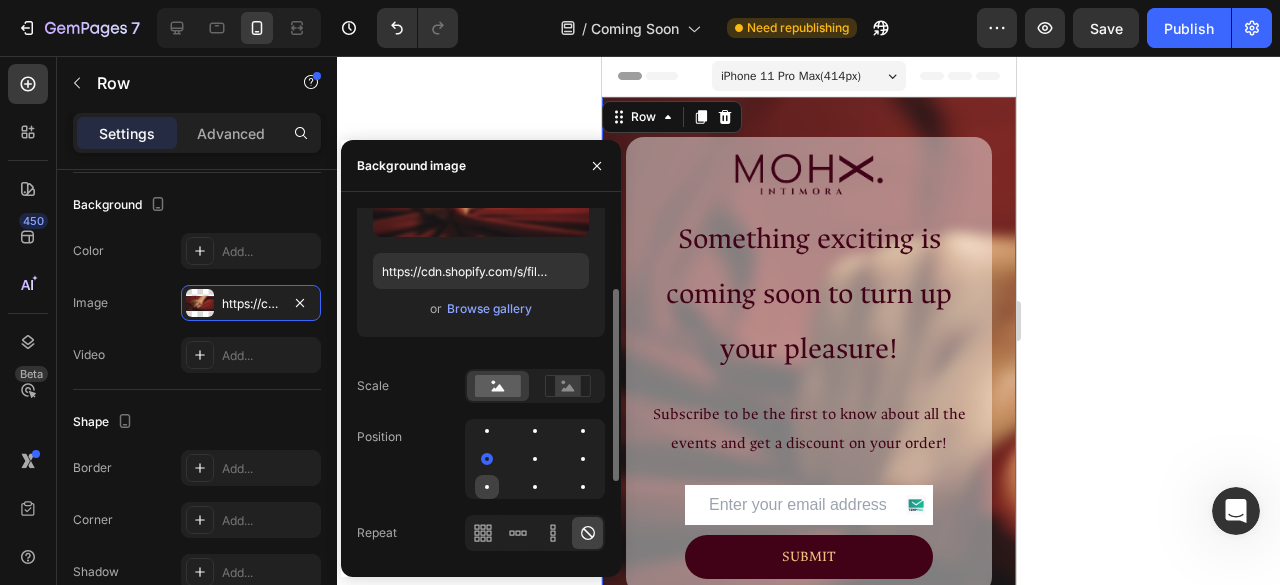 click at bounding box center (487, 487) 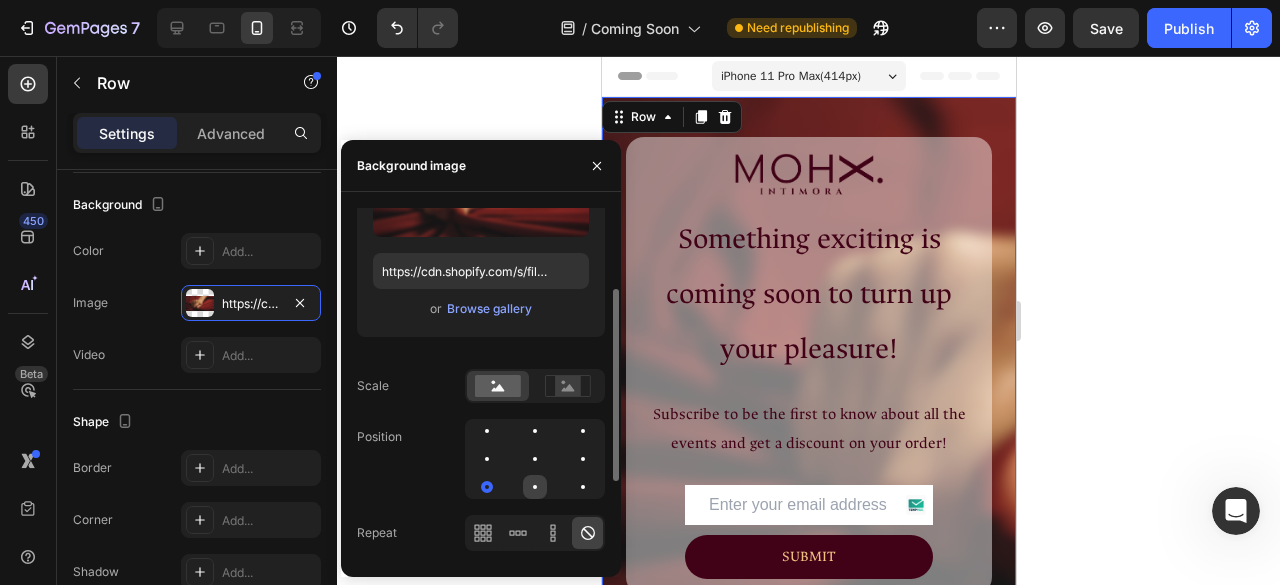 click 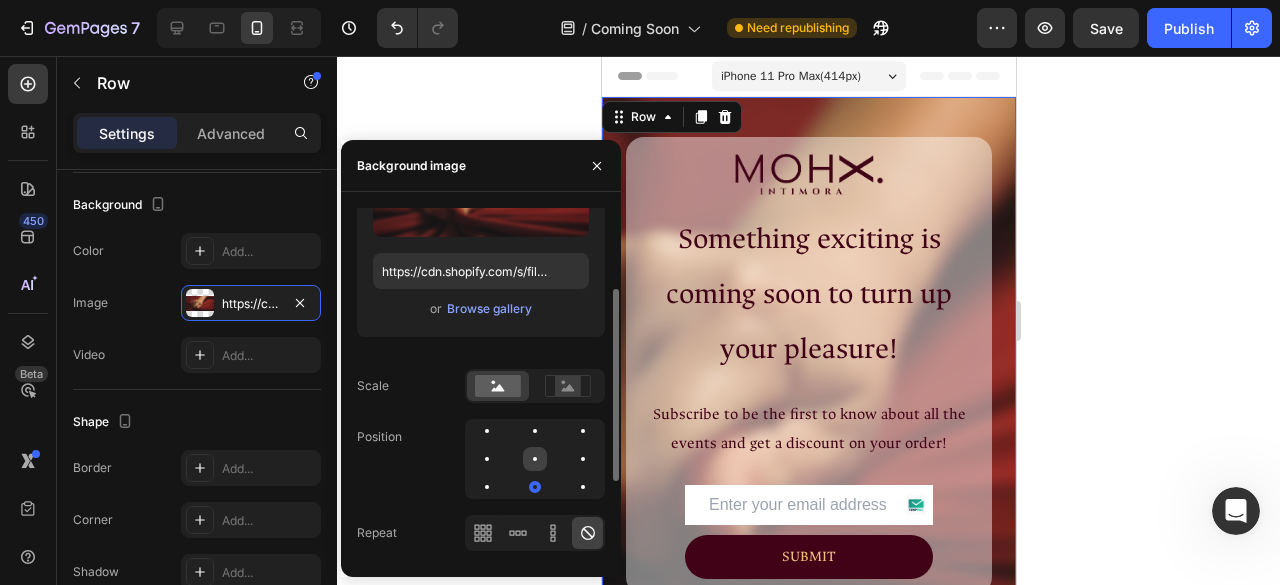 click 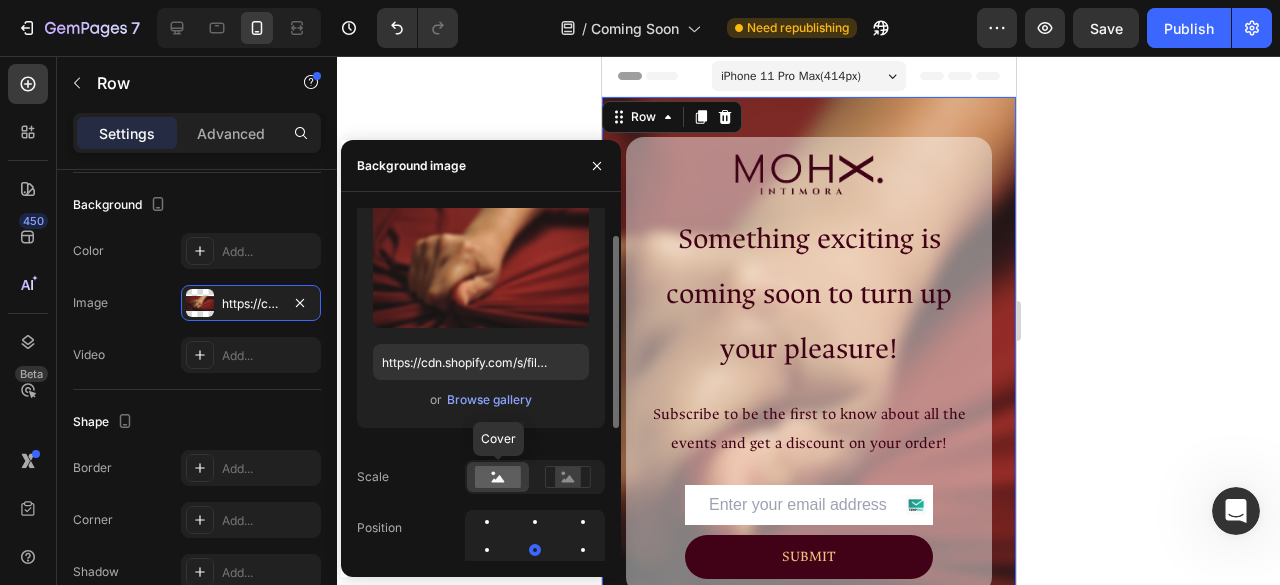 scroll, scrollTop: 67, scrollLeft: 0, axis: vertical 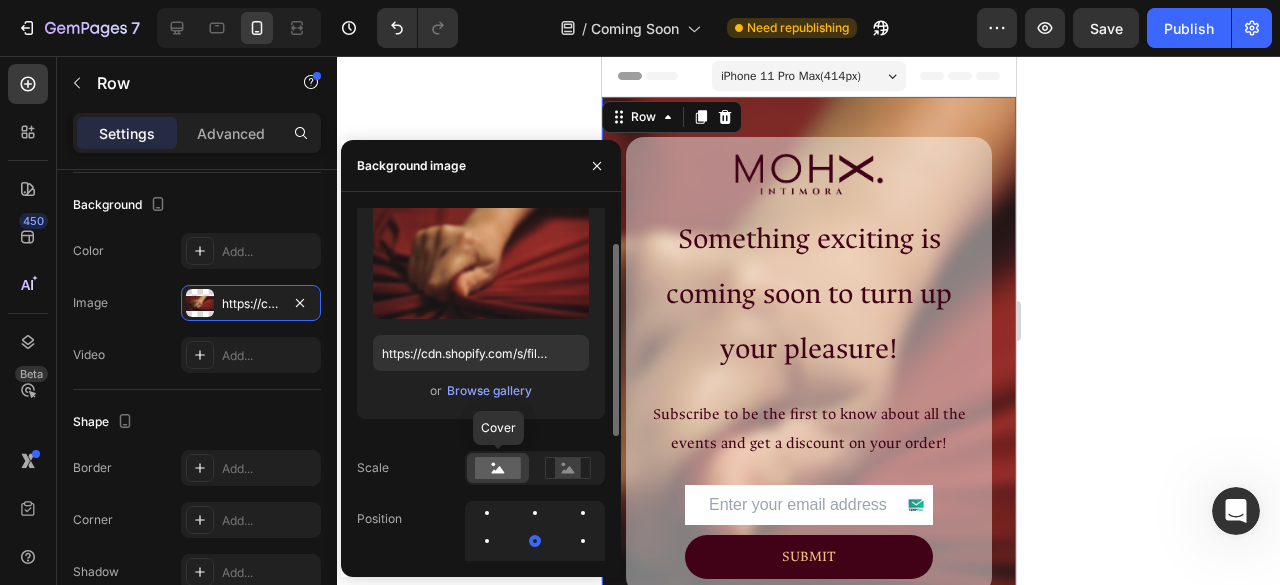 click 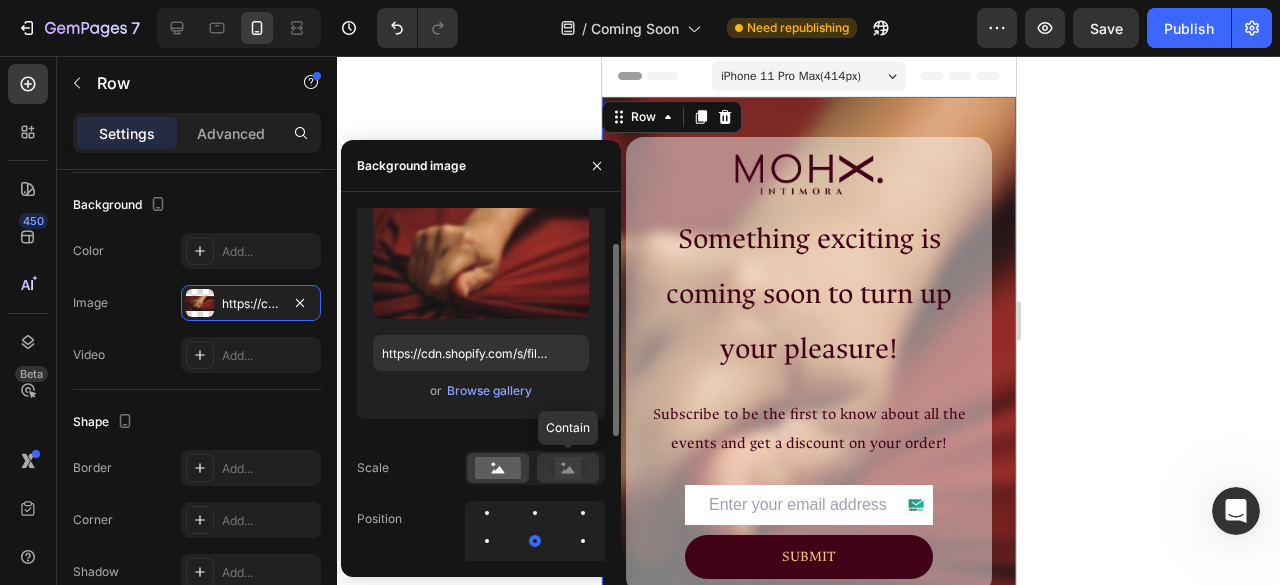 click 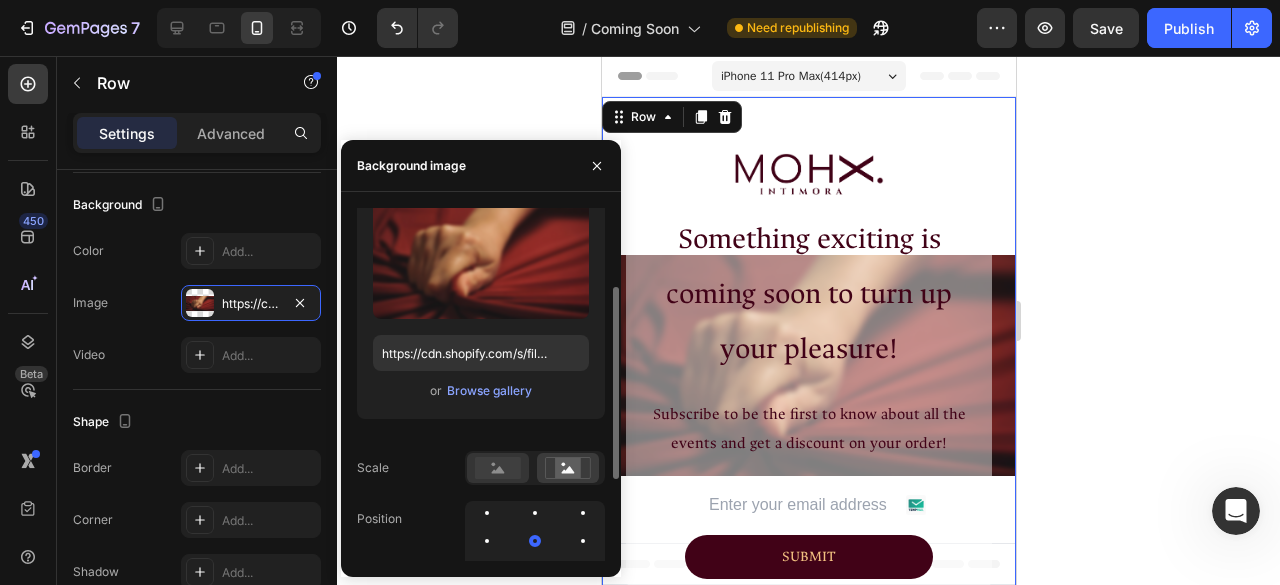 scroll, scrollTop: 128, scrollLeft: 0, axis: vertical 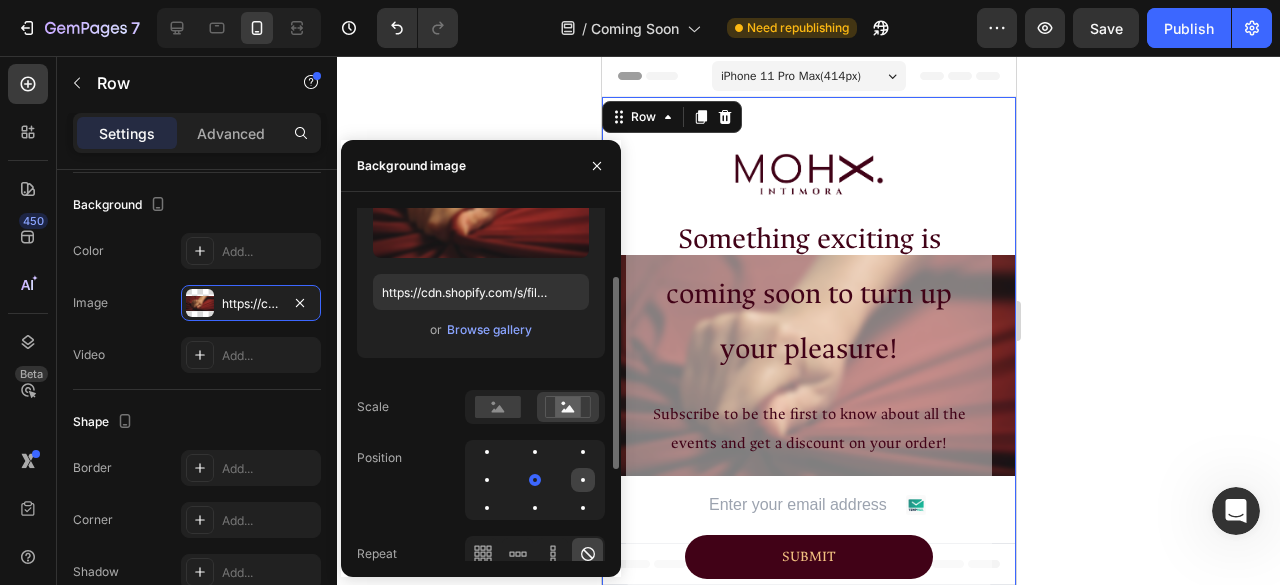 click 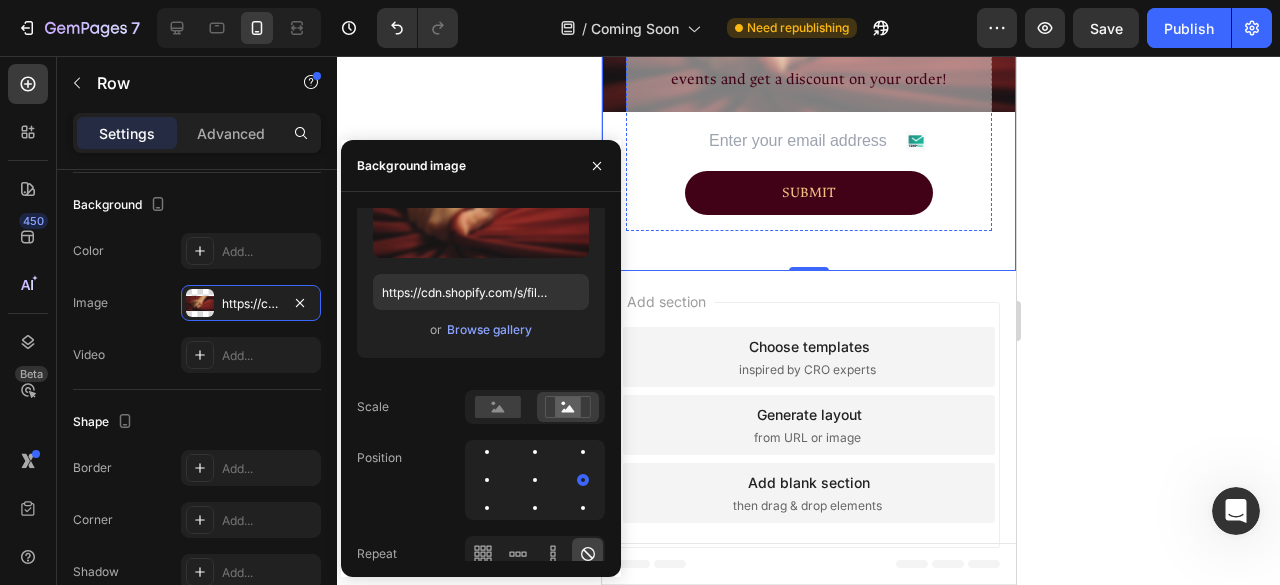 scroll, scrollTop: 374, scrollLeft: 0, axis: vertical 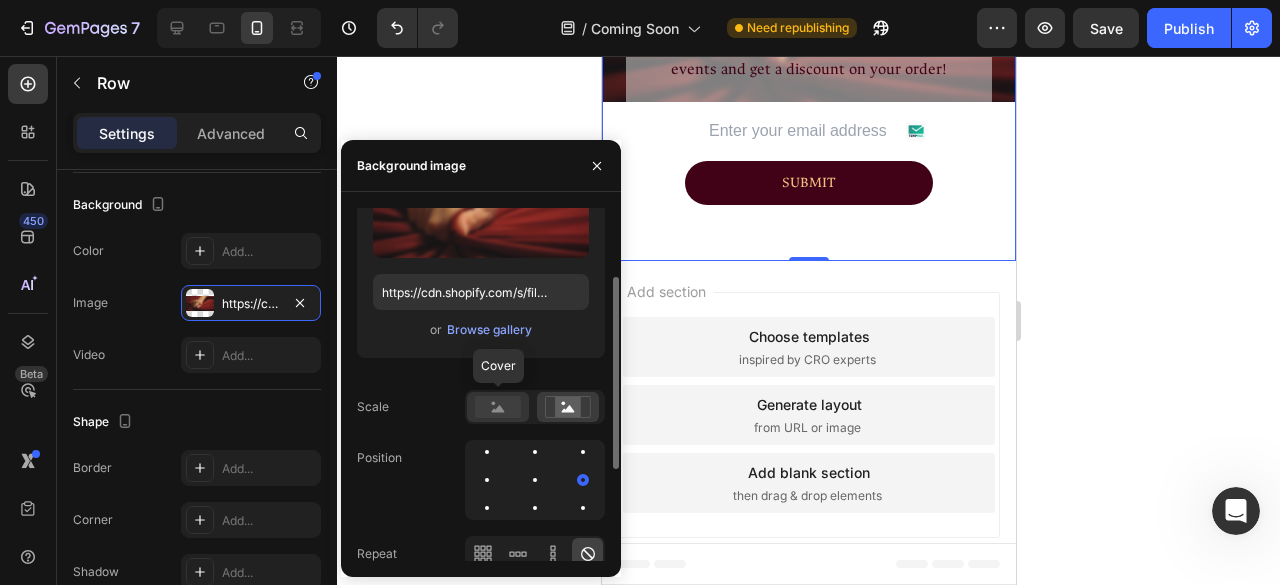click 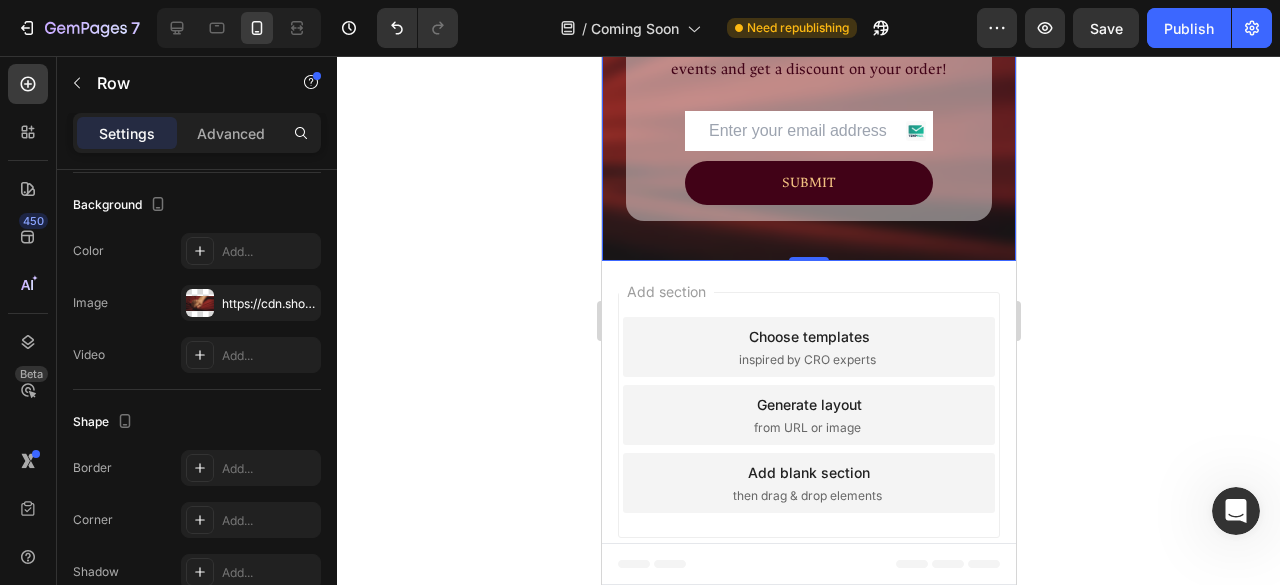 click 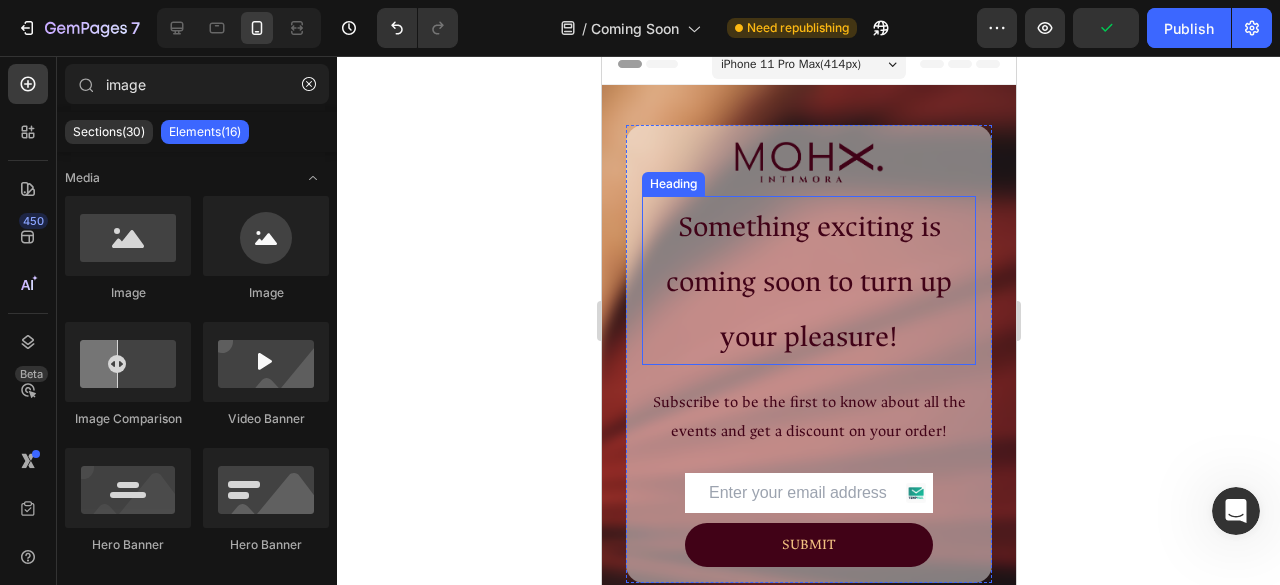 scroll, scrollTop: 0, scrollLeft: 0, axis: both 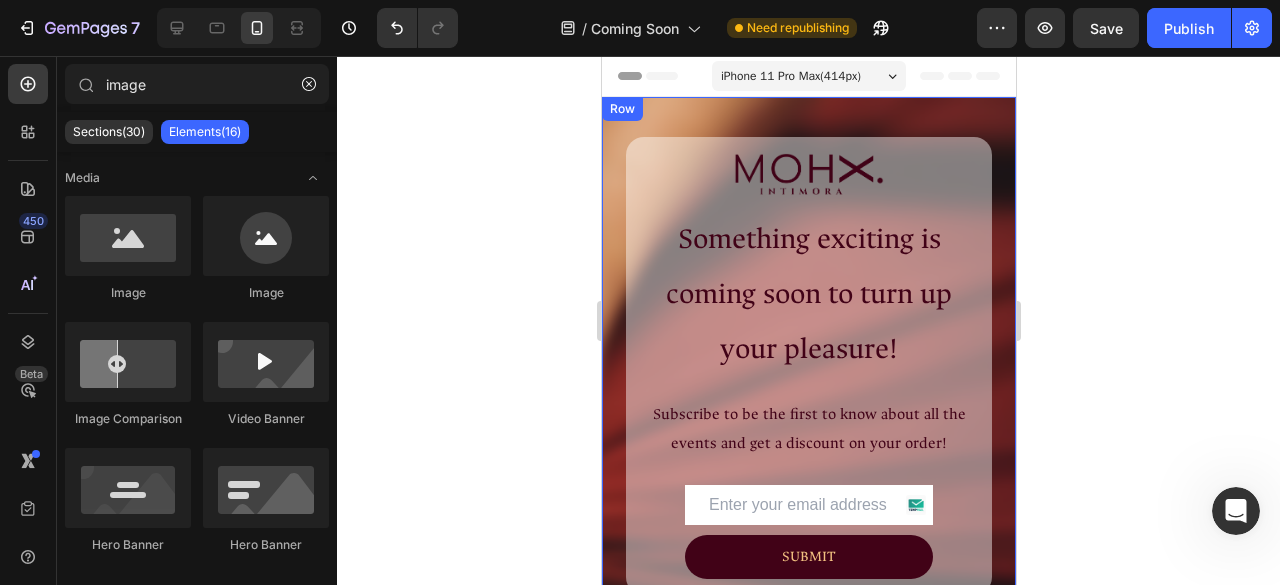 click on "Image ⁠⁠⁠⁠⁠⁠⁠ Something exciting is coming soon to turn up your pleasure! Heading Subscribe to be the first to know about all the events and get a discount on your order! Text Block Email Field SUBMIT Submit Button Row Contact Form Row Row Row" at bounding box center (808, 366) 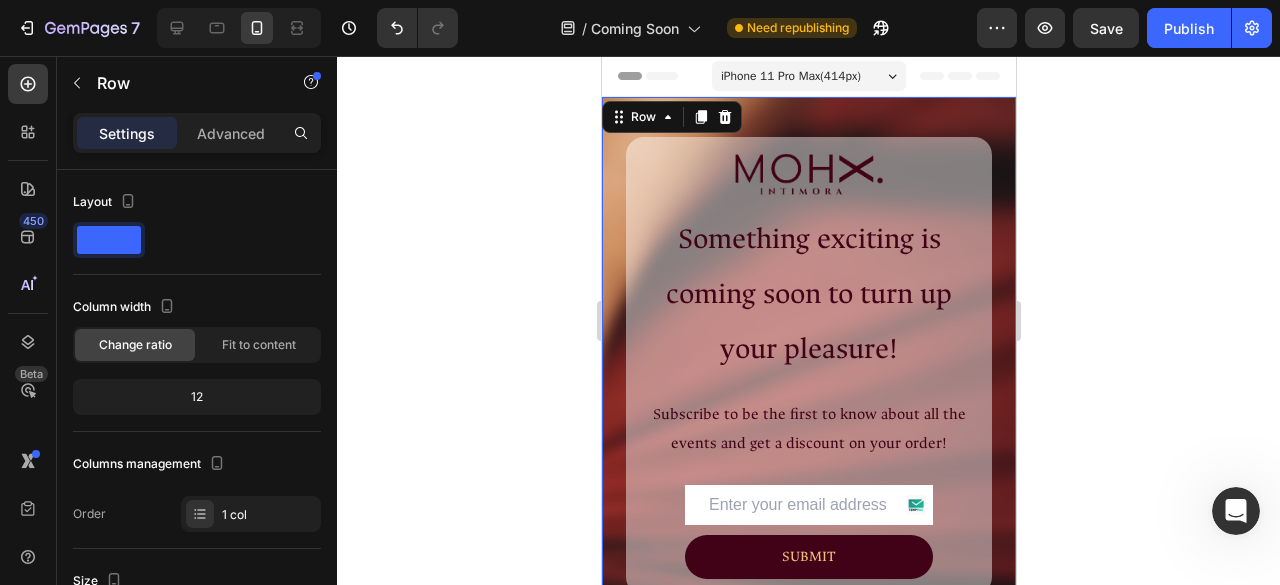 click on "Image ⁠⁠⁠⁠⁠⁠⁠ Something exciting is coming soon to turn up your pleasure! Heading Subscribe to be the first to know about all the events and get a discount on your order! Text Block Email Field SUBMIT Submit Button Row Contact Form Row Row Row   0" at bounding box center (808, 366) 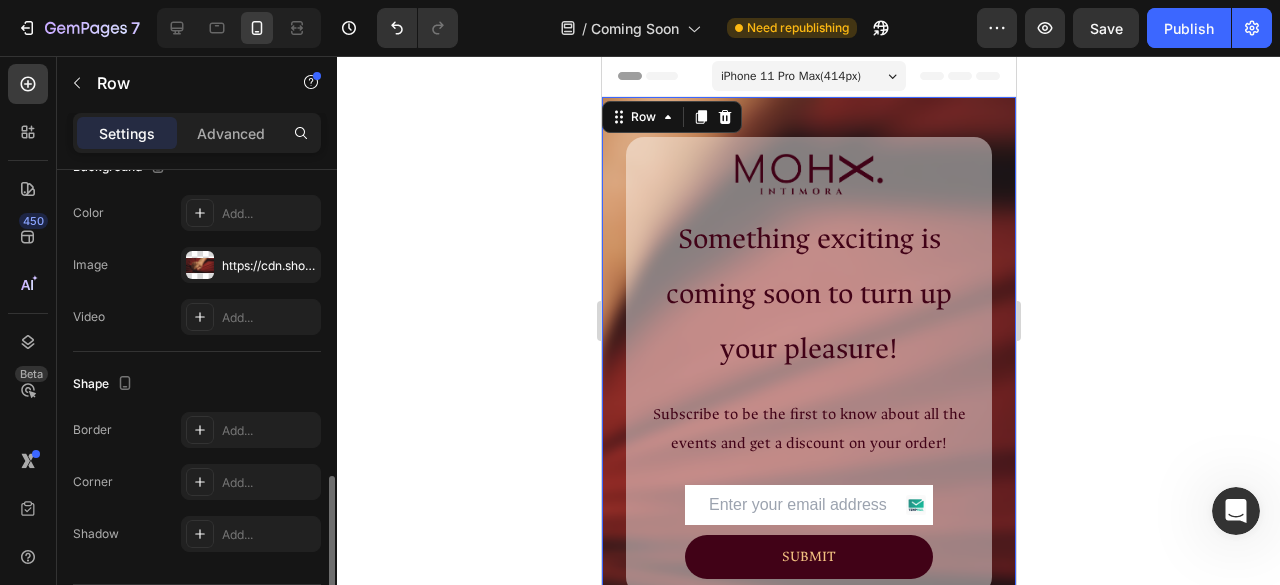 scroll, scrollTop: 668, scrollLeft: 0, axis: vertical 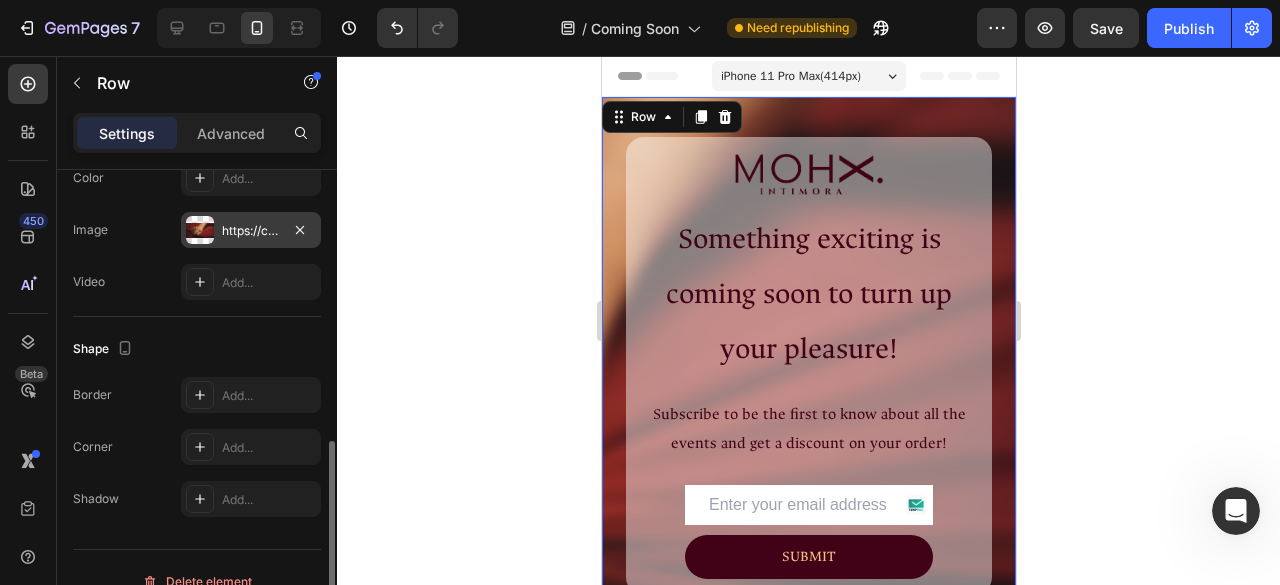click on "https://cdn.shopify.com/s/files/1/0947/9602/2128/files/gempages_561524849332192346-542bf160-5c16-4ebd-b117-3eaa274474ea.png" at bounding box center [251, 230] 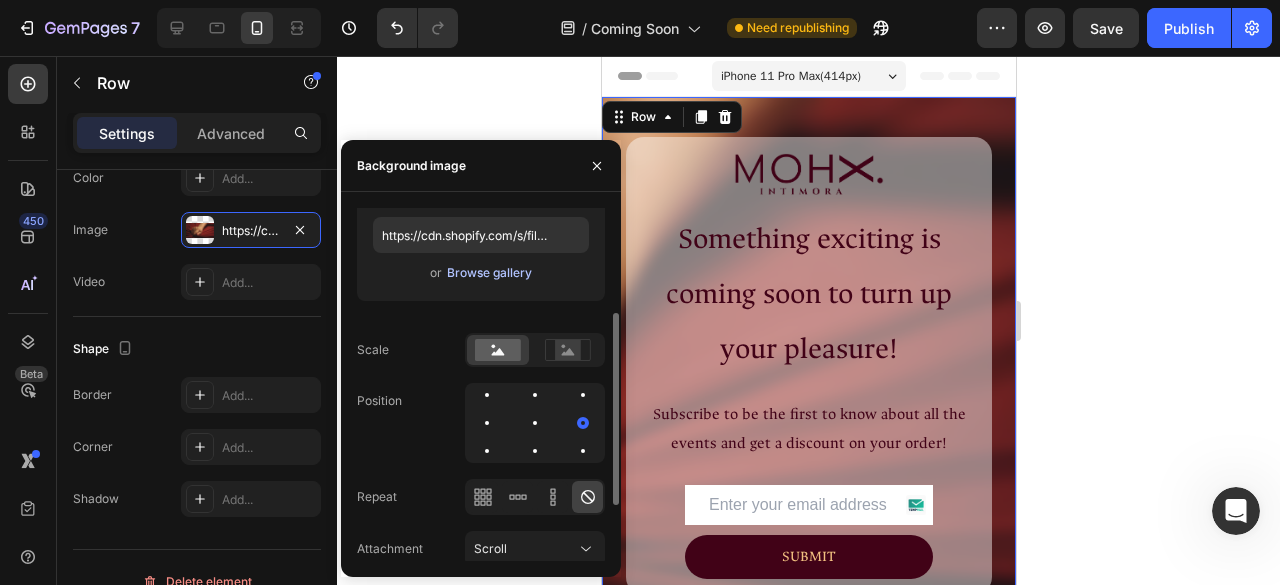 scroll, scrollTop: 188, scrollLeft: 0, axis: vertical 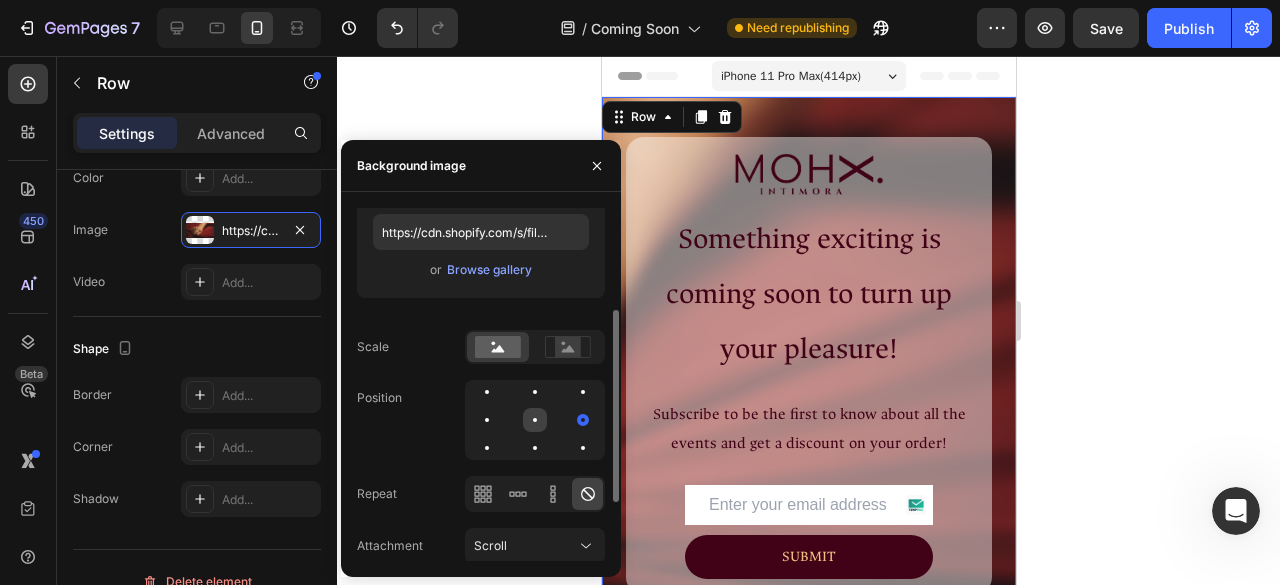 click 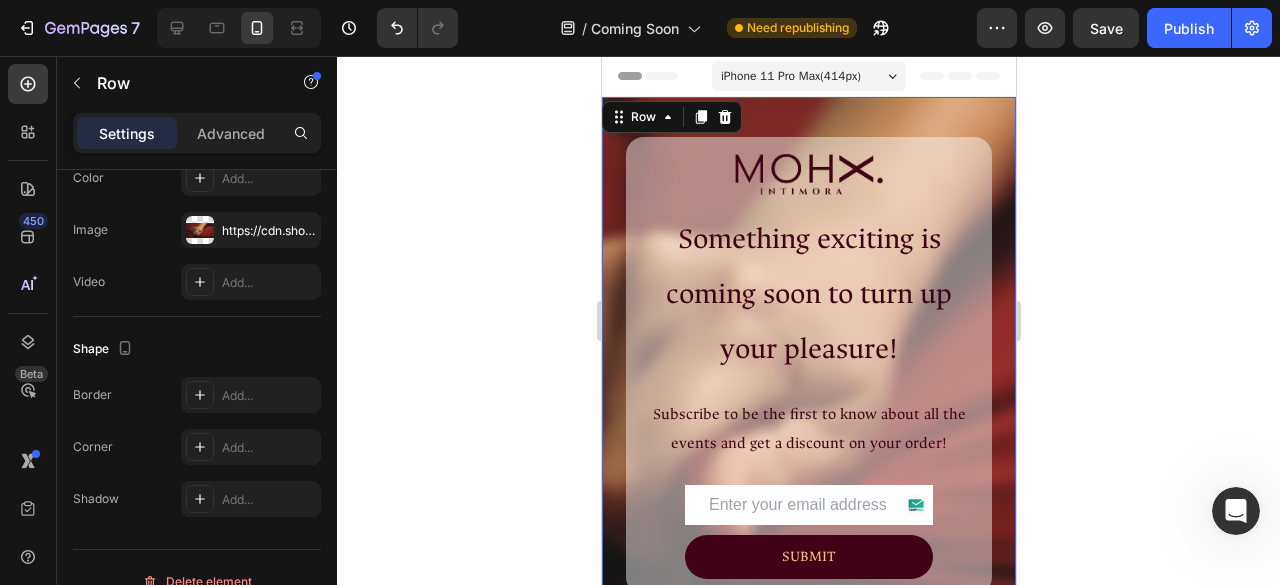 click 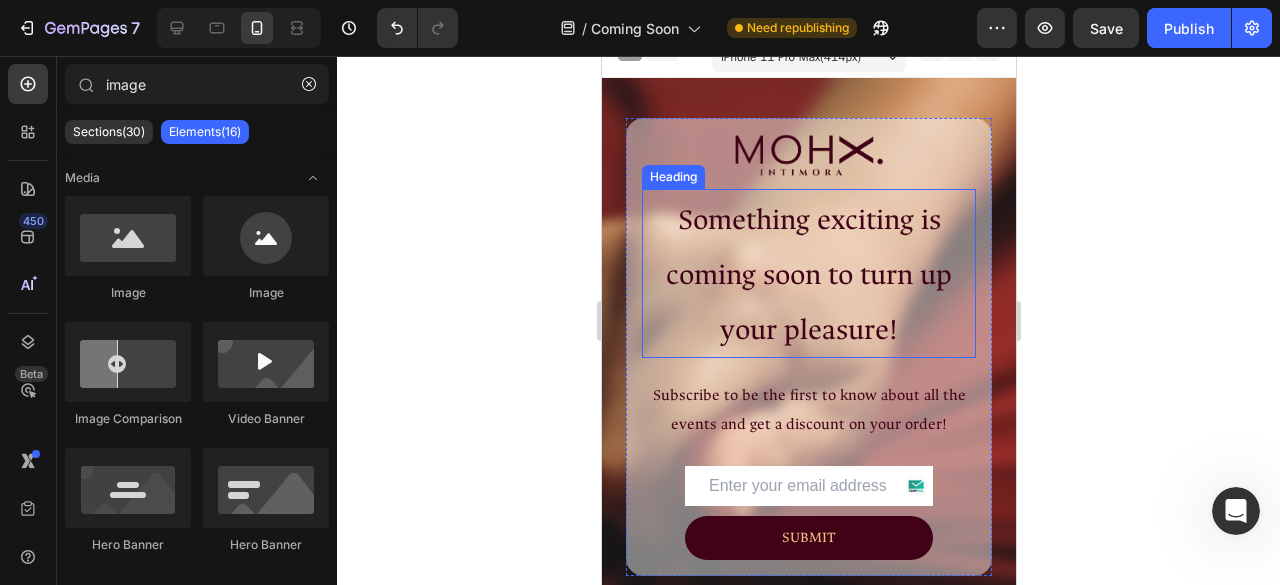 scroll, scrollTop: 0, scrollLeft: 0, axis: both 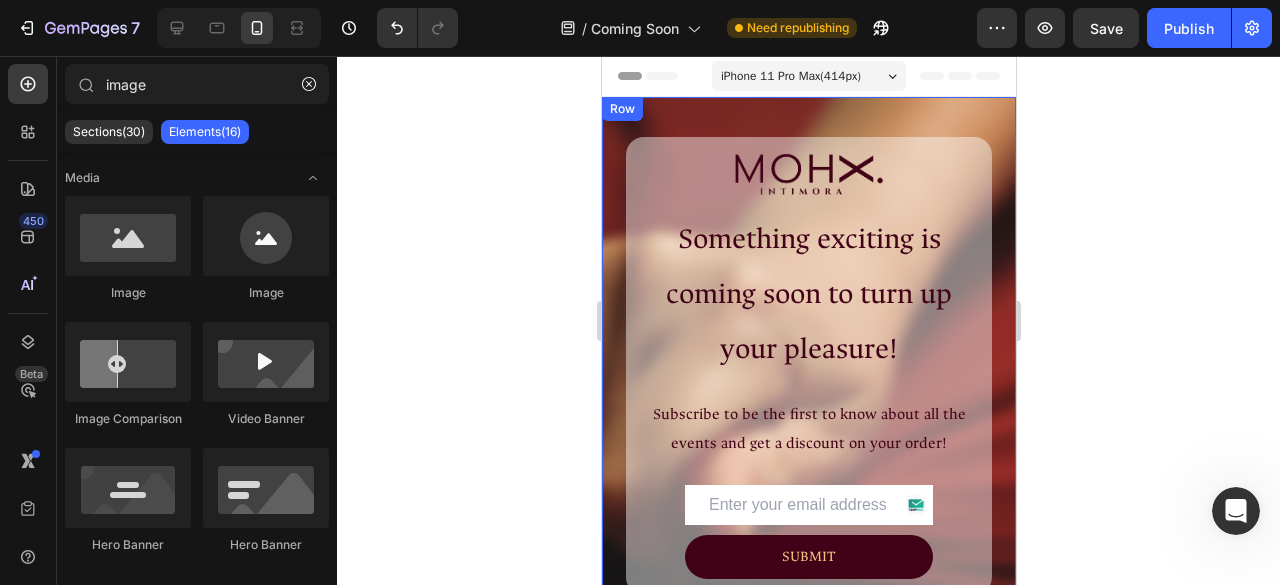 click on "Image ⁠⁠⁠⁠⁠⁠⁠ Something exciting is coming soon to turn up your pleasure! Heading Subscribe to be the first to know about all the events and get a discount on your order! Text Block Email Field SUBMIT Submit Button Row Contact Form Row Row Row" at bounding box center (808, 366) 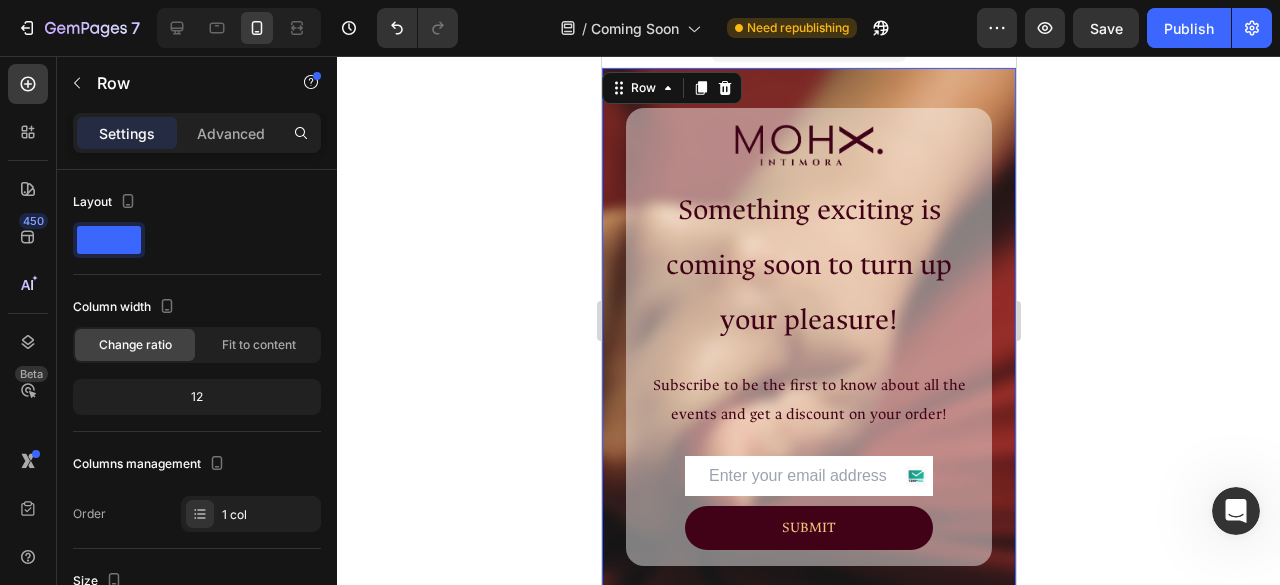 scroll, scrollTop: 30, scrollLeft: 0, axis: vertical 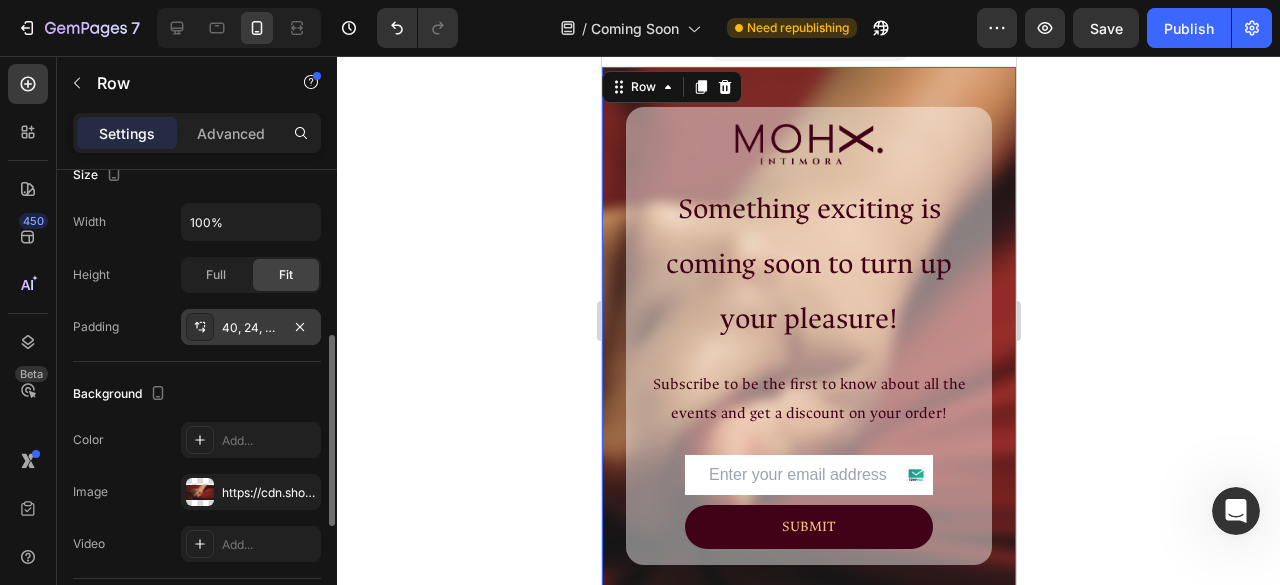 click on "40, 24, 40, 24" at bounding box center [251, 328] 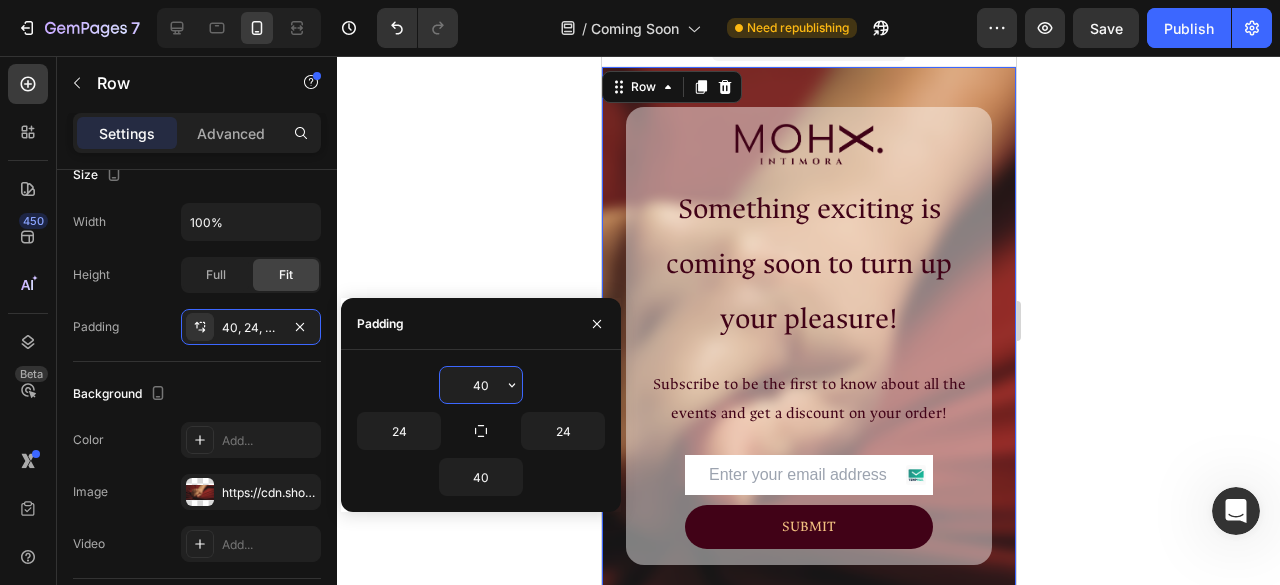 click on "40" at bounding box center [481, 385] 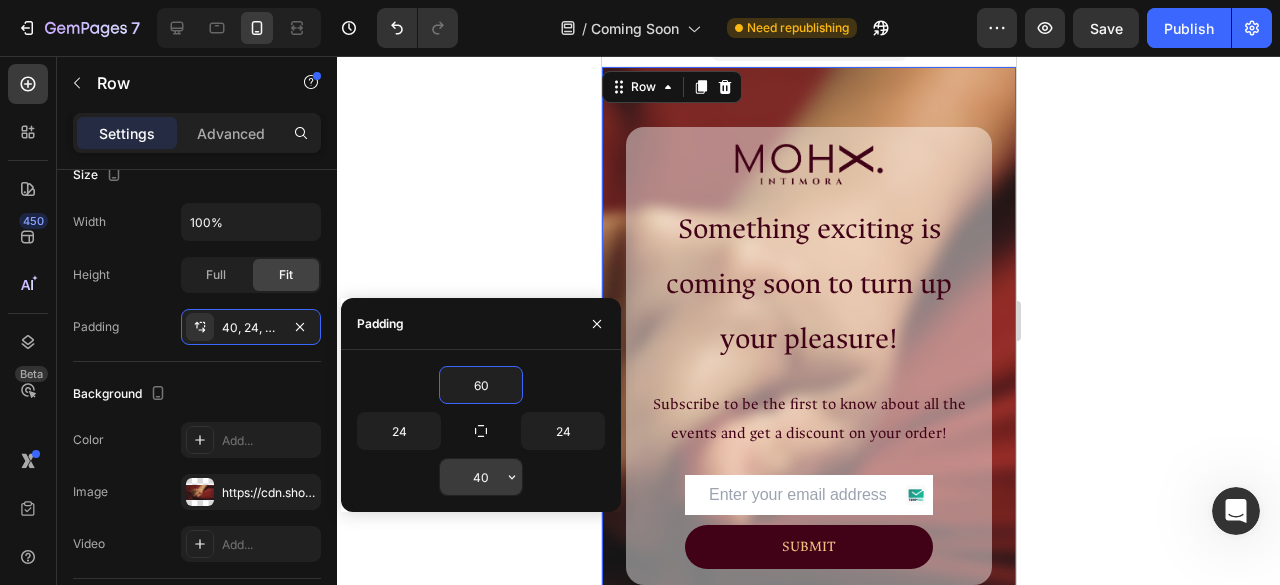 type on "60" 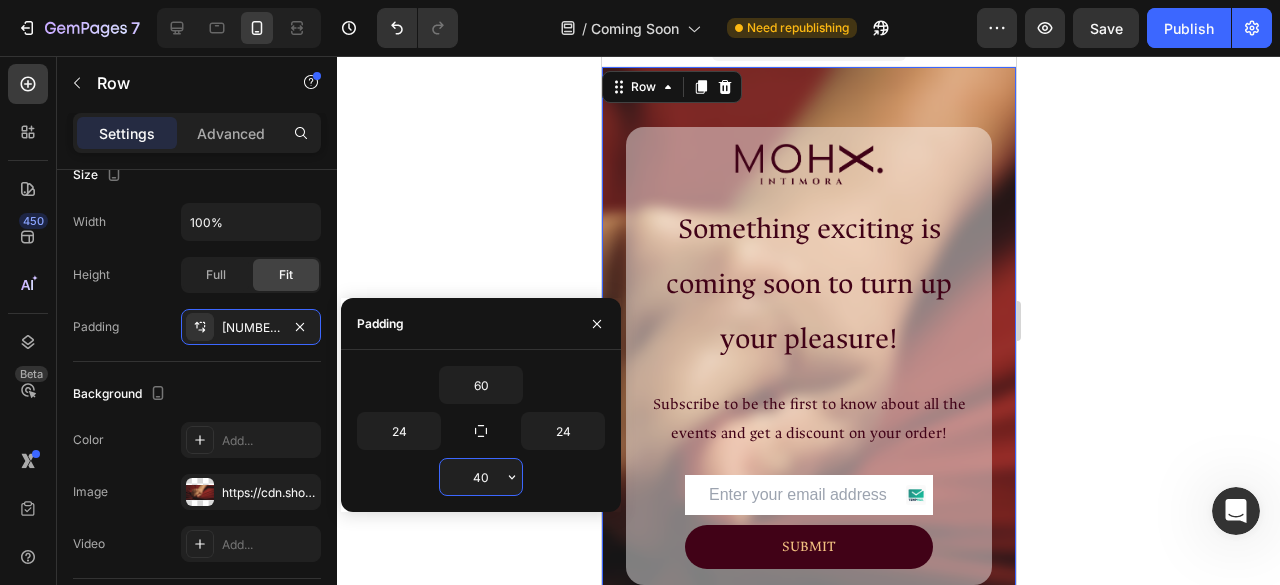 click on "40" at bounding box center [481, 477] 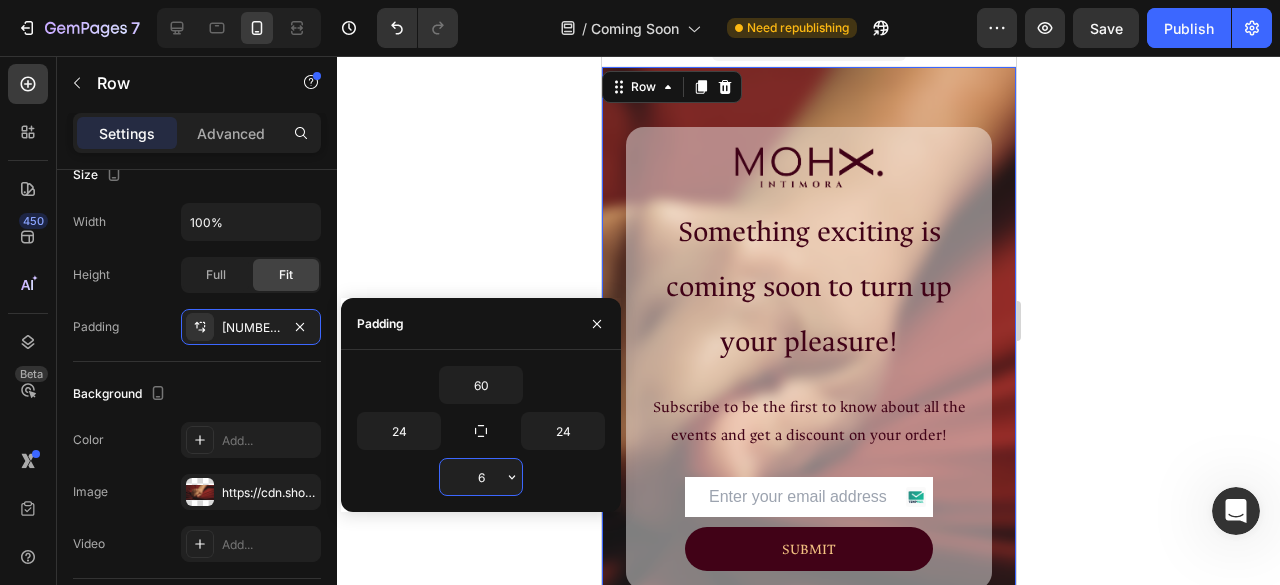 type on "60" 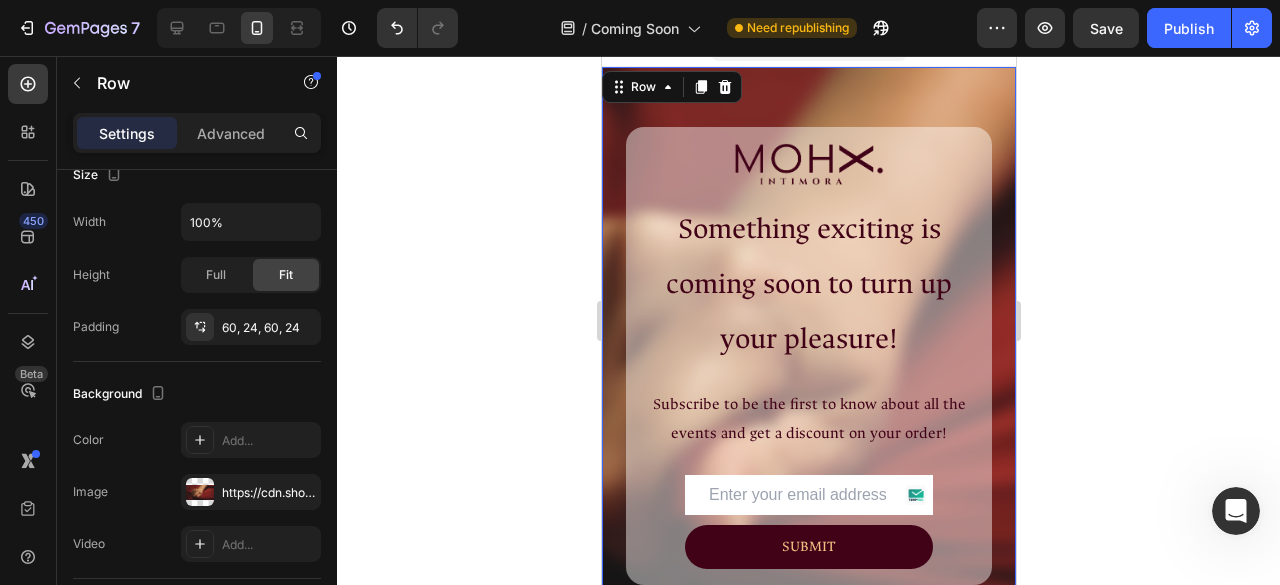click 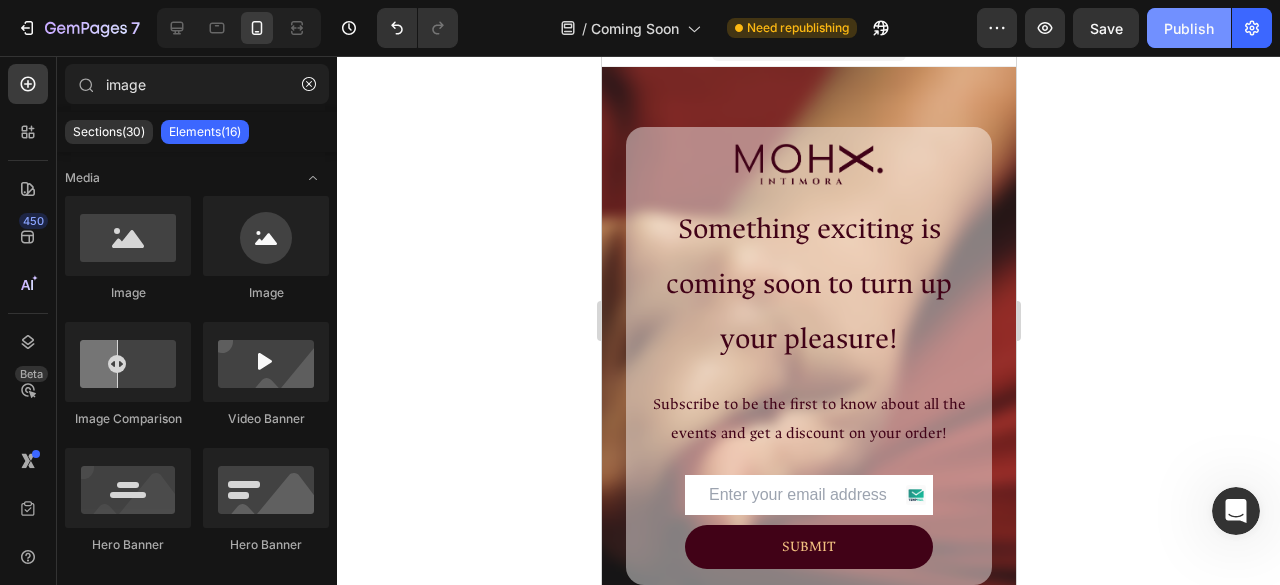 click on "Publish" at bounding box center [1189, 28] 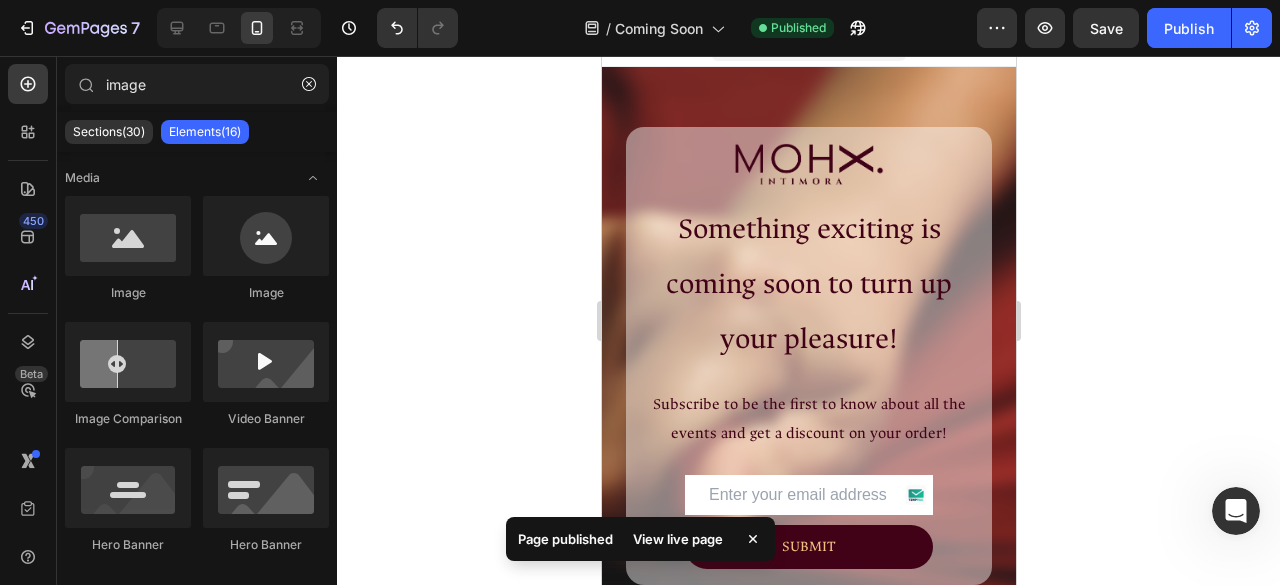 click 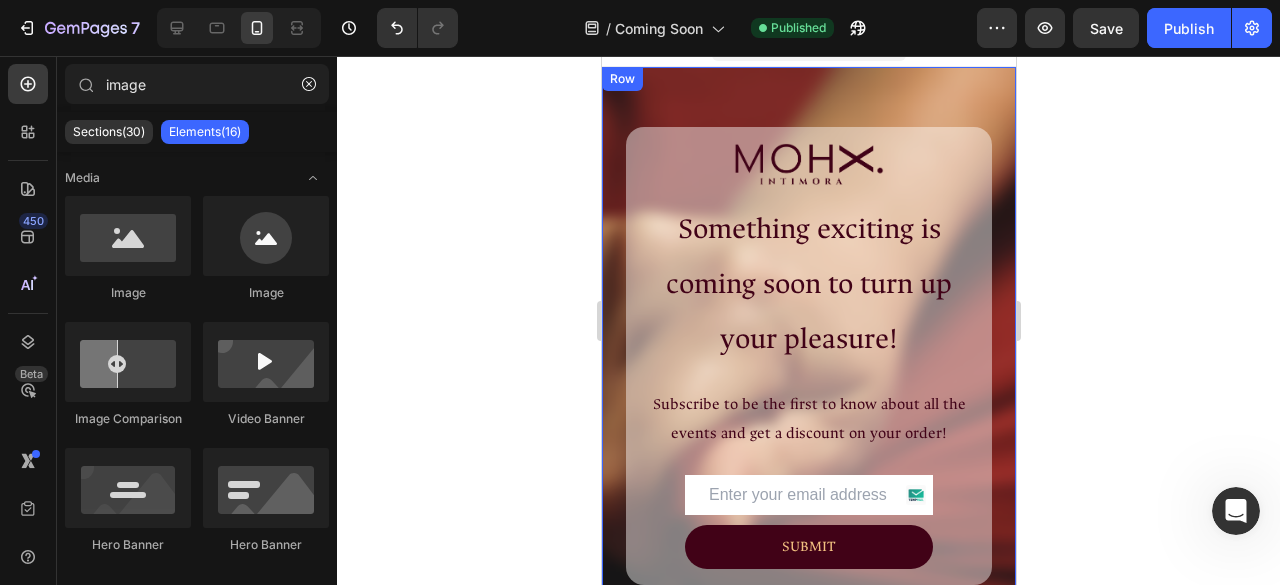 click on "Image ⁠⁠⁠⁠⁠⁠⁠ Something exciting is coming soon to turn up your pleasure! Heading Subscribe to be the first to know about all the events and get a discount on your order! Text Block Email Field SUBMIT Submit Button Row Contact Form Row Row Row" at bounding box center [808, 356] 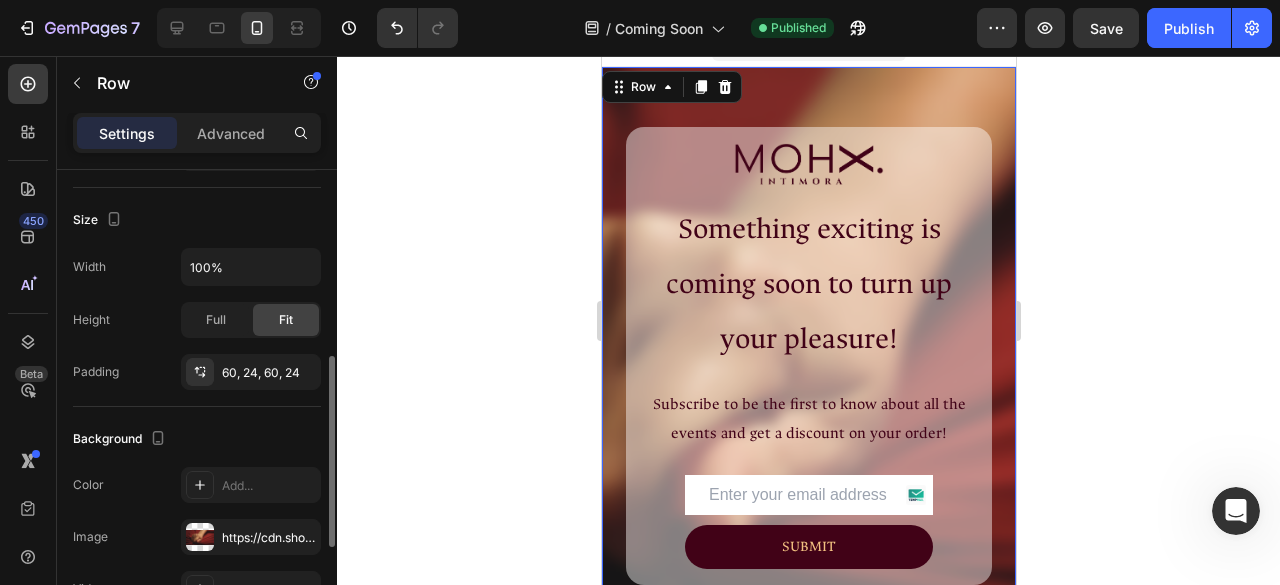 scroll, scrollTop: 388, scrollLeft: 0, axis: vertical 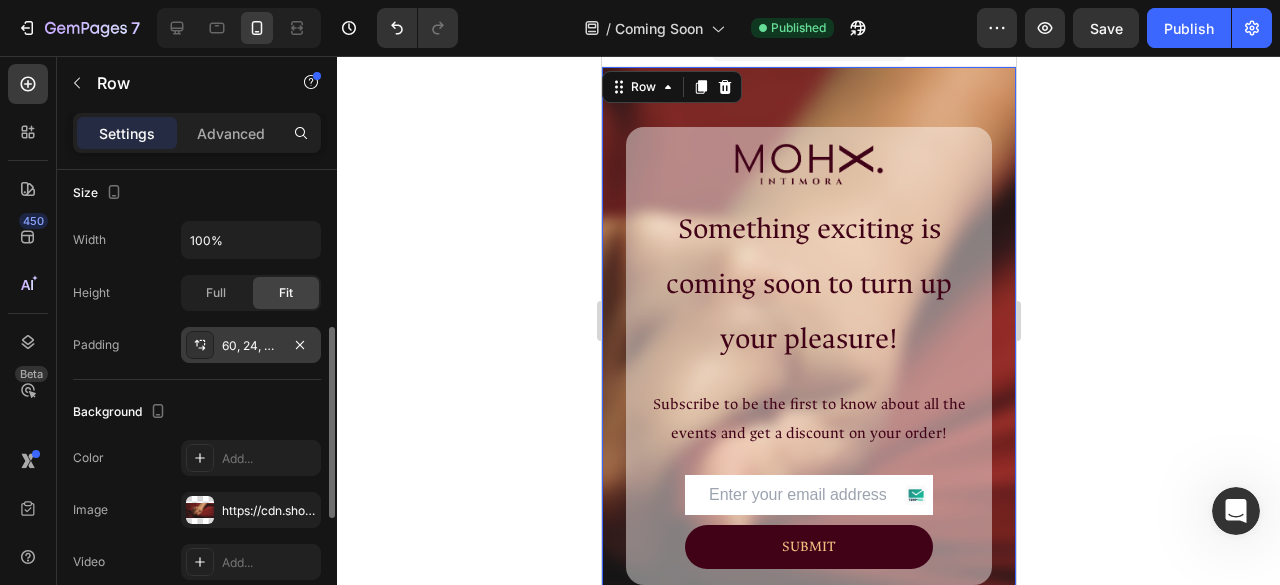 click on "60, 24, 60, 24" at bounding box center [251, 346] 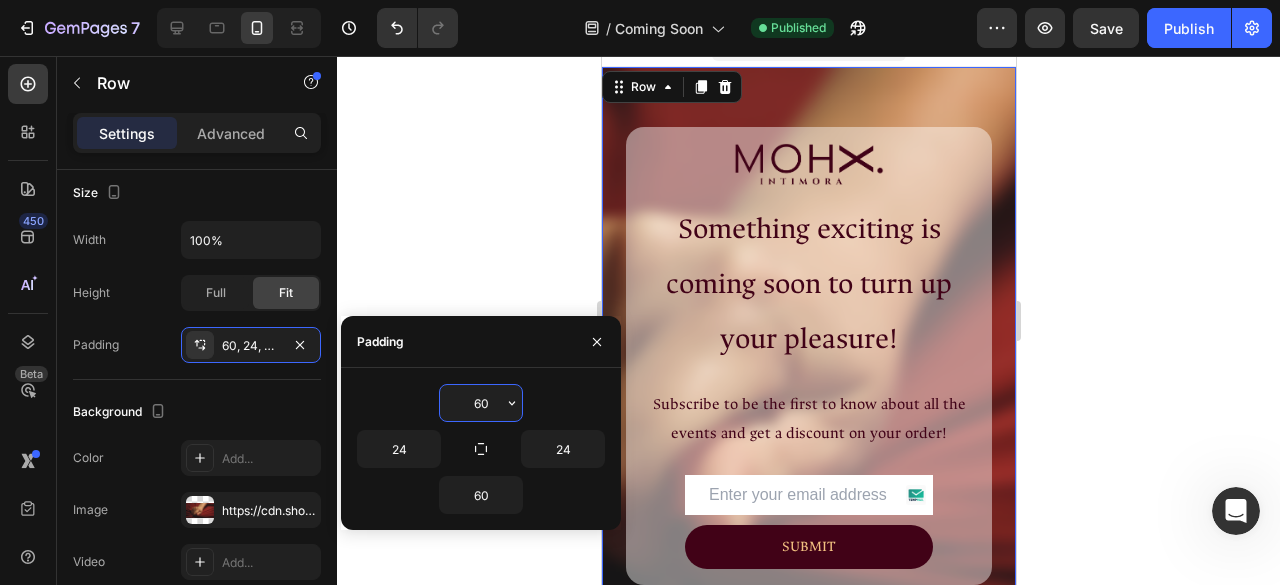 click on "60" at bounding box center (481, 403) 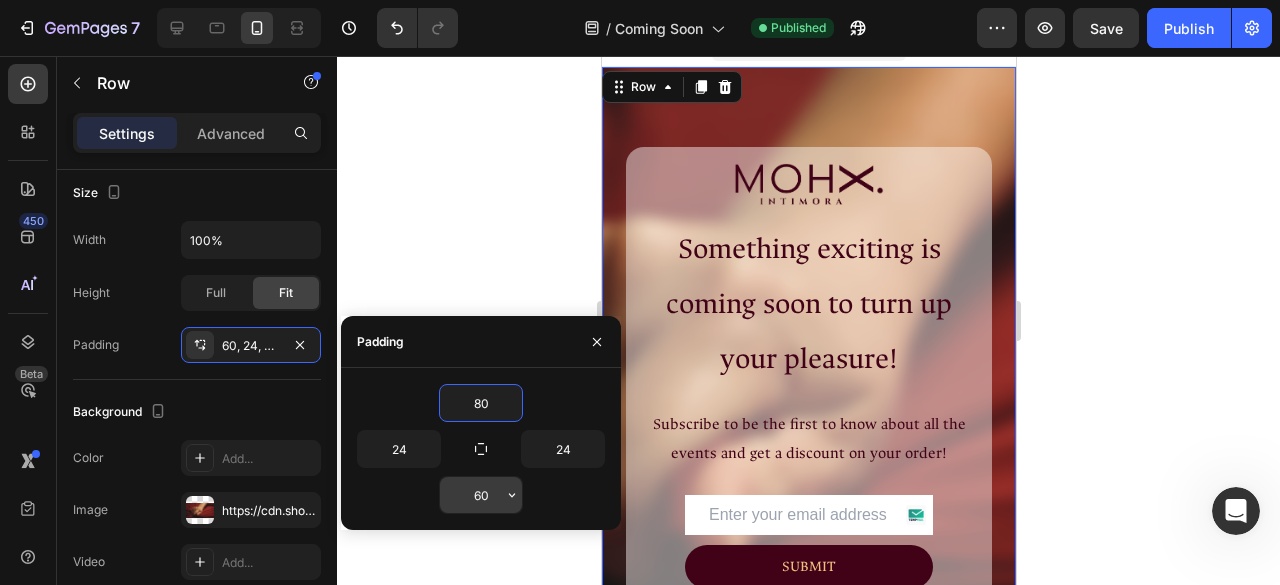 type on "80" 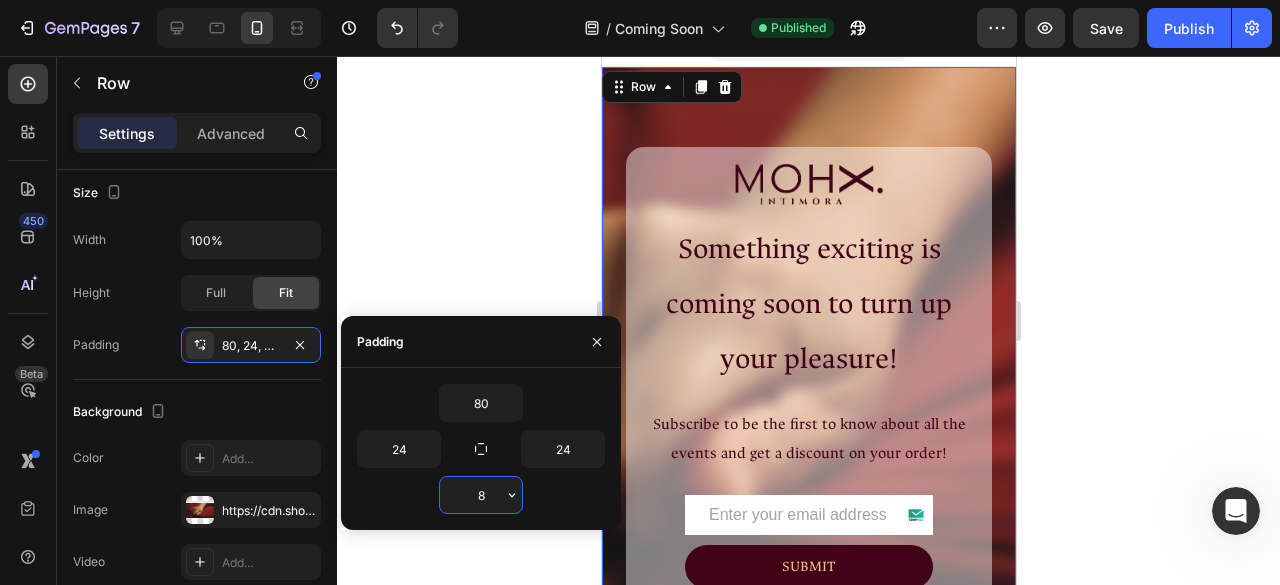 type on "80" 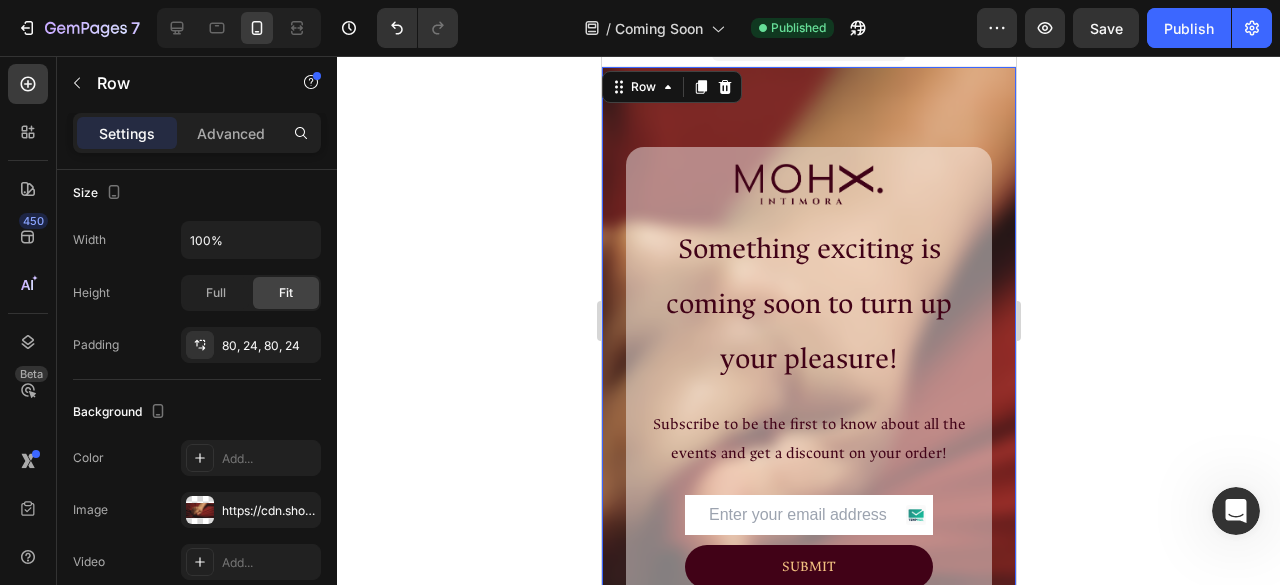 click 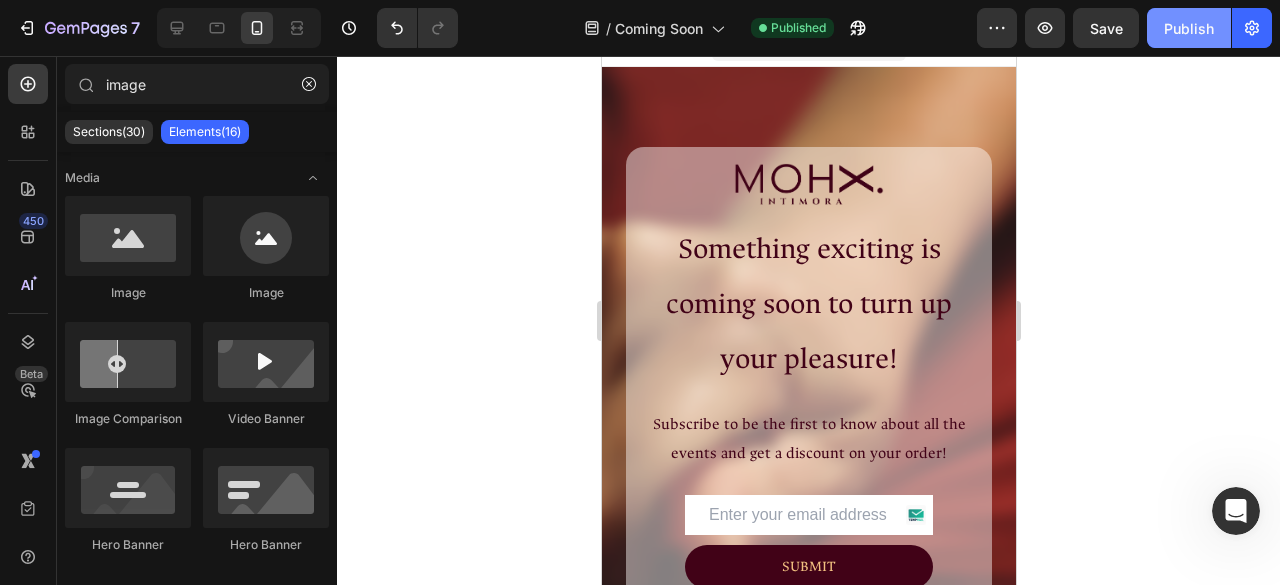 click on "Publish" at bounding box center [1189, 28] 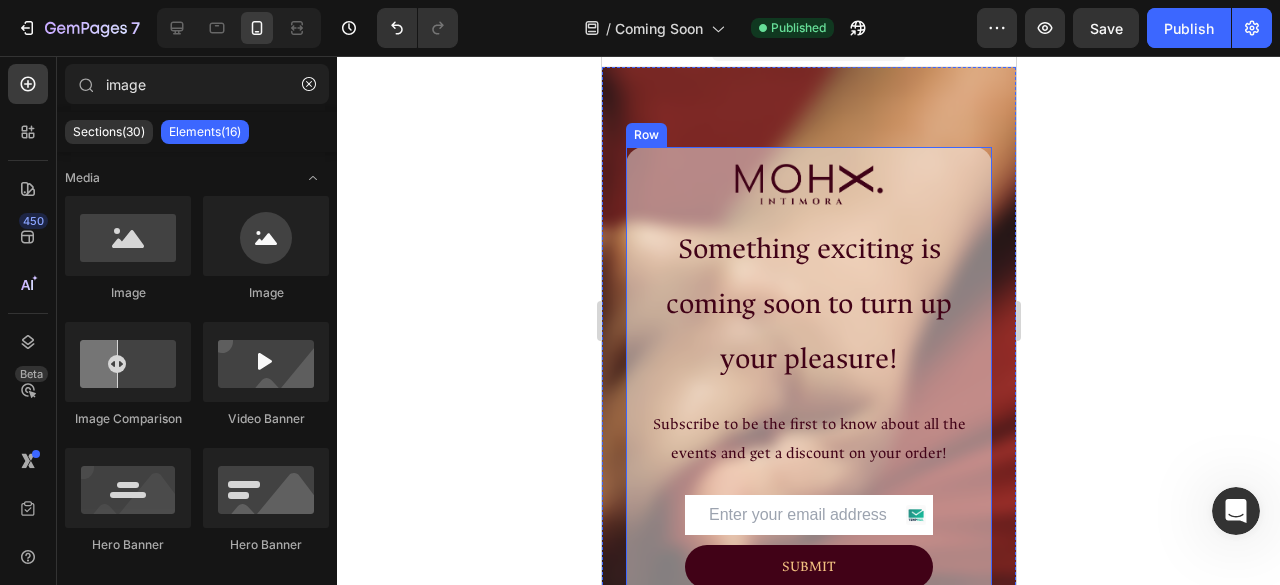 click 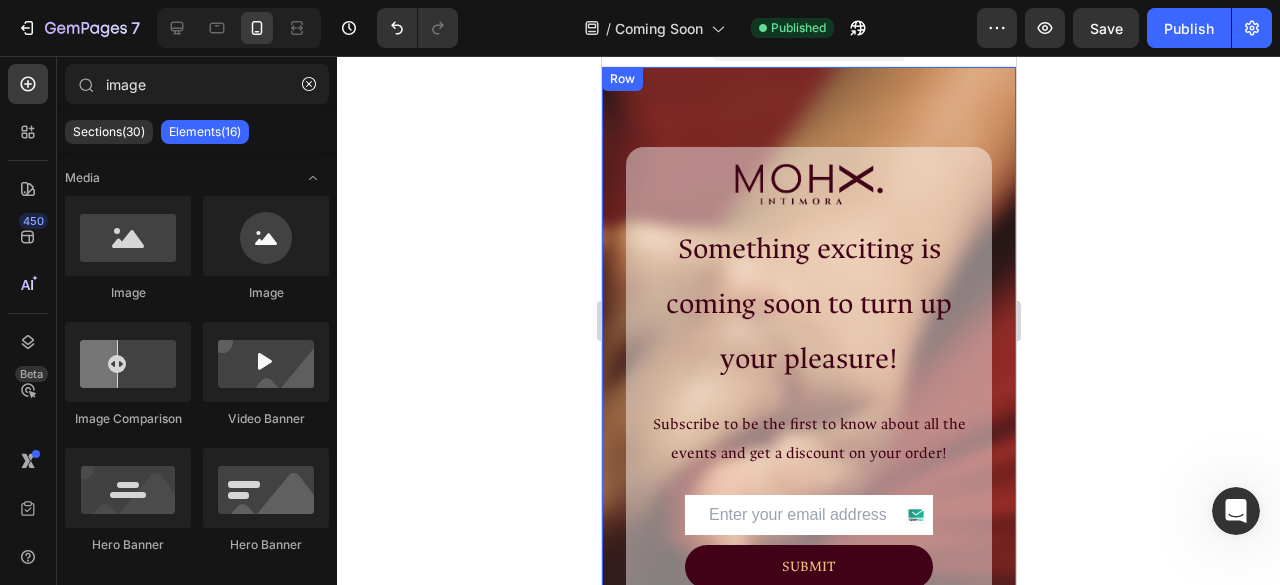 click on "Image ⁠⁠⁠⁠⁠⁠⁠ Something exciting is coming soon to turn up your pleasure! Heading Subscribe to be the first to know about all the events and get a discount on your order! Text Block Email Field SUBMIT Submit Button Row Contact Form Row Row Row" at bounding box center (808, 376) 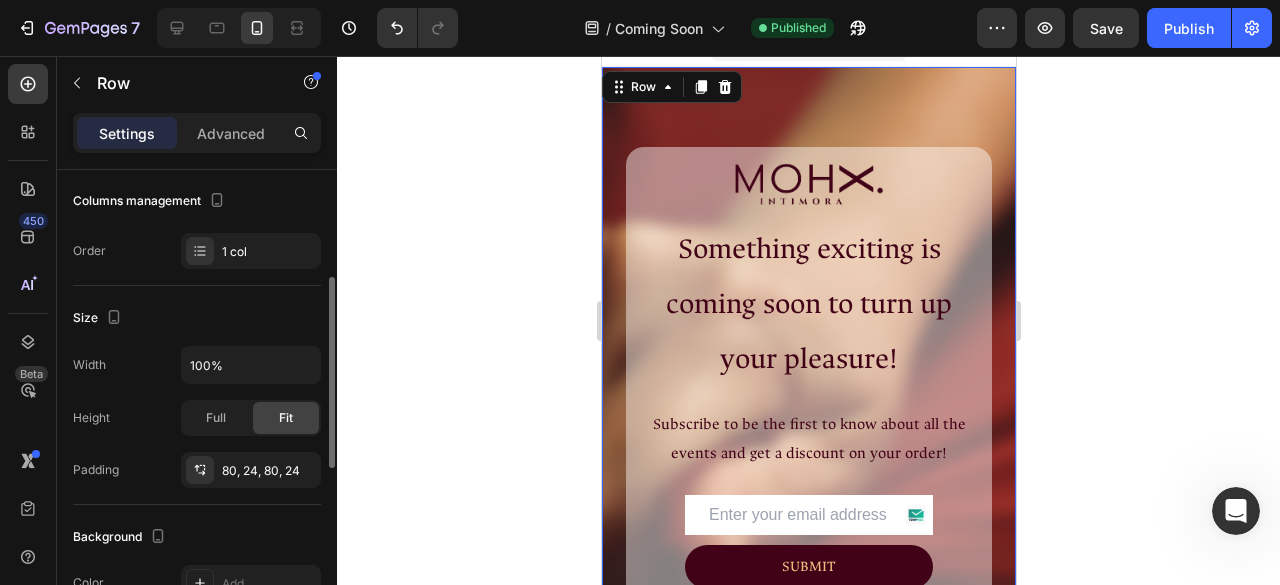 scroll, scrollTop: 264, scrollLeft: 0, axis: vertical 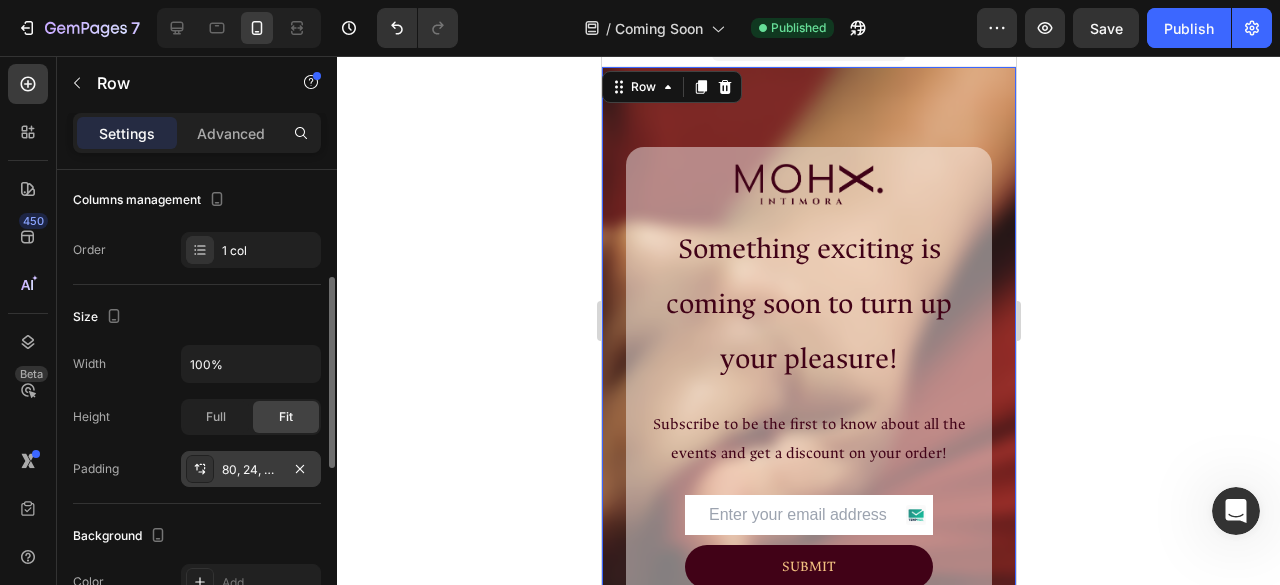click on "80, 24, 80, 24" at bounding box center [251, 470] 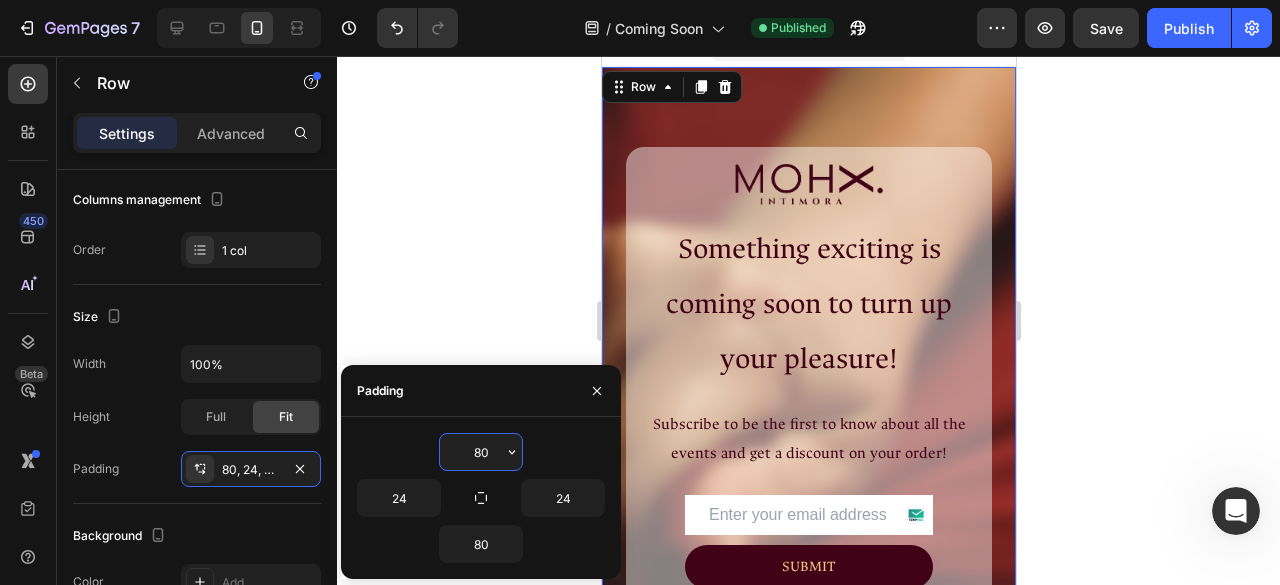 click on "80" at bounding box center (481, 452) 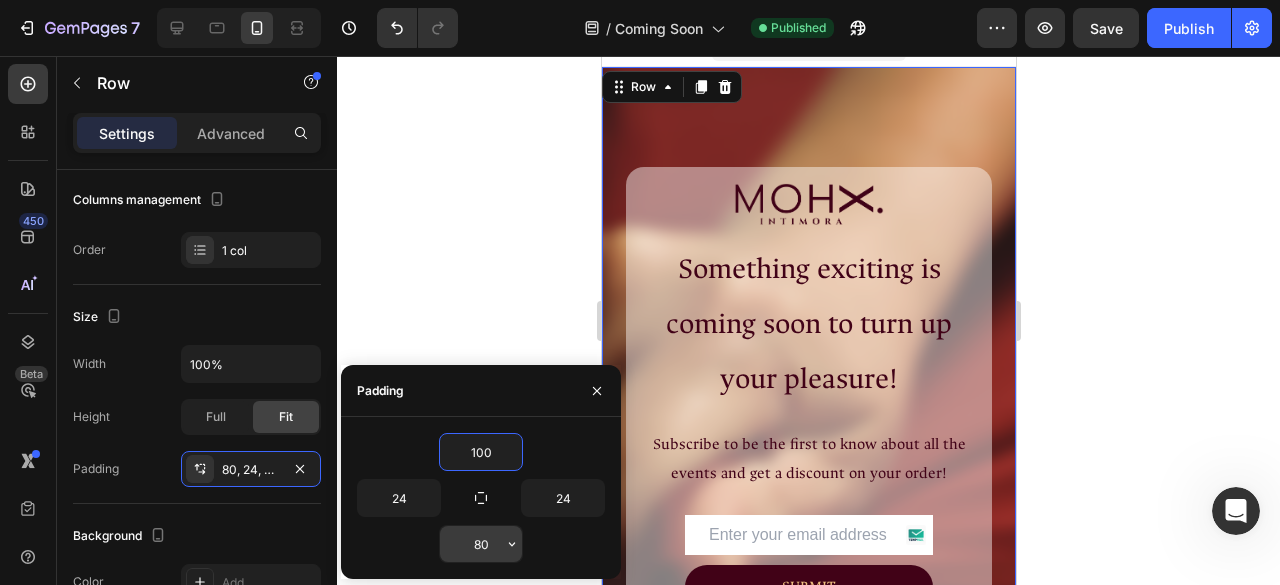 type on "100" 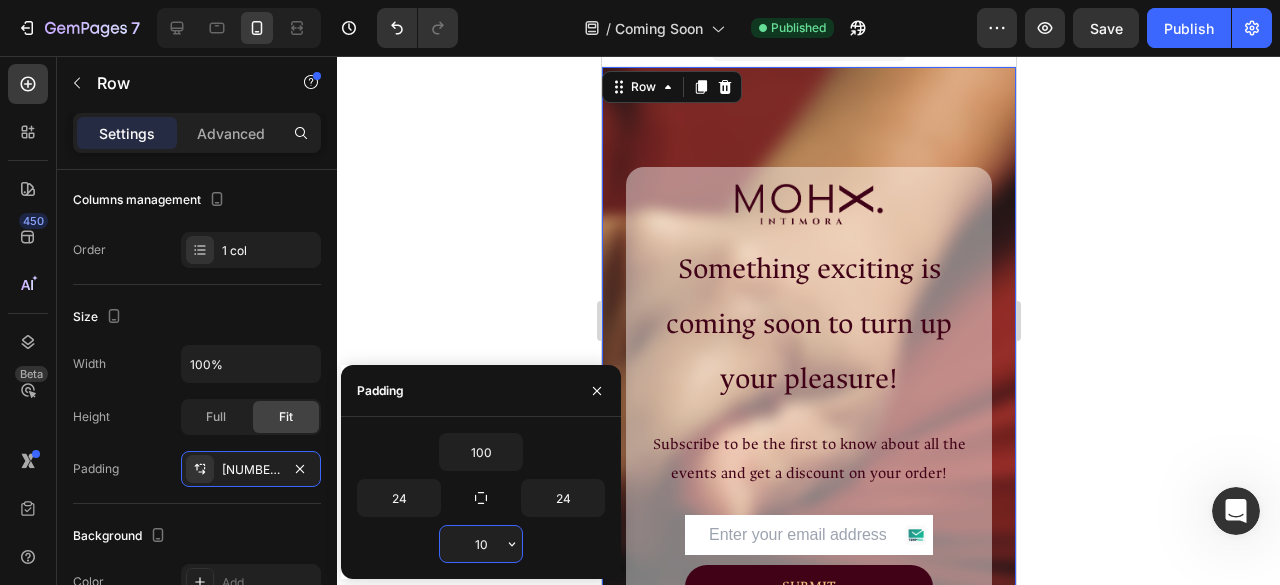 type on "100" 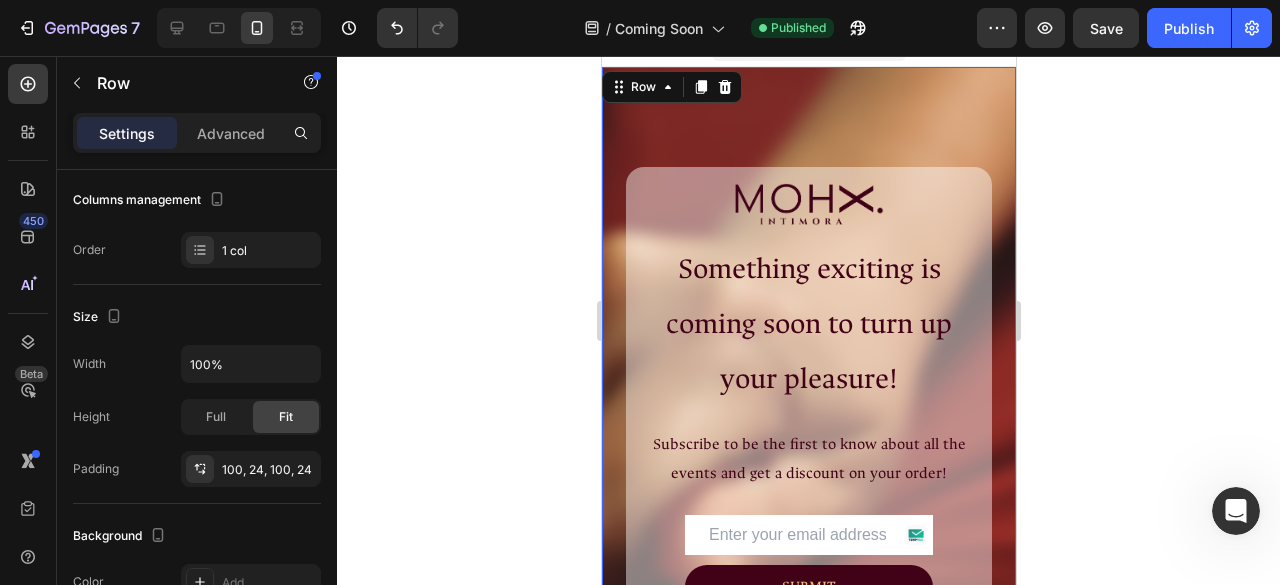 click 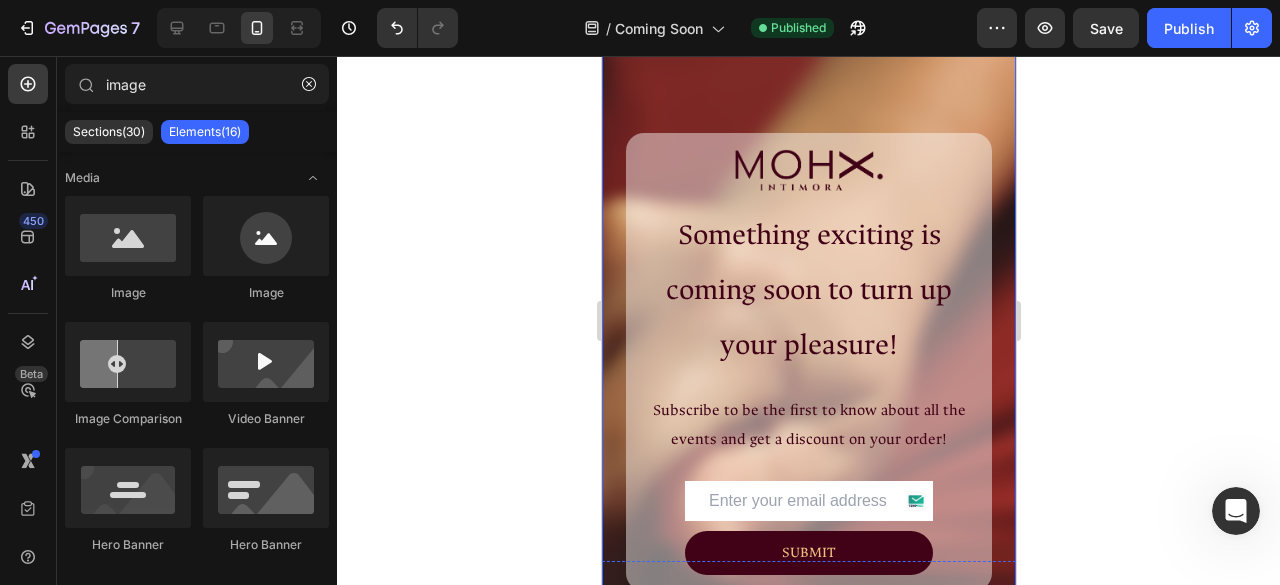 scroll, scrollTop: 61, scrollLeft: 0, axis: vertical 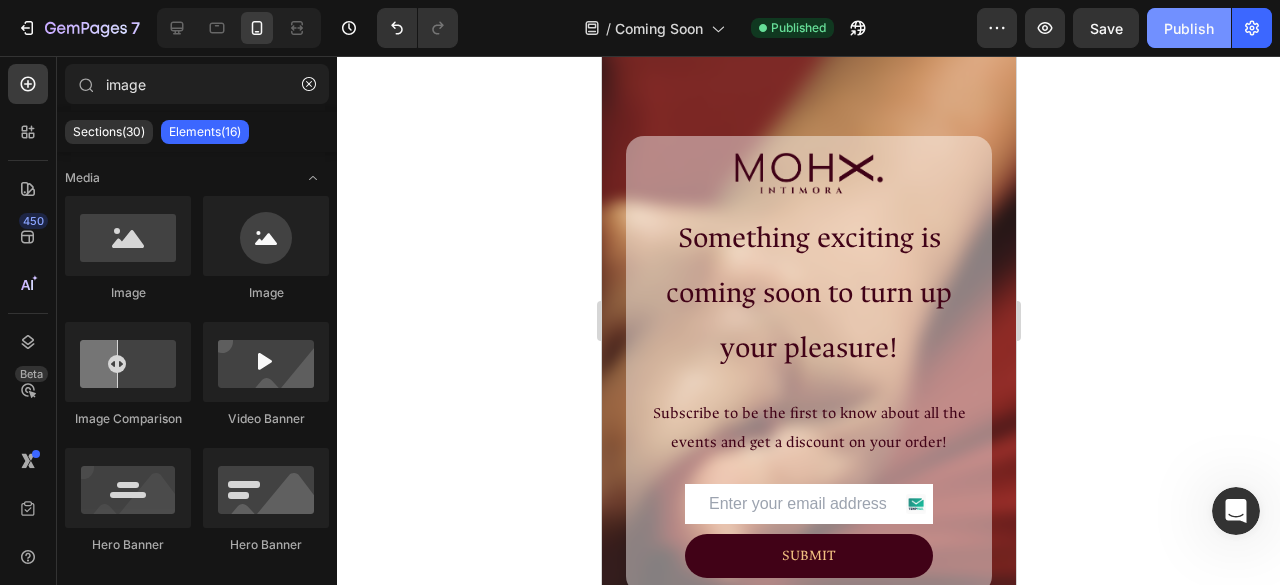 click on "Publish" at bounding box center (1189, 28) 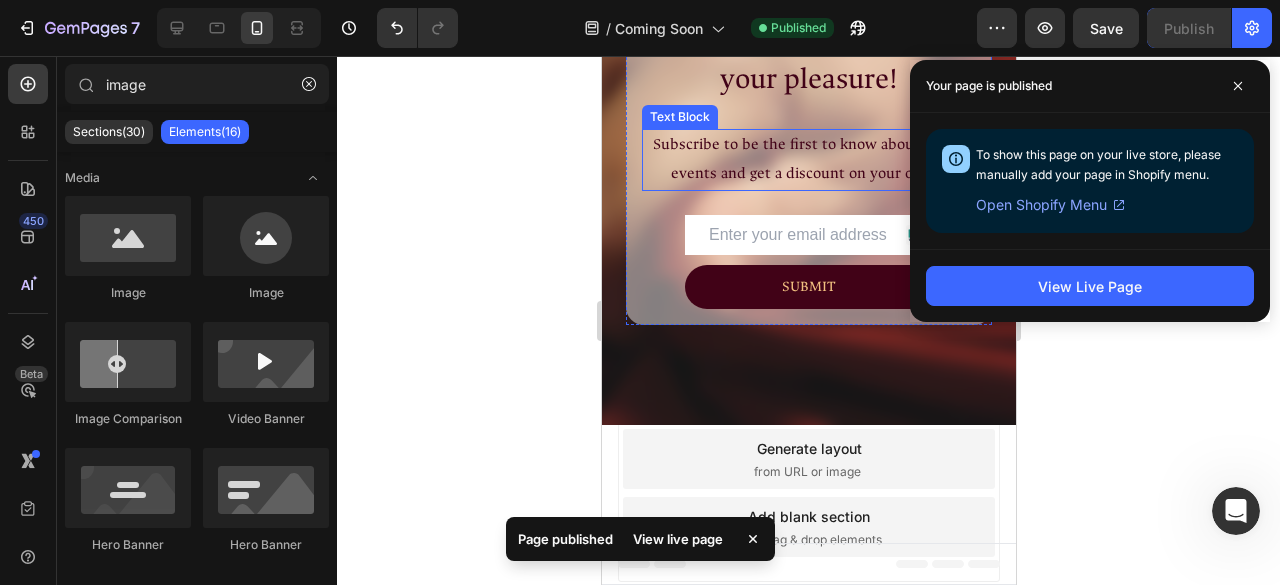 scroll, scrollTop: 331, scrollLeft: 0, axis: vertical 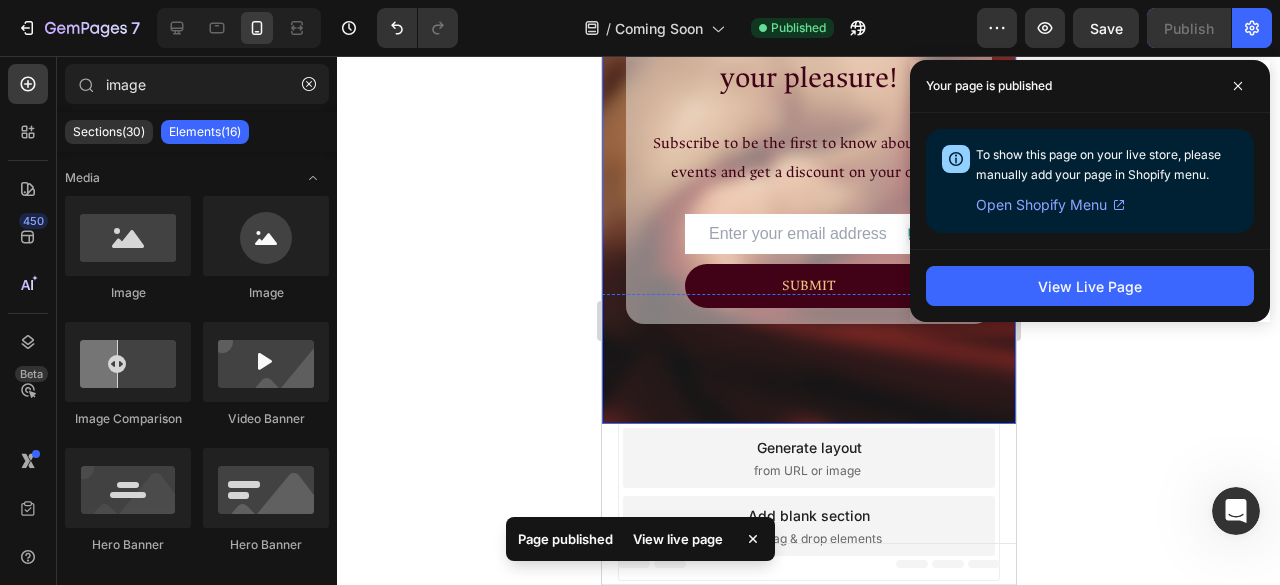 click on "Image ⁠⁠⁠⁠⁠⁠⁠ Something exciting is coming soon to turn up your pleasure! Heading Subscribe to be the first to know about all the events and get a discount on your order! Text Block Email Field SUBMIT Submit Button Row Contact Form Row Row Row" at bounding box center (808, 95) 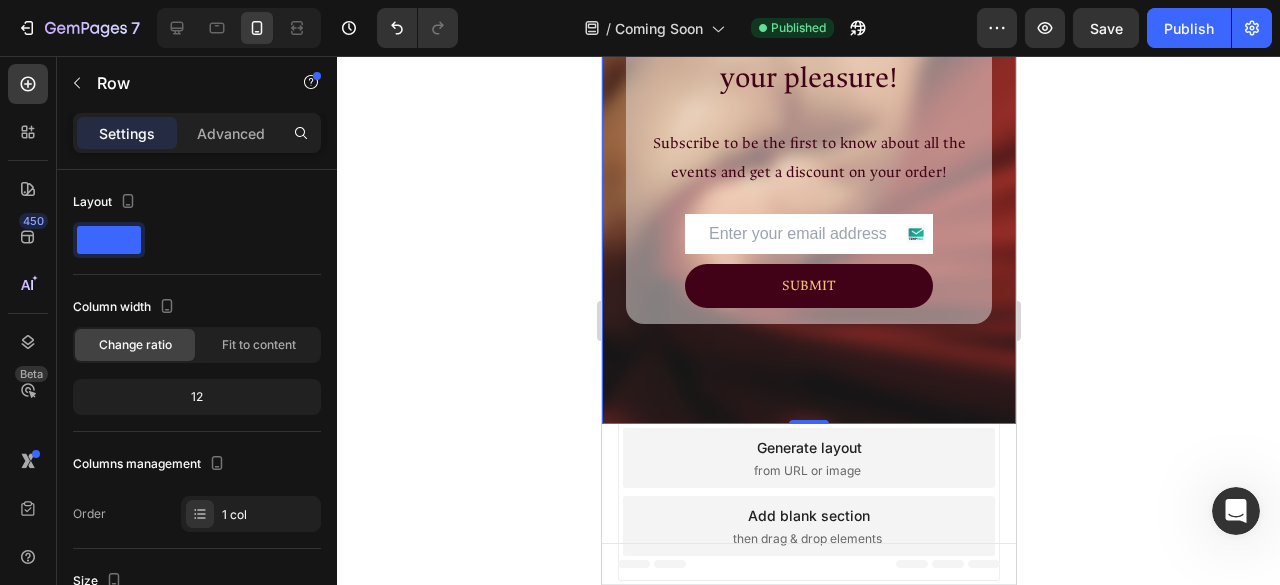 click 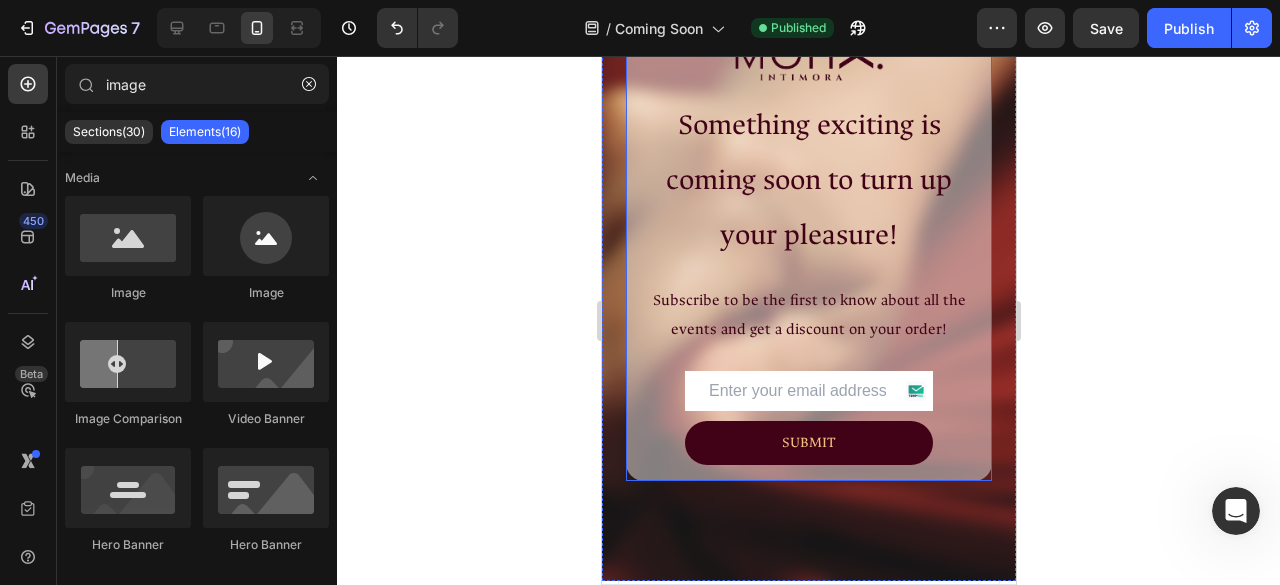 scroll, scrollTop: 89, scrollLeft: 0, axis: vertical 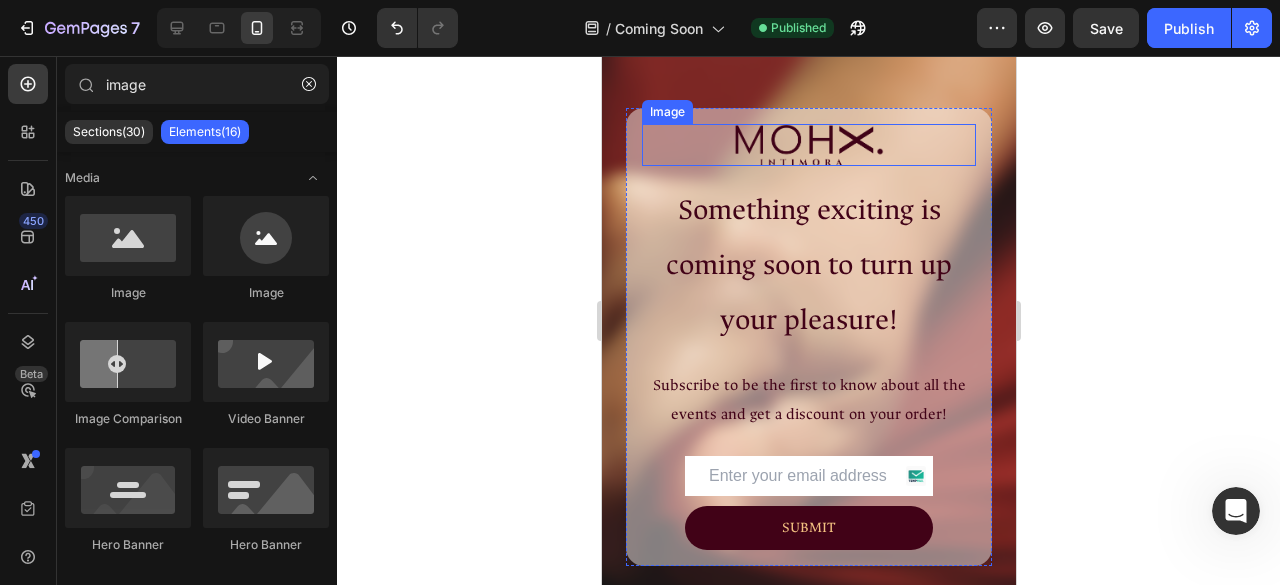 click at bounding box center (808, 145) 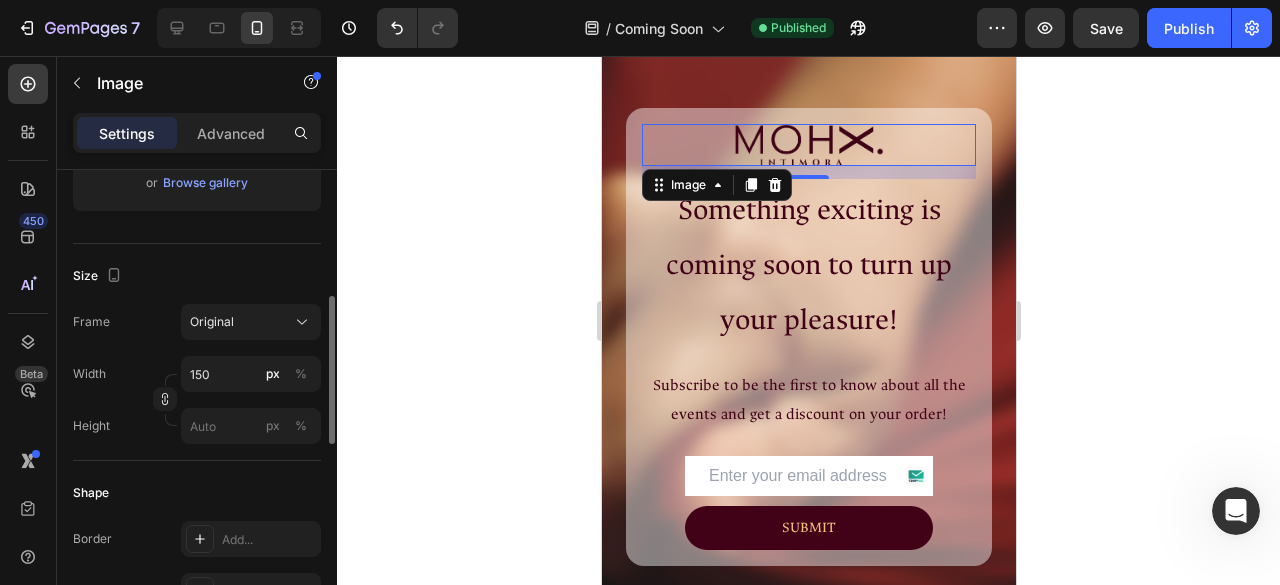 scroll, scrollTop: 417, scrollLeft: 0, axis: vertical 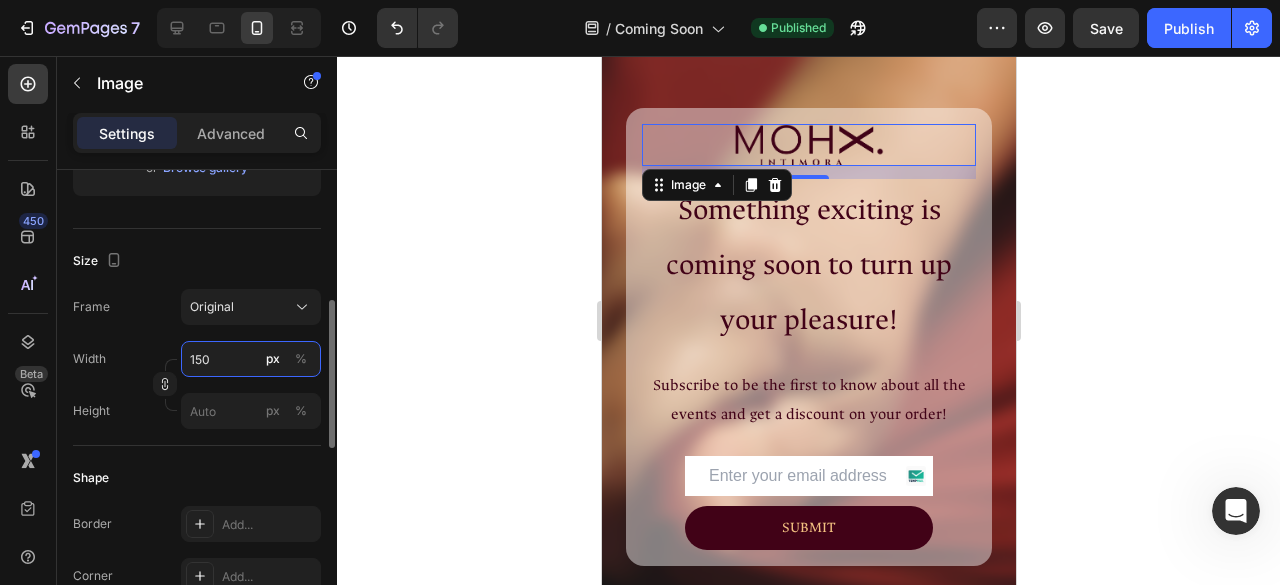 click on "150" at bounding box center (251, 359) 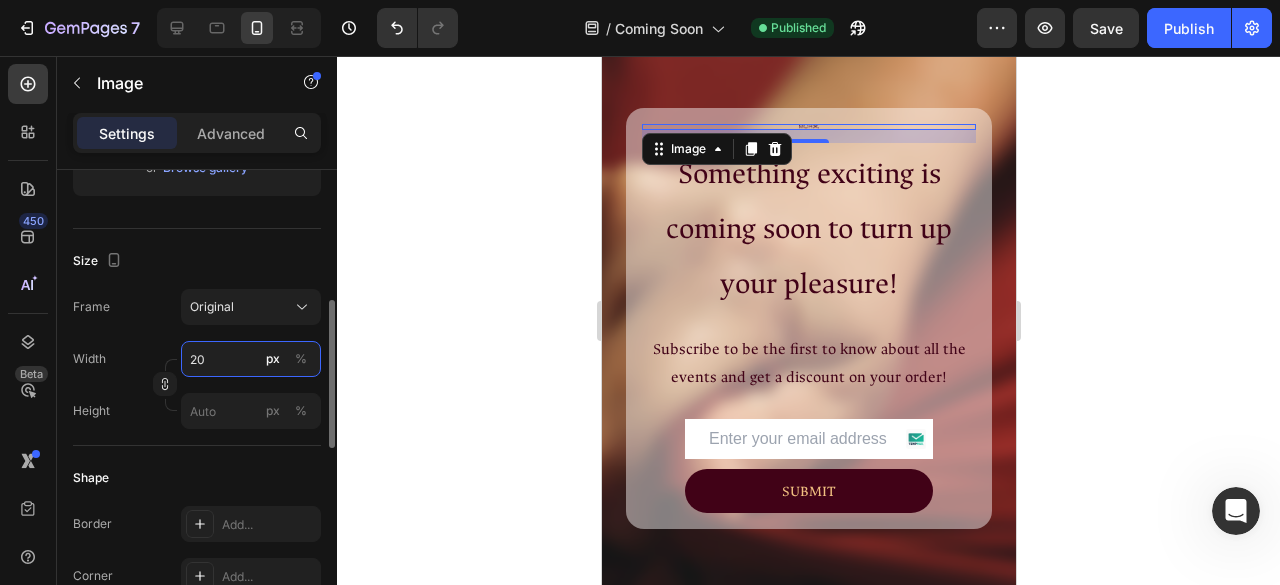 type on "200" 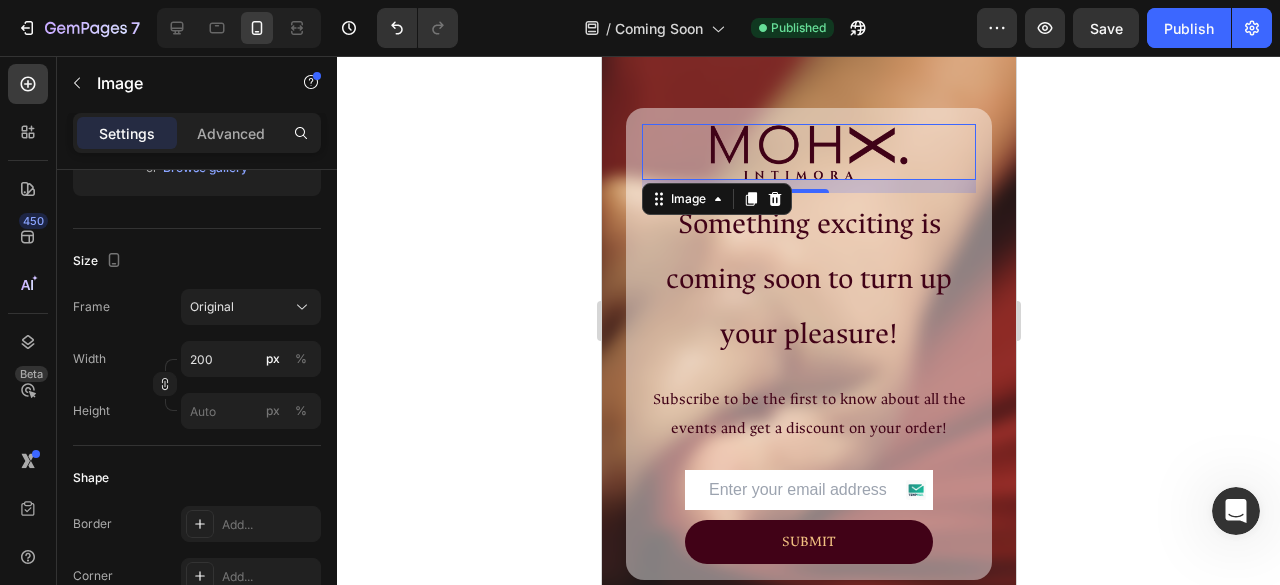 click 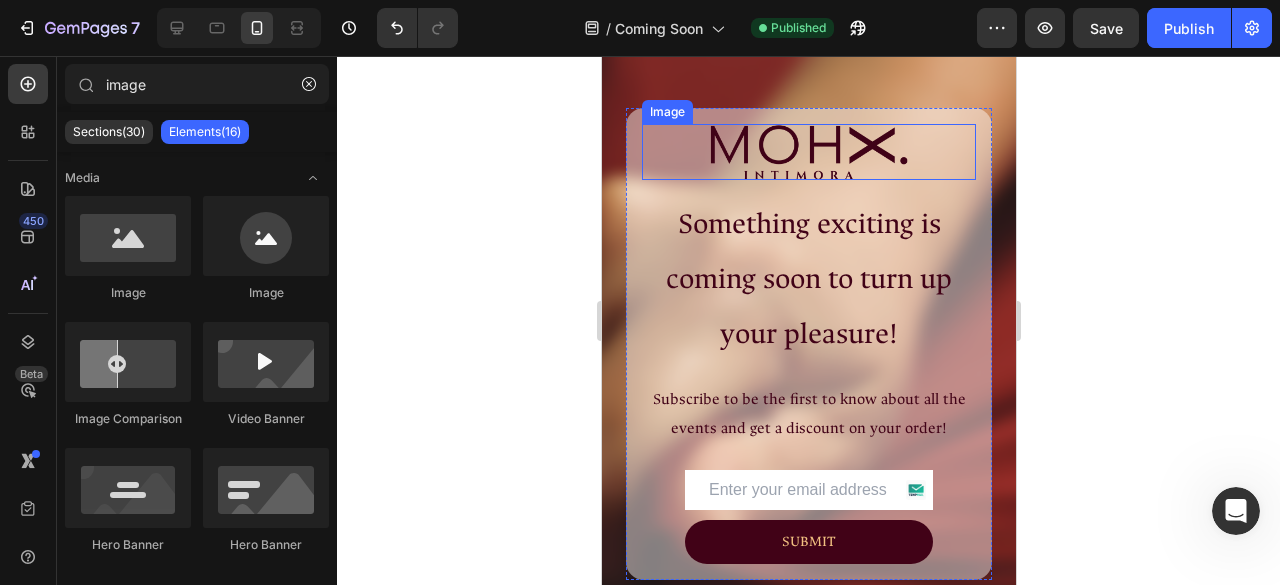 click at bounding box center [808, 152] 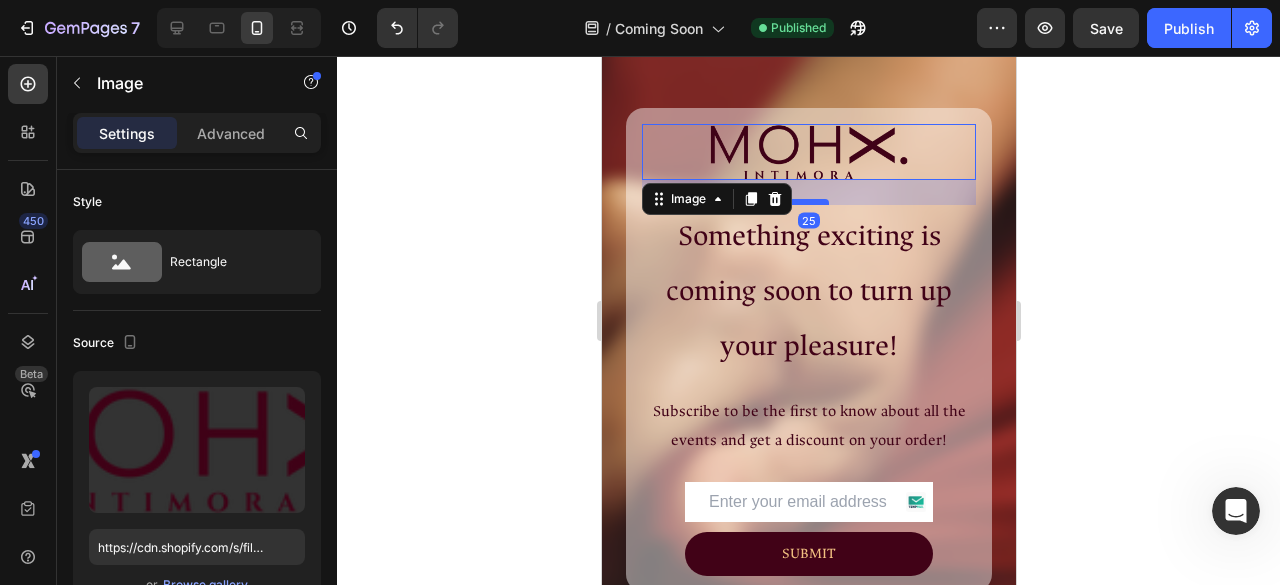 click at bounding box center [808, 202] 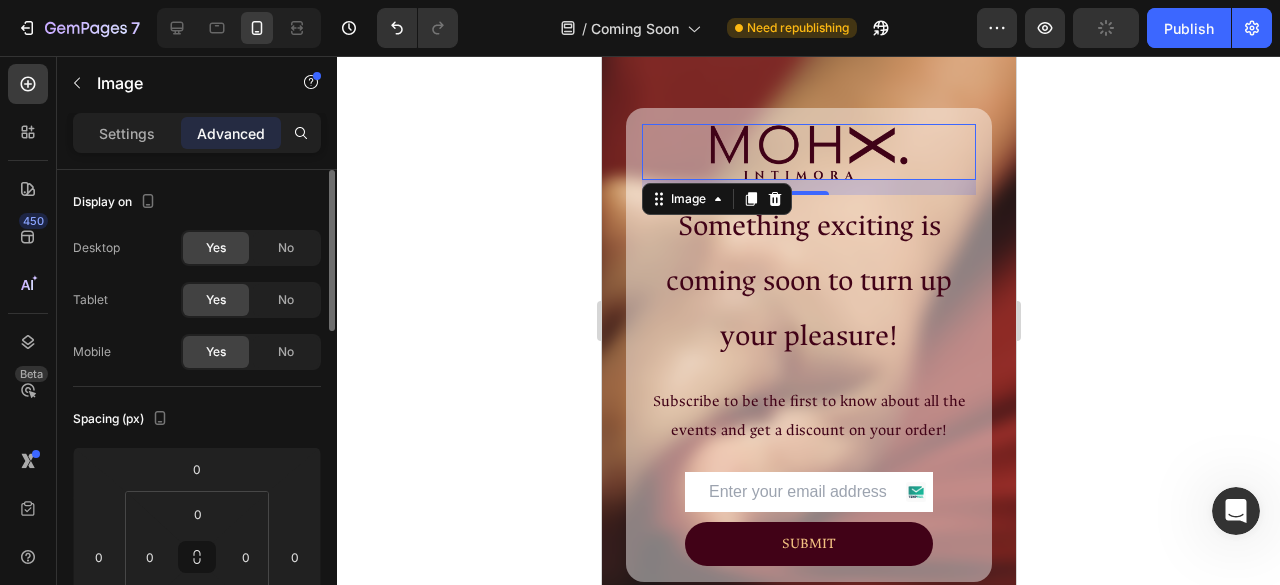 scroll, scrollTop: 242, scrollLeft: 0, axis: vertical 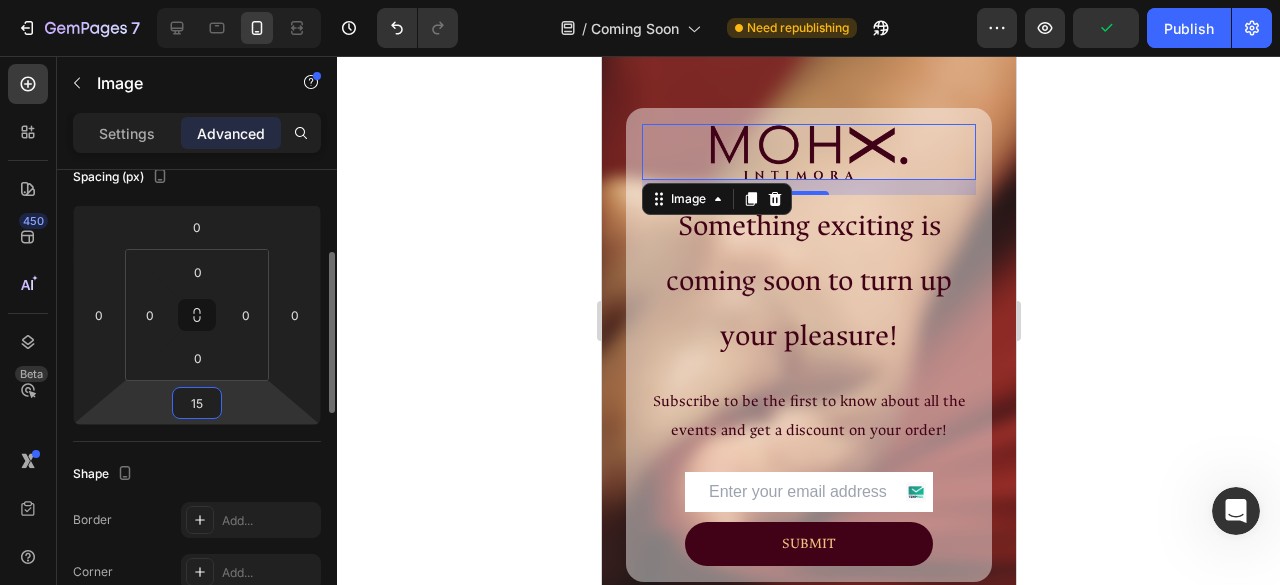 click on "15" at bounding box center (197, 403) 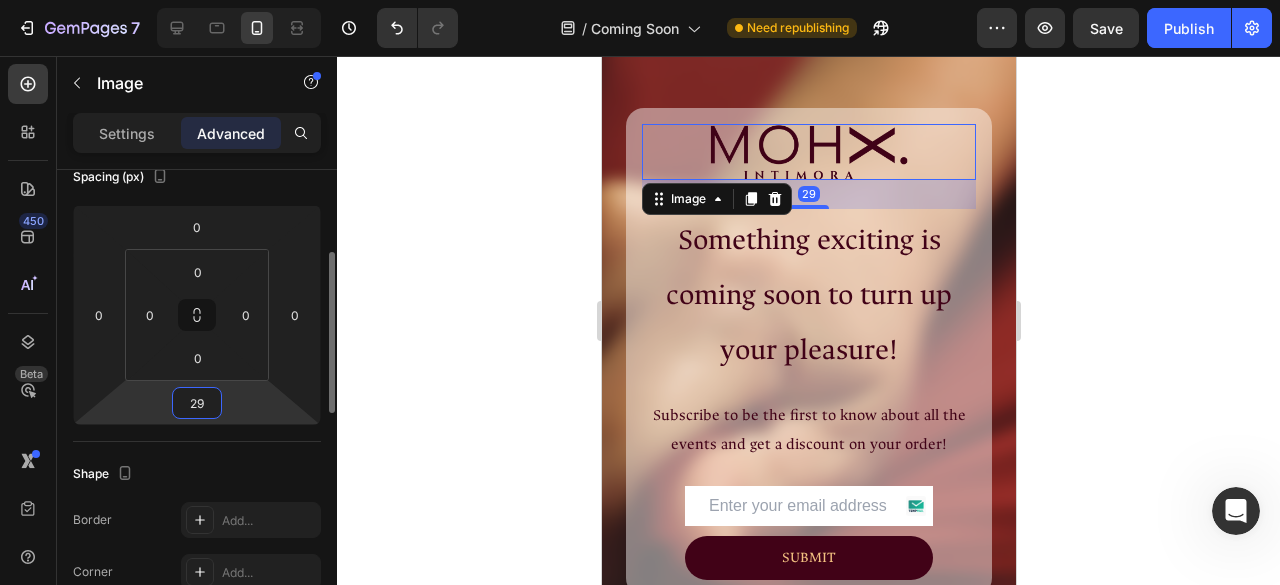 type on "30" 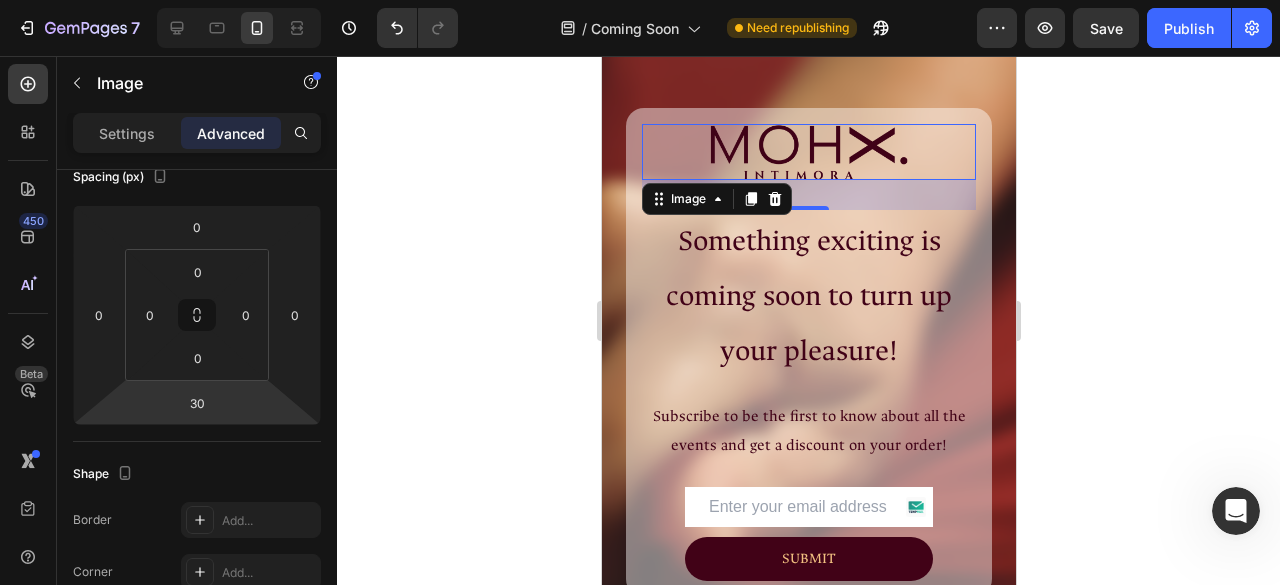 click 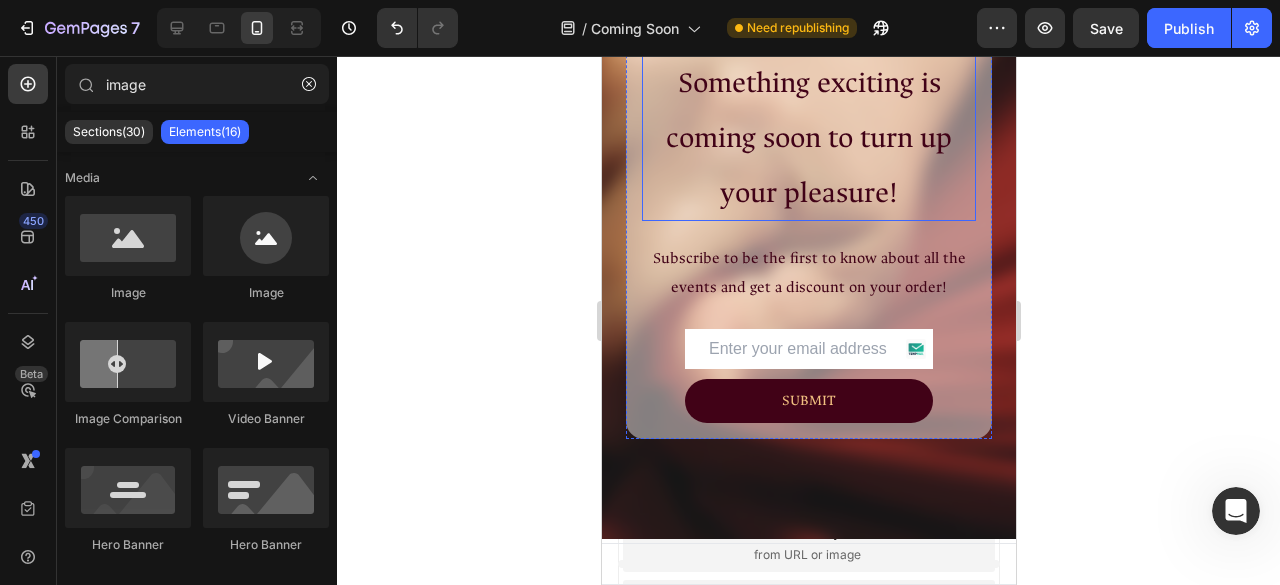 scroll, scrollTop: 249, scrollLeft: 0, axis: vertical 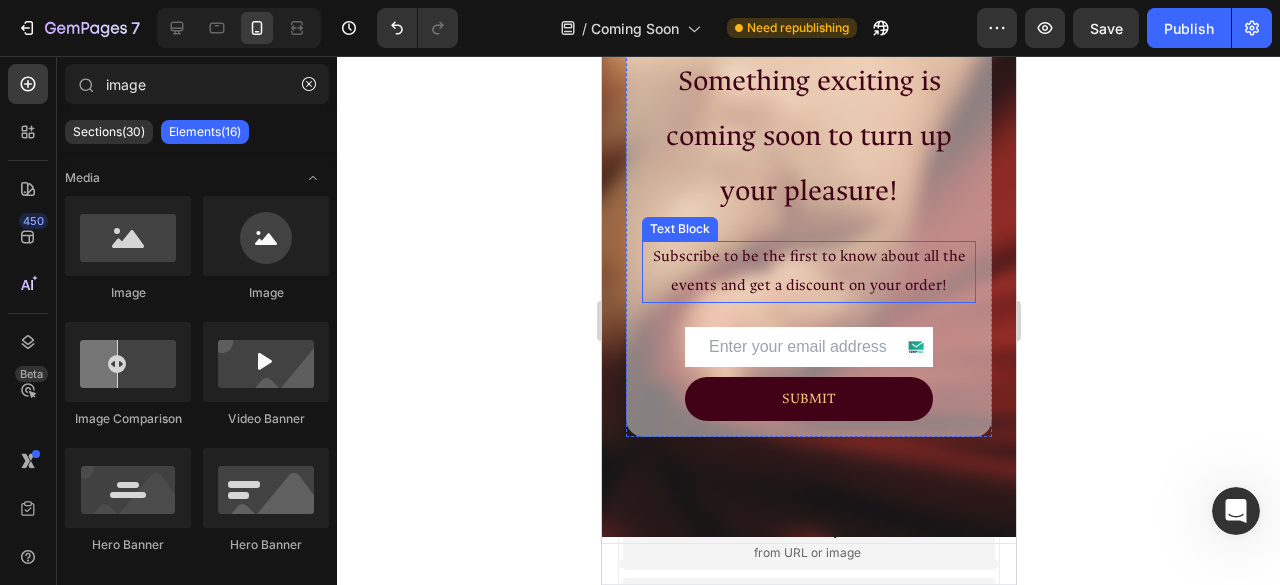 click on "Subscribe to be the first to know about all the events and get a discount on your order!" at bounding box center (808, 272) 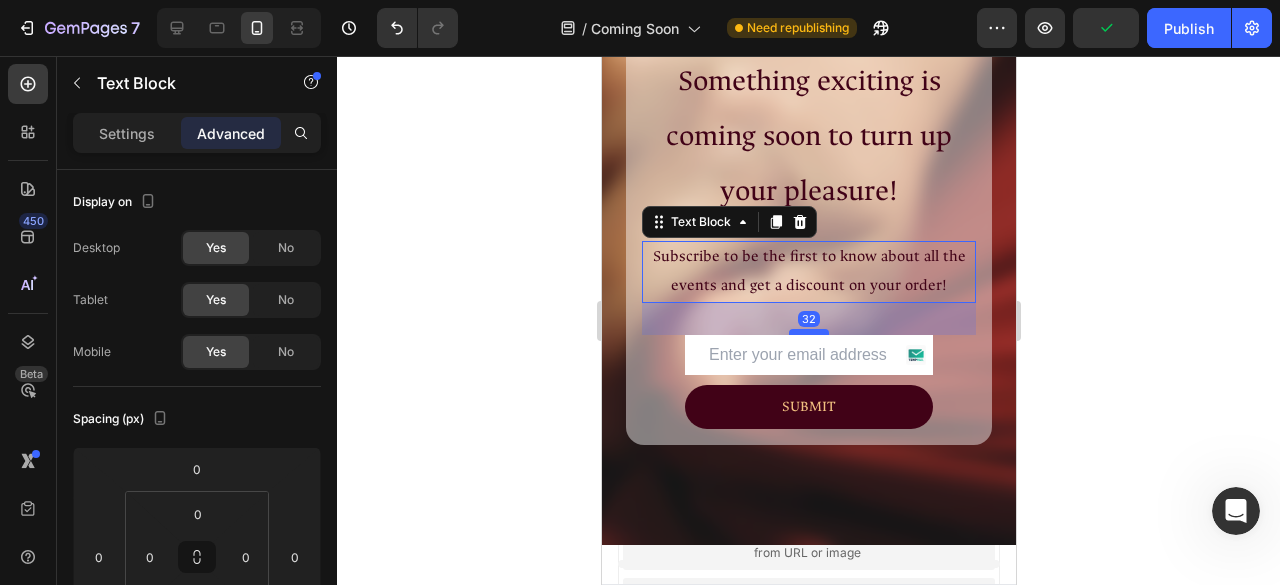 click at bounding box center (808, 332) 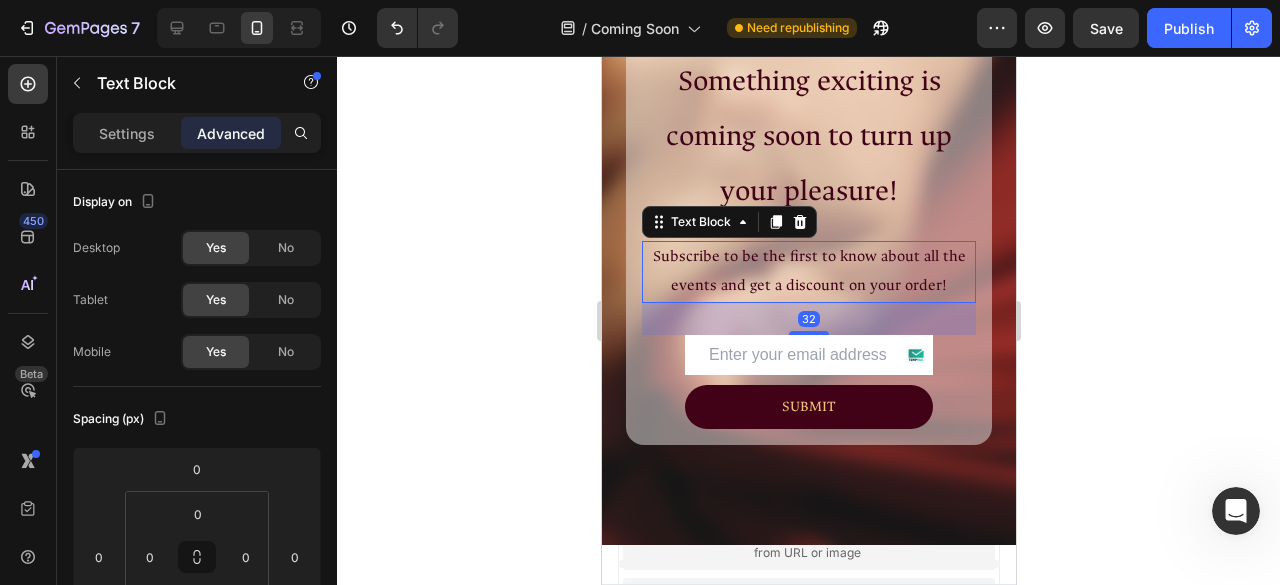 click 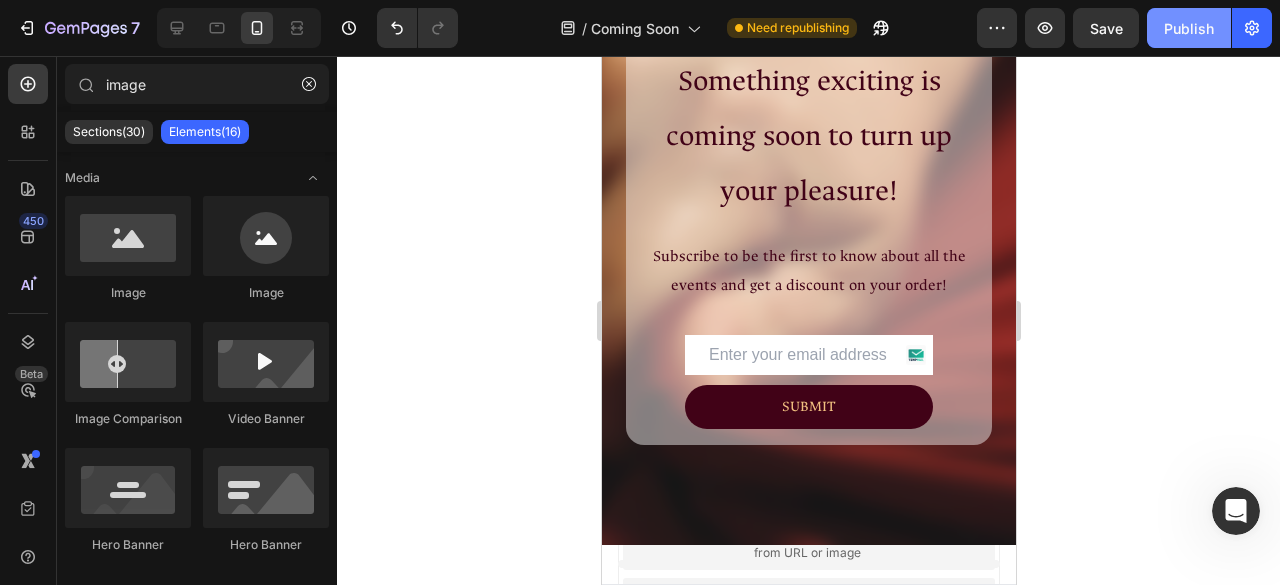 click on "Publish" 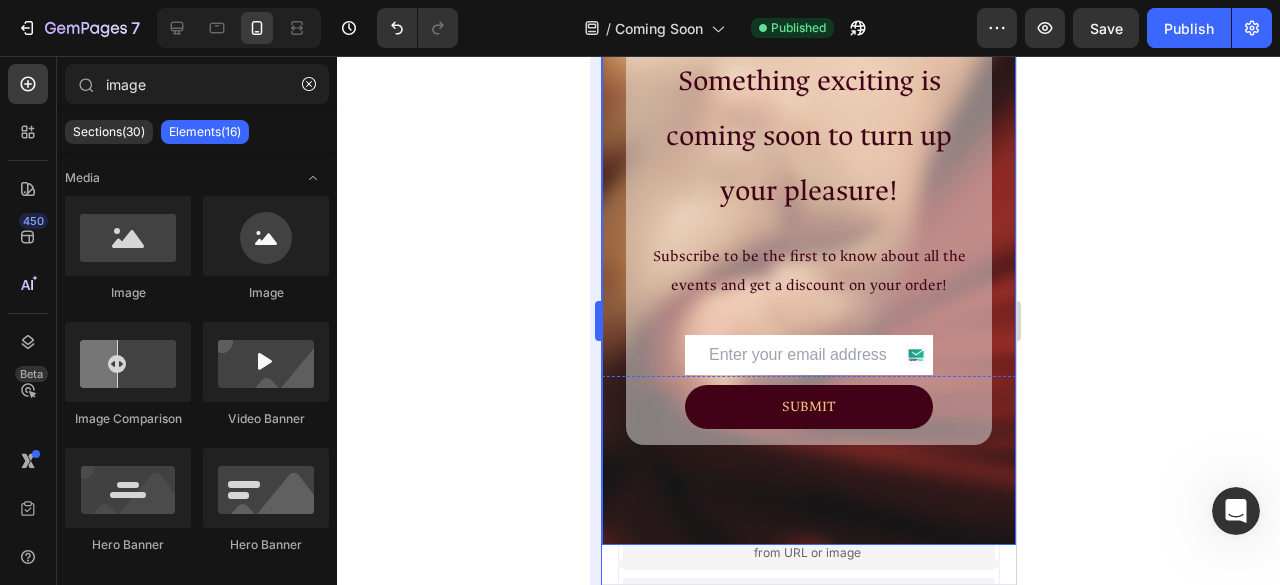 click 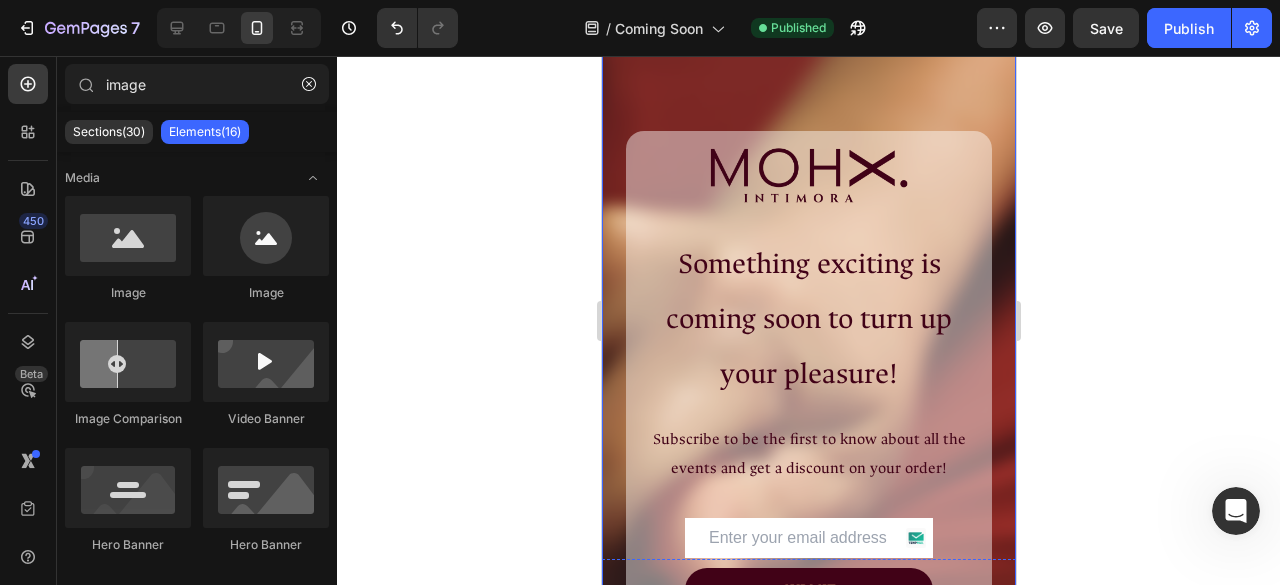 scroll, scrollTop: 0, scrollLeft: 0, axis: both 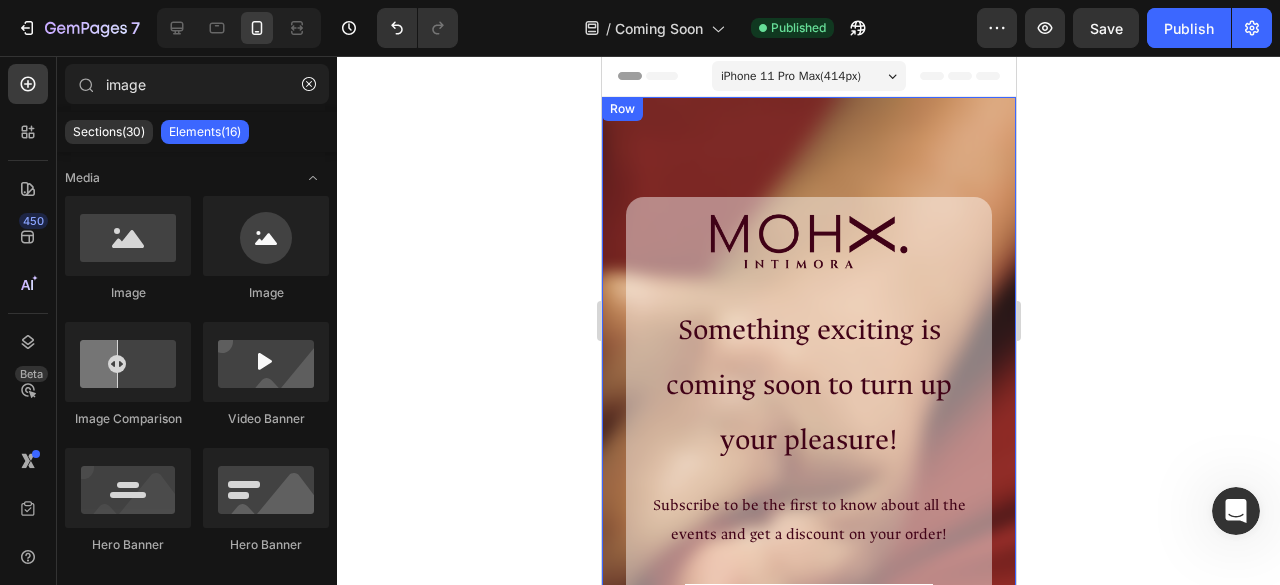 click on "Image ⁠⁠⁠⁠⁠⁠⁠ Something exciting is coming soon to turn up your pleasure! Heading Subscribe to be the first to know about all the events and get a discount on your order! Text Block Email Field SUBMIT Submit Button Row Contact Form Row Row Row" at bounding box center [808, 445] 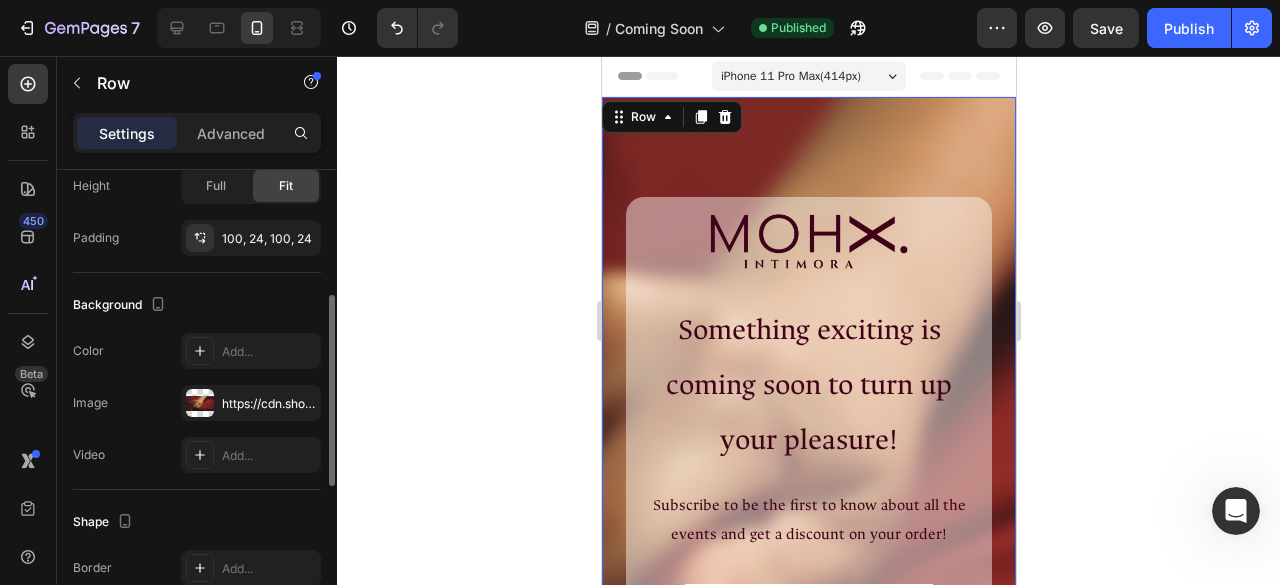 scroll, scrollTop: 498, scrollLeft: 0, axis: vertical 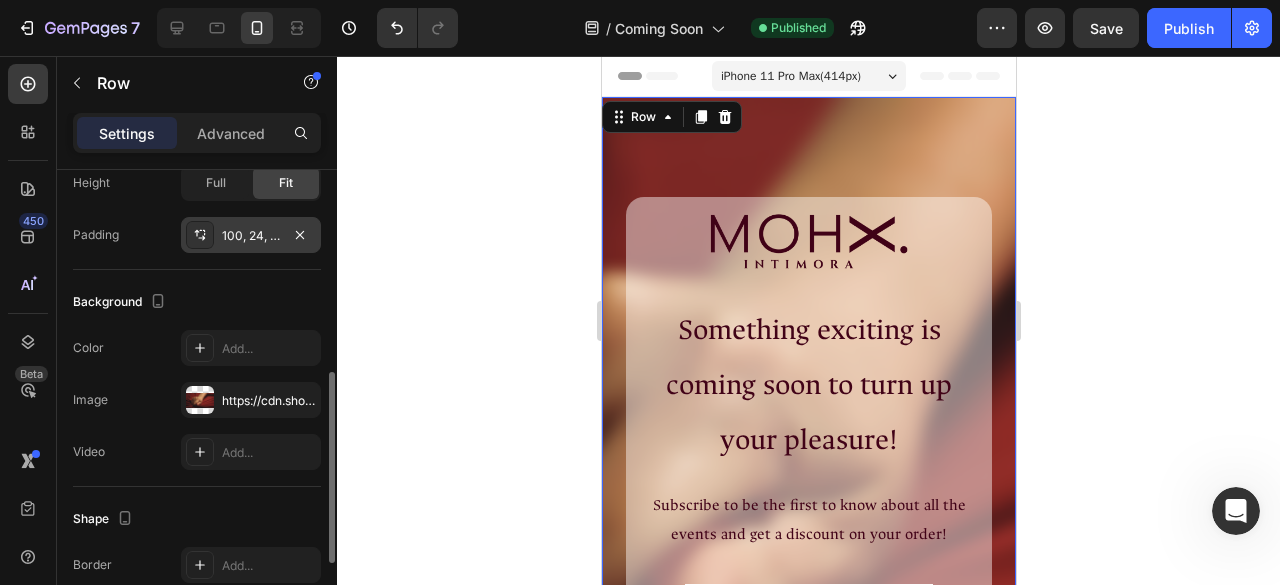 click on "100, 24, 100, 24" at bounding box center (251, 236) 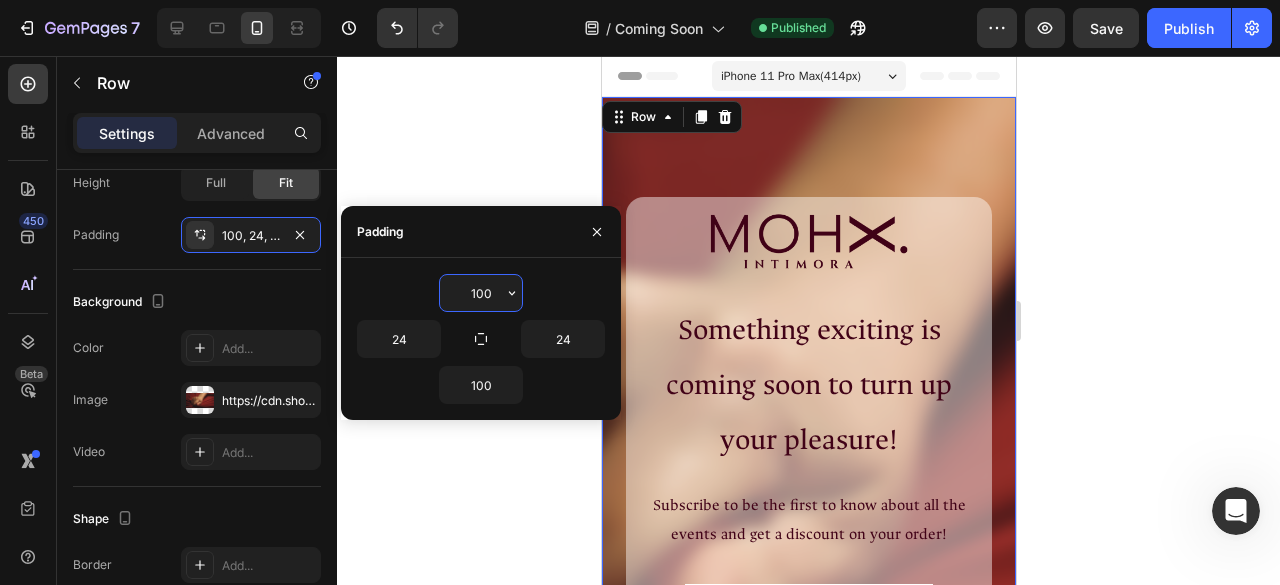click on "100" at bounding box center (481, 293) 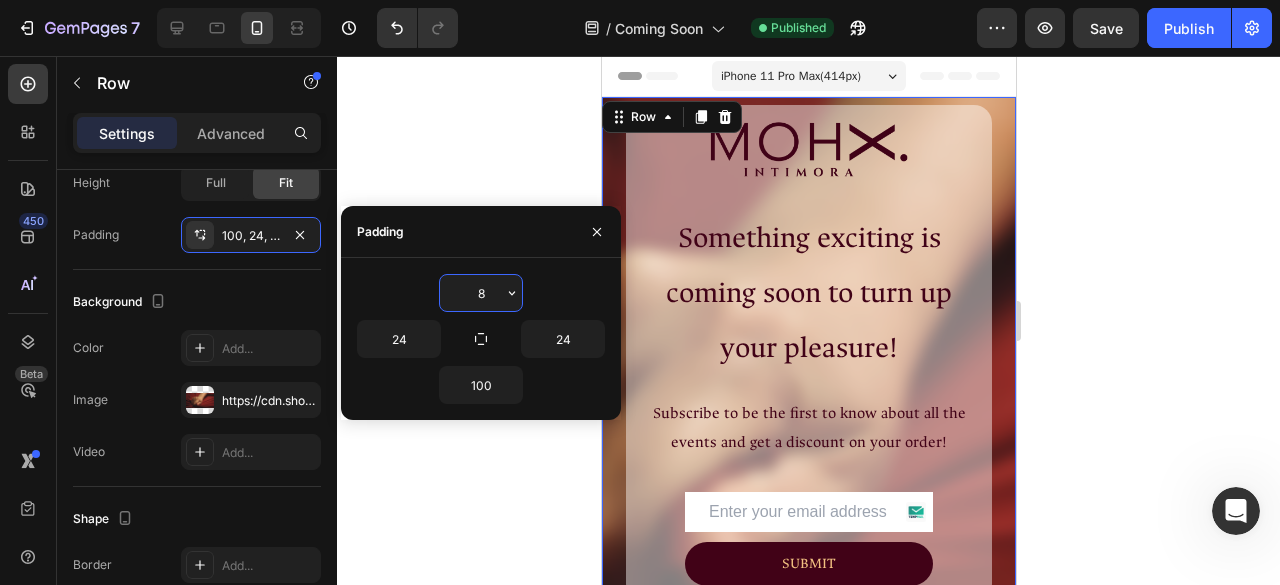 type on "80" 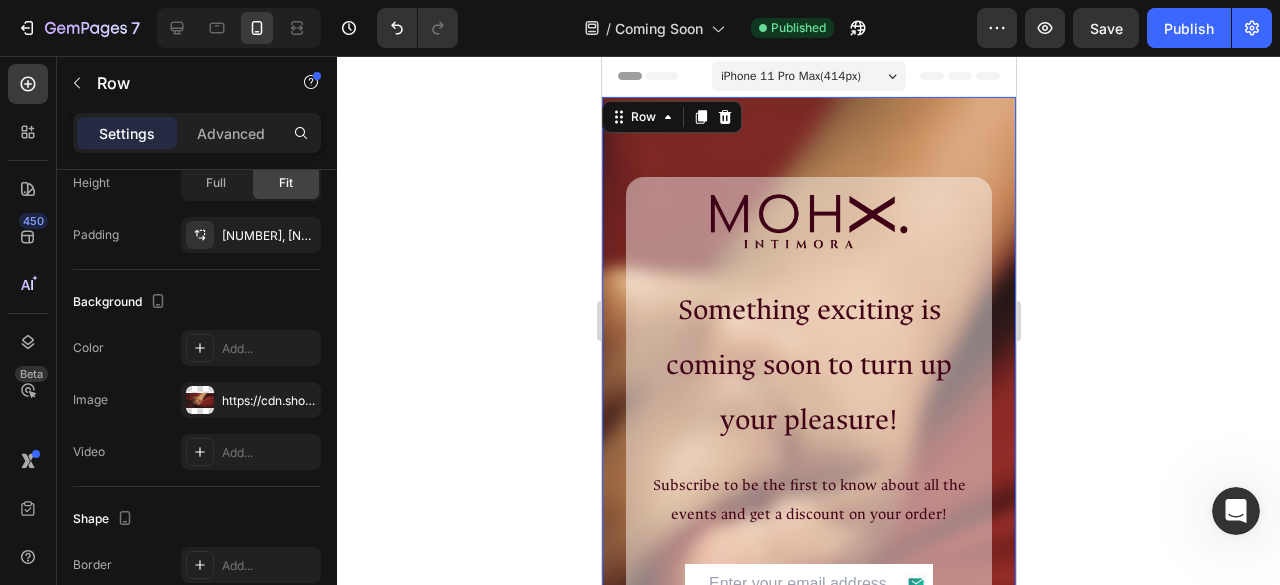 click 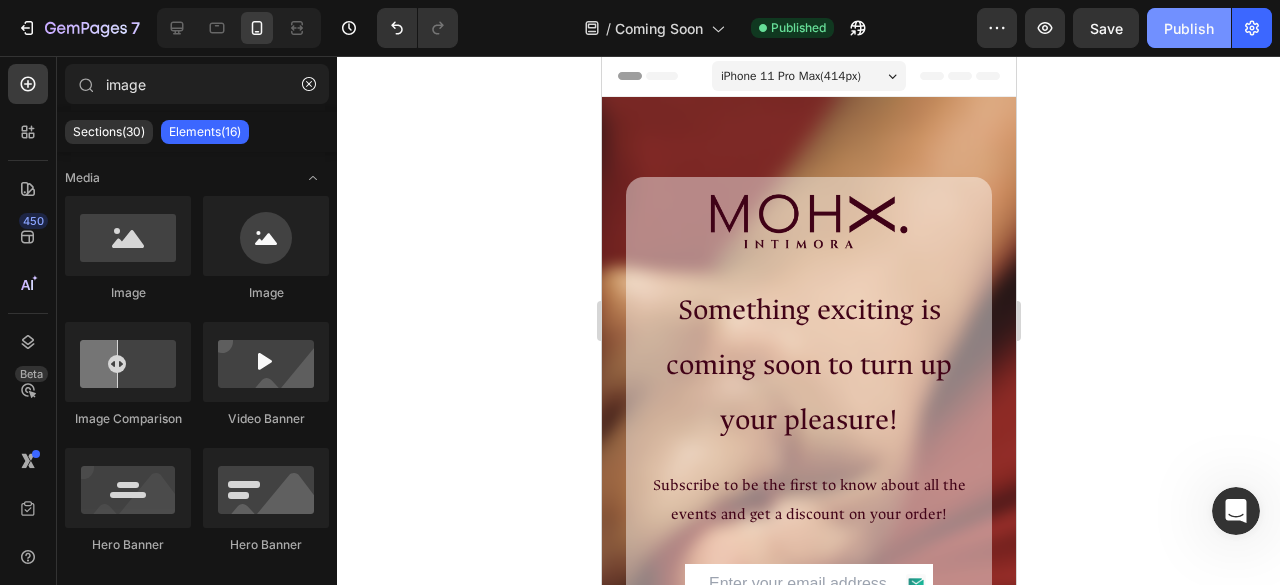 click on "Publish" at bounding box center (1189, 28) 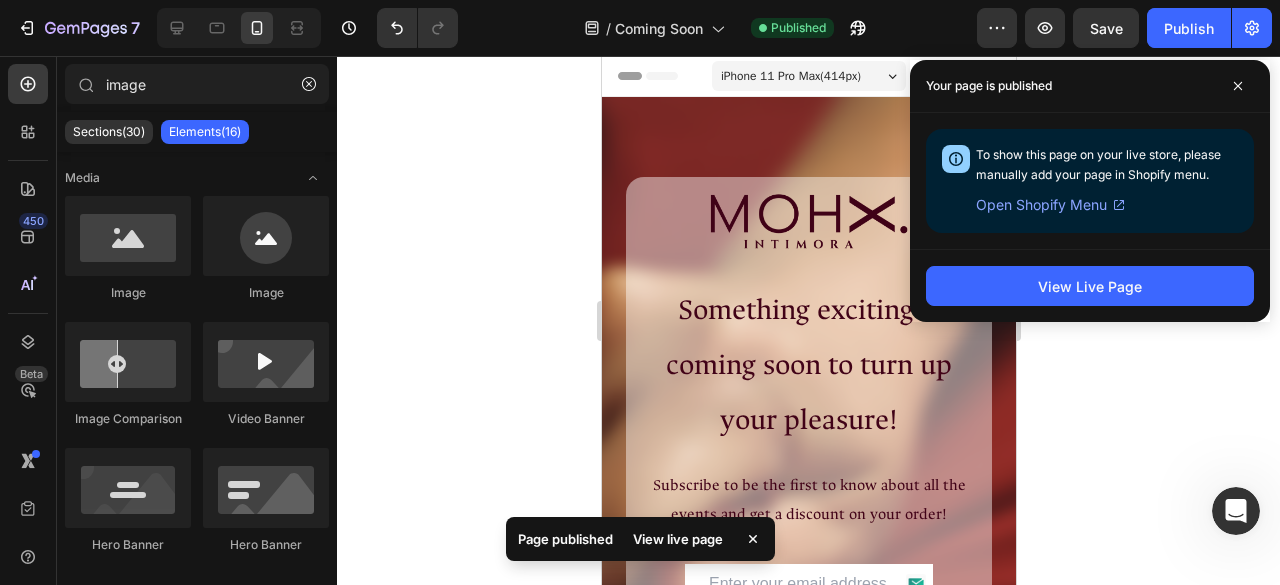 click 